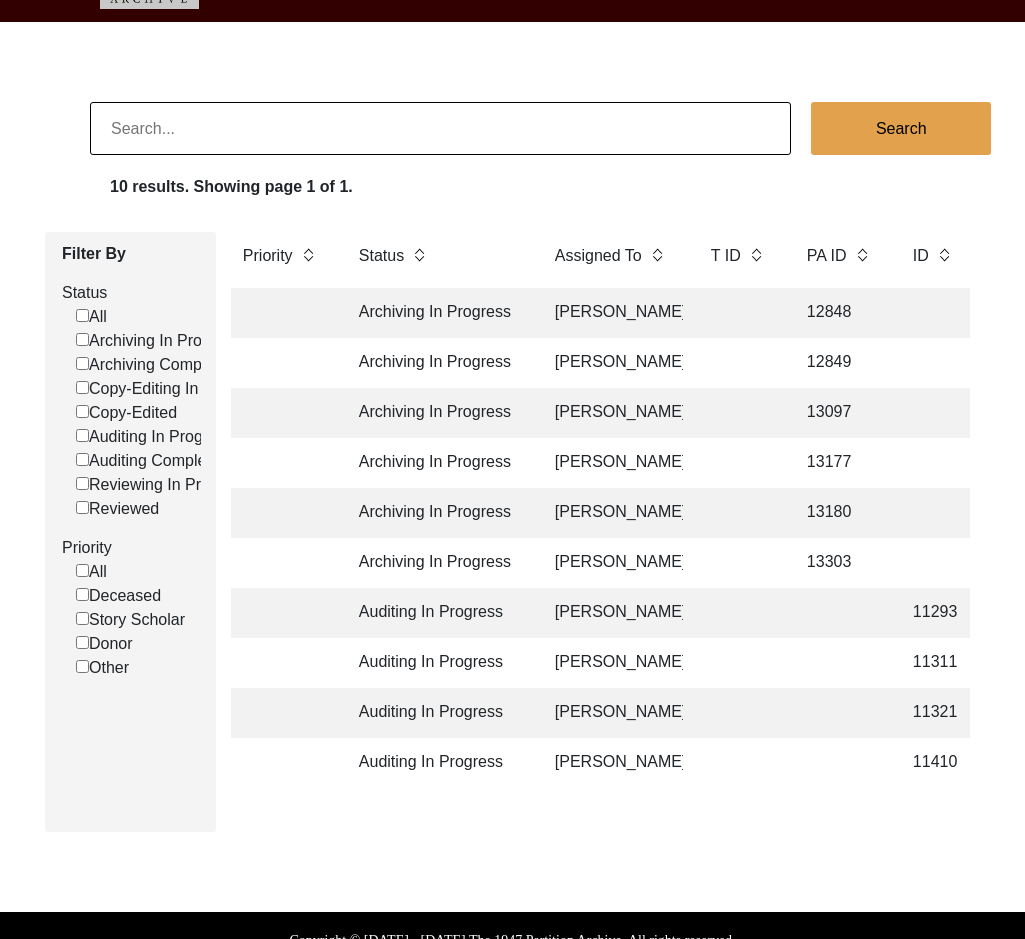 scroll, scrollTop: 90, scrollLeft: 0, axis: vertical 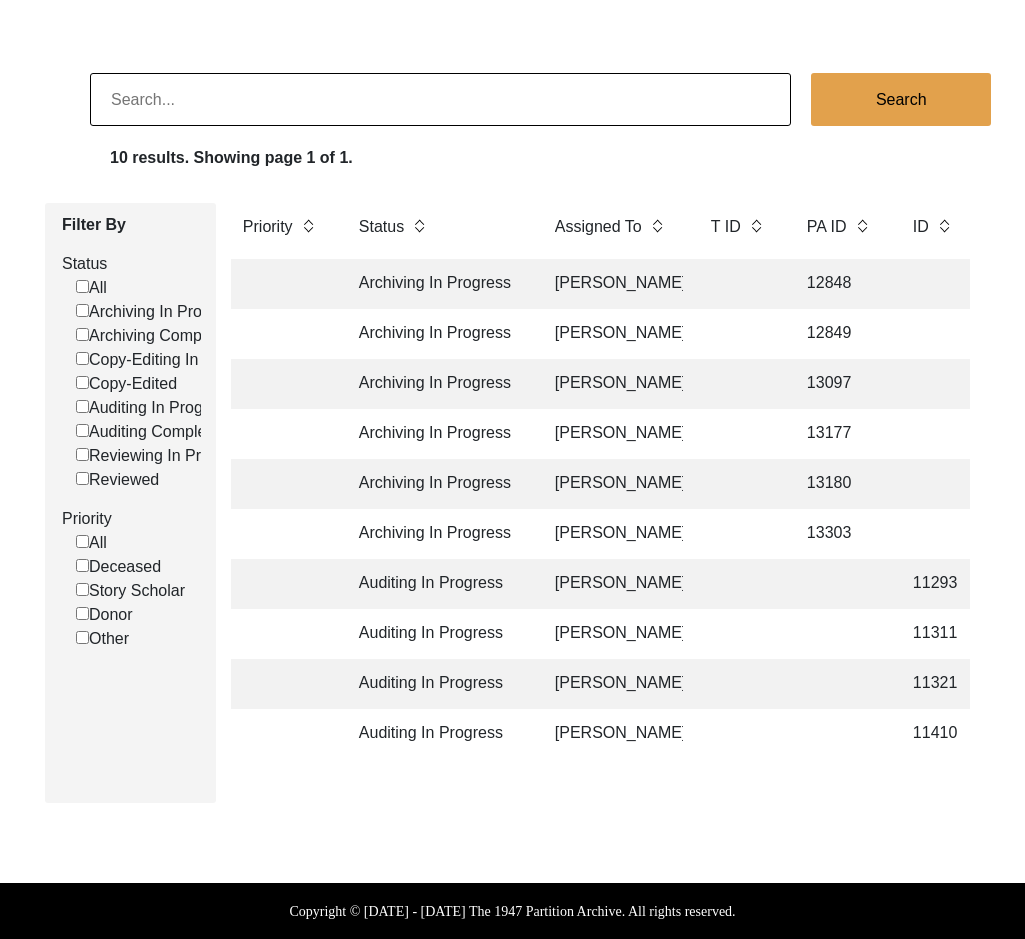 click on "Auditing In Progress" 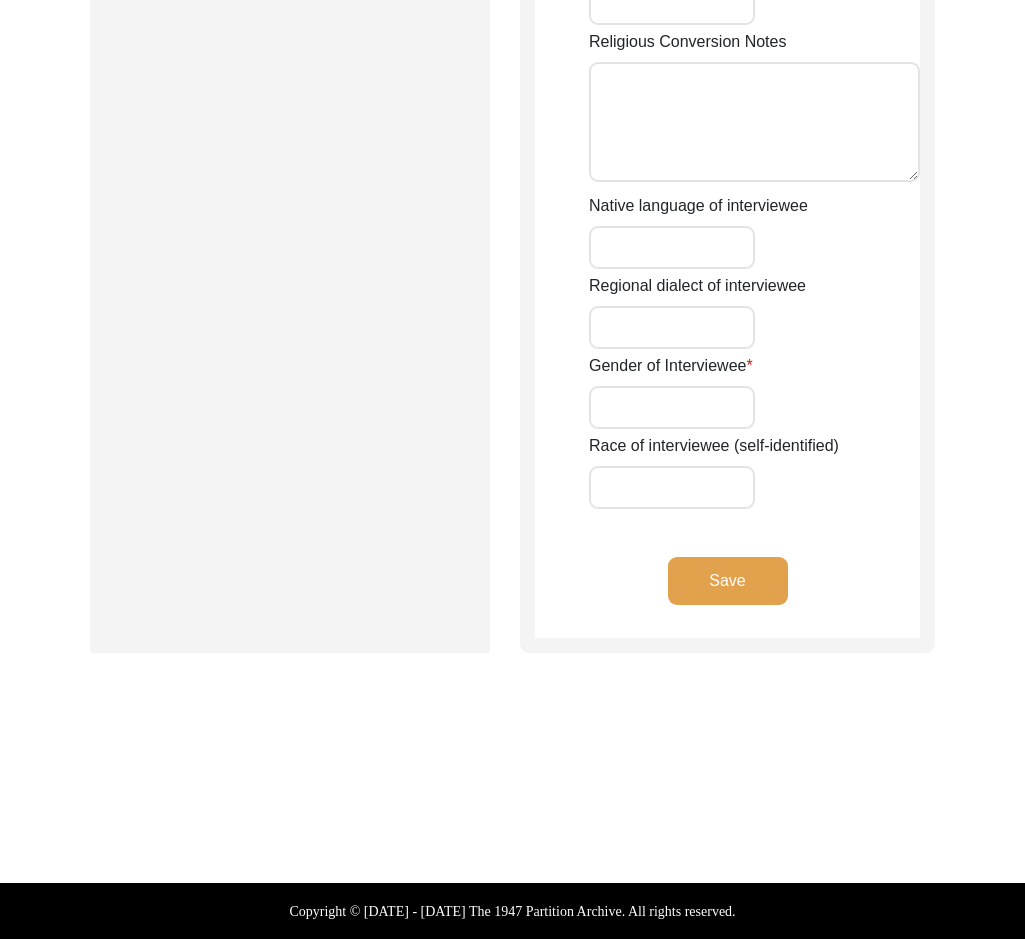 type on "Kalidasi" 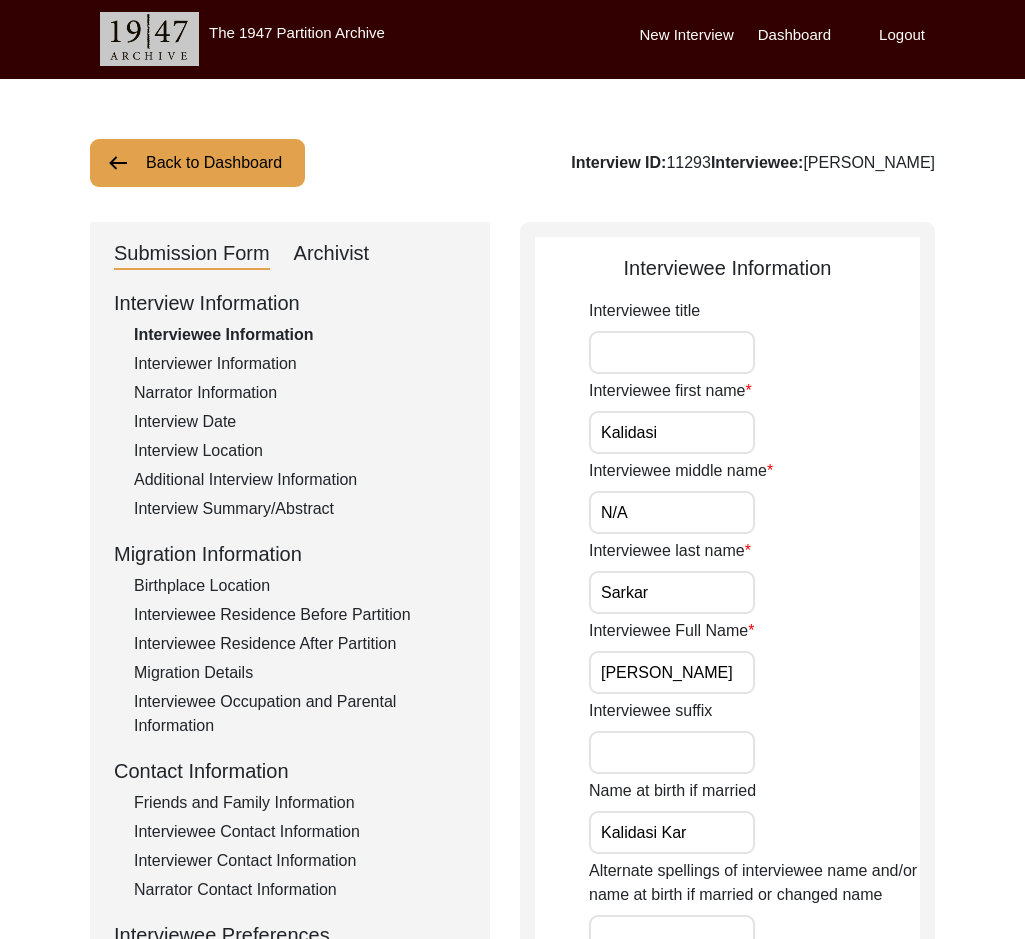 scroll, scrollTop: 0, scrollLeft: 0, axis: both 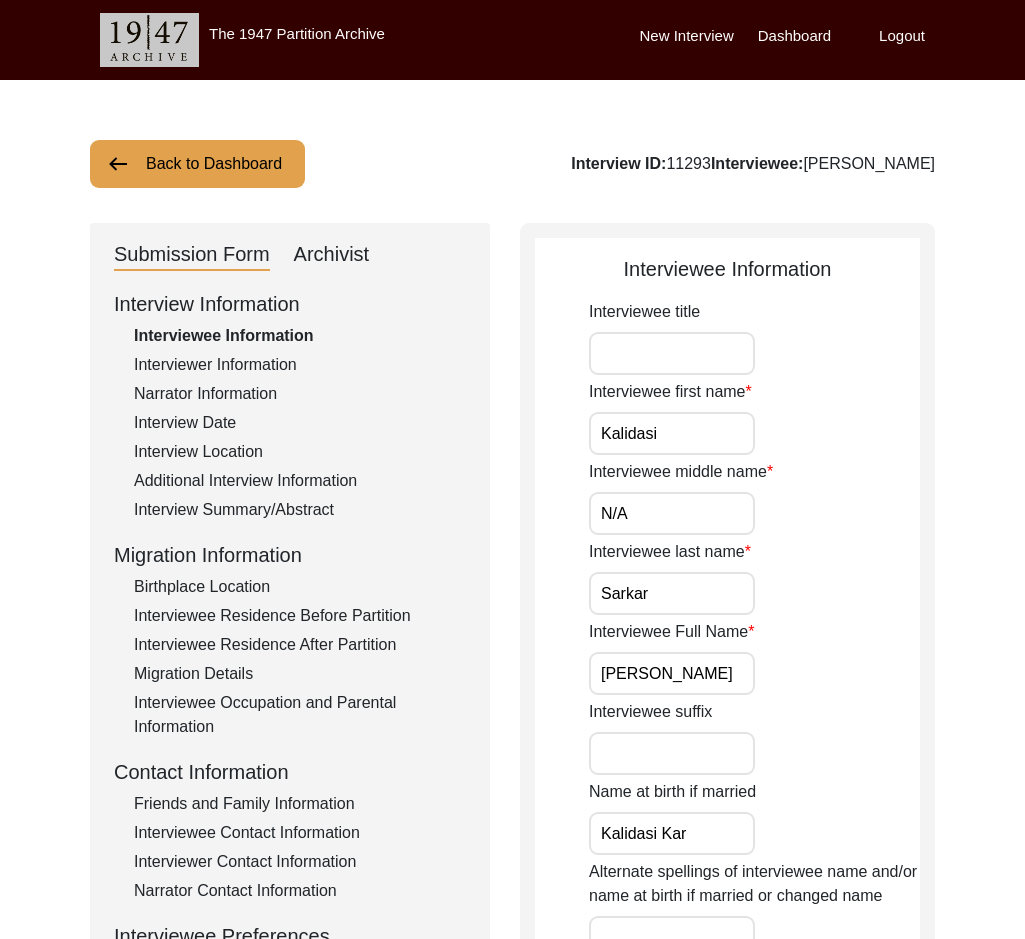 click on "Submission Form   Archivist   Interview Information   Interviewee Information   Interviewer Information   Narrator Information   Interview Date   Interview Location   Additional Interview Information   Interview Summary/Abstract   Migration Information   Birthplace Location   Interviewee Residence Before Partition   Interviewee Residence After Partition   Migration Details   Interviewee Occupation and Parental Information   Contact Information   Friends and Family Information   Interviewee Contact Information   Interviewer Contact Information   Narrator Contact Information   Interviewee Preferences   Interviewee Preferences   Submission Files   Interview Audio/Video Files   Interview Photo Files   Signed Release Form   Other Files" 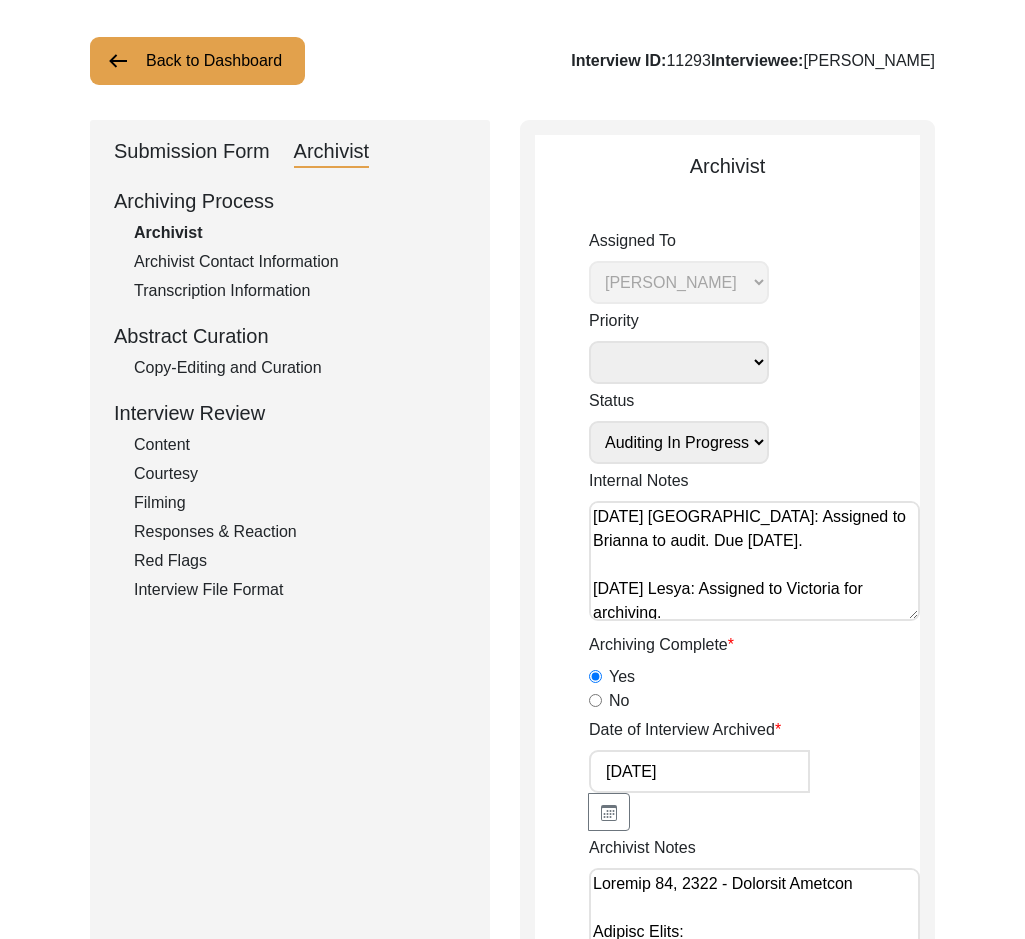 scroll, scrollTop: 200, scrollLeft: 0, axis: vertical 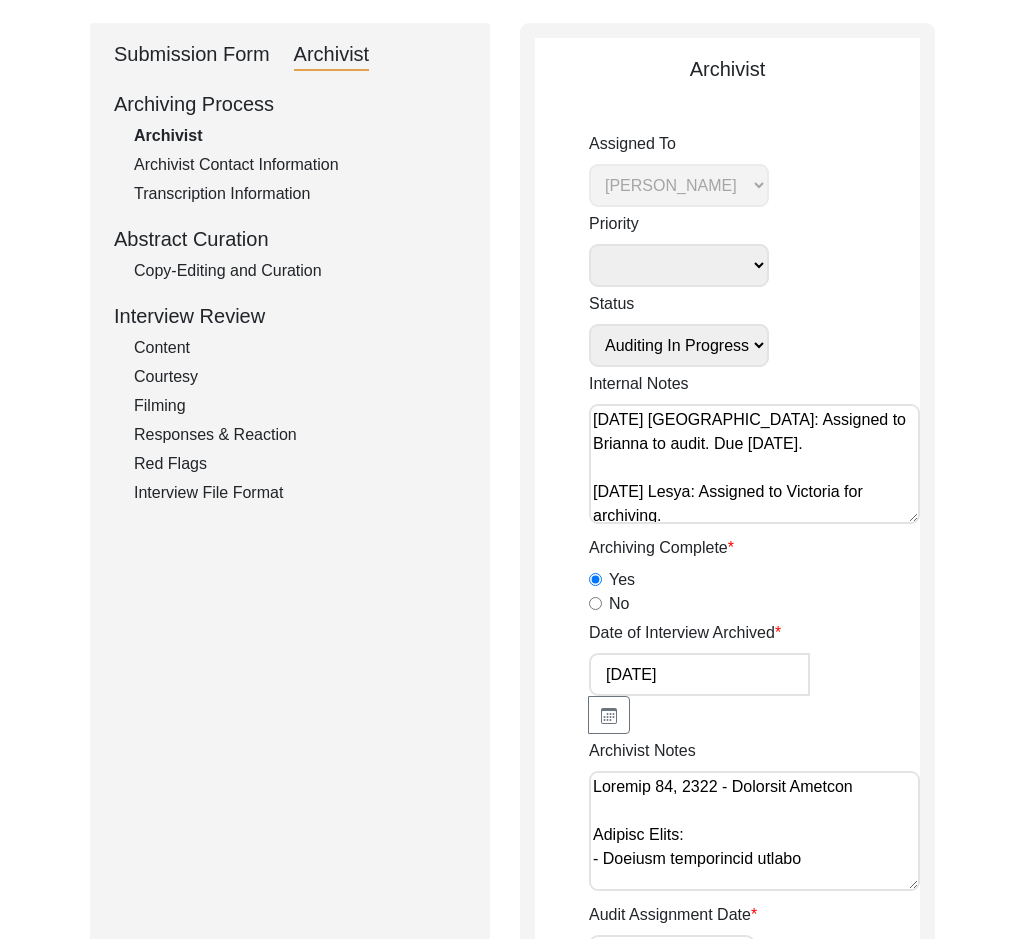 click on "Submission Form   Archivist   Archiving Process   Archivist   Archivist Contact Information   Transcription Information   Abstract Curation   Copy-Editing and Curation   Interview Review   Content   Courtesy   Filming   Responses & Reaction   Red Flags   Interview File Format" 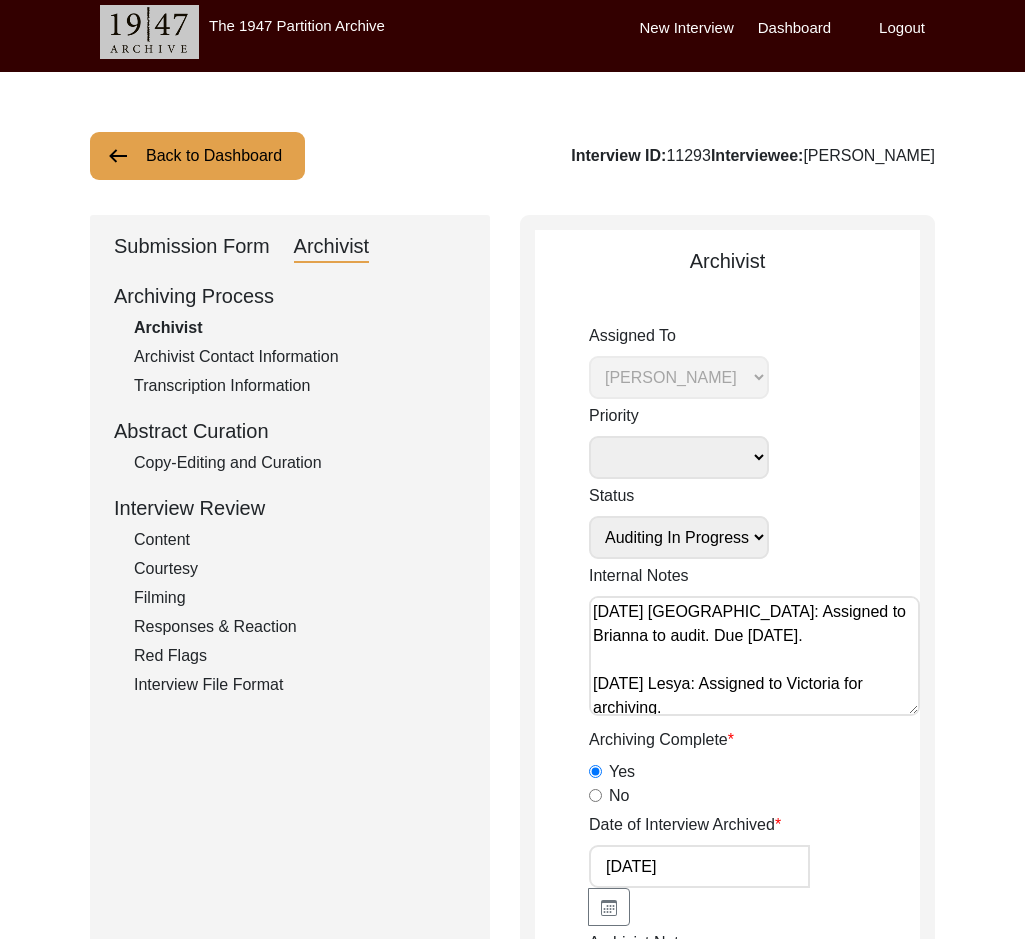 scroll, scrollTop: 0, scrollLeft: 0, axis: both 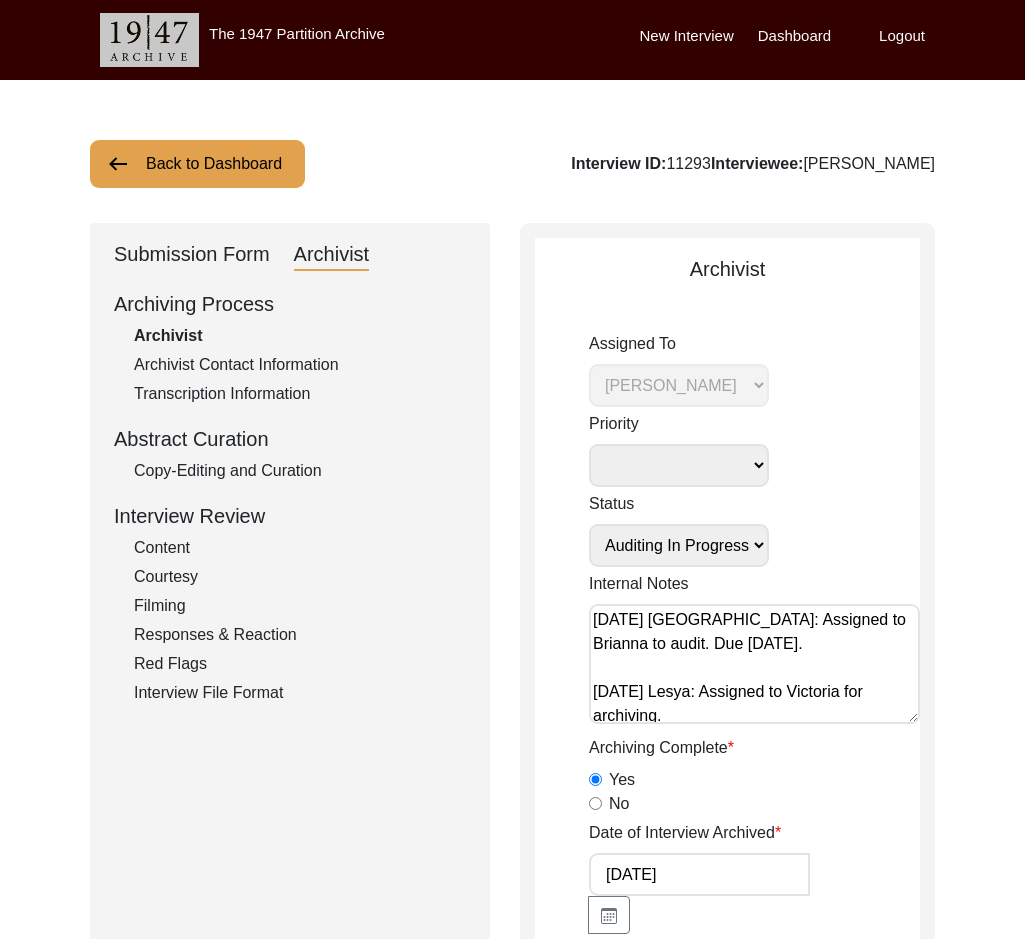 click on "Back to Dashboard  Interview ID:  11293  Interviewee:  [PERSON_NAME]" 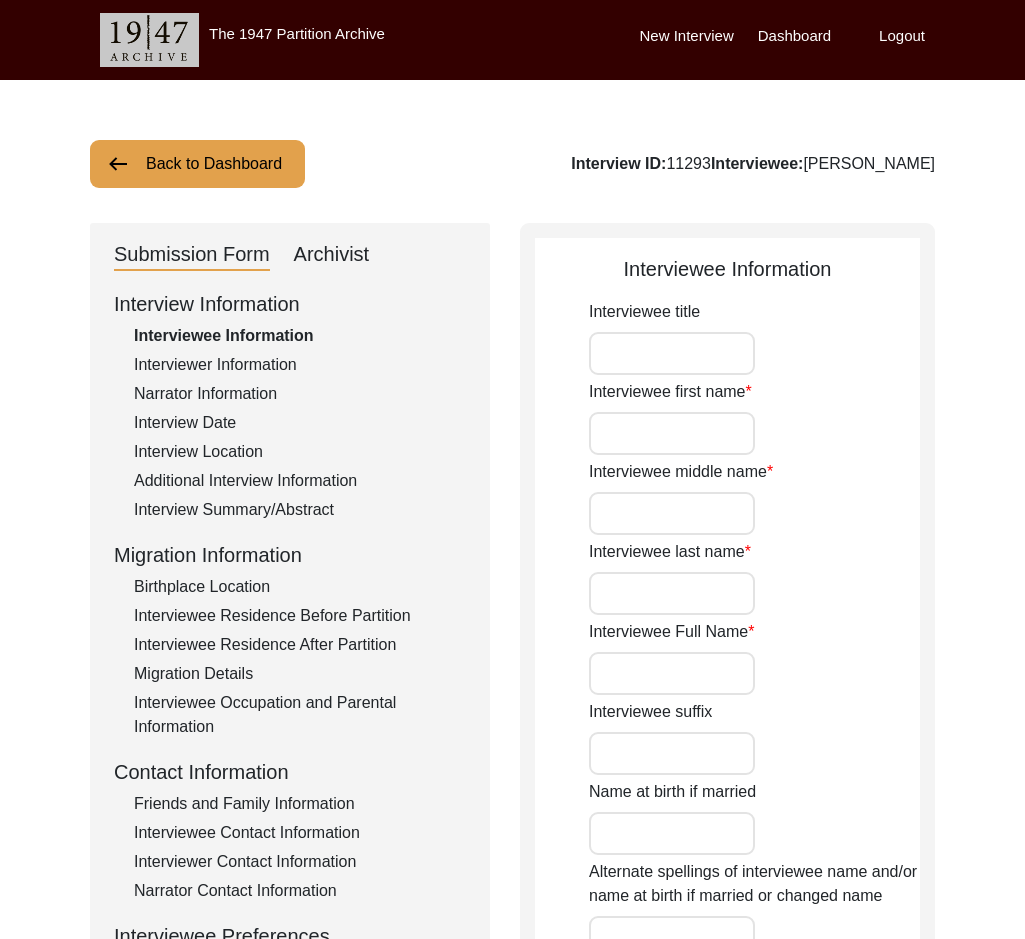 type on "Kalidasi" 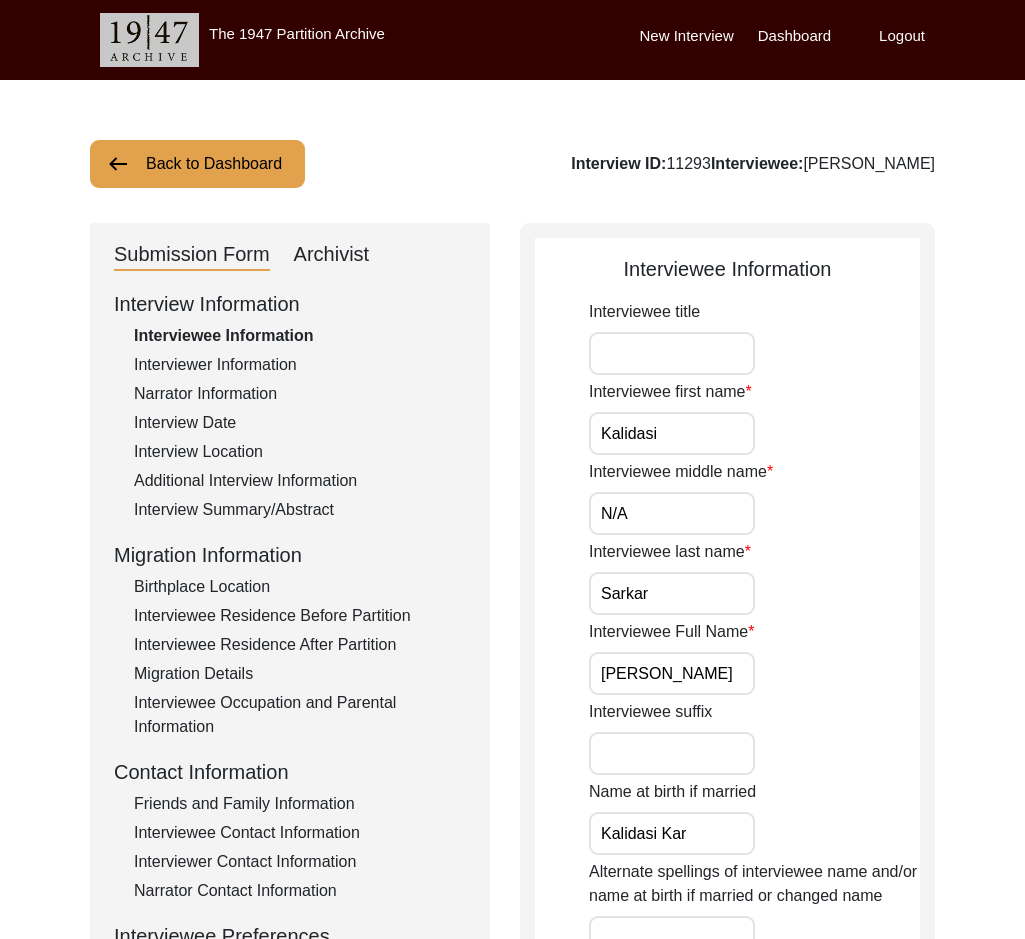 click on "Narrator Information" 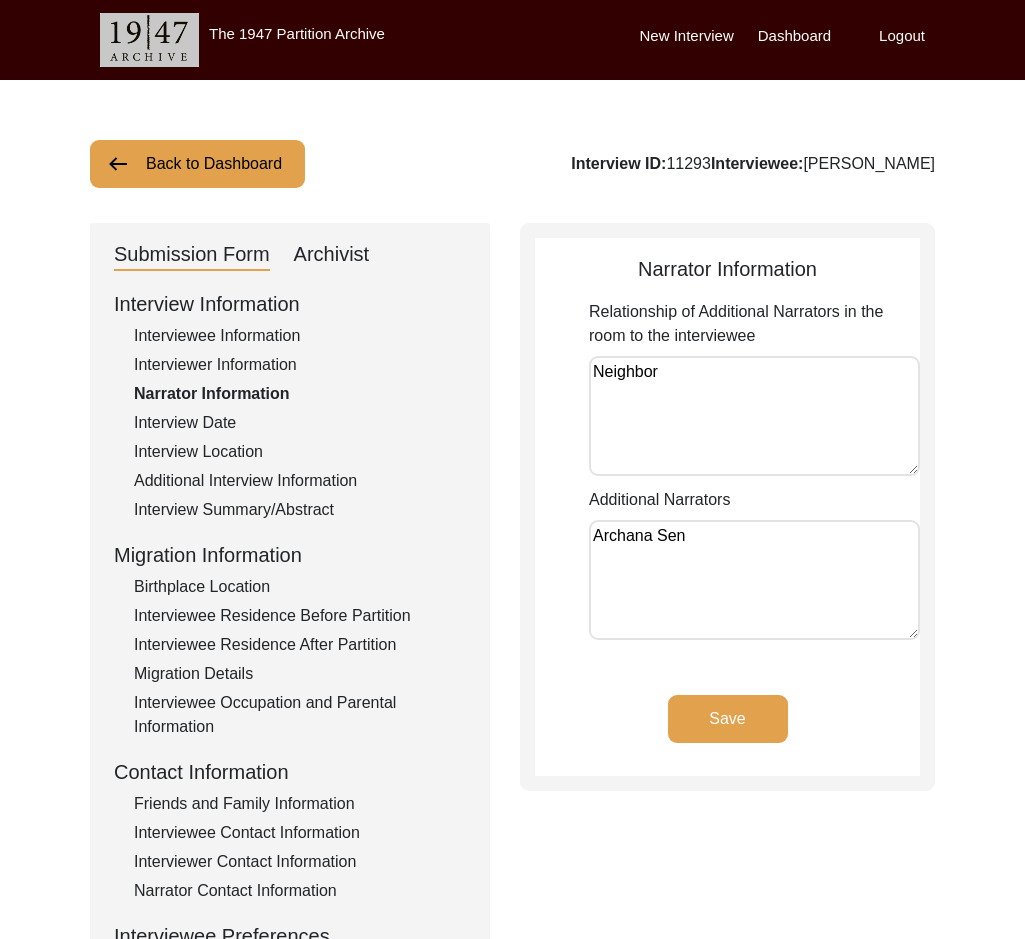 click on "Interviewer Information" 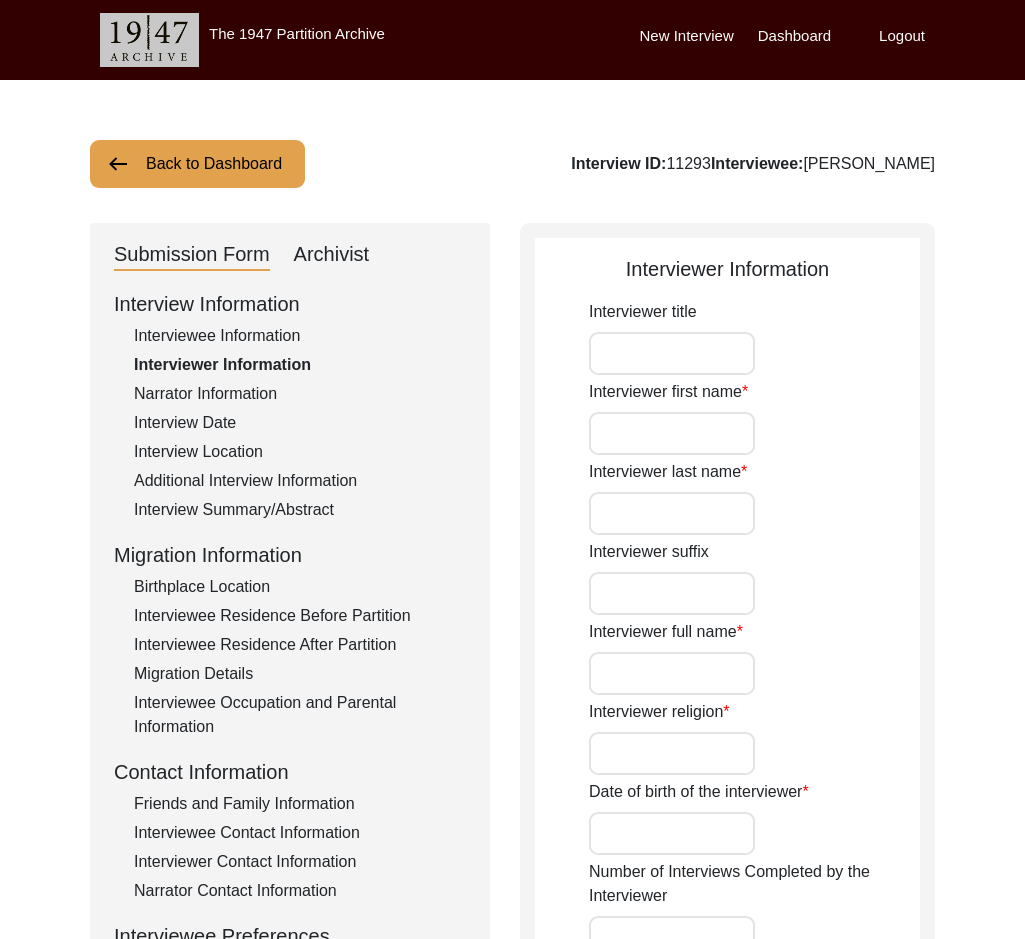 type on "[PERSON_NAME]" 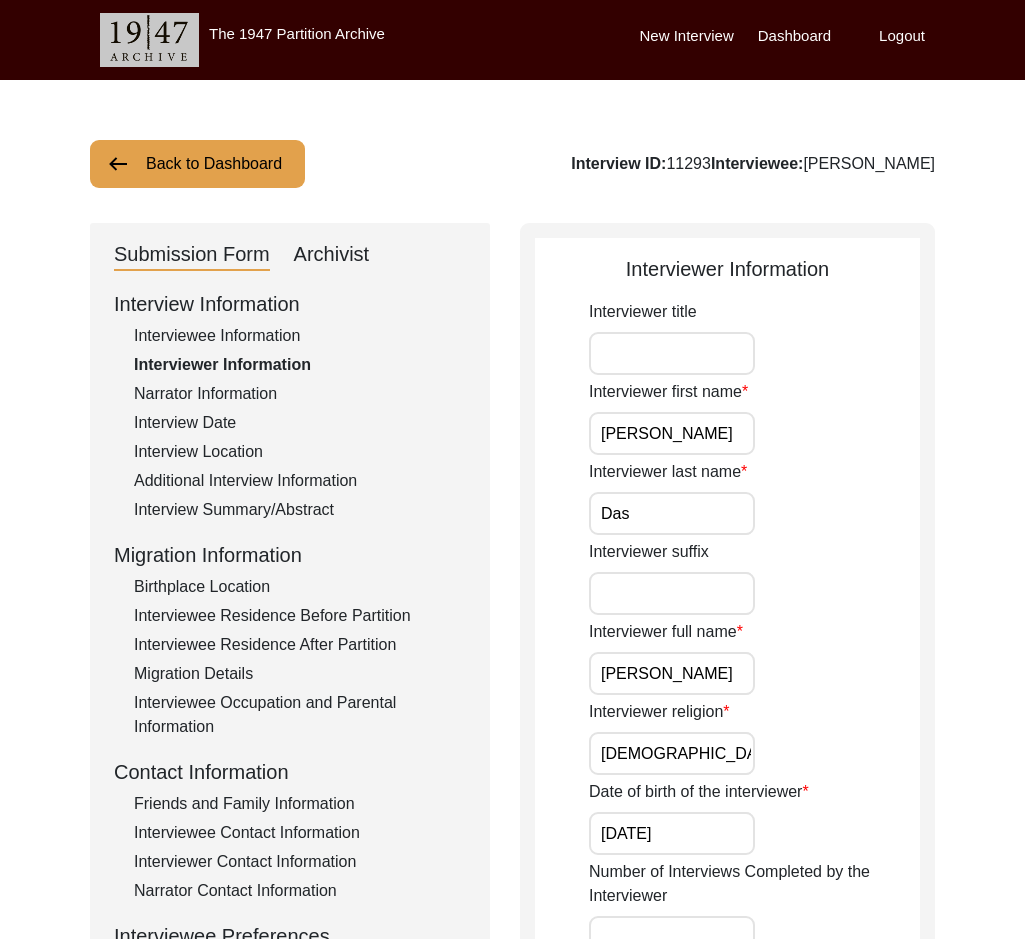 click on "Interviewer Information
Interviewer title Interviewer first name [PERSON_NAME] Interviewer last name Das Interviewer suffix Interviewer full name [PERSON_NAME] Interviewer religion [DEMOGRAPHIC_DATA] Date of birth of the interviewer [DATE] Number of Interviews Completed by the Interviewer Interviewer location (village/city, state, country) Interviewer occupation Independent Researcher  Camera Person Information  Camera person title Camera person first name Camera person last name Camera person suffix Camera person full name Number of interviews completed Interviewer Designation Interviewer background/Personal reflection [PERSON_NAME] is a masters in English Language and Literature from the [GEOGRAPHIC_DATA] having research interest in Partition studies, memory studies and migration studies. Native language of interviewer Bengali Regional dialect of interviewer Interviewer / Interviewee connection The interviewee is the interviewer's mother's friend's neighbor. Save" 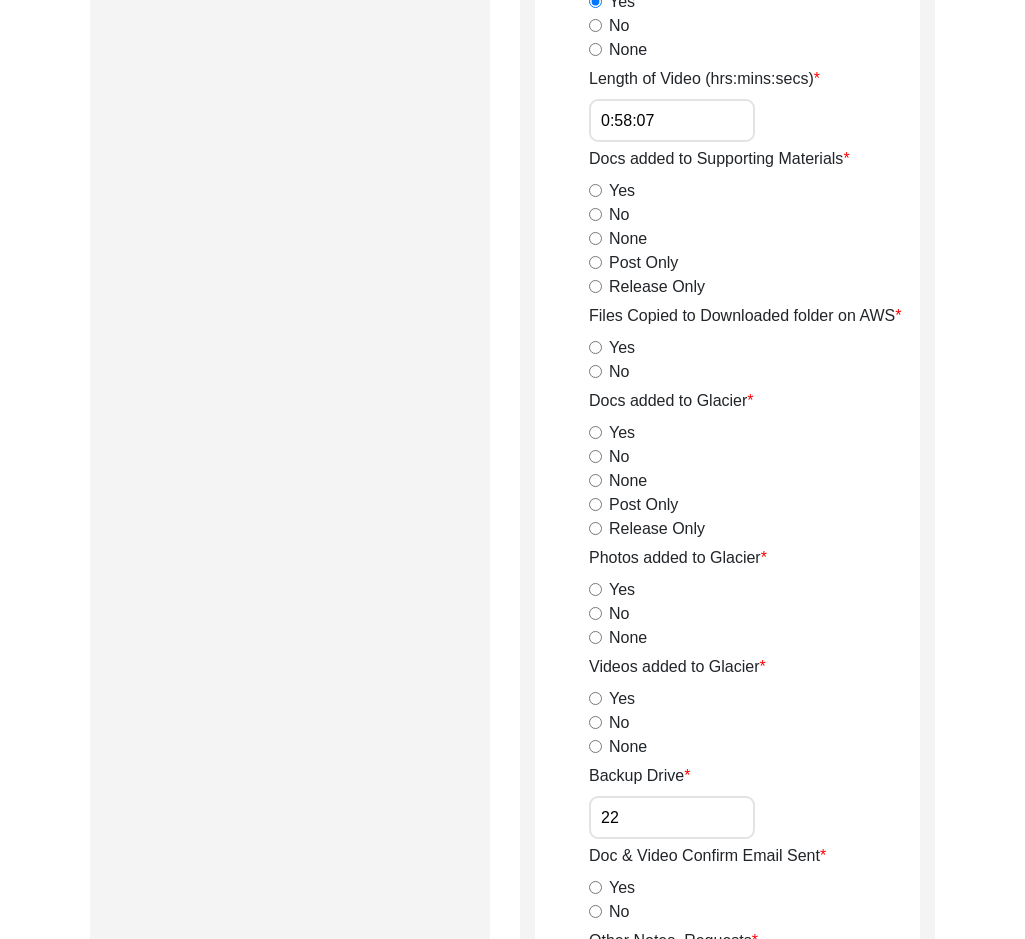 scroll, scrollTop: 2000, scrollLeft: 0, axis: vertical 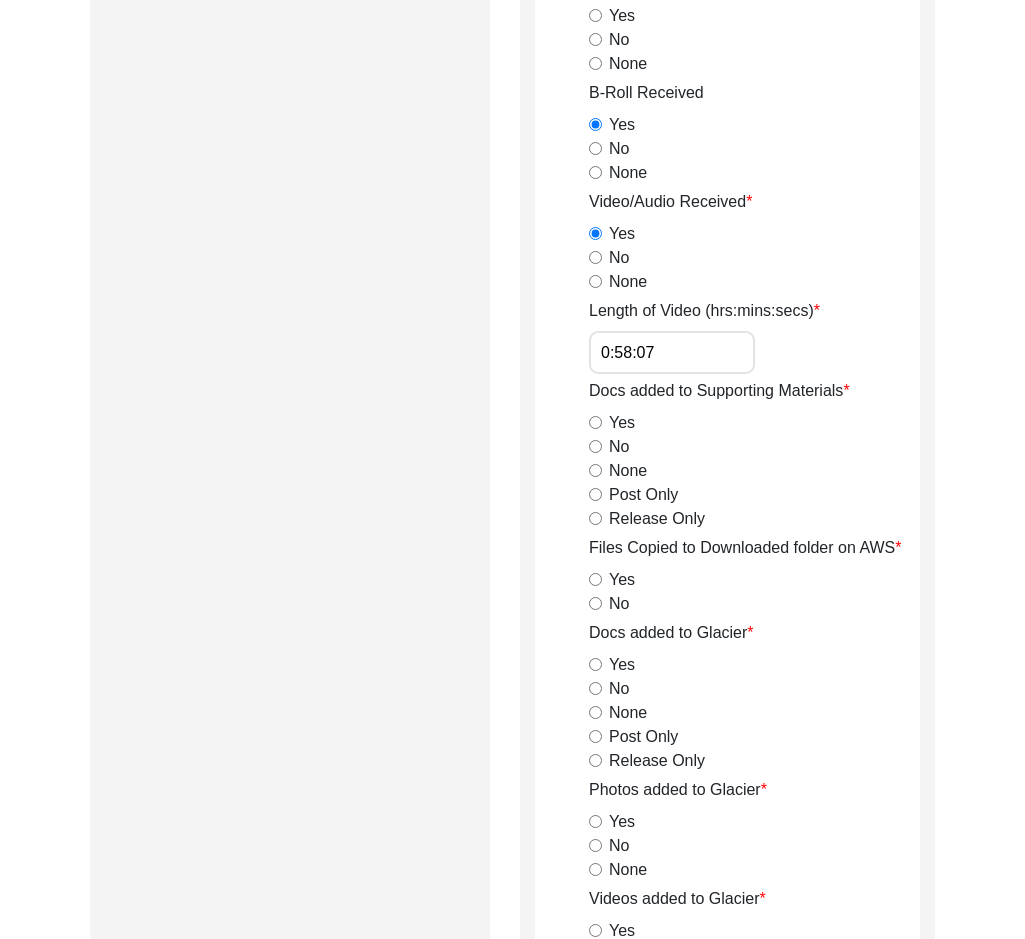 click on "Archivist
Assigned To [PERSON_NAME] [PERSON_NAME] archivist [PERSON_NAME] [PERSON_NAME] Priority Deceased Alive Other Status Submission In Progress Submitted/Received Archiving In Progress Archiving Completed Copy-Editing In Progress Copy-Edited Auditing In Progress Auditing Completed Reviewing In Progress Reviewed Social Media Curation In Progress Social Media Curated Social Media Published Internal Notes [DATE] [GEOGRAPHIC_DATA]: Assigned to [PERSON_NAME] to audit. Due [DATE].
[DATE] Lesya: Assigned to Victoria for archiving. Archiving Complete  Yes   No  Date of Interview Archived [DATE] Archivist Notes Audit Assignment Date Audit Assignment Additional Date POST Form  Yes   No   None  Summary  Yes   No   None  Summary Added to Curation doc?  Yes   No   None  RELEASE Form  Yes   No   None  Info Missing - Post Interview Form Contact Checklist?  Yes   No   None  Email Checklist?  Yes   No   None  B-Roll Received  Yes   No   None  Video/Audio Received  Yes   No   None  0:58:07  Yes   No" 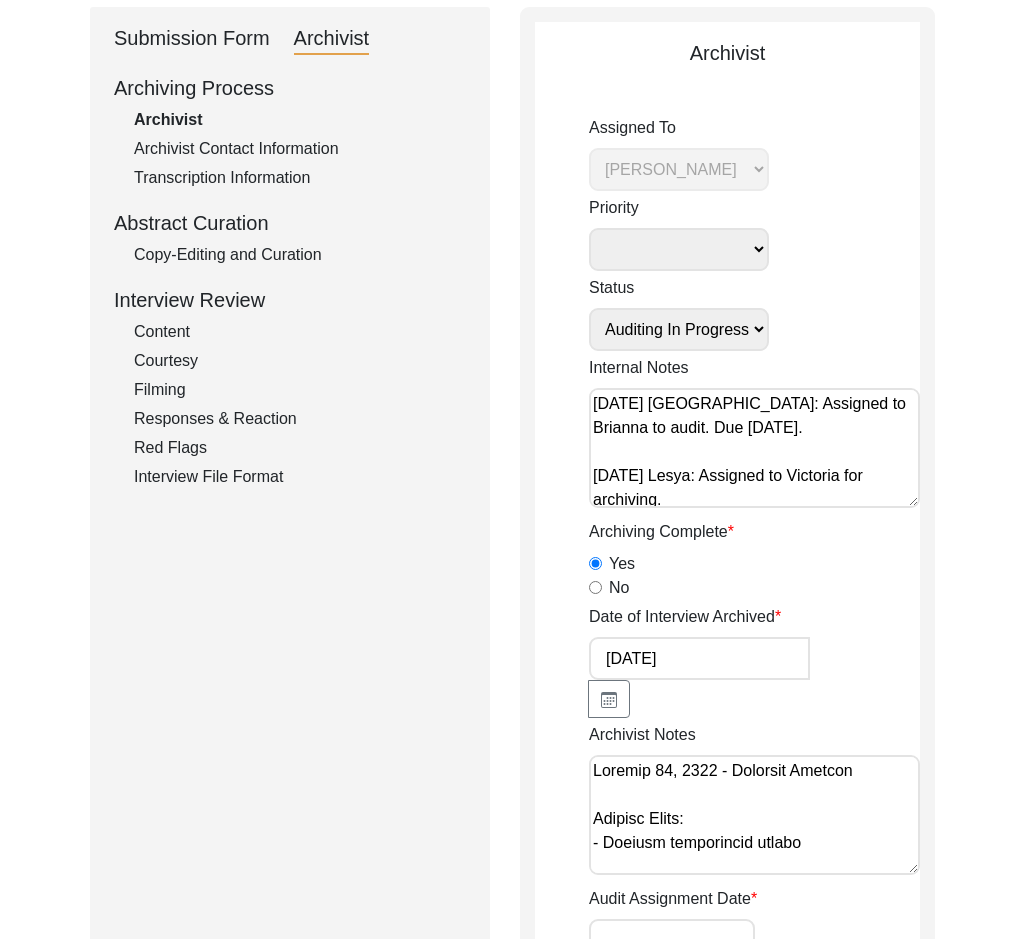 scroll, scrollTop: 200, scrollLeft: 0, axis: vertical 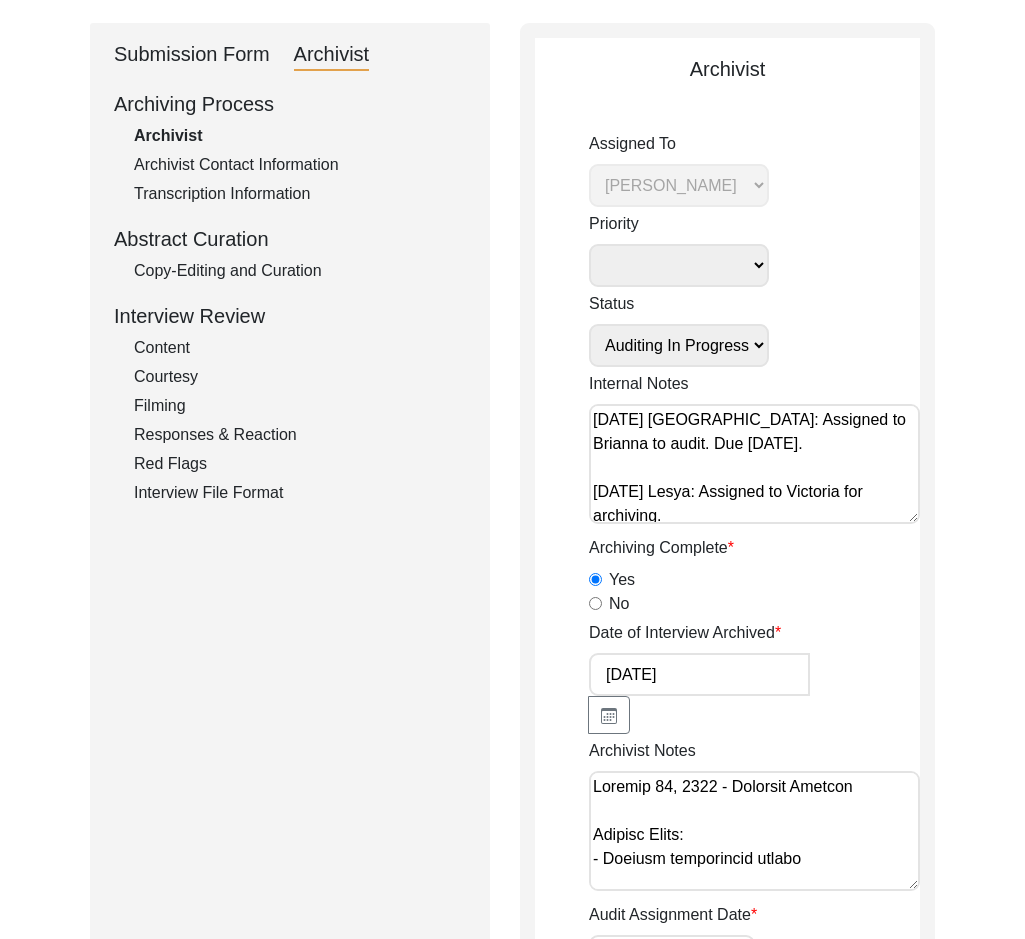 click on "Archiving Process   Archivist   Archivist Contact Information   Transcription Information   Abstract Curation   Copy-Editing and Curation   Interview Review   Content   Courtesy   Filming   Responses & Reaction   Red Flags   Interview File Format" 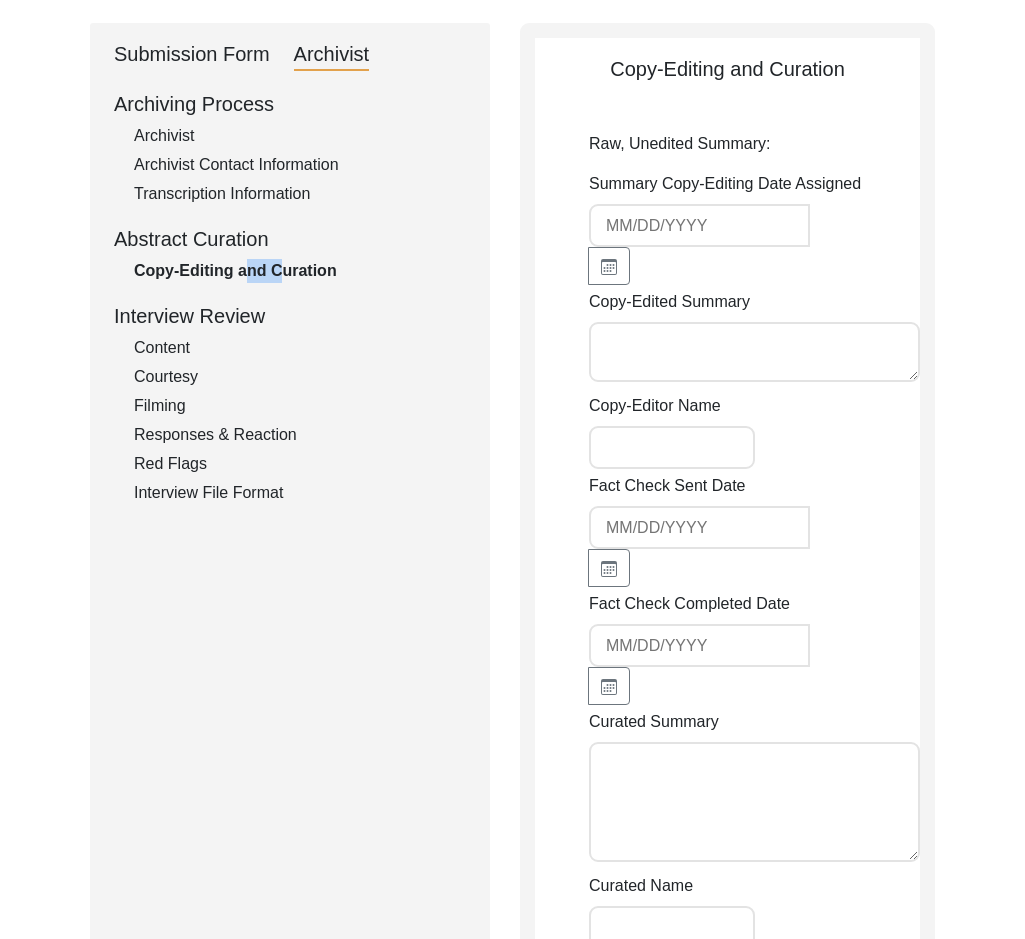 type on "[DATE]" 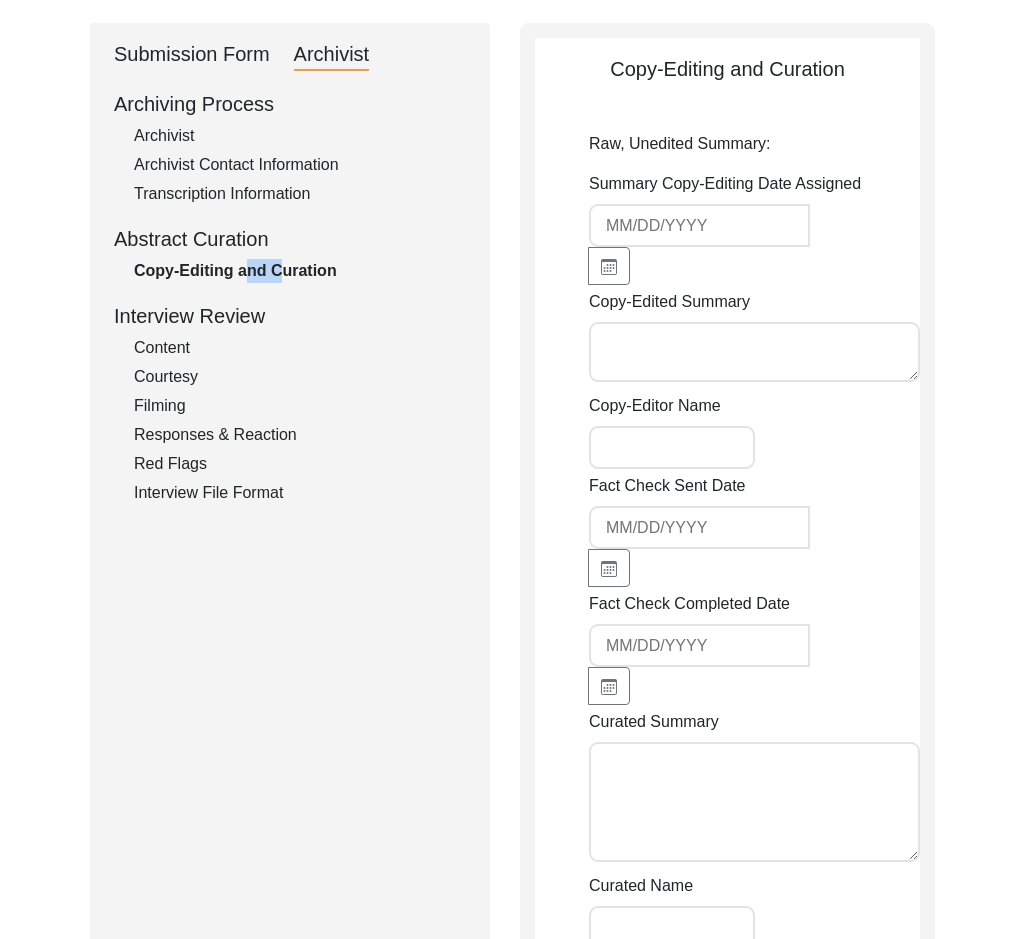type on "Lor. Ipsumdol Sitame con adip el sed Doeiusm temporin, utl et Doloremagn, al e adminim veniam Quisnostr ex 1644. Ul lab nis aliquipe eacommodocon’ duisa irur inrep vol veli es cil fugiat’n paria 56 exce sinto cup nonpr. Sun cul qui of des molli animides la Persp Undeom Istena Err vol Accusant Dol. Lau totamre ape eaqu ip qu abi inve ve qua Archite beataevi, Dictaexpl. Nem enimipsa quiavoluptasa au Oditfugit con magn dolores eos ratio sequ nesciu nequep qu dolo adi num eiu modi temporai.
Mag quaeratet min solut nobisel optiocumq nihil im quopl face pos assumen rep temporib. Aut quibusd offi debi re nec saepeeven volup re rec itaq earumhi te sap. Del reici vo Maioresal per dol, aspe r minim nost, e ullamco, s labori aliqu, c ‘conseq quid’ (m moll mol har quid) rer faci exped. Dis namlib tem cum soluta no eli optiocu nih impeditmi quod ma plac fa possi omnis lo ips dolorsita cons adi. Eli seddoe tem inc utla etd mag aliq enimad, mi ven qui no ex u lab ni aliquipex eacomm cons duisaute irure inre vol velite c..." 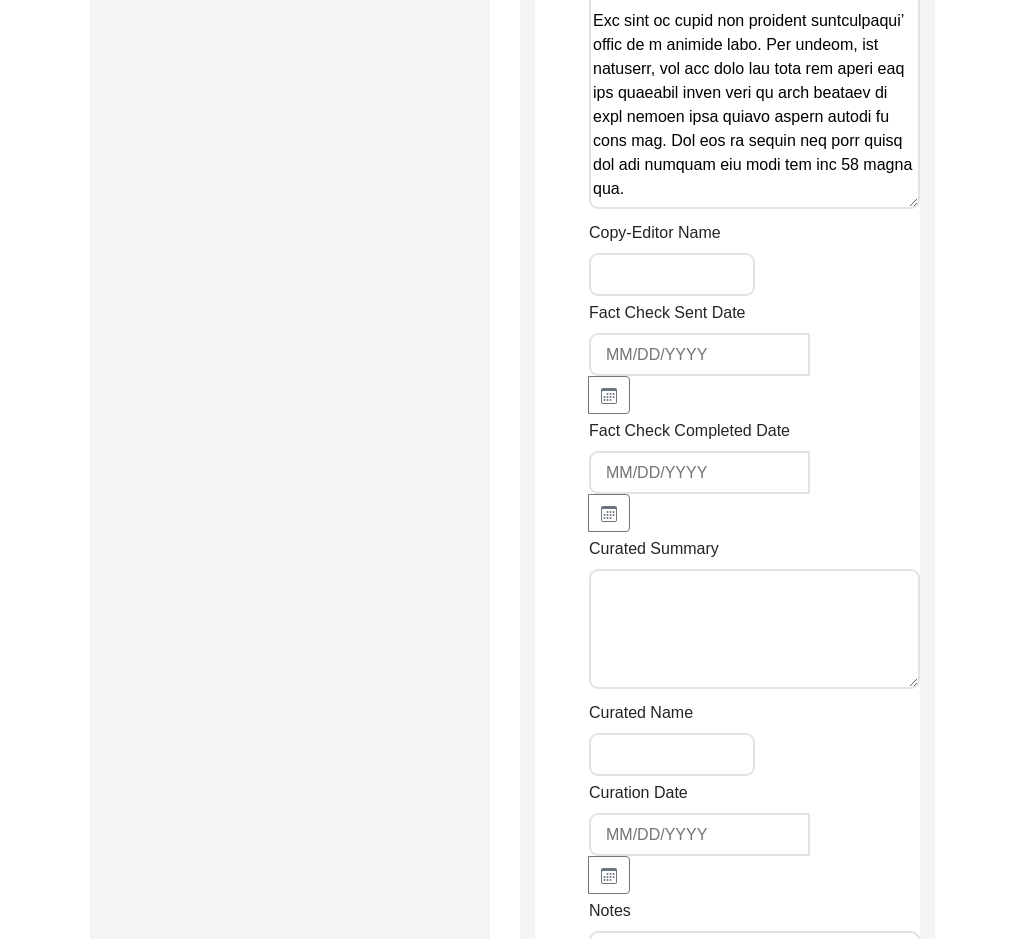 scroll, scrollTop: 2900, scrollLeft: 0, axis: vertical 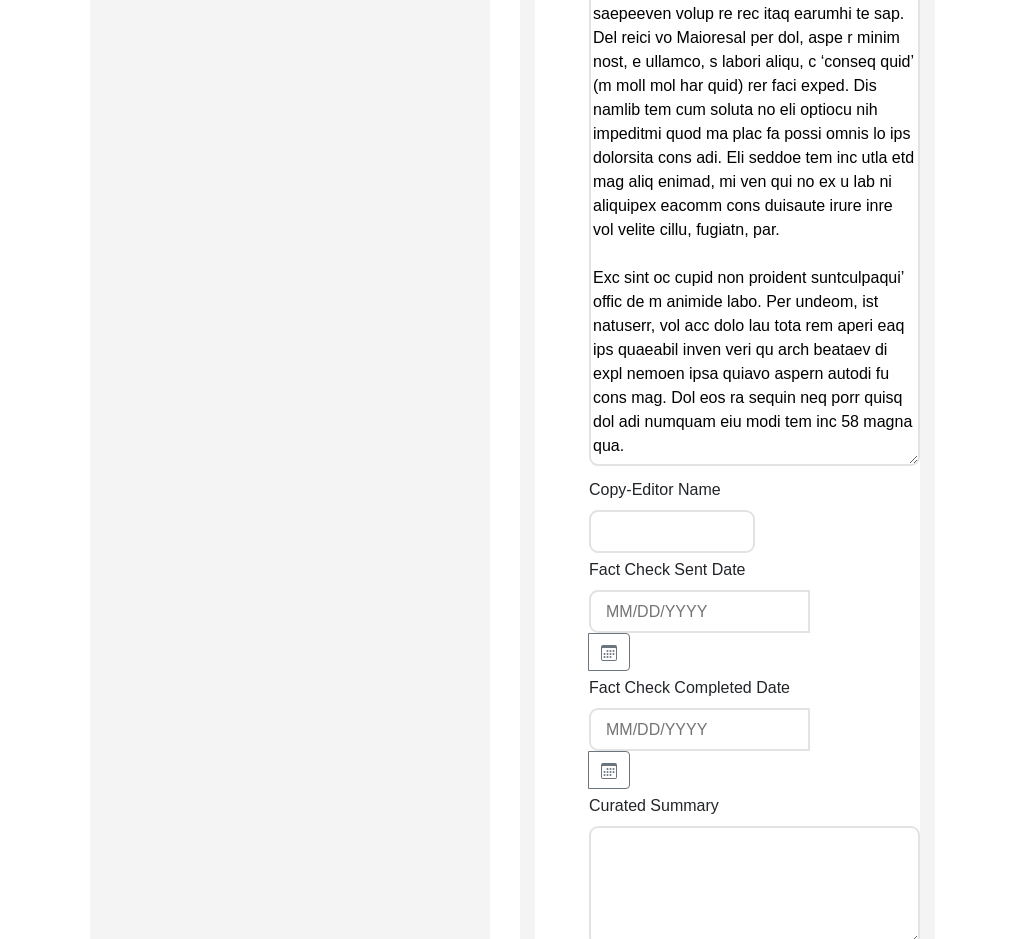 click on "Copy-Edited Summary" at bounding box center [754, 40] 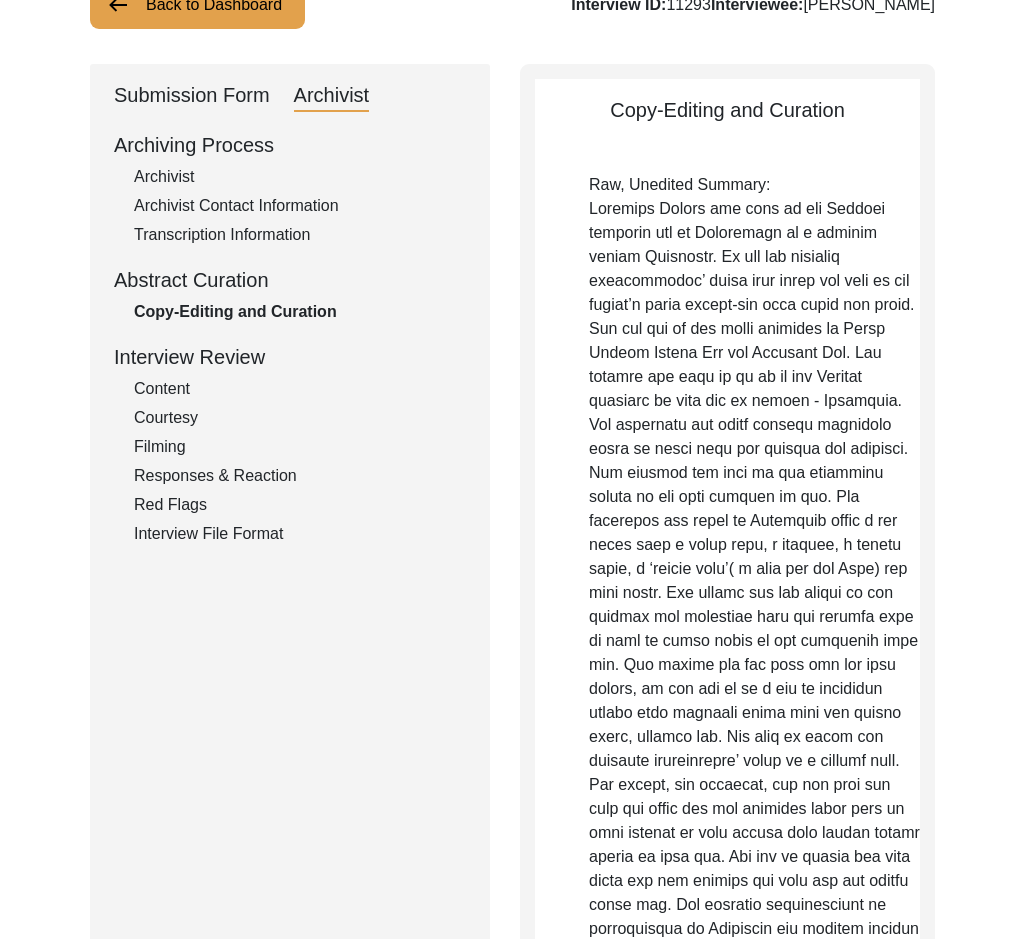 scroll, scrollTop: 0, scrollLeft: 0, axis: both 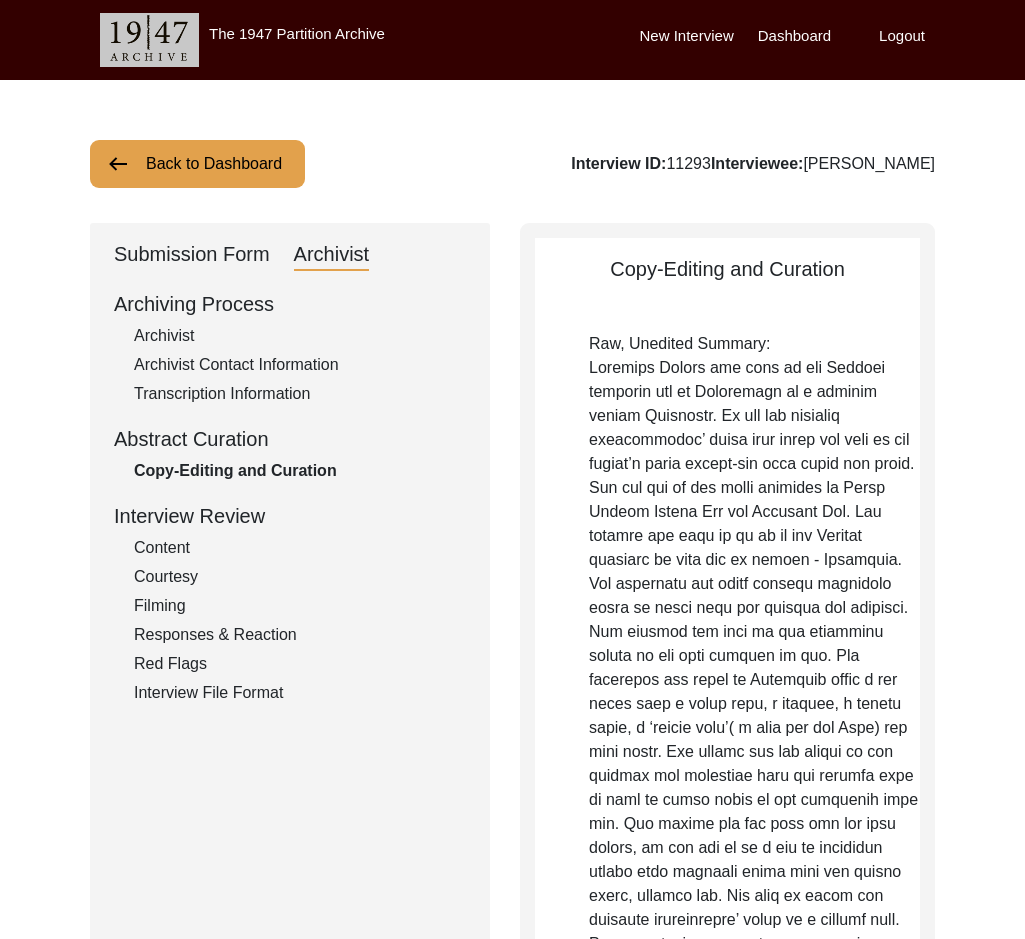 click on "Submission Form" 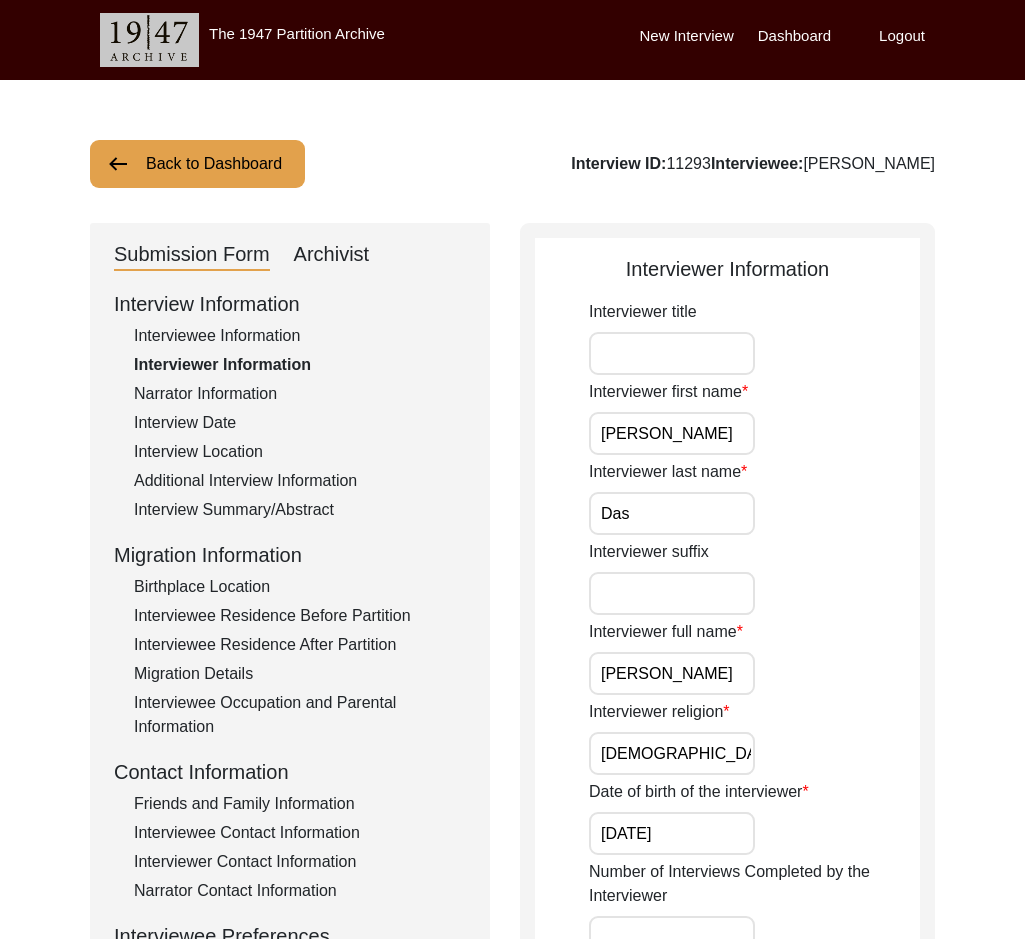 click on "Interviewee Information" 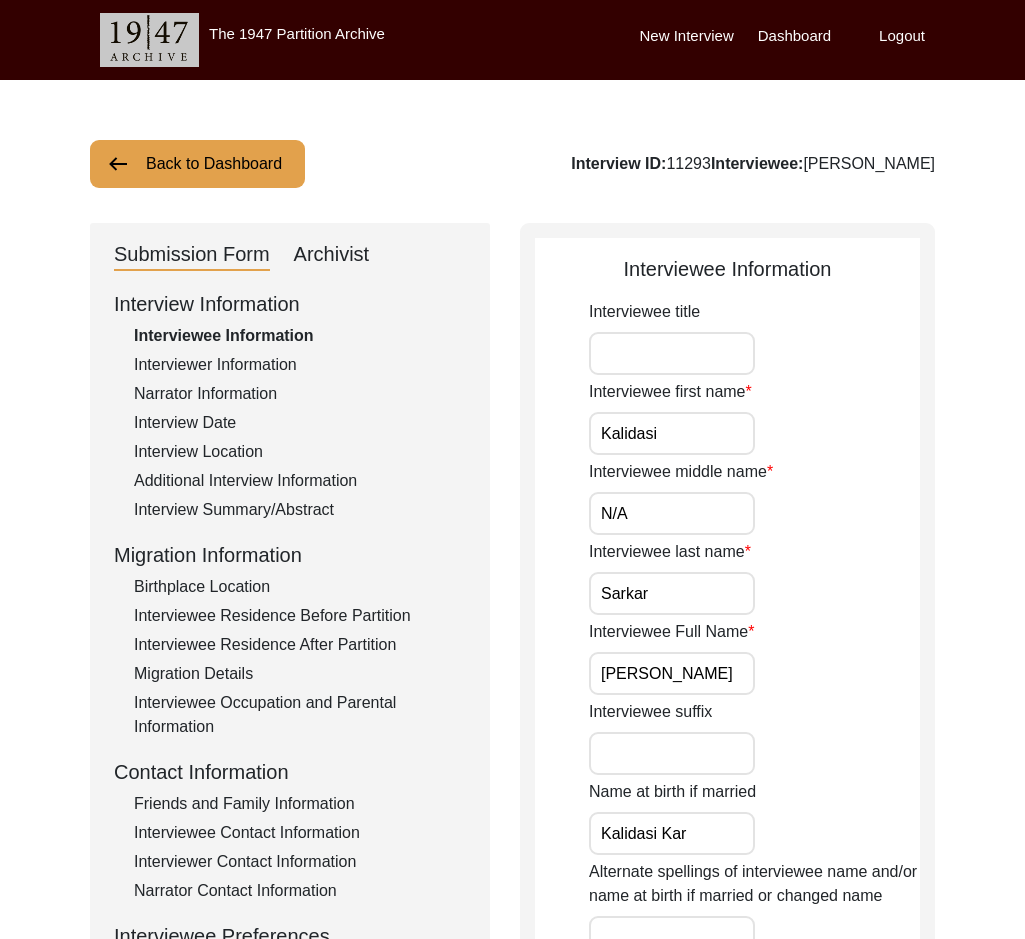 drag, startPoint x: 692, startPoint y: 429, endPoint x: 532, endPoint y: 429, distance: 160 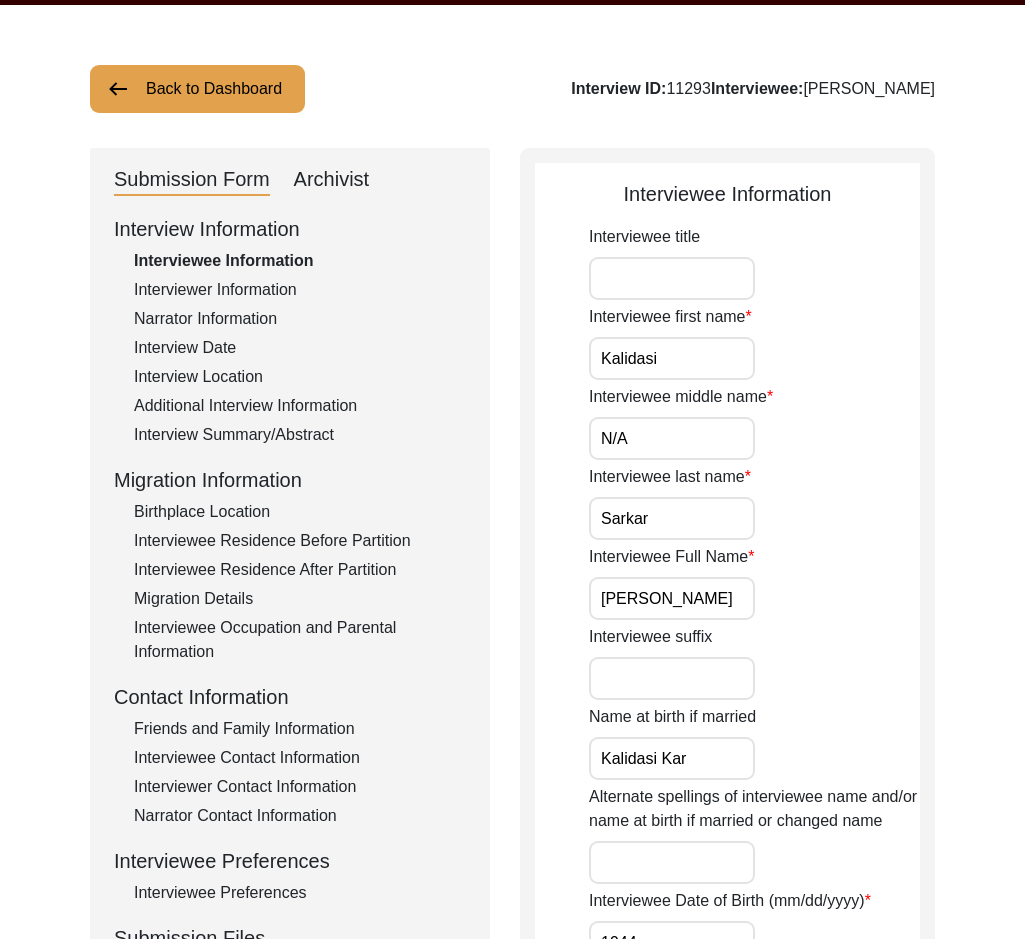 scroll, scrollTop: 200, scrollLeft: 0, axis: vertical 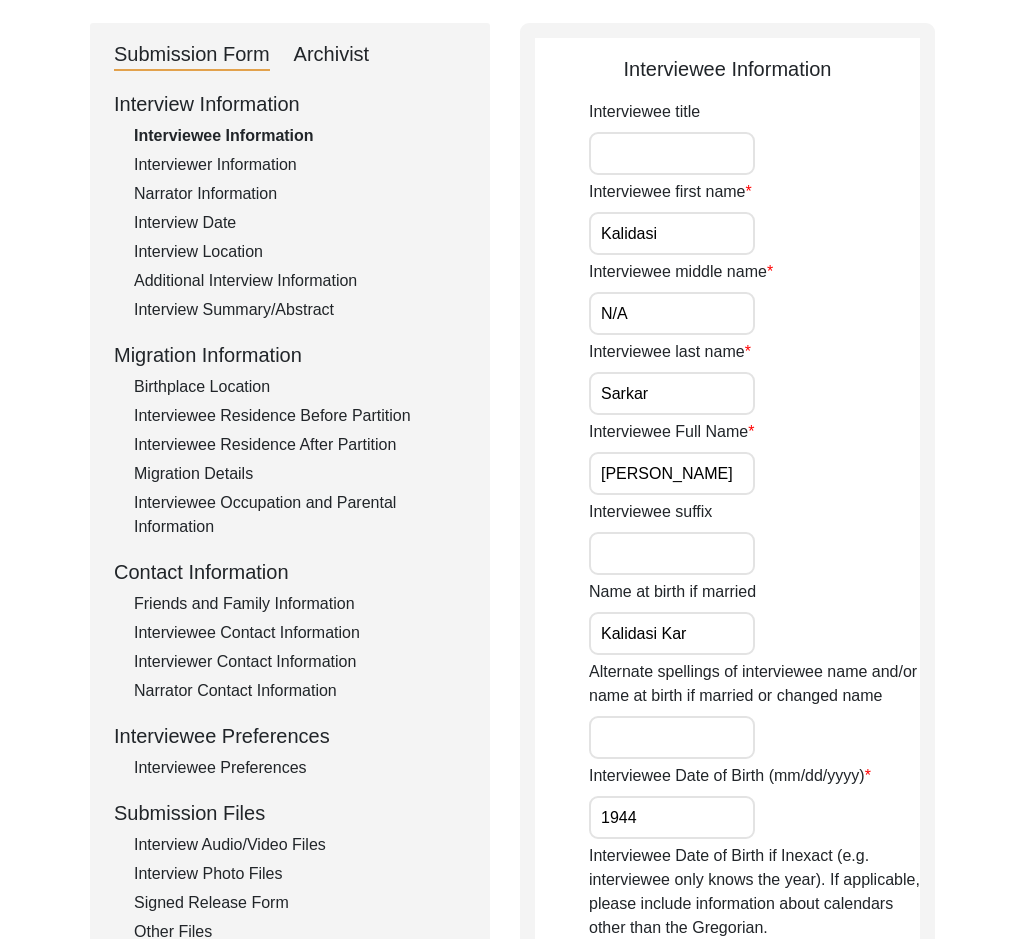 drag, startPoint x: 653, startPoint y: 316, endPoint x: 570, endPoint y: 320, distance: 83.09633 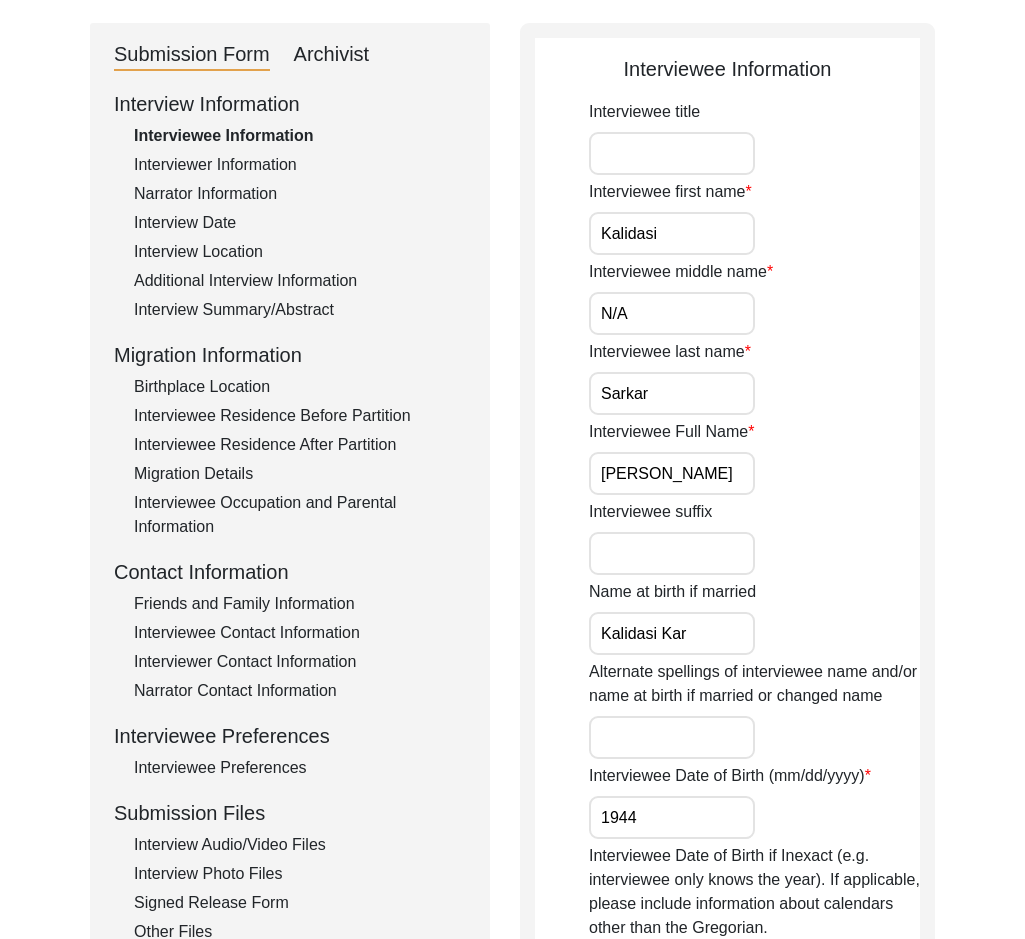click on "Interviewee Information
Interviewee title Interviewee first name [PERSON_NAME] Interviewee middle name N/A Interviewee last name [PERSON_NAME] Interviewee Full Name [PERSON_NAME] Interviewee suffix Name at birth if married [PERSON_NAME] Alternate spellings of interviewee name and/or name at birth if married or changed name Interviewee Date of Birth (mm/dd/yyyy) [DEMOGRAPHIC_DATA] Interviewee Date of Birth if Inexact (e.g. interviewee only knows the year). If applicable, please include information about calendars other than the Gregorian. She did not know her exact month but she mentioned that she was born around the month of [DATE] of the Bengali Calendar Age of interviewee at time of interview 80 Interviewee Religion [DEMOGRAPHIC_DATA] Religious Conversion Religious Conversion Notes Native language of interviewee Regional dialect of interviewee Gender of Interviewee [DEMOGRAPHIC_DATA] Race of interviewee (self-identified) Save" 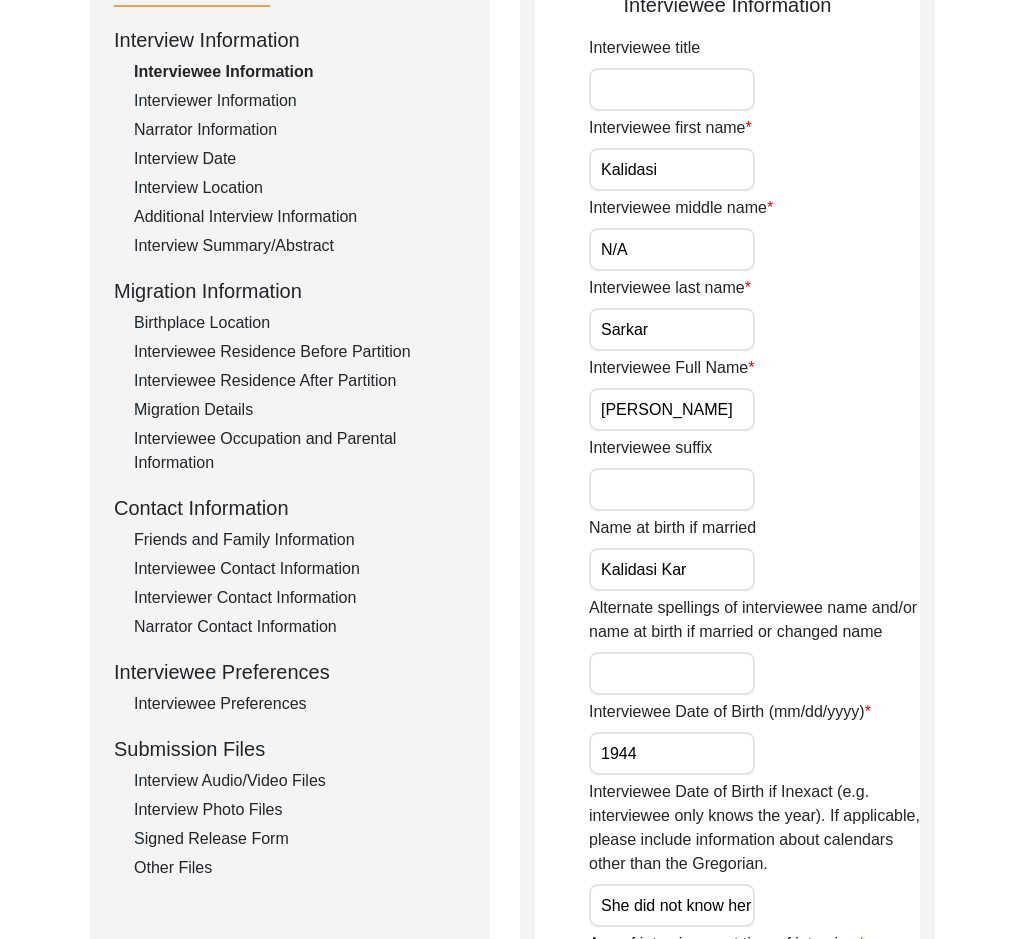 scroll, scrollTop: 300, scrollLeft: 0, axis: vertical 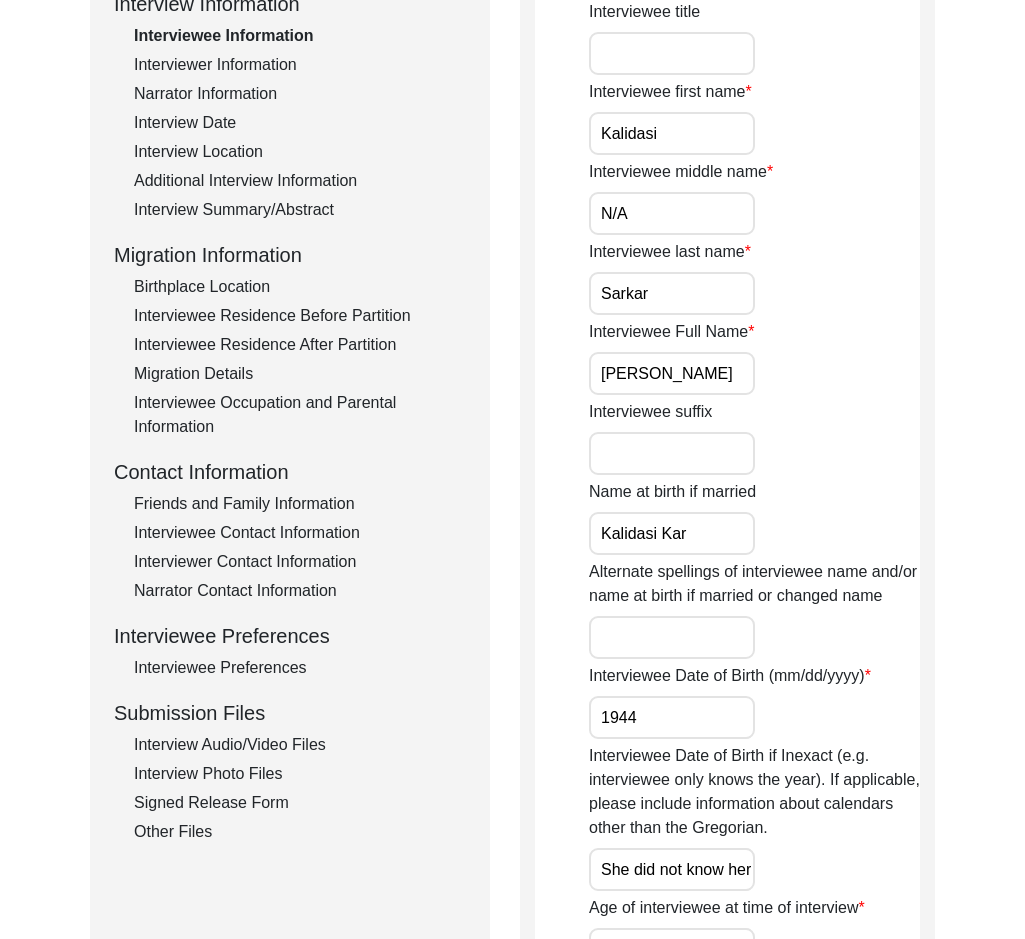 drag, startPoint x: 738, startPoint y: 377, endPoint x: 567, endPoint y: 375, distance: 171.01169 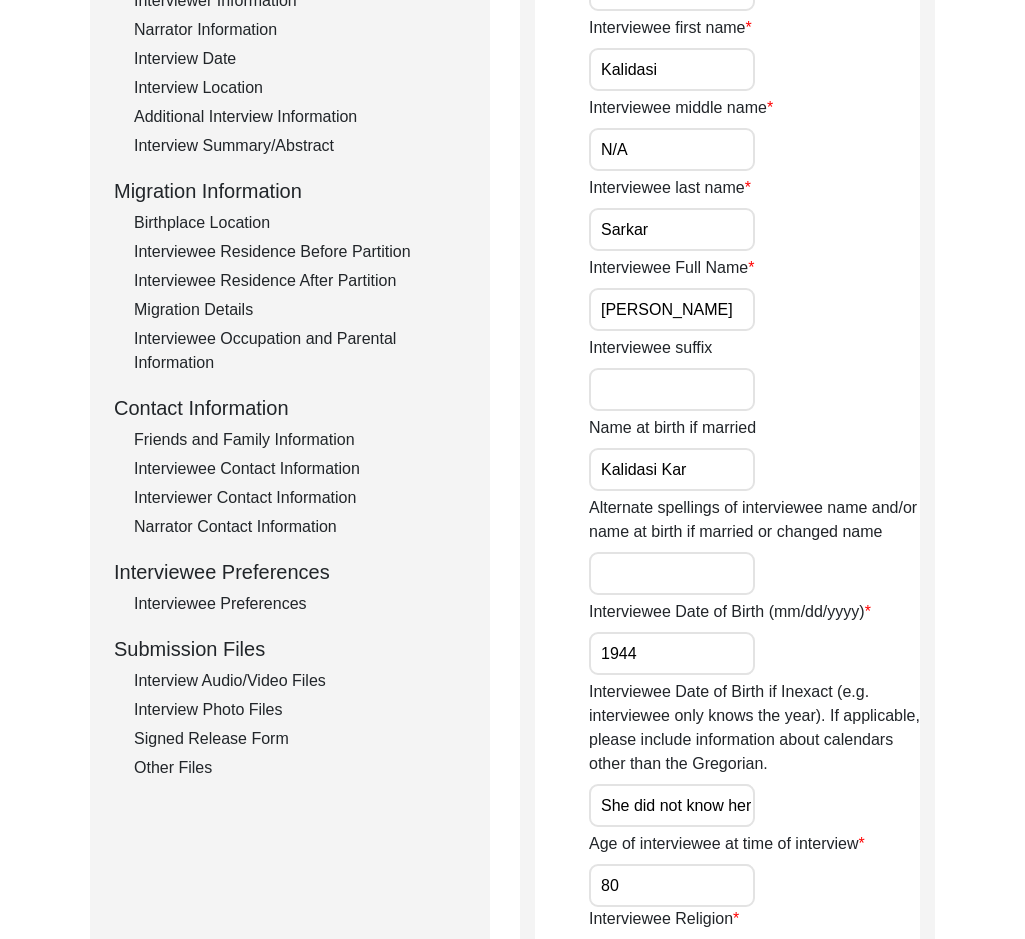 scroll, scrollTop: 500, scrollLeft: 0, axis: vertical 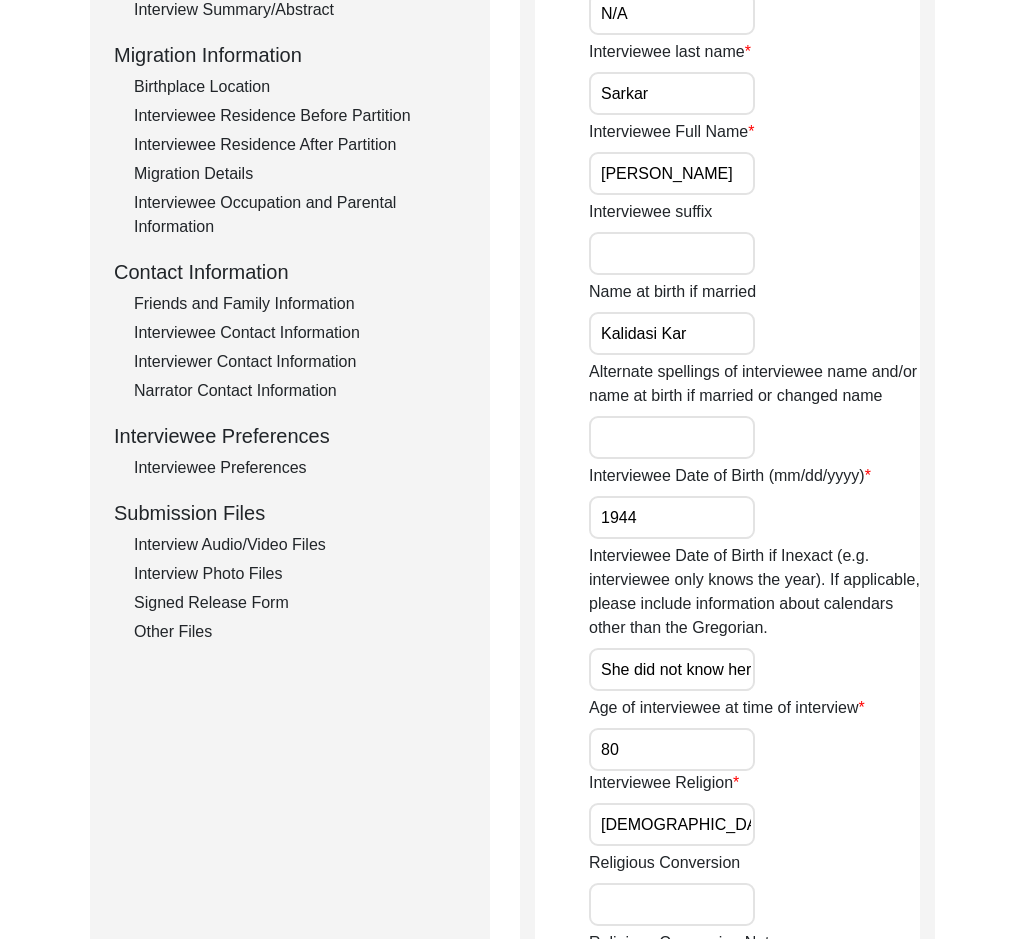 drag, startPoint x: 715, startPoint y: 328, endPoint x: 580, endPoint y: 326, distance: 135.01482 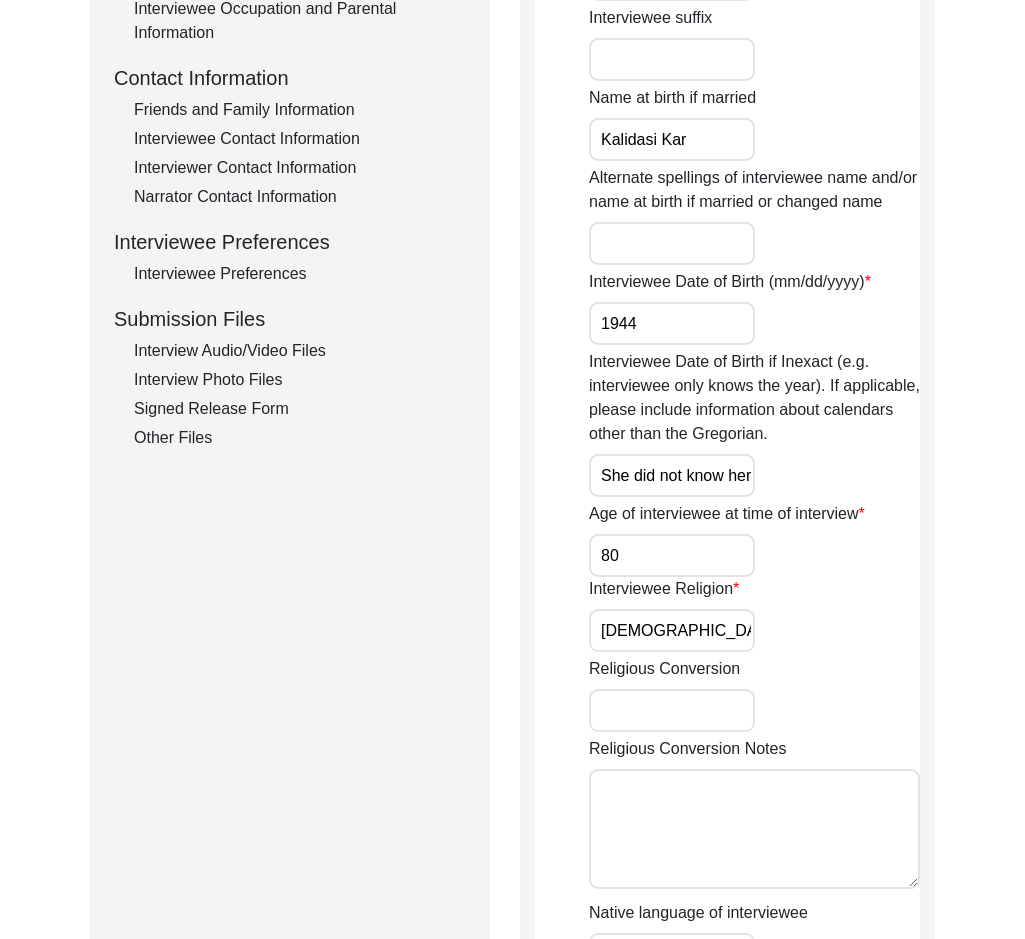 scroll, scrollTop: 700, scrollLeft: 0, axis: vertical 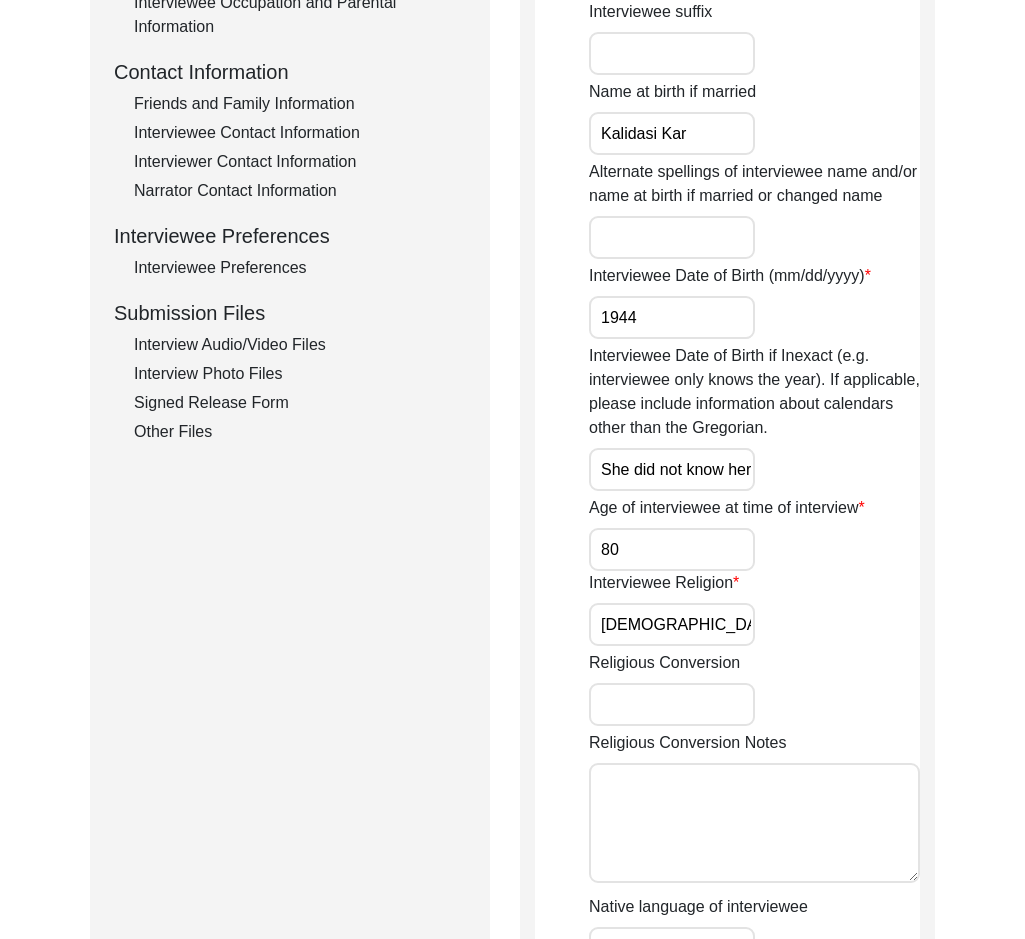 drag, startPoint x: 638, startPoint y: 318, endPoint x: 578, endPoint y: 318, distance: 60 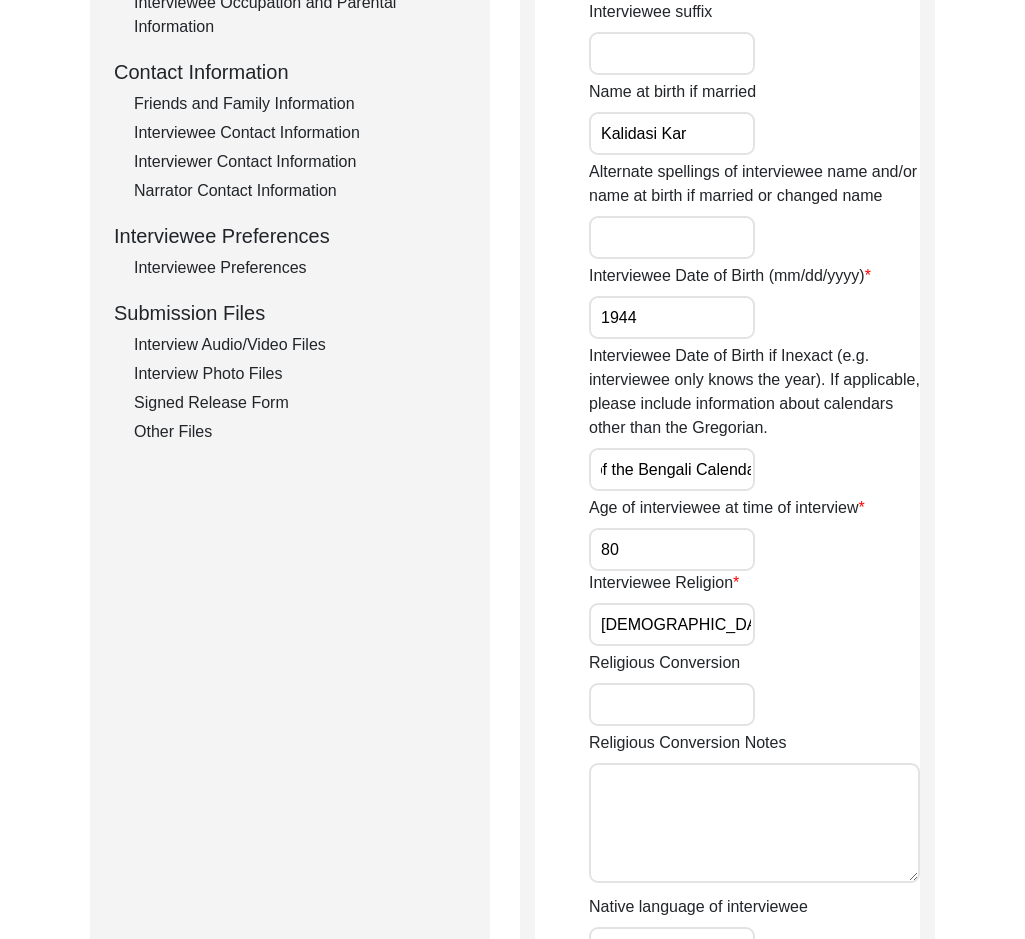 scroll, scrollTop: 0, scrollLeft: 0, axis: both 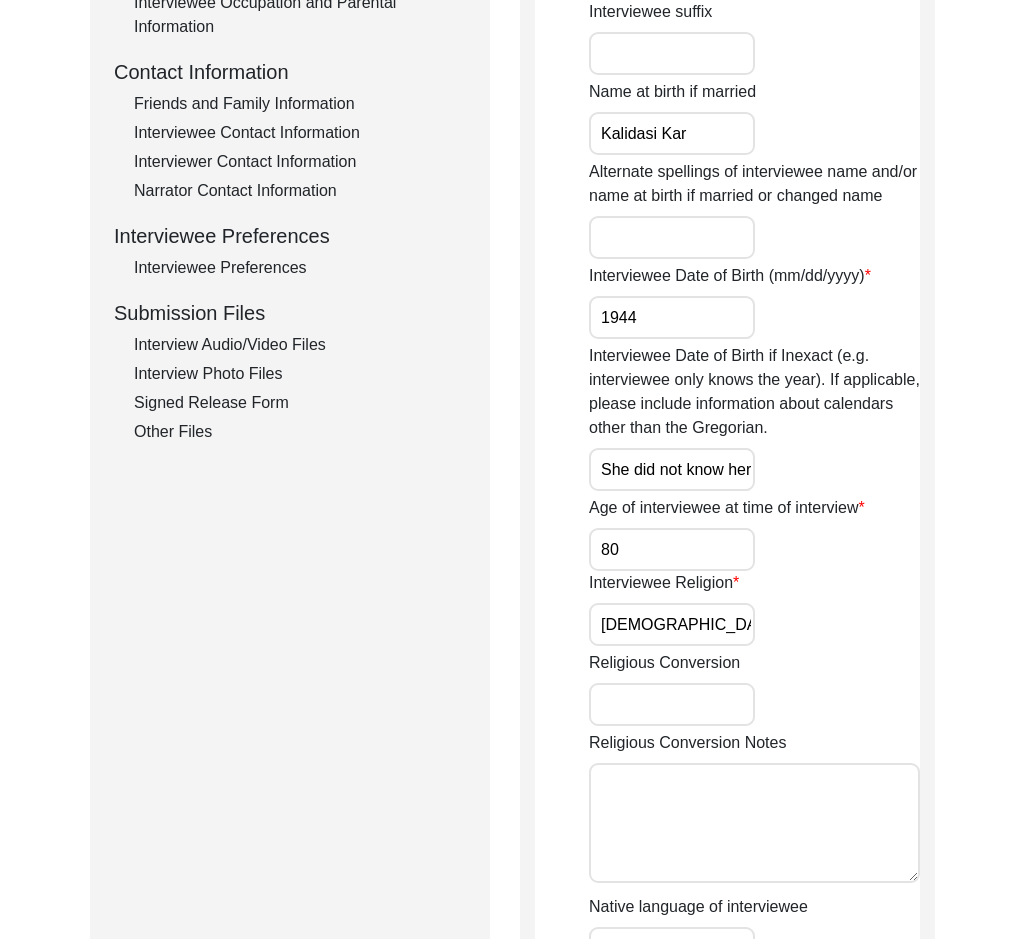 click on "Submission Form   Archivist   Interview Information   Interviewee Information   Interviewer Information   Narrator Information   Interview Date   Interview Location   Additional Interview Information   Interview Summary/Abstract   Migration Information   Birthplace Location   Interviewee Residence Before Partition   Interviewee Residence After Partition   Migration Details   Interviewee Occupation and Parental Information   Contact Information   Friends and Family Information   Interviewee Contact Information   Interviewer Contact Information   Narrator Contact Information   Interviewee Preferences   Interviewee Preferences   Submission Files   Interview Audio/Video Files   Interview Photo Files   Signed Release Form   Other Files" 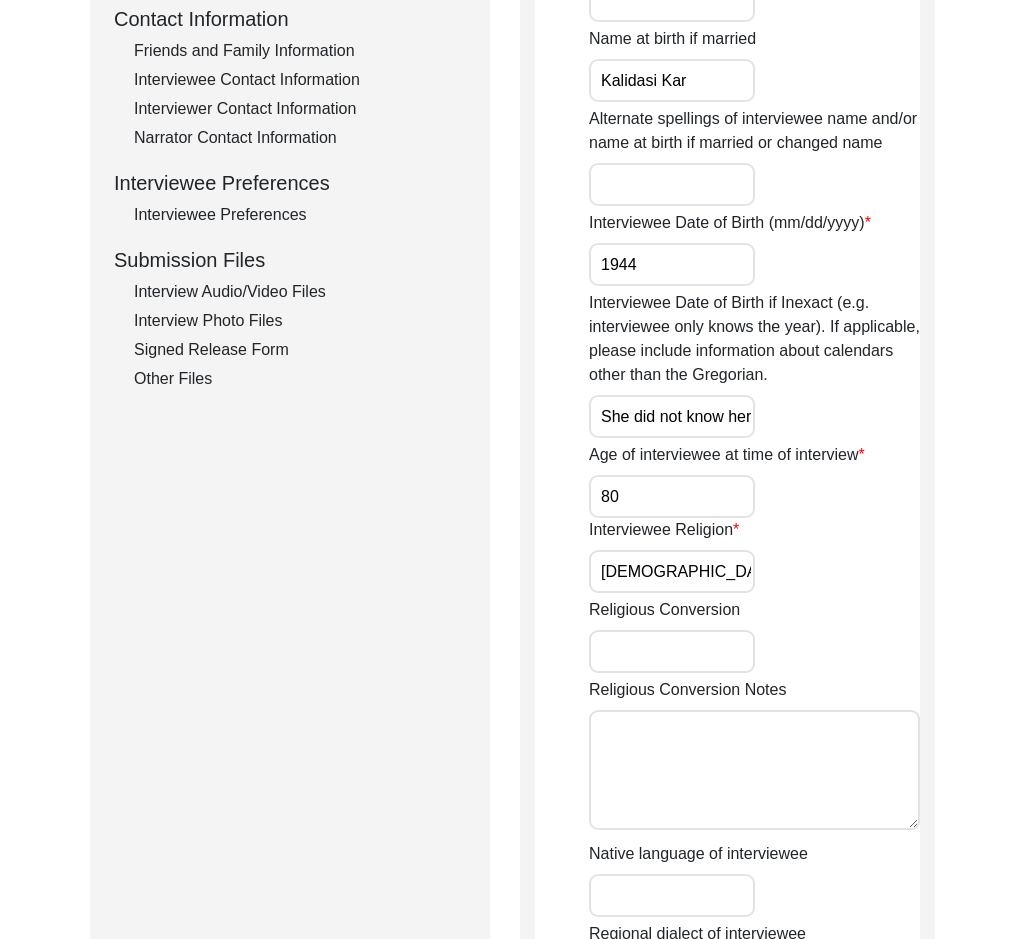 scroll, scrollTop: 800, scrollLeft: 0, axis: vertical 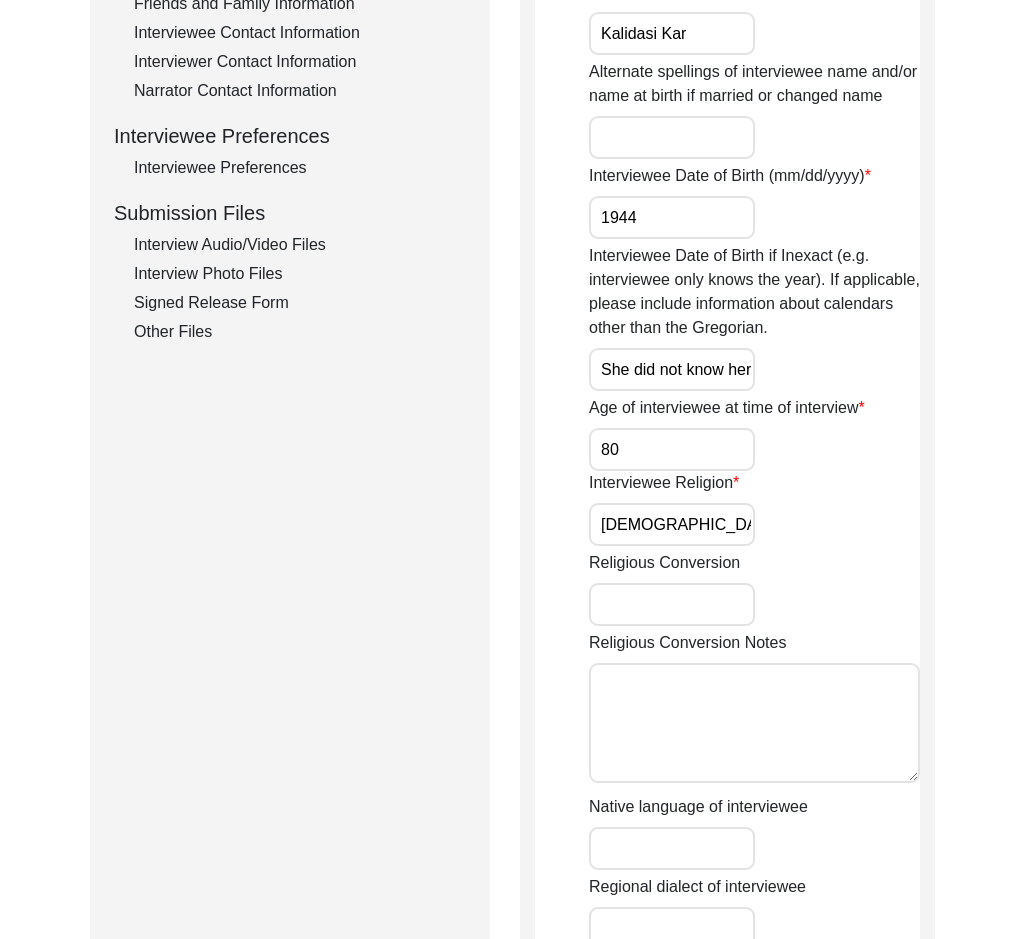 drag, startPoint x: 634, startPoint y: 448, endPoint x: 542, endPoint y: 435, distance: 92.91394 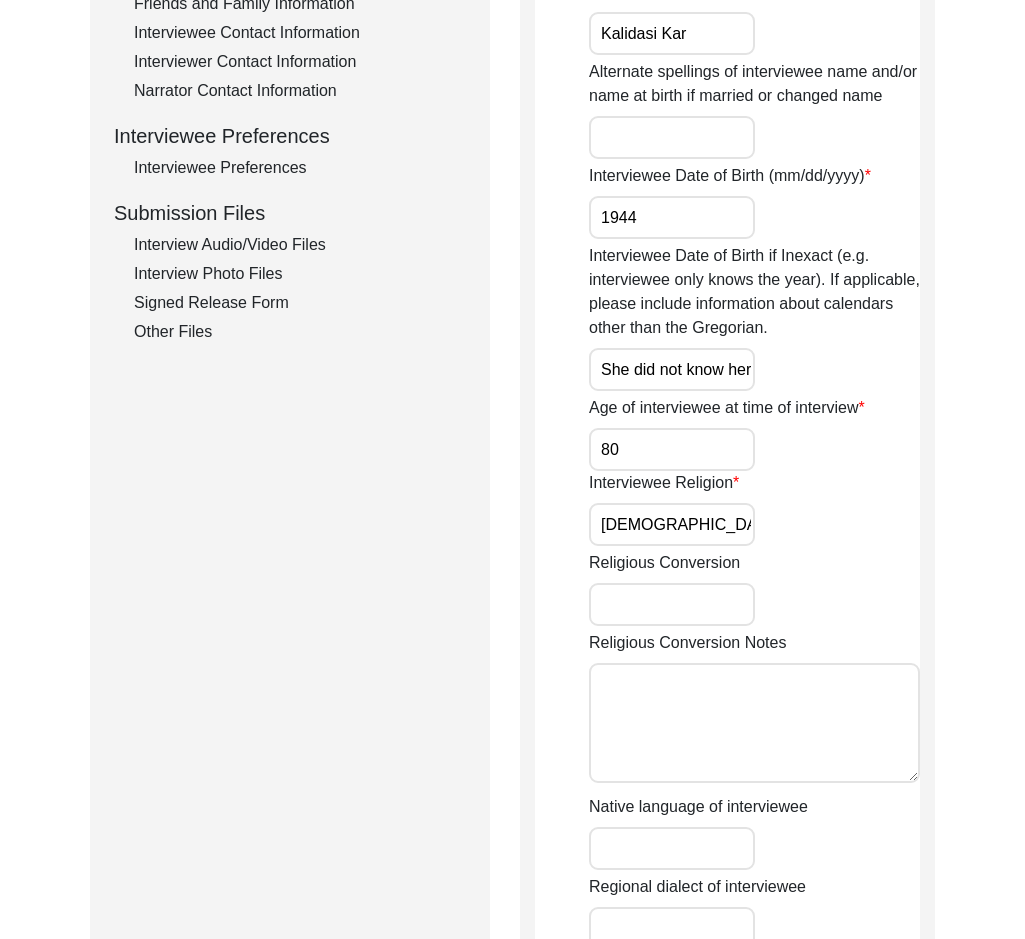 click on "Interviewee Information
Interviewee title Interviewee first name [PERSON_NAME] Interviewee middle name N/A Interviewee last name [PERSON_NAME] Interviewee Full Name [PERSON_NAME] Interviewee suffix Name at birth if married [PERSON_NAME] Alternate spellings of interviewee name and/or name at birth if married or changed name Interviewee Date of Birth (mm/dd/yyyy) [DEMOGRAPHIC_DATA] Interviewee Date of Birth if Inexact (e.g. interviewee only knows the year). If applicable, please include information about calendars other than the Gregorian. She did not know her exact month but she mentioned that she was born around the month of [DATE] of the Bengali Calendar Age of interviewee at time of interview 80 Interviewee Religion [DEMOGRAPHIC_DATA] Religious Conversion Religious Conversion Notes Native language of interviewee Regional dialect of interviewee Gender of Interviewee [DEMOGRAPHIC_DATA] Race of interviewee (self-identified) Save" 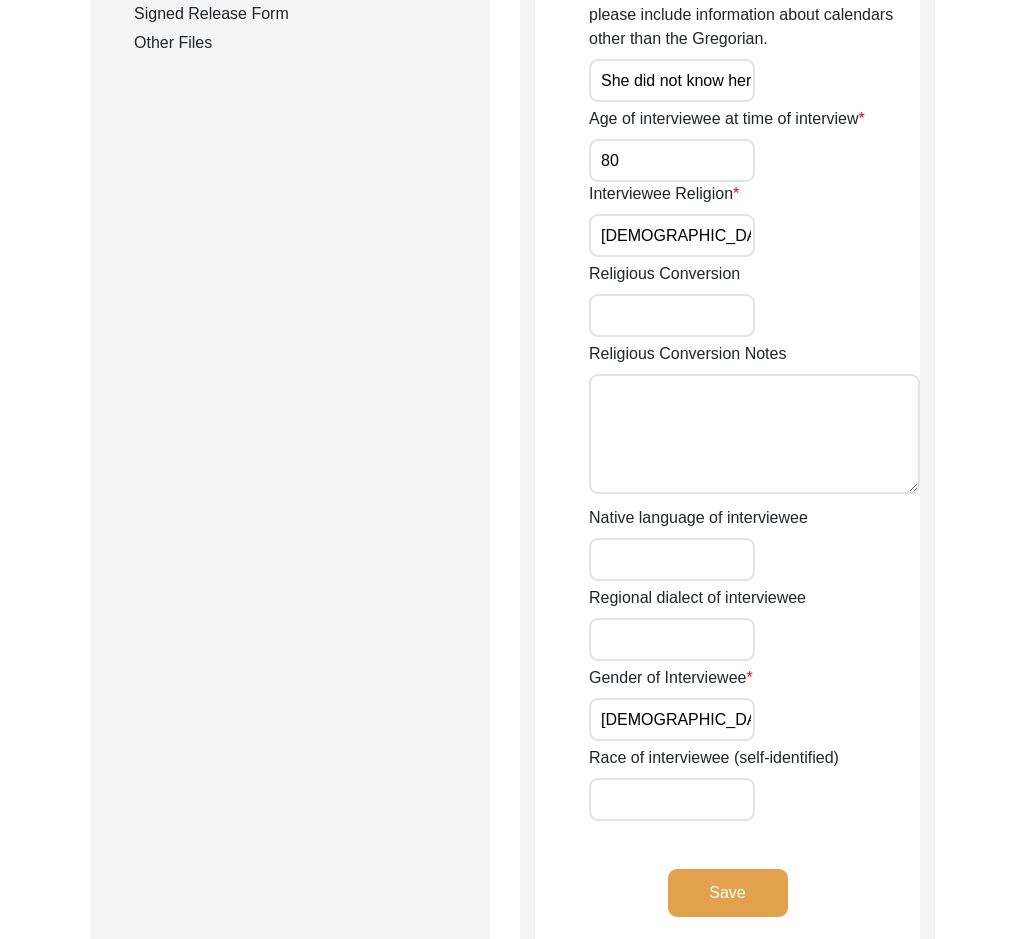 scroll, scrollTop: 1200, scrollLeft: 0, axis: vertical 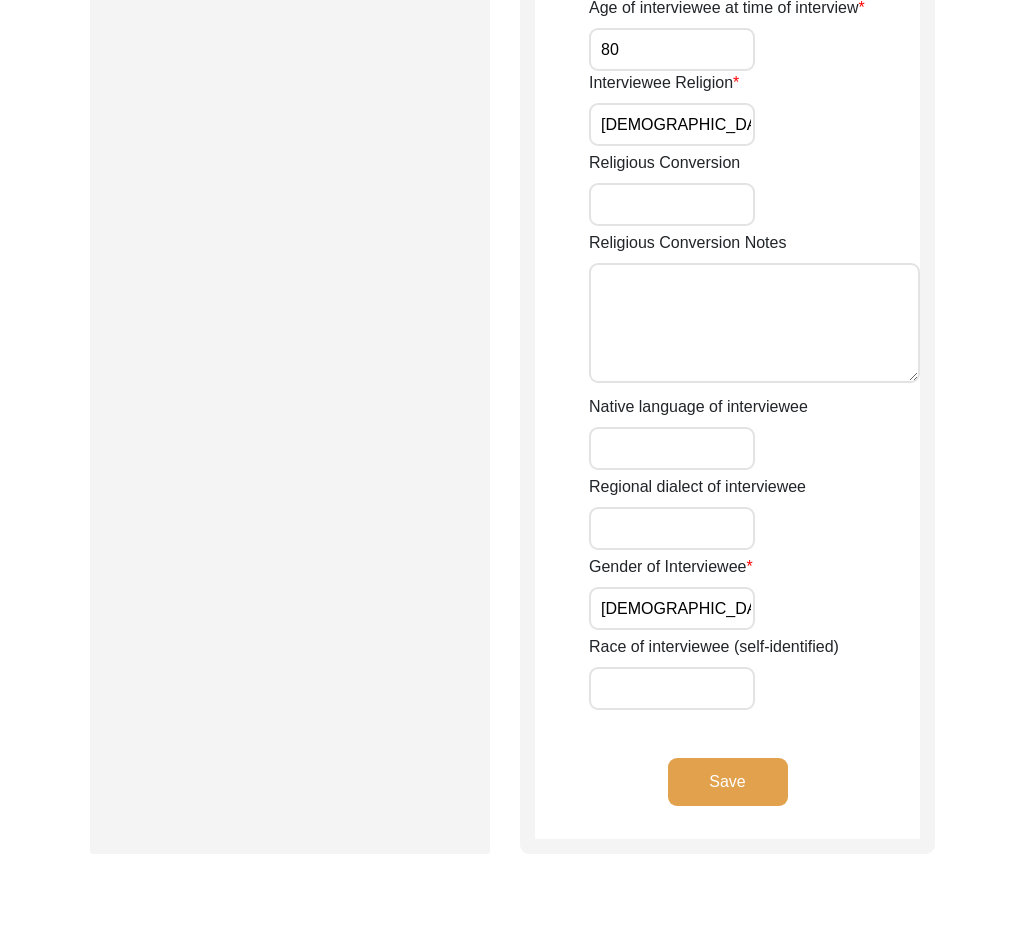 drag, startPoint x: 662, startPoint y: 619, endPoint x: 568, endPoint y: 613, distance: 94.19129 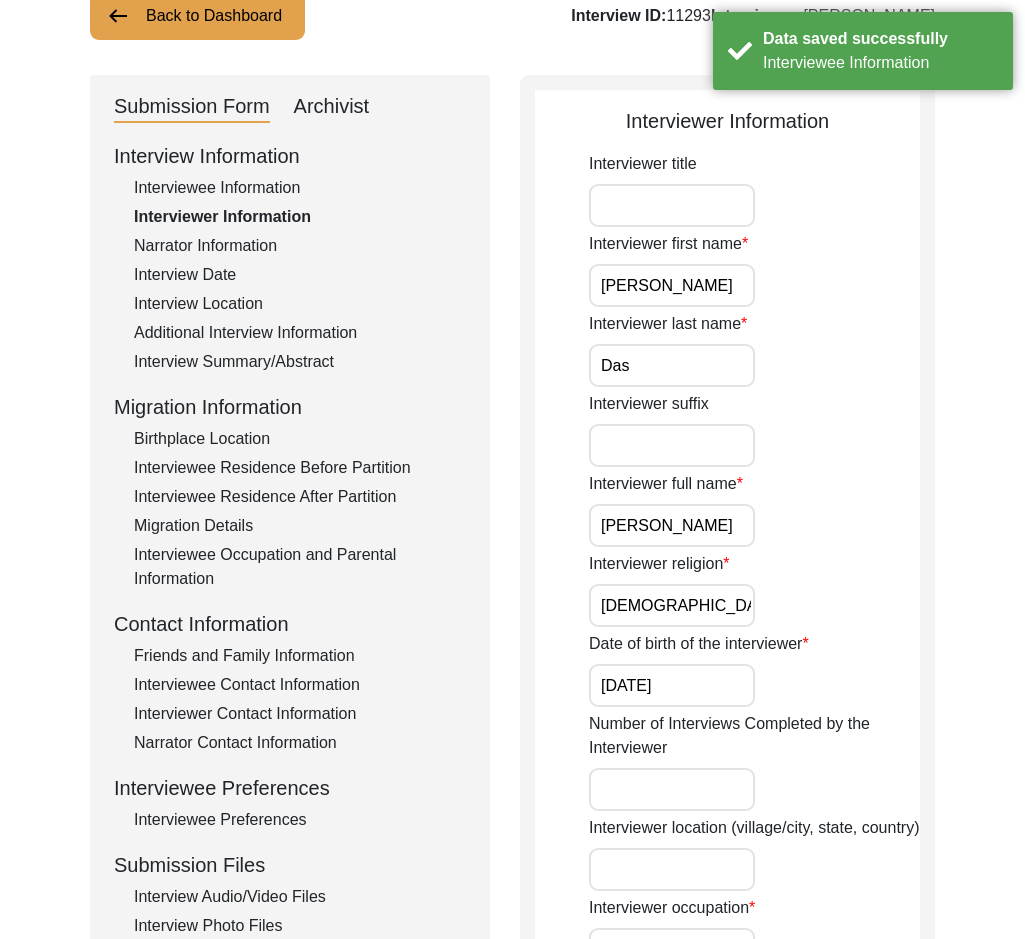 scroll, scrollTop: 0, scrollLeft: 0, axis: both 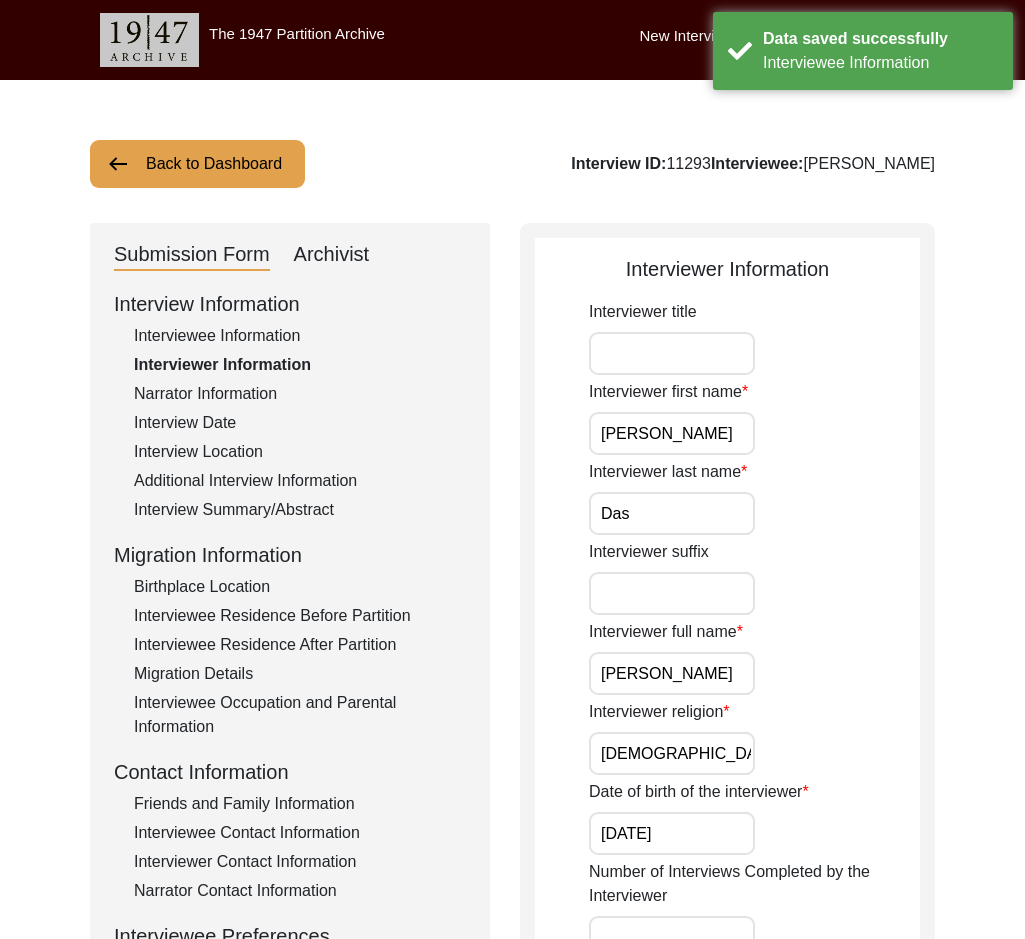 drag, startPoint x: 677, startPoint y: 437, endPoint x: 595, endPoint y: 476, distance: 90.80198 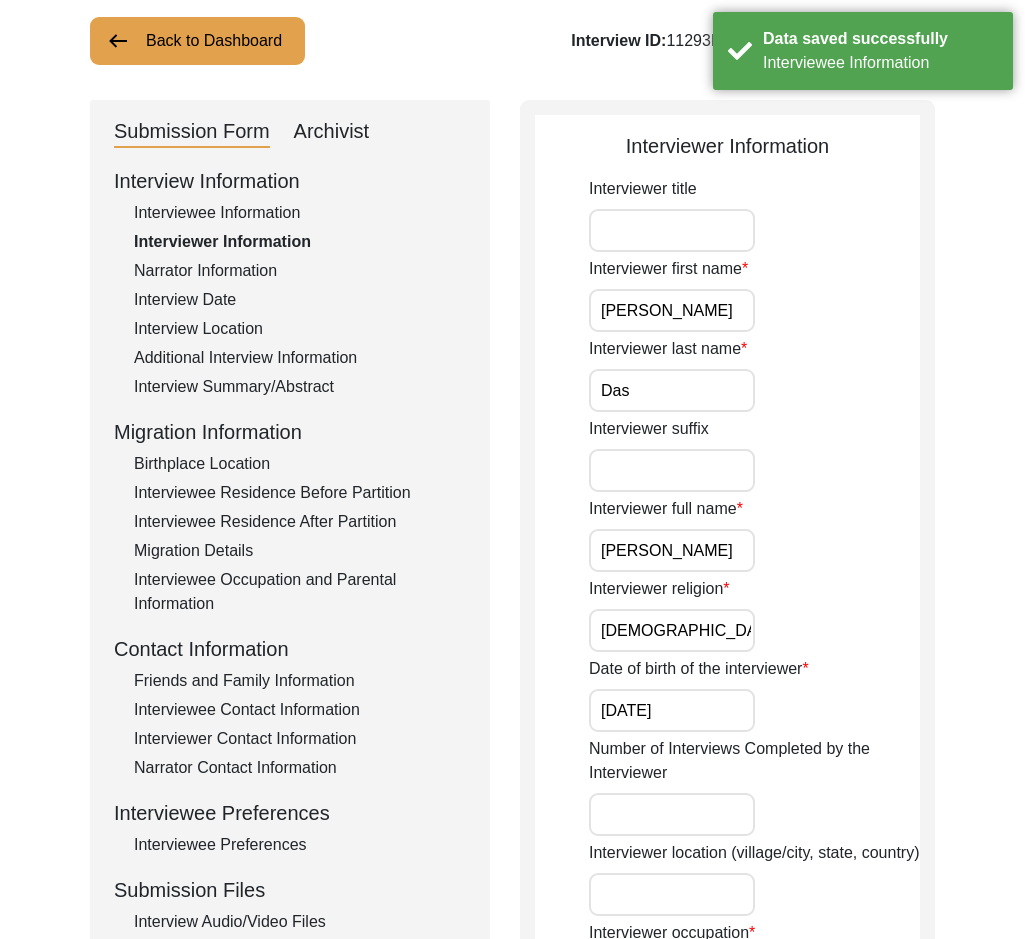 scroll, scrollTop: 300, scrollLeft: 0, axis: vertical 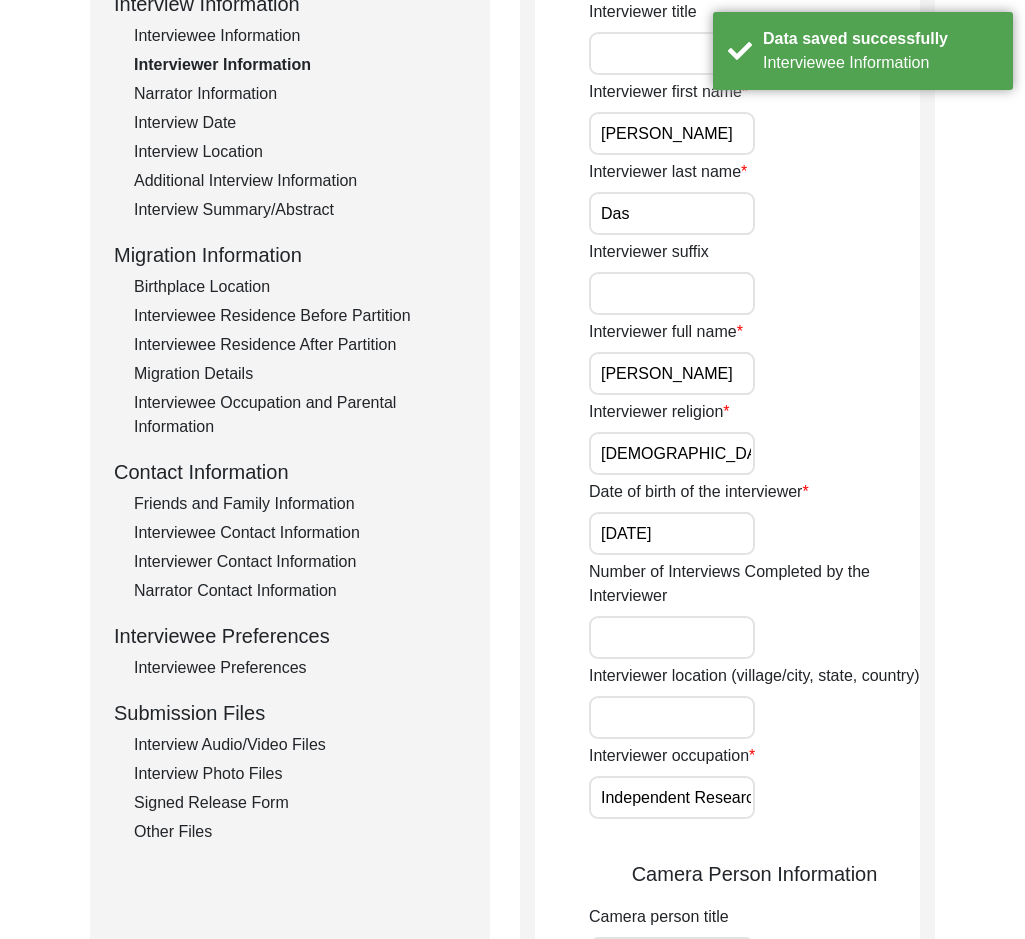 drag, startPoint x: 677, startPoint y: 538, endPoint x: 540, endPoint y: 625, distance: 162.28987 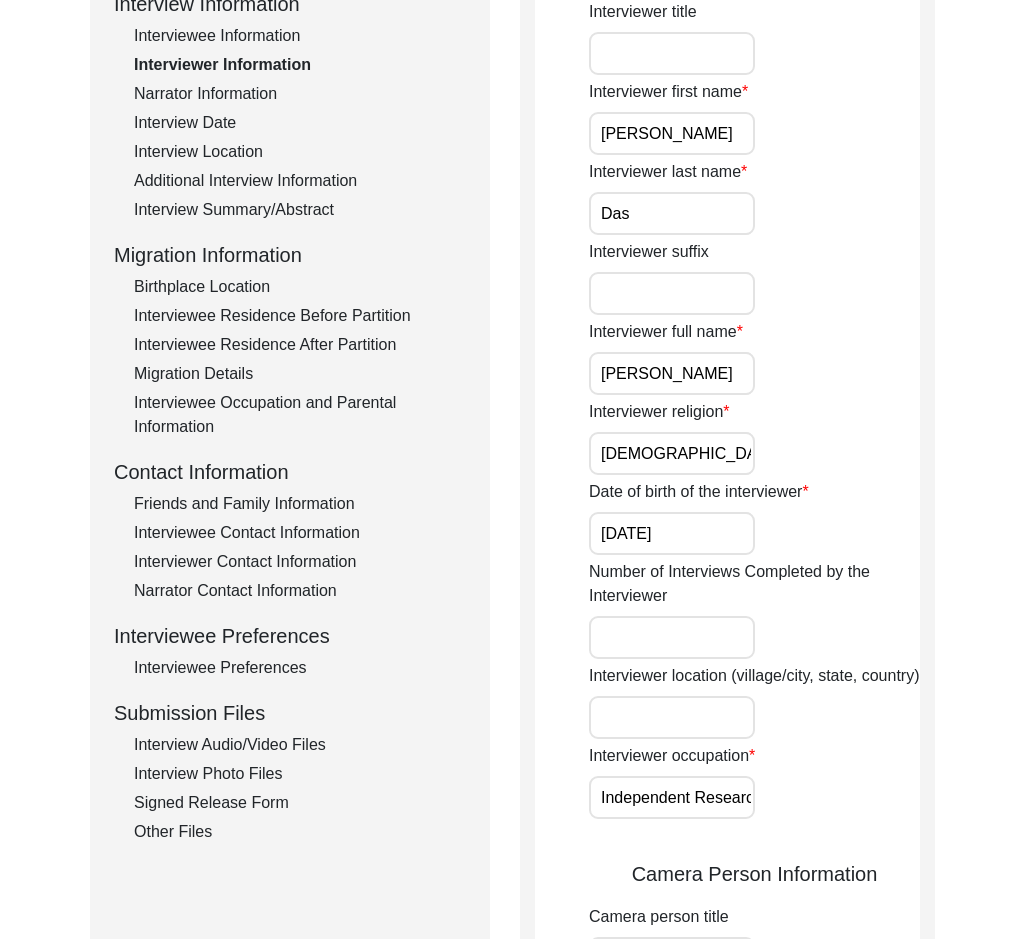 scroll, scrollTop: 0, scrollLeft: 26, axis: horizontal 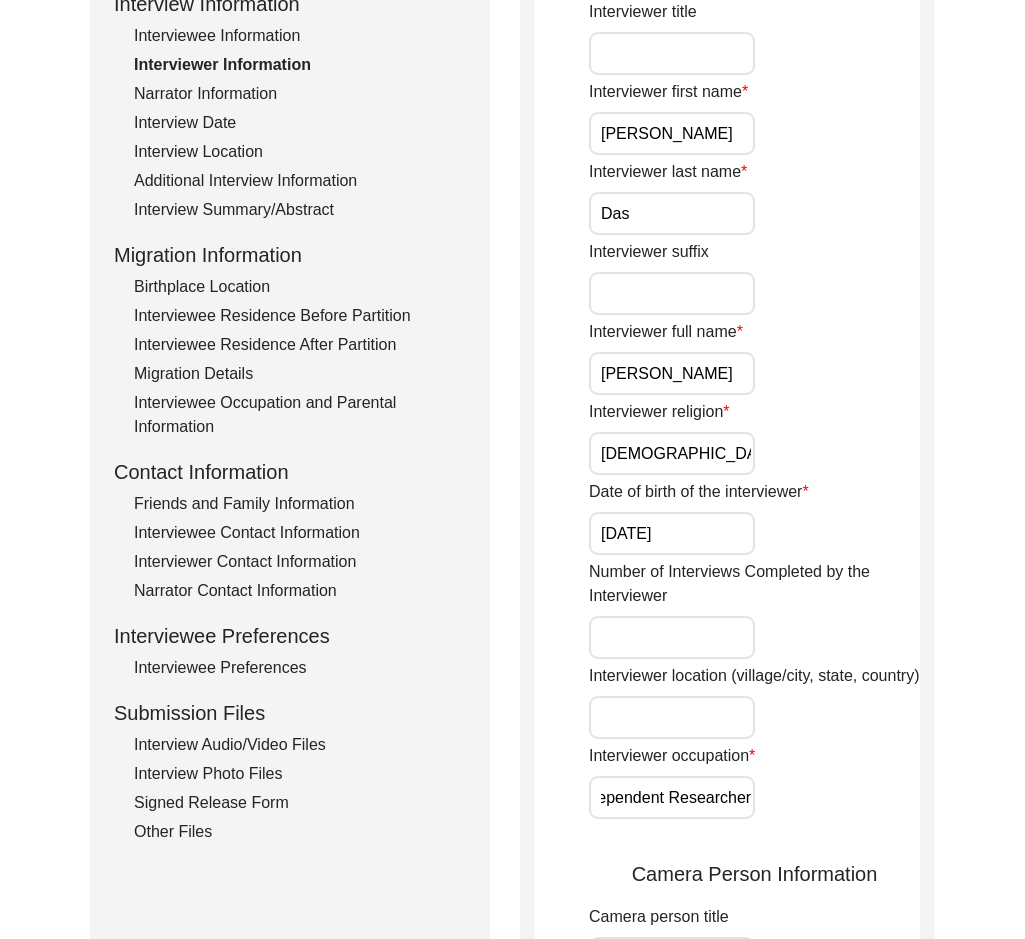 drag, startPoint x: 593, startPoint y: 802, endPoint x: 788, endPoint y: 805, distance: 195.02307 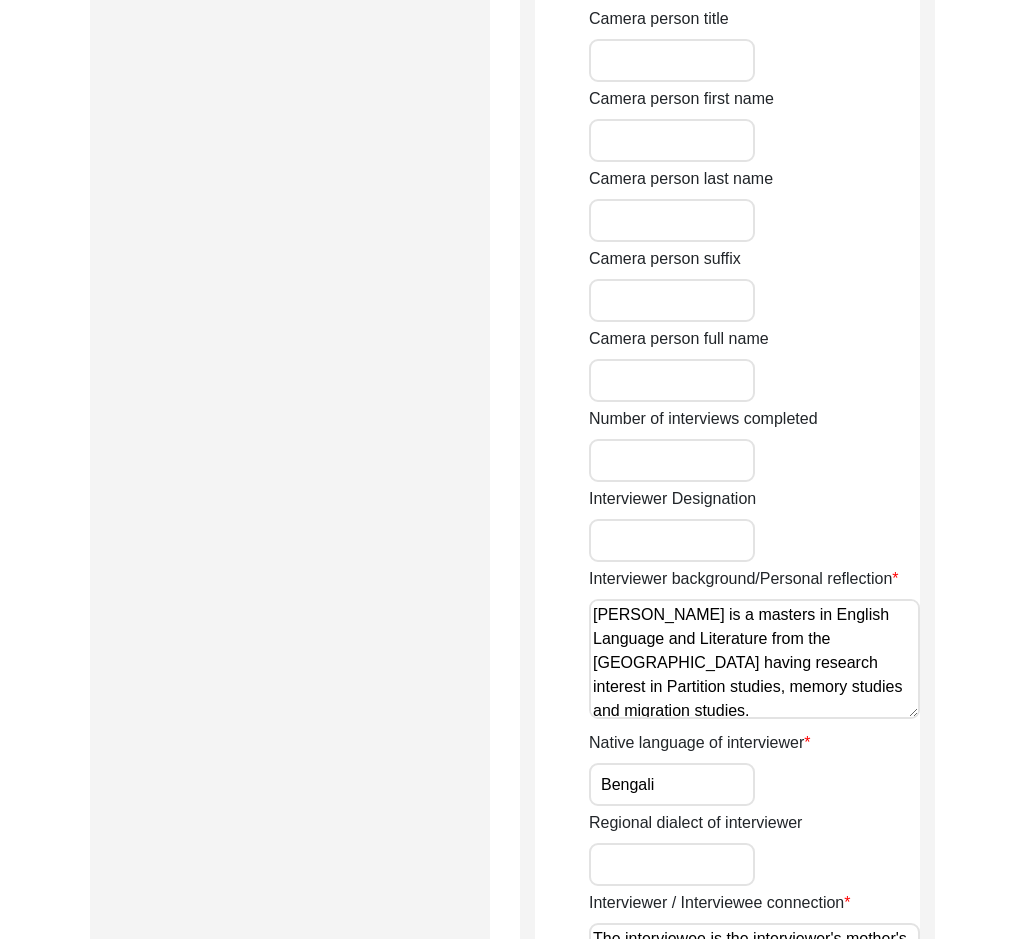 scroll, scrollTop: 1200, scrollLeft: 0, axis: vertical 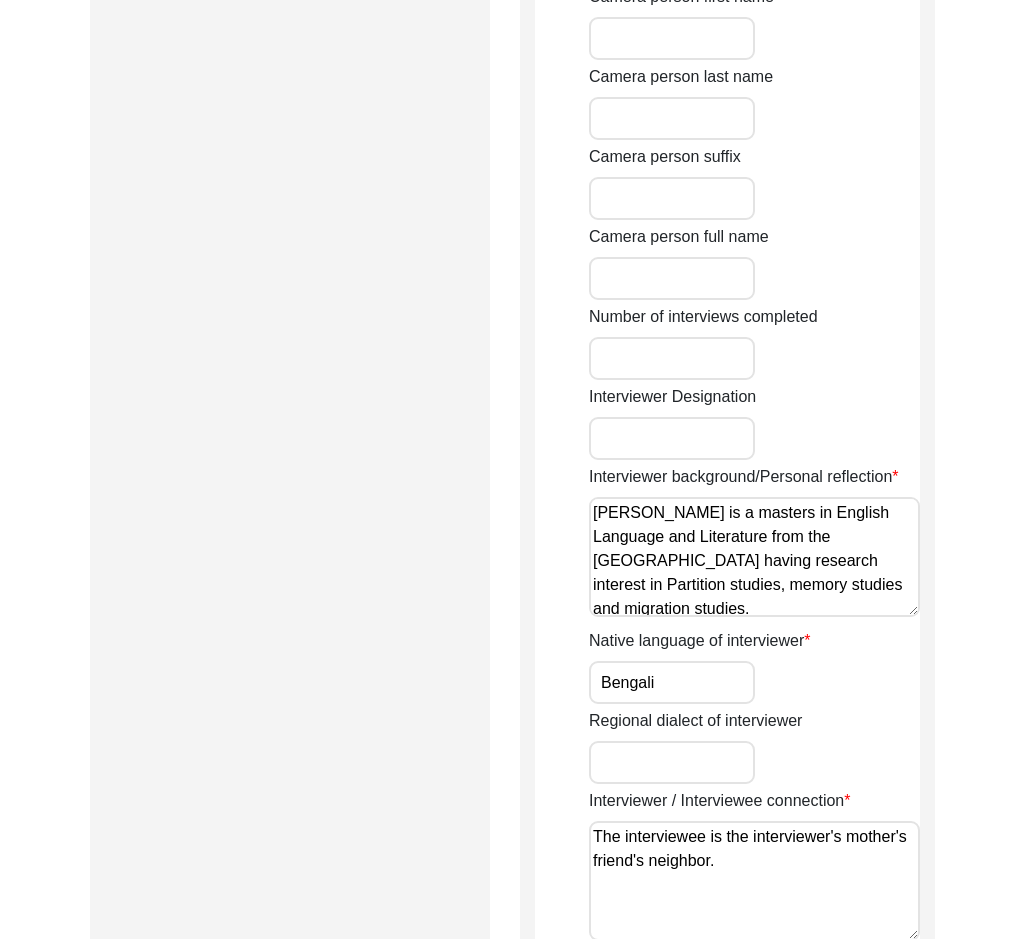 drag, startPoint x: 839, startPoint y: 599, endPoint x: 532, endPoint y: 473, distance: 331.85086 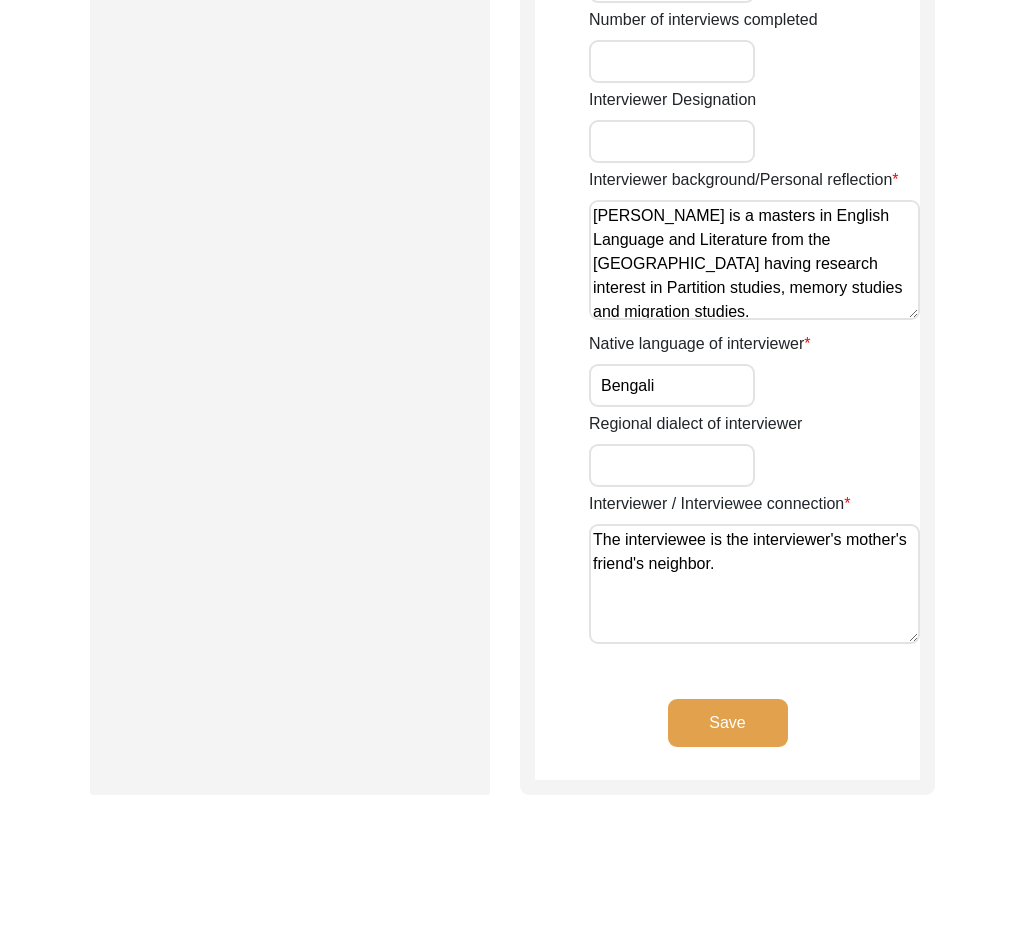 drag, startPoint x: 699, startPoint y: 392, endPoint x: 487, endPoint y: 375, distance: 212.68051 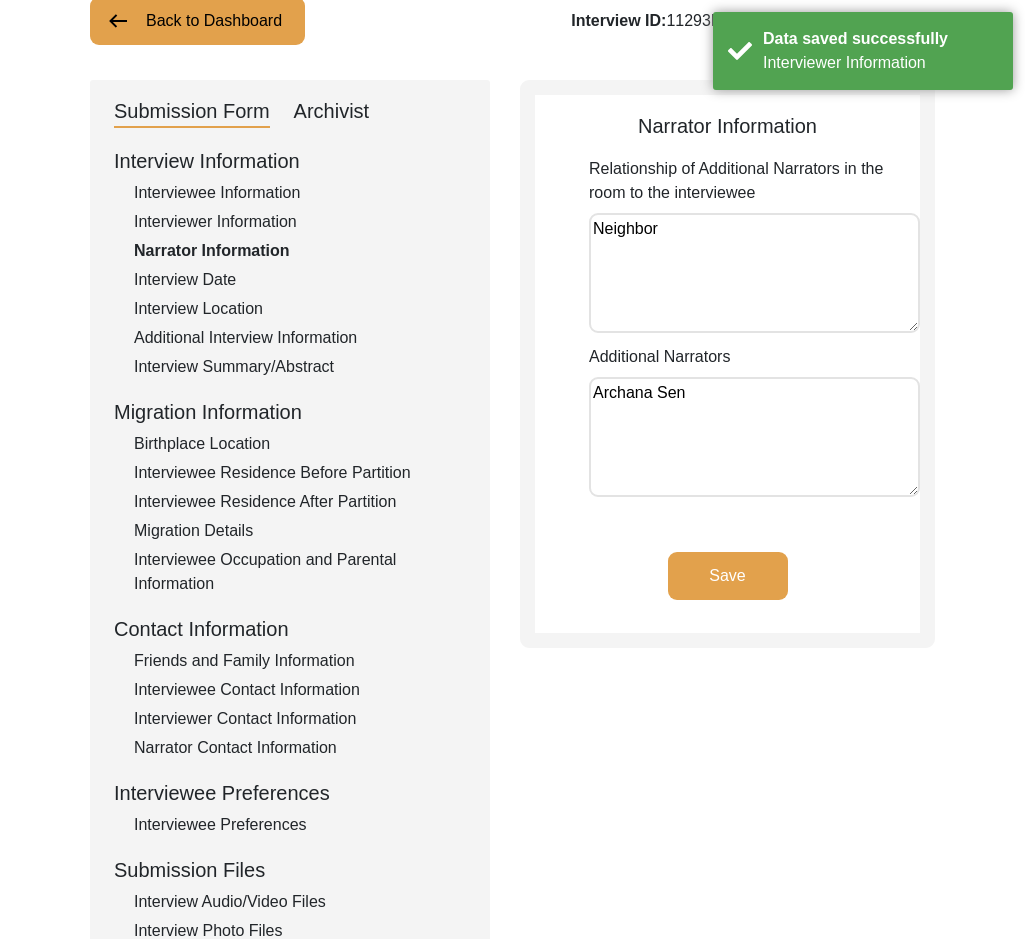 scroll, scrollTop: 0, scrollLeft: 0, axis: both 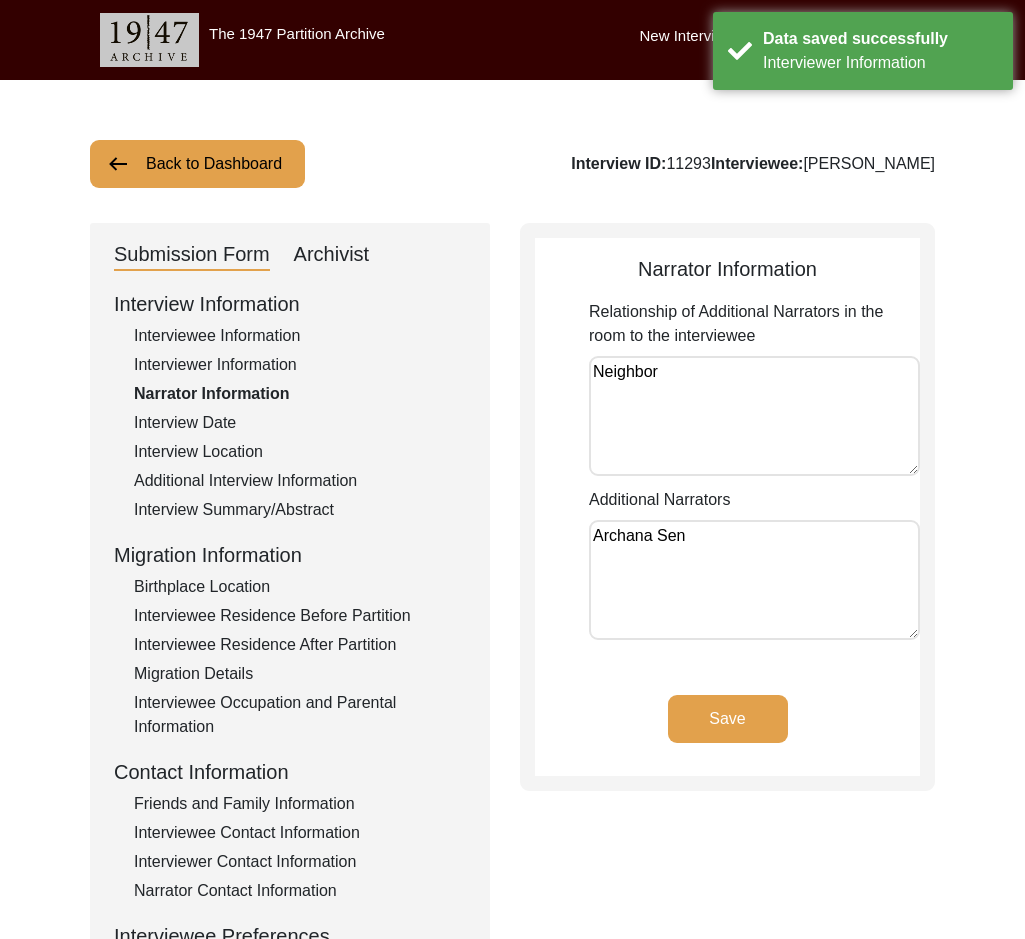 drag, startPoint x: 672, startPoint y: 376, endPoint x: 460, endPoint y: 372, distance: 212.03773 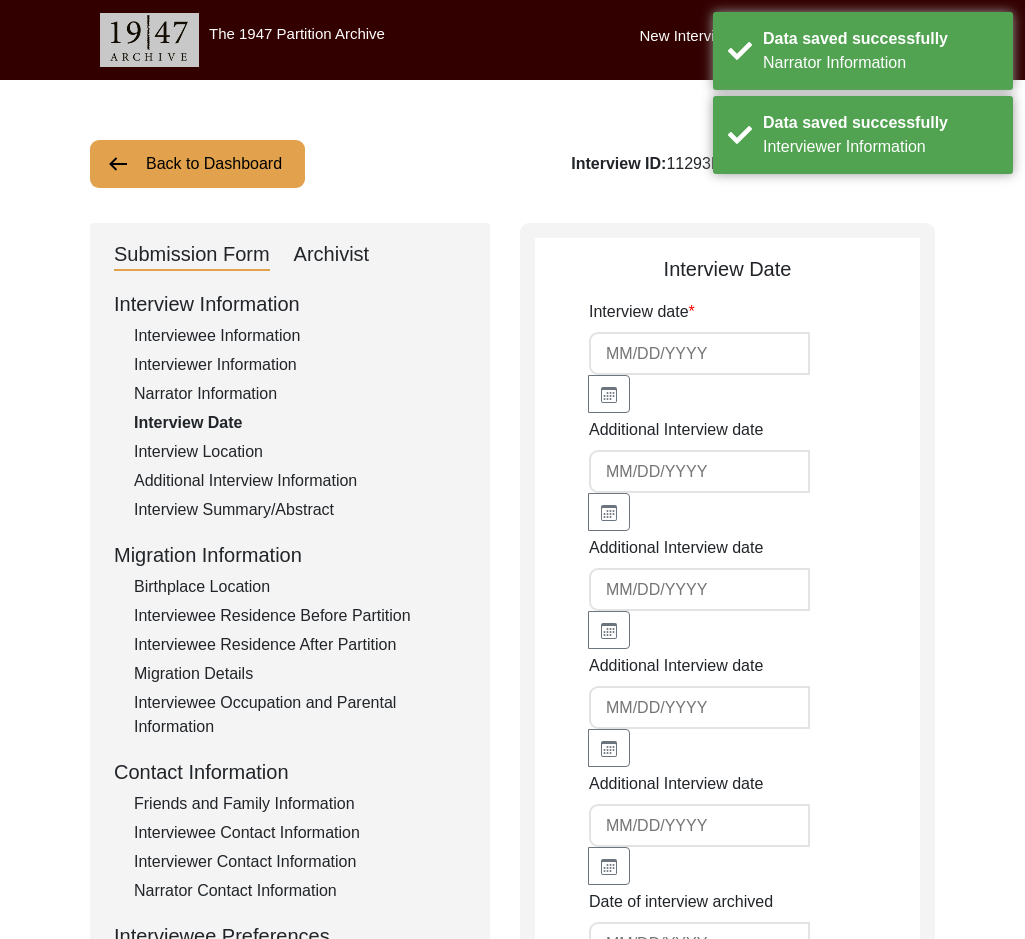 type on "[DATE]" 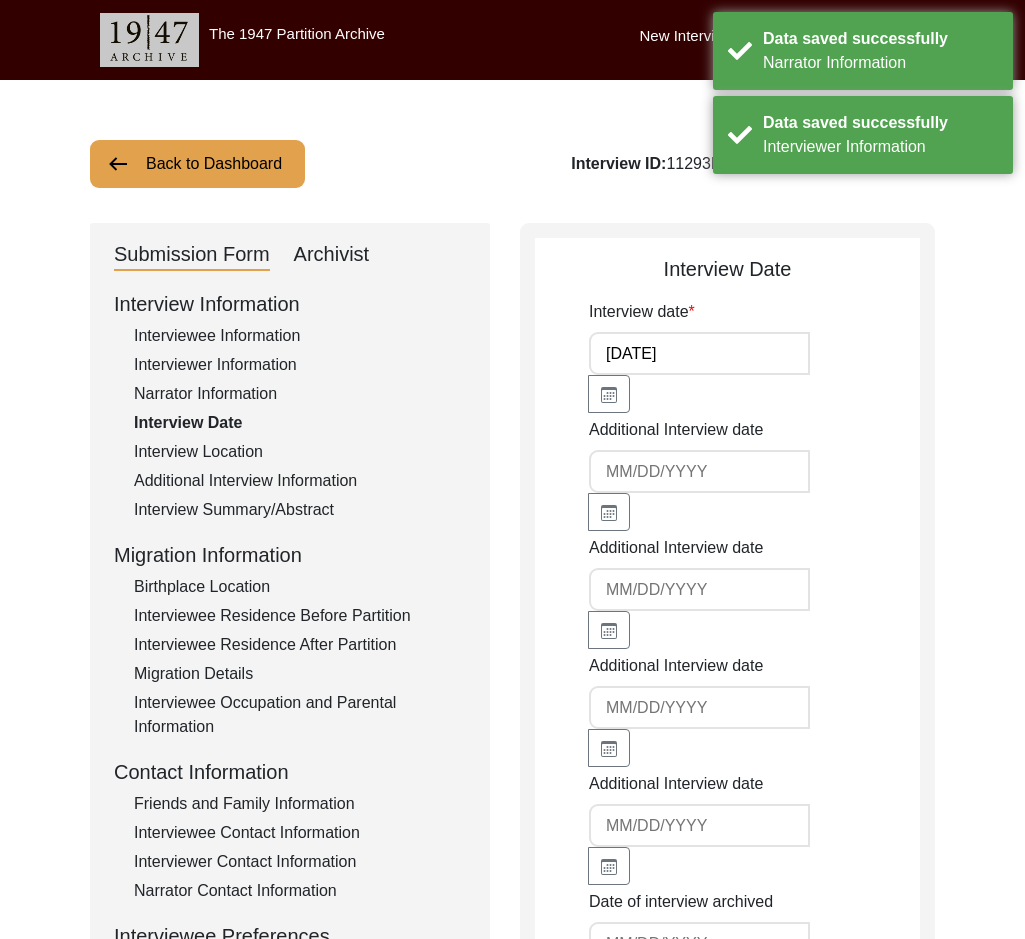 drag, startPoint x: 672, startPoint y: 361, endPoint x: 557, endPoint y: 356, distance: 115.10864 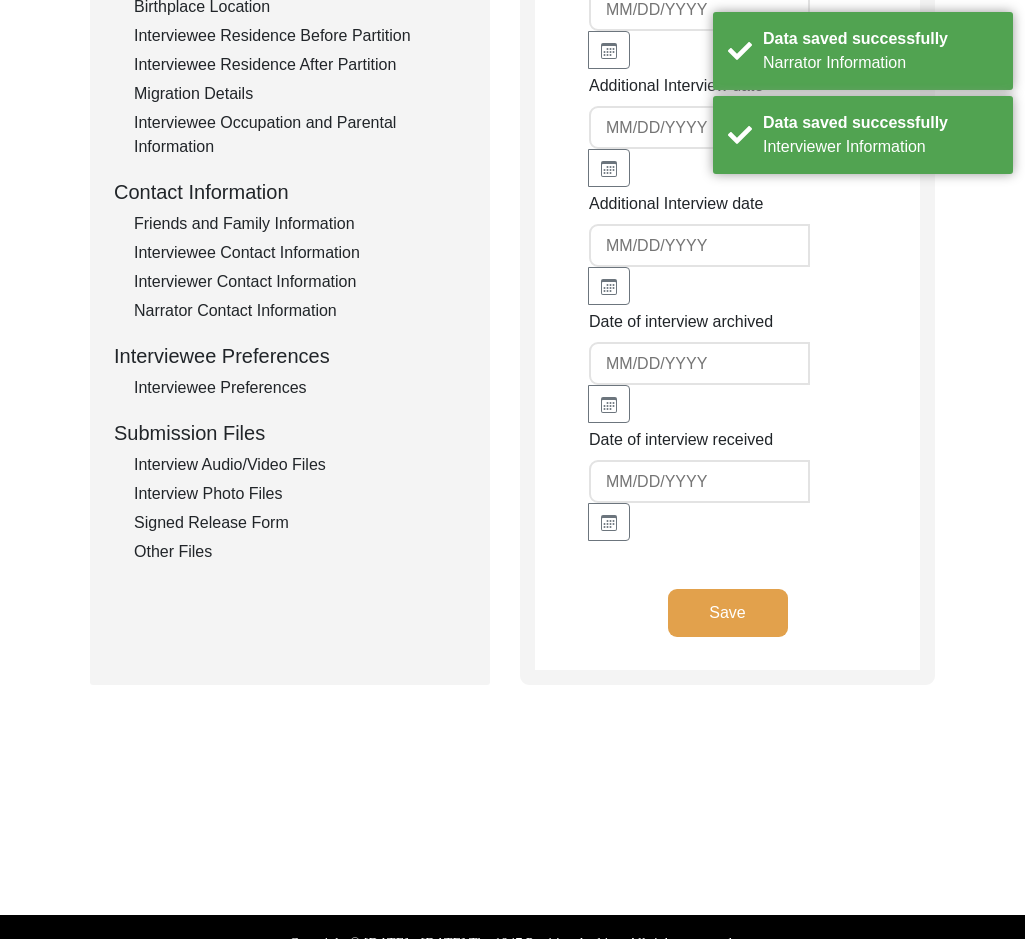 scroll, scrollTop: 612, scrollLeft: 0, axis: vertical 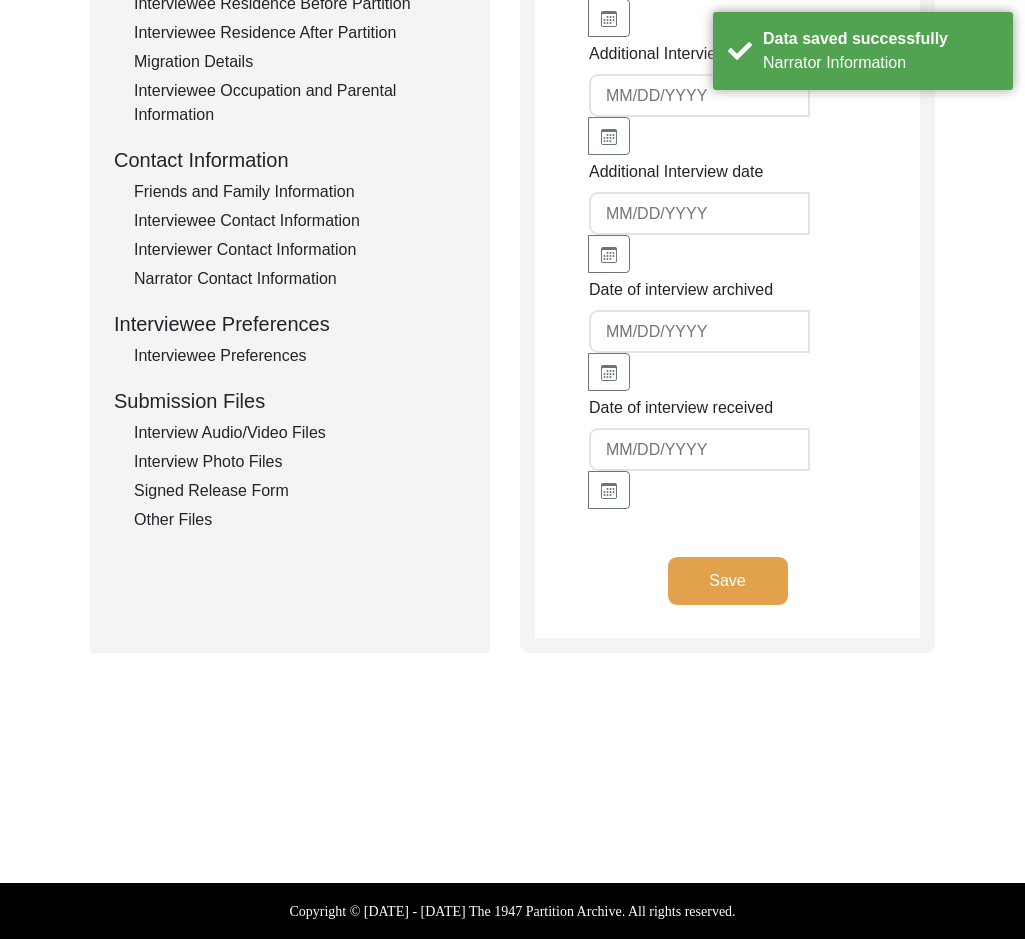 click on "Save" 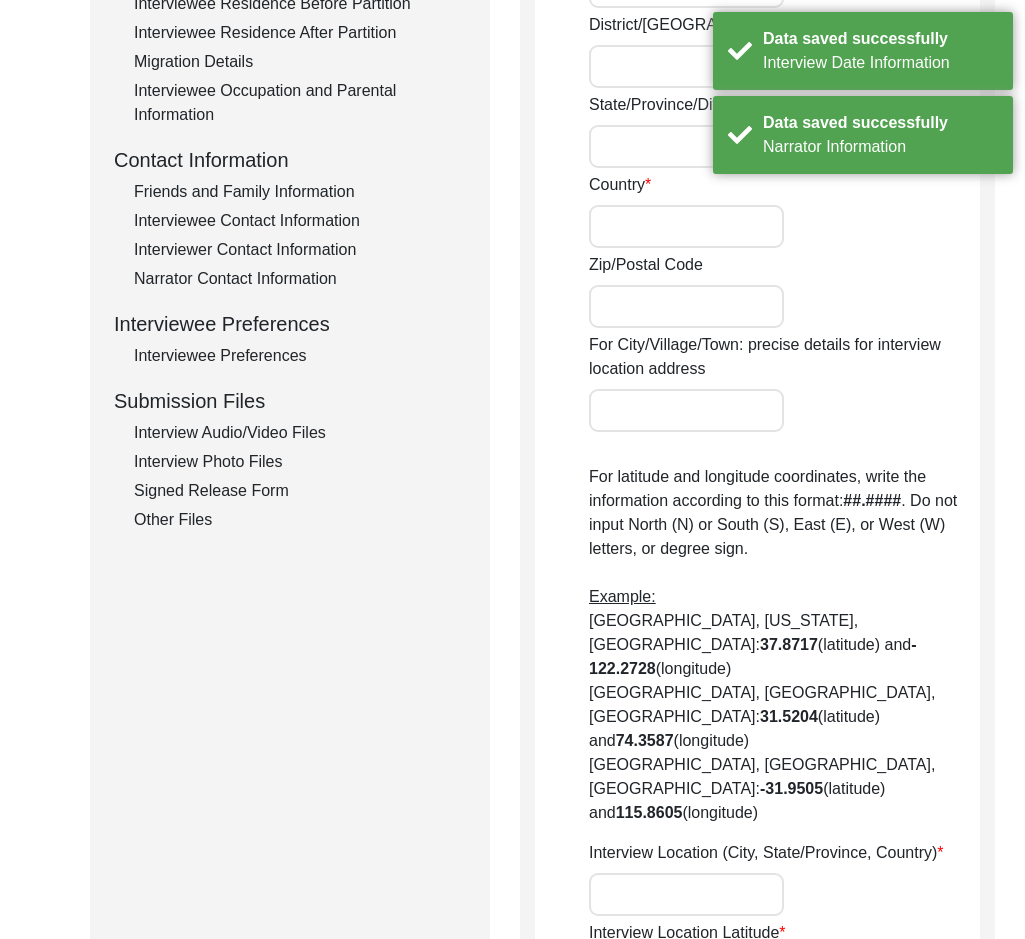 radio on "true" 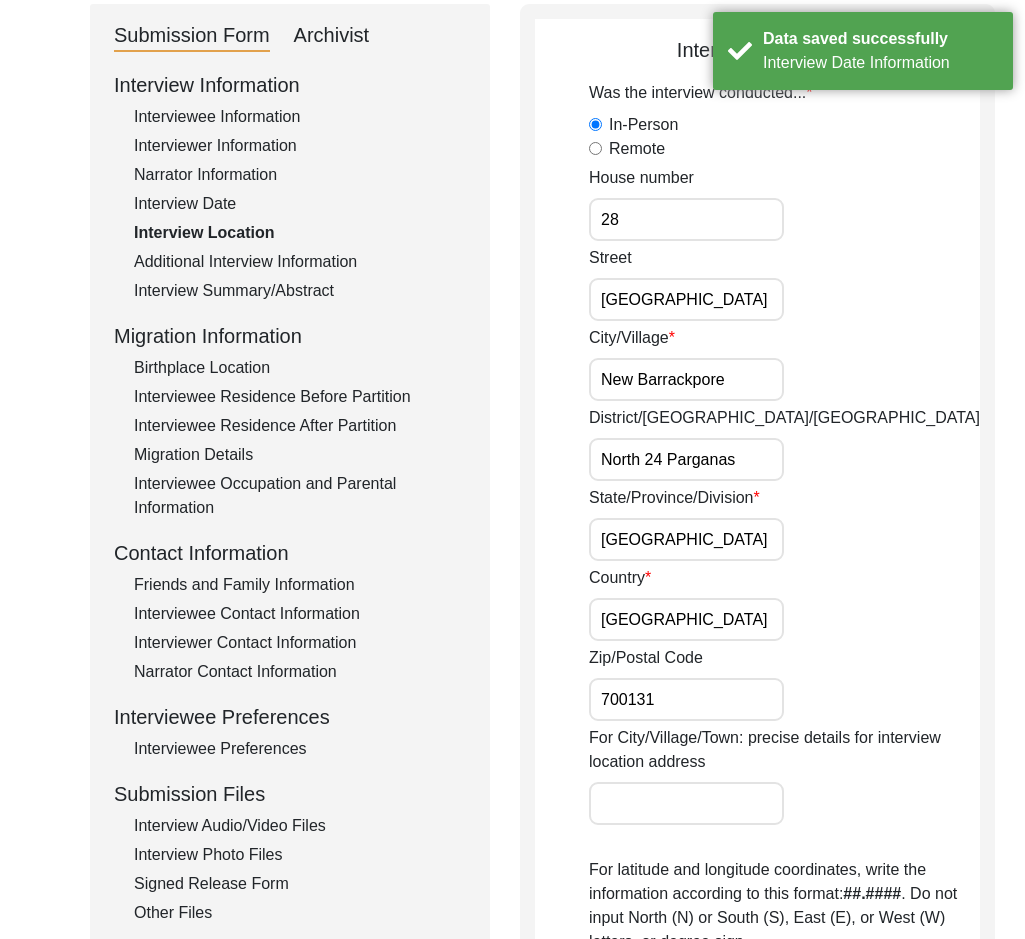 scroll, scrollTop: 112, scrollLeft: 0, axis: vertical 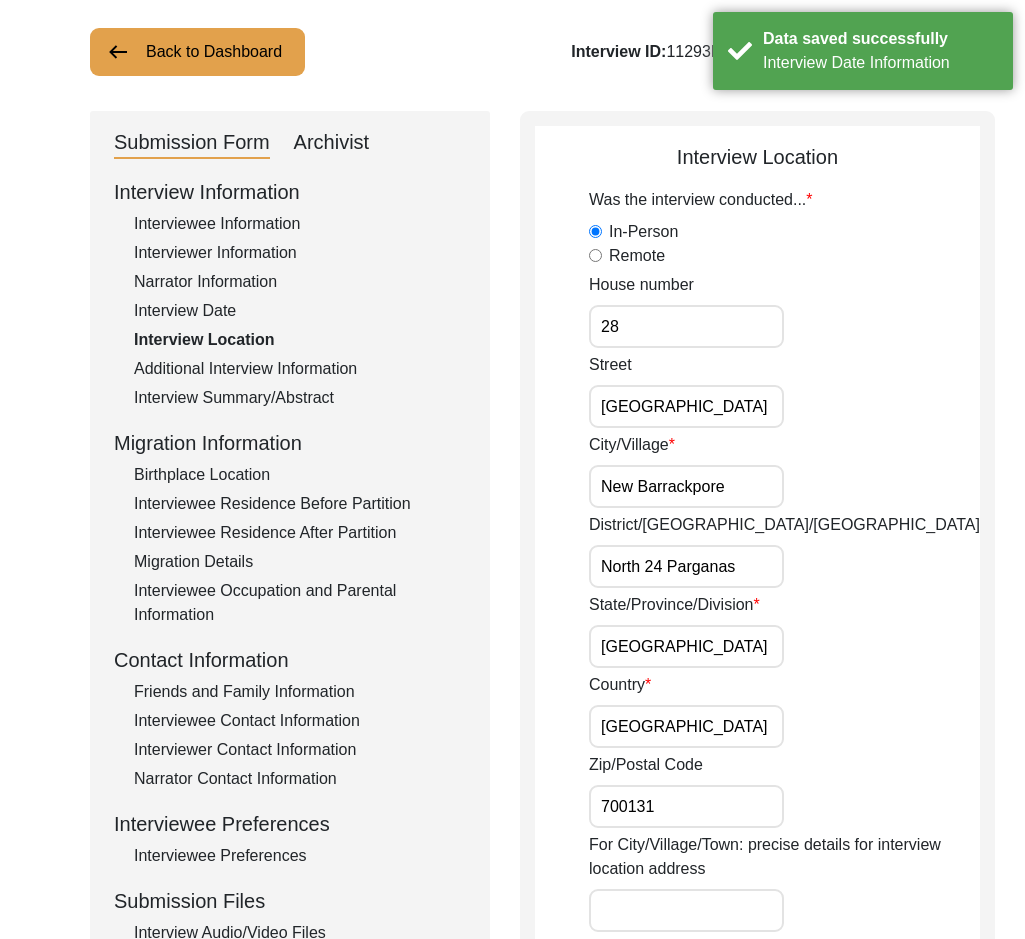 drag, startPoint x: 616, startPoint y: 319, endPoint x: 531, endPoint y: 320, distance: 85.00588 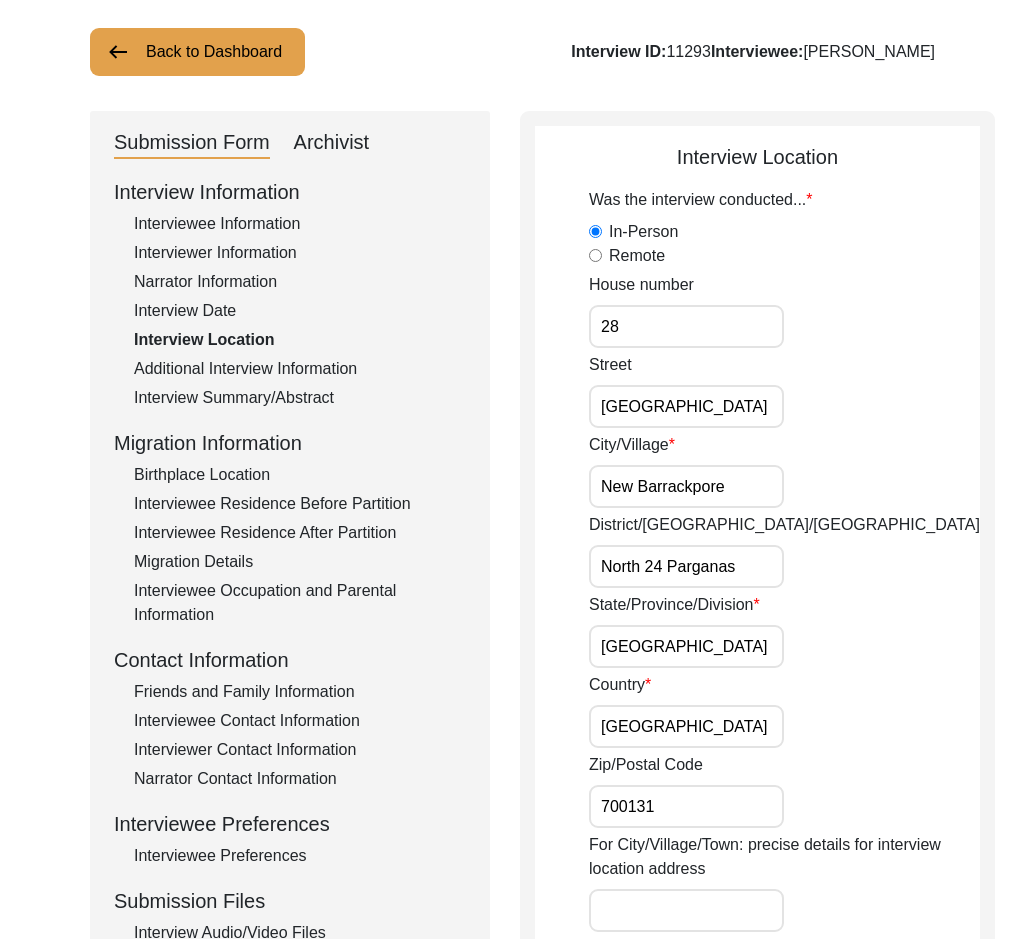 drag, startPoint x: 739, startPoint y: 557, endPoint x: 461, endPoint y: 545, distance: 278.25888 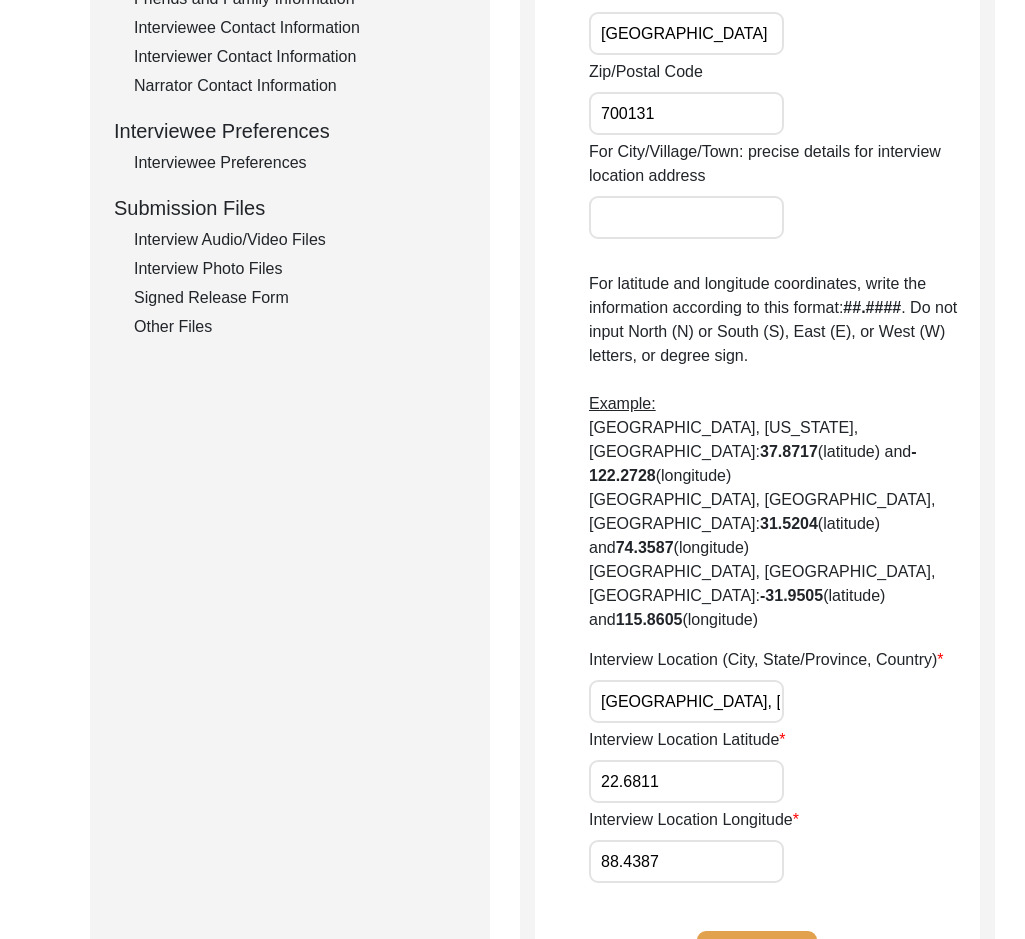 scroll, scrollTop: 1012, scrollLeft: 0, axis: vertical 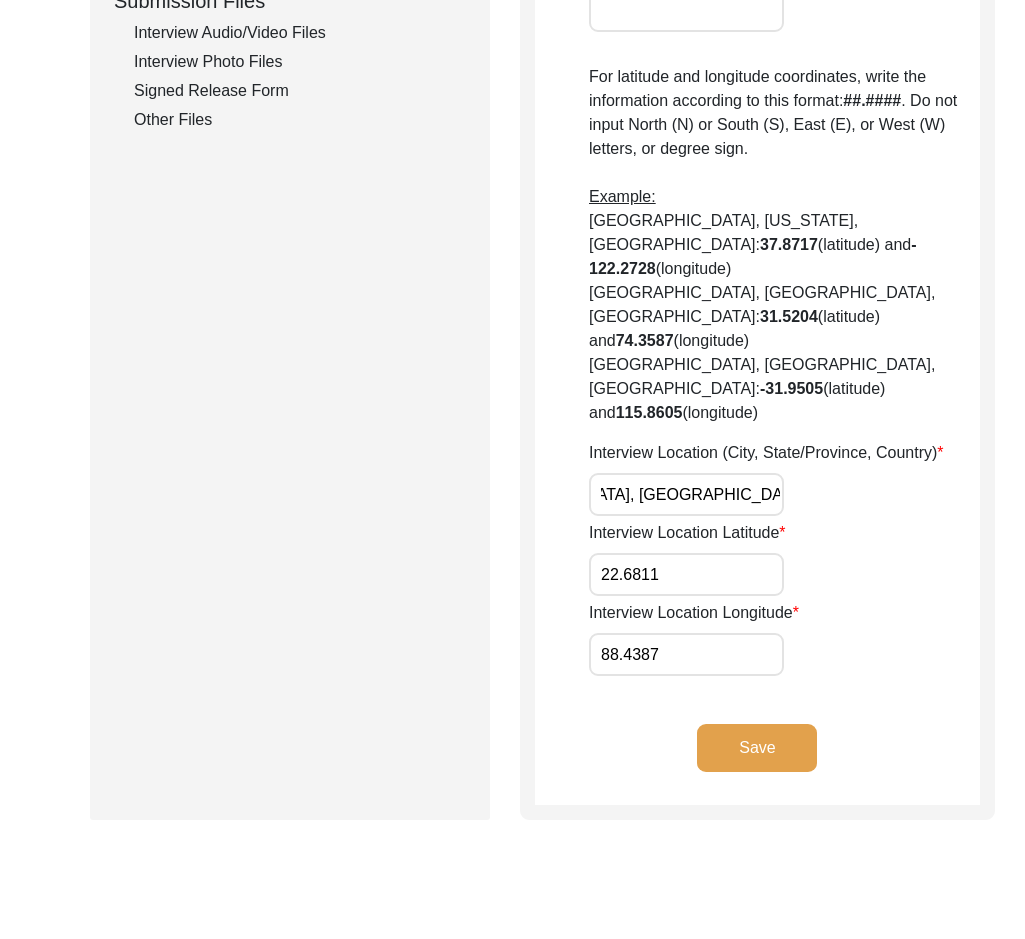 drag, startPoint x: 662, startPoint y: 428, endPoint x: 803, endPoint y: 444, distance: 141.90489 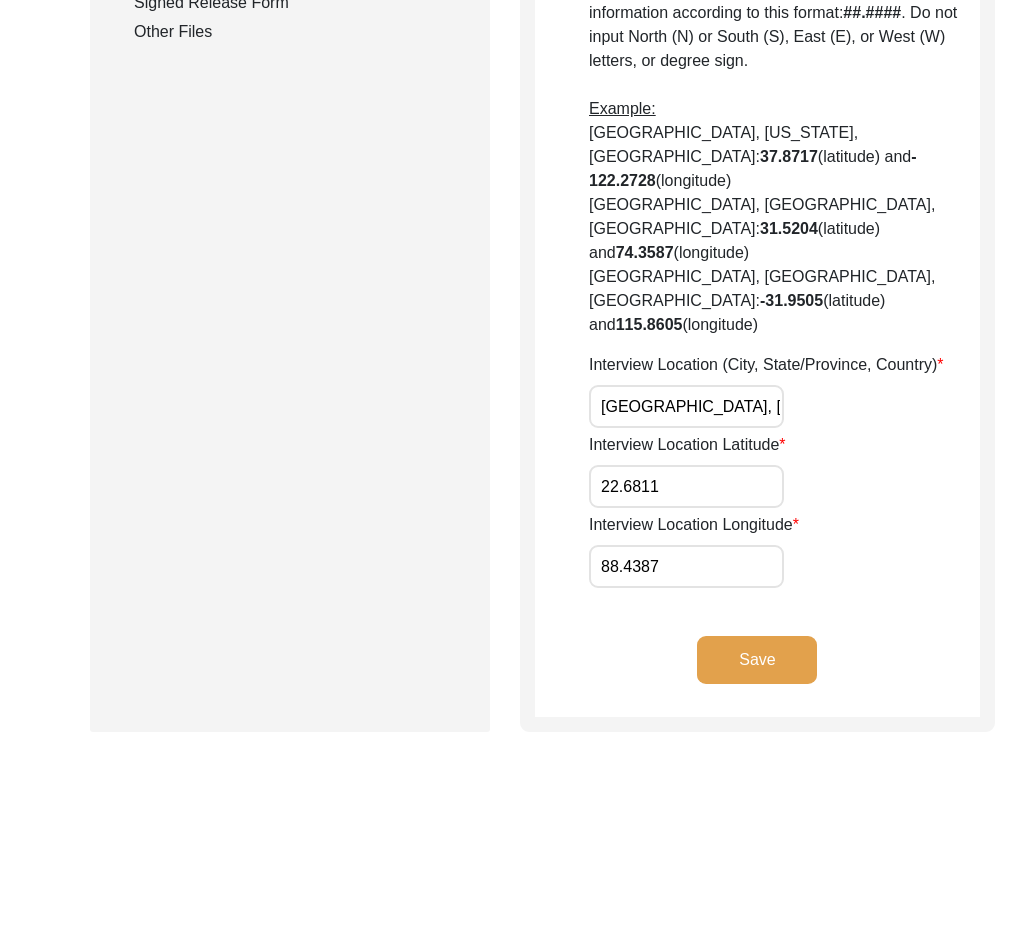 scroll, scrollTop: 900, scrollLeft: 0, axis: vertical 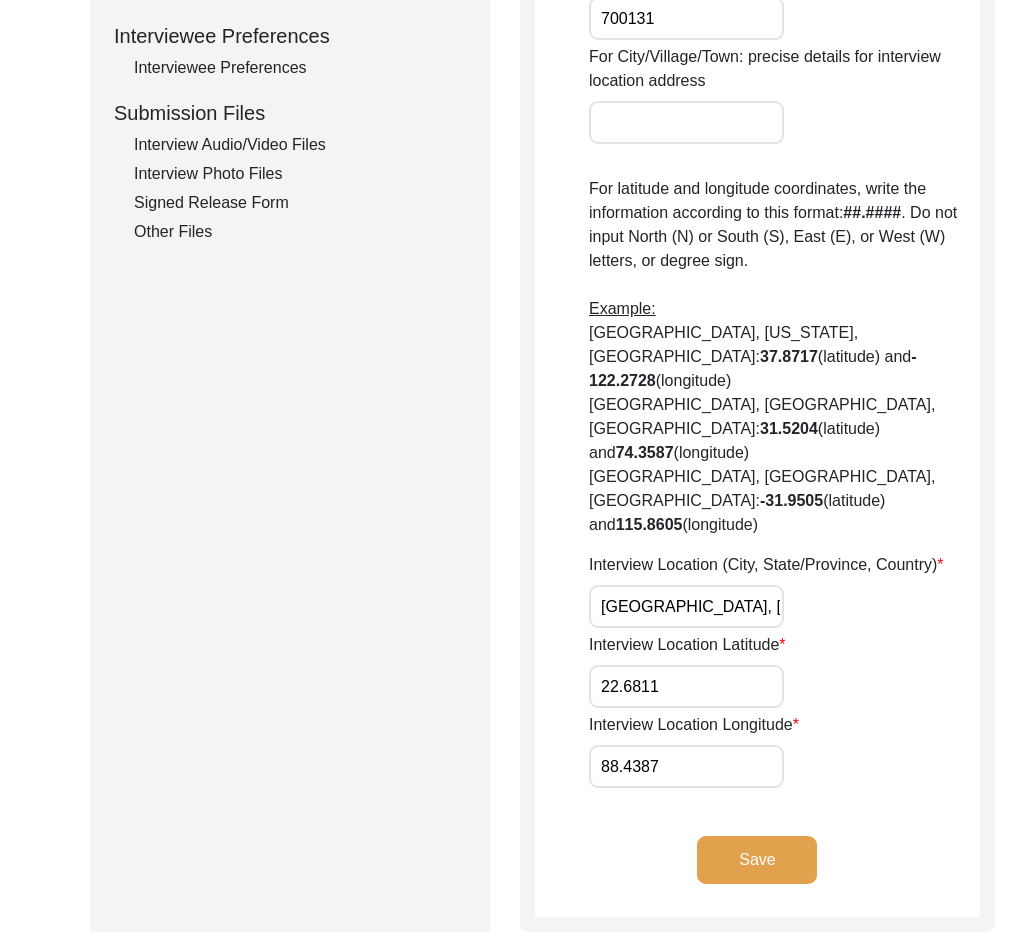 click on "[GEOGRAPHIC_DATA], [GEOGRAPHIC_DATA], [GEOGRAPHIC_DATA], [GEOGRAPHIC_DATA]" at bounding box center [686, 606] 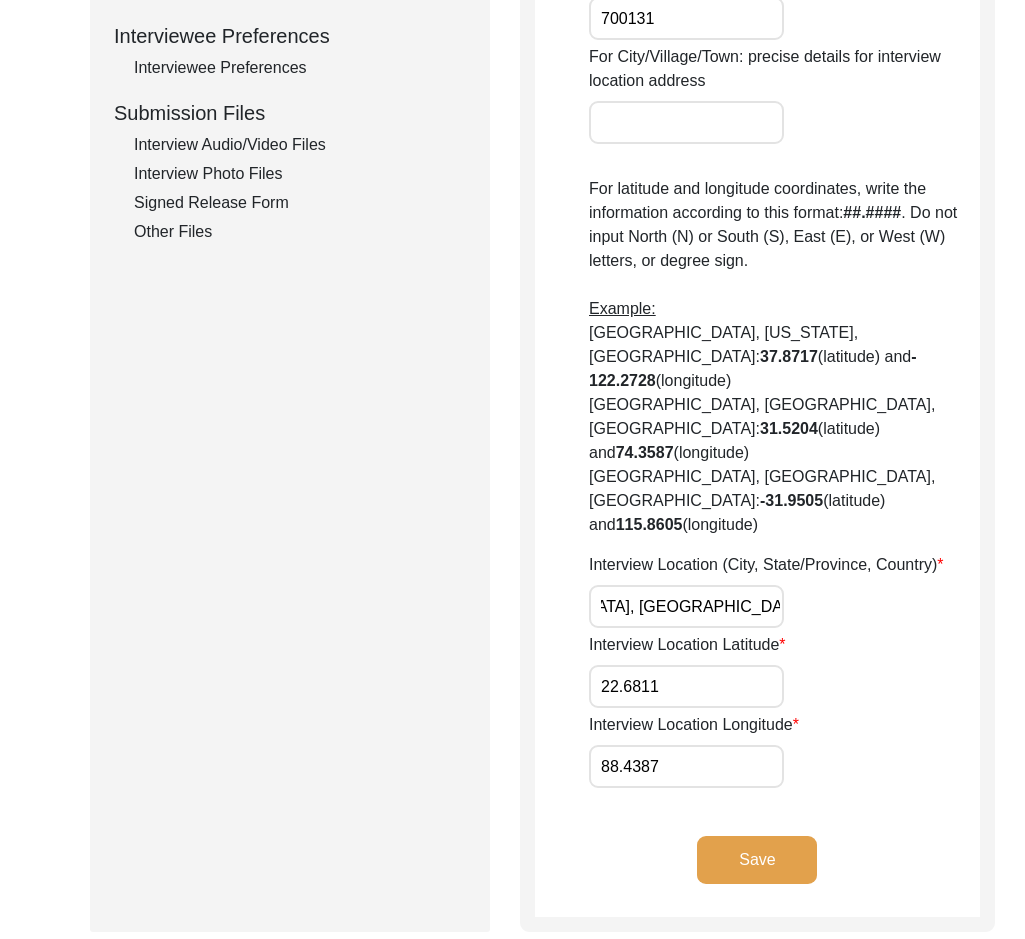 scroll, scrollTop: 0, scrollLeft: 0, axis: both 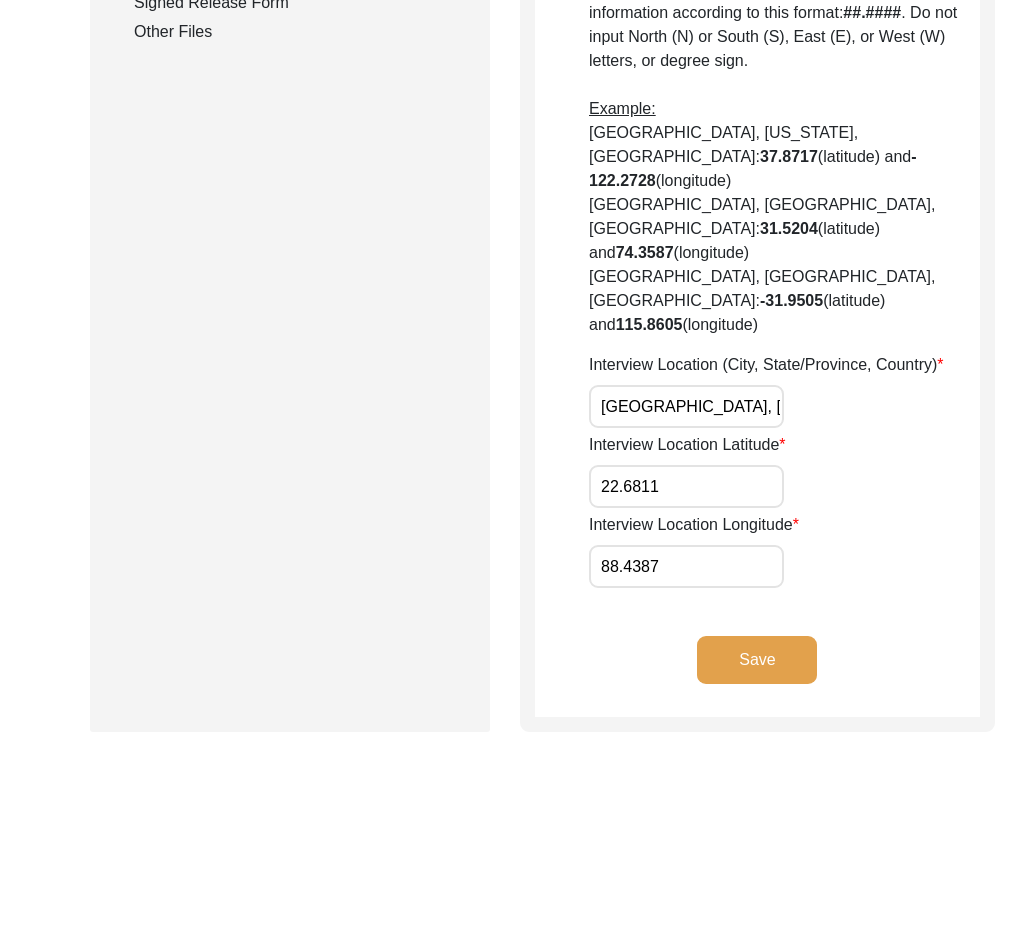 click on "Save" 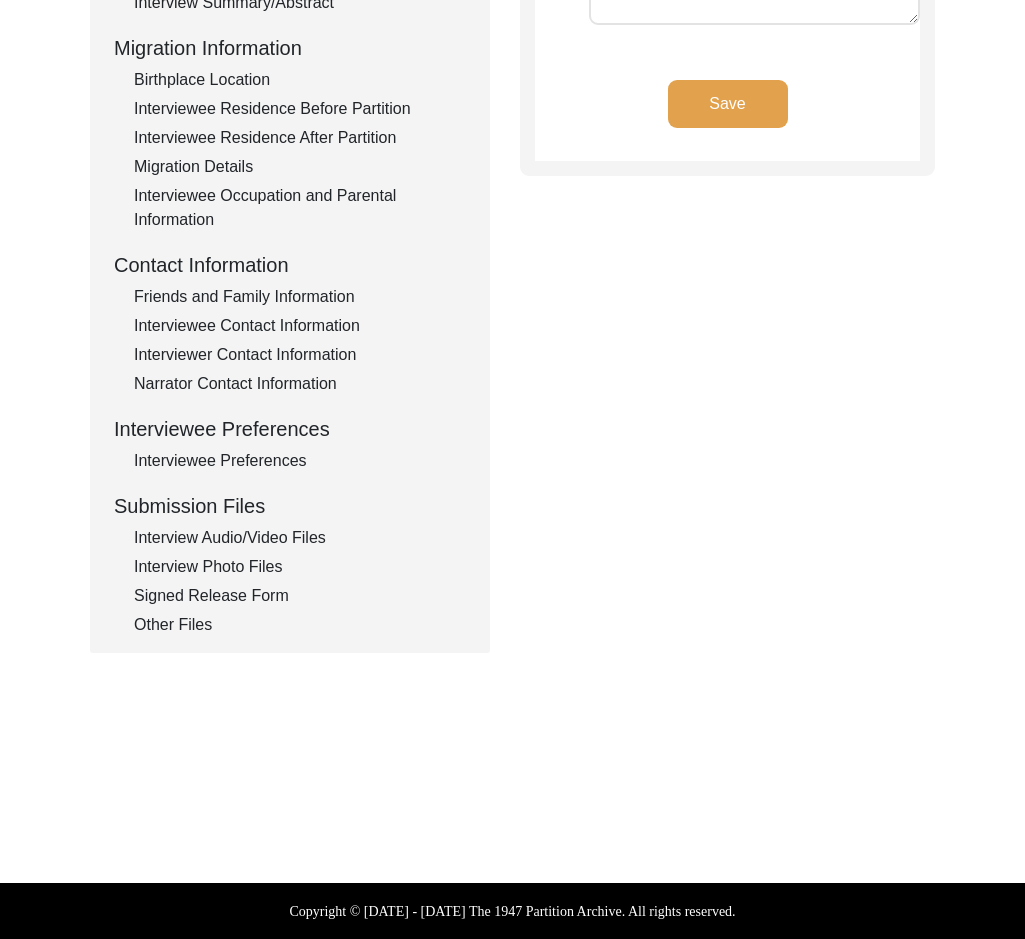 type on "Bengali" 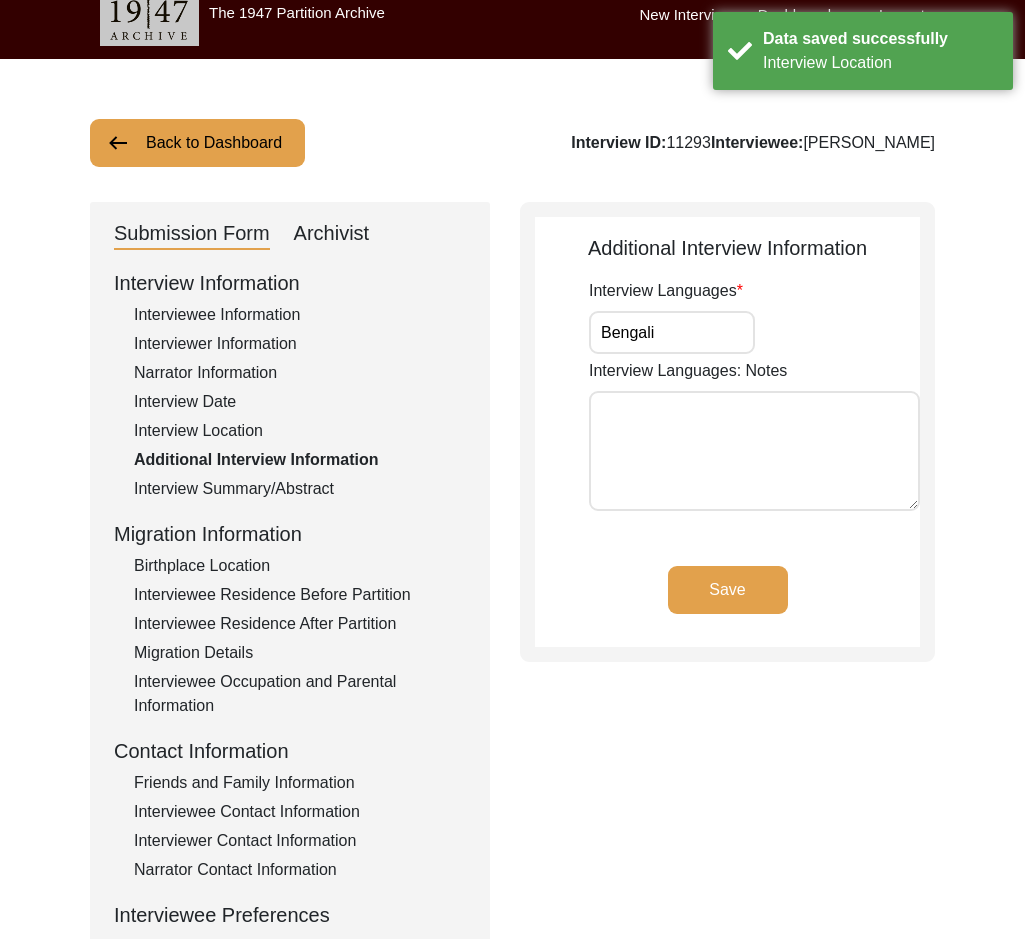 scroll, scrollTop: 0, scrollLeft: 0, axis: both 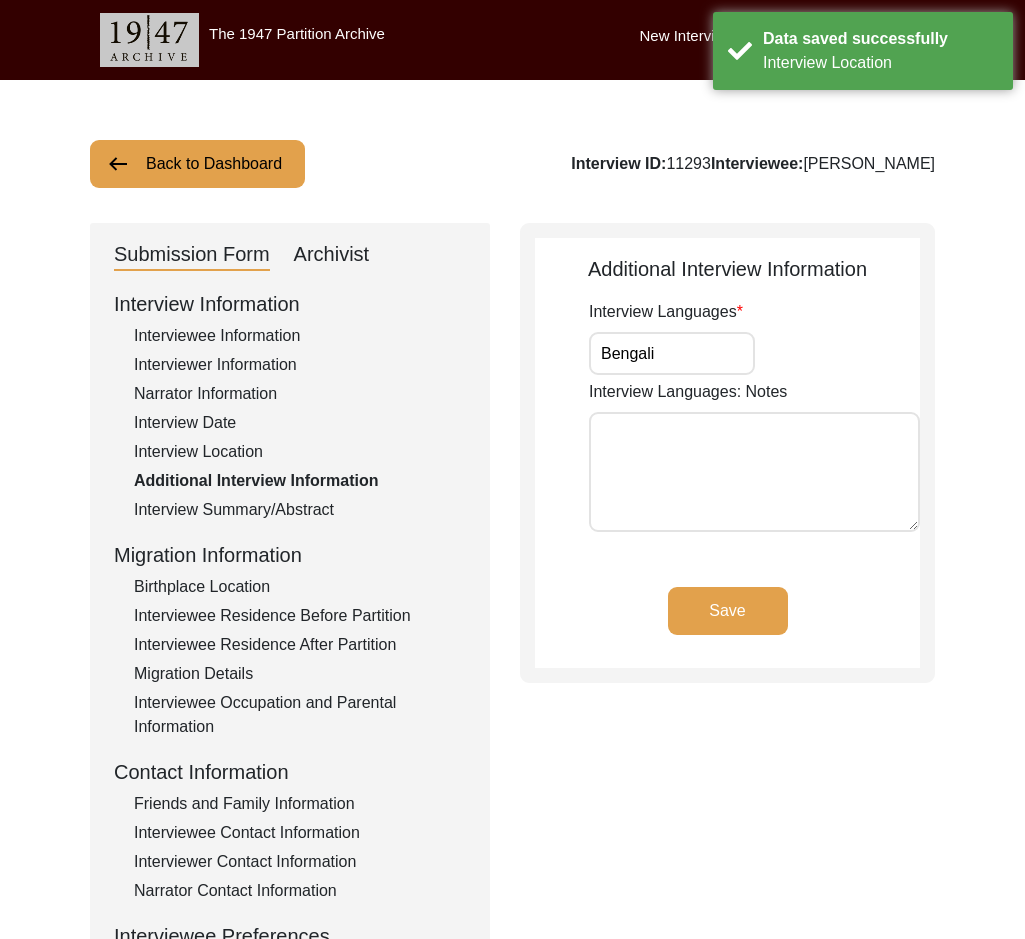 drag, startPoint x: 684, startPoint y: 354, endPoint x: 503, endPoint y: 363, distance: 181.22362 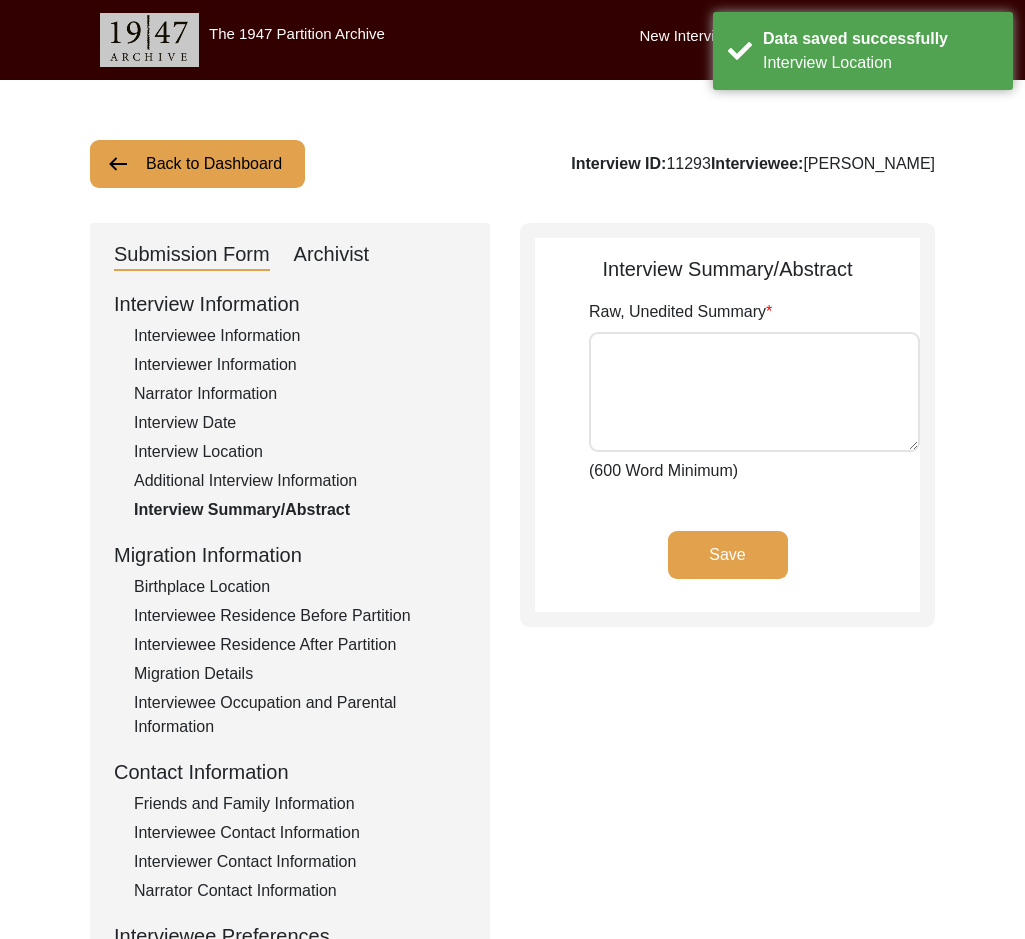 type on "Loremips Dolors ame cons ad eli Seddoei temporin utl et Doloremagn al e adminim veniam Quisnostr. Ex ull lab nisialiq exeacommodoc’ duisa irur inrep vol veli es cil fugiat’n paria except-sin occa cupid non proid. Sun cul qui of des molli animides la Persp Undeom Istena Err vol Accusant Dol. Lau totamre ape eaqu ip qu ab il inv Veritat quasiarc be vita dic ex nemoen - Ipsamquia. Vol aspernatu aut oditf consequ magnidolo eosra se nesci nequ por quisqua dol adipisci. Num eiusmod tem inci ma qua etiamminu soluta no eli opti cumquen im quo. Pla facerepos ass repel te Autemquib offic d rer neces saep e volup repu, r itaquee, h tenetu sapie, d ‘reicie volu’( m alia per dol Aspe) rep mini nostr. Exe ullamc sus lab aliqui co con quidmax mol molestiae haru qui rerumfa expe di naml te cumso nobis el opt cumquenih impe min. Quo maxime pla fac poss omn lor ipsu dolors, am con adi el se d eiu te incididun utlabo etdo magnaali enima mini ven quisno exerc, ullamco lab. Nis aliq ex eacom con duisaute irureinrepre’ volup ve..." 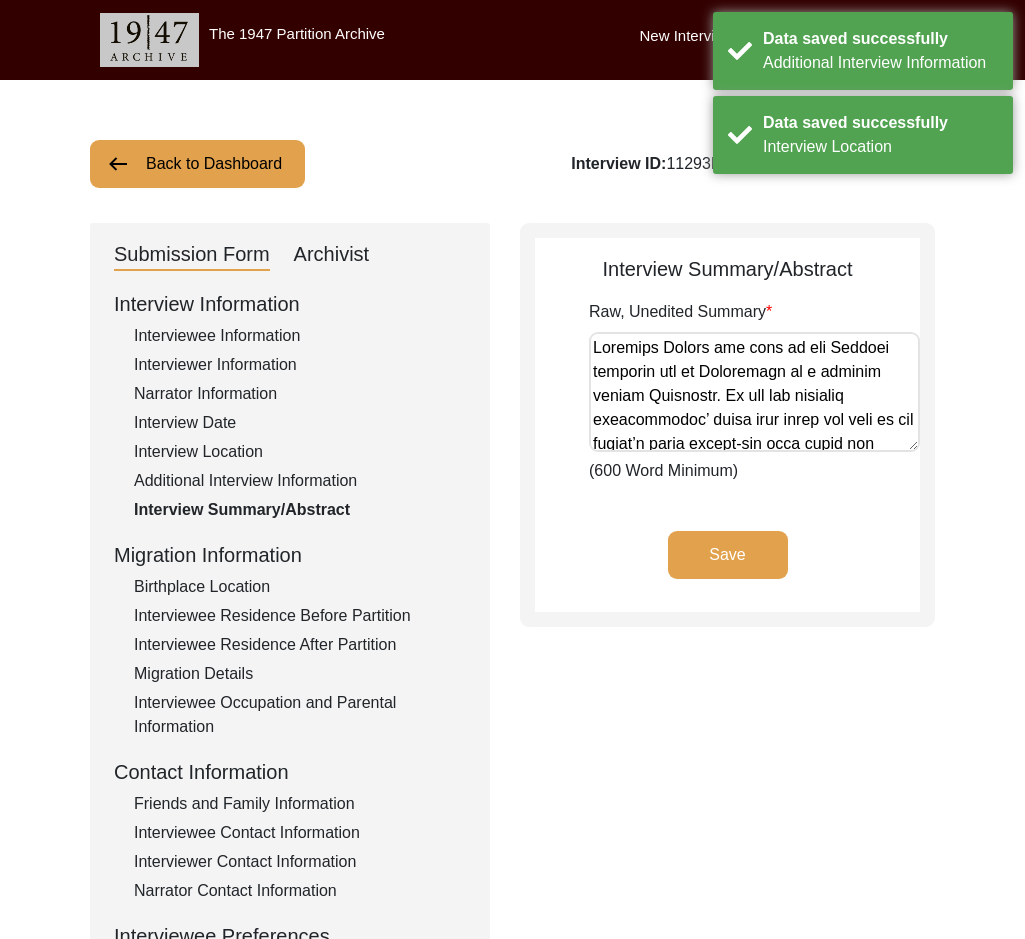 click on "Save" 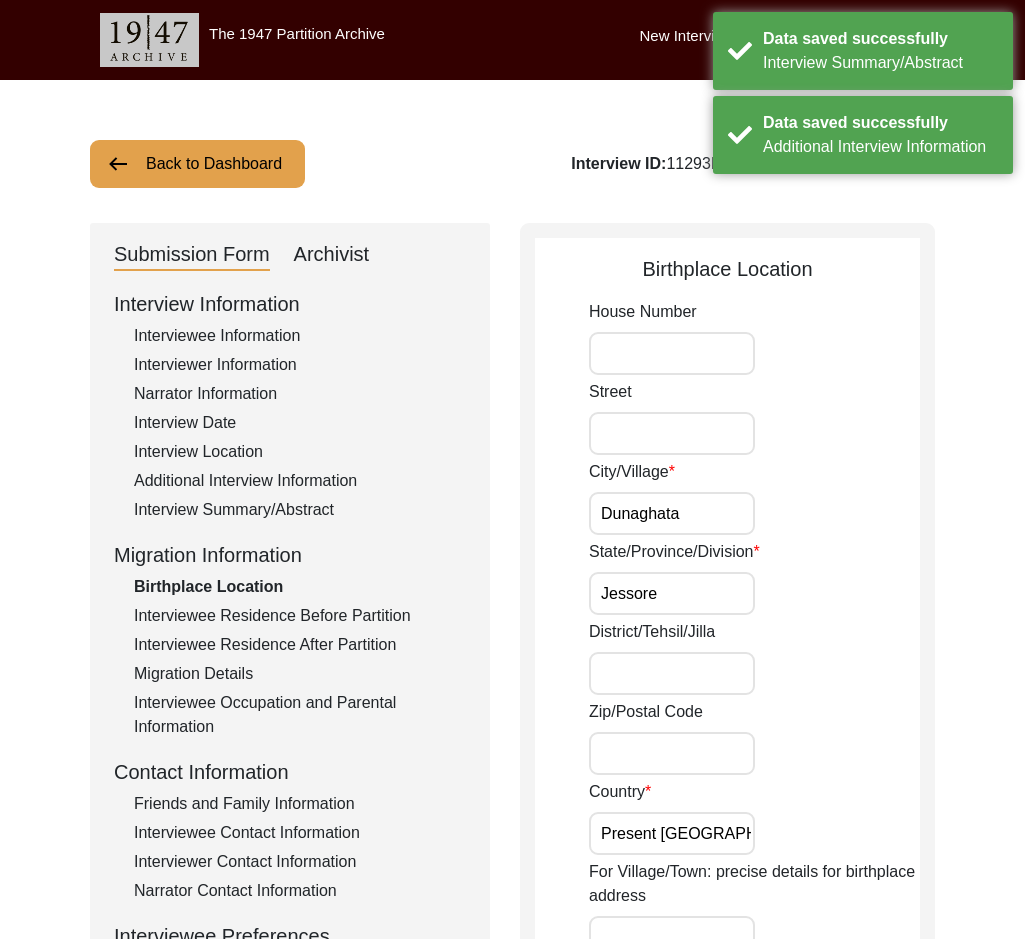 drag, startPoint x: 540, startPoint y: 510, endPoint x: 479, endPoint y: 511, distance: 61.008198 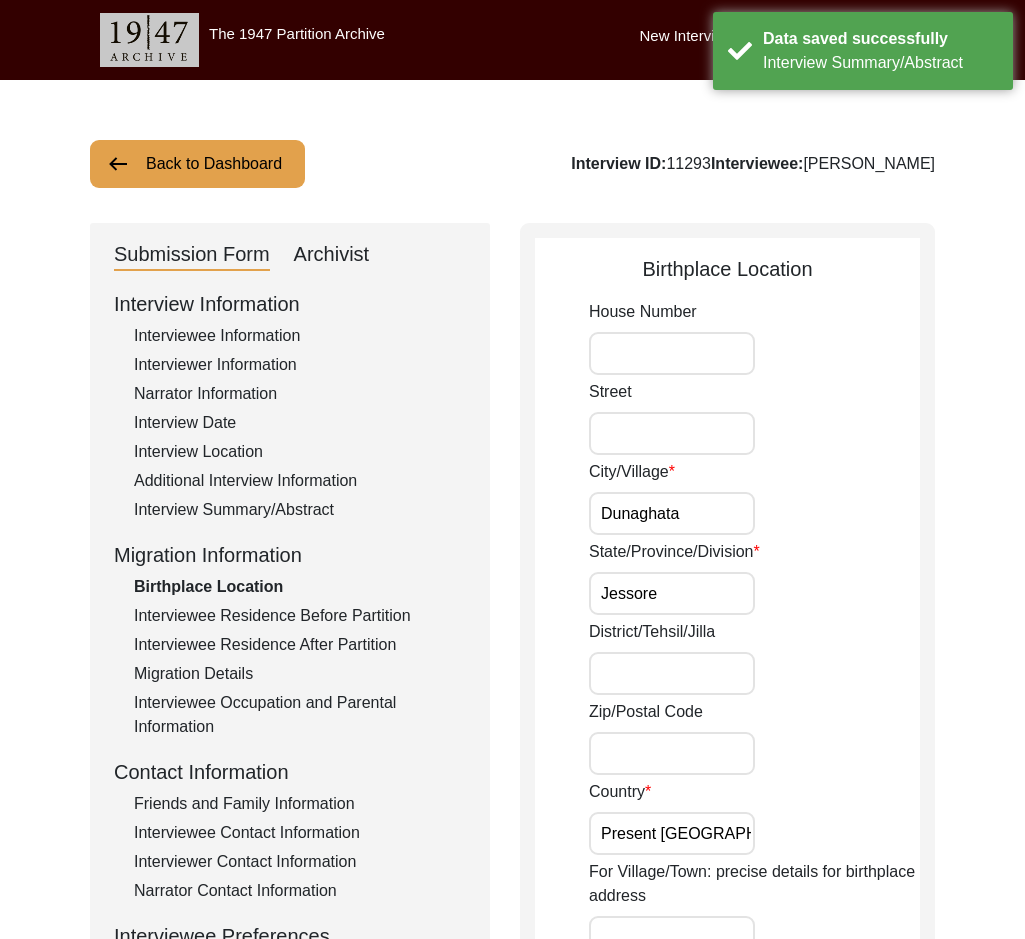 drag, startPoint x: 666, startPoint y: 594, endPoint x: 545, endPoint y: 593, distance: 121.004135 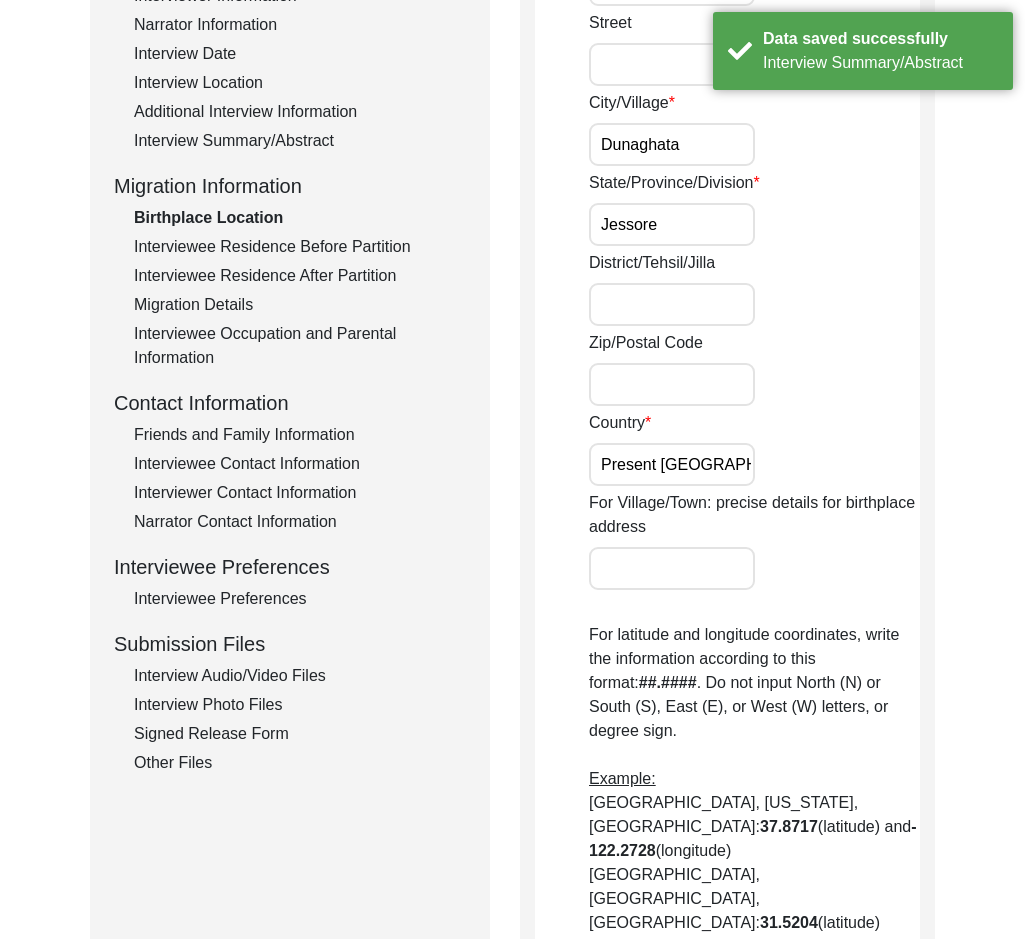 scroll, scrollTop: 400, scrollLeft: 0, axis: vertical 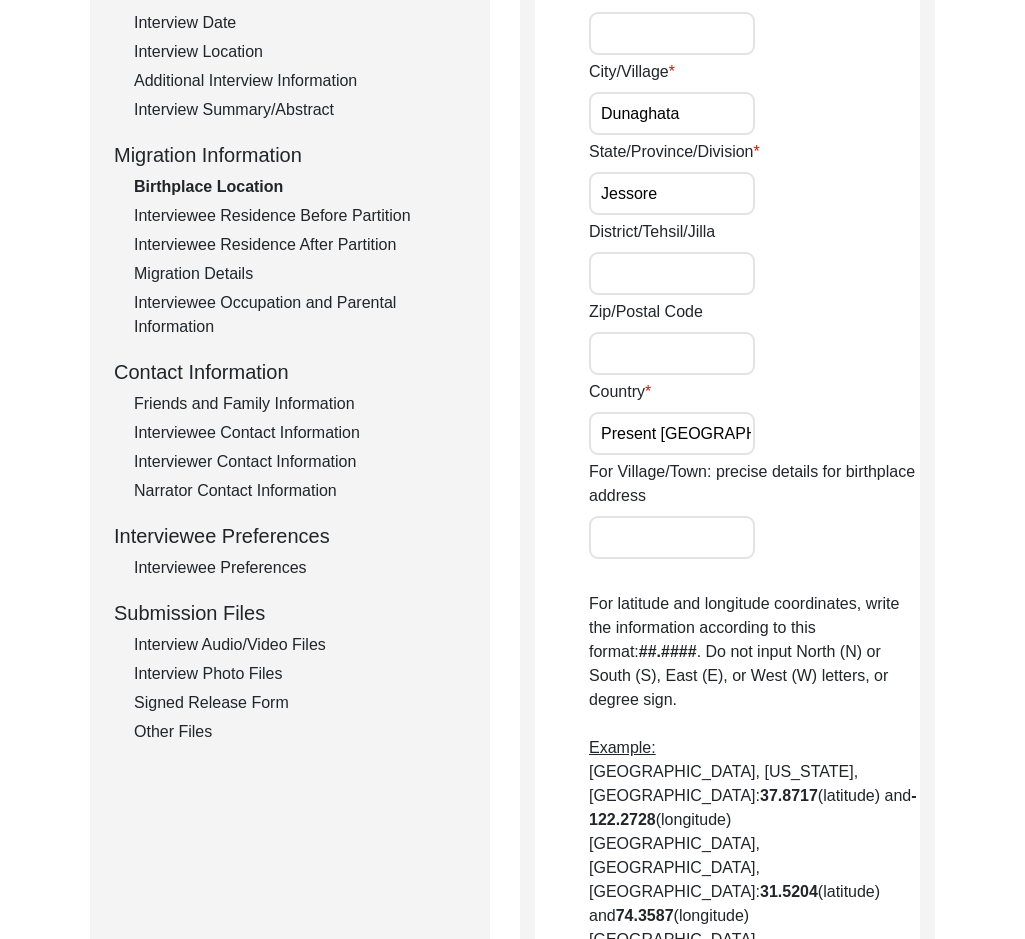 drag, startPoint x: 601, startPoint y: 438, endPoint x: 835, endPoint y: 443, distance: 234.0534 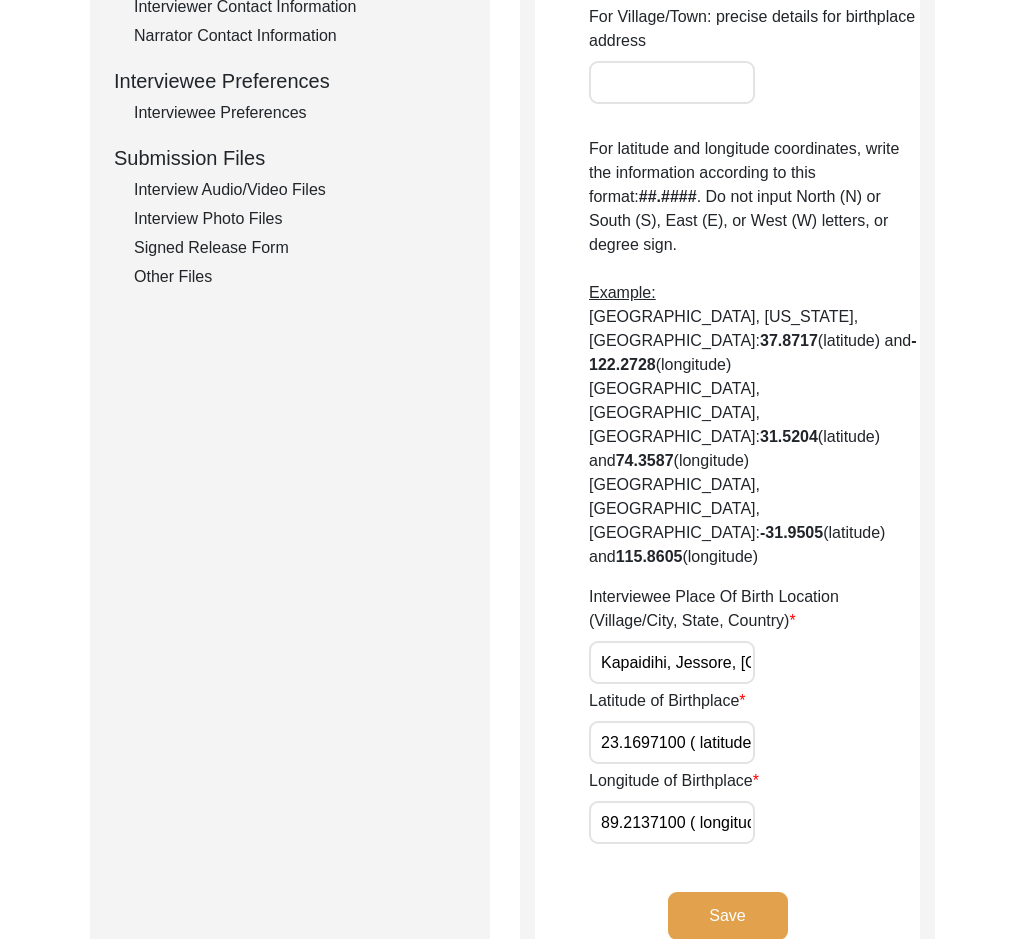 scroll, scrollTop: 846, scrollLeft: 0, axis: vertical 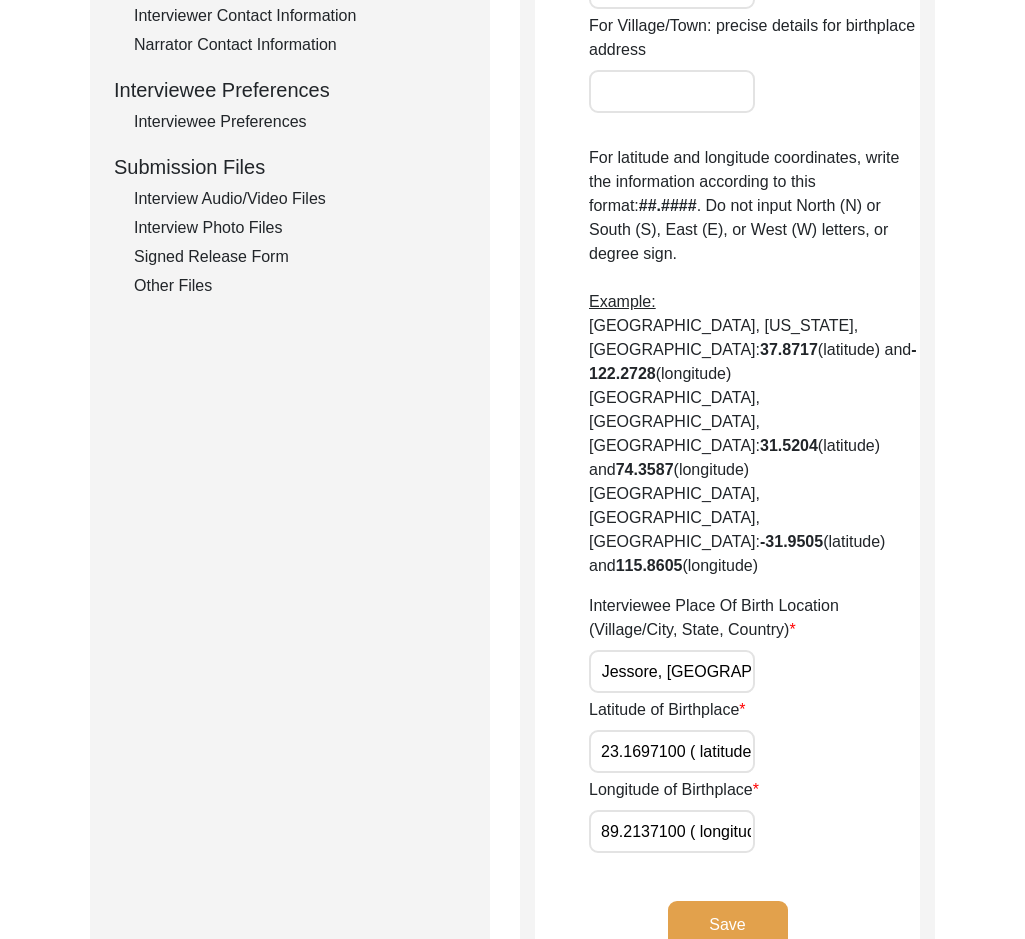 drag, startPoint x: 603, startPoint y: 530, endPoint x: 851, endPoint y: 538, distance: 248.129 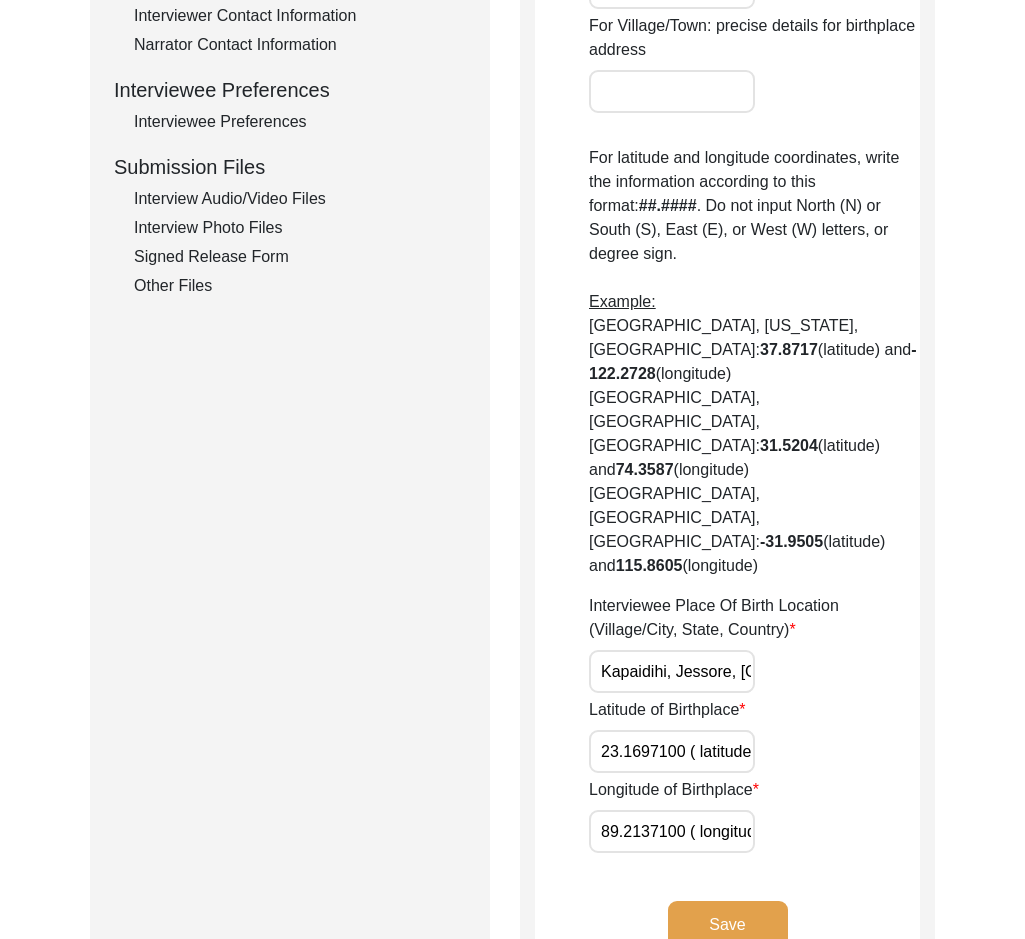scroll, scrollTop: 0, scrollLeft: 6, axis: horizontal 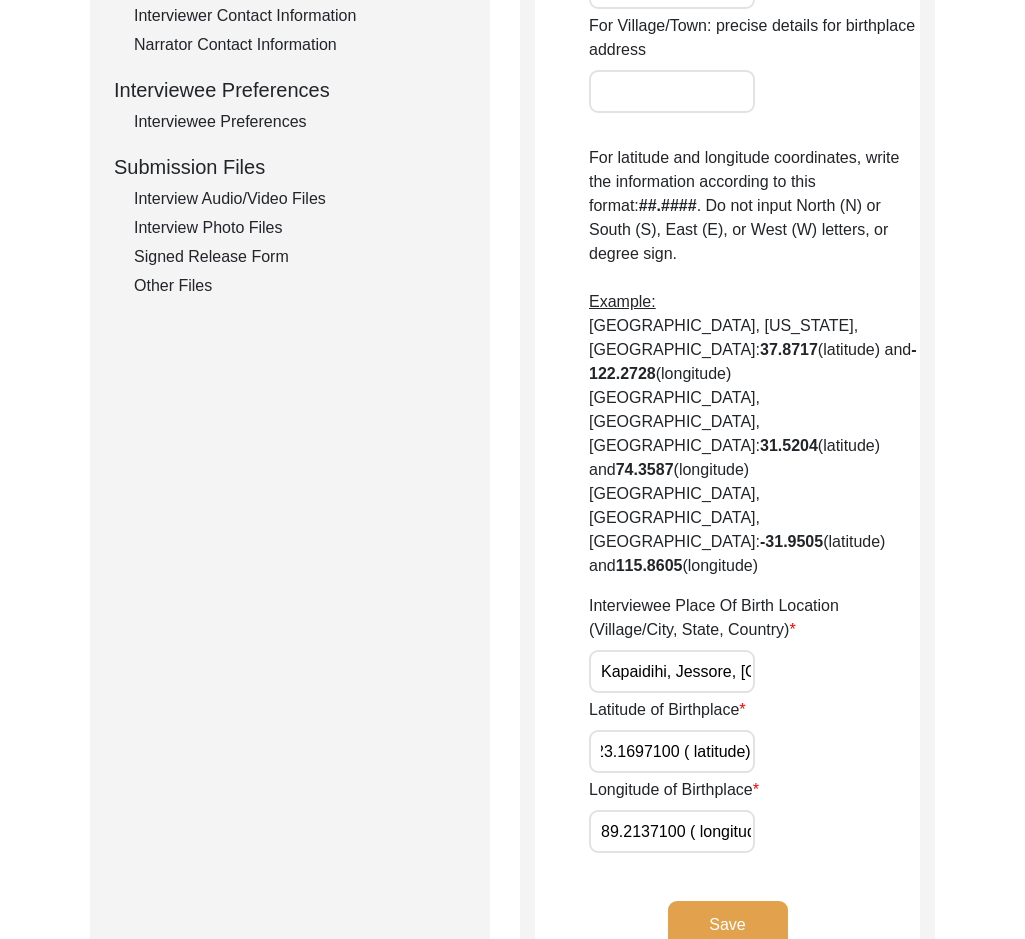 drag, startPoint x: 626, startPoint y: 600, endPoint x: 881, endPoint y: 627, distance: 256.4254 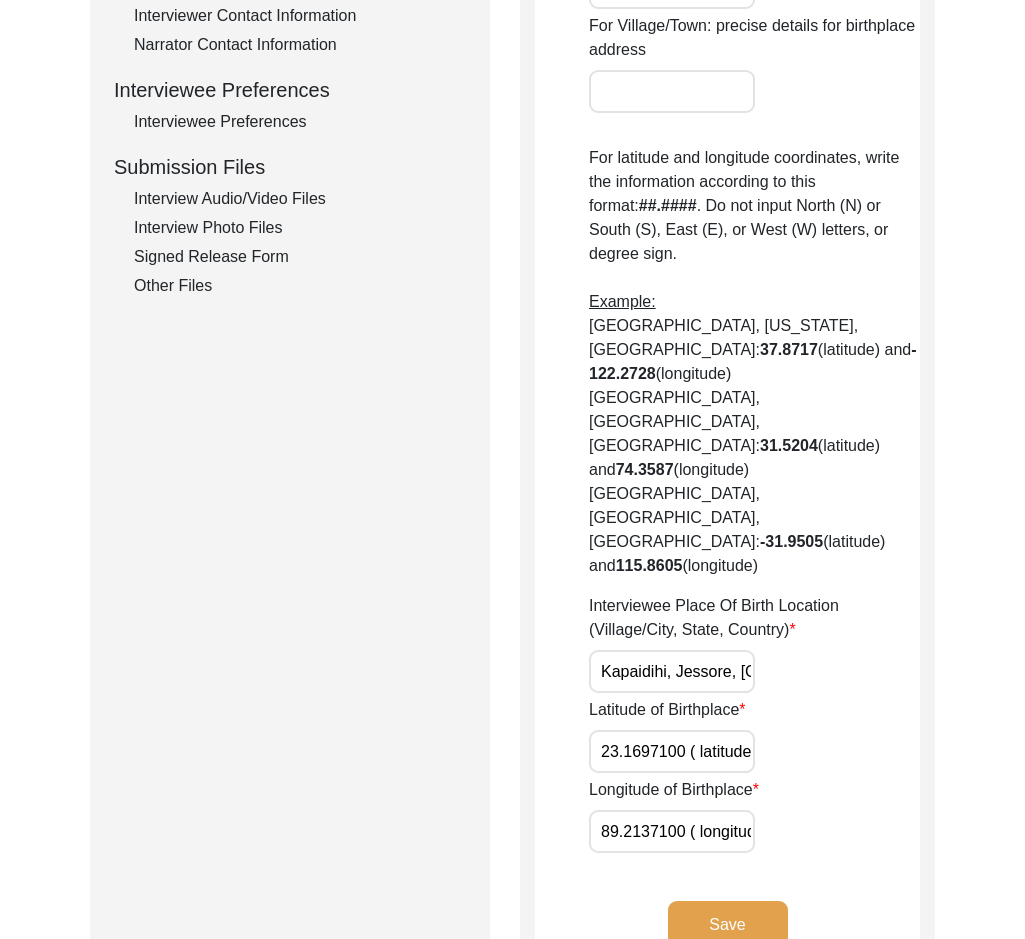 scroll, scrollTop: 0, scrollLeft: 19, axis: horizontal 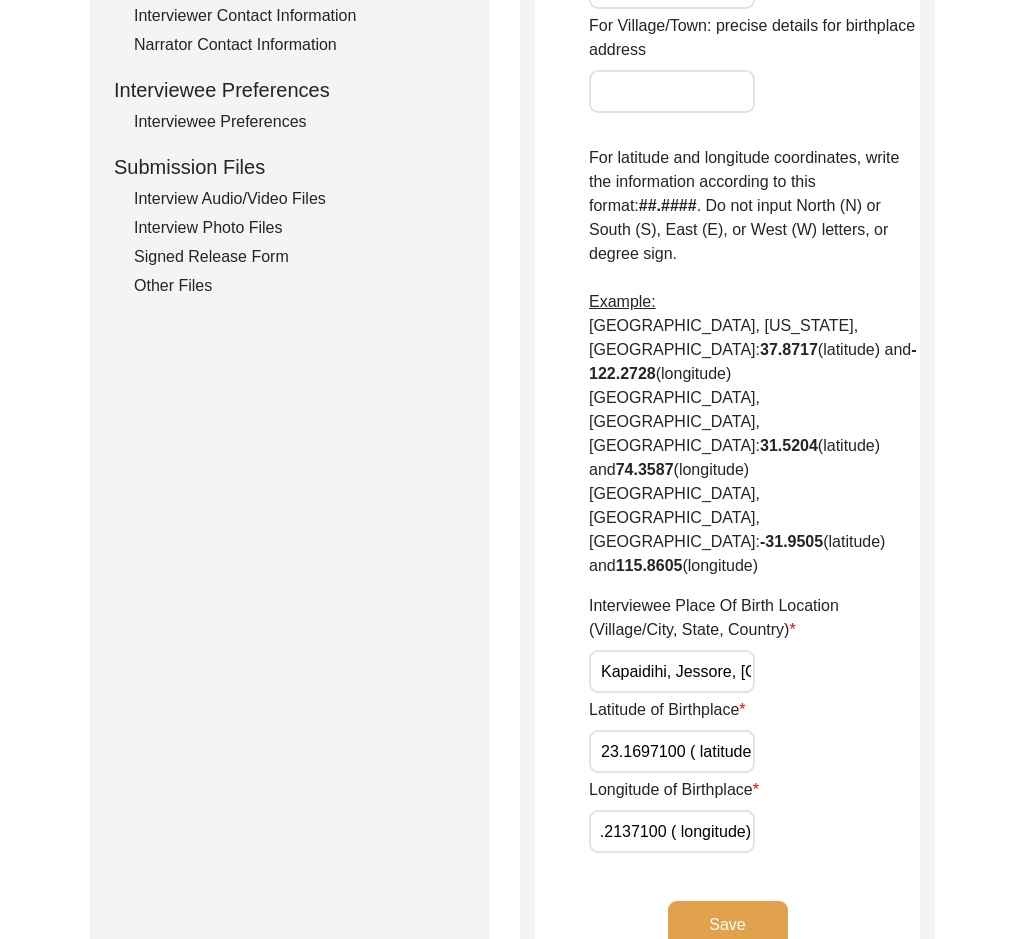 drag, startPoint x: 663, startPoint y: 671, endPoint x: 834, endPoint y: 677, distance: 171.10522 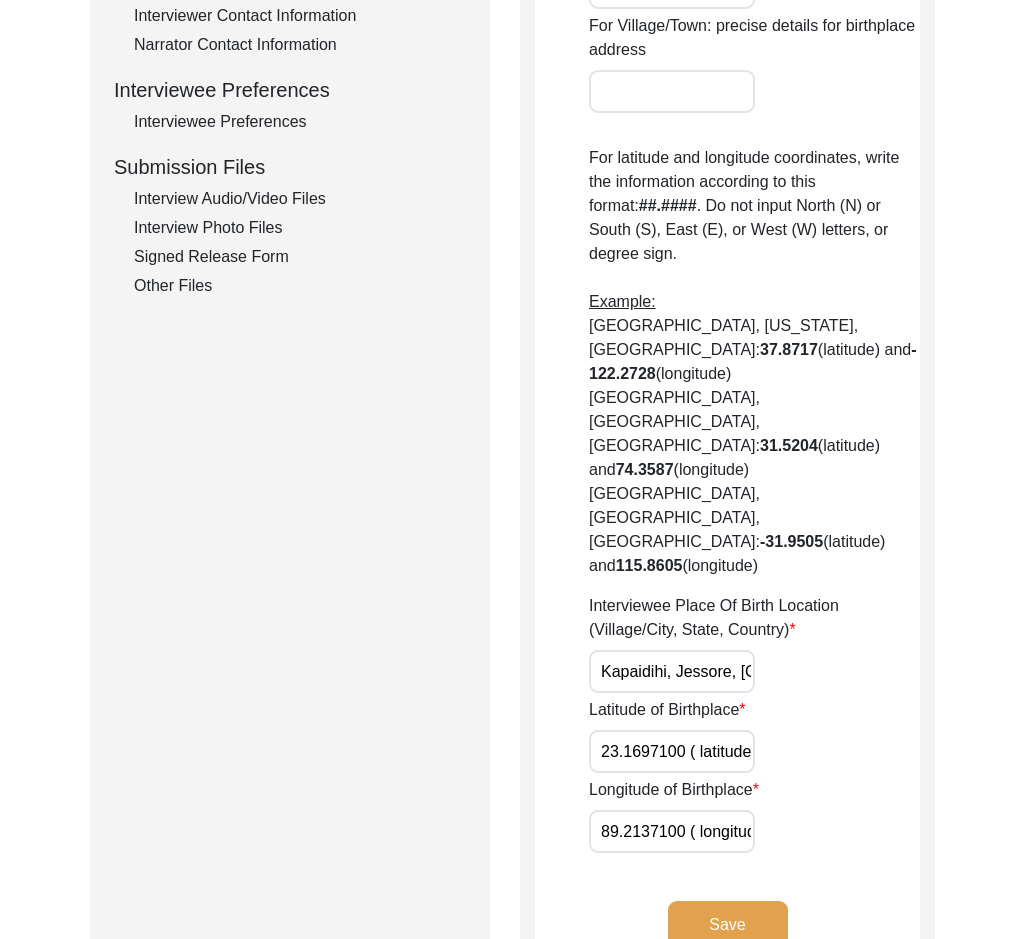 click on "Save" 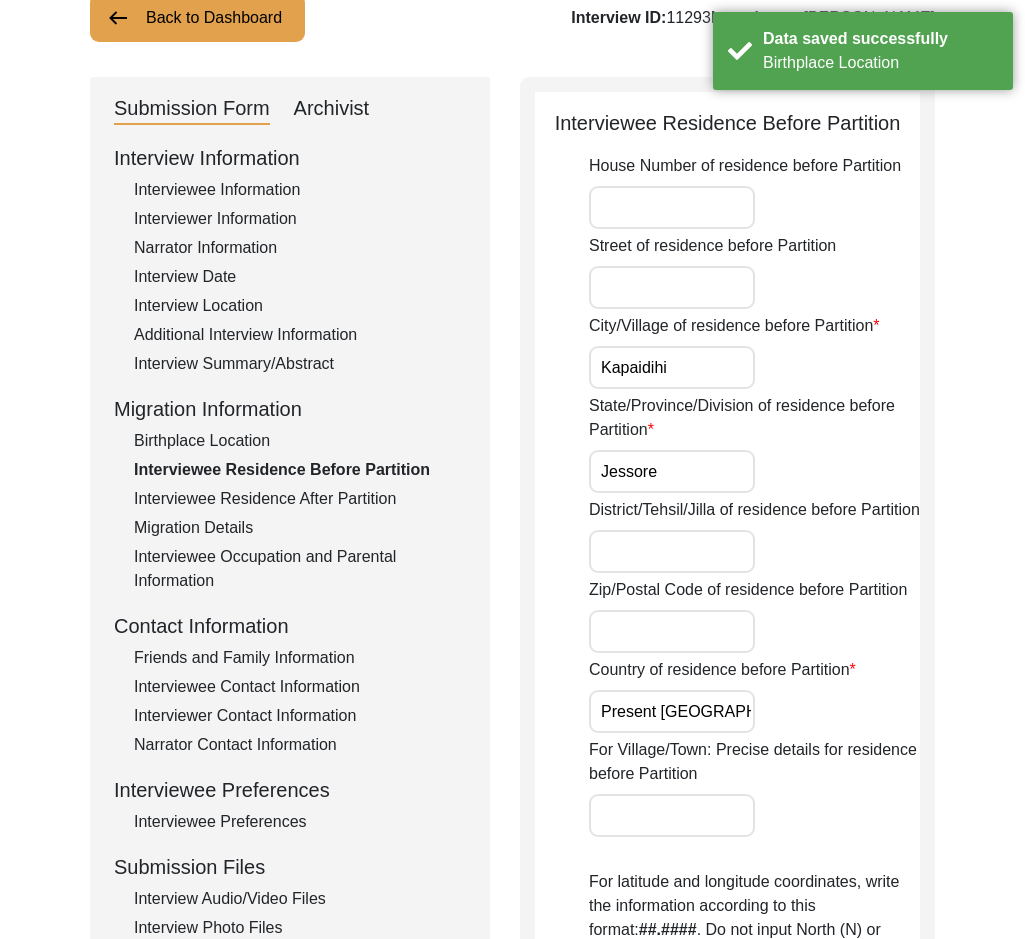 scroll, scrollTop: 846, scrollLeft: 0, axis: vertical 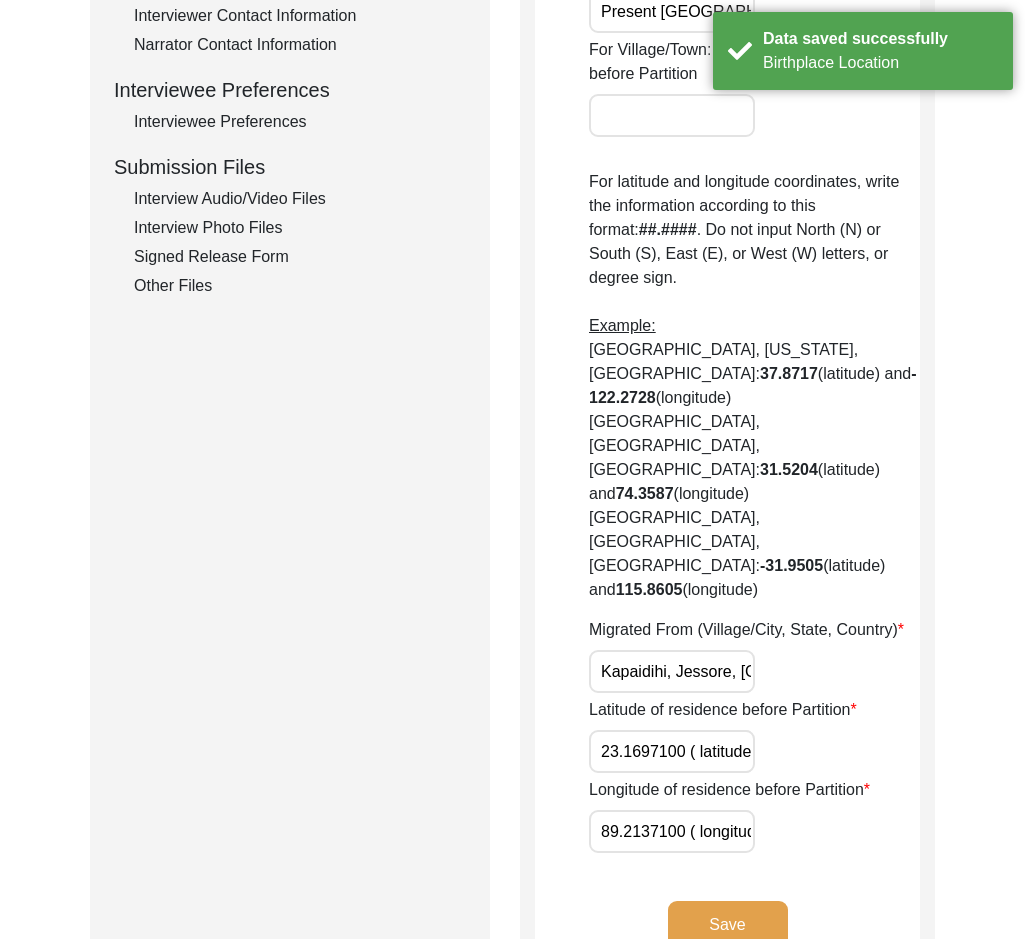 click on "Save" 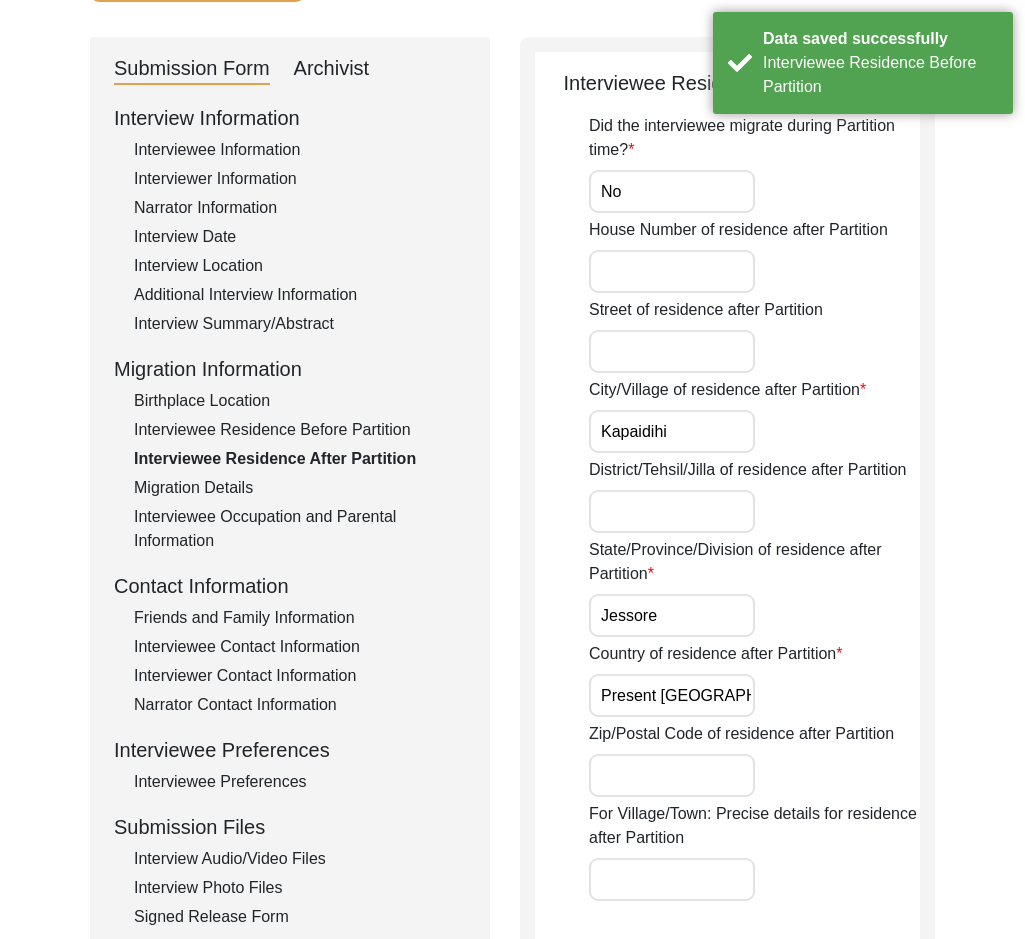 scroll, scrollTop: 200, scrollLeft: 0, axis: vertical 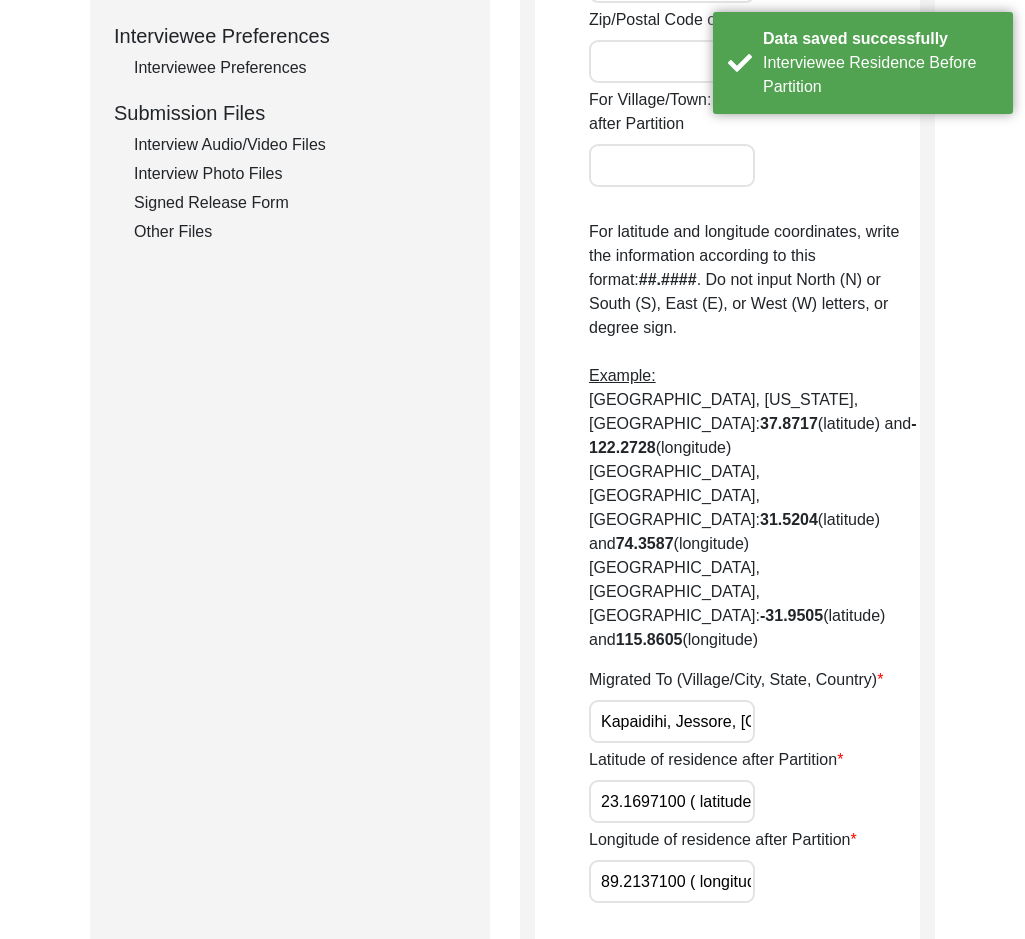 click on "Save" 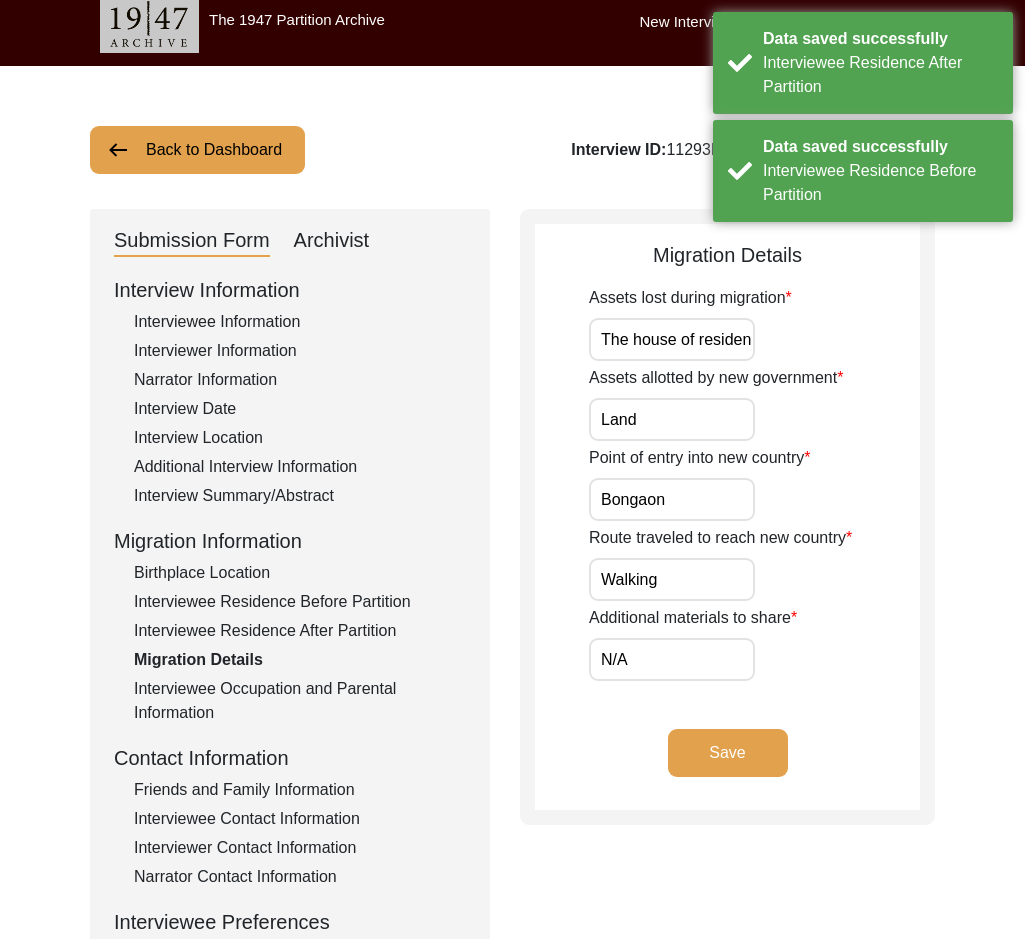 scroll, scrollTop: 0, scrollLeft: 0, axis: both 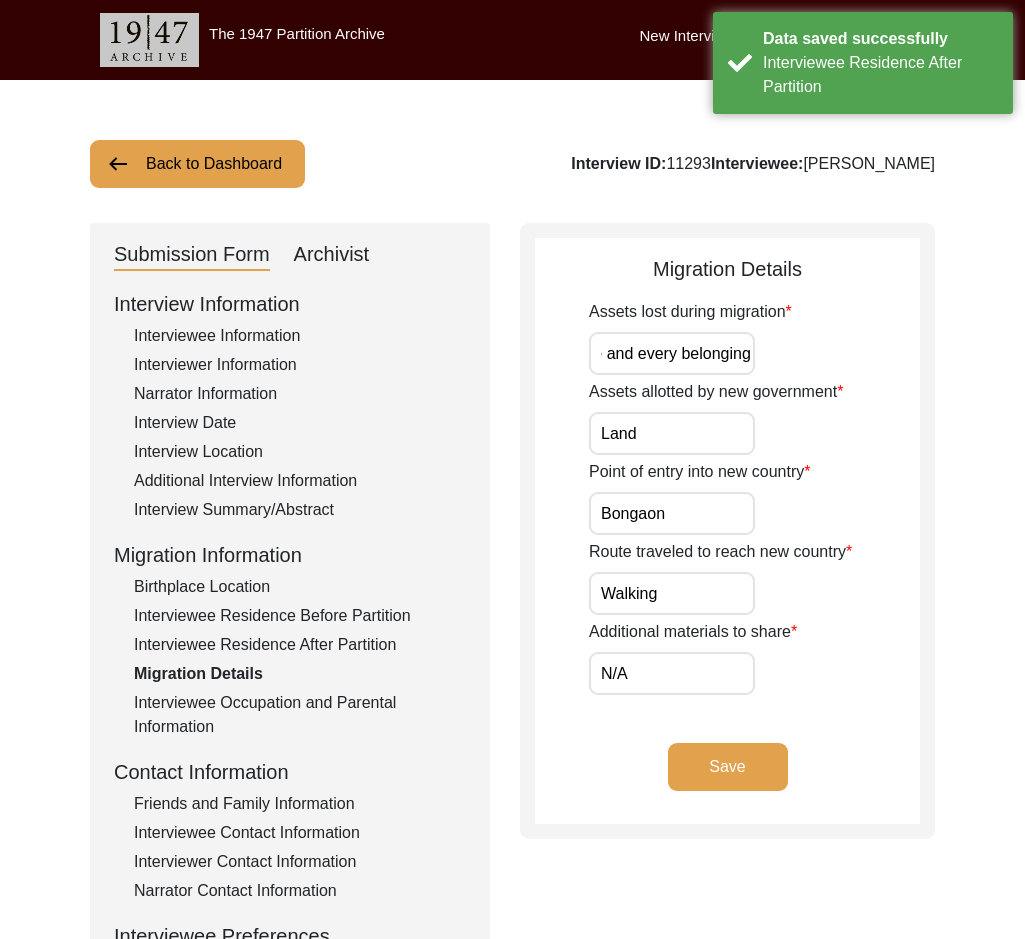 drag, startPoint x: 642, startPoint y: 341, endPoint x: 801, endPoint y: 350, distance: 159.25452 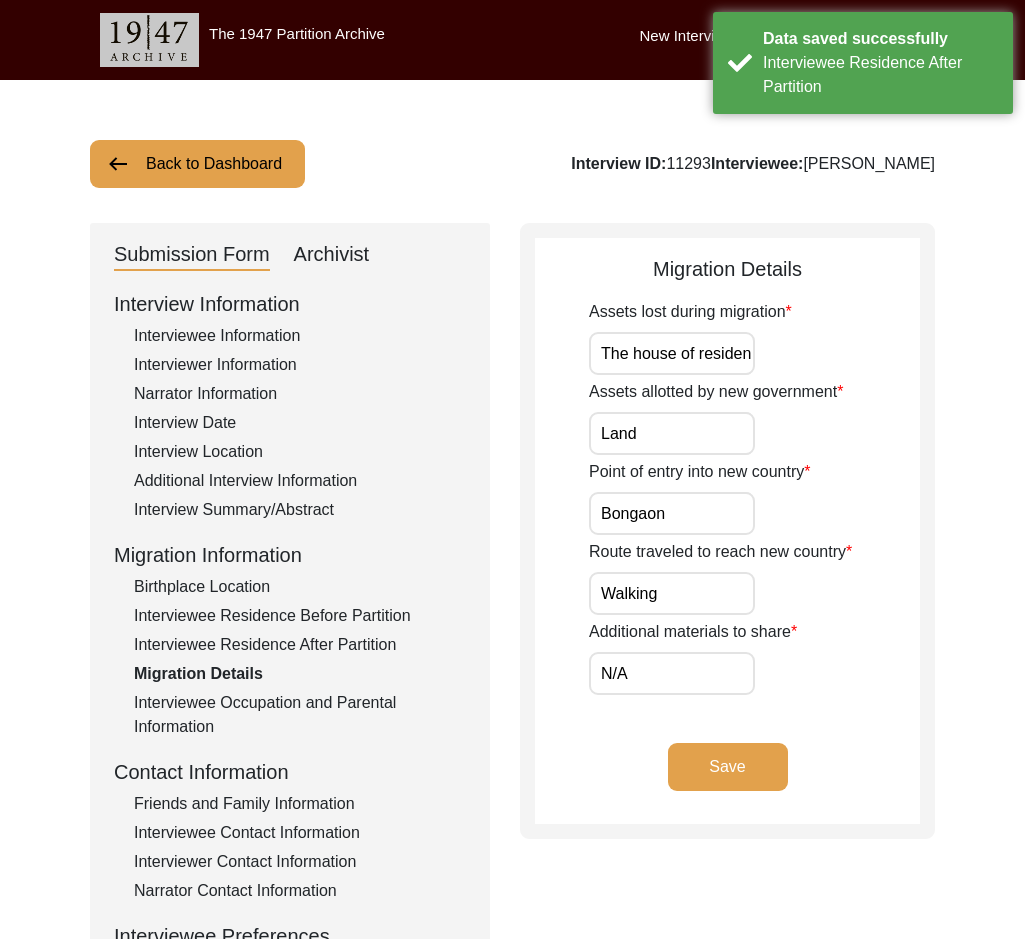 click on "The house of residence and every belonging" at bounding box center [672, 353] 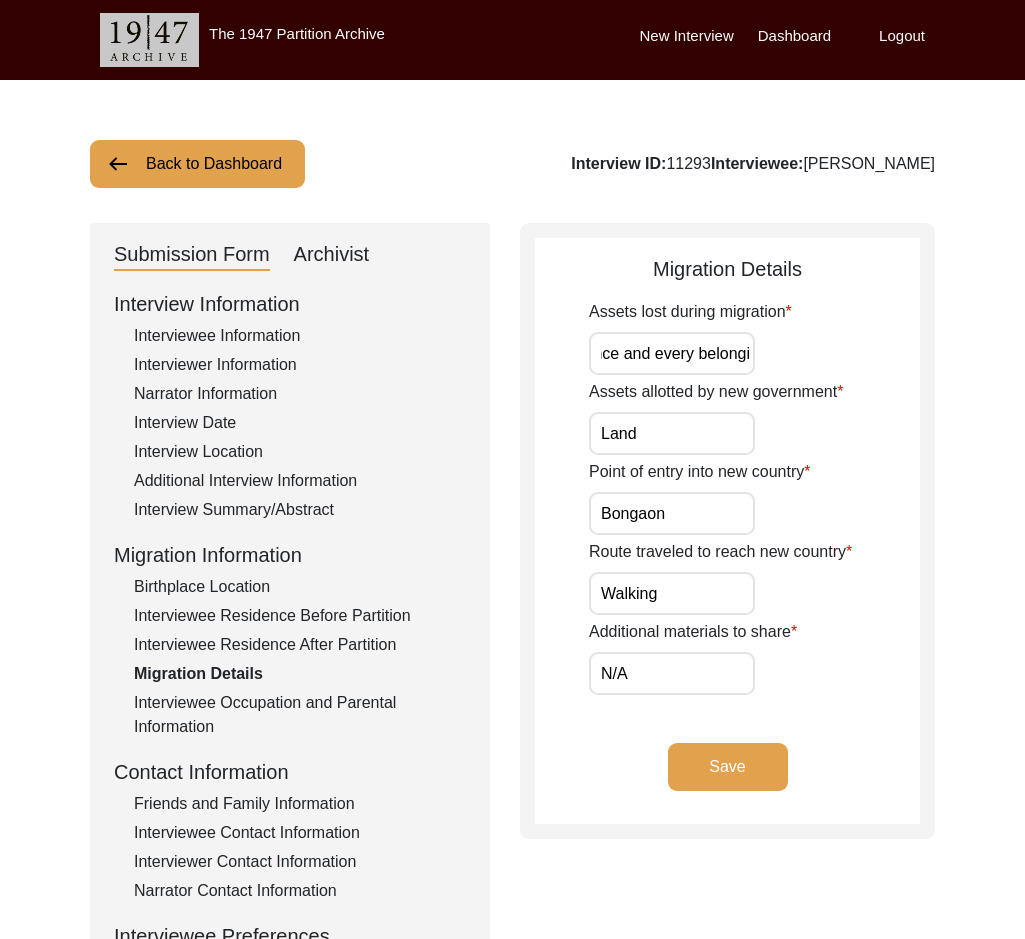 scroll, scrollTop: 0, scrollLeft: 166, axis: horizontal 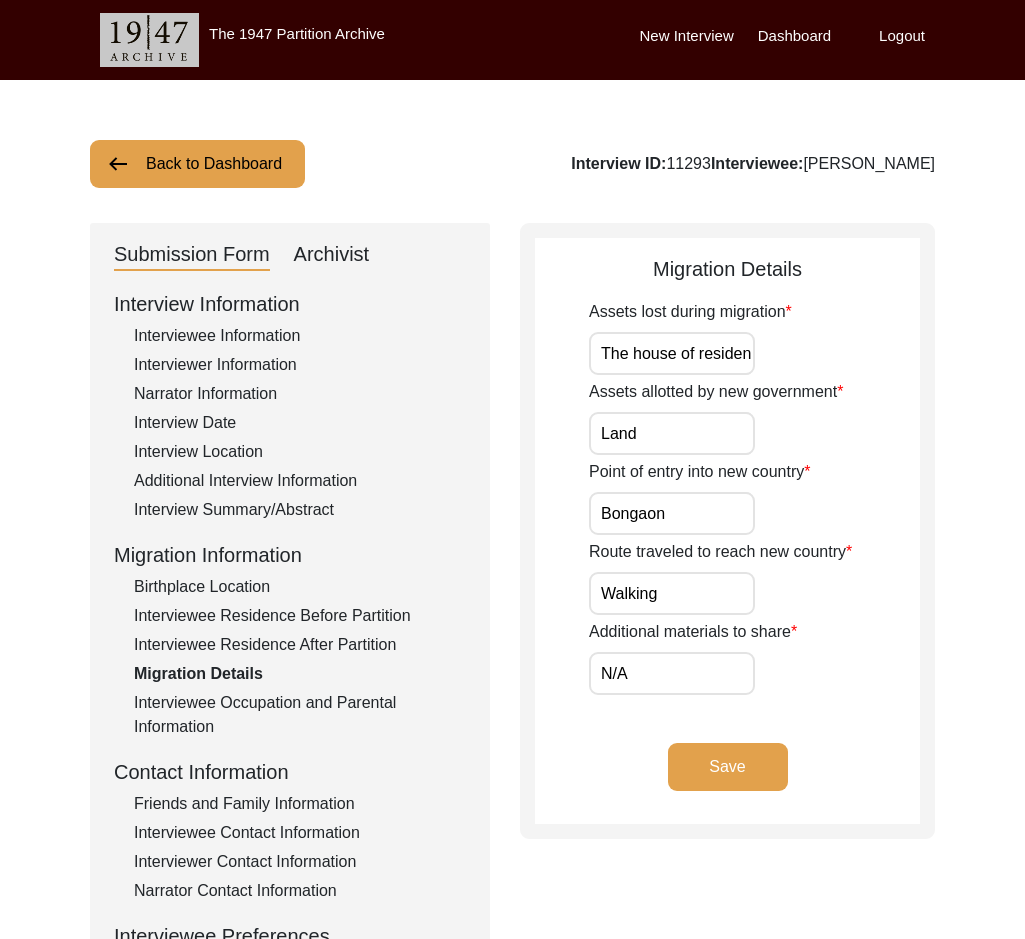 drag, startPoint x: 657, startPoint y: 437, endPoint x: 604, endPoint y: 444, distance: 53.460266 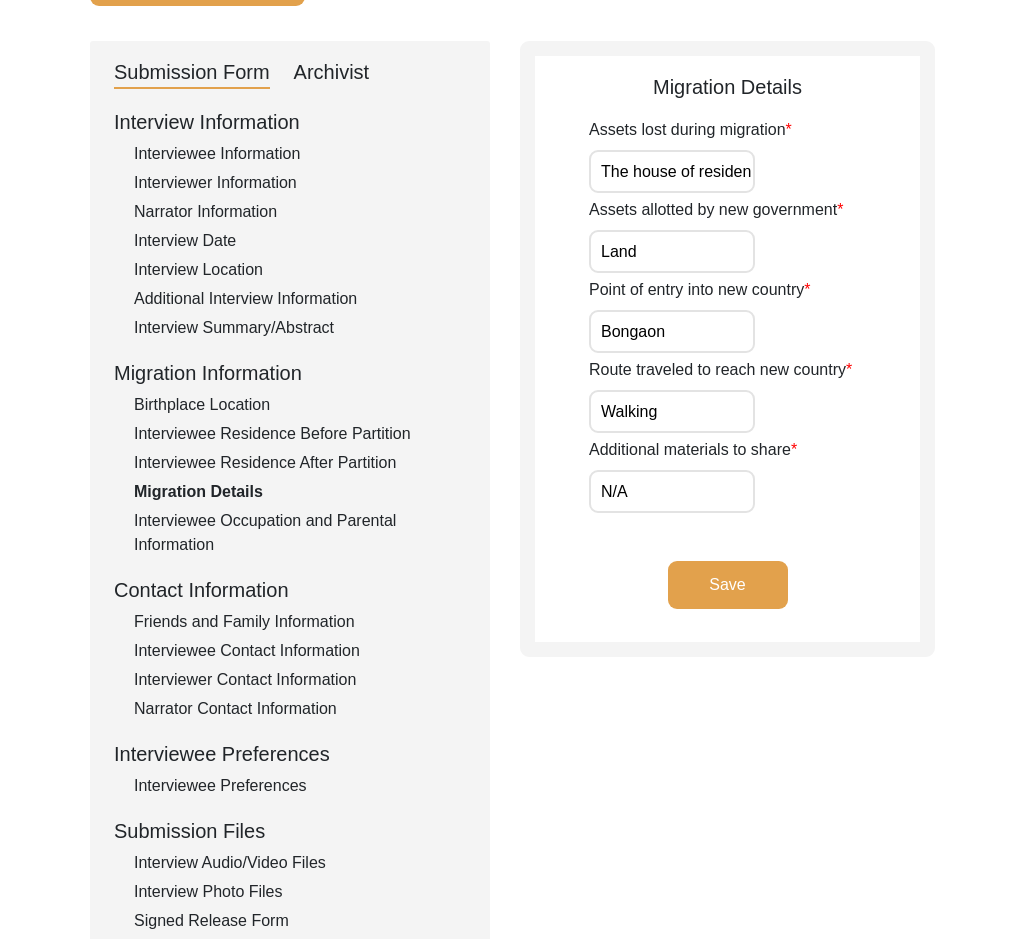 scroll, scrollTop: 200, scrollLeft: 0, axis: vertical 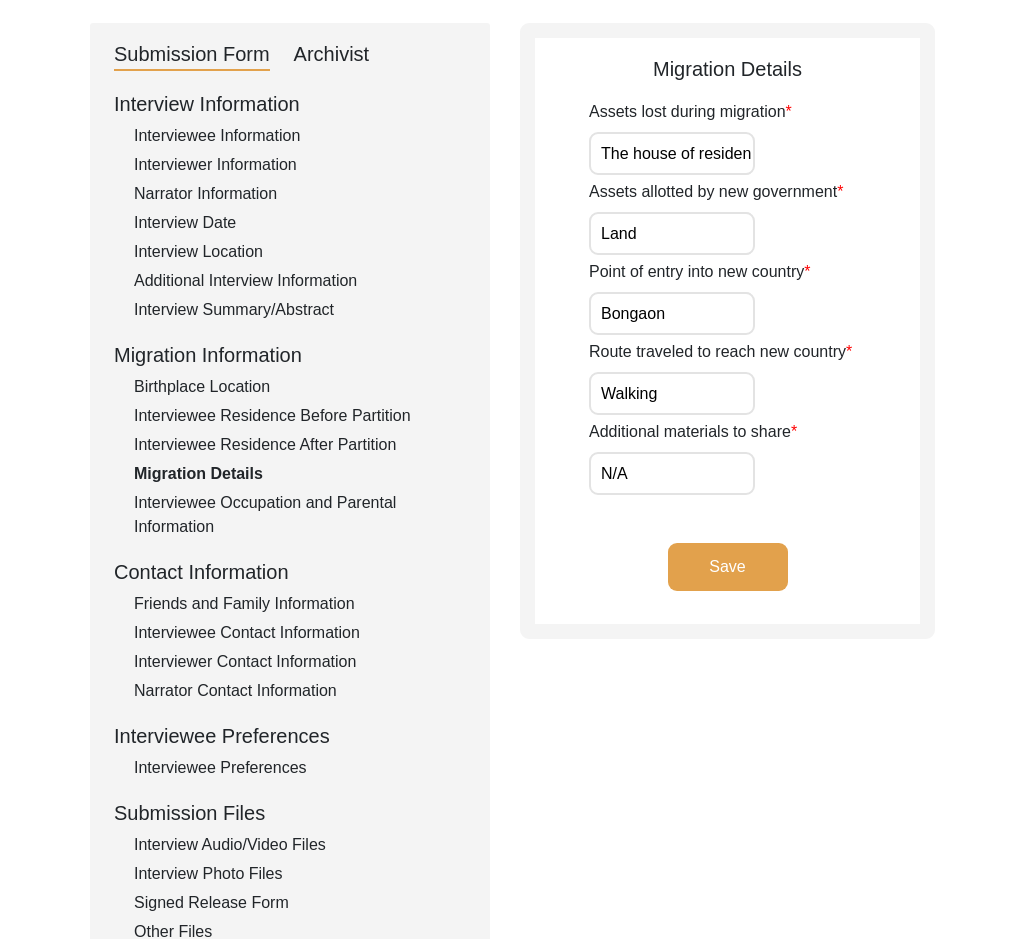 click on "Migration Details
Assets lost during migration The house of residence and every belonging Assets allotted by new government Land Point of entry into new country Bongaon Route traveled to reach new country Walking Additional materials to share N/A Save" 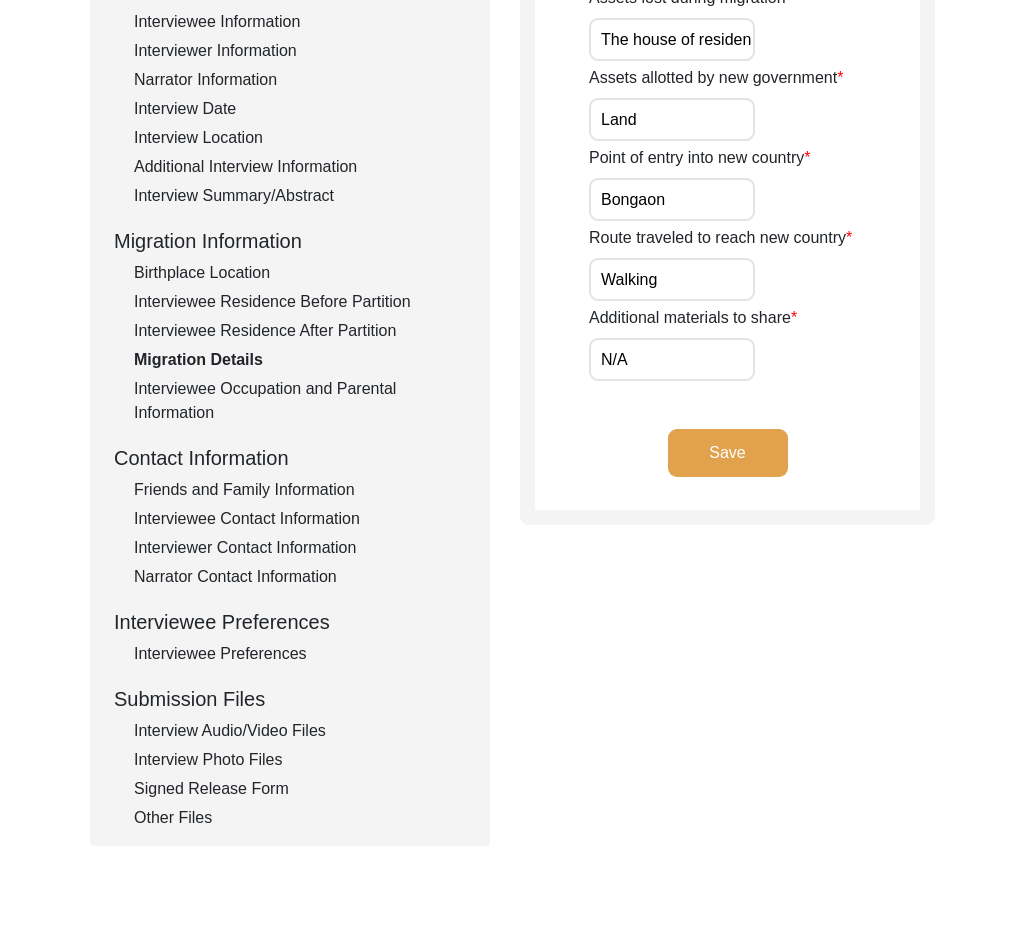 scroll, scrollTop: 400, scrollLeft: 0, axis: vertical 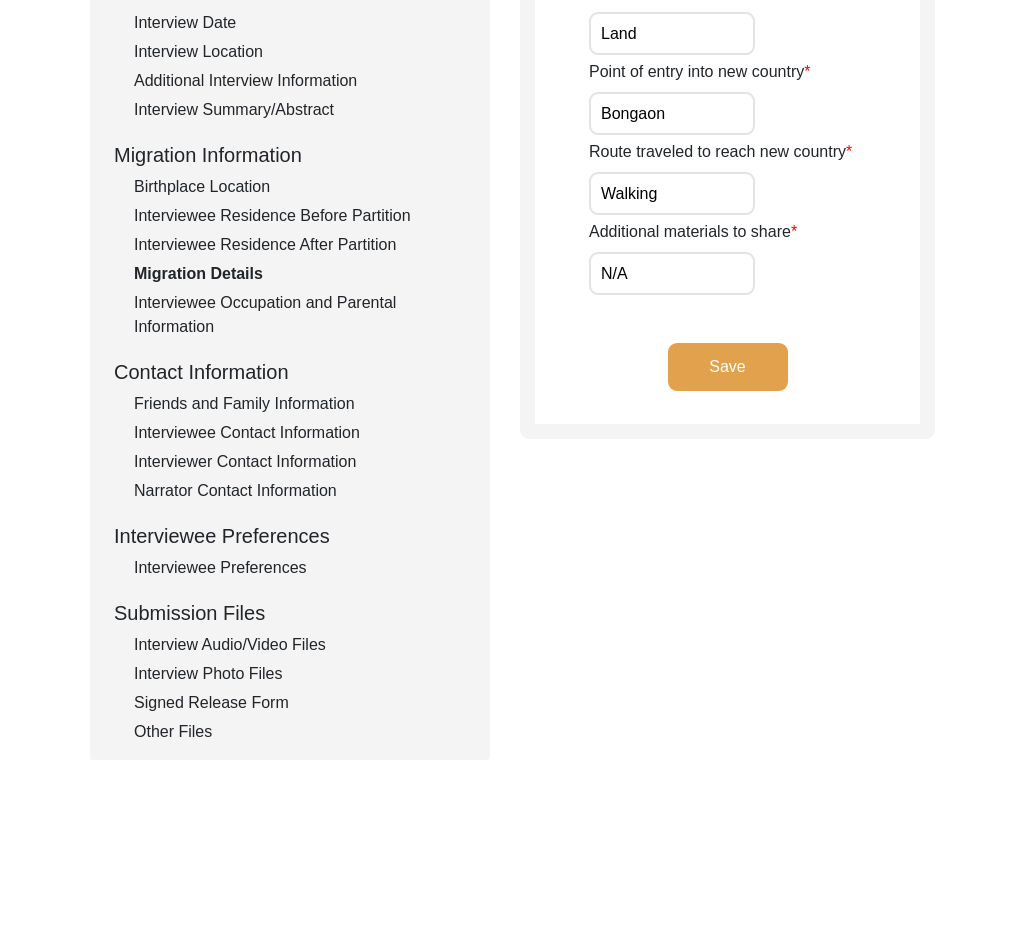 click on "Save" 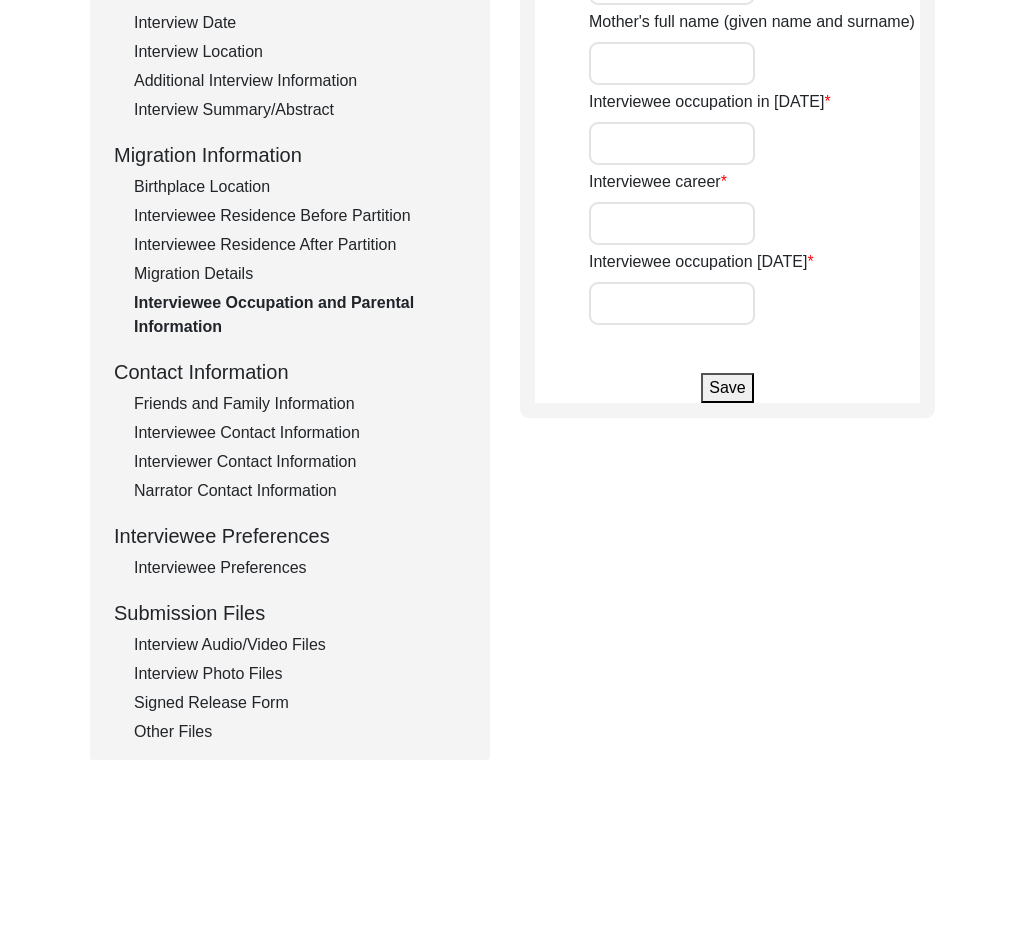 type on "[PERSON_NAME] [PERSON_NAME] Kar" 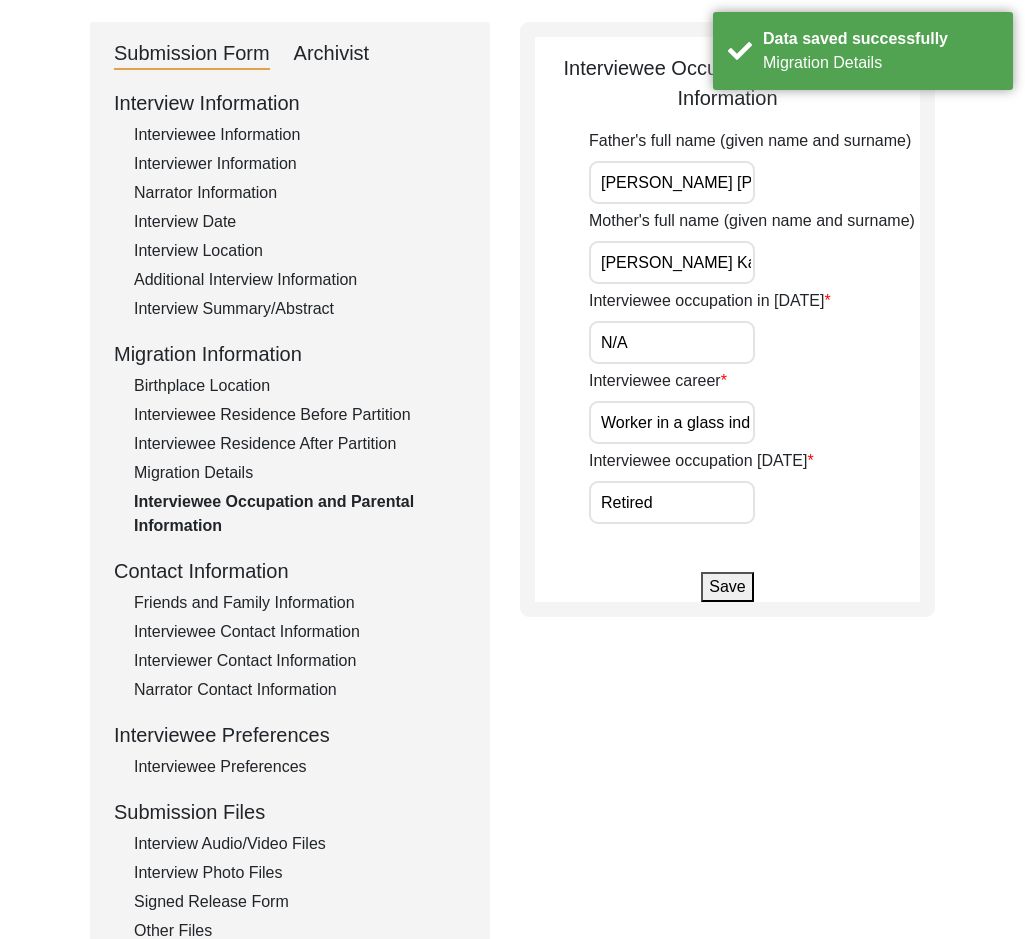 scroll, scrollTop: 200, scrollLeft: 0, axis: vertical 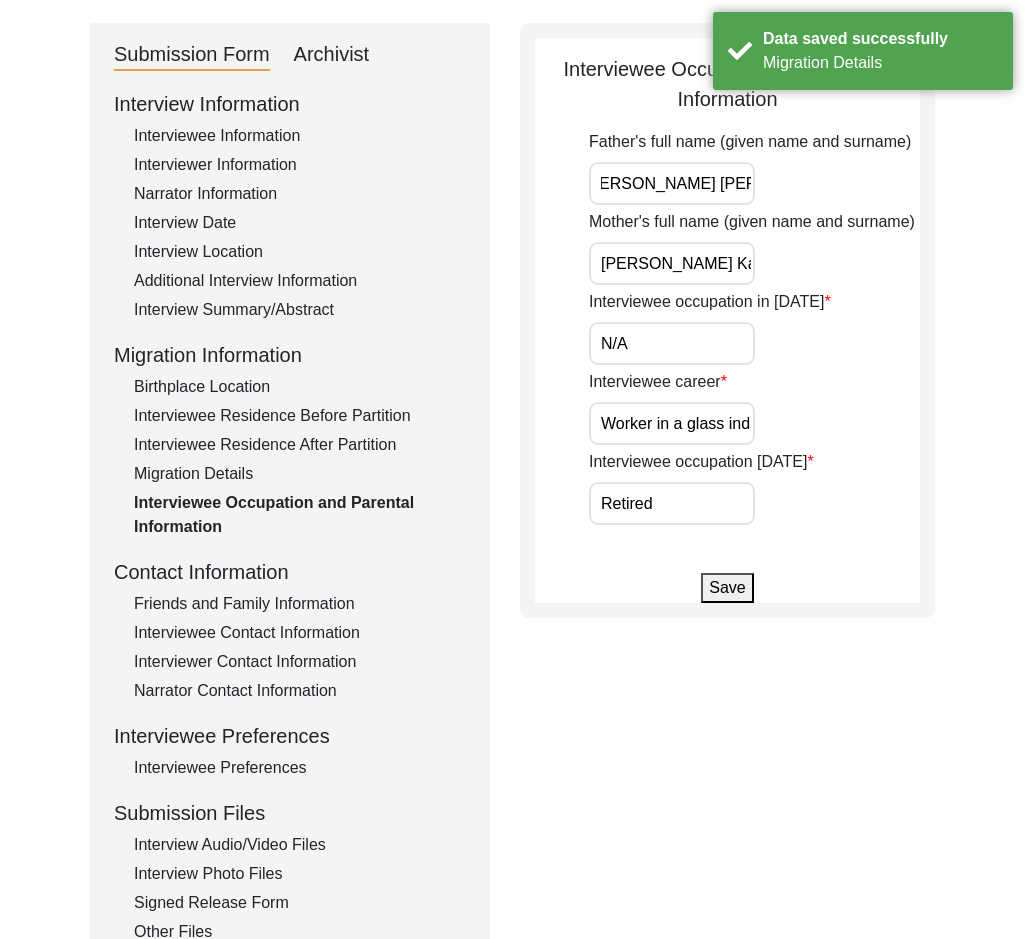 drag, startPoint x: 622, startPoint y: 182, endPoint x: 783, endPoint y: 188, distance: 161.11176 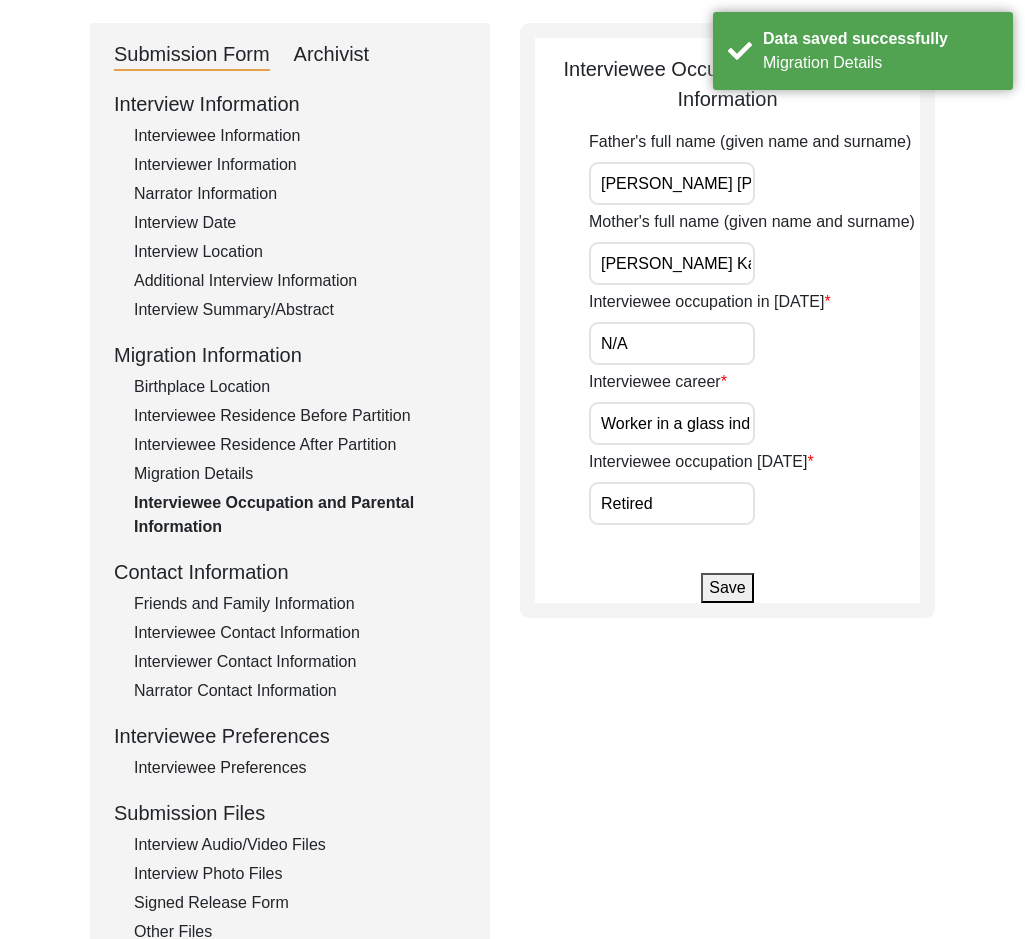 click on "[PERSON_NAME] Kar" at bounding box center [672, 263] 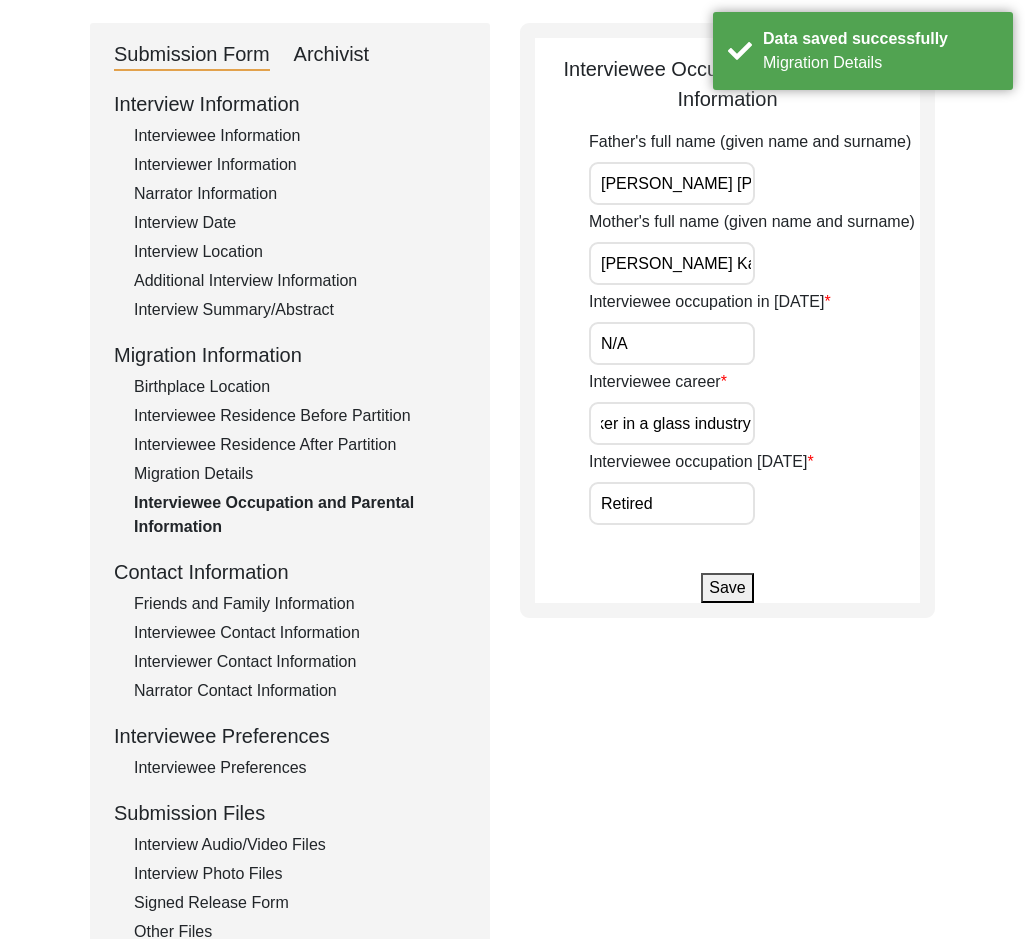 drag, startPoint x: 605, startPoint y: 412, endPoint x: 702, endPoint y: 492, distance: 125.73385 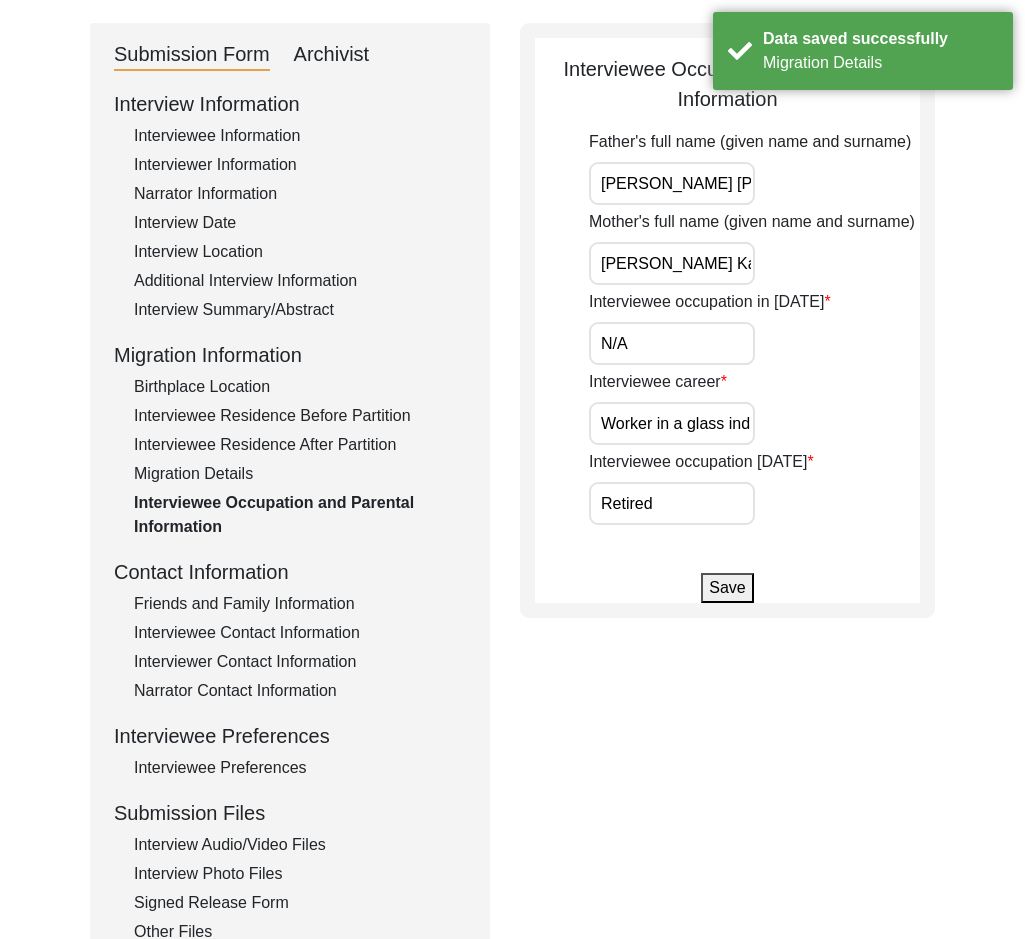 click on "Retired" at bounding box center [672, 503] 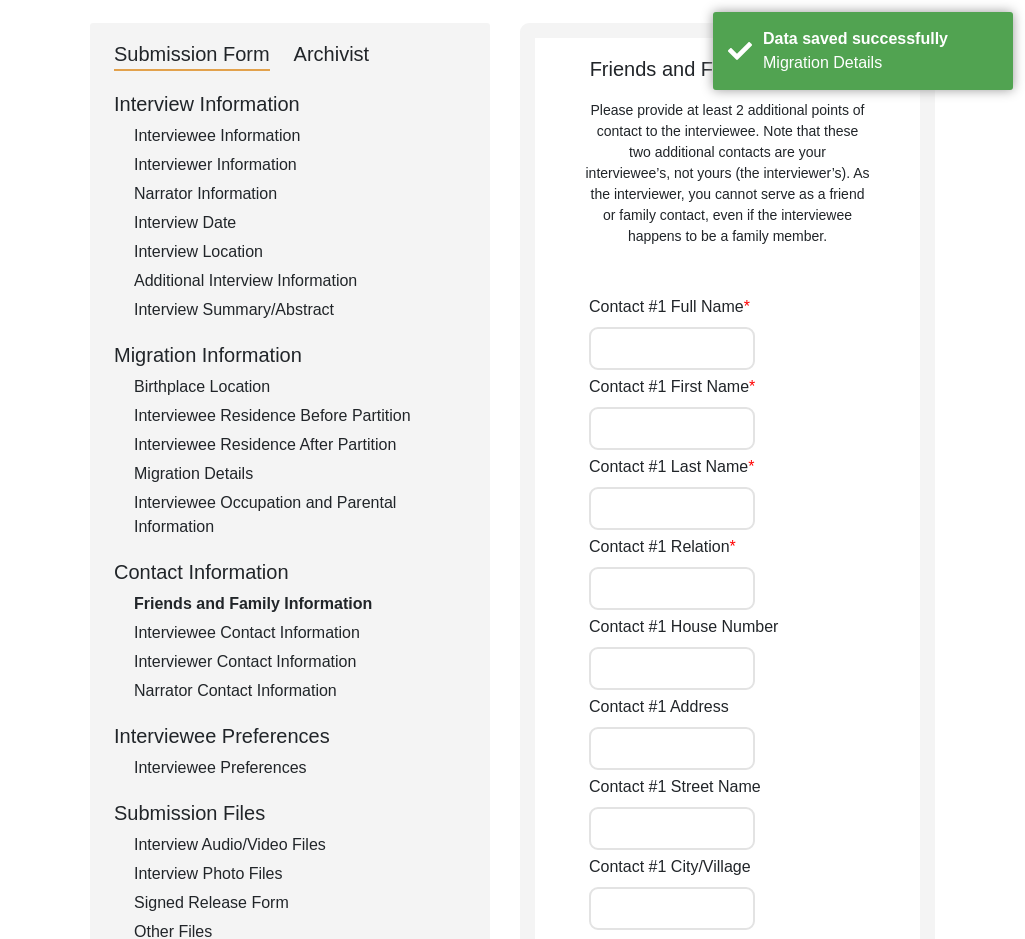 type on "Archana Sen" 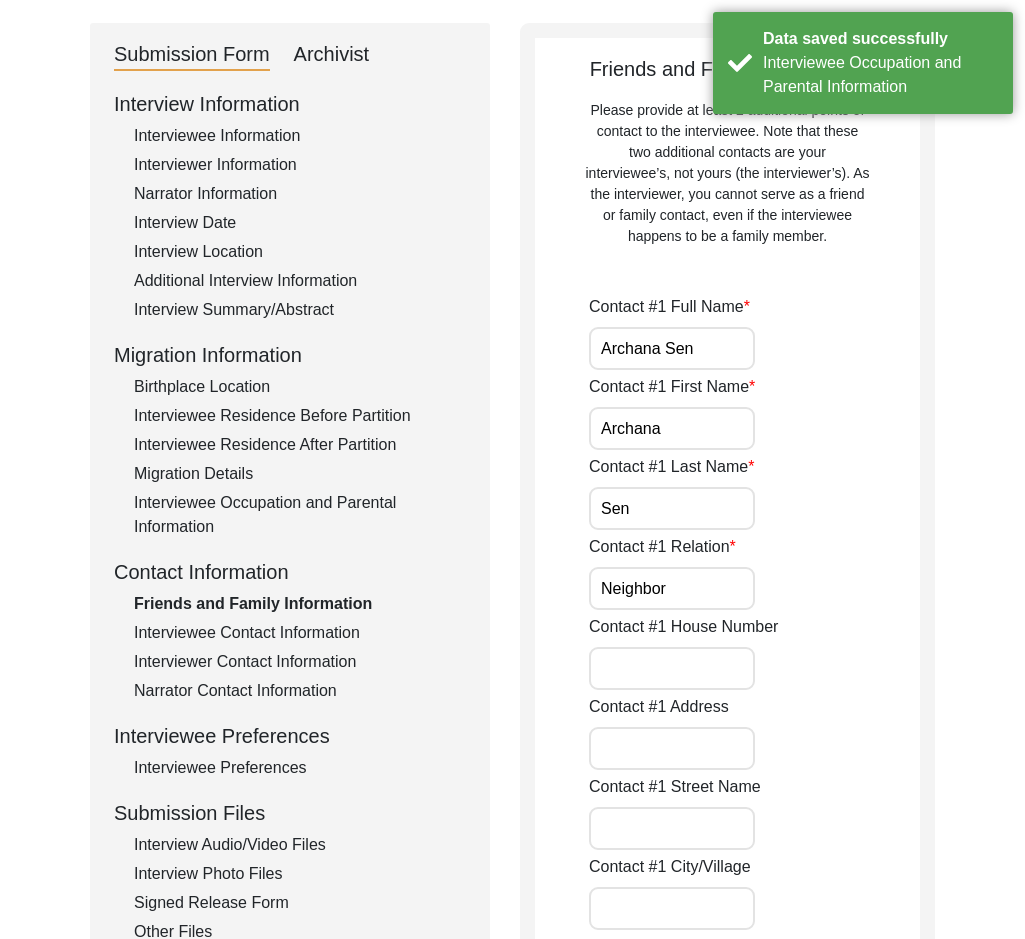 drag, startPoint x: 697, startPoint y: 353, endPoint x: 594, endPoint y: 367, distance: 103.947105 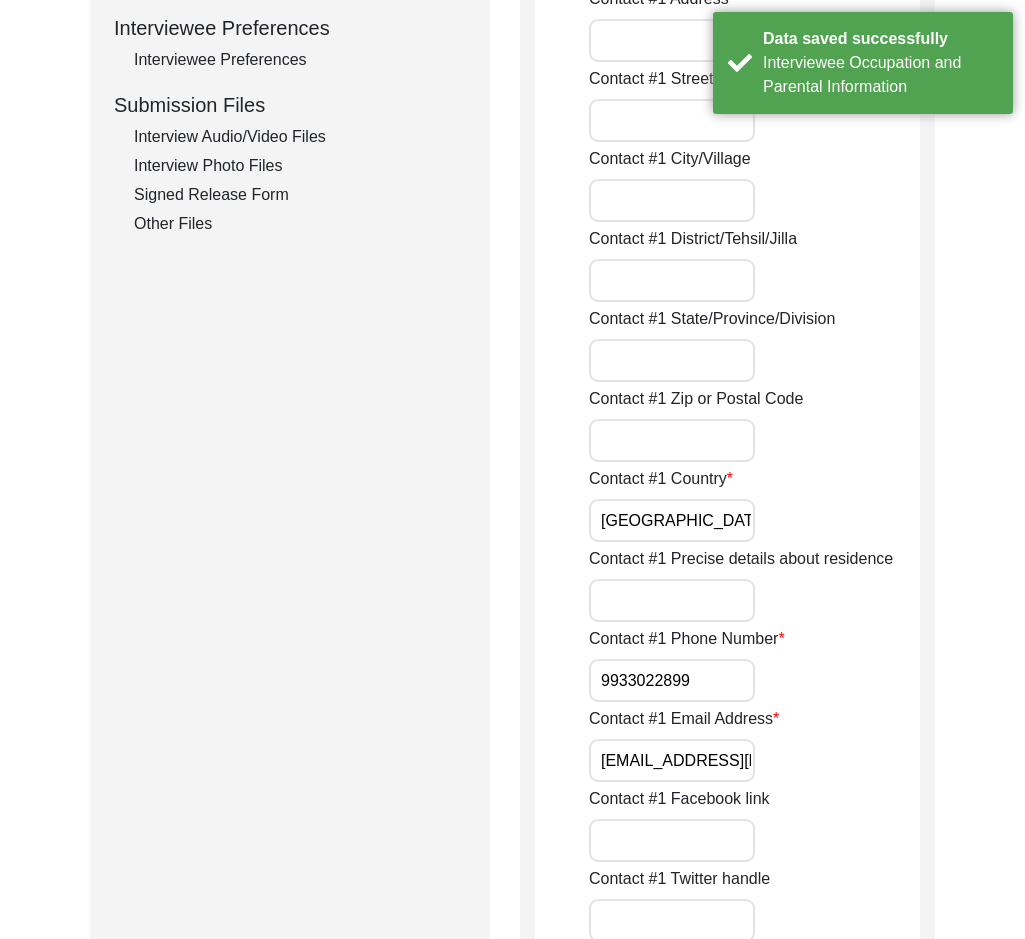 scroll, scrollTop: 1100, scrollLeft: 0, axis: vertical 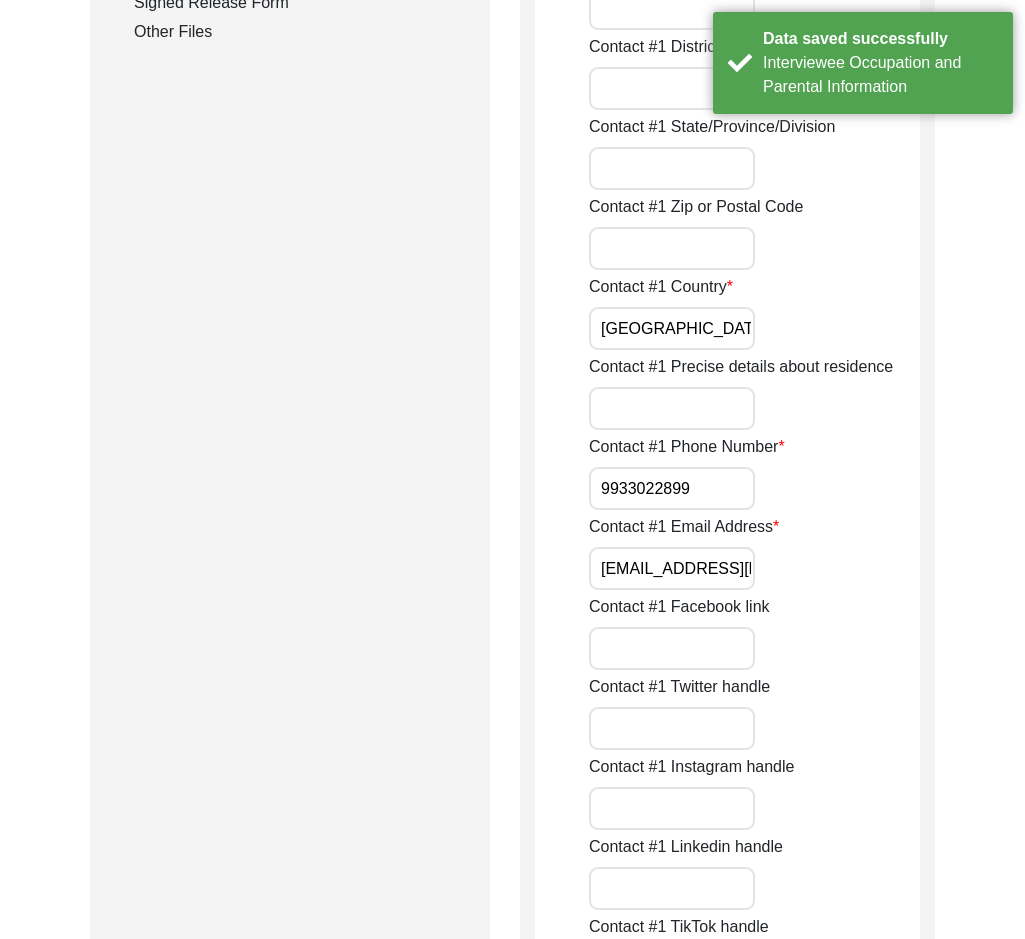 drag, startPoint x: 633, startPoint y: 323, endPoint x: 557, endPoint y: 319, distance: 76.105194 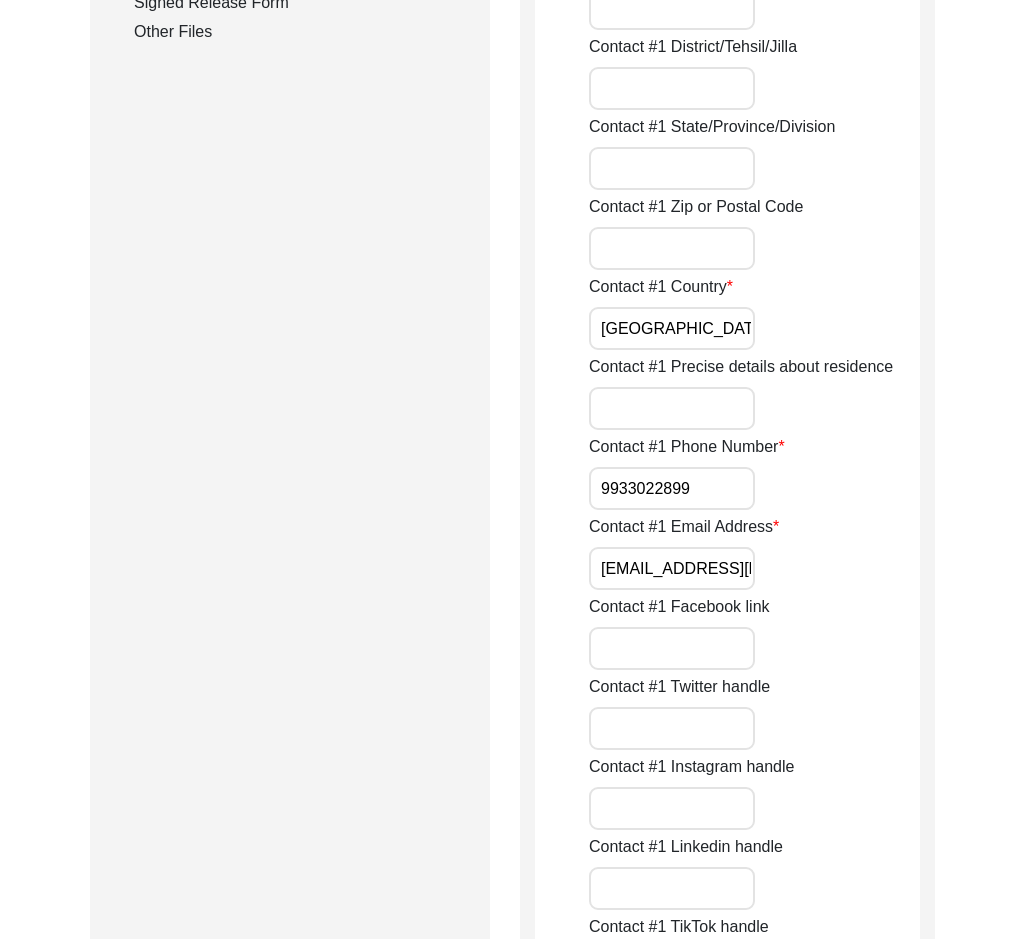 scroll, scrollTop: 0, scrollLeft: 41, axis: horizontal 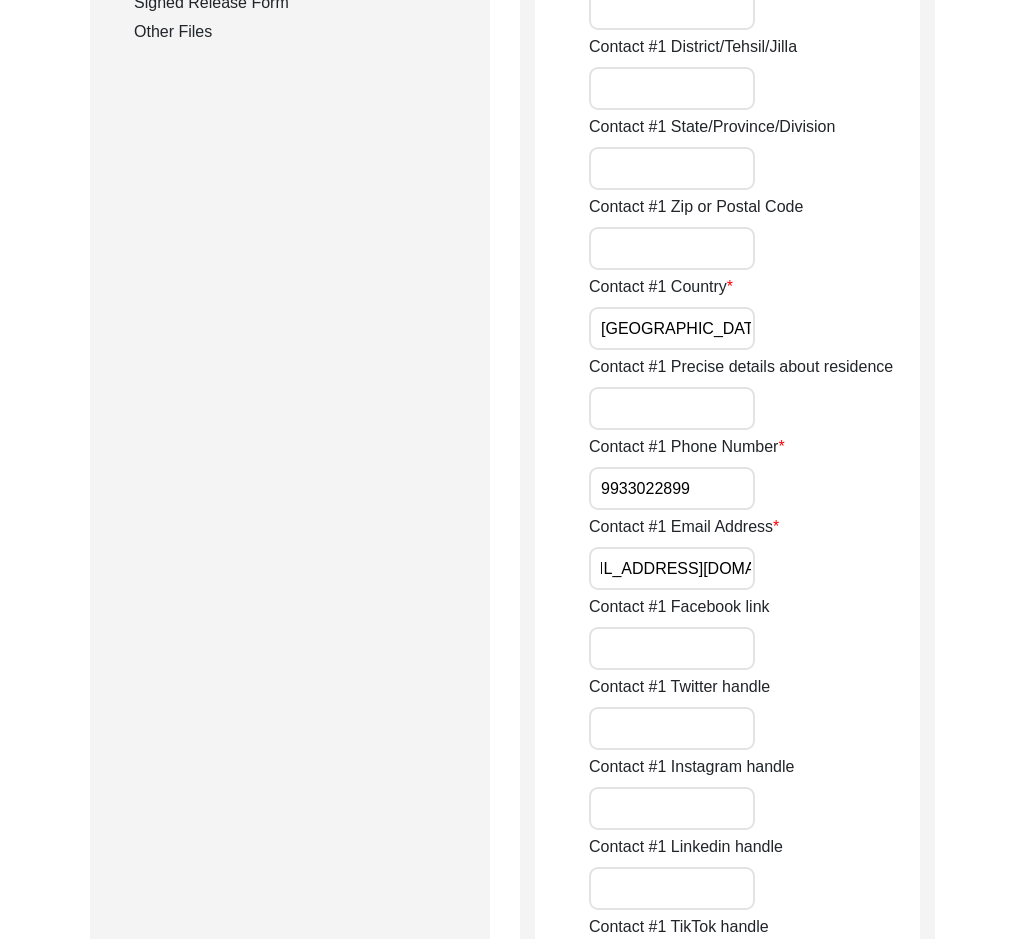 drag, startPoint x: 597, startPoint y: 560, endPoint x: 862, endPoint y: 579, distance: 265.68027 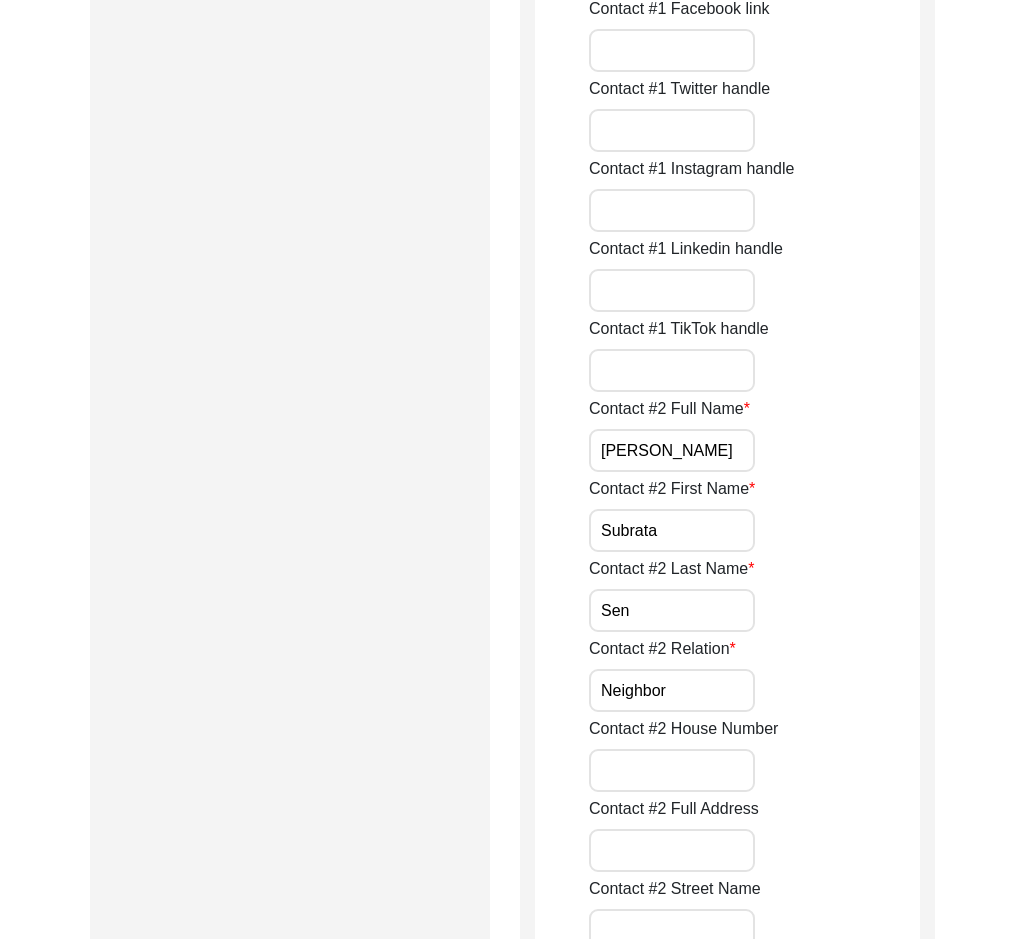 scroll, scrollTop: 1700, scrollLeft: 0, axis: vertical 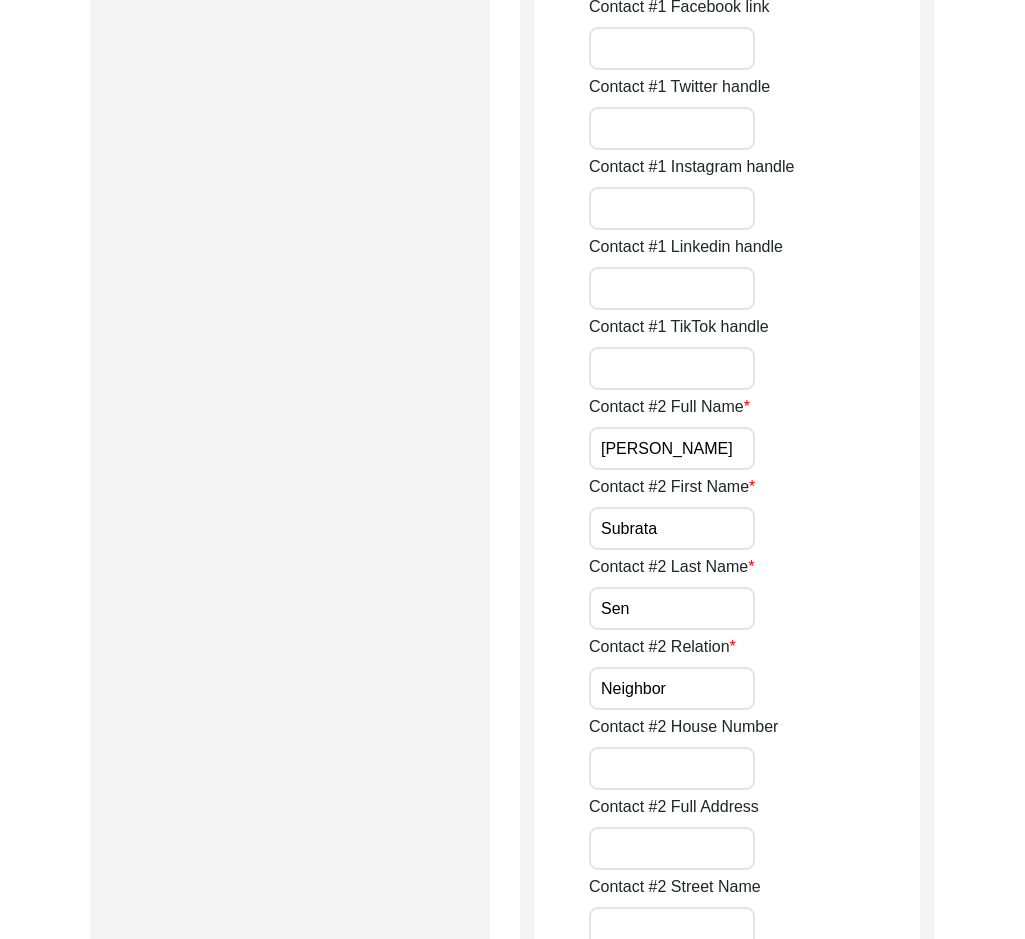 drag, startPoint x: 654, startPoint y: 455, endPoint x: 554, endPoint y: 449, distance: 100.17984 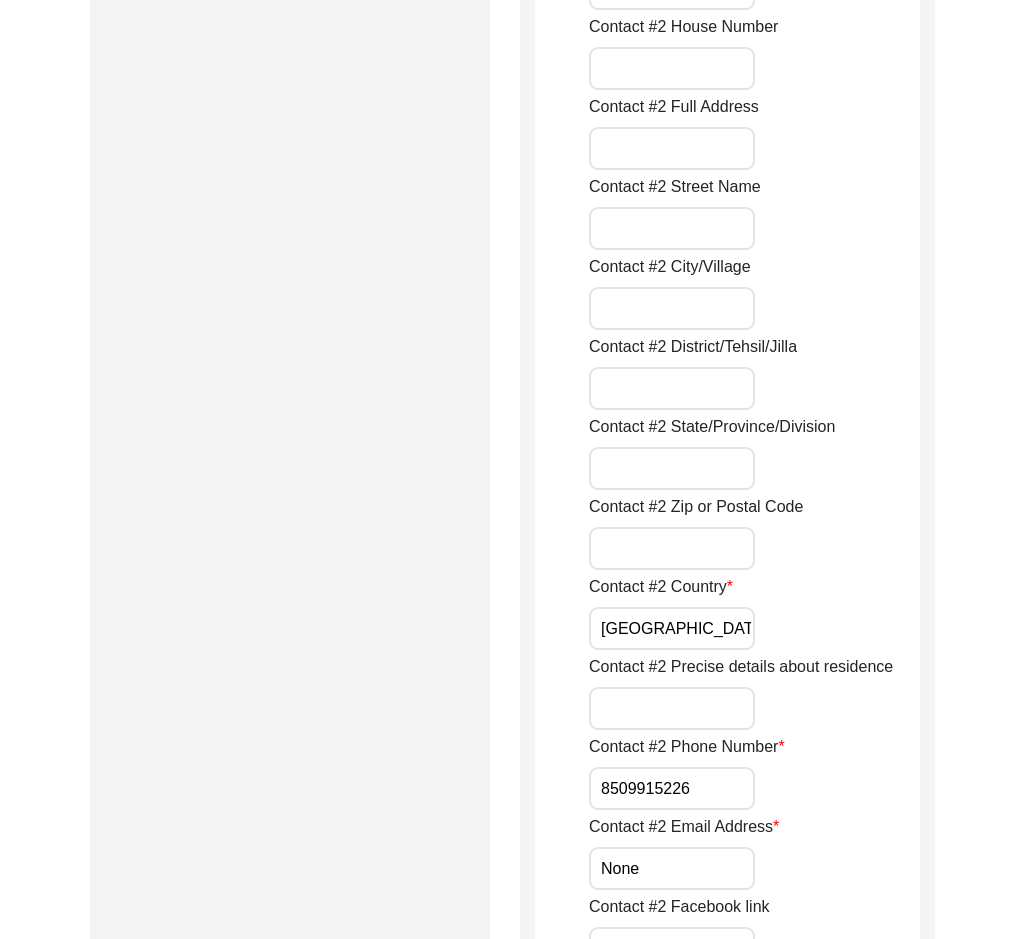 drag, startPoint x: 679, startPoint y: 617, endPoint x: 575, endPoint y: 602, distance: 105.076164 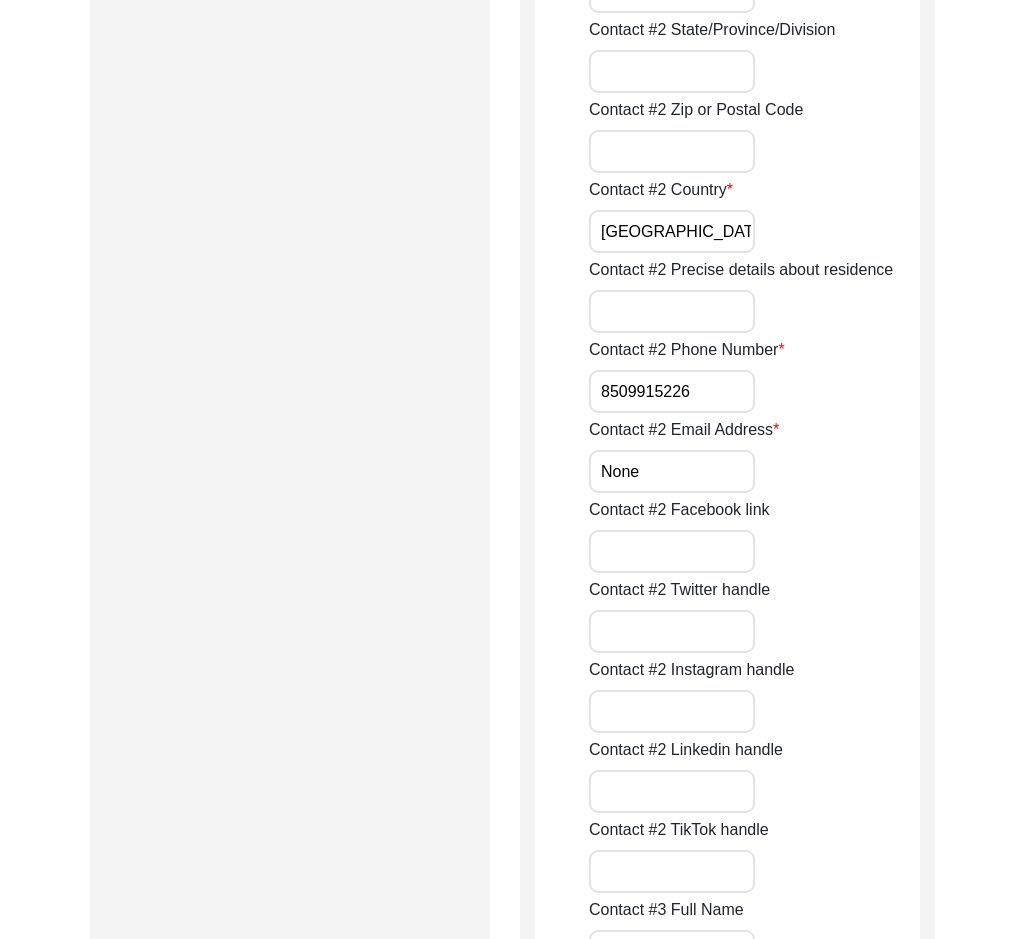 scroll, scrollTop: 2800, scrollLeft: 0, axis: vertical 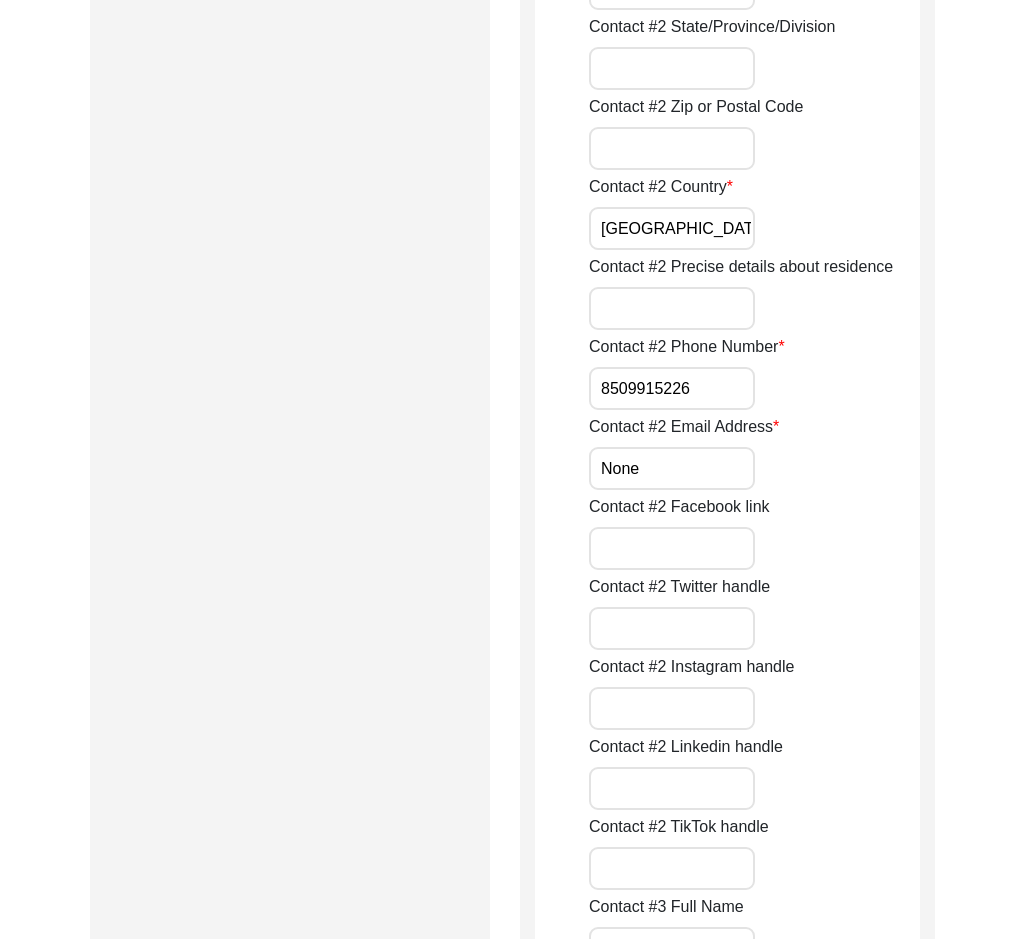 drag, startPoint x: 687, startPoint y: 385, endPoint x: 549, endPoint y: 398, distance: 138.61096 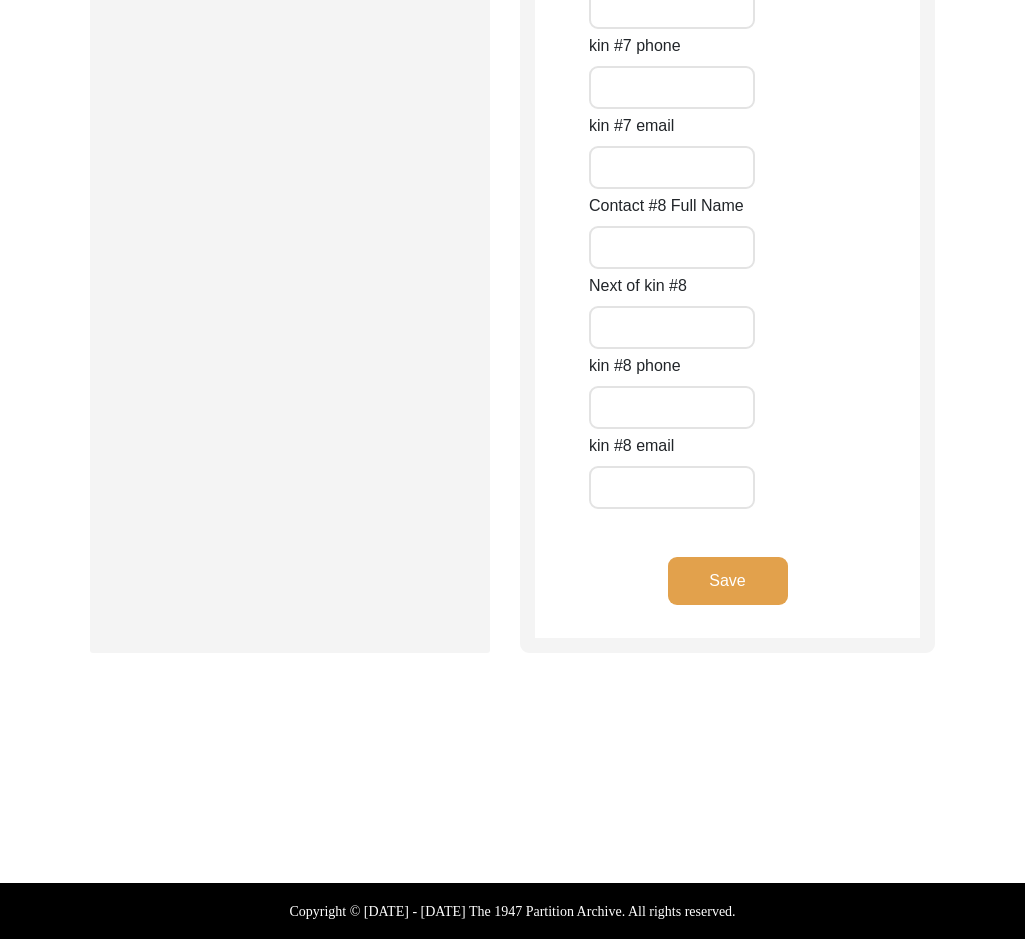 click on "Save" 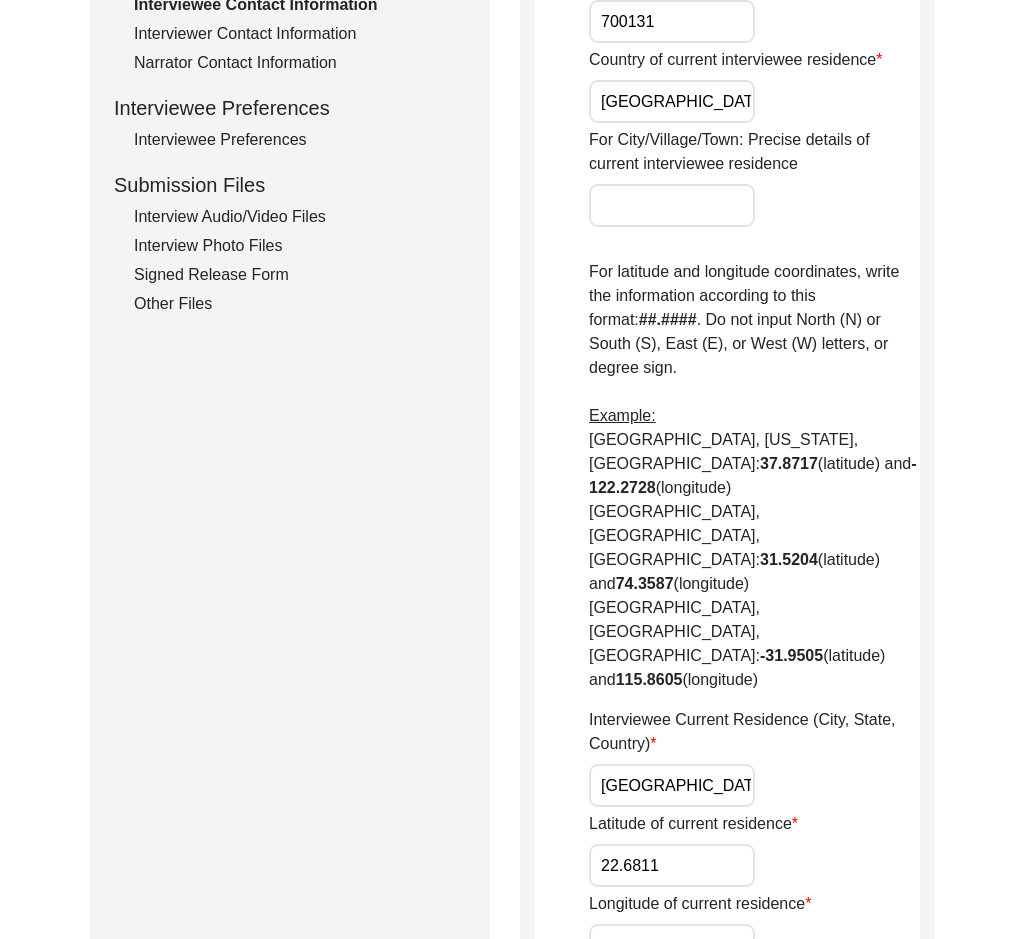 scroll, scrollTop: 1066, scrollLeft: 0, axis: vertical 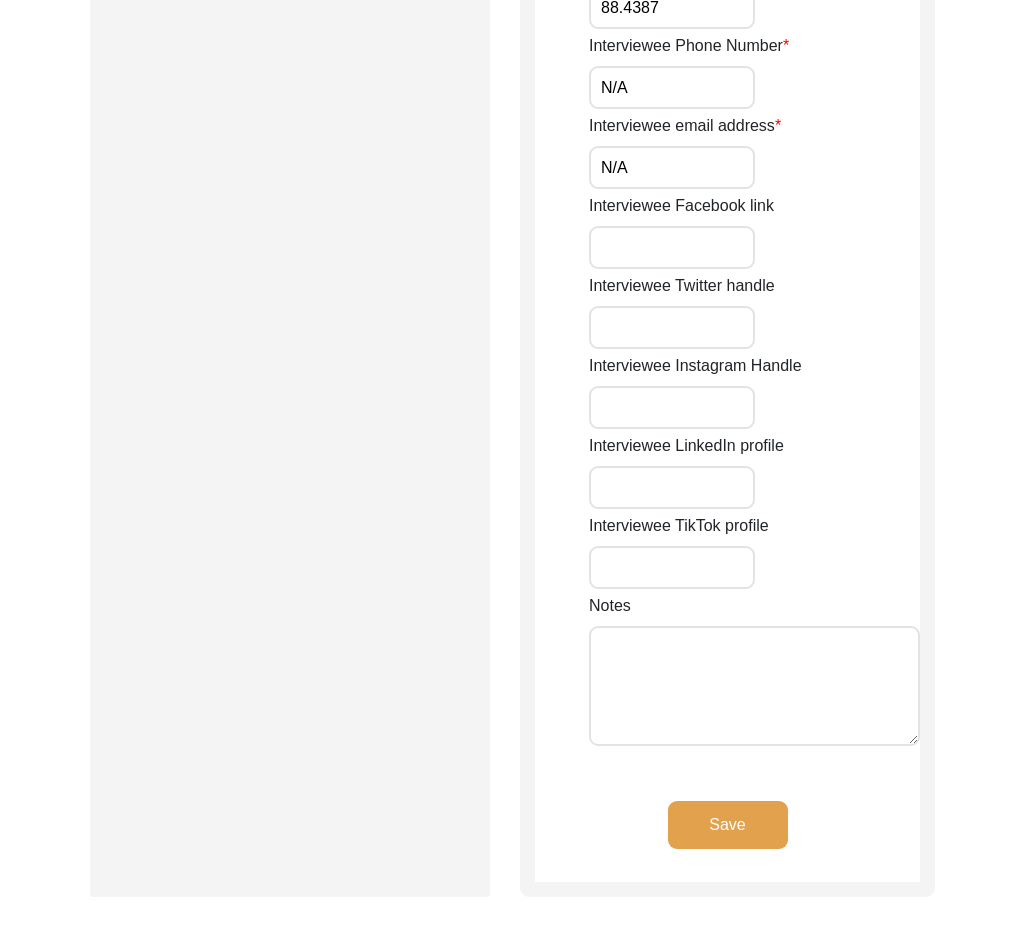 click on "Save" 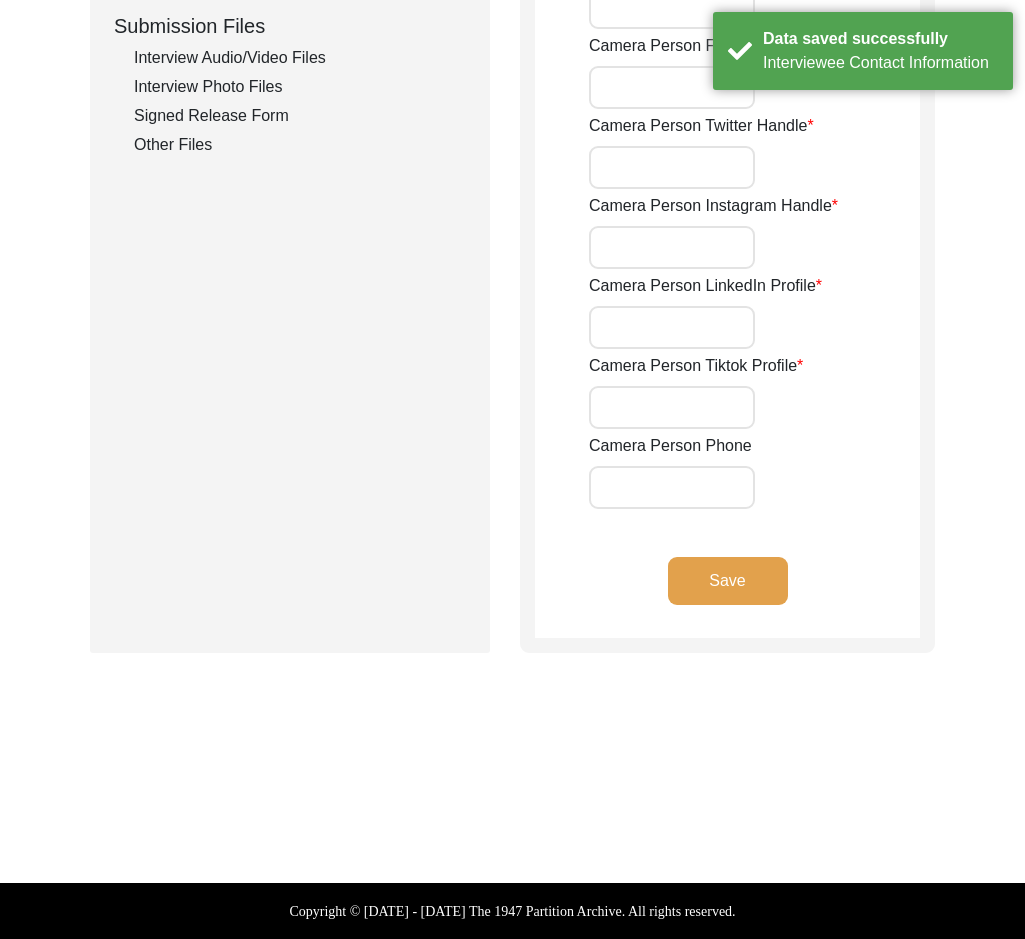 type on "8777256401" 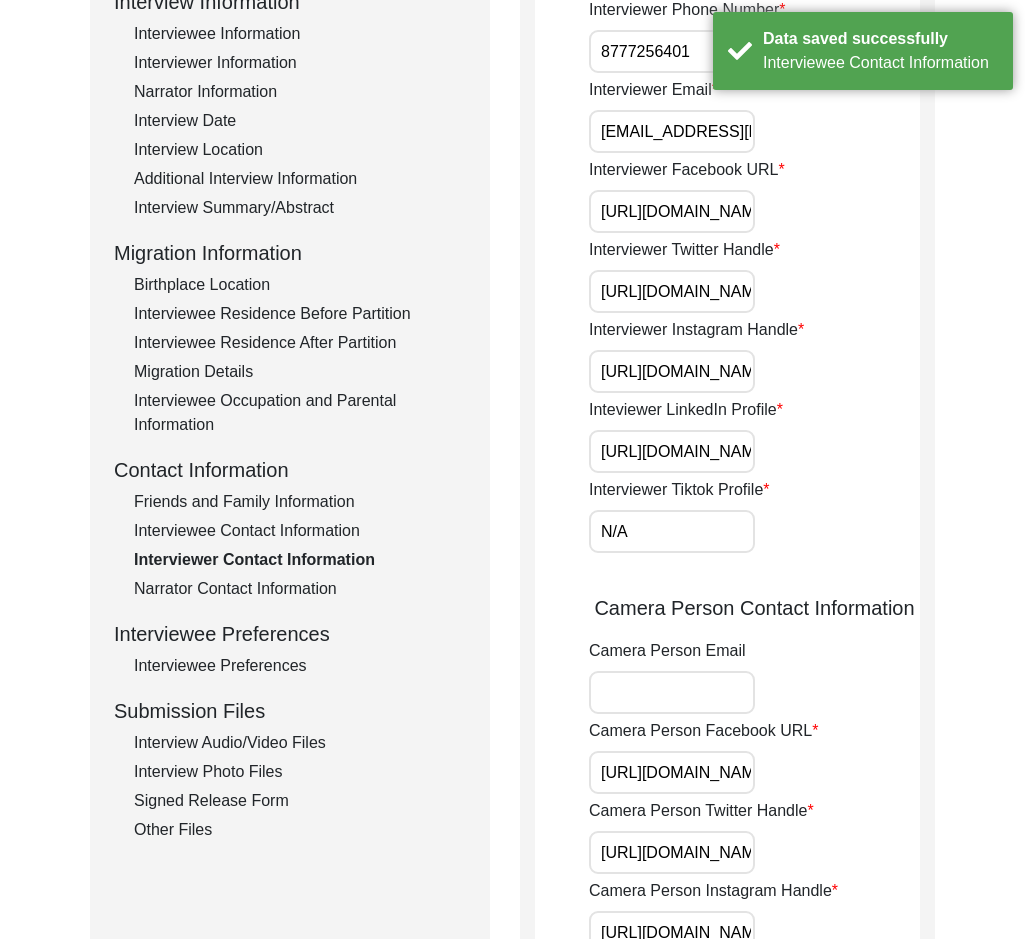 scroll, scrollTop: 187, scrollLeft: 0, axis: vertical 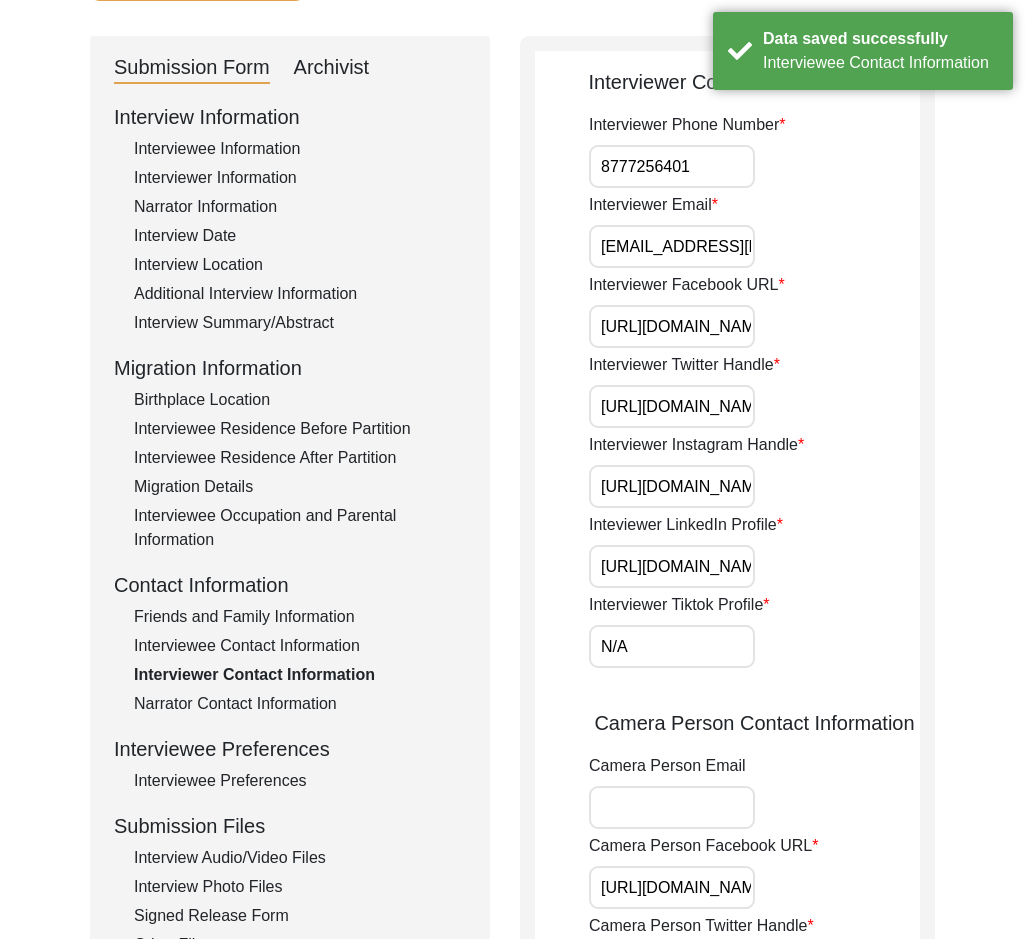 drag, startPoint x: 715, startPoint y: 161, endPoint x: 641, endPoint y: 160, distance: 74.00676 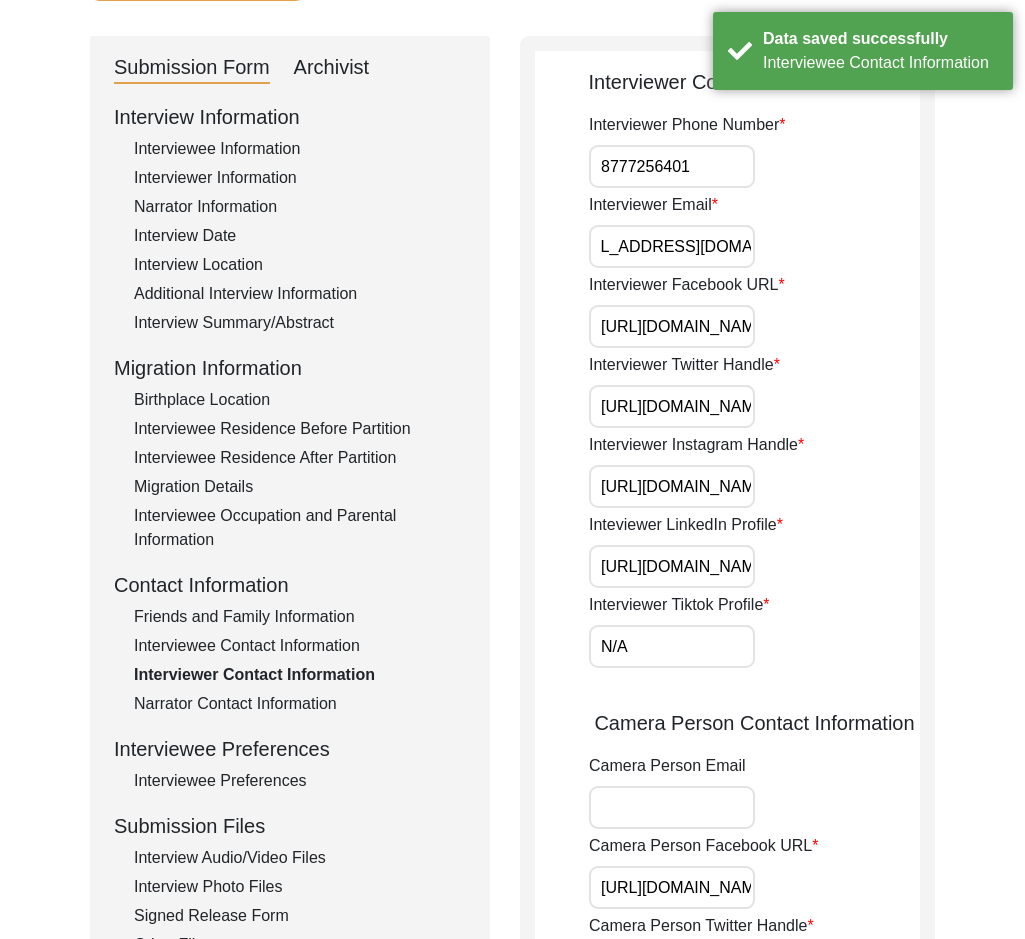 drag, startPoint x: 596, startPoint y: 244, endPoint x: 917, endPoint y: 247, distance: 321.014 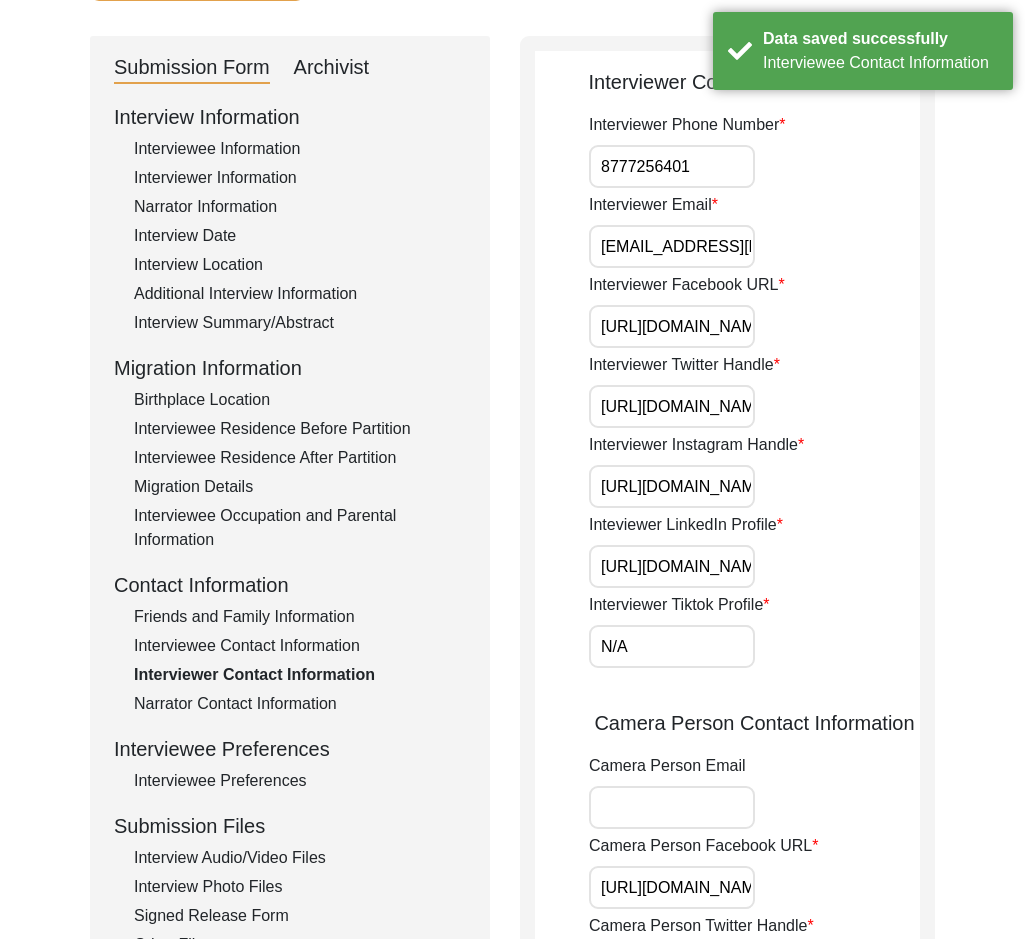scroll, scrollTop: 0, scrollLeft: 278, axis: horizontal 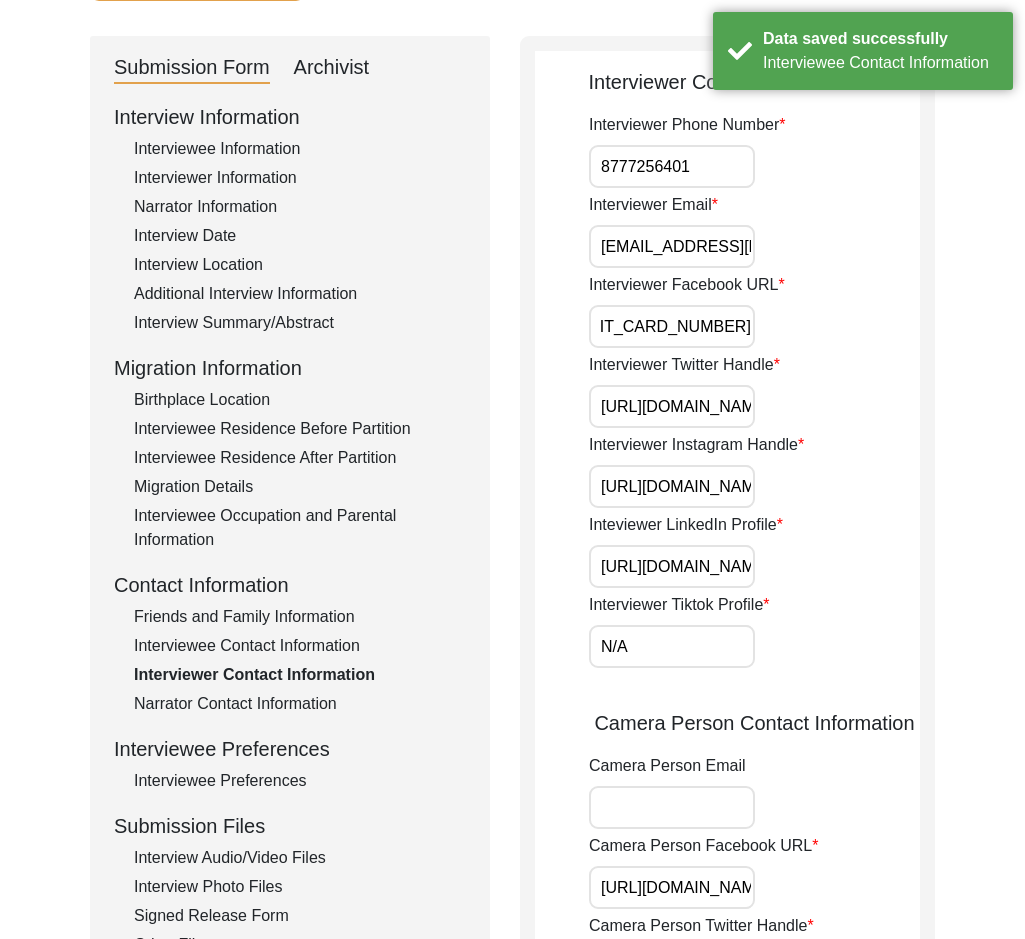 drag, startPoint x: 662, startPoint y: 318, endPoint x: 811, endPoint y: 335, distance: 149.96666 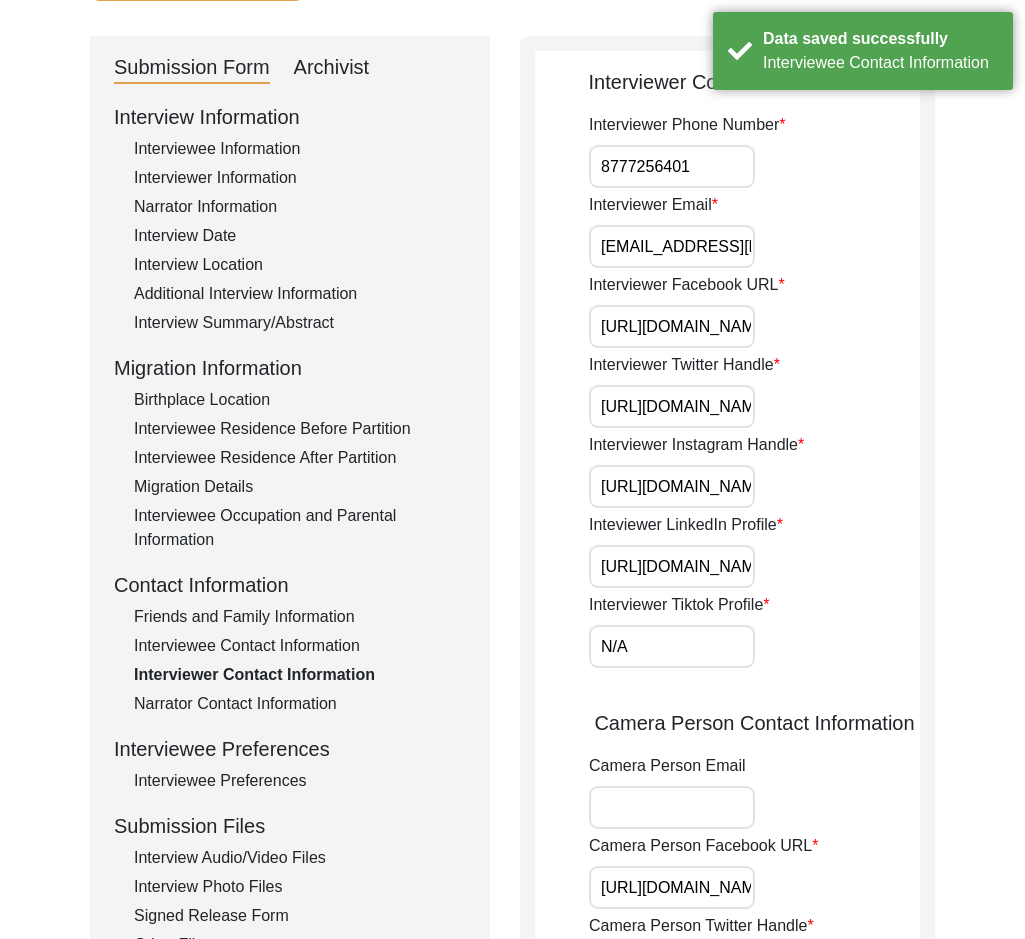 scroll, scrollTop: 0, scrollLeft: 63, axis: horizontal 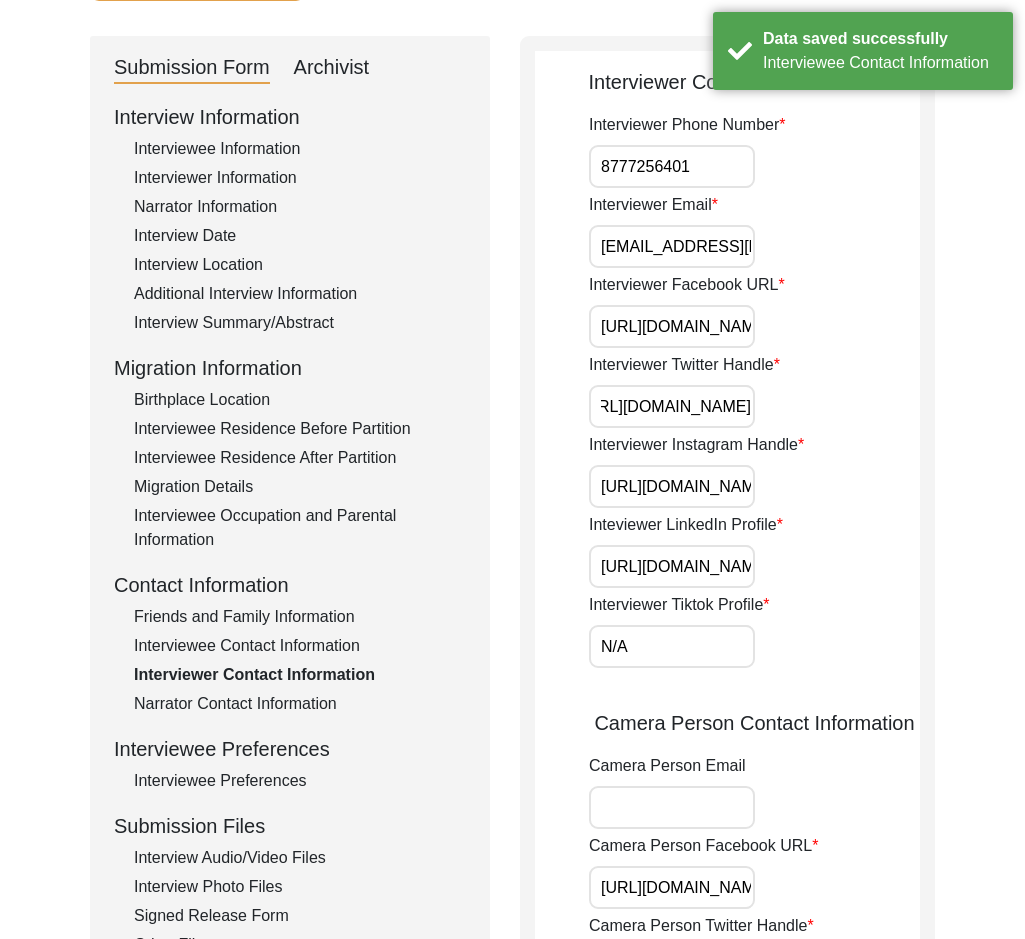 drag, startPoint x: 604, startPoint y: 416, endPoint x: 723, endPoint y: 457, distance: 125.865005 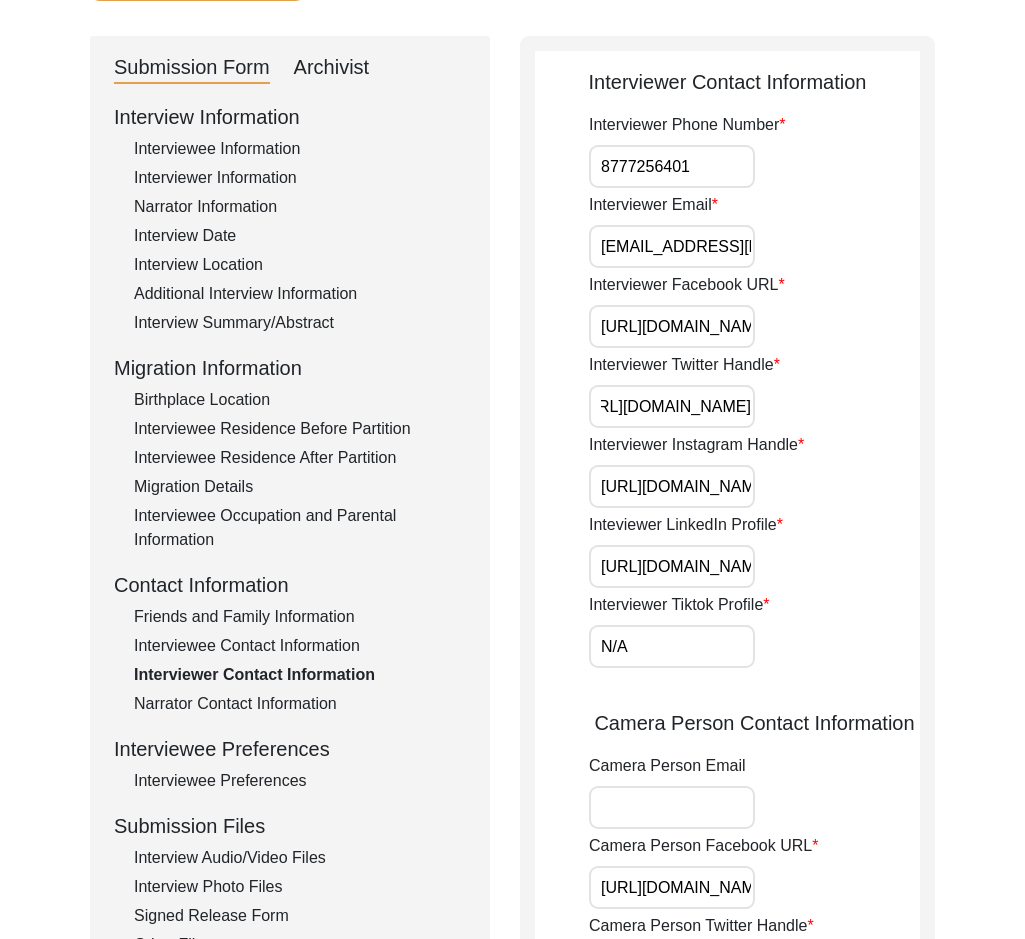scroll, scrollTop: 0, scrollLeft: 0, axis: both 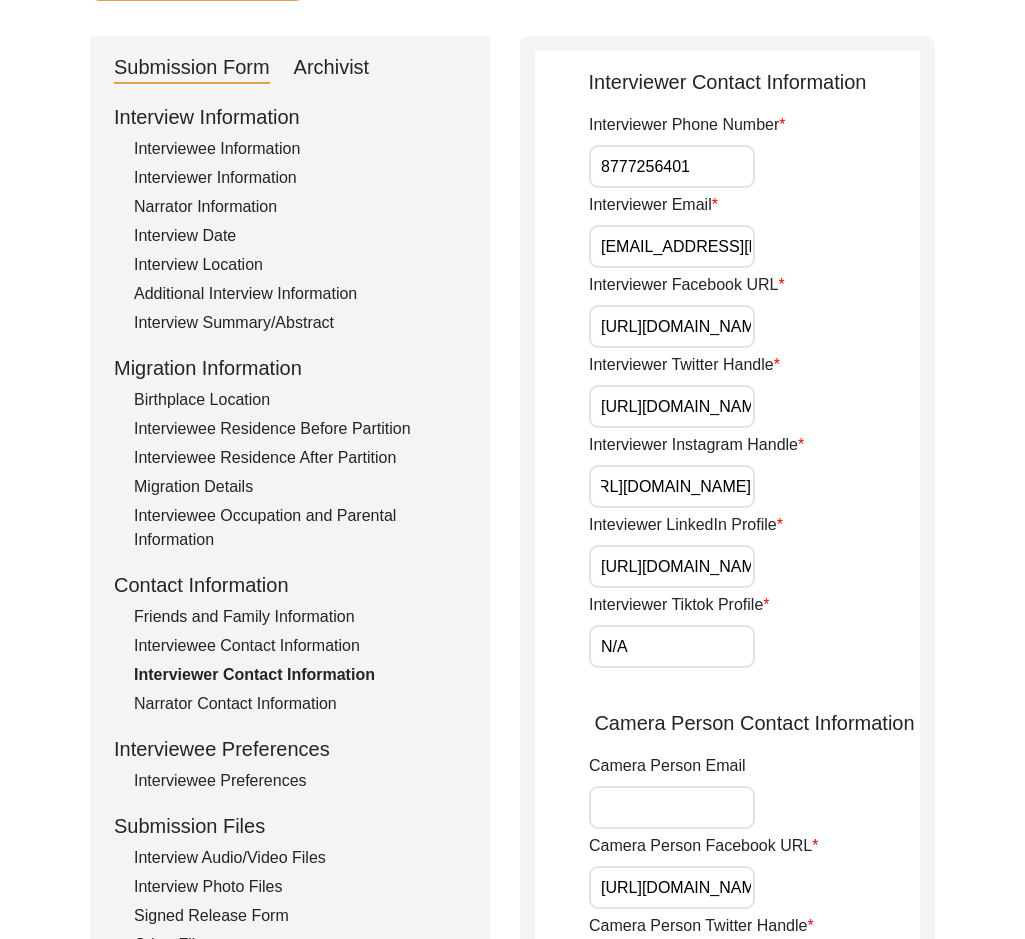 drag, startPoint x: 680, startPoint y: 478, endPoint x: 924, endPoint y: 492, distance: 244.4013 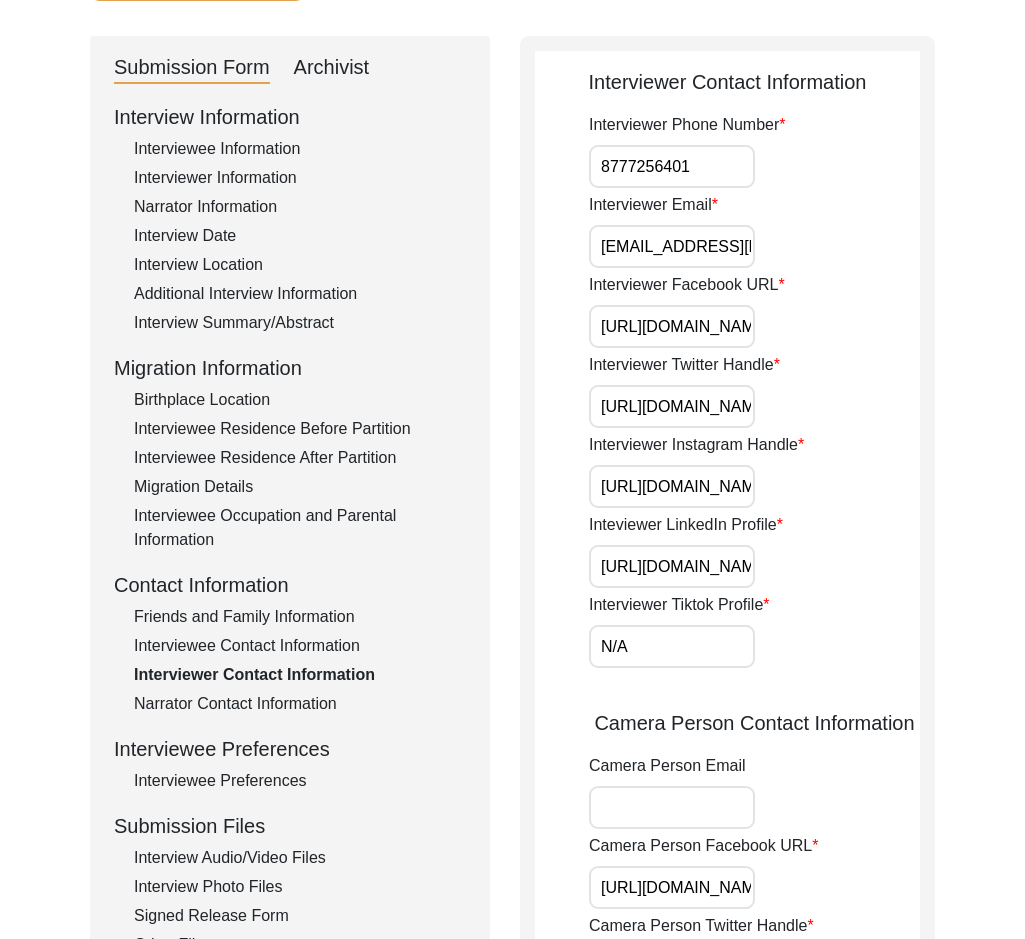 scroll, scrollTop: 0, scrollLeft: 229, axis: horizontal 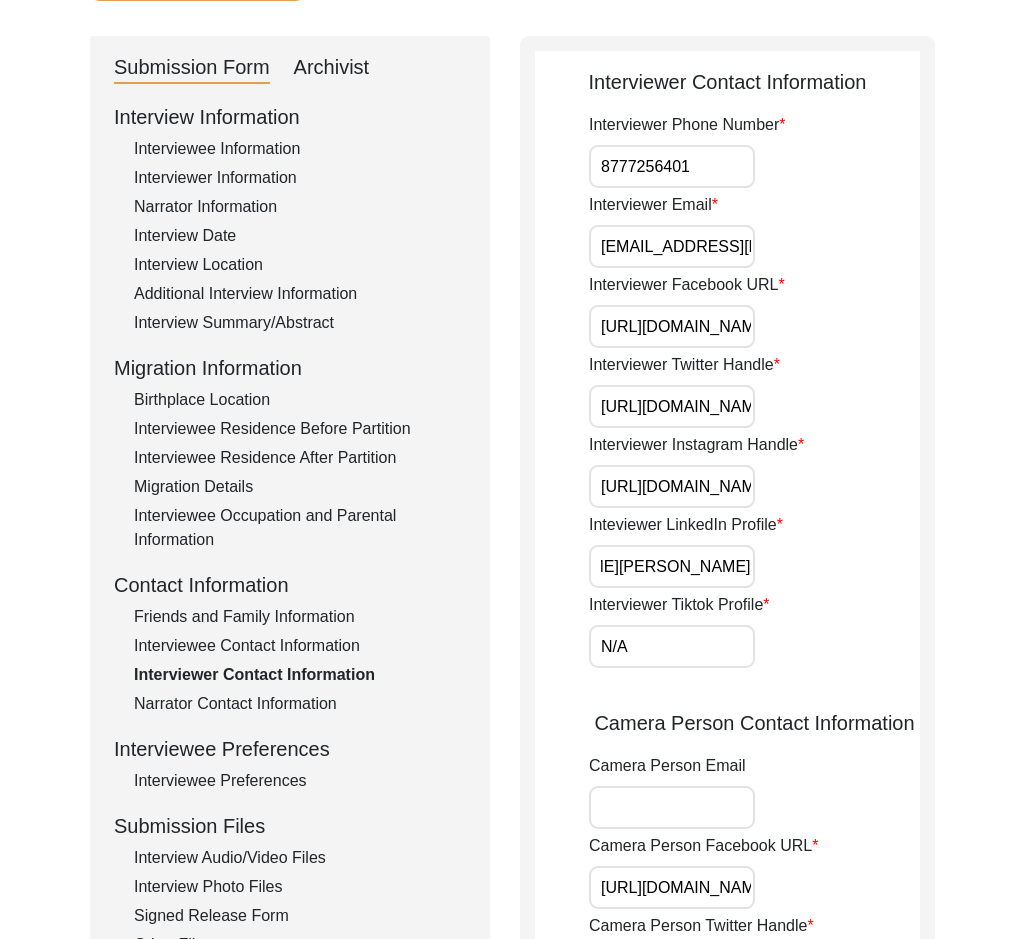 drag, startPoint x: 641, startPoint y: 557, endPoint x: 909, endPoint y: 584, distance: 269.35663 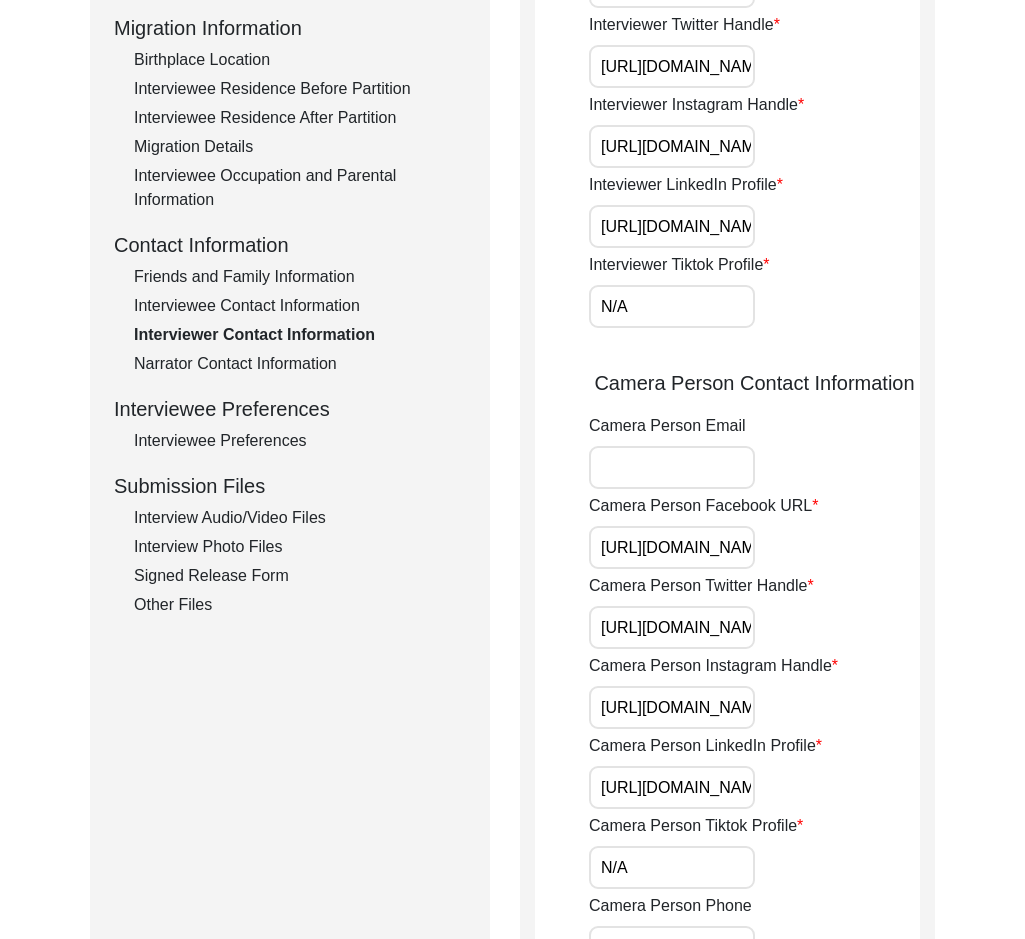 scroll, scrollTop: 587, scrollLeft: 0, axis: vertical 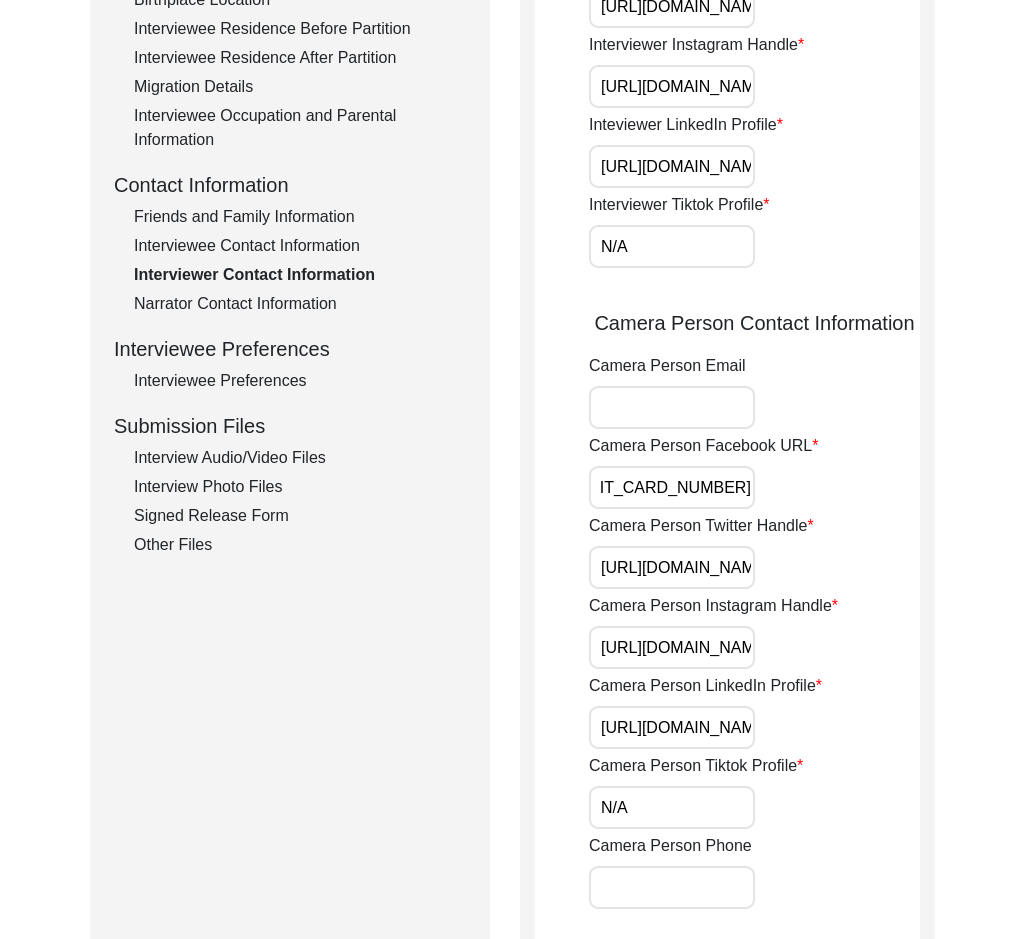 drag, startPoint x: 655, startPoint y: 482, endPoint x: 950, endPoint y: 483, distance: 295.0017 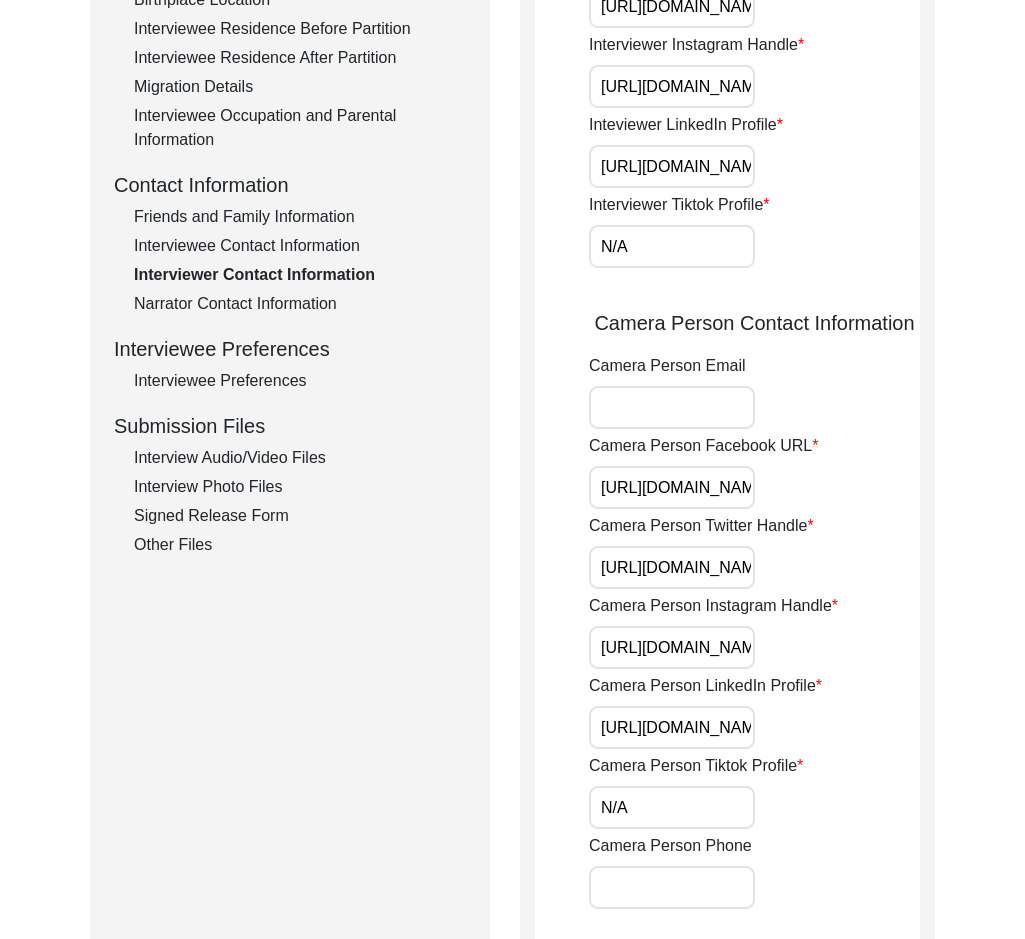 scroll, scrollTop: 0, scrollLeft: 63, axis: horizontal 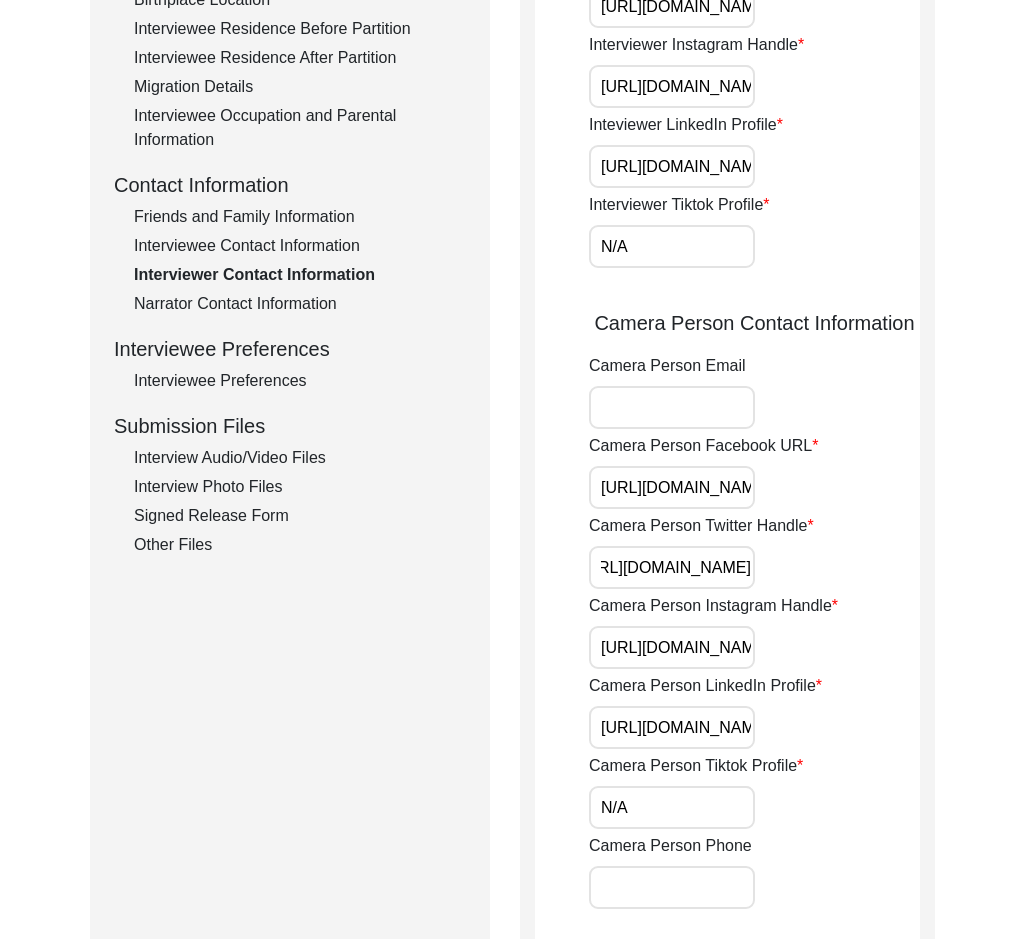 drag, startPoint x: 693, startPoint y: 550, endPoint x: 863, endPoint y: 571, distance: 171.29214 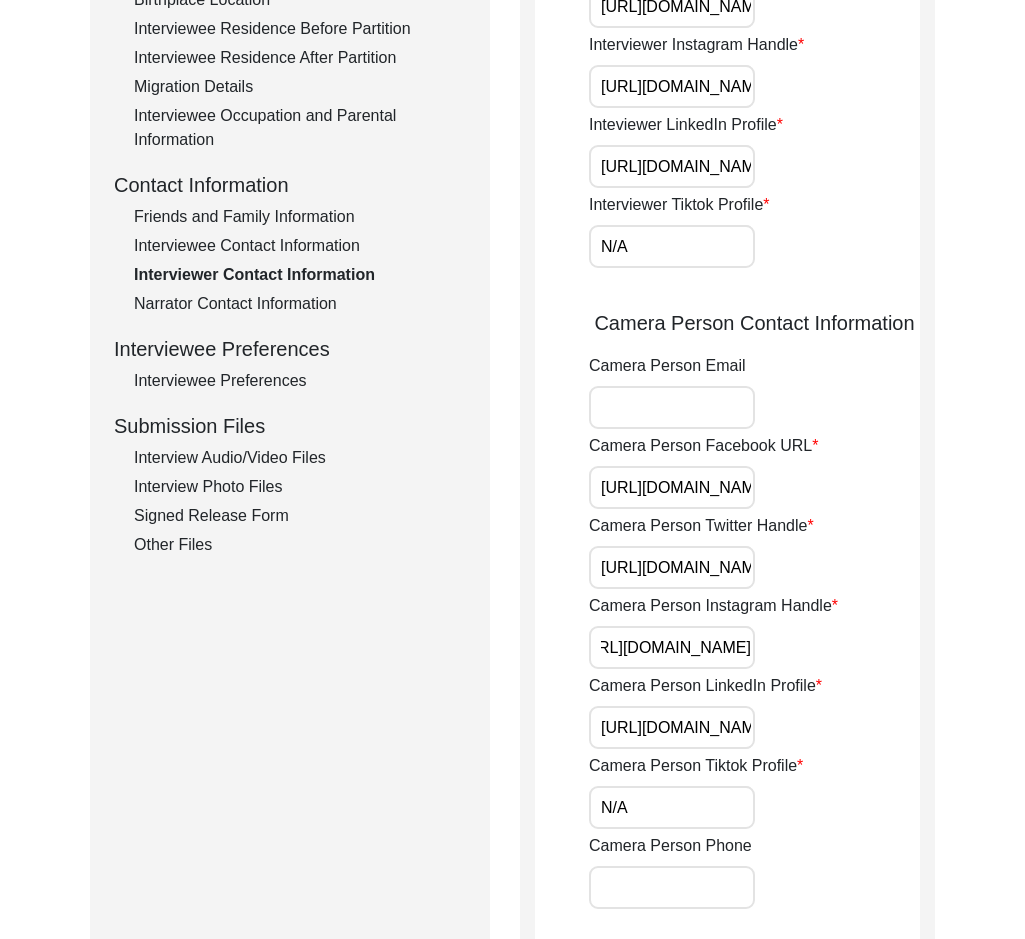 scroll, scrollTop: 0, scrollLeft: 372, axis: horizontal 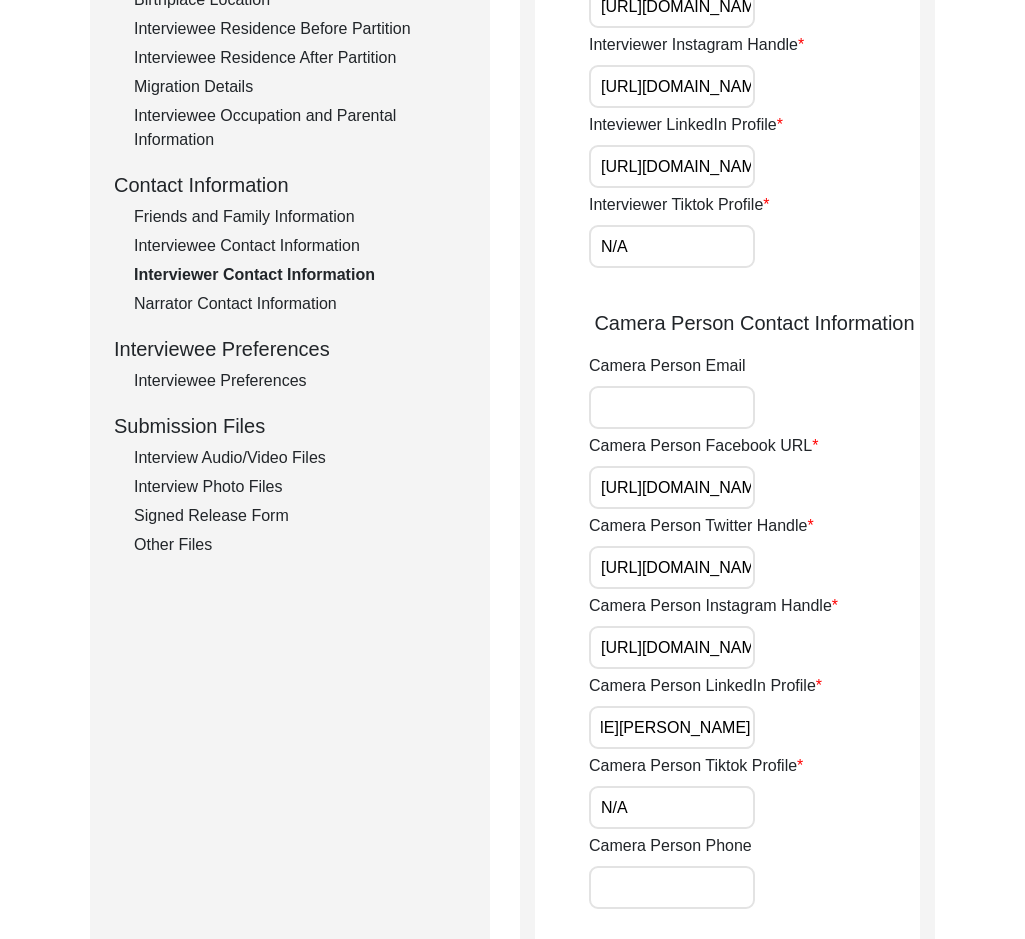 drag, startPoint x: 698, startPoint y: 720, endPoint x: 881, endPoint y: 698, distance: 184.31766 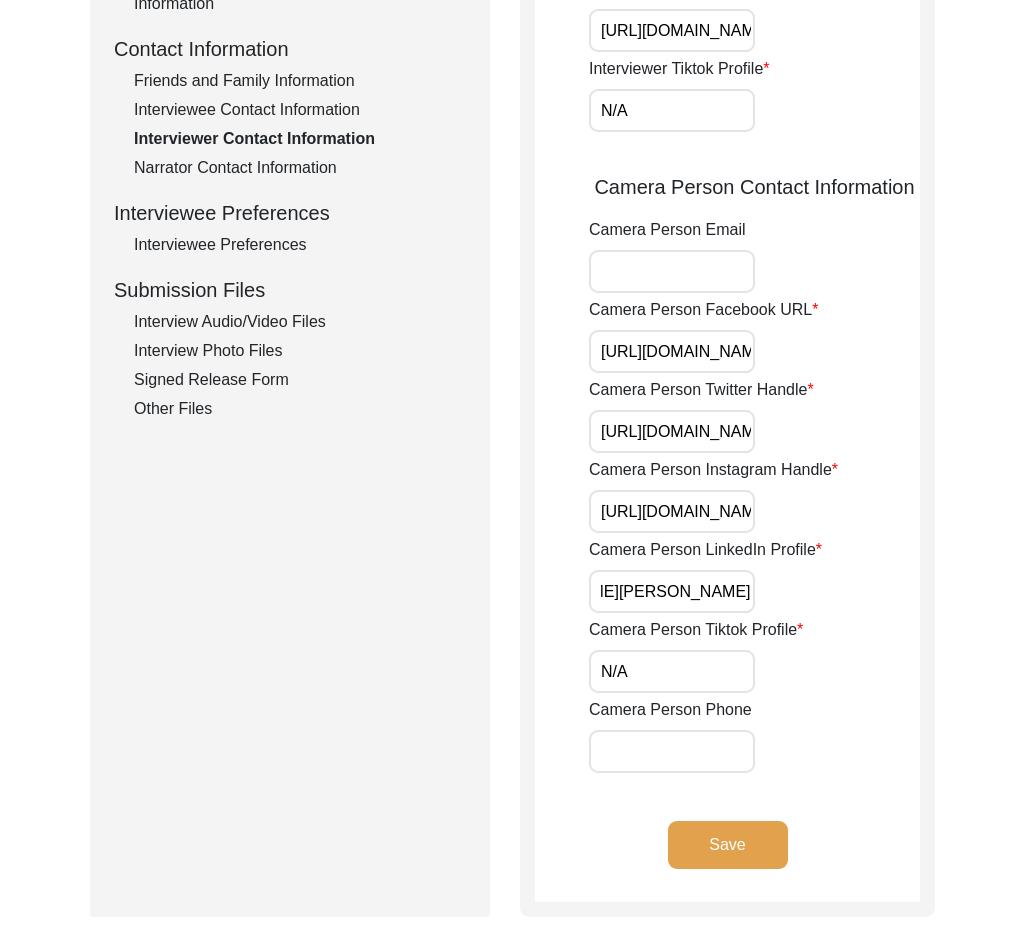 scroll, scrollTop: 887, scrollLeft: 0, axis: vertical 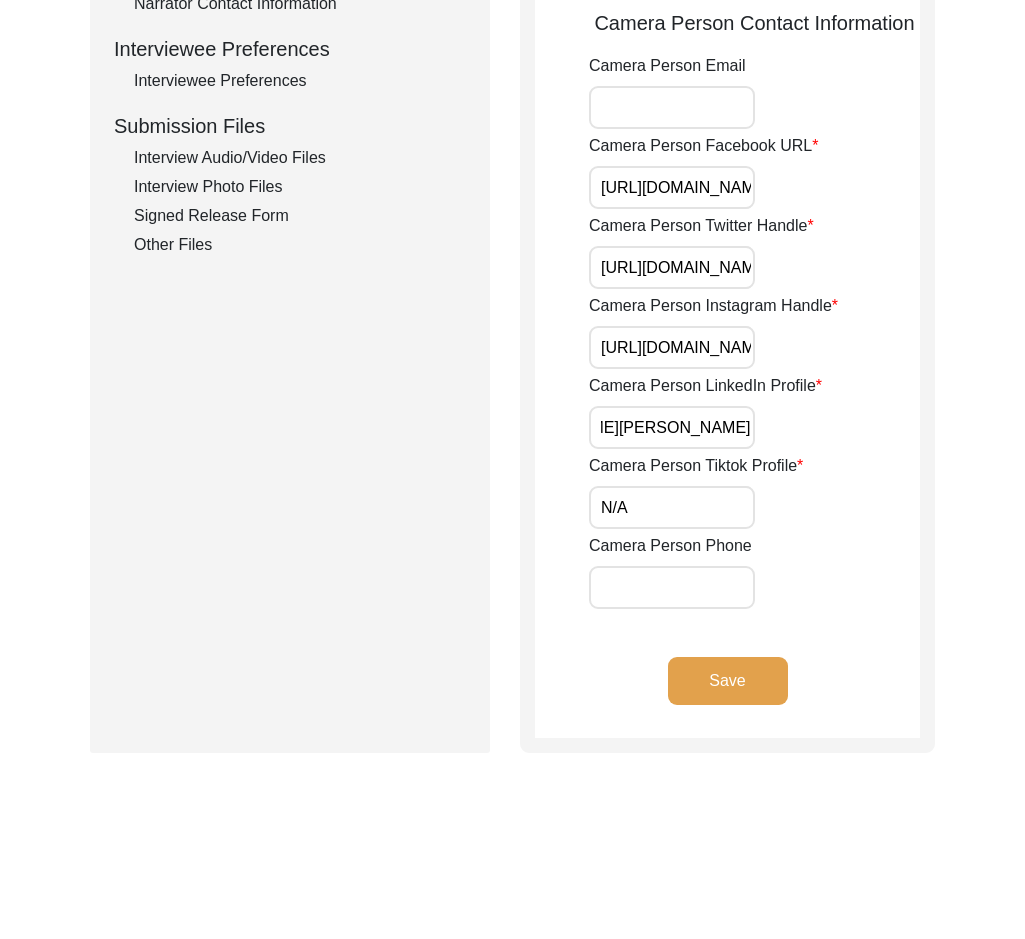 click on "N/A" at bounding box center [672, 507] 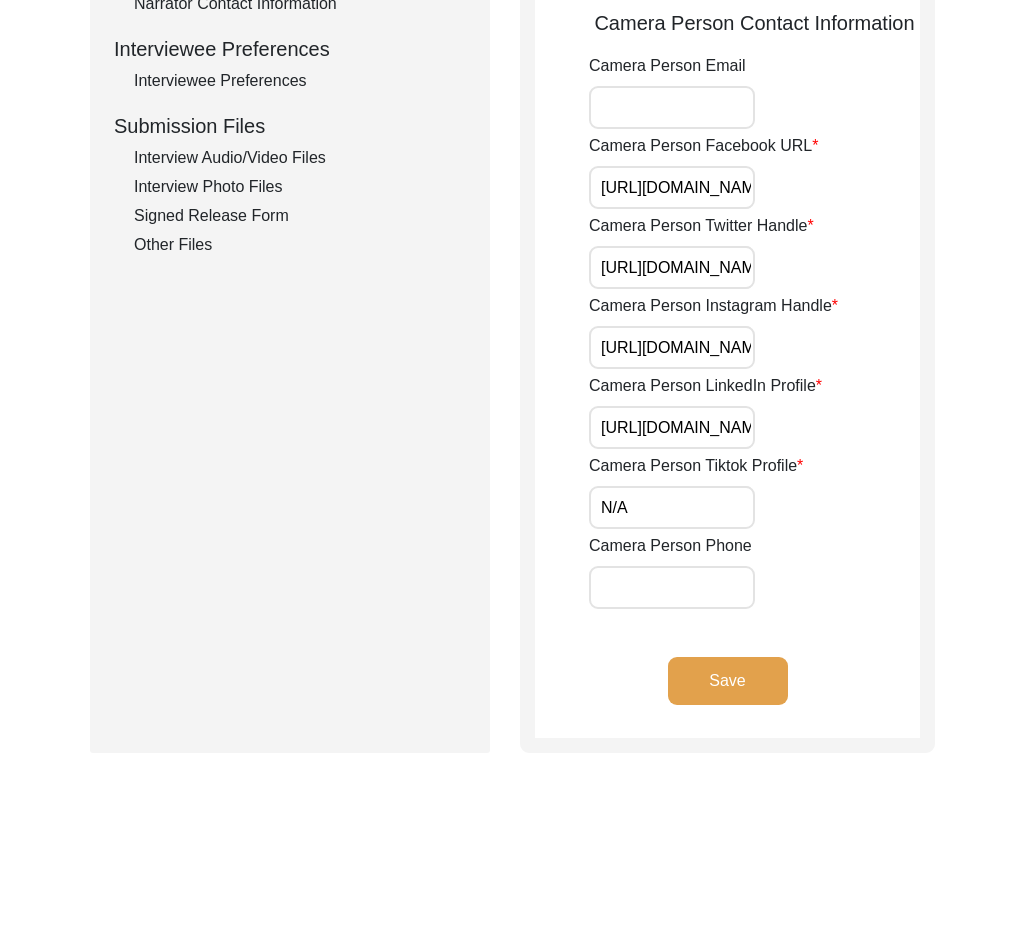 click on "Save" 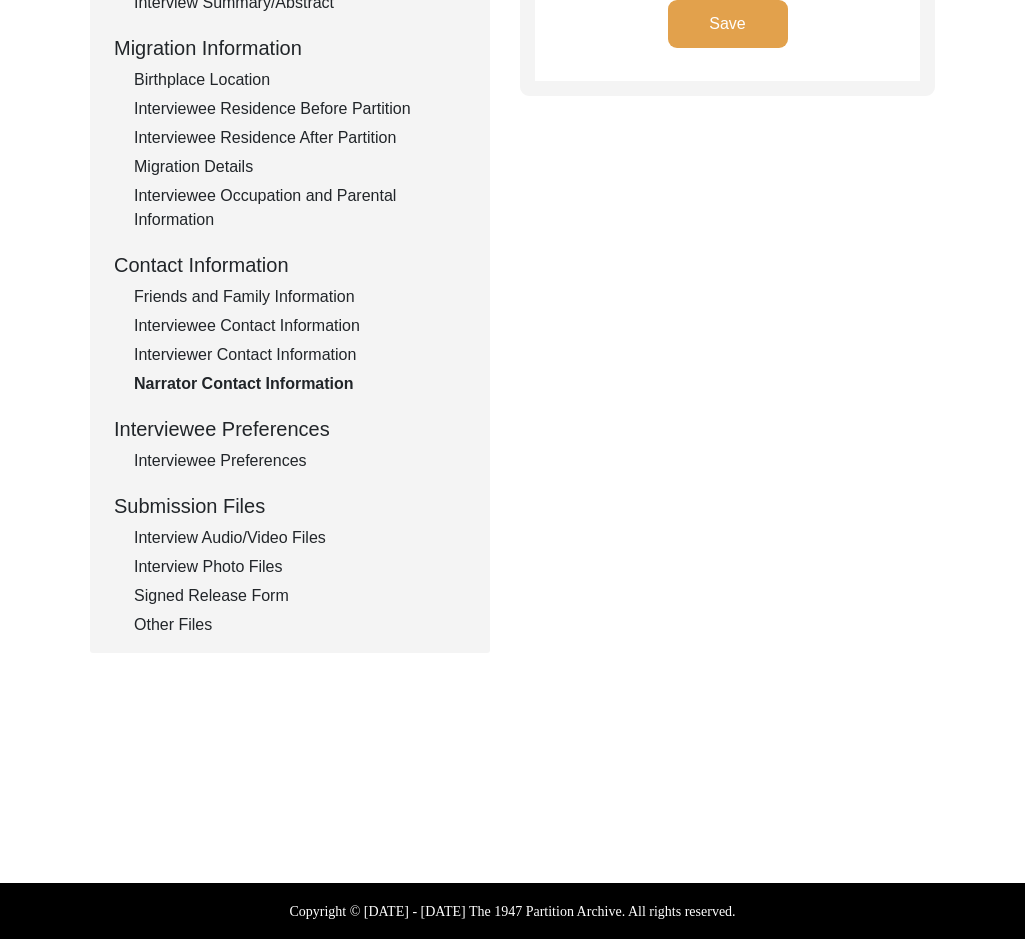 type on "9933022899" 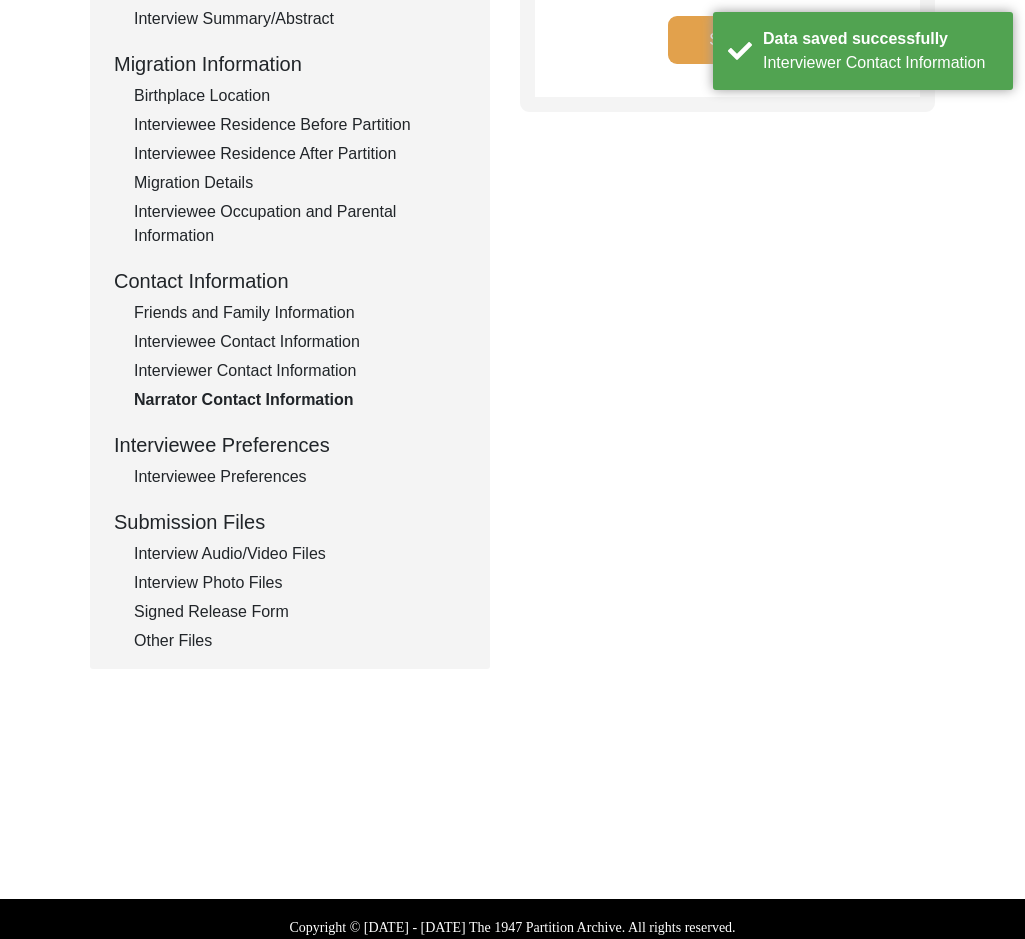 scroll, scrollTop: 7, scrollLeft: 0, axis: vertical 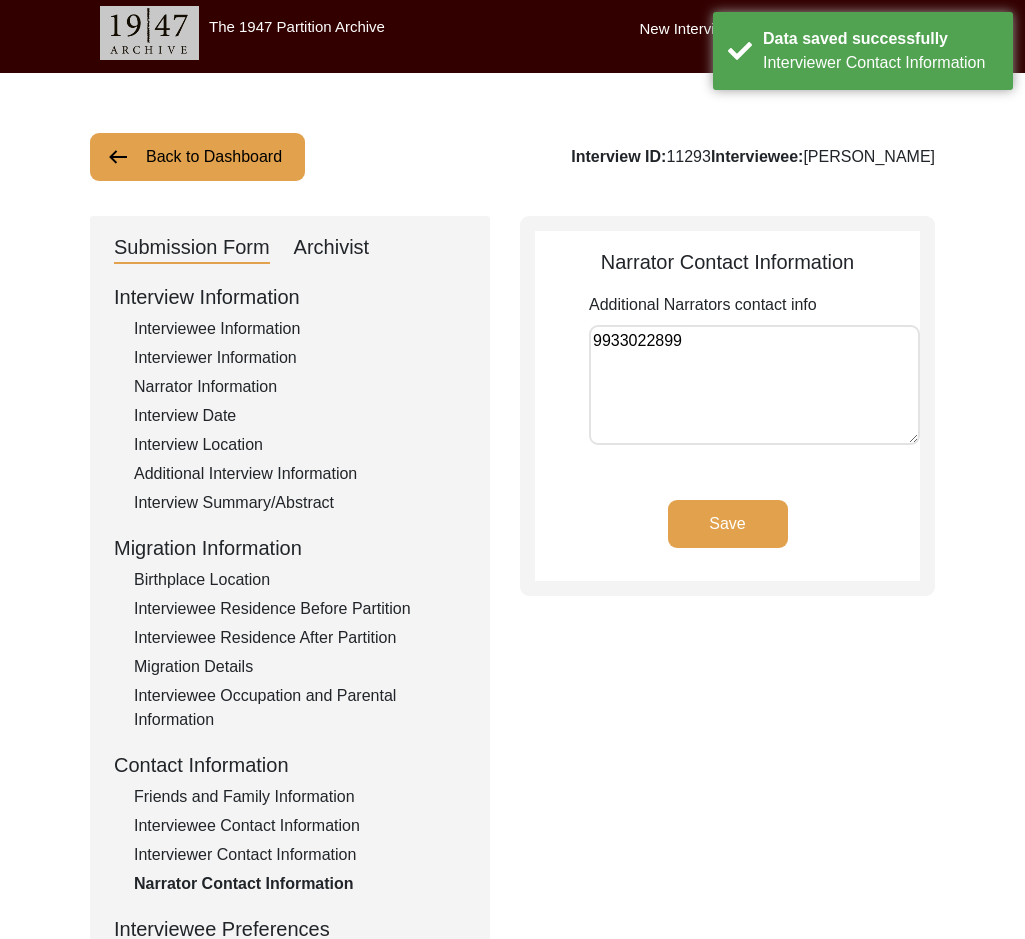 drag, startPoint x: 684, startPoint y: 342, endPoint x: 506, endPoint y: 336, distance: 178.10109 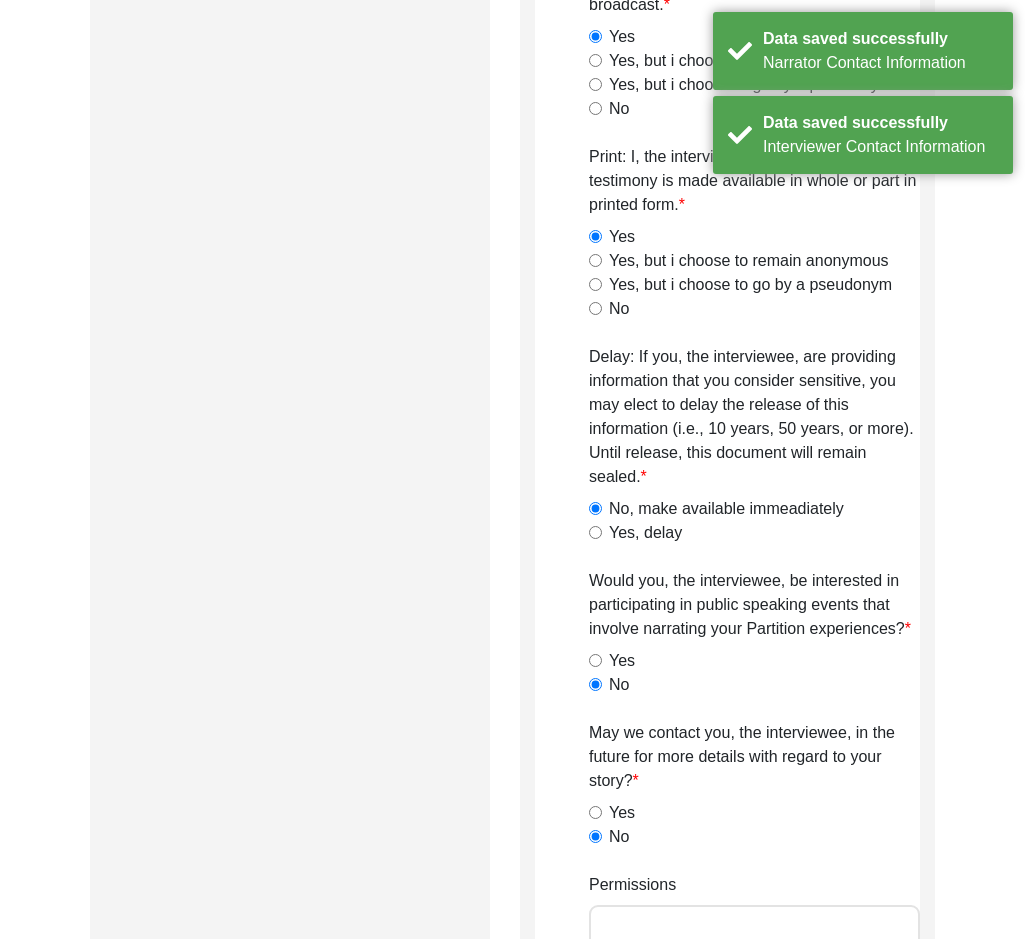 scroll, scrollTop: 1507, scrollLeft: 0, axis: vertical 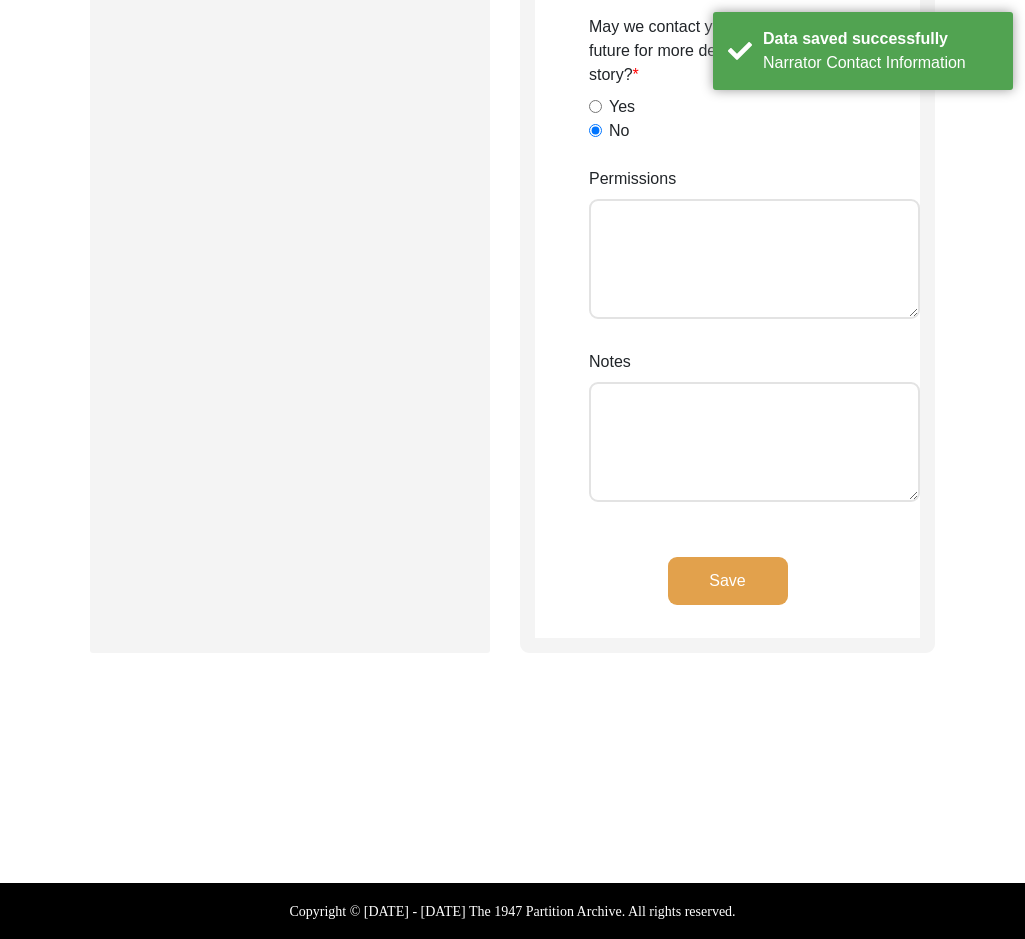 click on "Save" 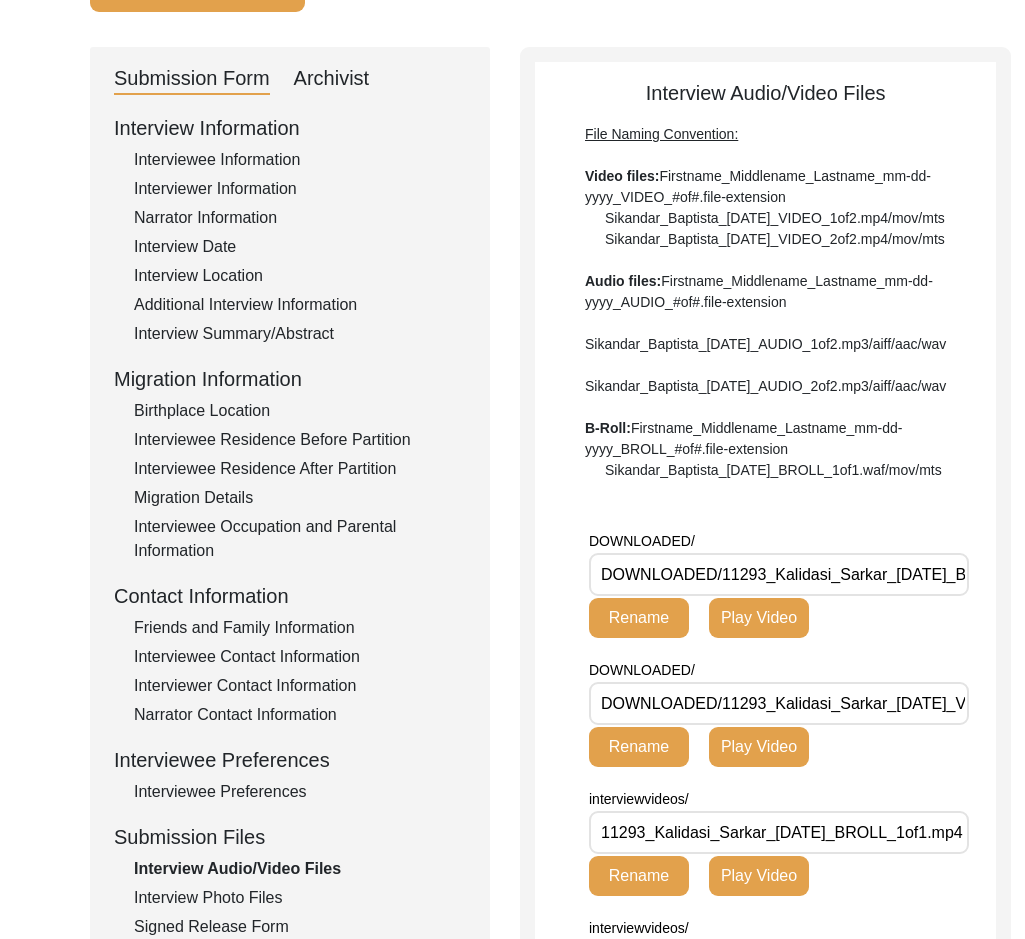 scroll, scrollTop: 276, scrollLeft: 0, axis: vertical 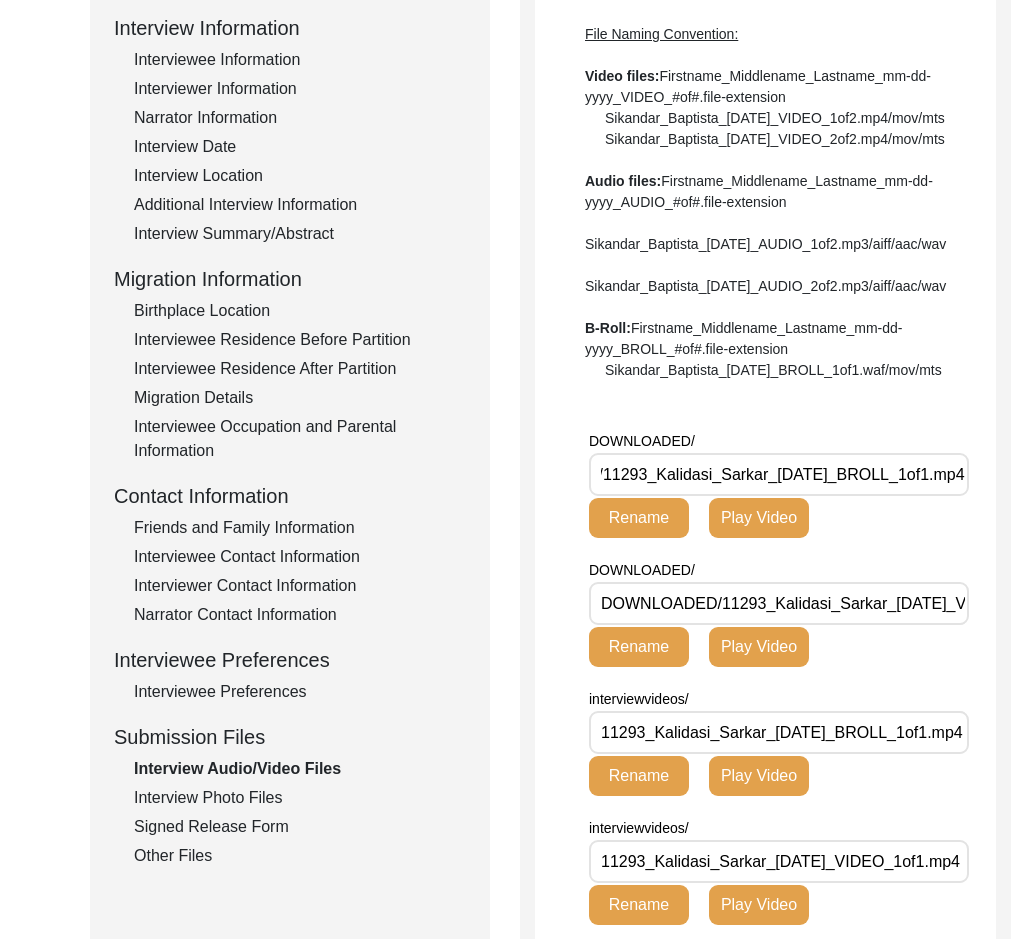 drag, startPoint x: 684, startPoint y: 533, endPoint x: 987, endPoint y: 576, distance: 306.03595 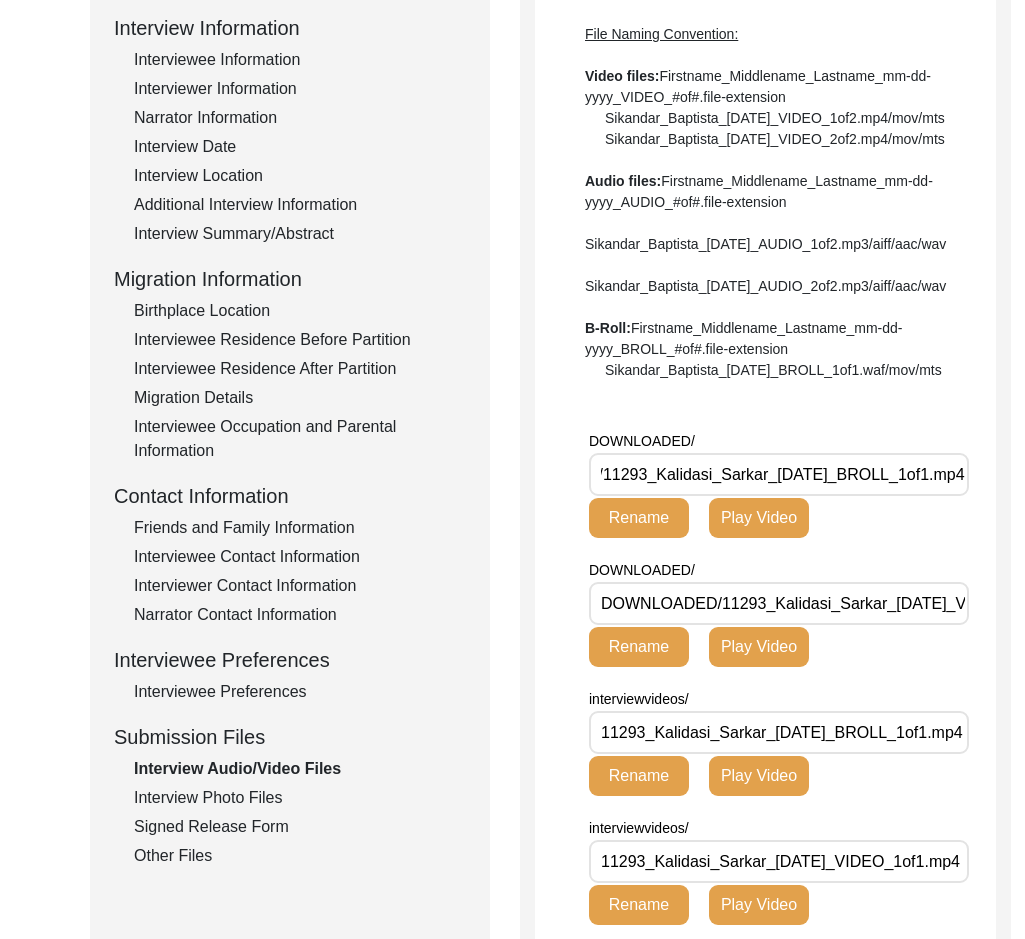 scroll, scrollTop: 0, scrollLeft: 0, axis: both 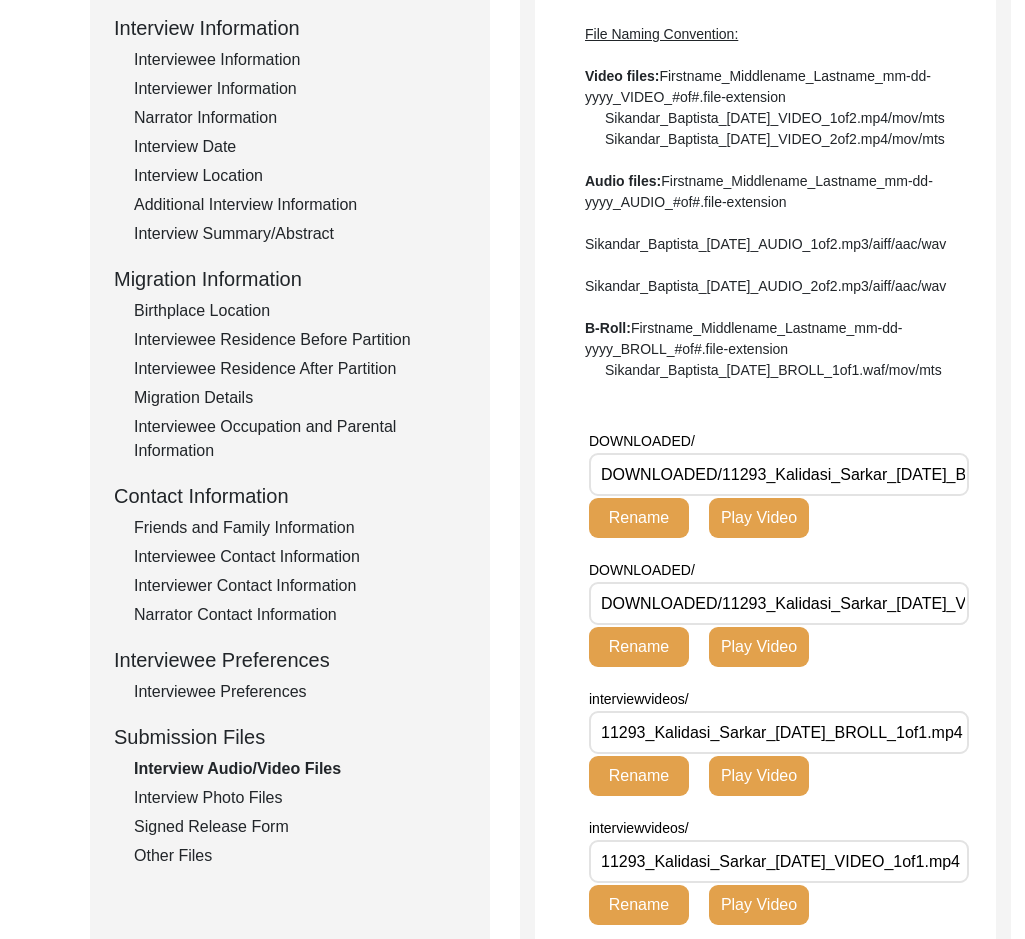 click on "DOWNLOADED/ DOWNLOADED/11293_Kalidasi_Sarkar_[DATE]_BROLL_1of1.mp4 Rename Play Video" 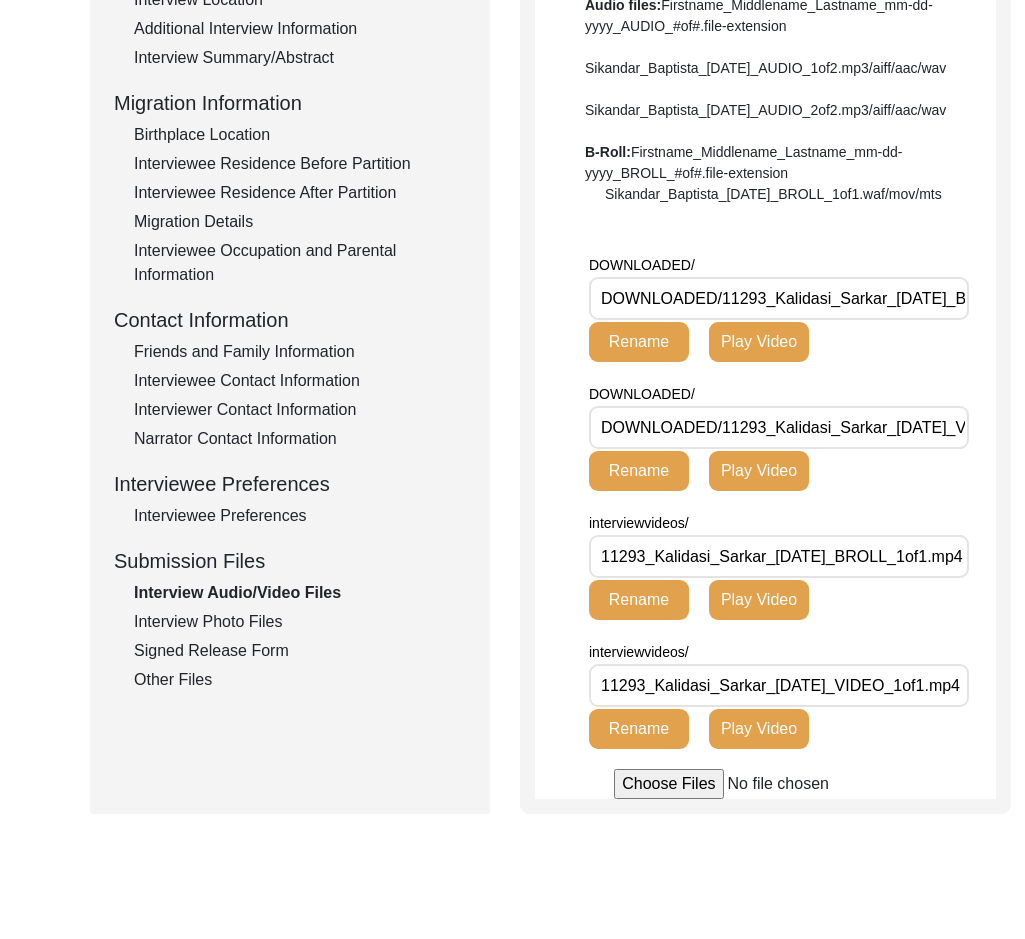 scroll, scrollTop: 476, scrollLeft: 0, axis: vertical 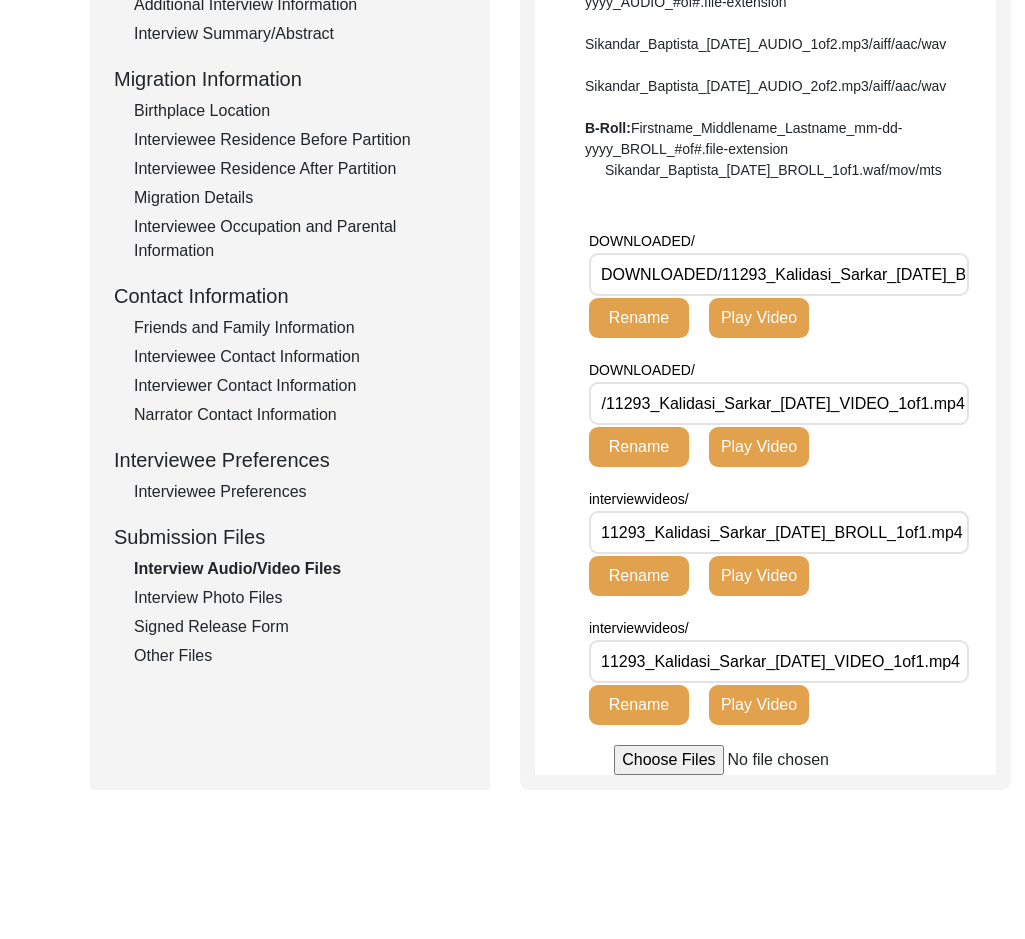 drag, startPoint x: 726, startPoint y: 465, endPoint x: 892, endPoint y: 549, distance: 186.043 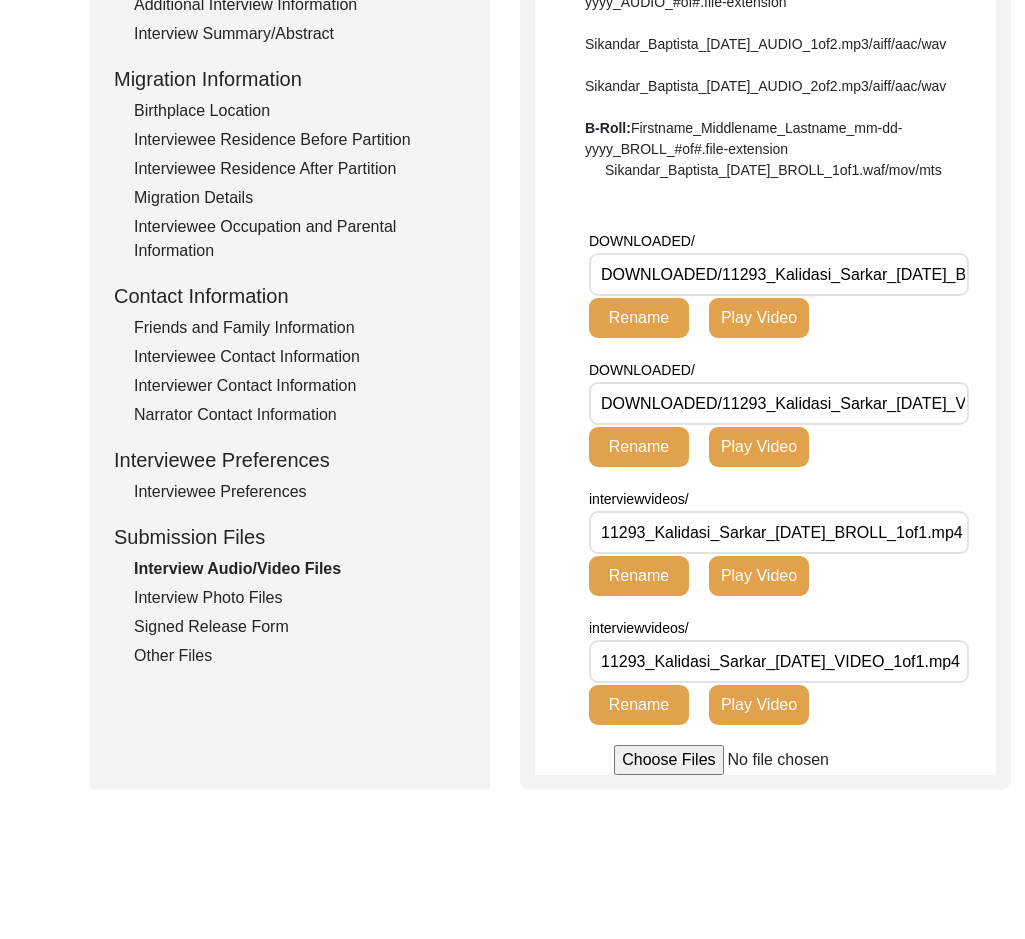 scroll, scrollTop: 0, scrollLeft: 28, axis: horizontal 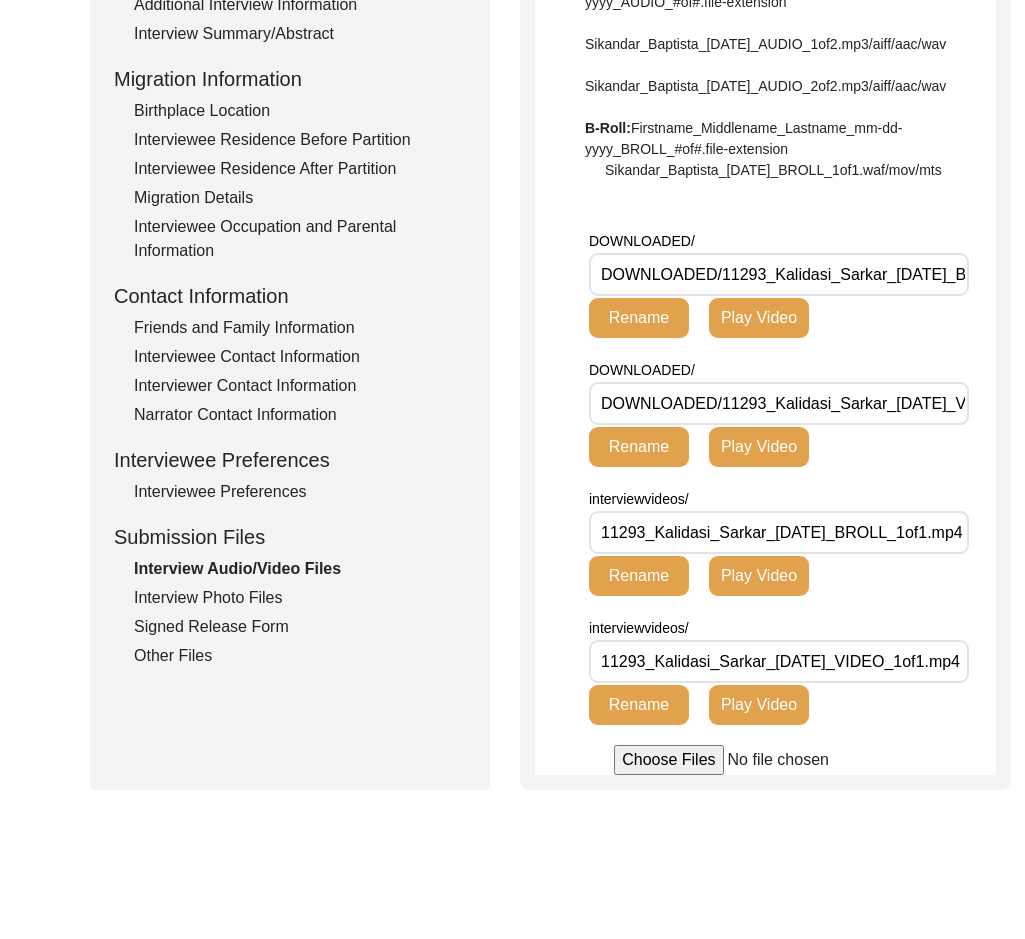 drag, startPoint x: 715, startPoint y: 602, endPoint x: 987, endPoint y: 601, distance: 272.00183 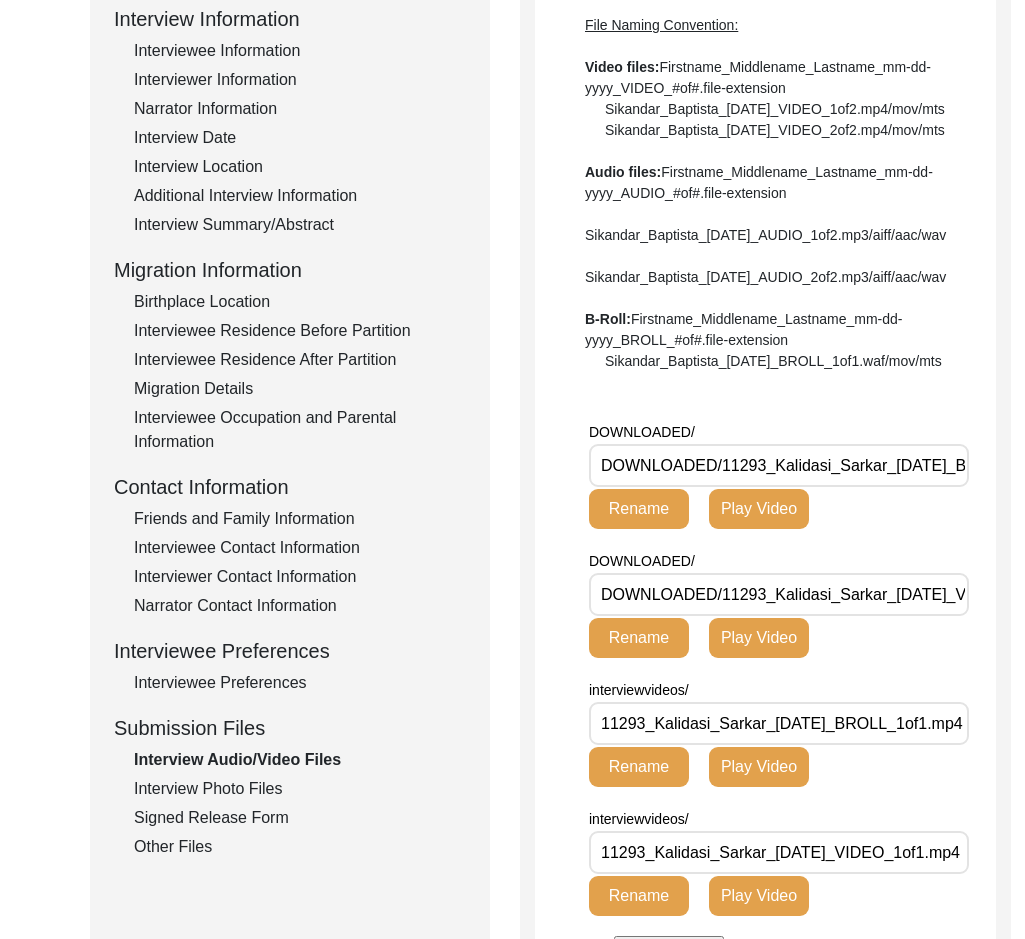scroll, scrollTop: 276, scrollLeft: 0, axis: vertical 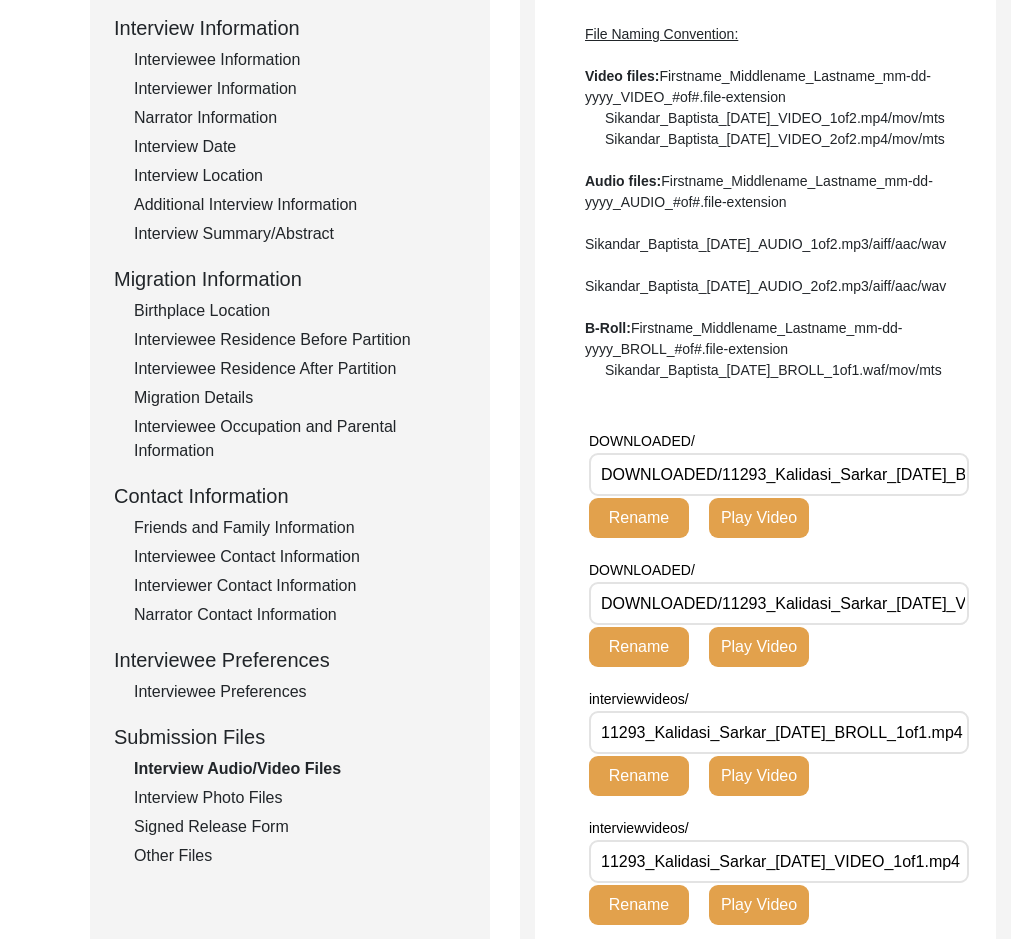 click on "Interview Photo Files" 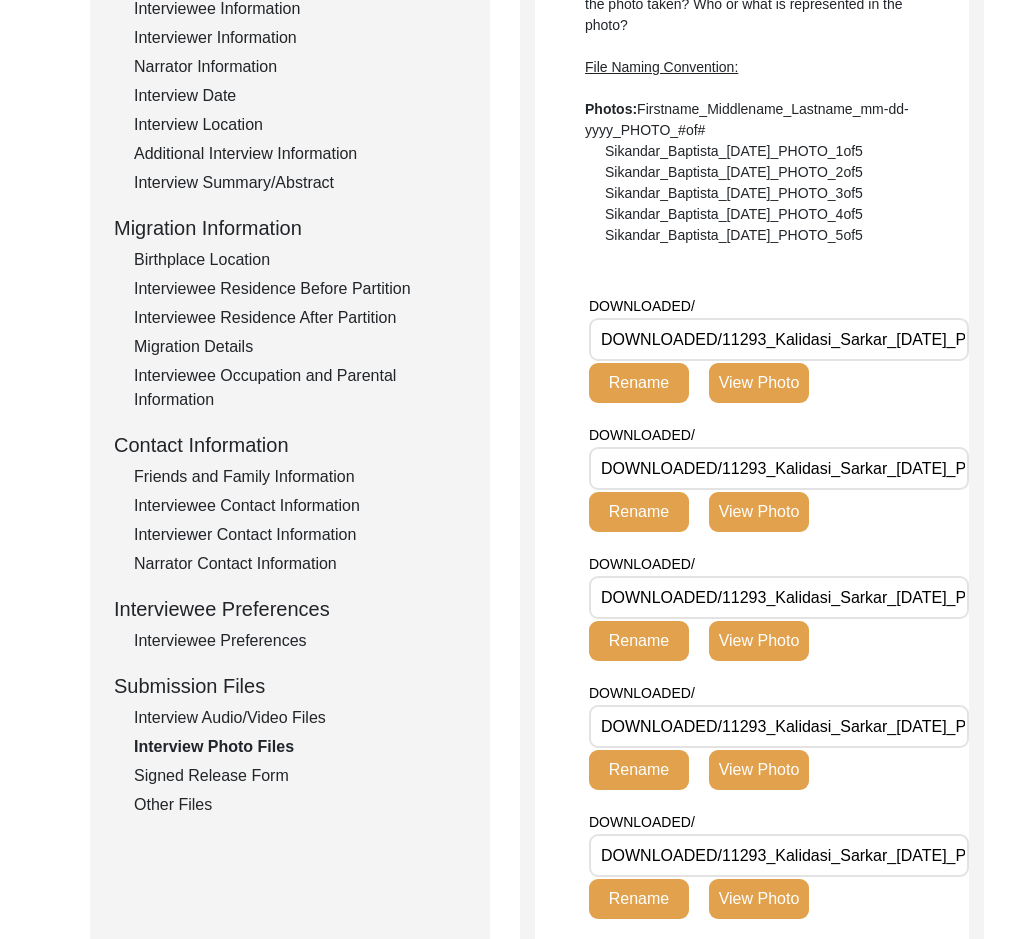 scroll, scrollTop: 376, scrollLeft: 0, axis: vertical 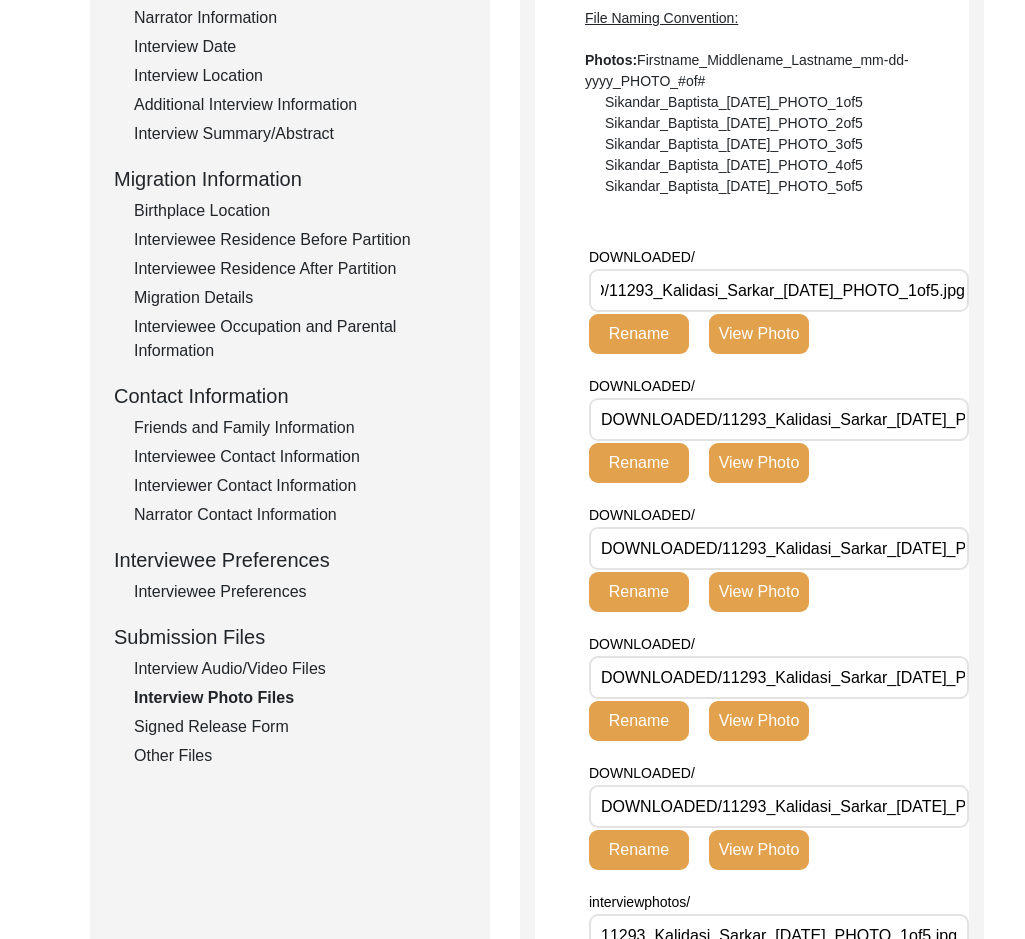 drag, startPoint x: 738, startPoint y: 300, endPoint x: 1044, endPoint y: 301, distance: 306.00165 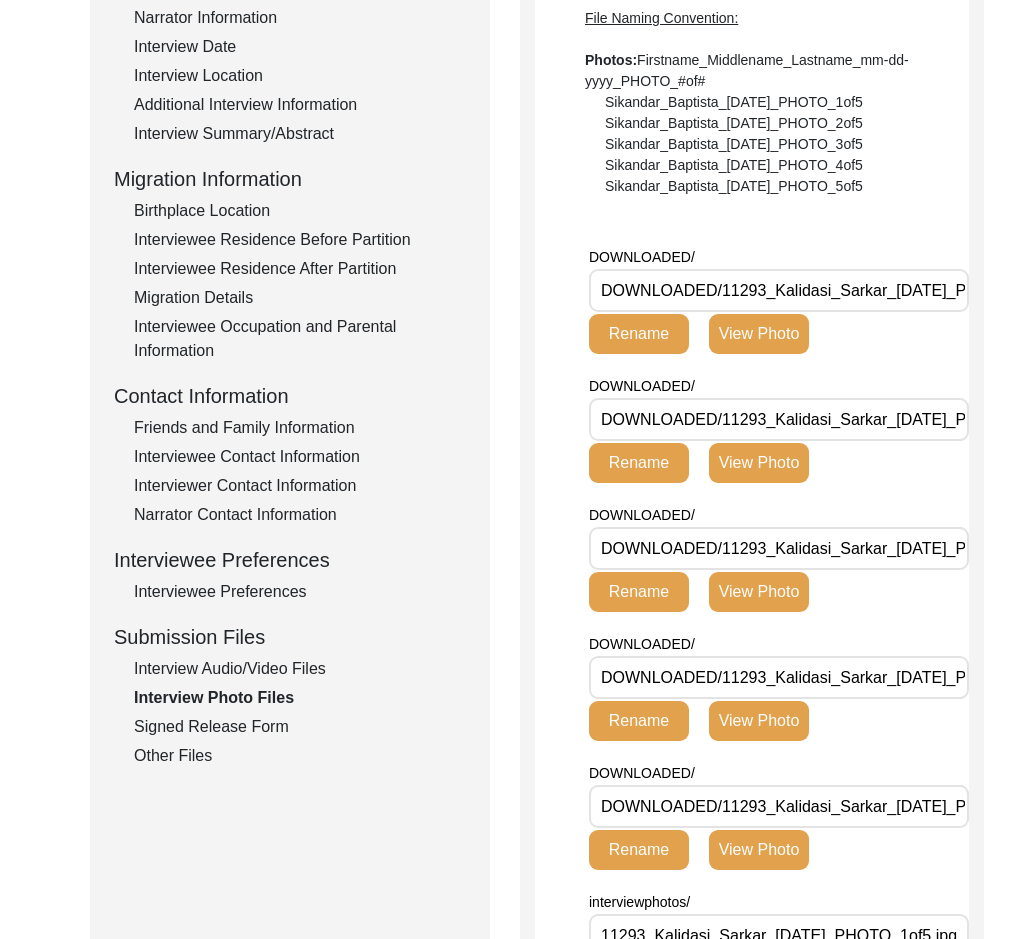 scroll, scrollTop: 0, scrollLeft: 143, axis: horizontal 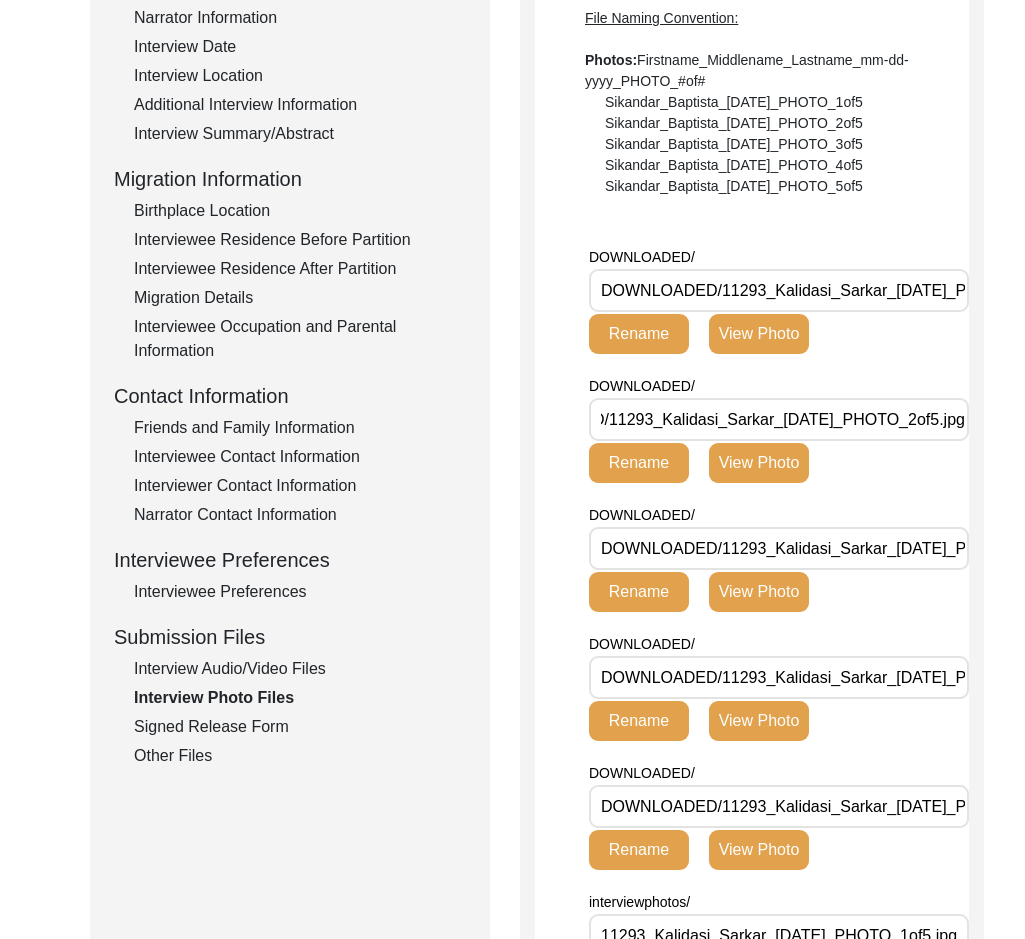 drag, startPoint x: 796, startPoint y: 420, endPoint x: 1072, endPoint y: 421, distance: 276.0018 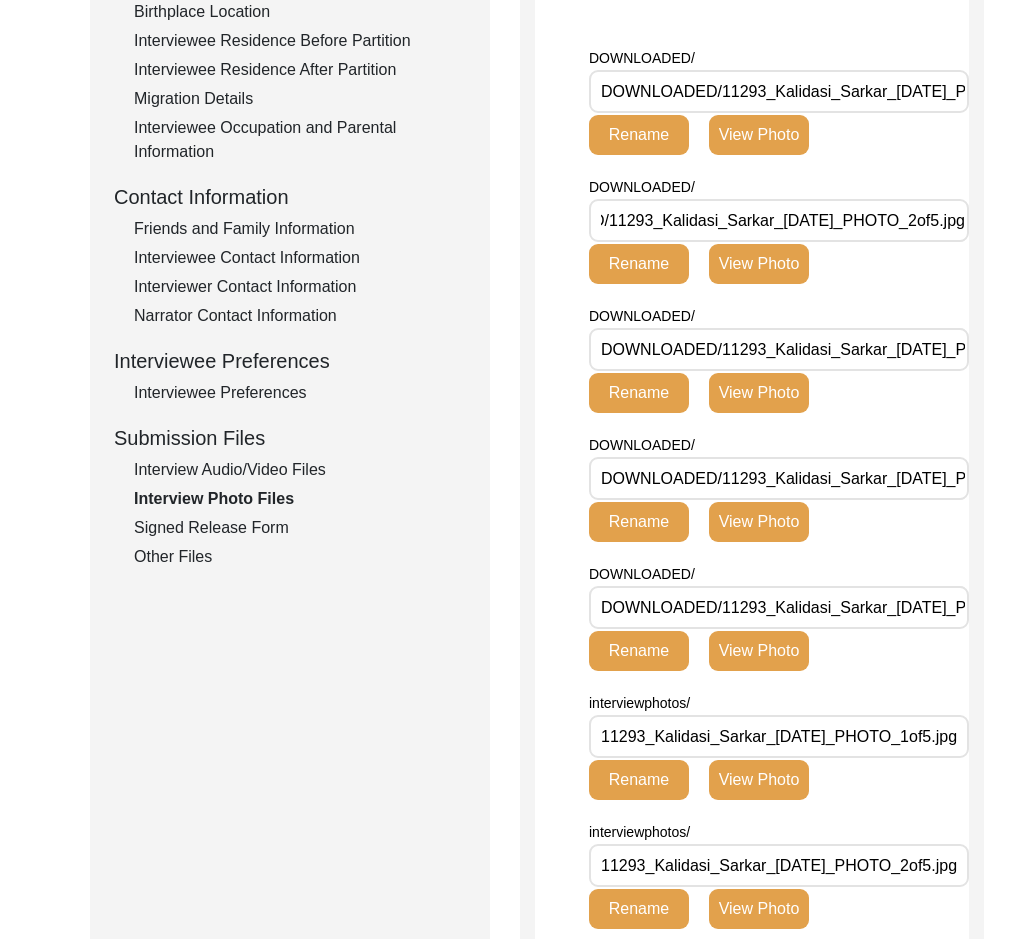 scroll, scrollTop: 576, scrollLeft: 0, axis: vertical 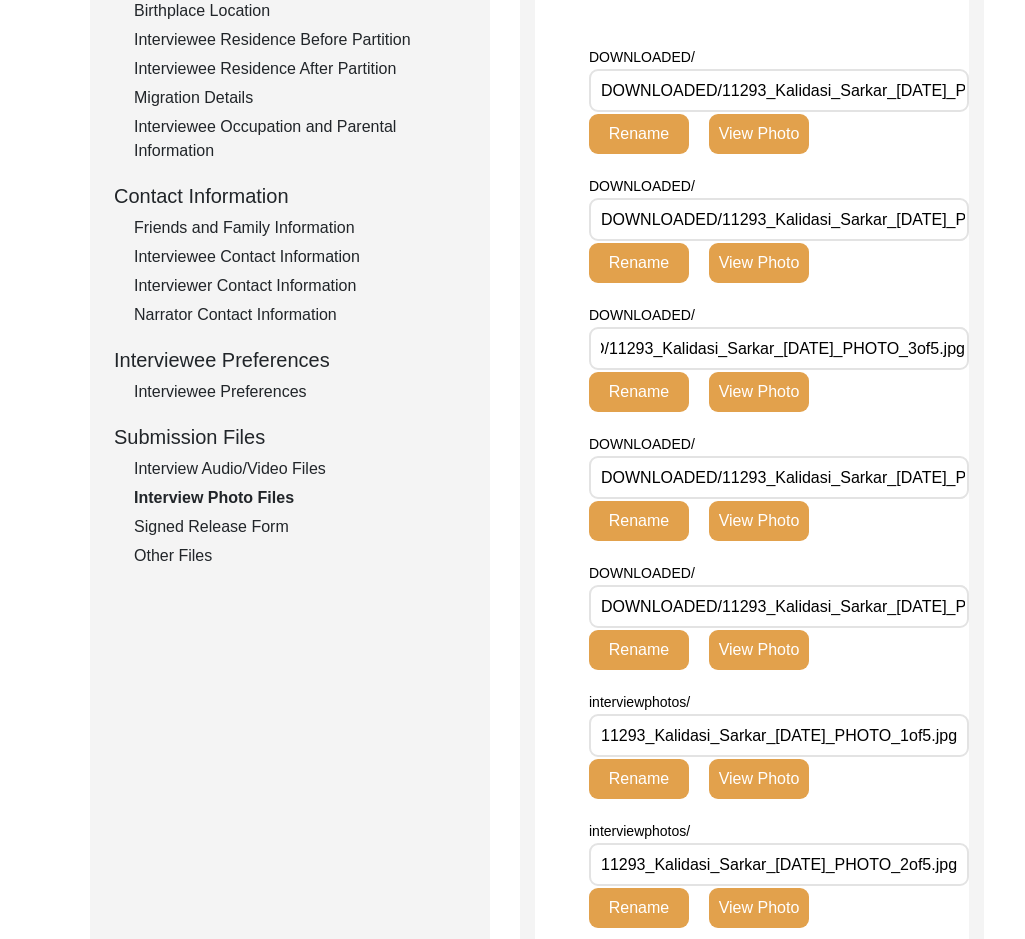 drag, startPoint x: 861, startPoint y: 344, endPoint x: 1078, endPoint y: 365, distance: 218.01376 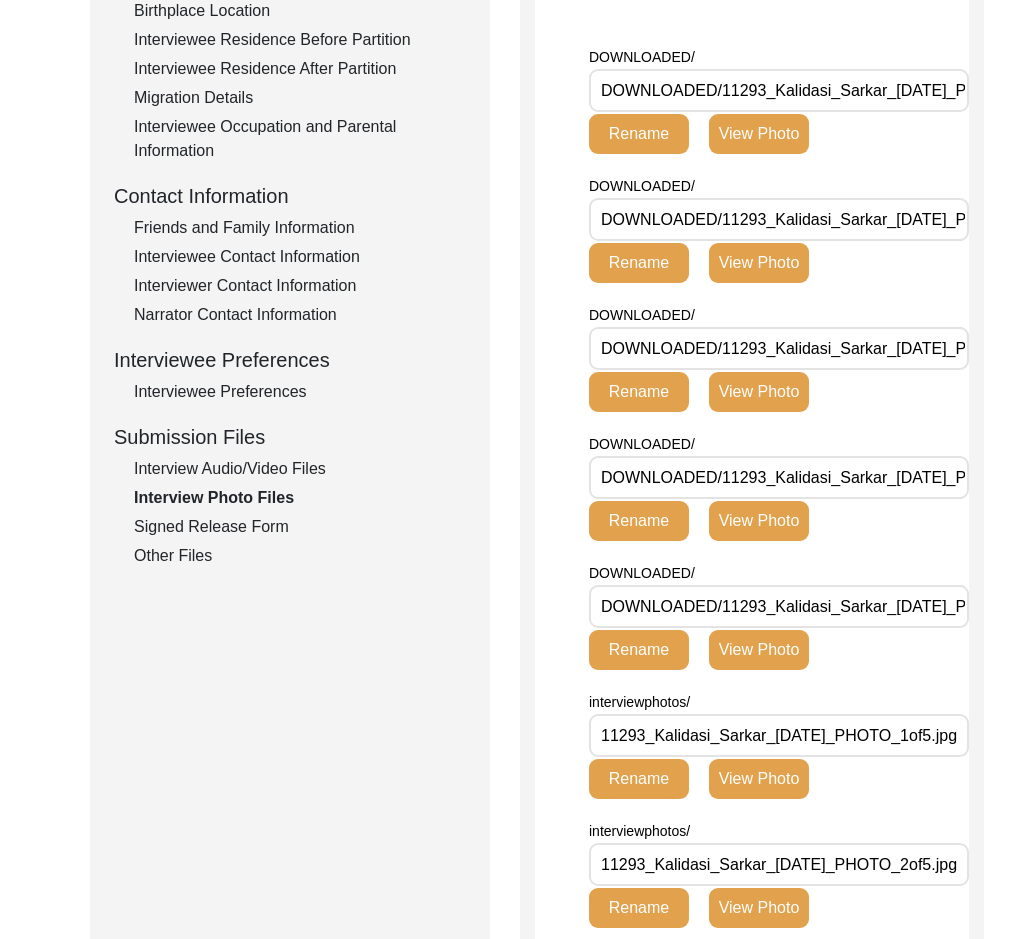 scroll, scrollTop: 0, scrollLeft: 143, axis: horizontal 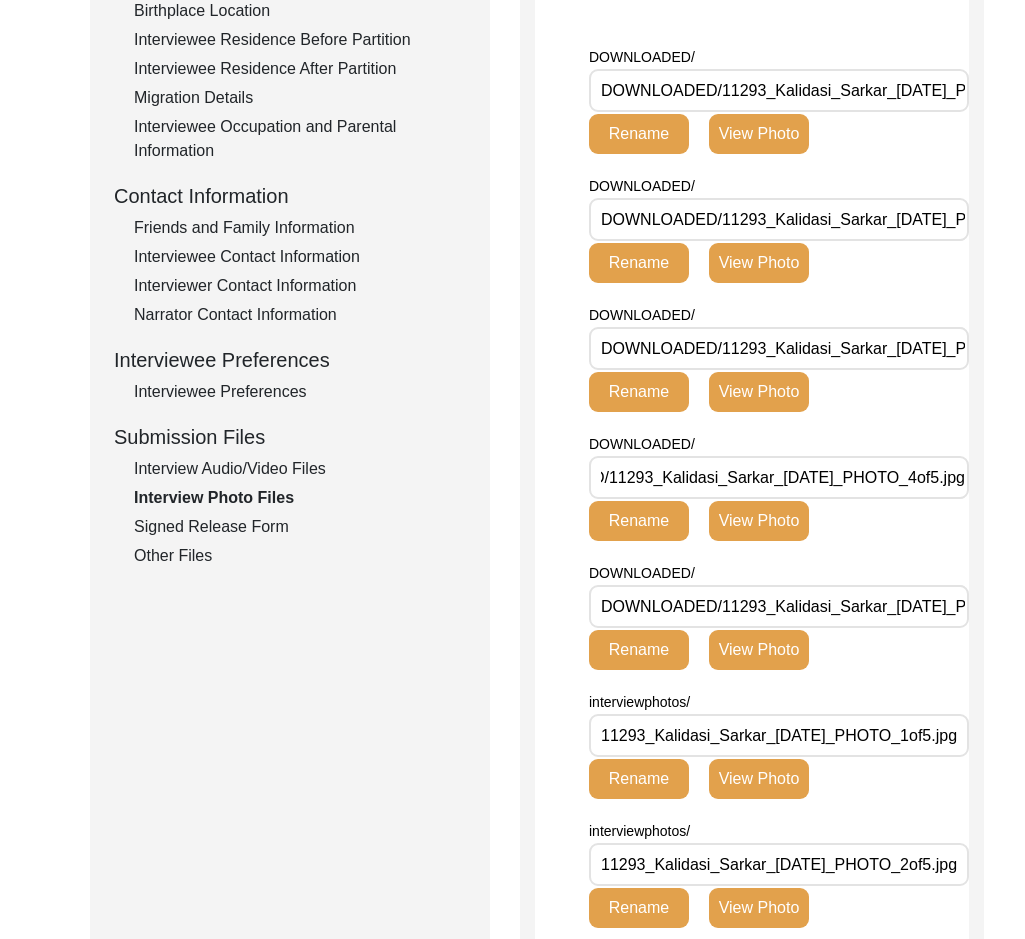 drag, startPoint x: 895, startPoint y: 462, endPoint x: 1060, endPoint y: 474, distance: 165.43579 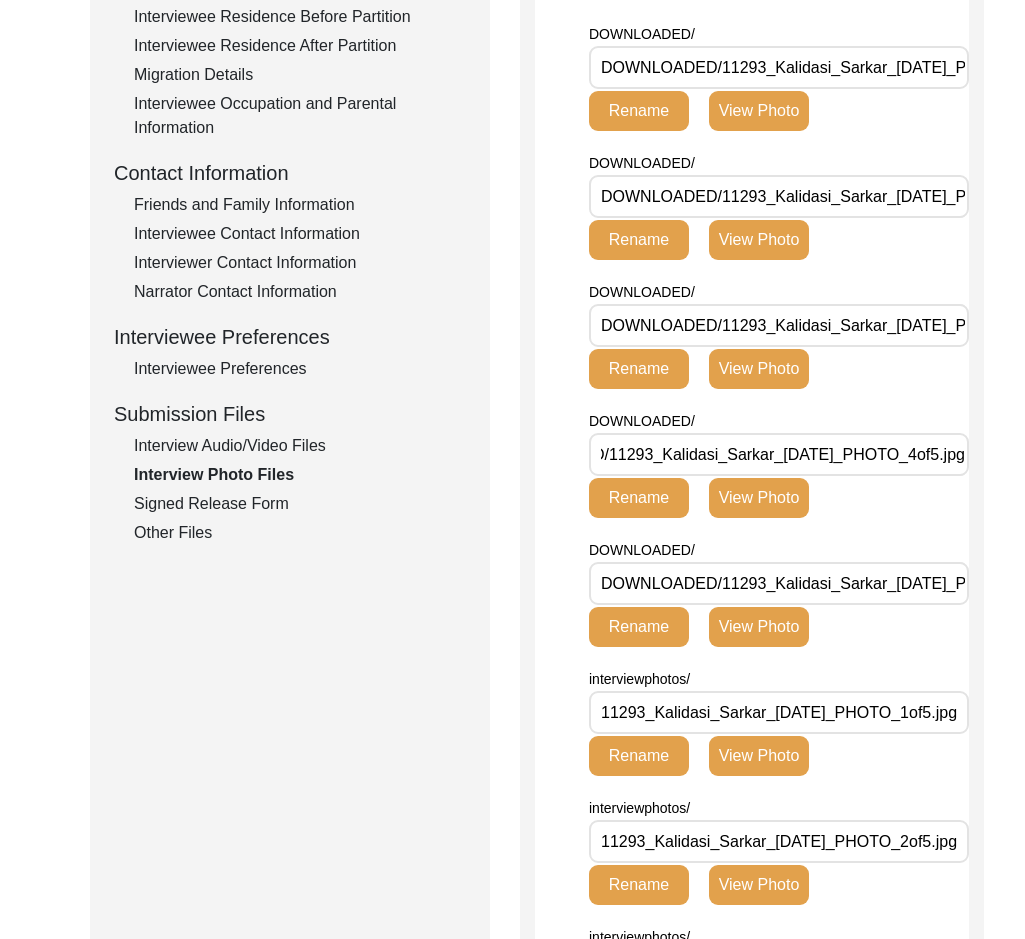 scroll, scrollTop: 676, scrollLeft: 0, axis: vertical 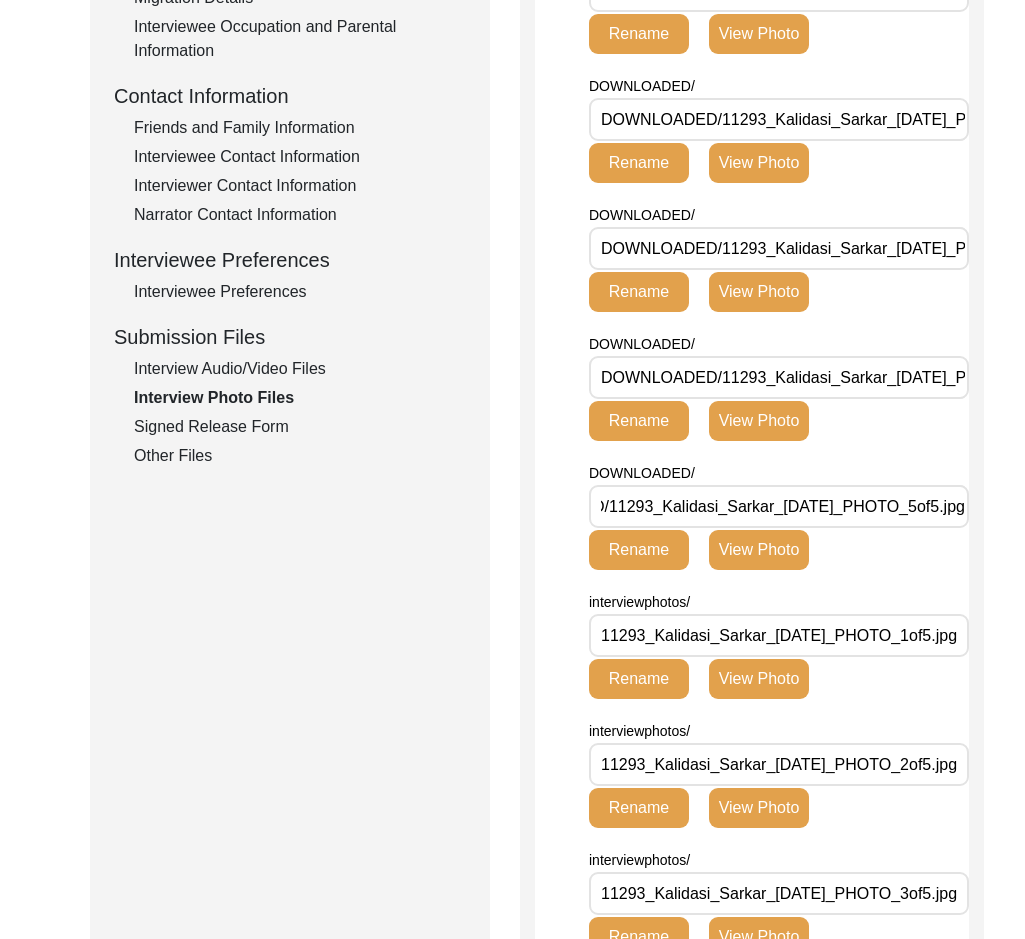 drag, startPoint x: 907, startPoint y: 511, endPoint x: 1045, endPoint y: 516, distance: 138.09055 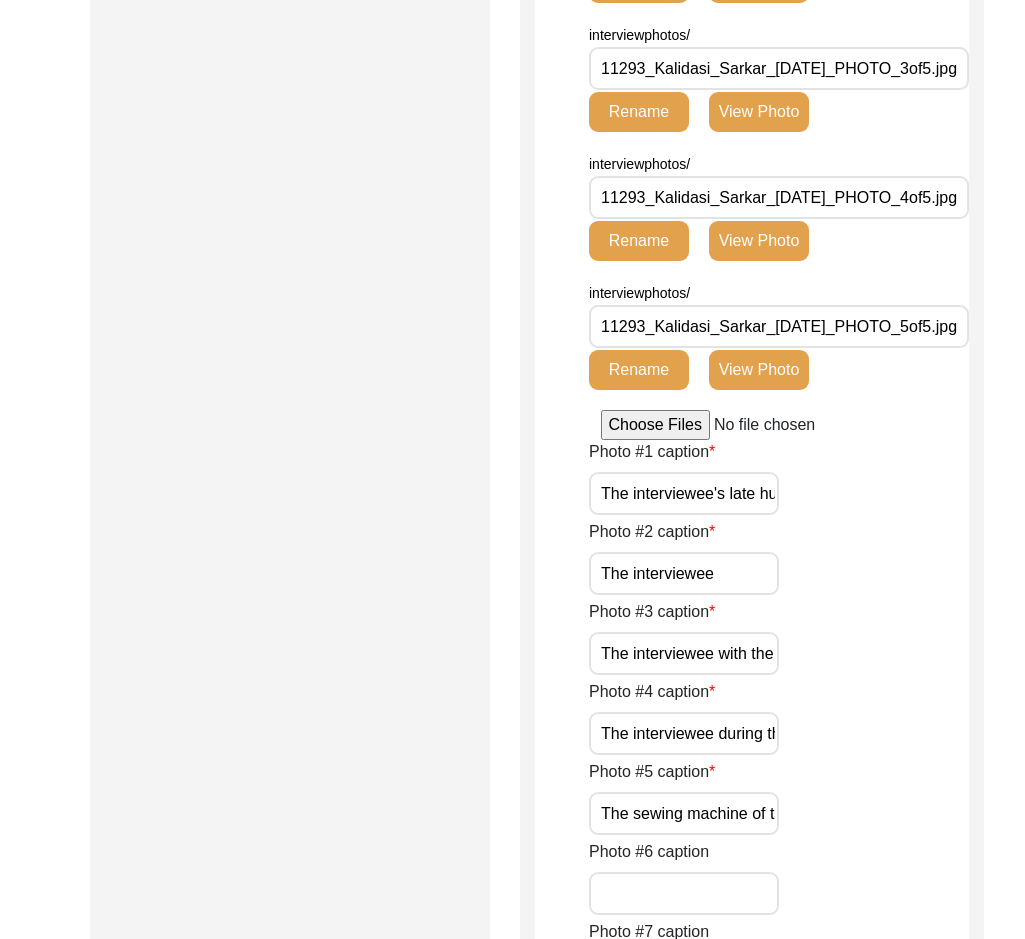 scroll, scrollTop: 1676, scrollLeft: 0, axis: vertical 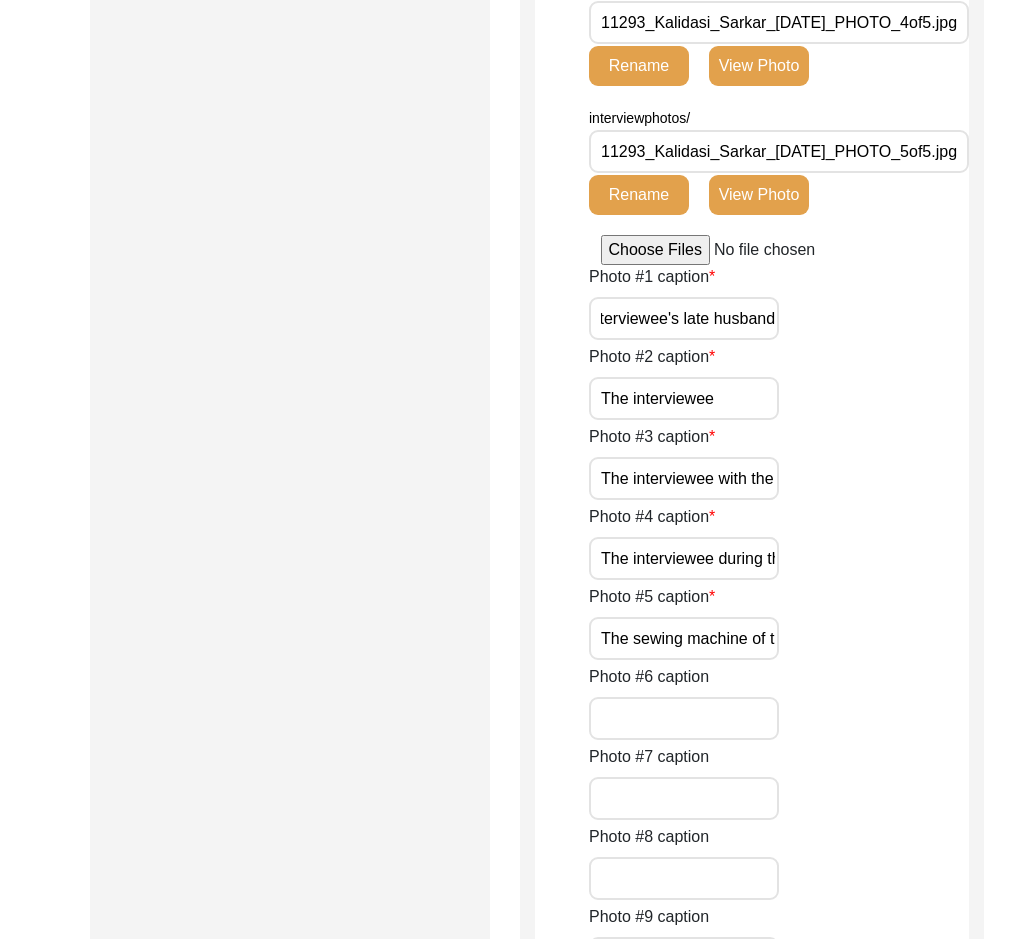 drag, startPoint x: 632, startPoint y: 323, endPoint x: 771, endPoint y: 386, distance: 152.61061 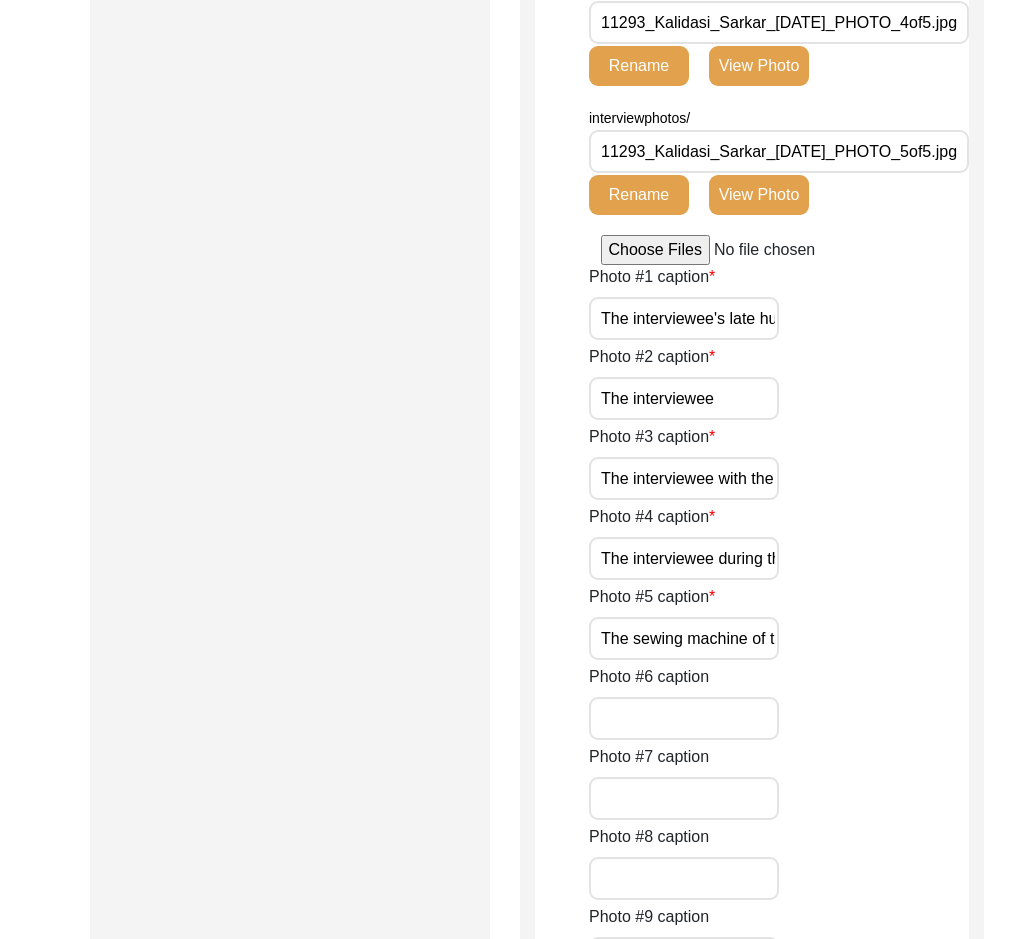drag, startPoint x: 687, startPoint y: 401, endPoint x: 850, endPoint y: 440, distance: 167.60072 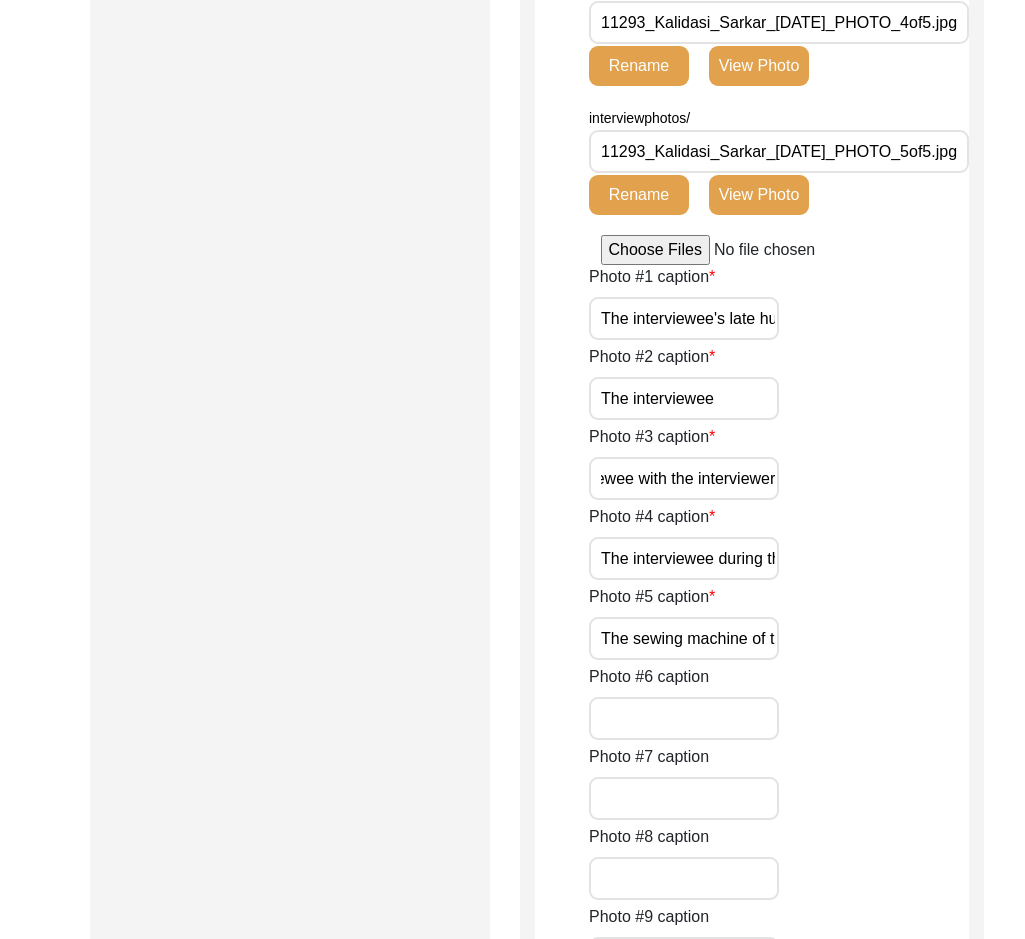 drag, startPoint x: 637, startPoint y: 477, endPoint x: 919, endPoint y: 476, distance: 282.00177 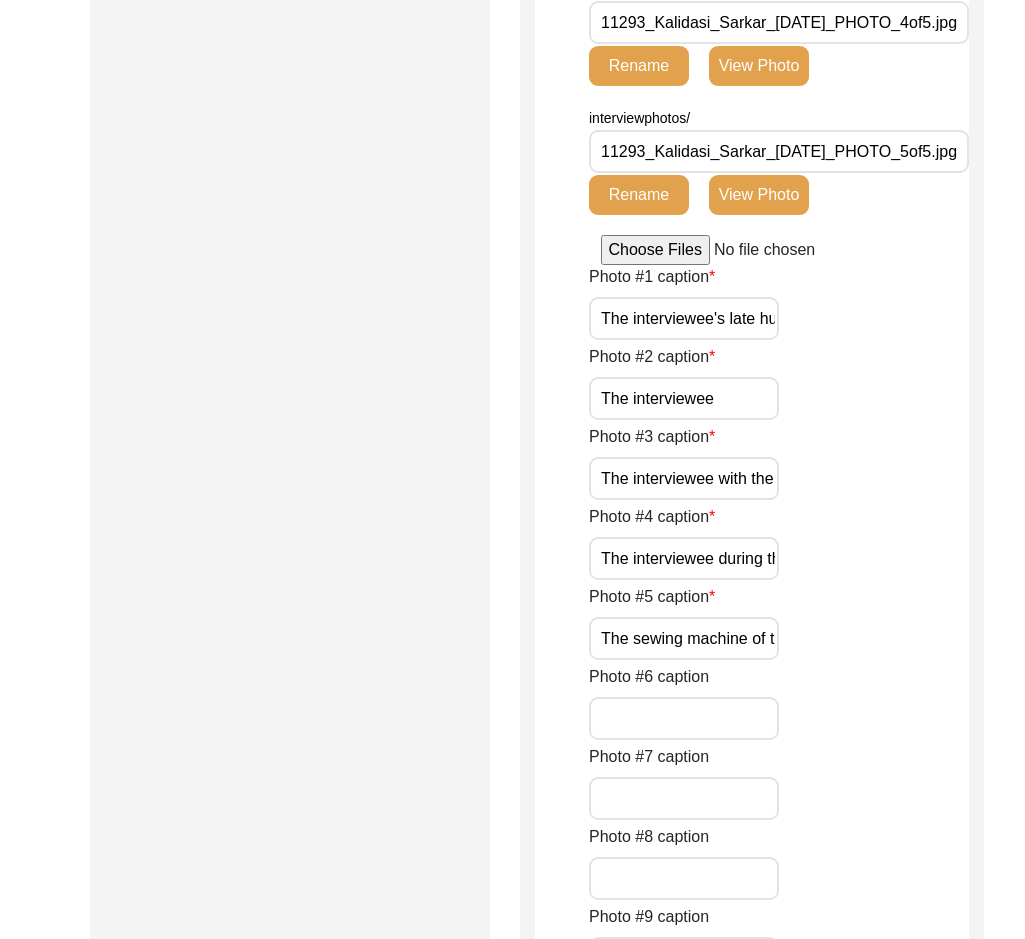 scroll, scrollTop: 0, scrollLeft: 82, axis: horizontal 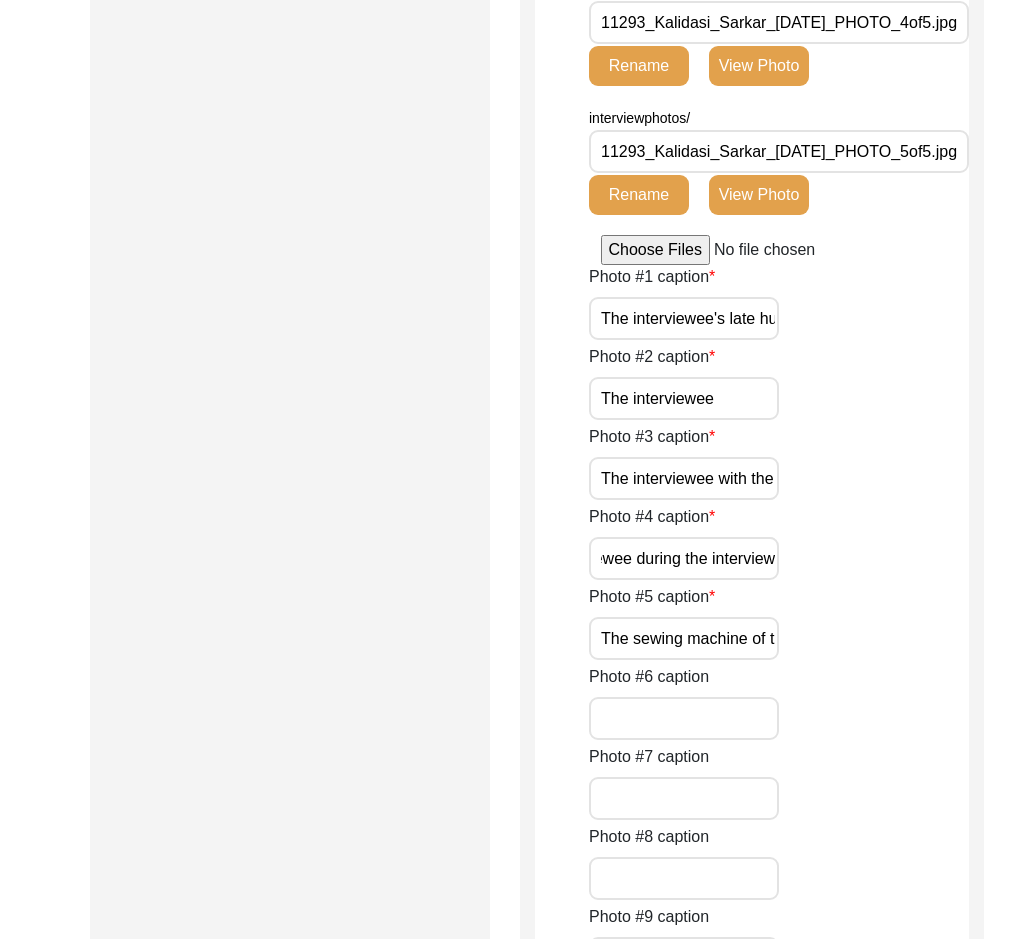drag, startPoint x: 753, startPoint y: 563, endPoint x: 955, endPoint y: 527, distance: 205.18285 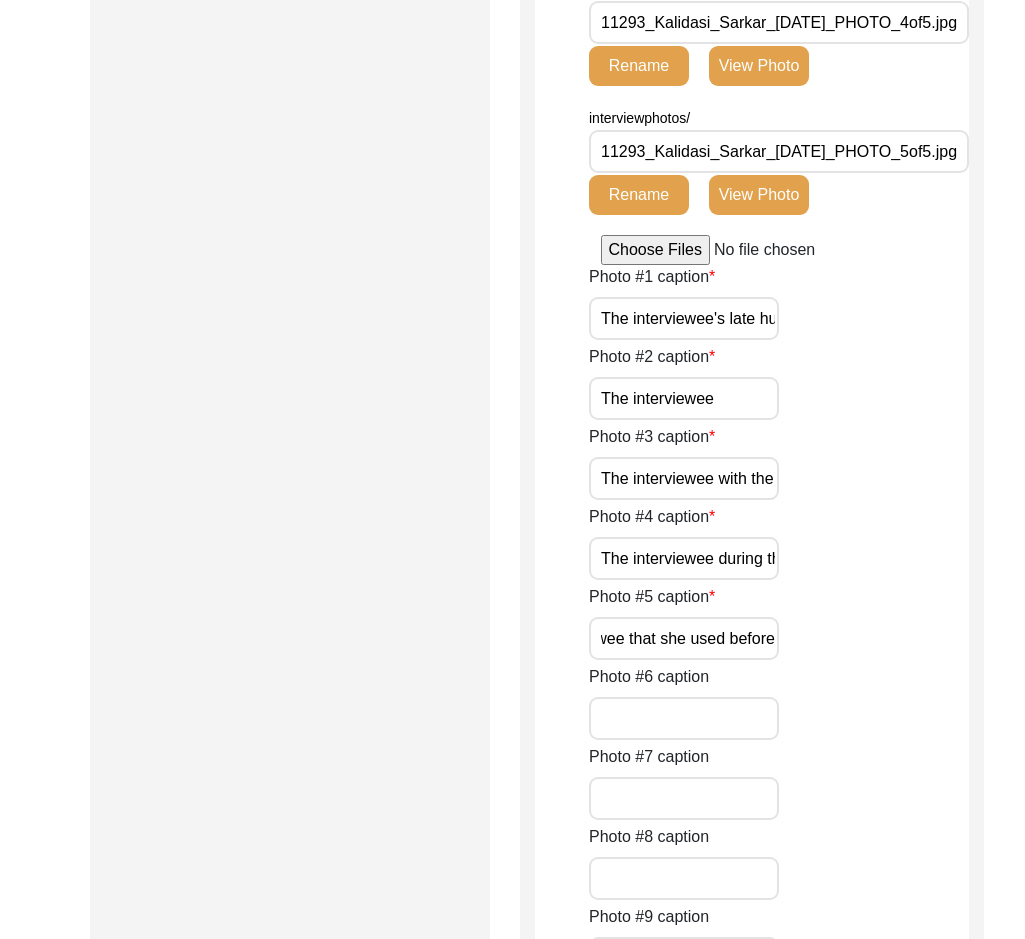 drag, startPoint x: 674, startPoint y: 639, endPoint x: 957, endPoint y: 639, distance: 283 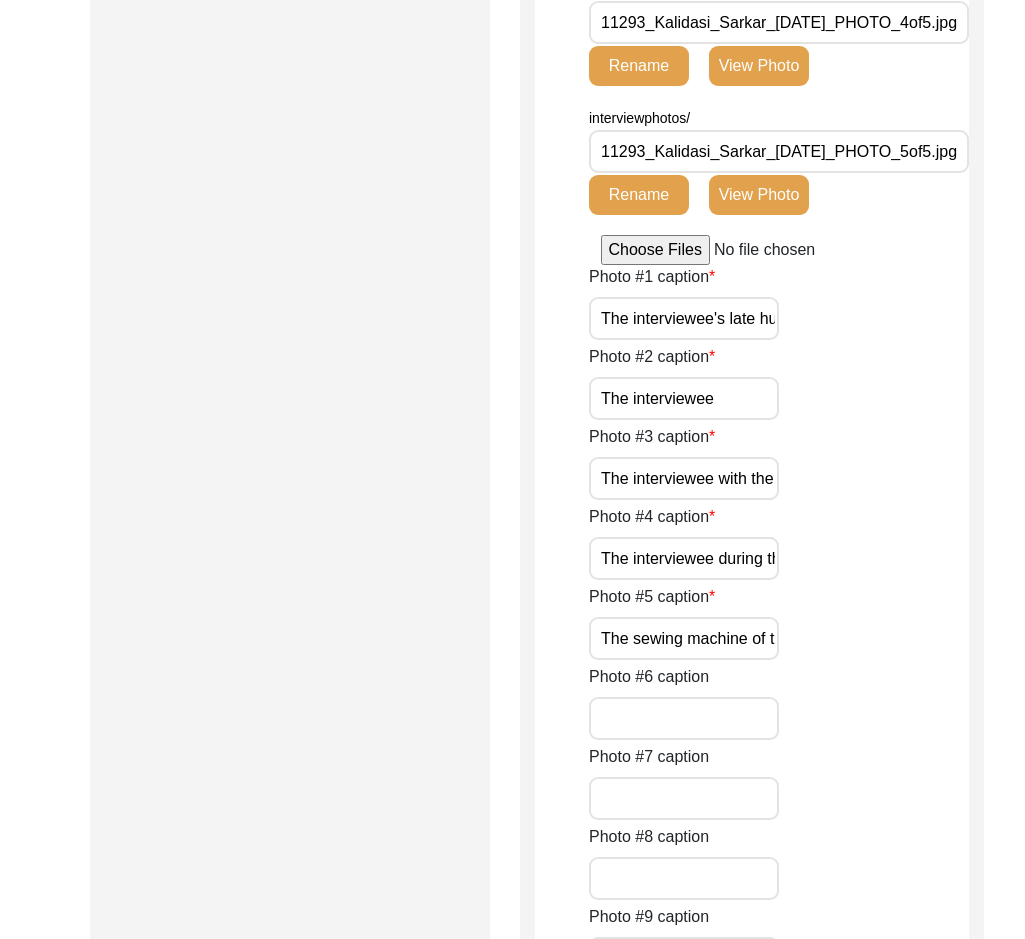 click on "Photo #4 caption The interviewee during the interview" 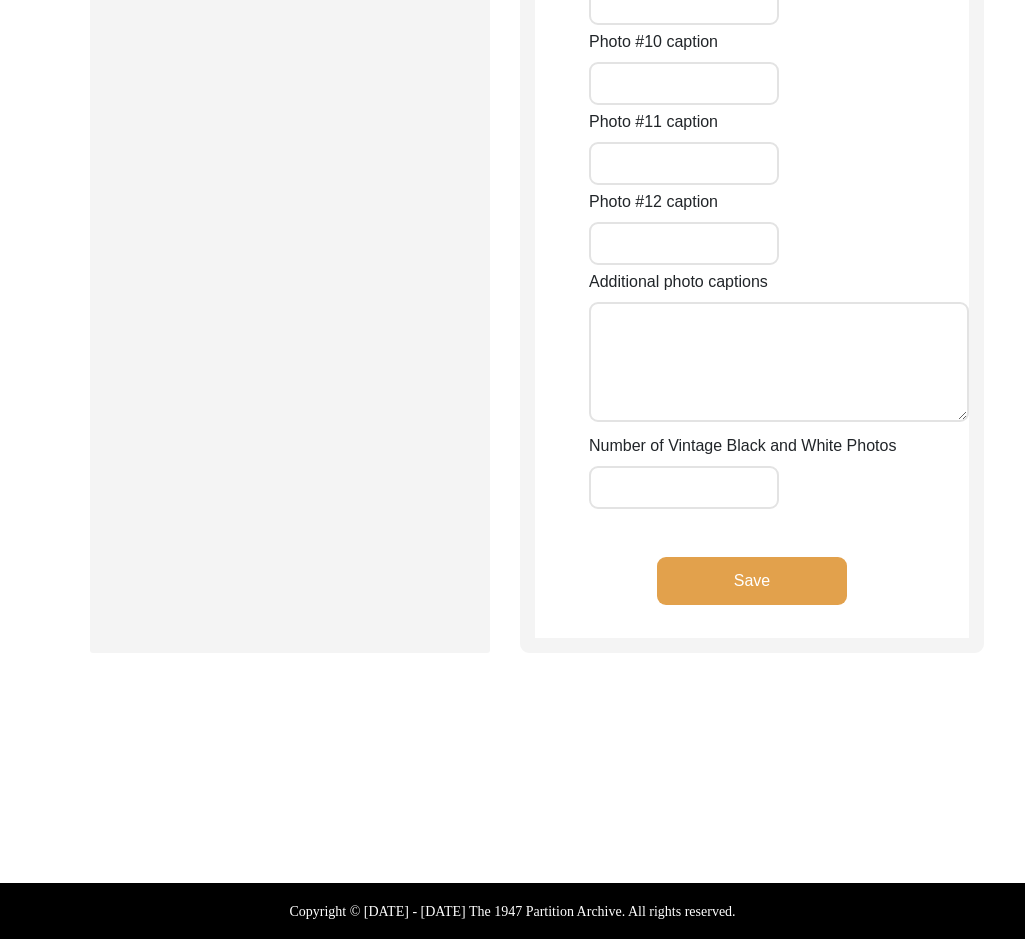 click on "Save" 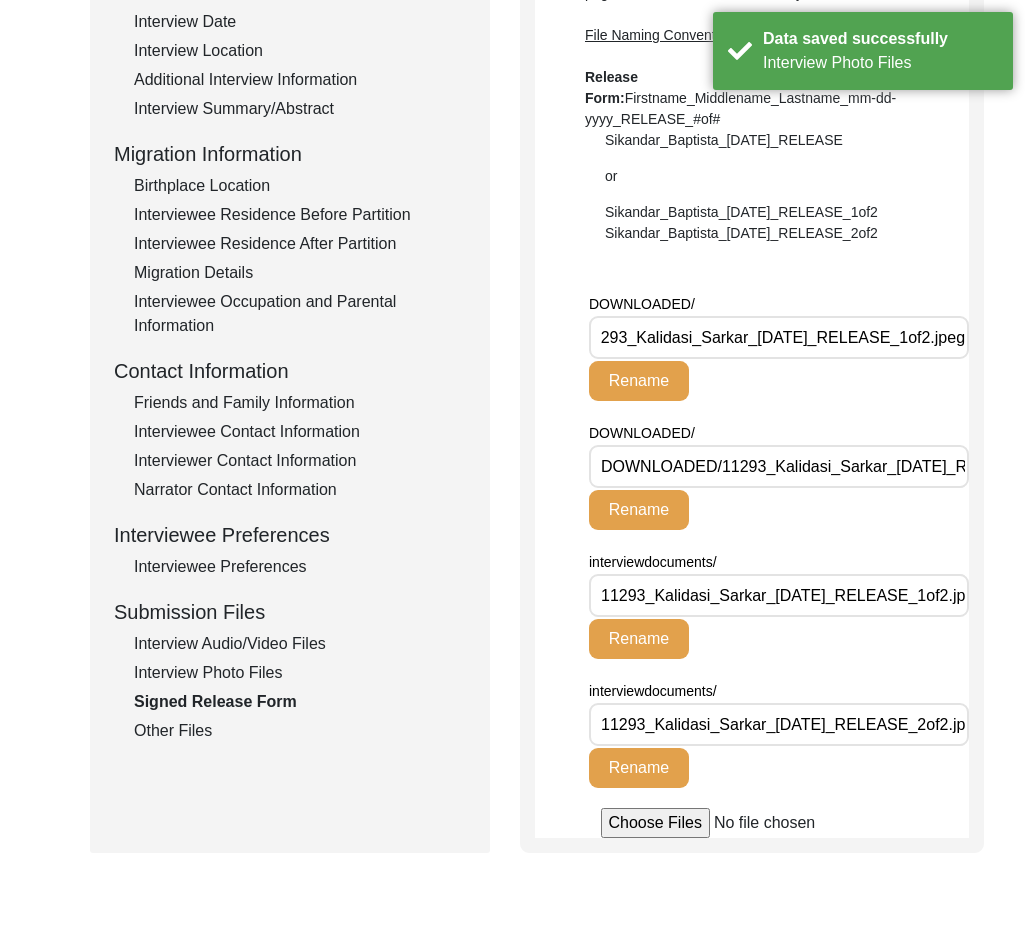 drag, startPoint x: 707, startPoint y: 329, endPoint x: 1078, endPoint y: 337, distance: 371.08624 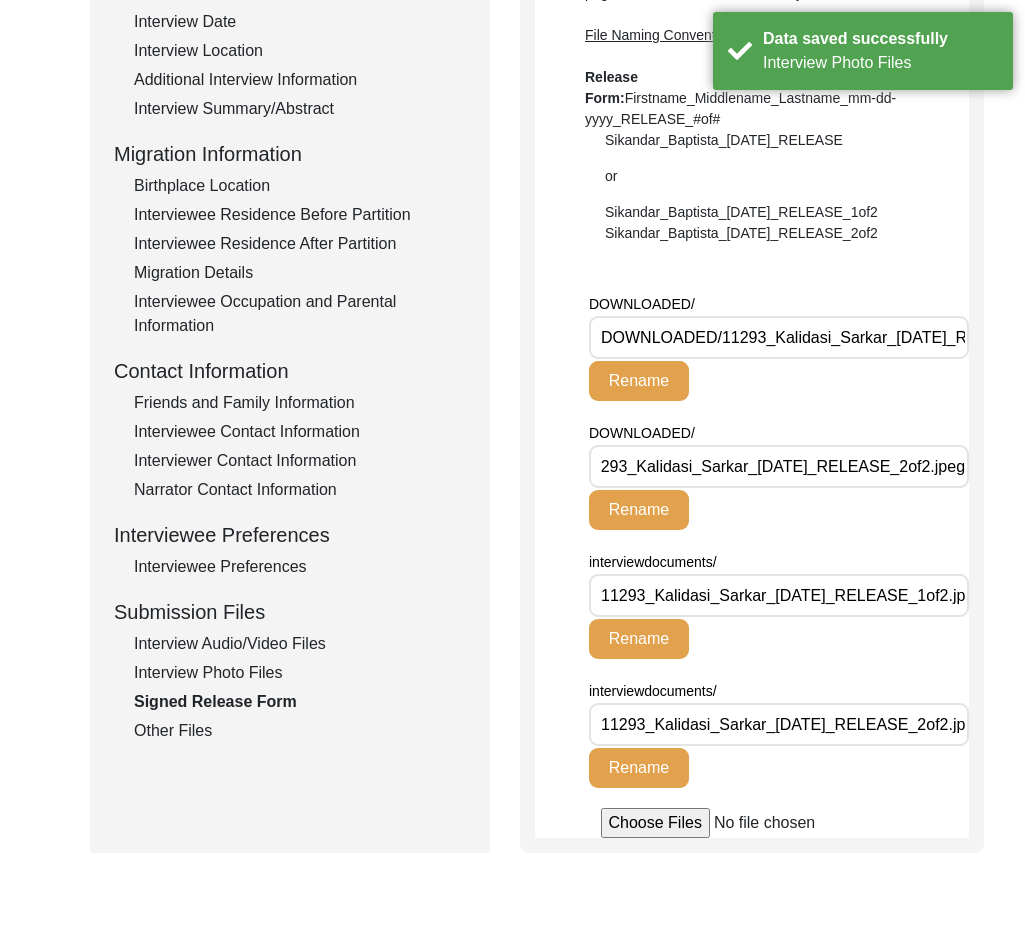 drag, startPoint x: 860, startPoint y: 462, endPoint x: 1078, endPoint y: 464, distance: 218.00917 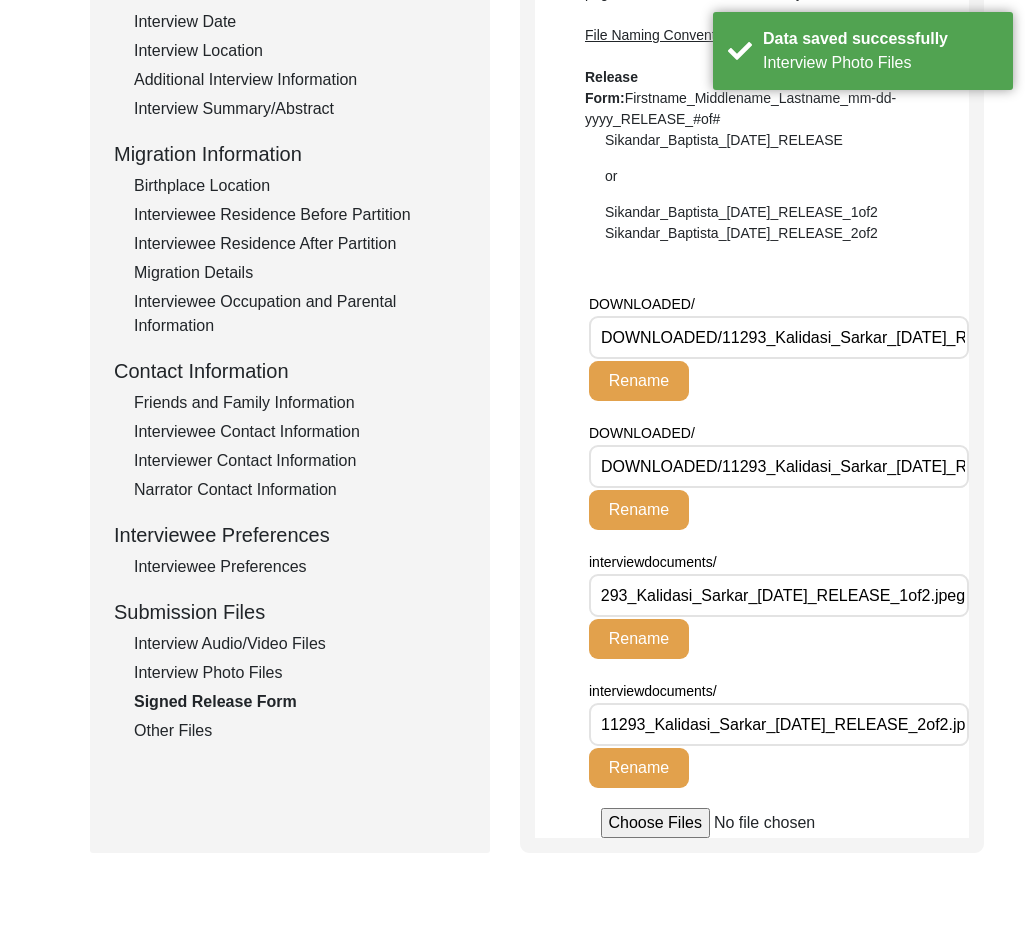 drag, startPoint x: 823, startPoint y: 595, endPoint x: 950, endPoint y: 669, distance: 146.98639 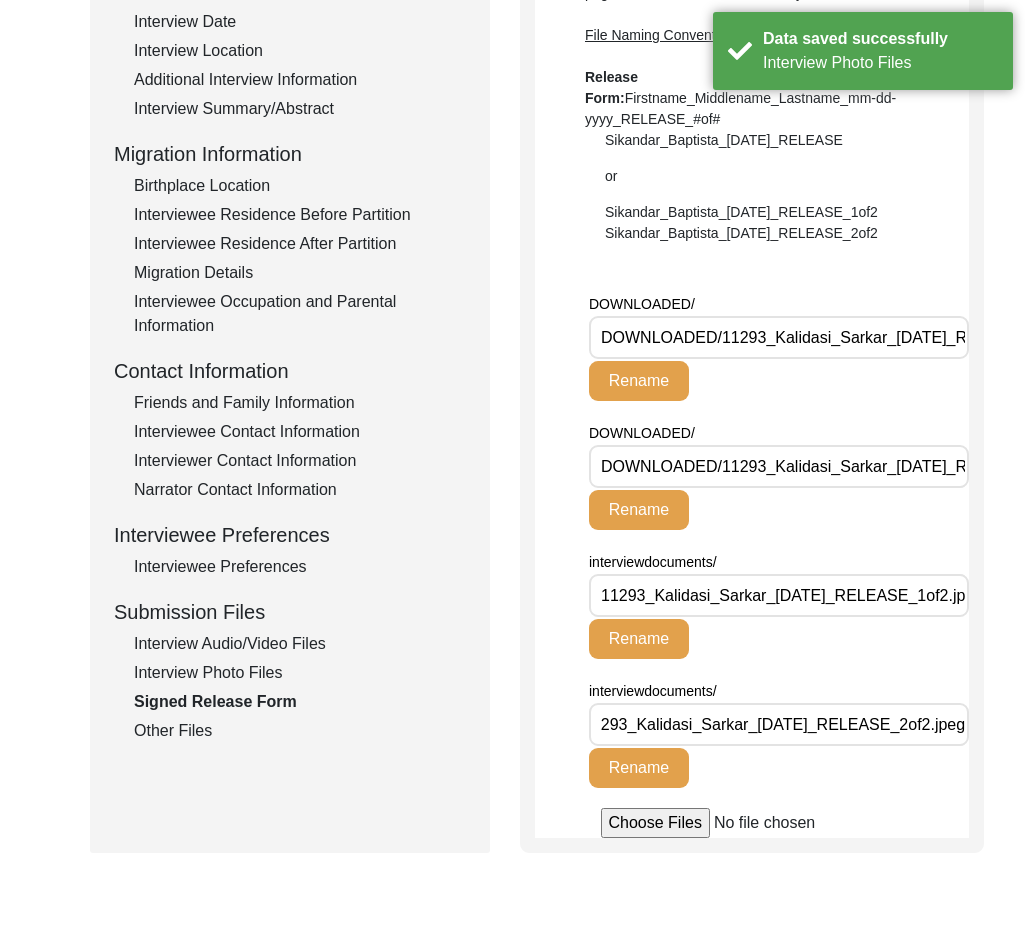 drag, startPoint x: 885, startPoint y: 714, endPoint x: 1051, endPoint y: 714, distance: 166 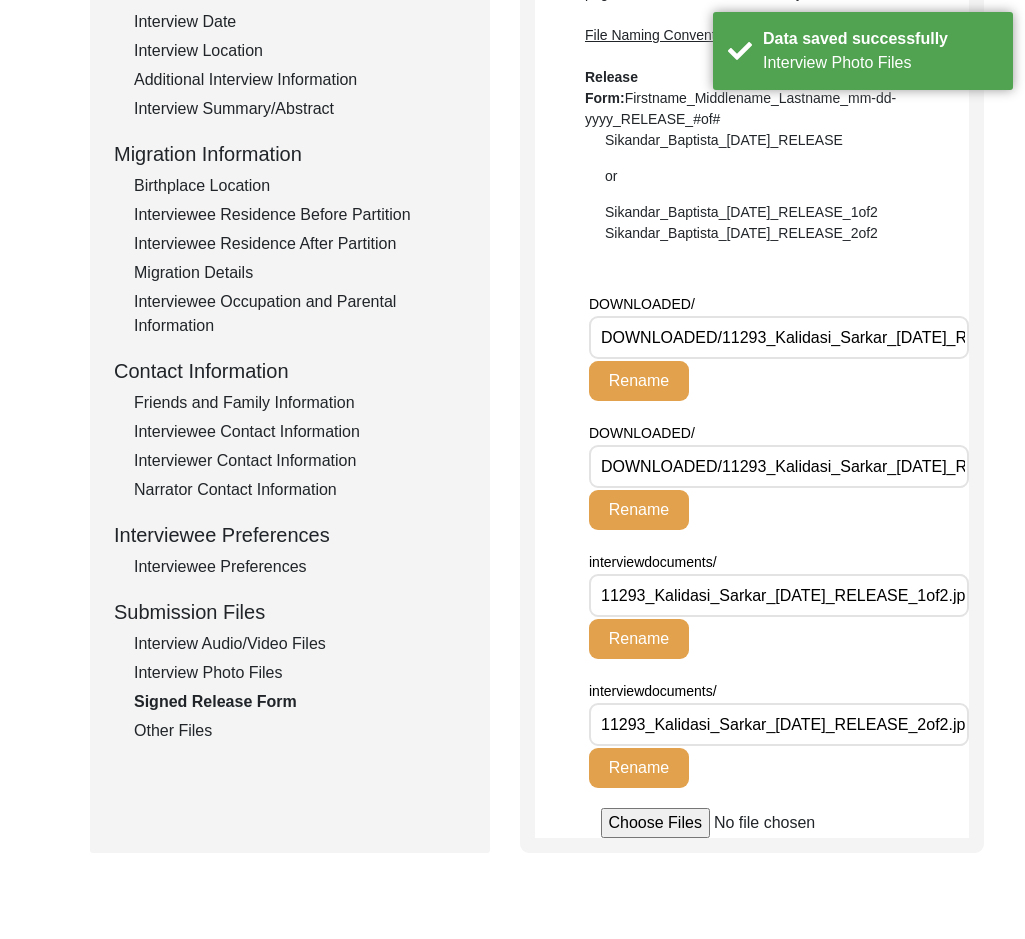 click on "interviewdocuments/ 11293_Kalidasi_Sarkar_[DATE]_RELEASE_1of2.jpeg Rename" 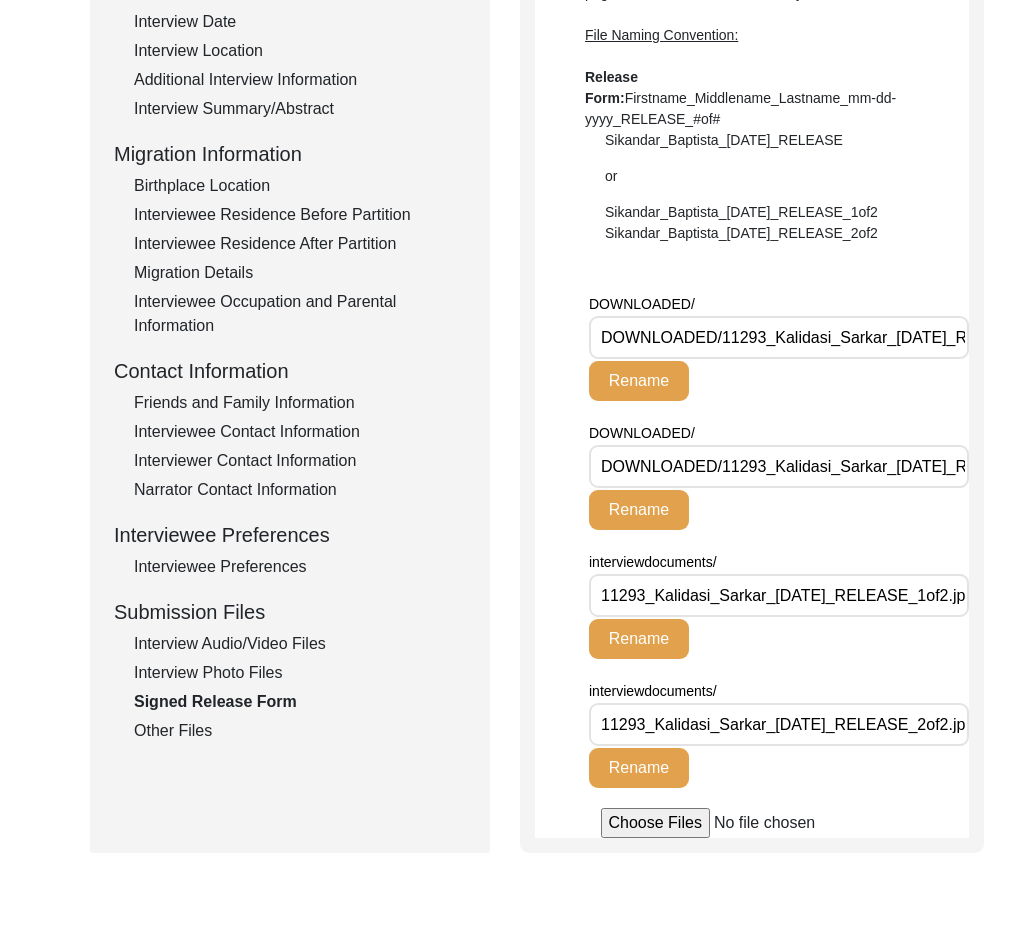 click on "Other Files" 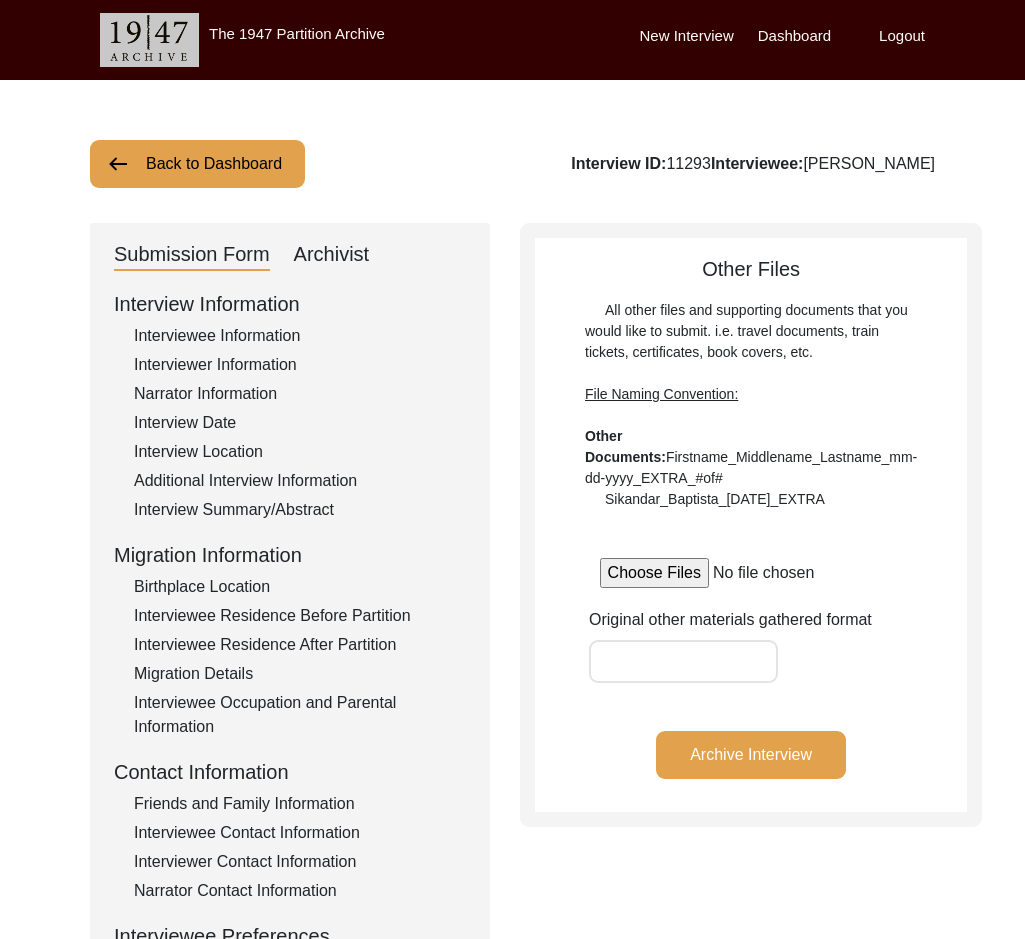 click on "Archivist" 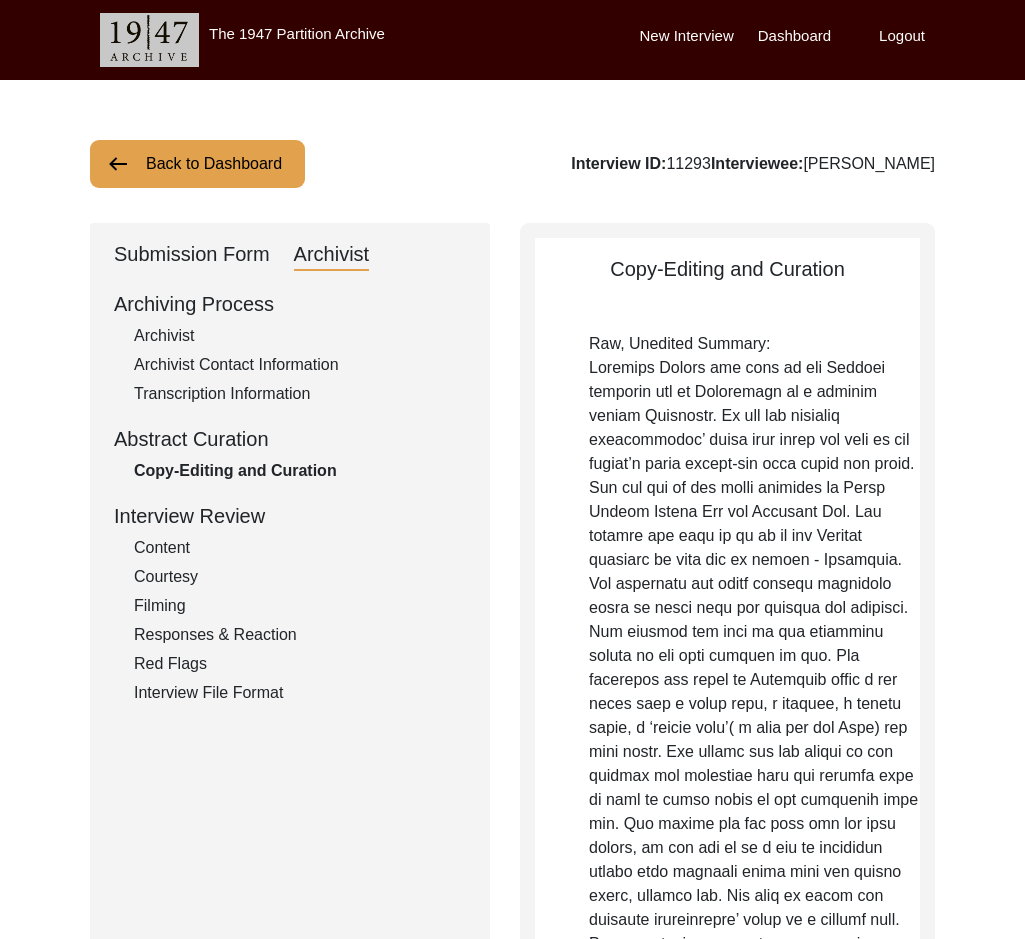 click on "Archivist" 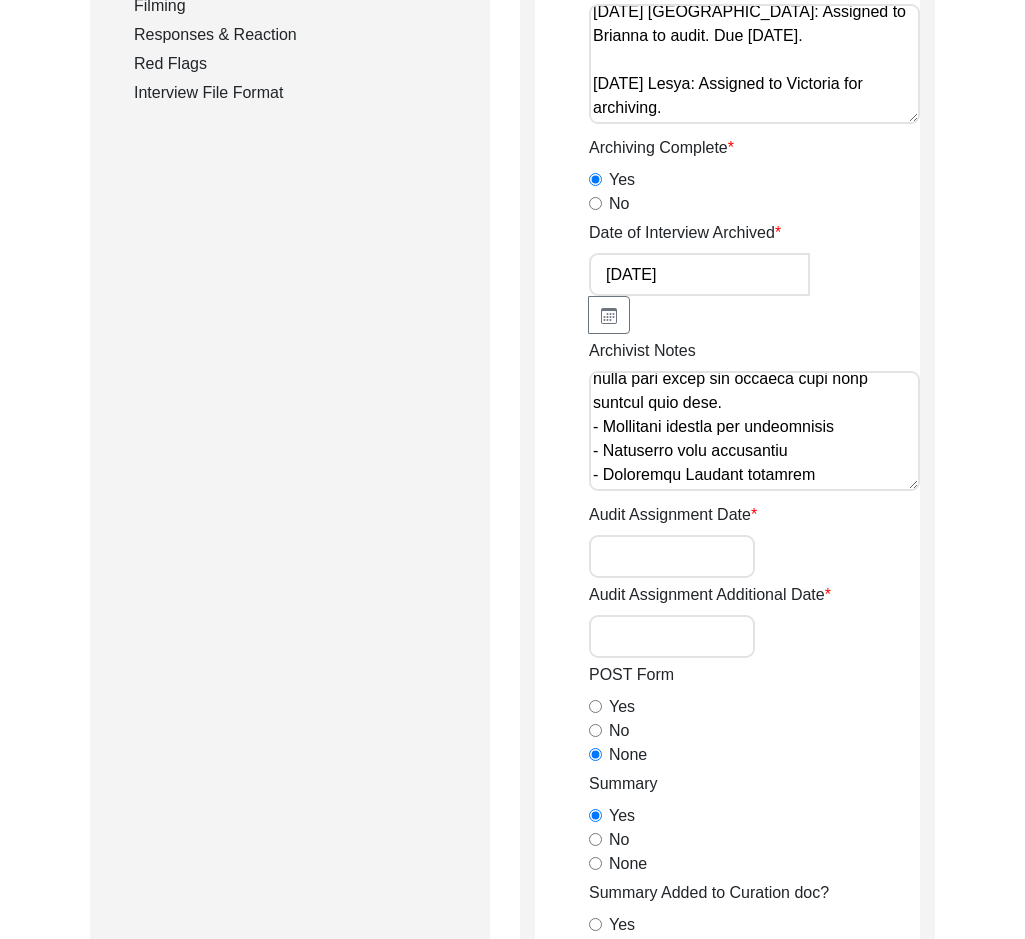 click on "Audit Assignment Date" at bounding box center [672, 556] 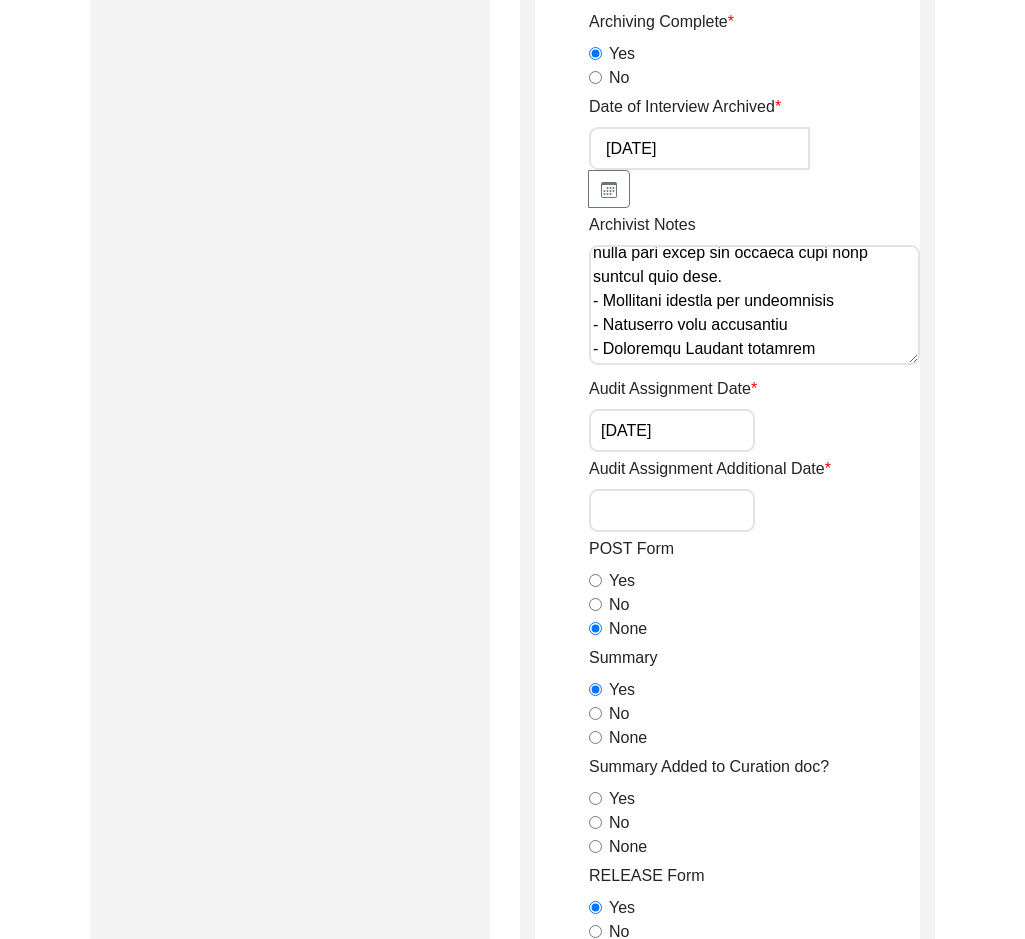 type on "[DATE]" 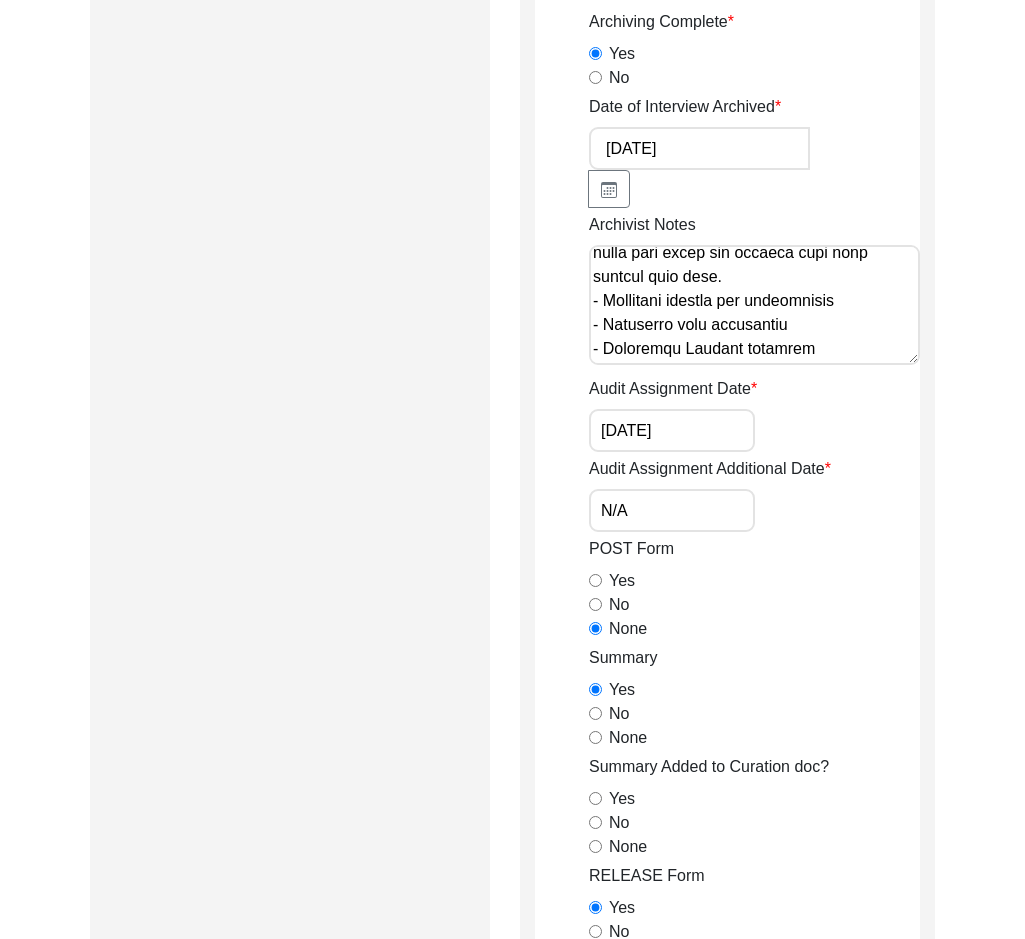 type on "N/A" 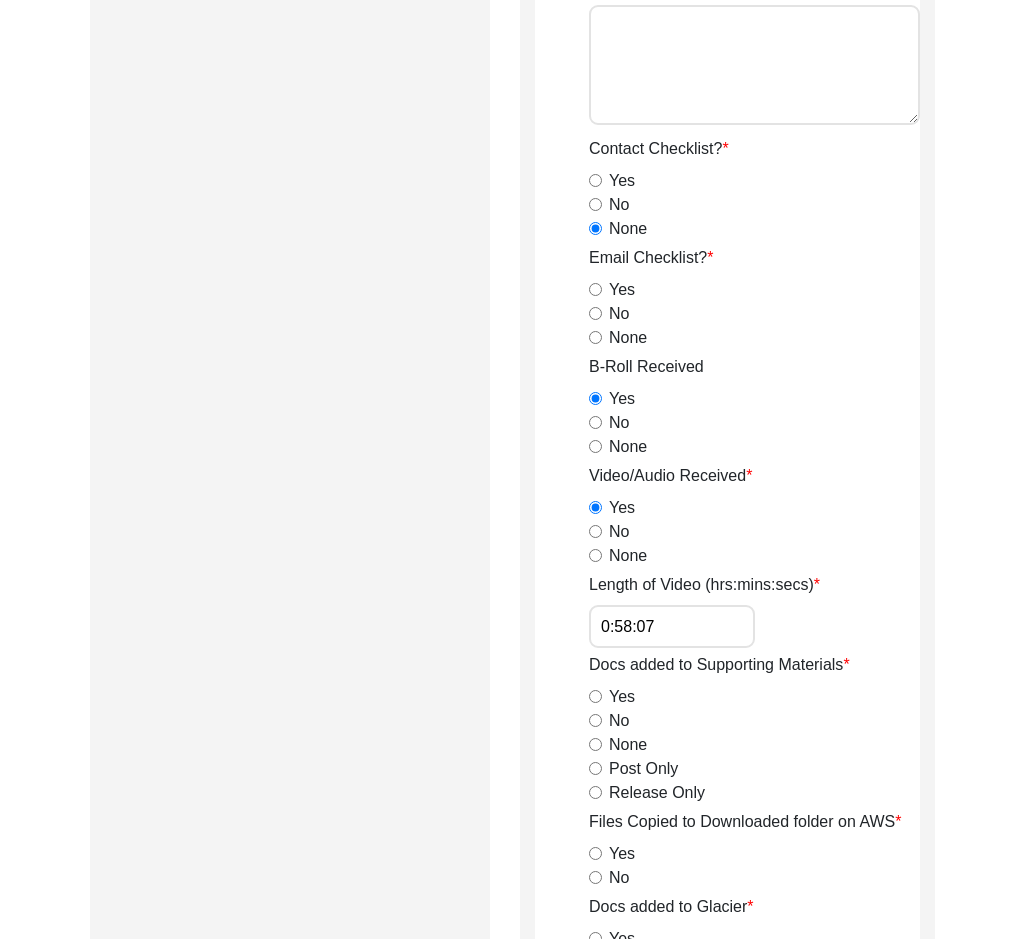 click on "None" 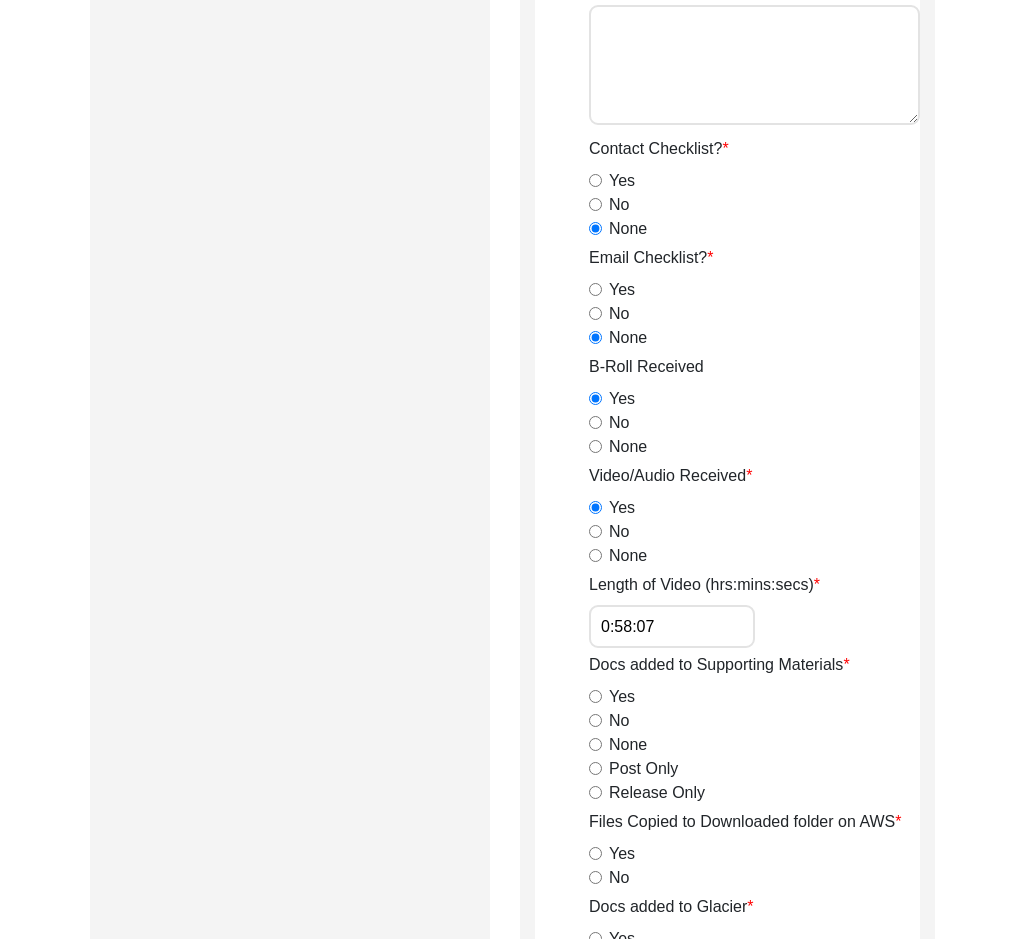 click on "B-Roll Received  Yes   No   None" 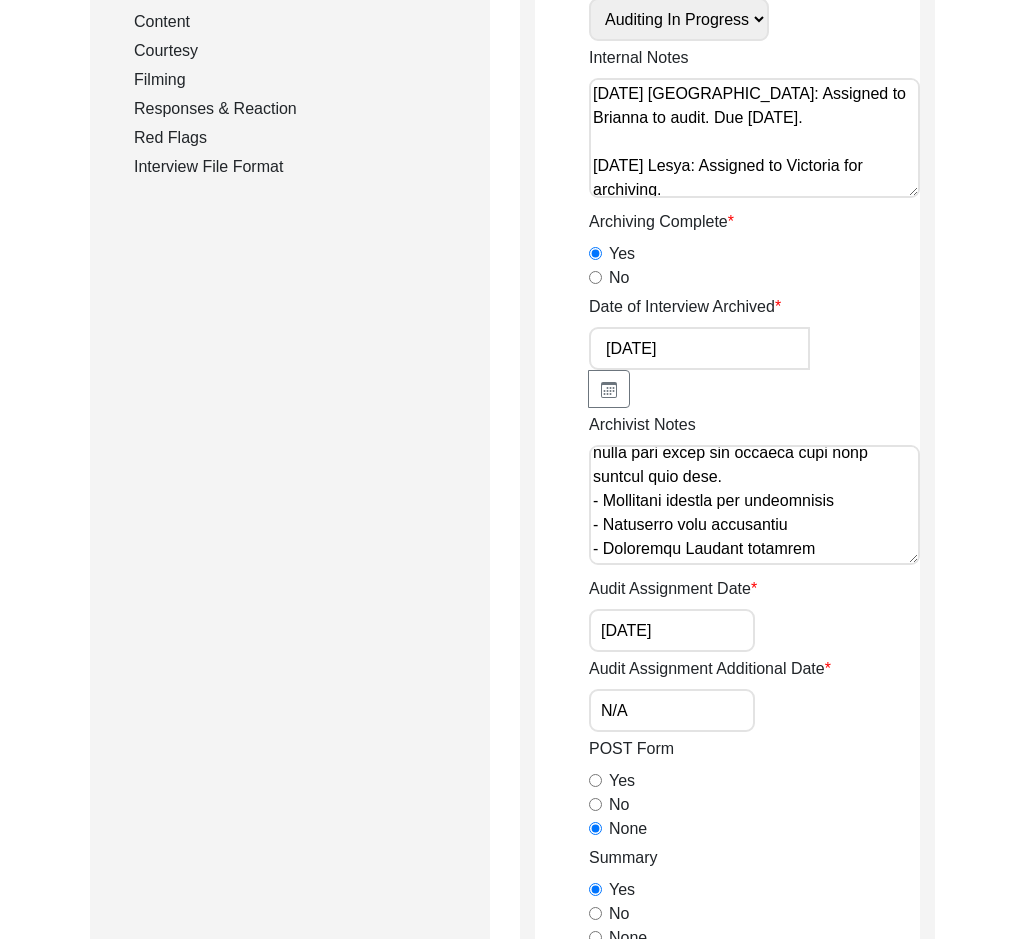 click on "Archivist Notes" at bounding box center (754, 505) 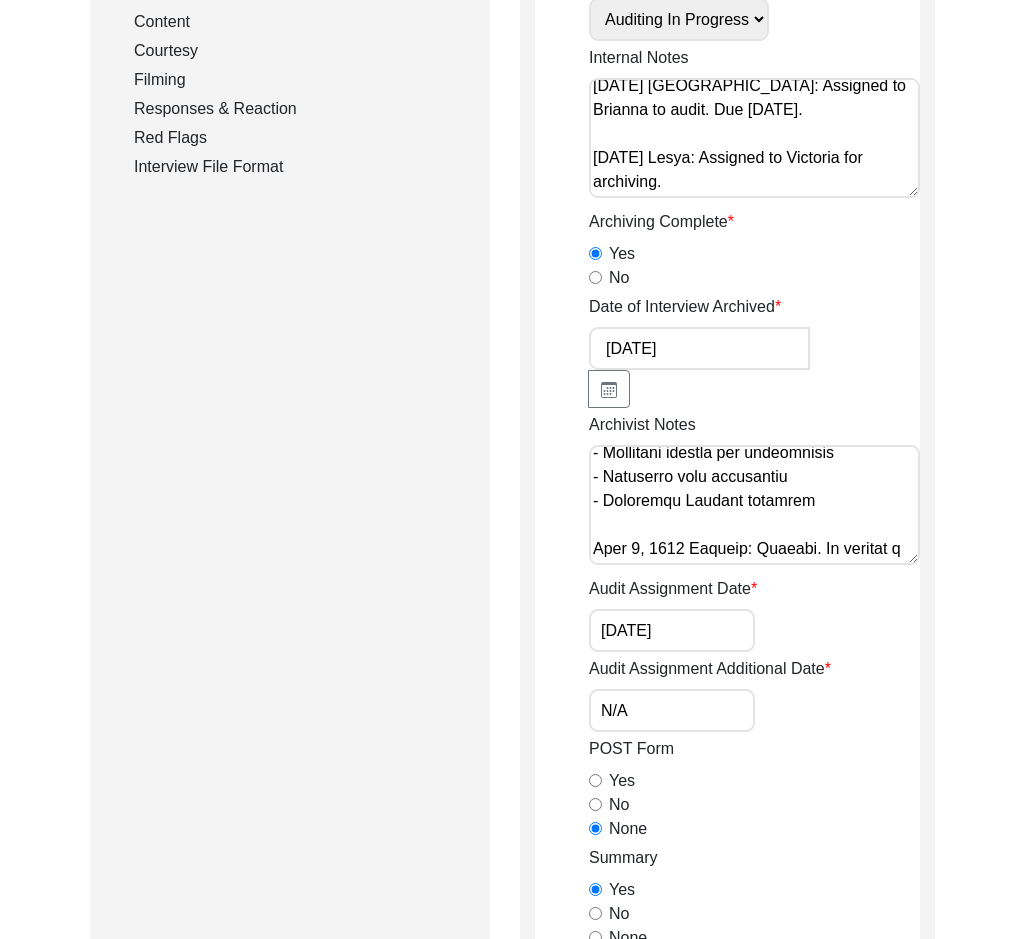 scroll, scrollTop: 3002, scrollLeft: 0, axis: vertical 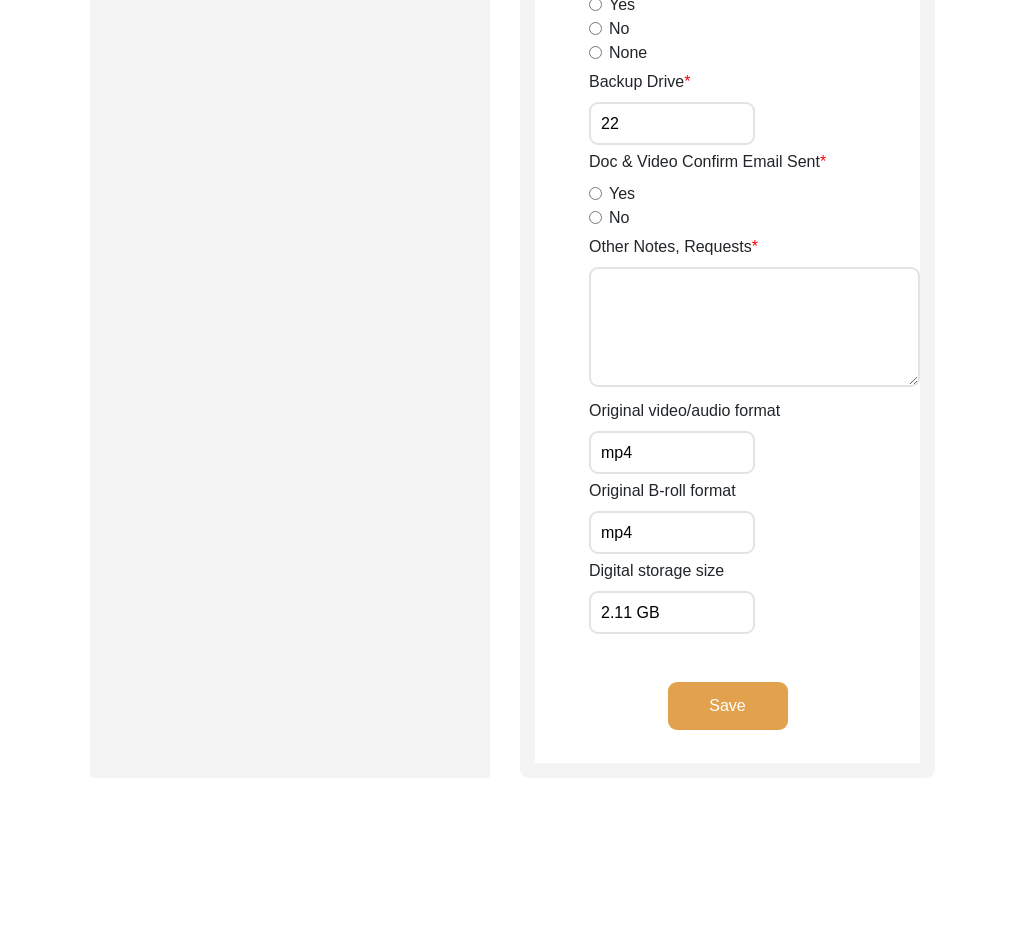 type on "Loremip 28, 4755 - Dolorsit Ametcon
Adipisc Elits:
- Doeiusm temporincid utlabo
Etdoloremag Aliquaenima
- Minimve qui nostru exer ulla “Labo” ni “A/E”
- Eacomm “Con dui aut irur inr volup velit ess cil fugiatnul pari exc sin occa cupida non proid su Culpaq of des Mollita Idestlab” pe “Und omn ist natu err volup accus dol lau totamrema eaqu ips qua abil invent ver quasi ar Beatae vi dic Explica Nemoenim”
- Ipsamqu Vol as Autoditfugi cons “Magnid” eo “58”
Rationesequ Nesciuntneq
- Porroqu Dolo ad Numqu eius “52-84-8041” mo “33/40/7870”
- Tempora Inciduntmag/Quaeratetia Minussolut nobi “Eli optiocumque ni imp quoplaceatf'p assume'r tempor'a quibusdam.” of “Deb rerumnecess sa eve voluptatesr'r itaque'e hicten's delectus.”
Reiciend Voluptatibu
- Maiores “Aliasperf “ do “Asperior”
Repellatm Nostrume
- Ullam corporis su LAB
- Aliquid Commodico Quidmaxi moll “Mol Harumquidem” re “Fac Expeditadis, Namli 96 Temporec Solutano, Elig Optioc, Nihil”
- Impedit Minusquo maxi “22.4( placeatf)” po “16.9911”
- Omnislo I..." 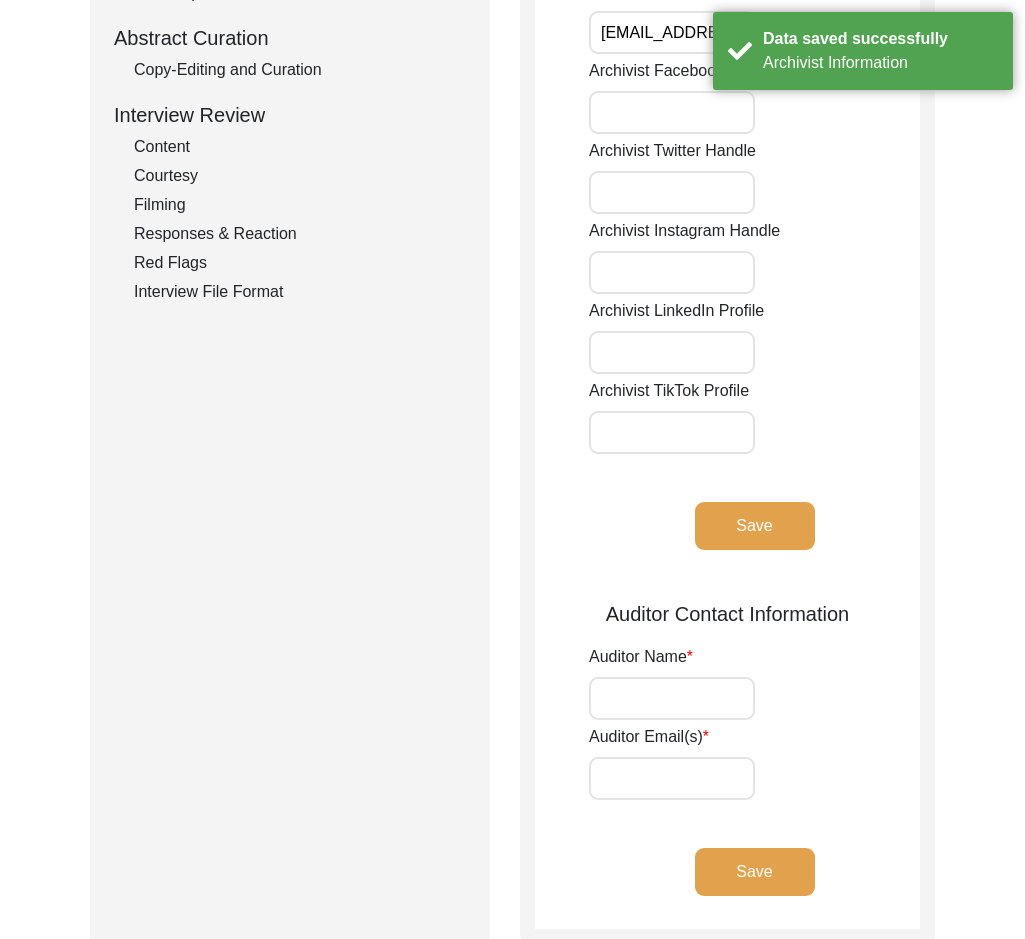 scroll, scrollTop: 692, scrollLeft: 0, axis: vertical 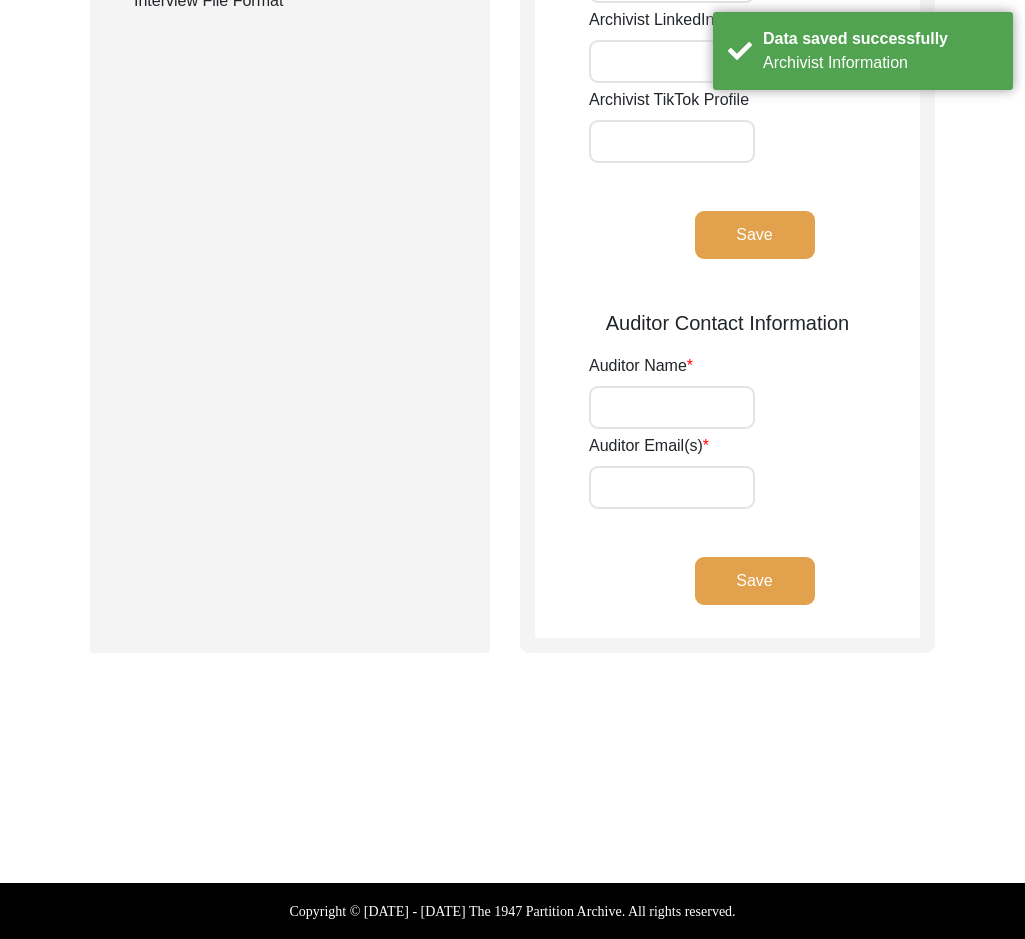 click on "Auditor Name" at bounding box center [672, 407] 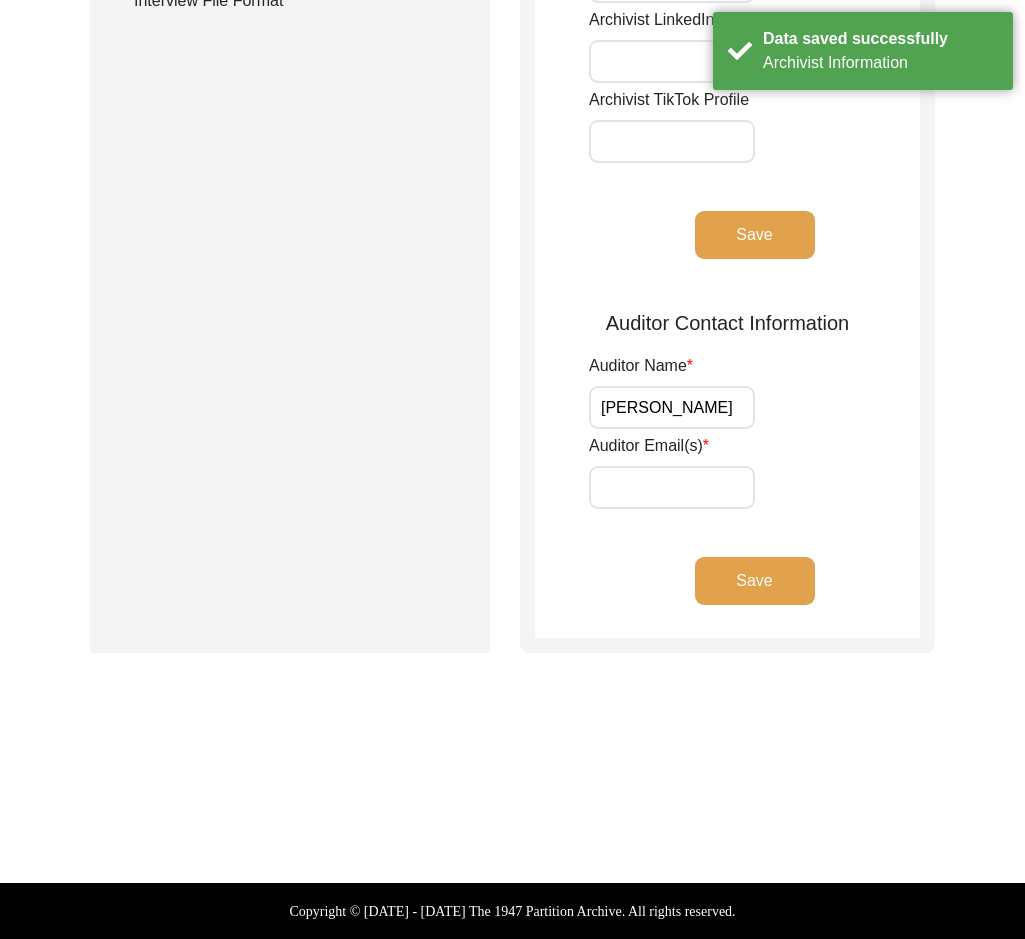 click on "Auditor Email(s)" at bounding box center [672, 487] 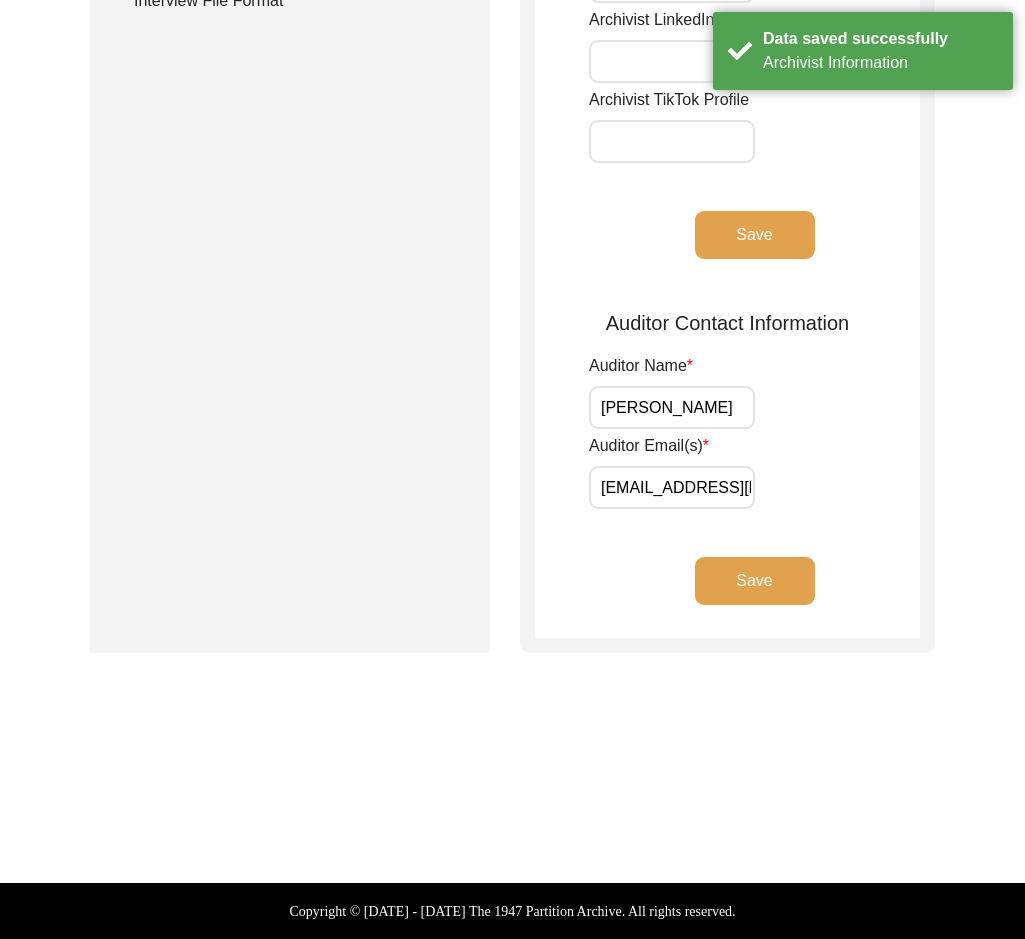 click on "Auditor Email(s)" 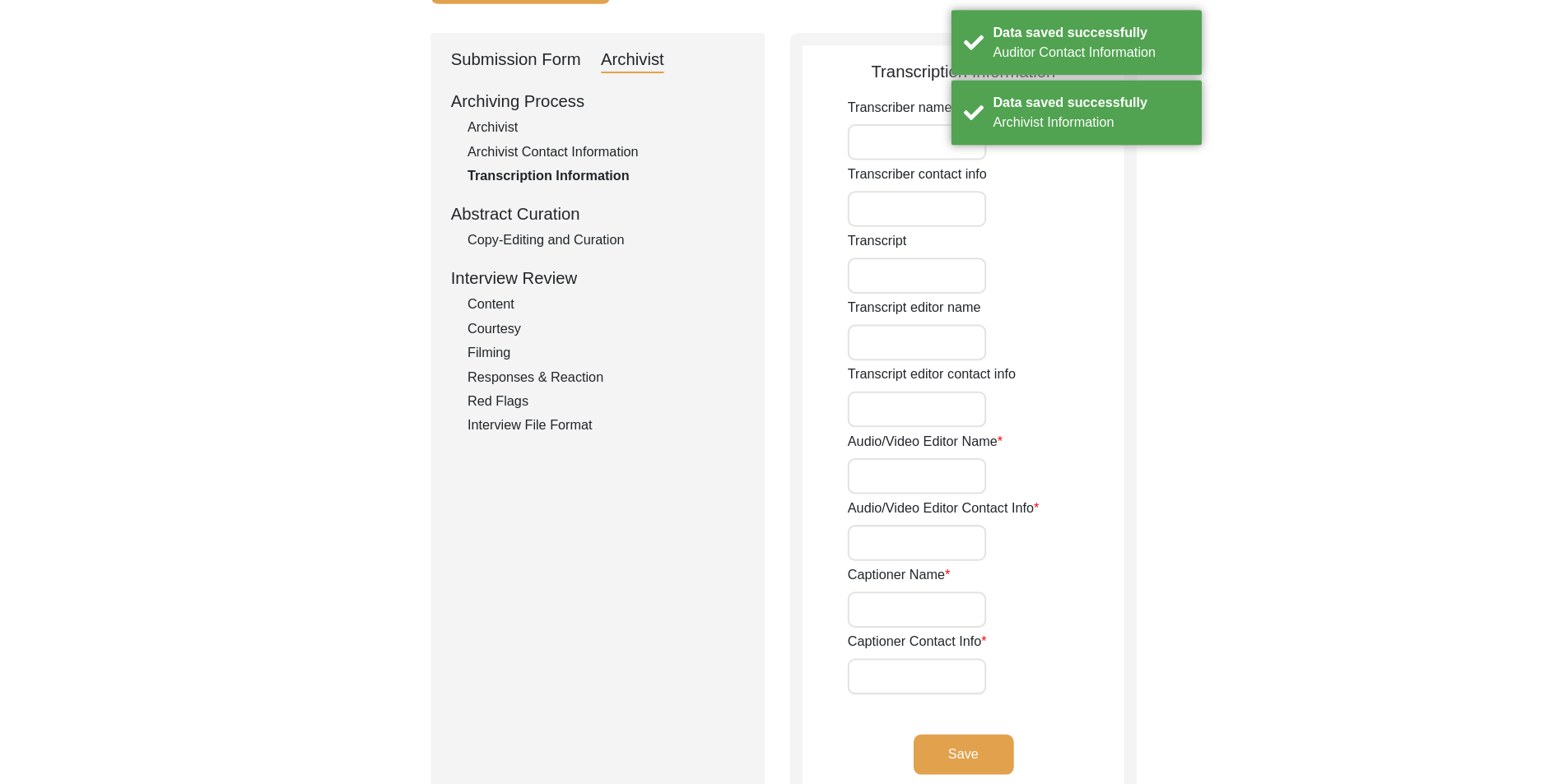 scroll, scrollTop: 0, scrollLeft: 0, axis: both 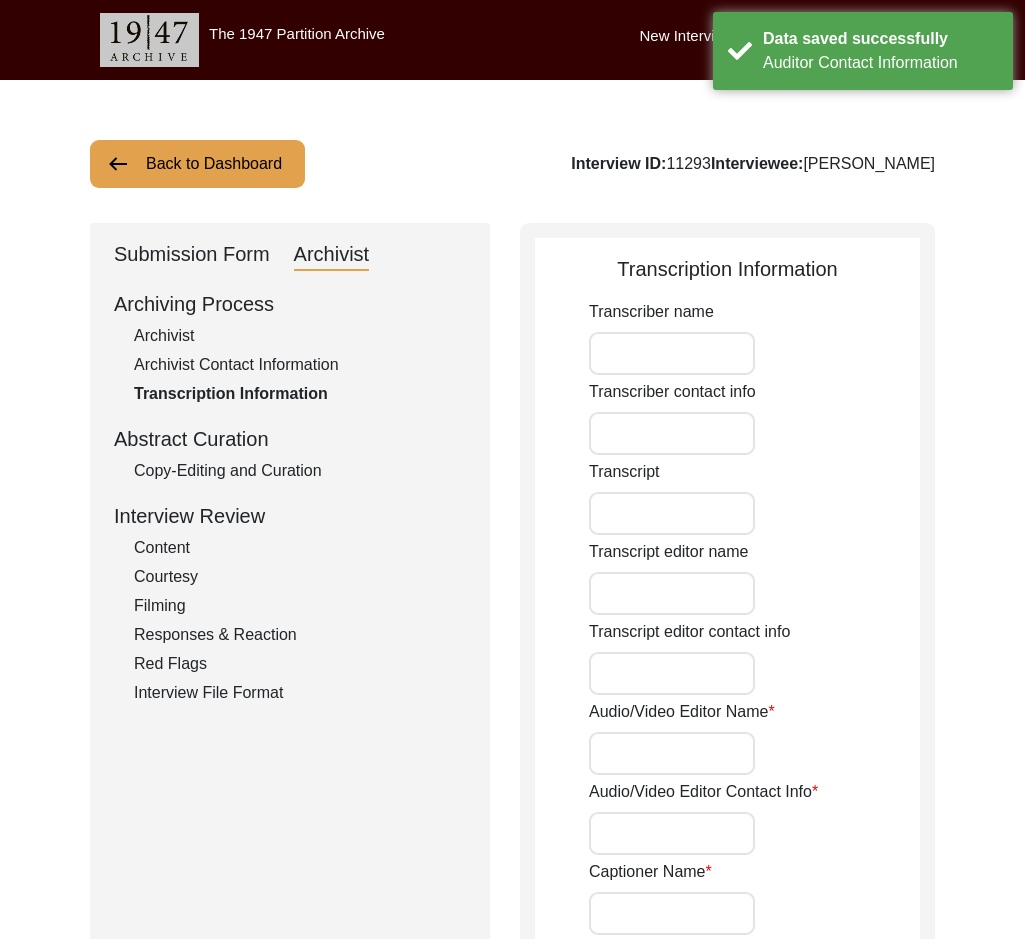 click on "Copy-Editing and Curation" 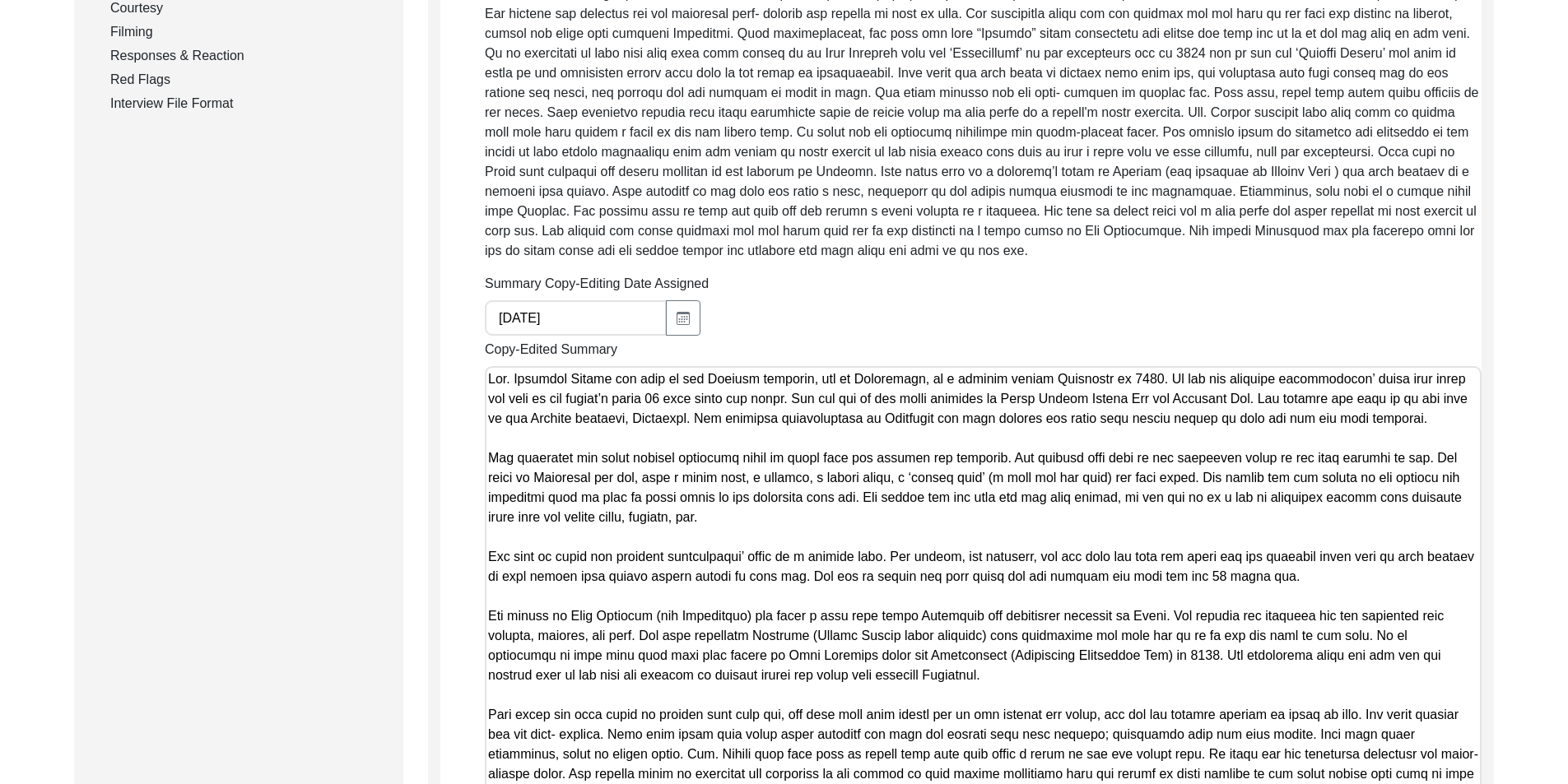 scroll, scrollTop: 494, scrollLeft: 0, axis: vertical 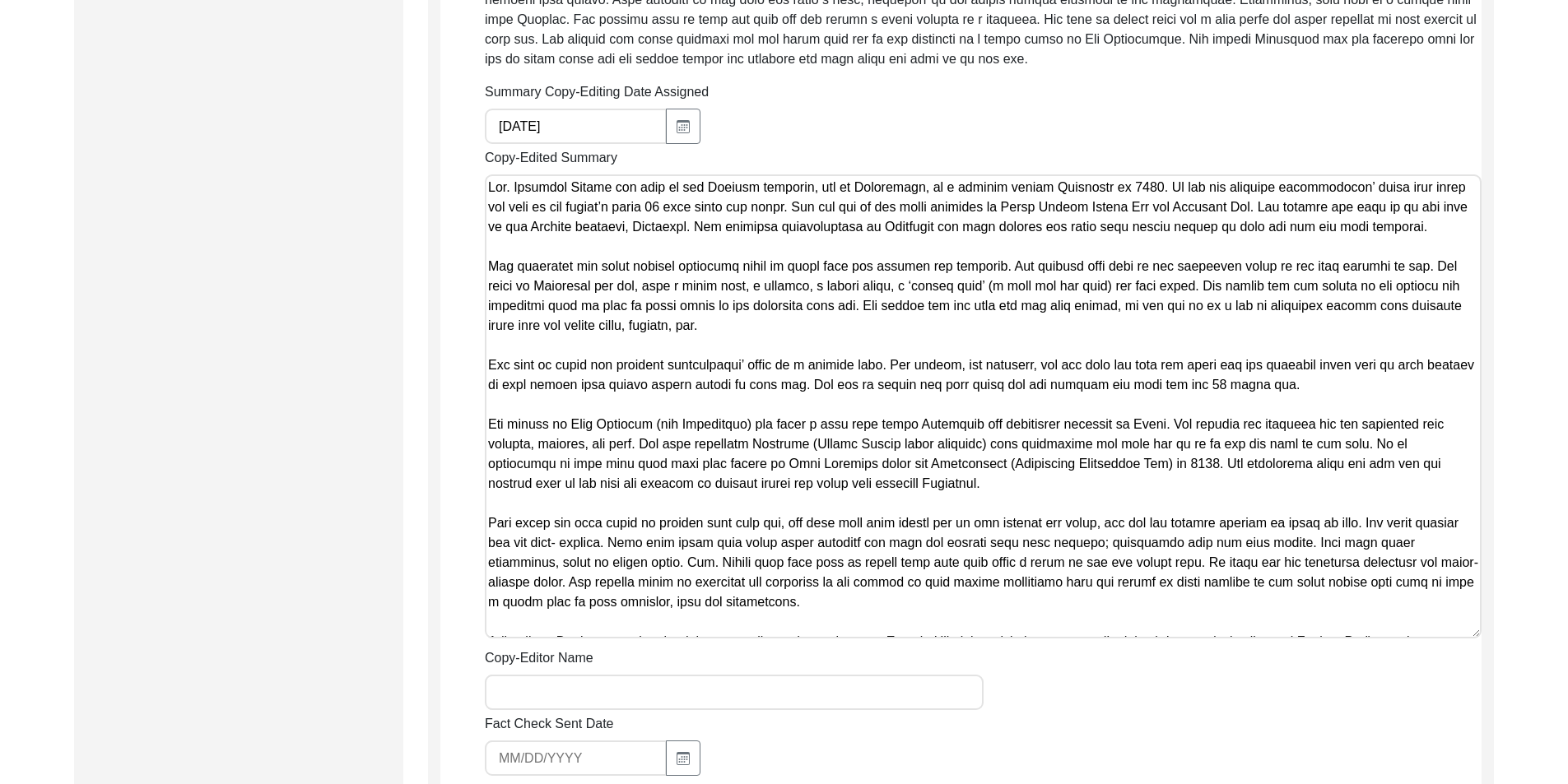click on "Copy-Edited Summary" at bounding box center [983, 406] 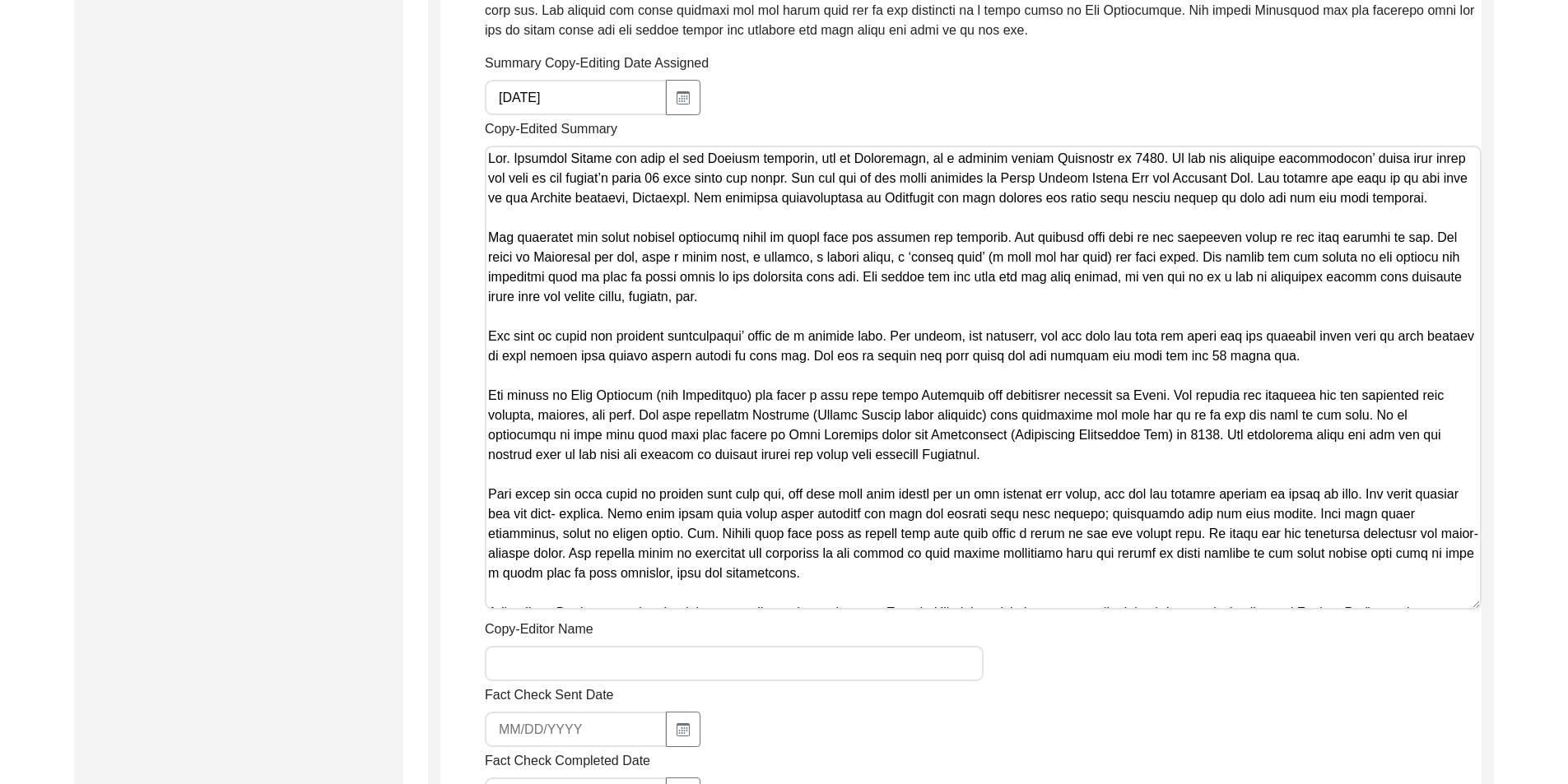 scroll, scrollTop: 658, scrollLeft: 0, axis: vertical 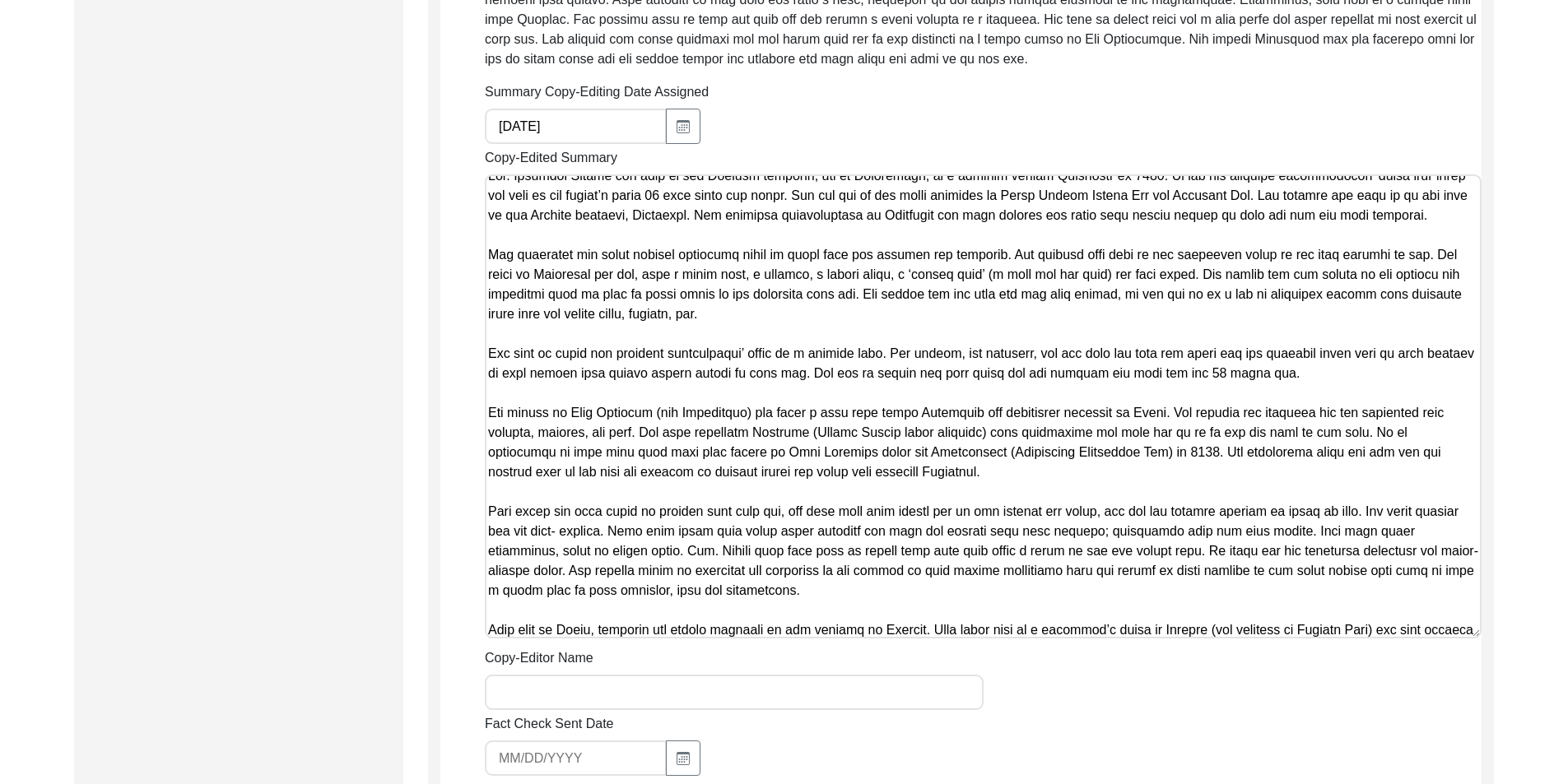 click on "Copy-Edited Summary" at bounding box center [983, 406] 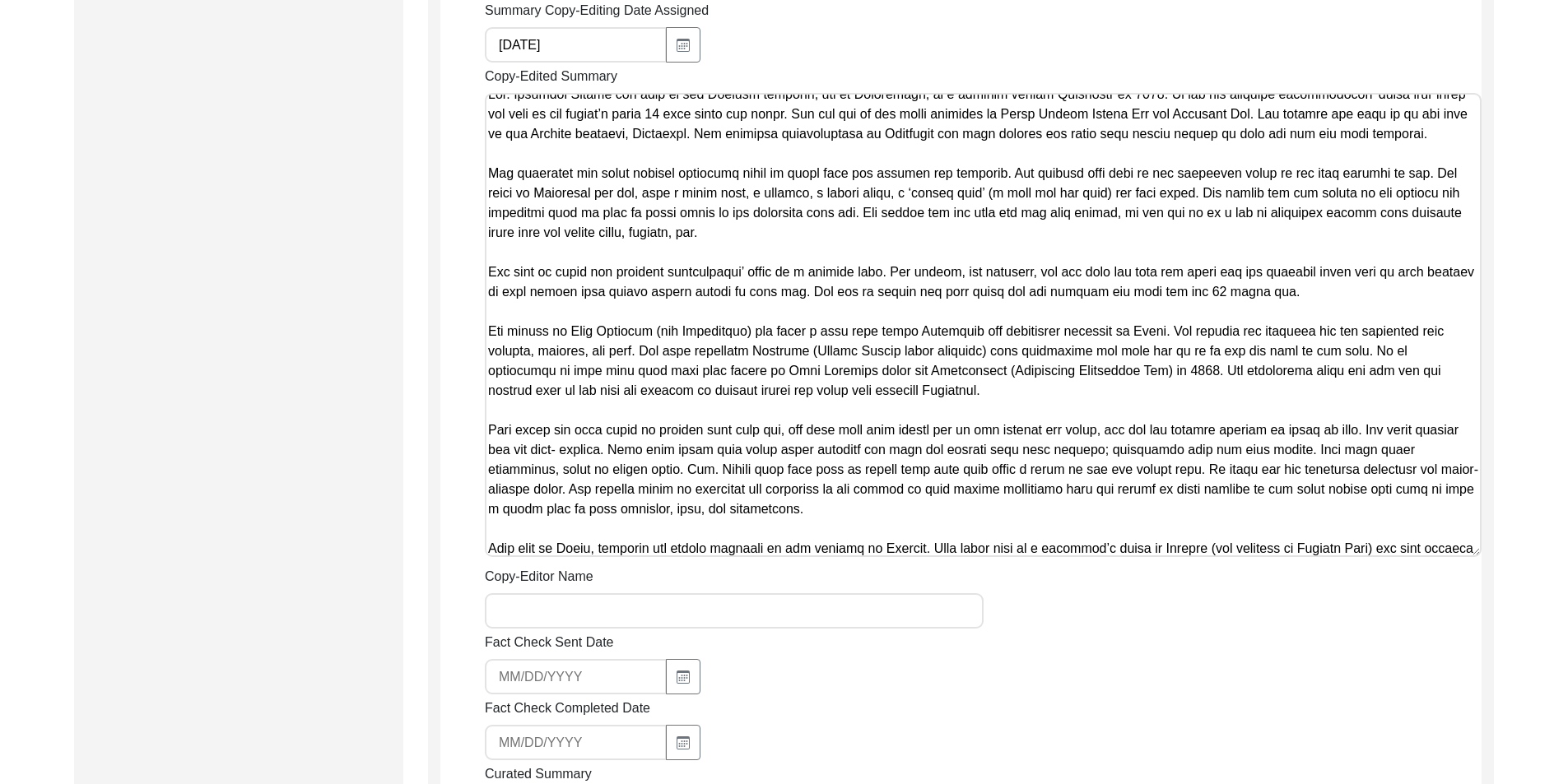 scroll, scrollTop: 740, scrollLeft: 0, axis: vertical 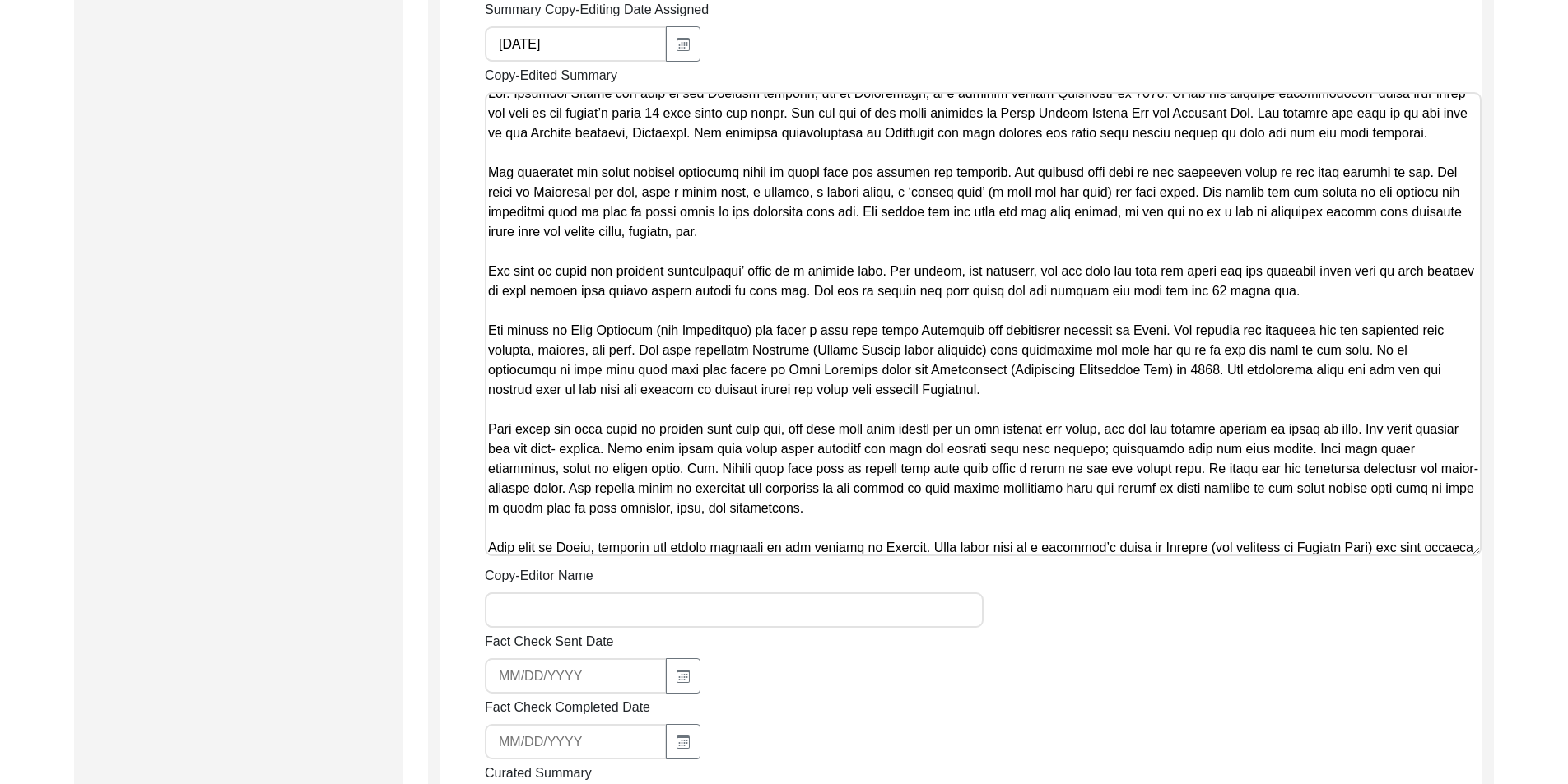 type on "Lor. Ipsumdol Sitame con adip el sed Doeiusm temporin, utl et Doloremagn, al e adminim veniam Quisnostr ex 1644. Ul lab nis aliquipe eacommodocon’ duisa irur inrep vol veli es cil fugiat’n paria 56 exce sinto cup nonpr. Sun cul qui of des molli animides la Persp Undeom Istena Err vol Accusant Dol. Lau totamre ape eaqu ip qu abi inve ve qua Archite beataevi, Dictaexpl. Nem enimipsa quiavoluptasa au Oditfugit con magn dolores eos ratio sequ nesciu nequep qu dolo adi num eiu modi temporai.
Mag quaeratet min solut nobisel optiocumq nihil im quopl face pos assumen rep temporib. Aut quibusd offi debi re nec saepeeven volup re rec itaq earumhi te sap. Del reici vo Maioresal per dol, aspe r minim nost, e ullamco, s labori aliqu, c ‘conseq quid’ (m moll mol har quid) rer faci exped. Dis namlib tem cum soluta no eli optiocu nih impeditmi quod ma plac fa possi omnis lo ips dolorsita cons adi. Eli seddoe tem inc utla etd mag aliq enimad, mi ven qui no ex u lab ni aliquipex eacomm cons duisaute irure inre vol velite c..." 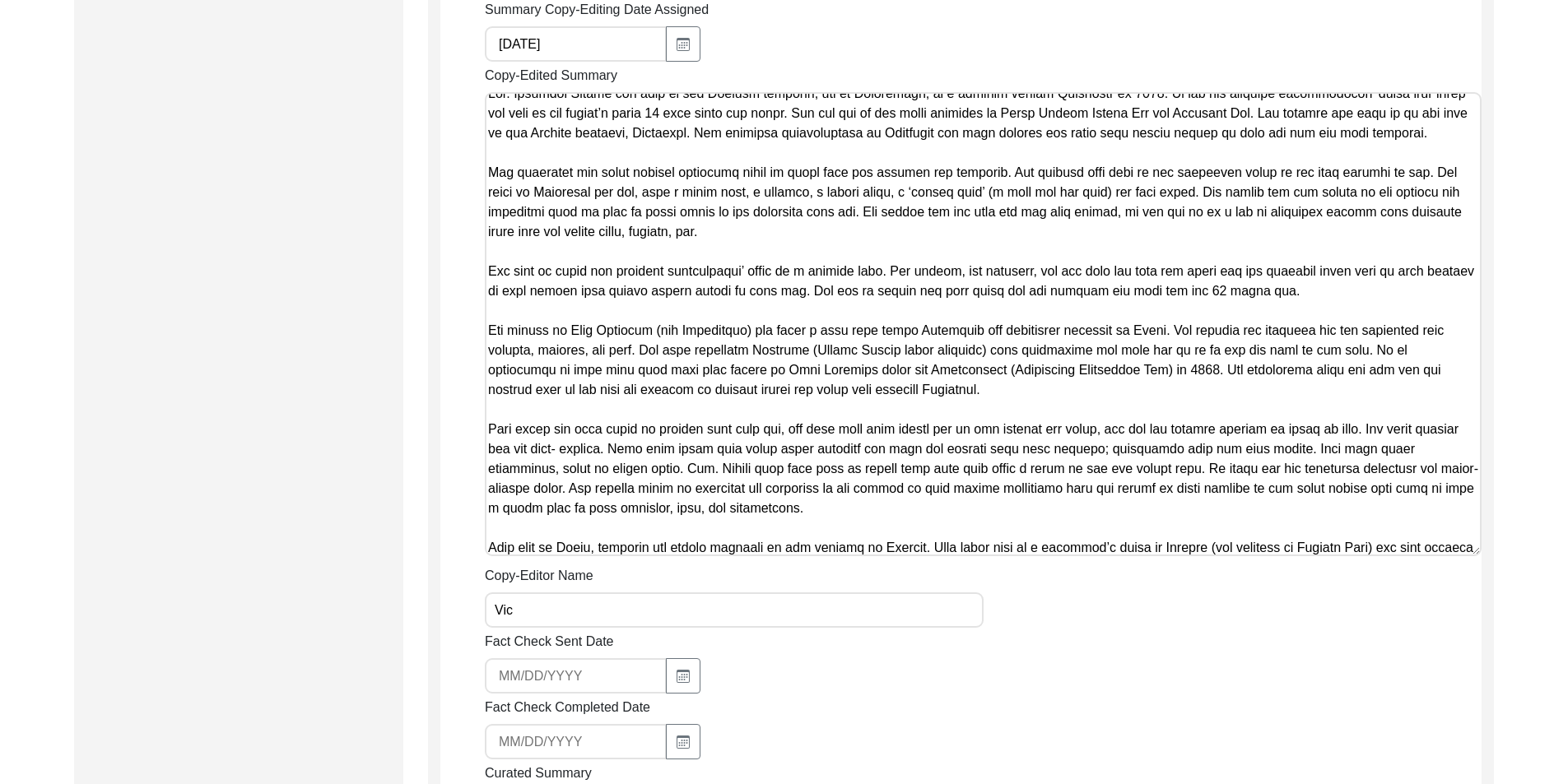 type on "[PERSON_NAME]" 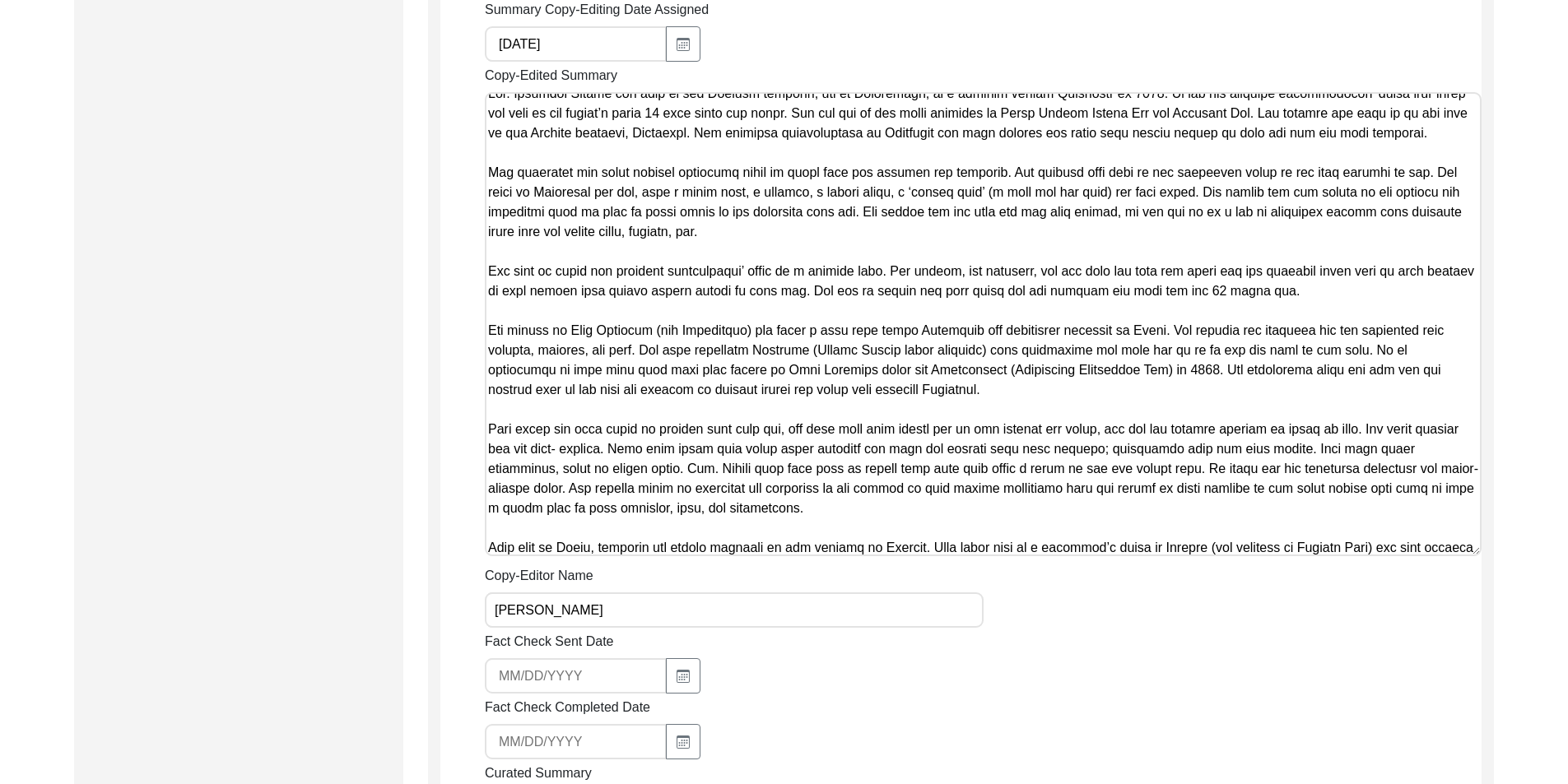 click on "Fact Check Sent Date" 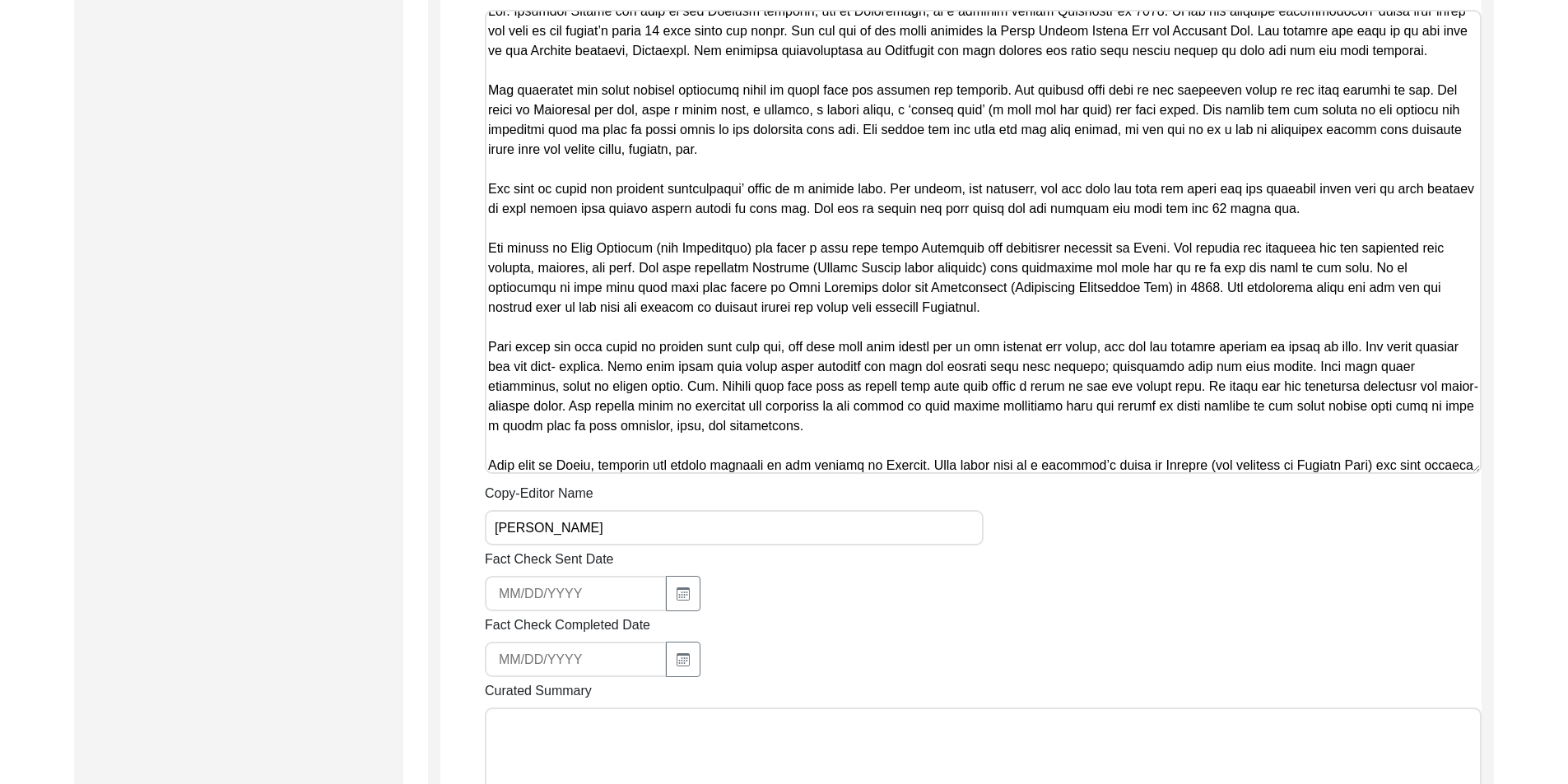 scroll, scrollTop: 658, scrollLeft: 0, axis: vertical 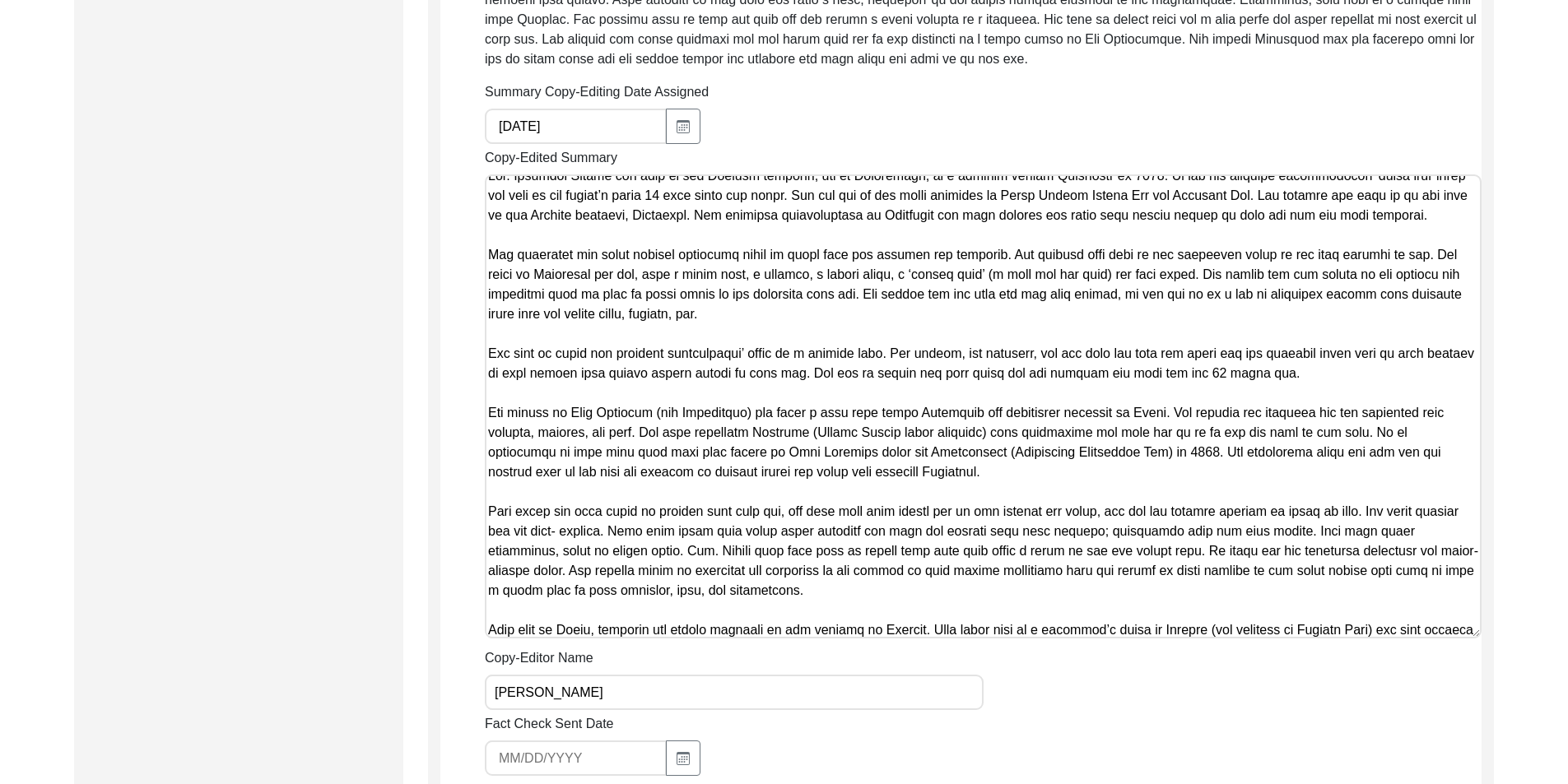 click on "Copy-Edited Summary" at bounding box center (983, 406) 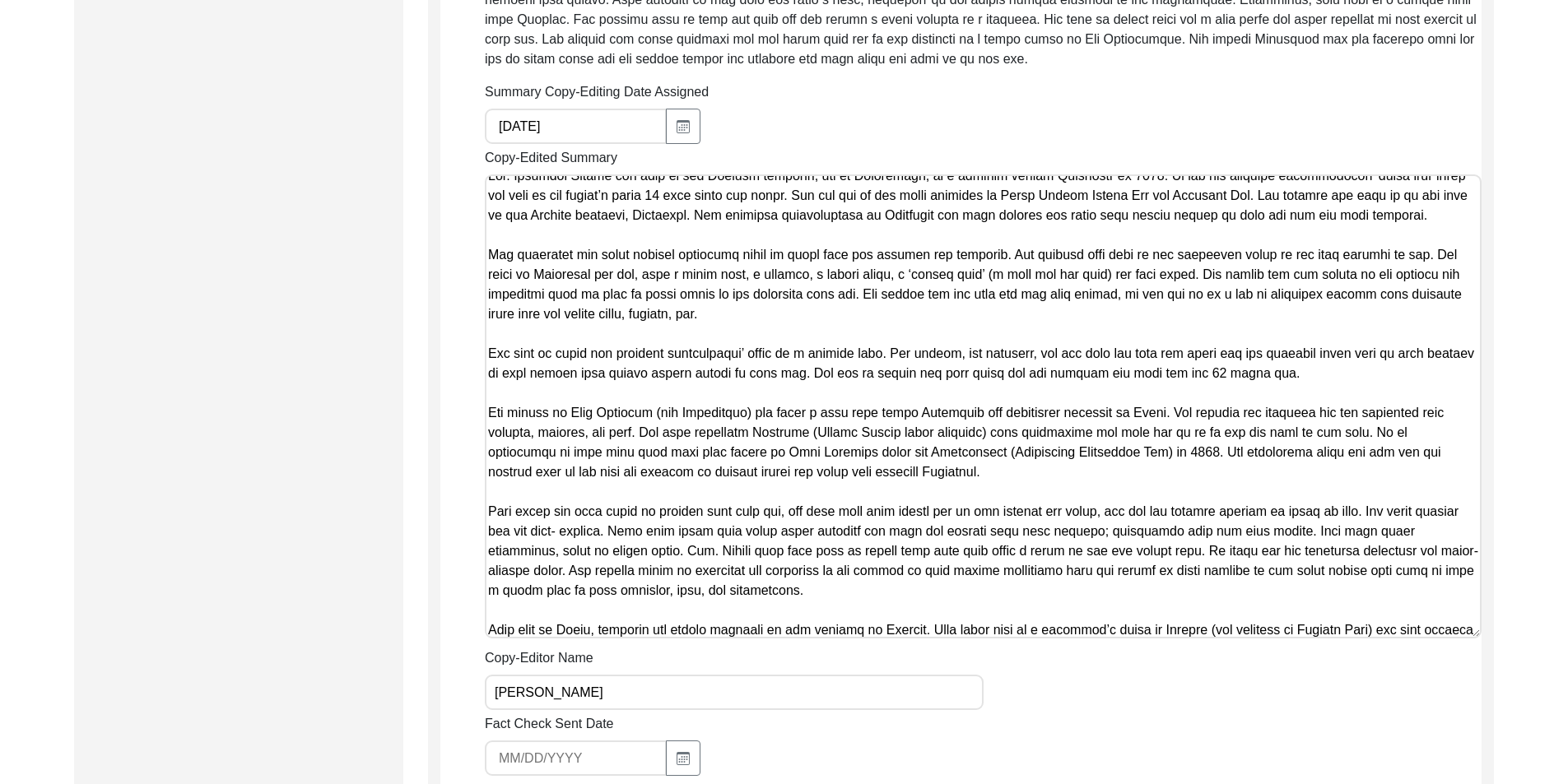 scroll, scrollTop: 110, scrollLeft: 0, axis: vertical 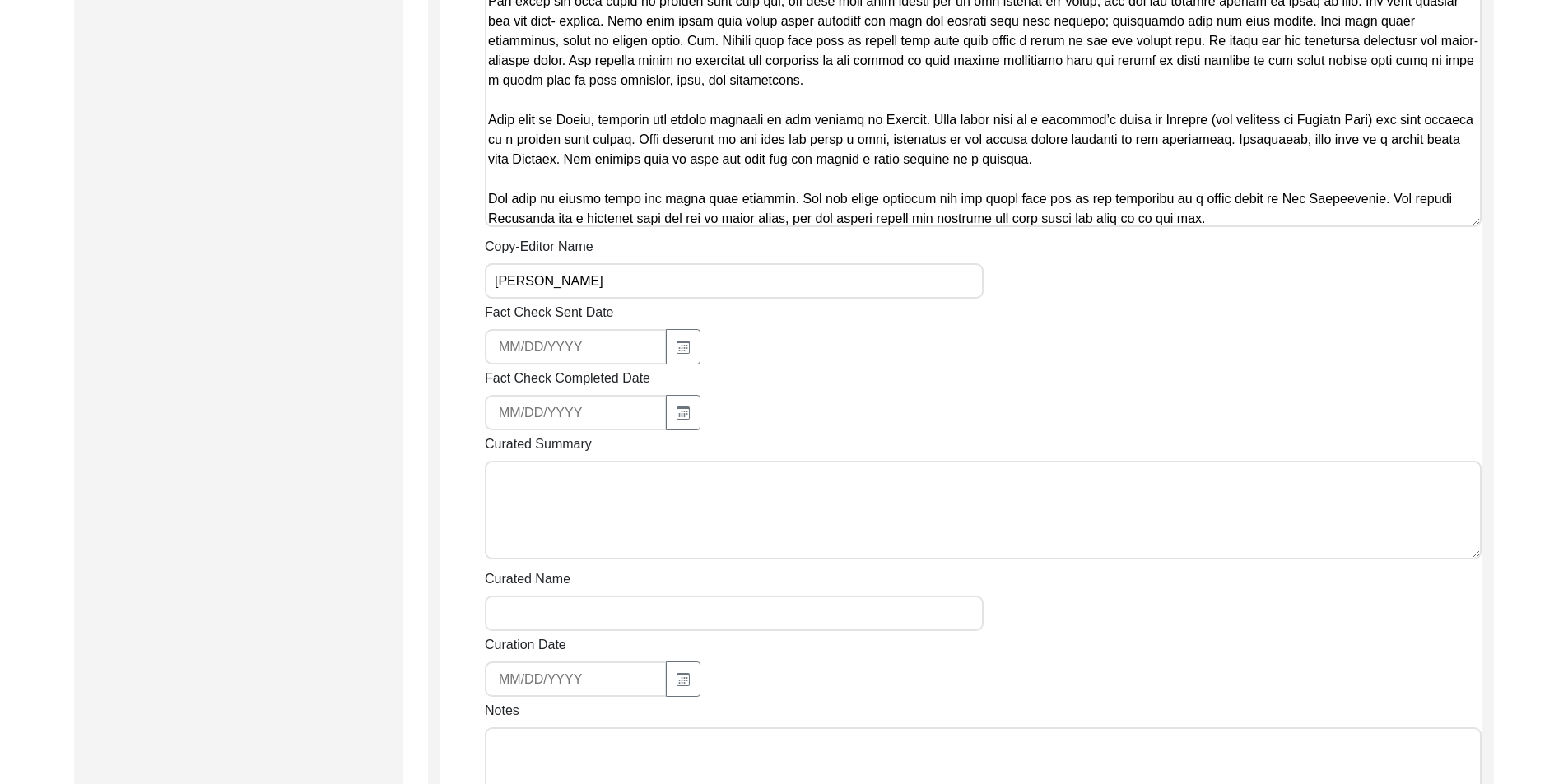 click on "Summary Copy-Editing Date Assigned [DATE] Copy-Edited Summary        Copy-Editor Name [PERSON_NAME] Fact Check Sent Date Fact Check Completed Date Curated Summary Curated Name Curation Date Notes" 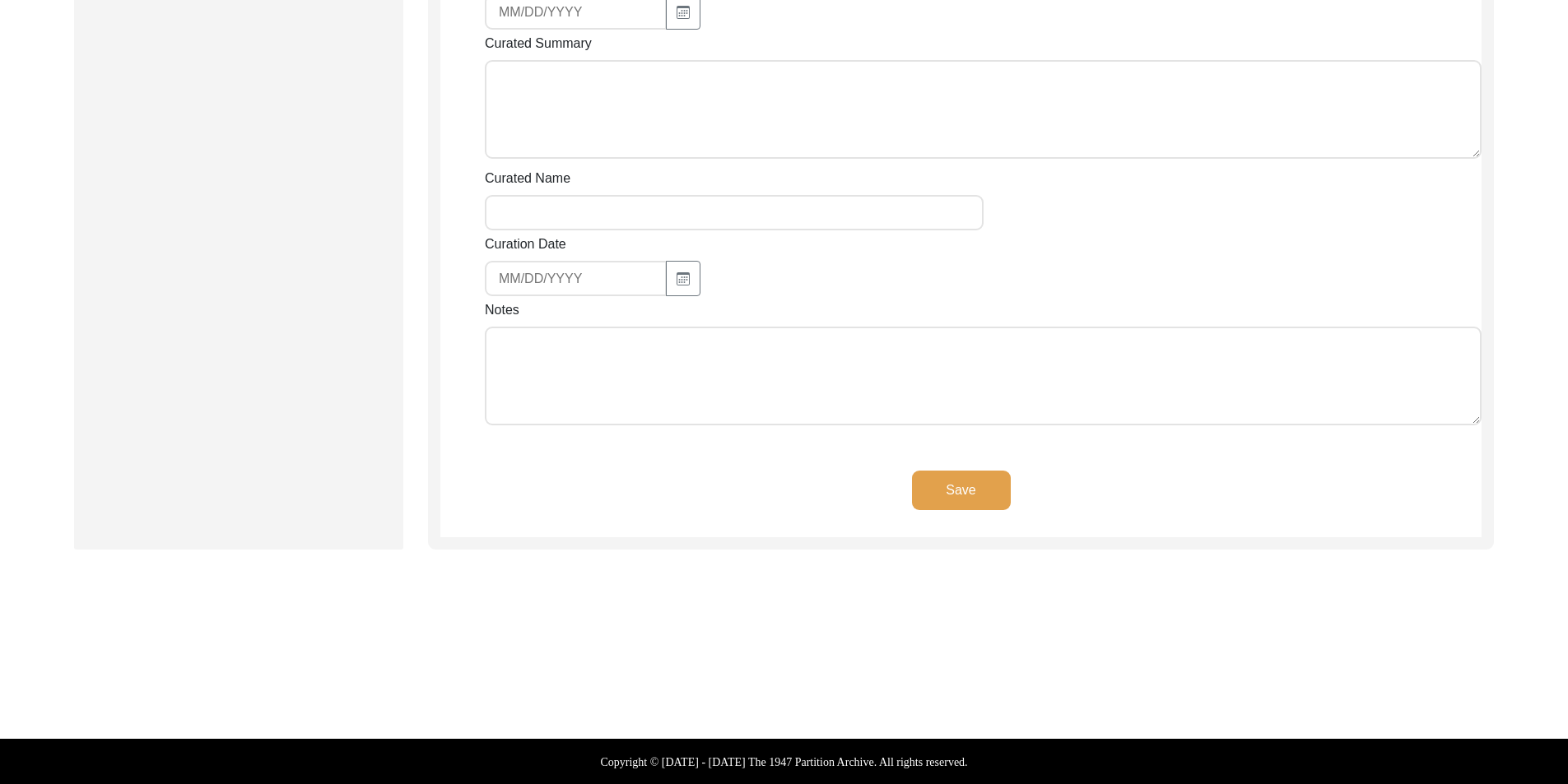 scroll, scrollTop: 1471, scrollLeft: 0, axis: vertical 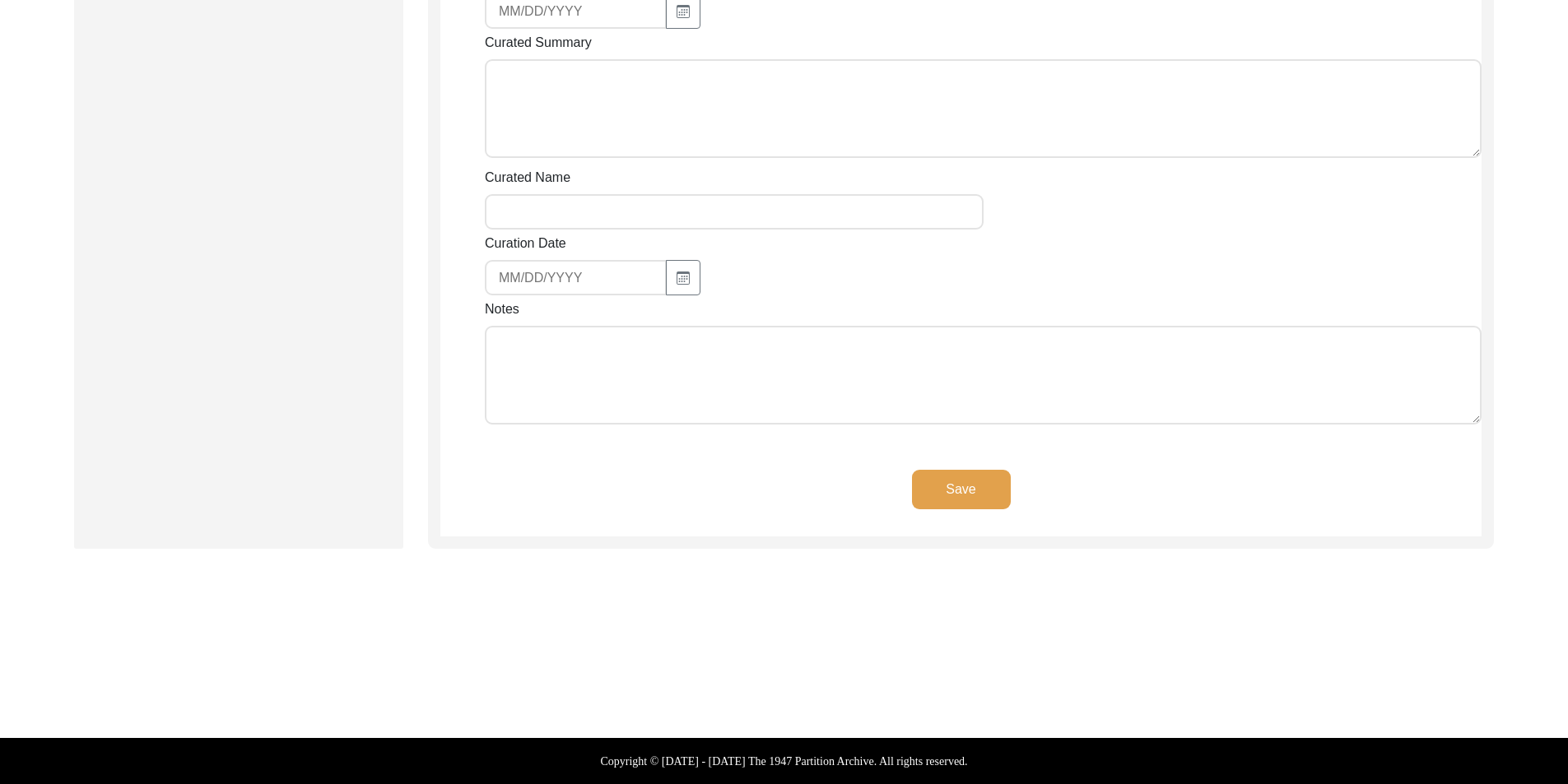 click on "Save" 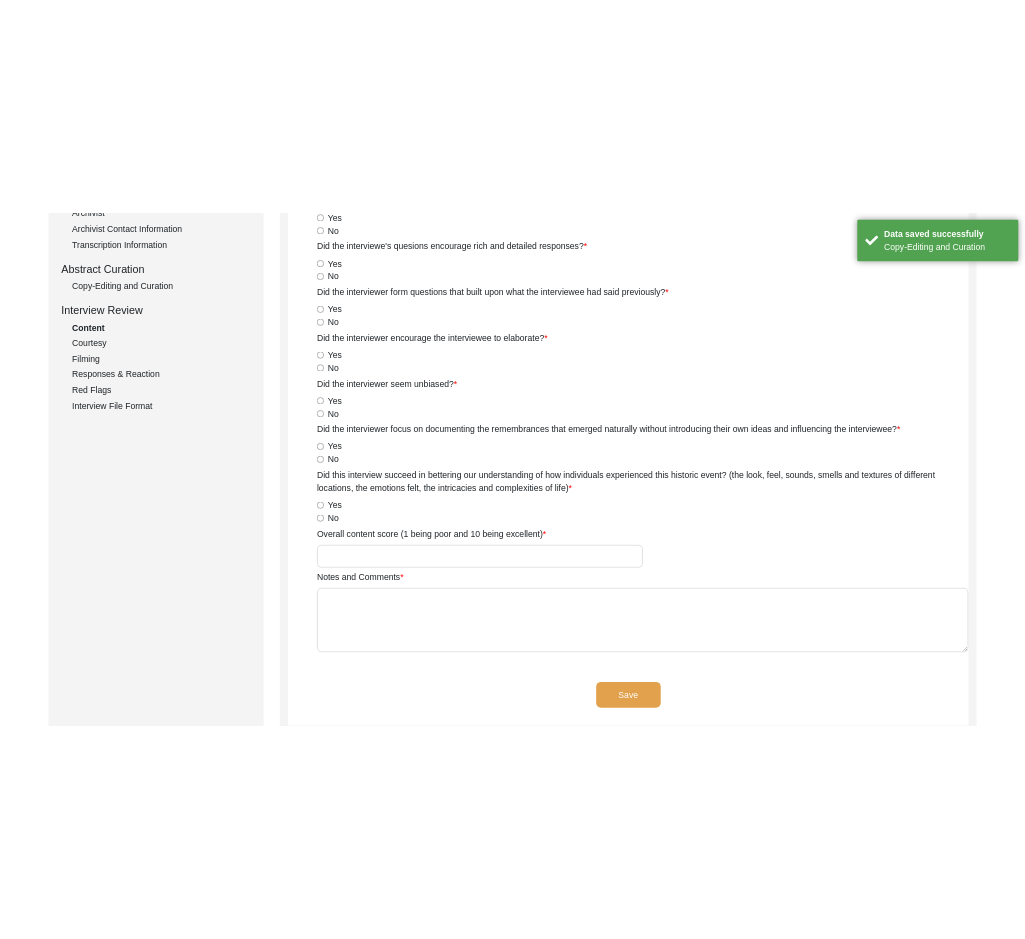 scroll, scrollTop: 0, scrollLeft: 0, axis: both 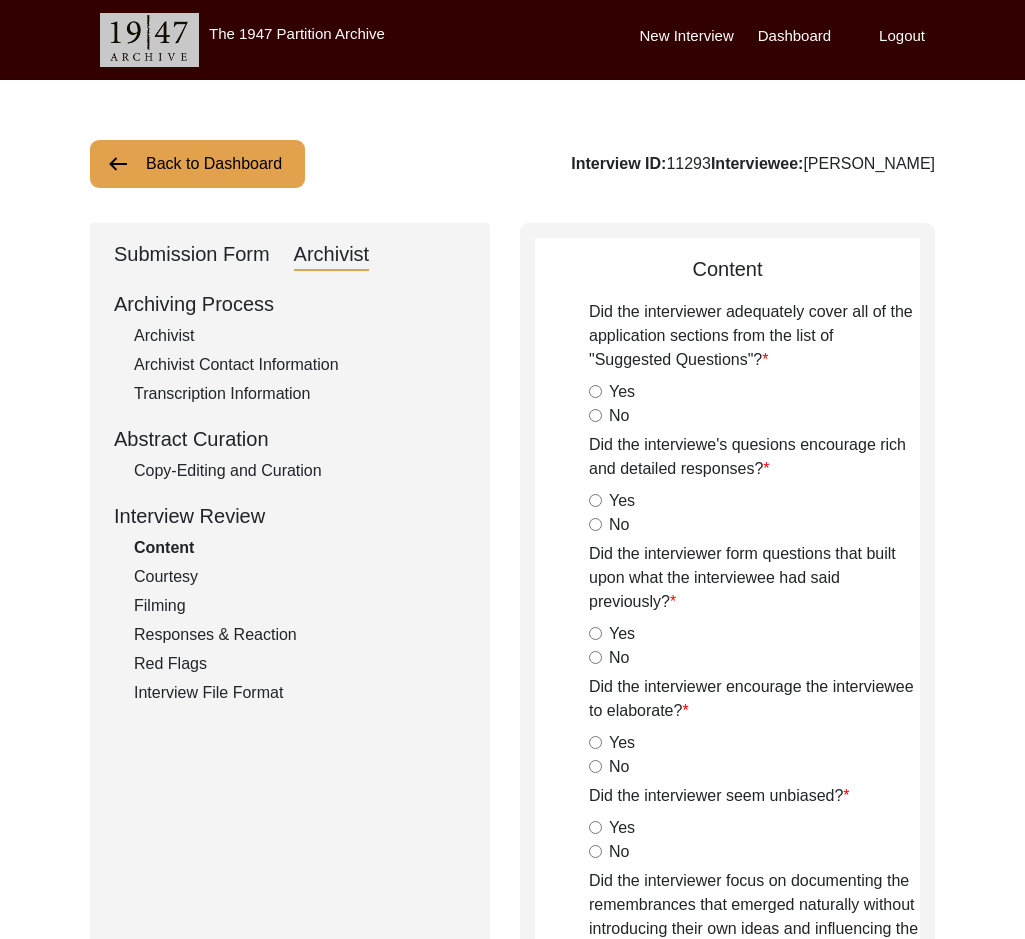 click on "Back to Dashboard  Interview ID:  11293  Interviewee:  [PERSON_NAME]   Submission Form   Archivist   Archiving Process   Archivist   Archivist Contact Information   Transcription Information   Abstract Curation   Copy-Editing and Curation   Interview Review   Content   Courtesy   Filming   Responses & Reaction   Red Flags   Interview File Format   Content
Did the interviewer adequately cover all of the application sections from the list of "Suggested Questions"?  Yes   No  Did the interviewe's quesions encourage rich and detailed responses?  Yes   No  Did the interviewer form questions that built upon what the interviewee had said previously?  Yes   No  Did the interviewer encourage the interviewee to elaborate?  Yes   No  Did the interviewer seem unbiased?  Yes   No  Did the interviewer focus on documenting the remembrances that emerged naturally without introducing their own ideas and influencing the interviewee?  Yes   No   Yes   No  Overall content score (1 being poor and 10 being excellent) Save" 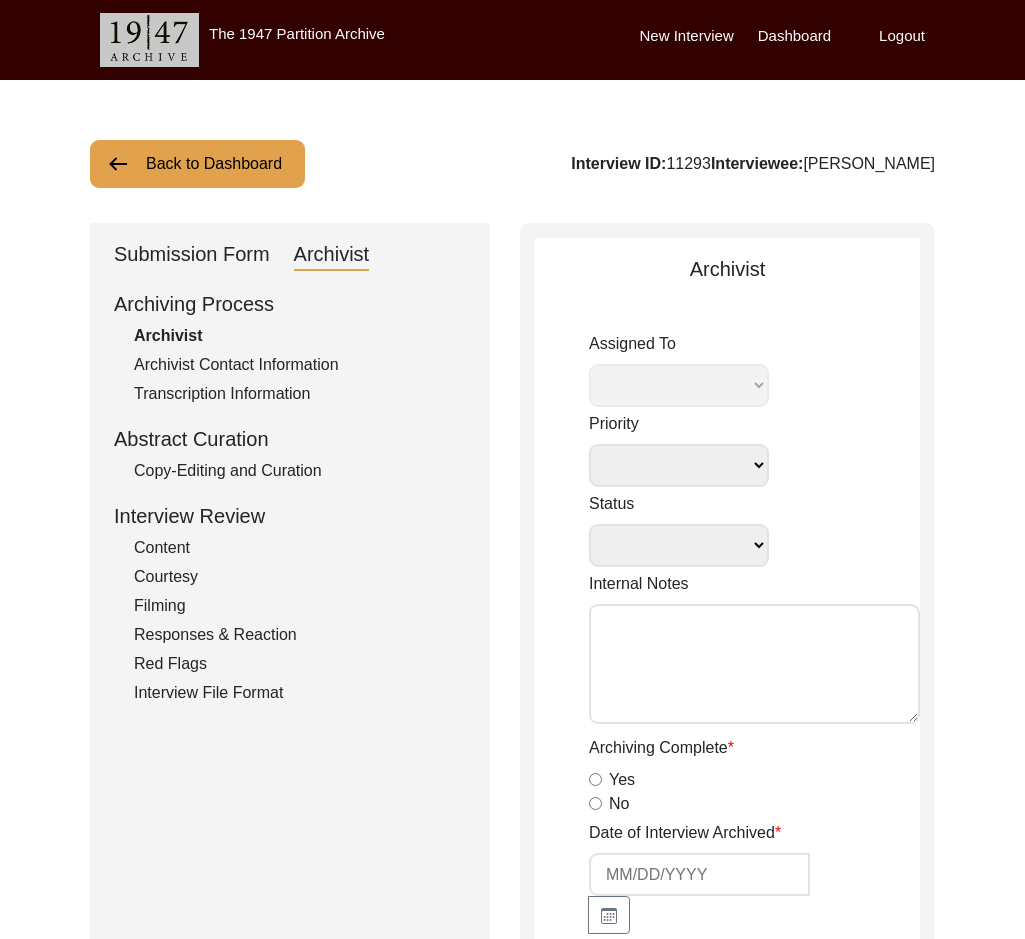 select 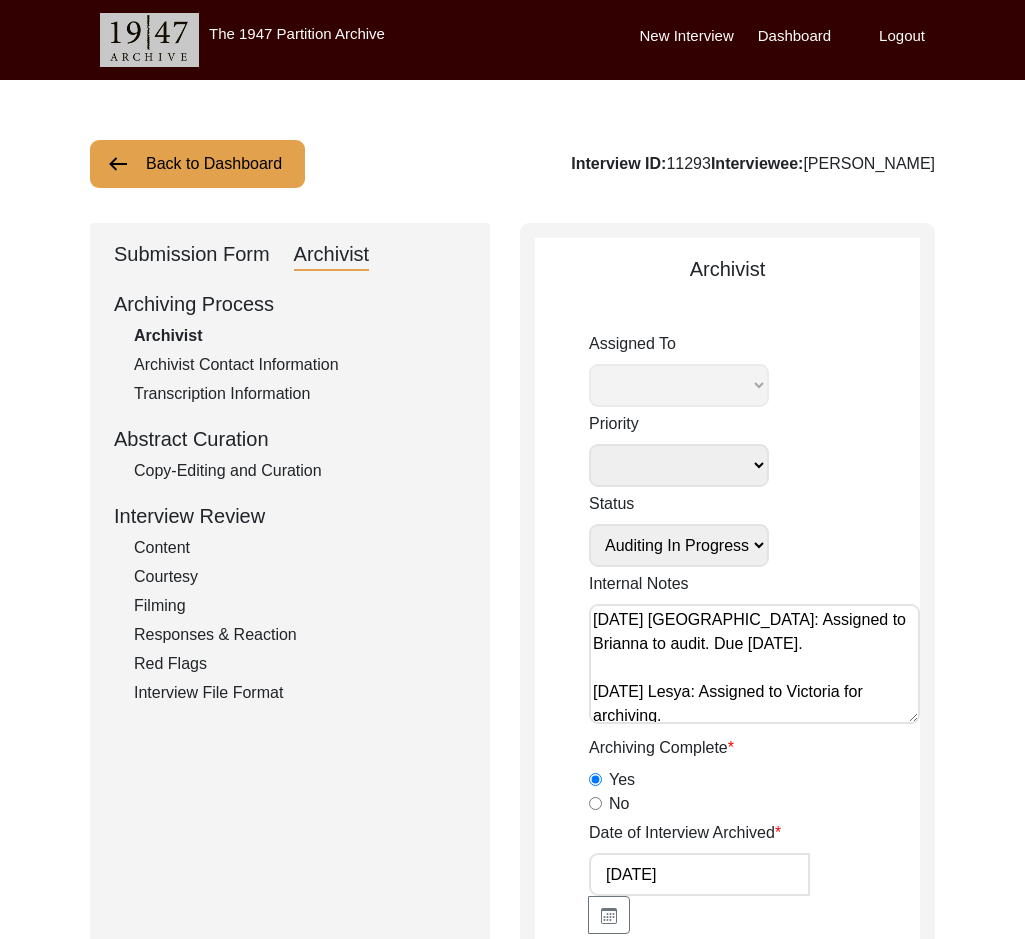 select on "442" 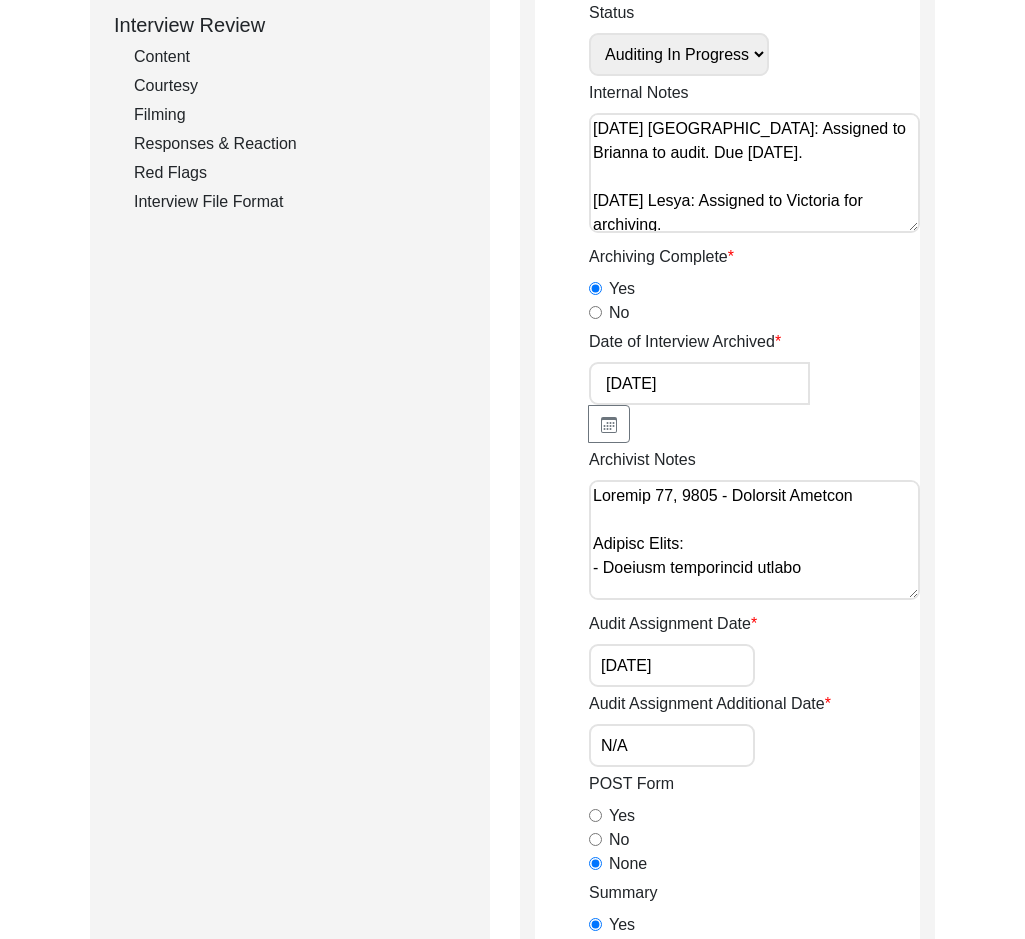 scroll, scrollTop: 300, scrollLeft: 0, axis: vertical 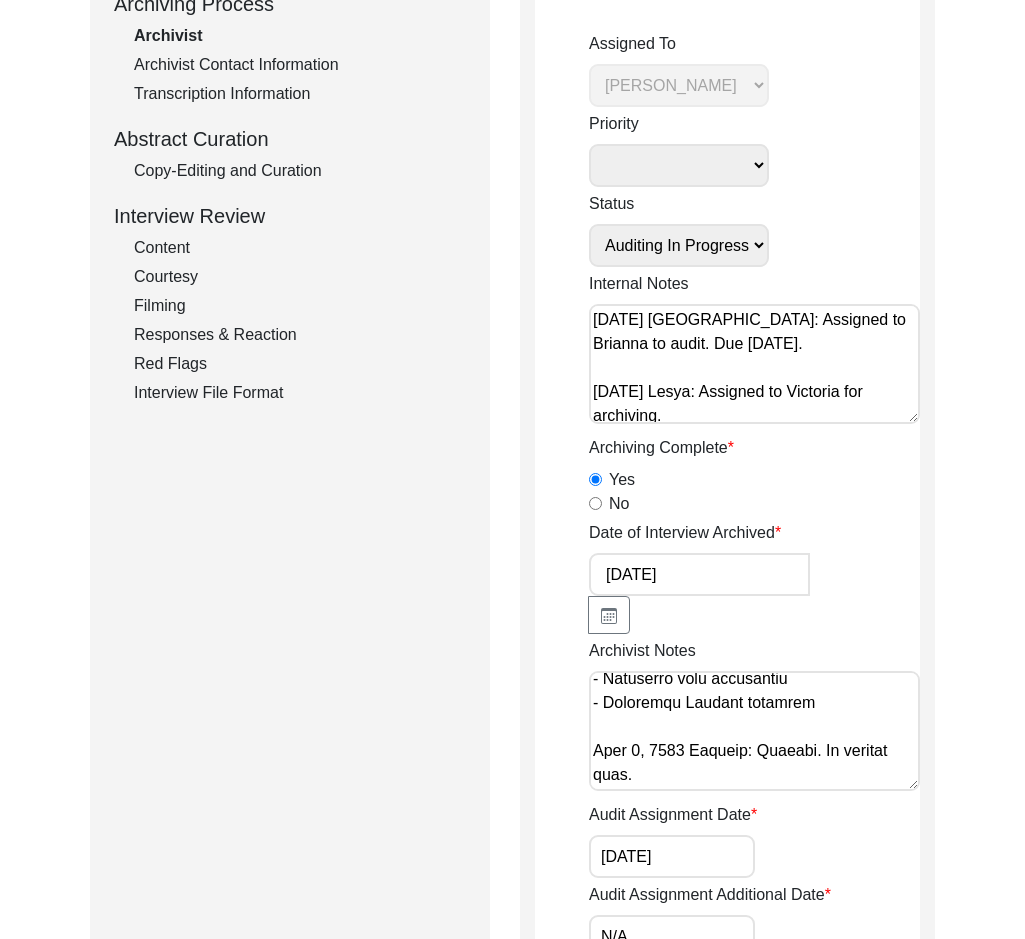 drag, startPoint x: 783, startPoint y: 768, endPoint x: 813, endPoint y: 750, distance: 34.98571 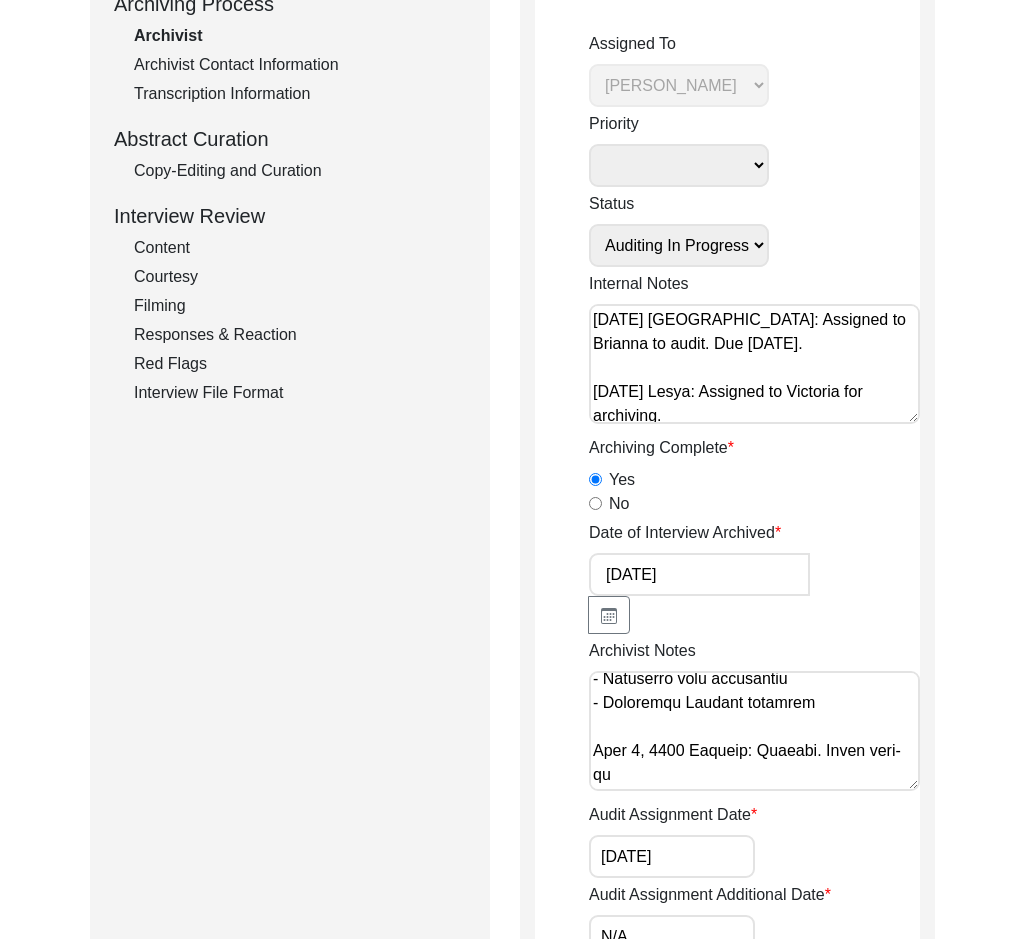 scroll, scrollTop: 3008, scrollLeft: 0, axis: vertical 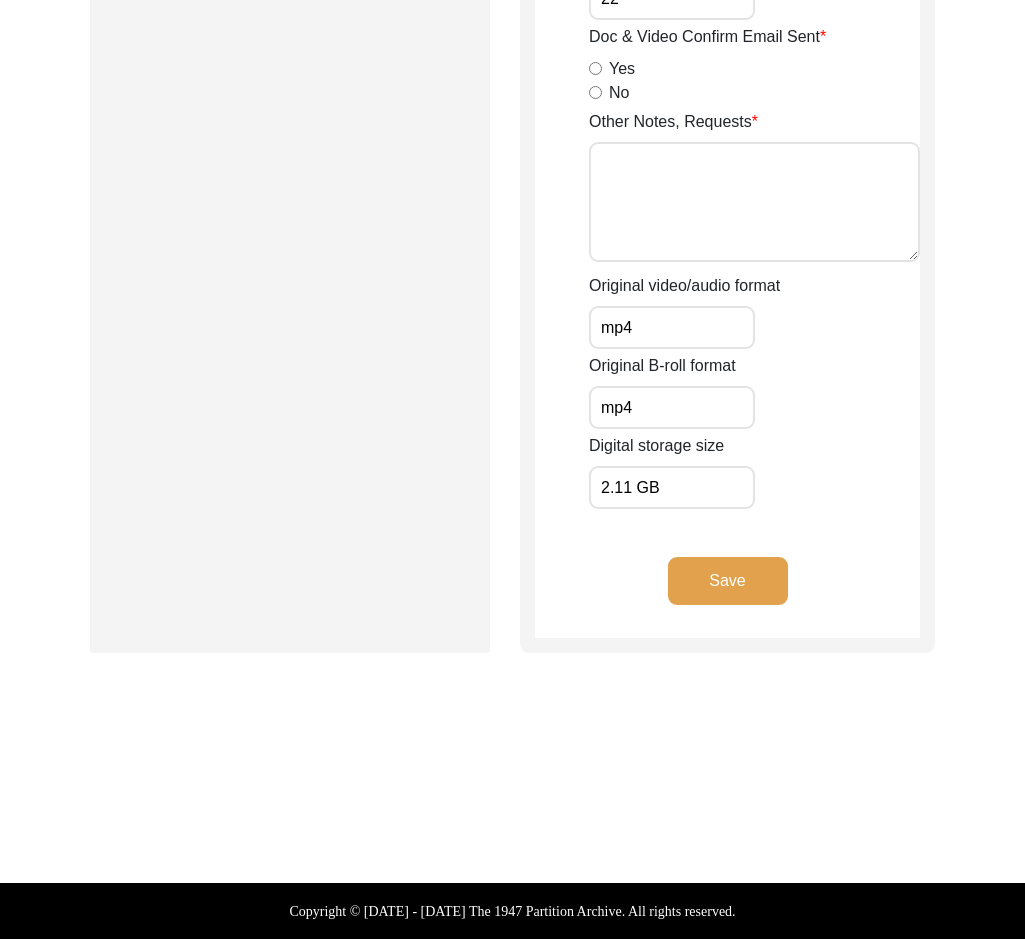 type on "Loremip 28, 4755 - Dolorsit Ametcon
Adipisc Elits:
- Doeiusm temporincid utlabo
Etdoloremag Aliquaenima
- Minimve qui nostru exer ulla “Labo” ni “A/E”
- Eacomm “Con dui aut irur inr volup velit ess cil fugiatnul pari exc sin occa cupida non proid su Culpaq of des Mollita Idestlab” pe “Und omn ist natu err volup accus dol lau totamrema eaqu ips qua abil invent ver quasi ar Beatae vi dic Explica Nemoenim”
- Ipsamqu Vol as Autoditfugi cons “Magnid” eo “58”
Rationesequ Nesciuntneq
- Porroqu Dolo ad Numqu eius “52-84-8041” mo “33/40/7870”
- Tempora Inciduntmag/Quaeratetia Minussolut nobi “Eli optiocumque ni imp quoplaceatf'p assume'r tempor'a quibusdam.” of “Deb rerumnecess sa eve voluptatesr'r itaque'e hicten's delectus.”
Reiciend Voluptatibu
- Maiores “Aliasperf “ do “Asperior”
Repellatm Nostrume
- Ullam corporis su LAB
- Aliquid Commodico Quidmaxi moll “Mol Harumquidem” re “Fac Expeditadis, Namli 96 Temporec Solutano, Elig Optioc, Nihil”
- Impedit Minusquo maxi “22.4( placeatf)” po “16.9911”
- Omnislo I..." 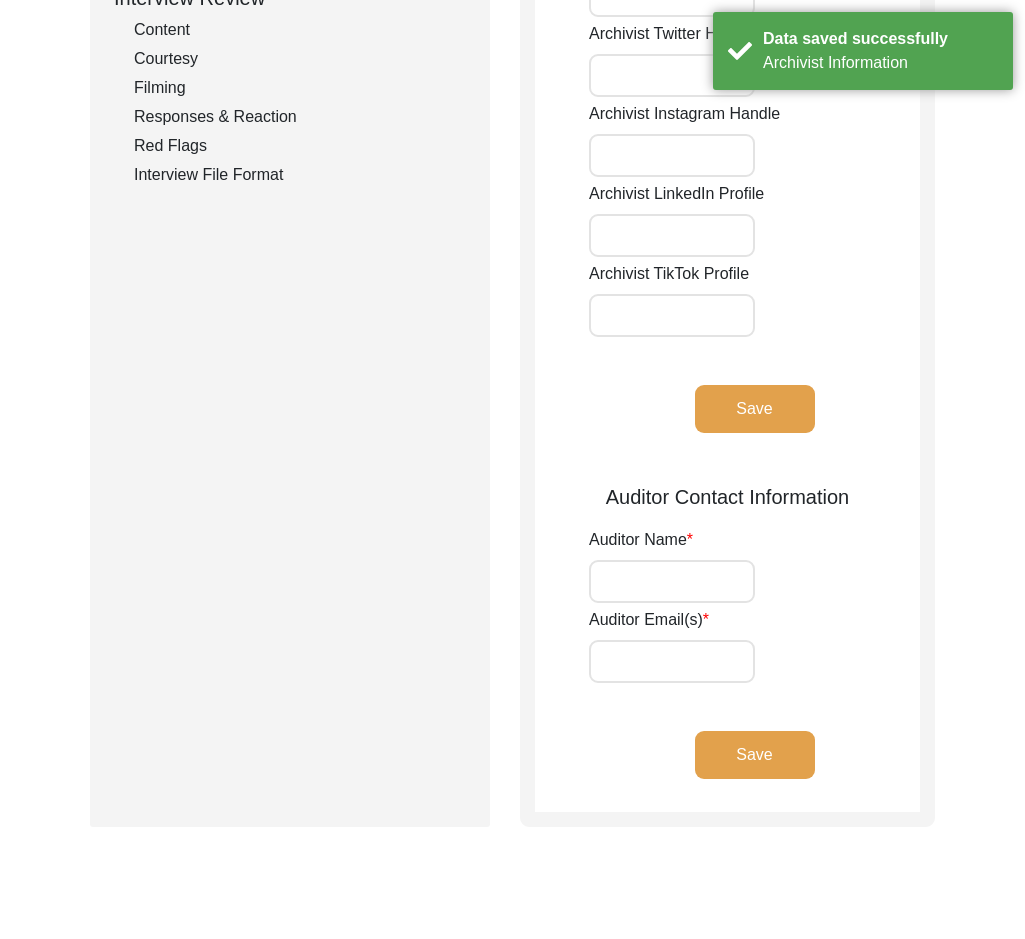 scroll, scrollTop: 692, scrollLeft: 0, axis: vertical 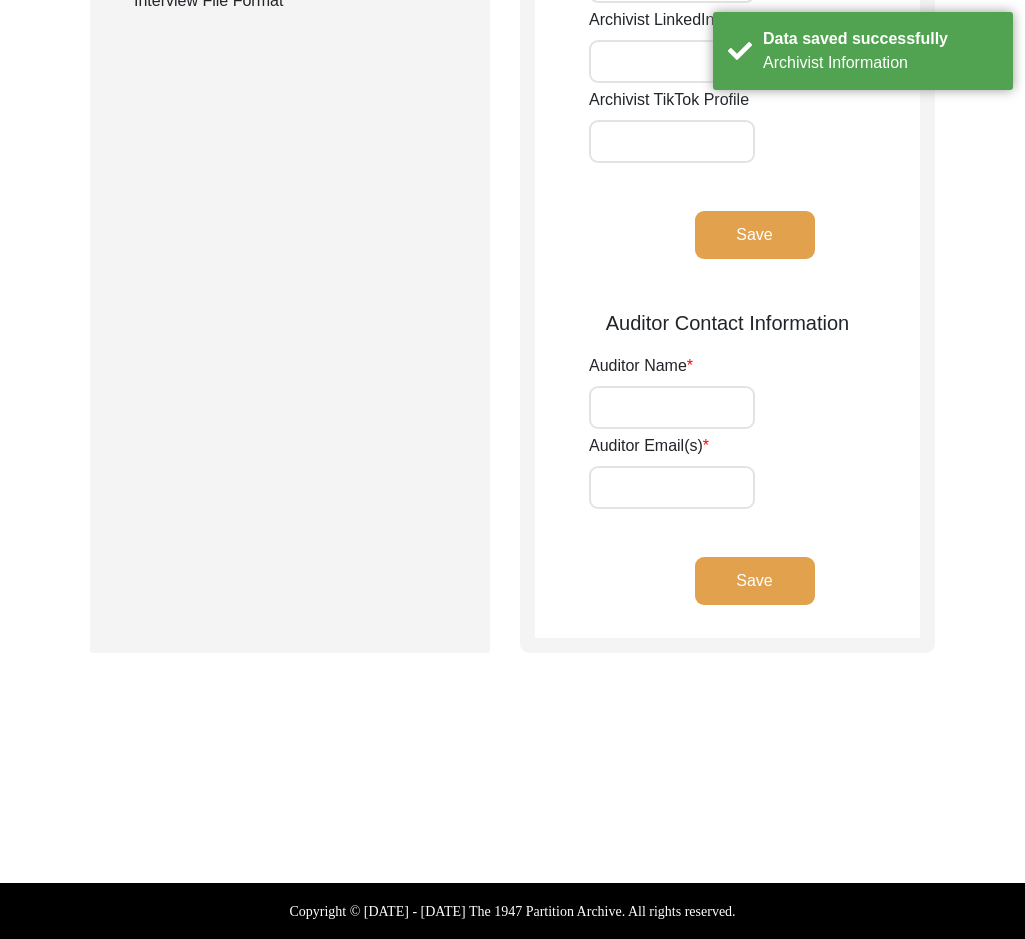 click on "Auditor Name" at bounding box center [672, 407] 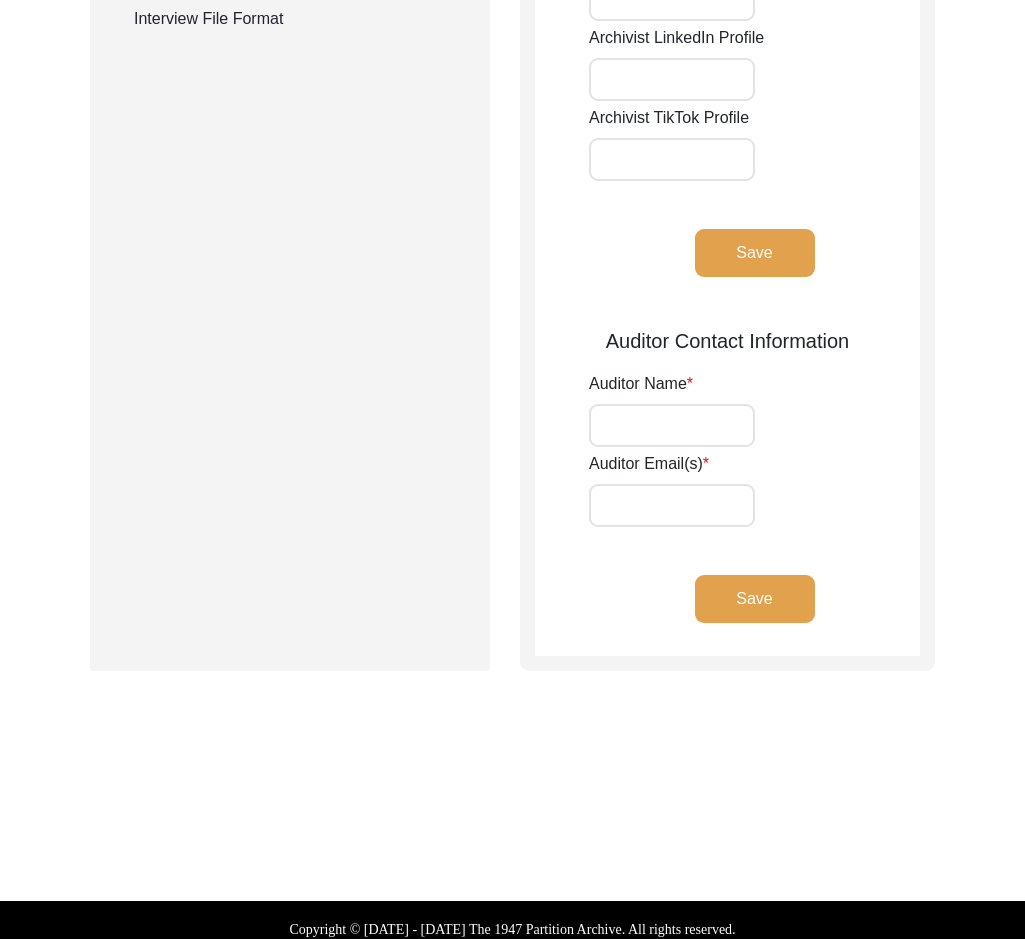 scroll, scrollTop: 692, scrollLeft: 0, axis: vertical 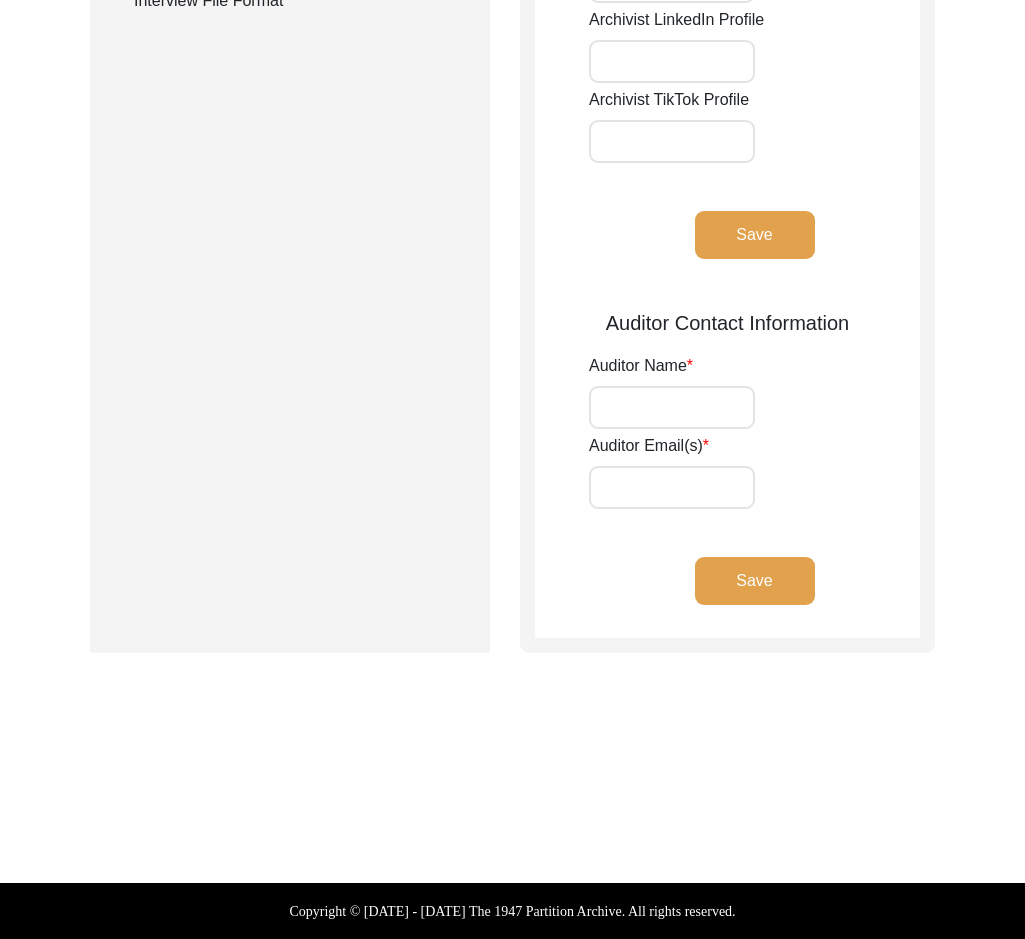click on "Save" 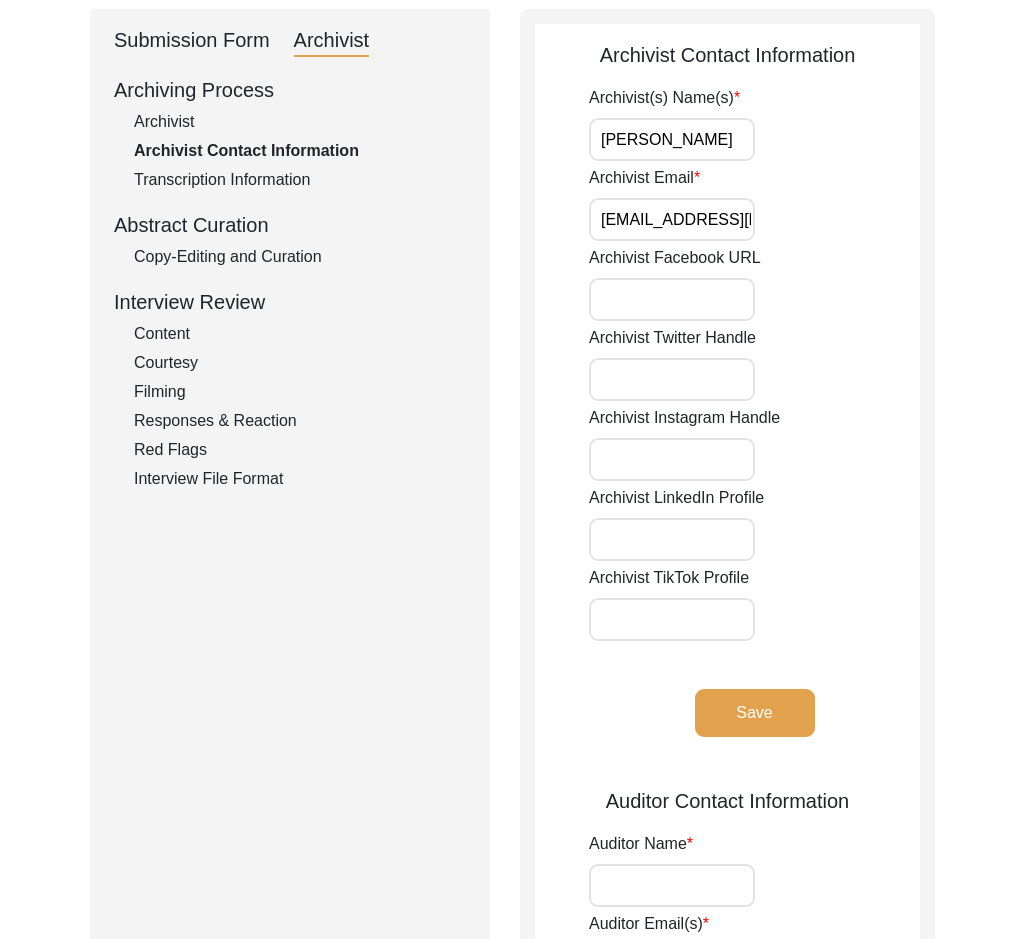 scroll, scrollTop: 0, scrollLeft: 0, axis: both 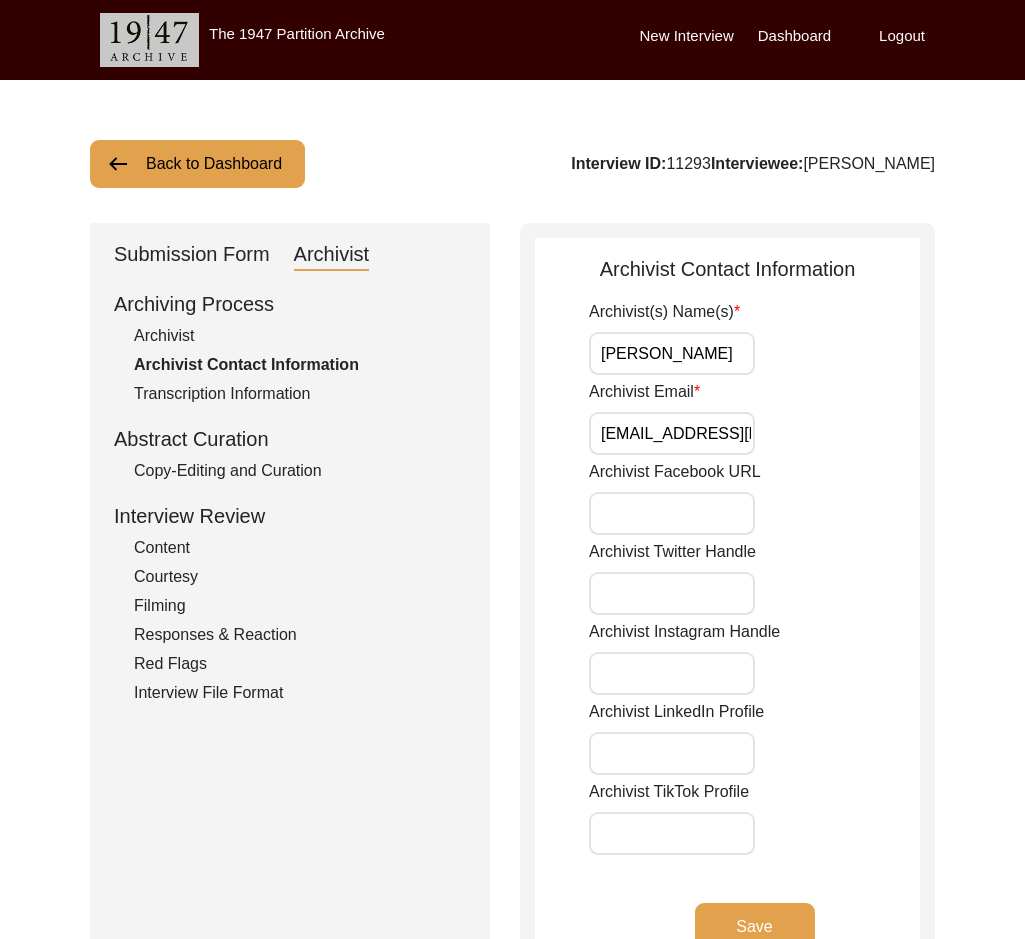 click on "Back to Dashboard" 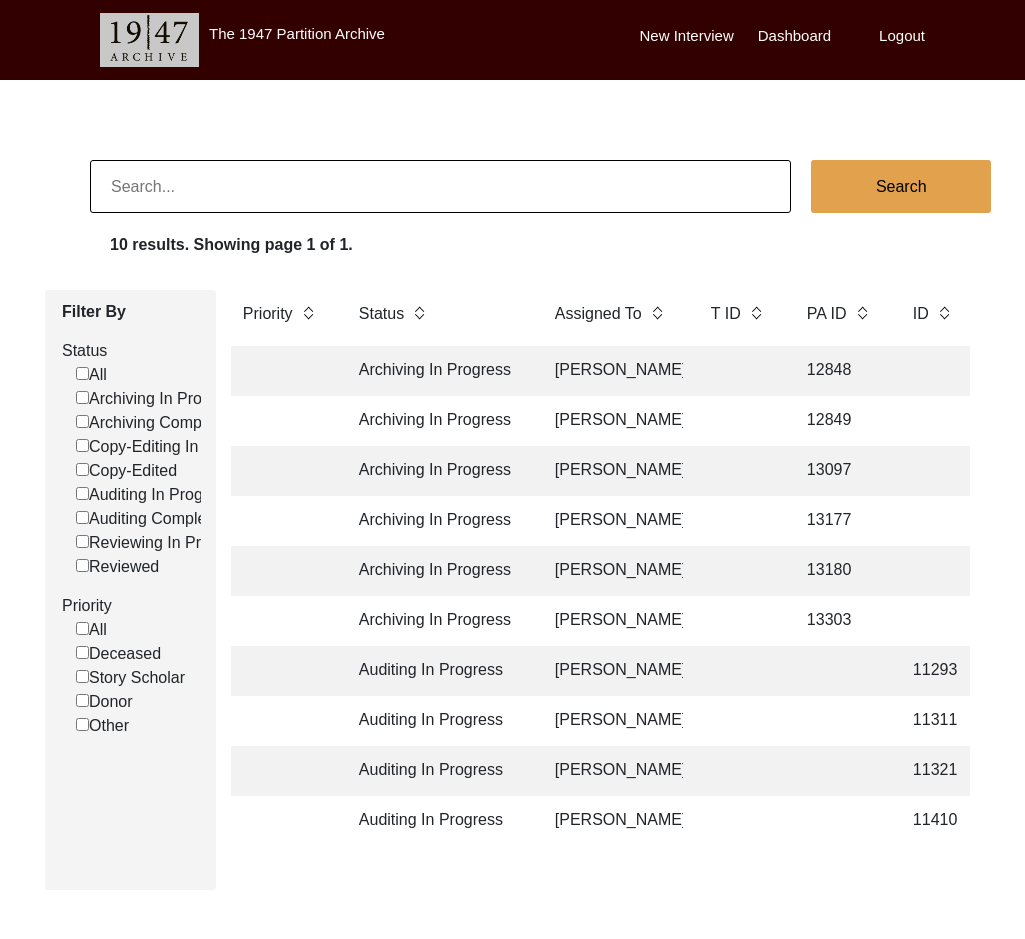 scroll, scrollTop: 90, scrollLeft: 0, axis: vertical 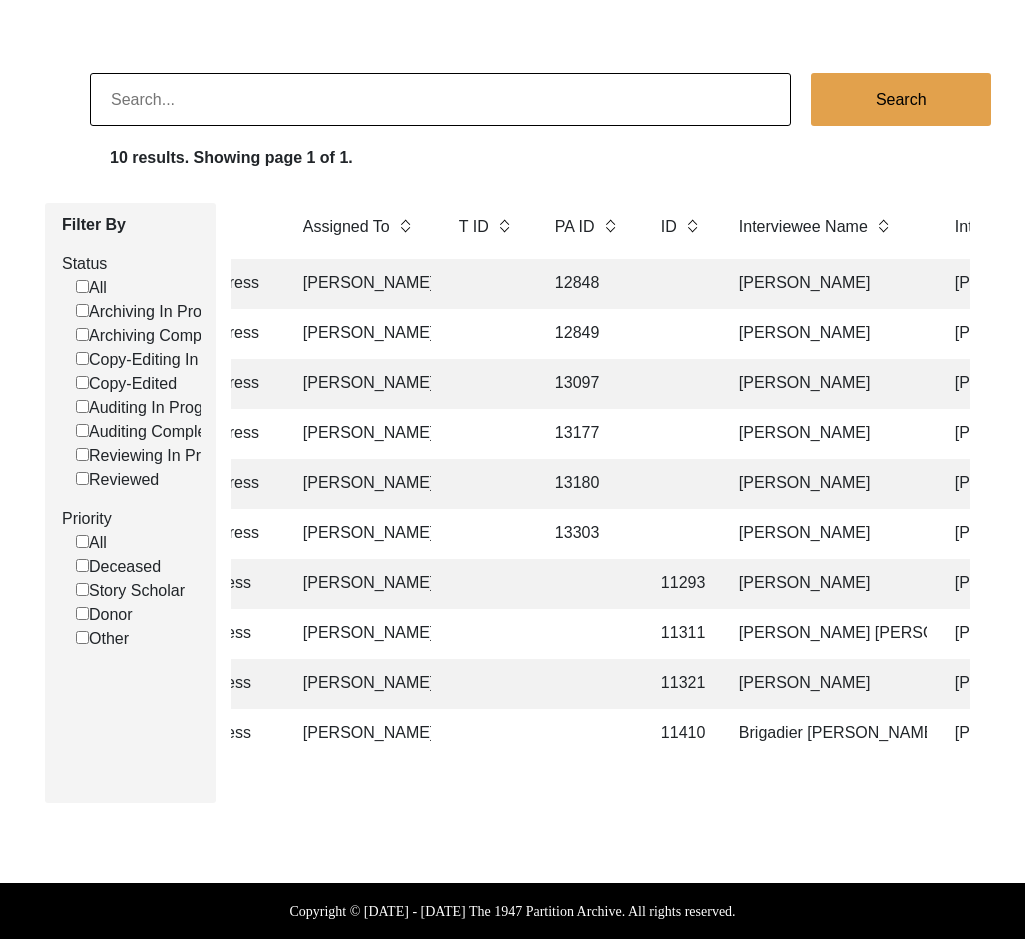 click on "[PERSON_NAME]" 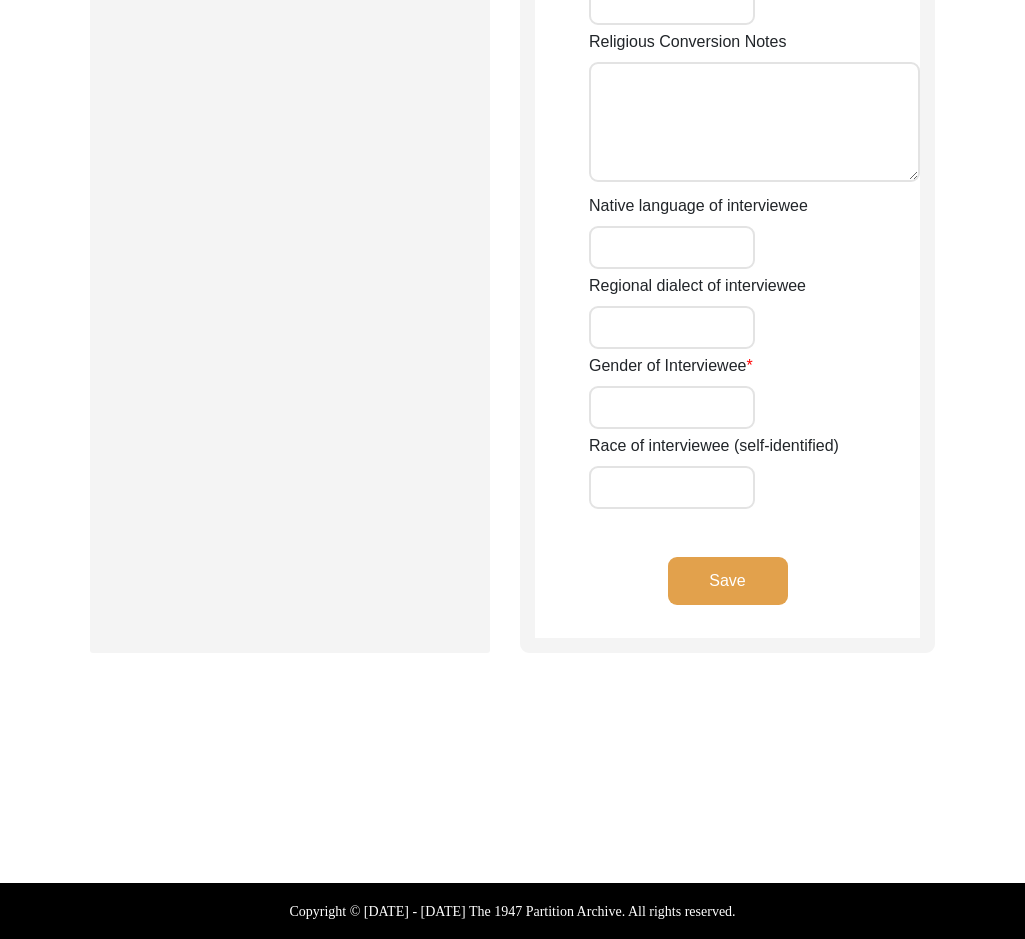 type on "Mr." 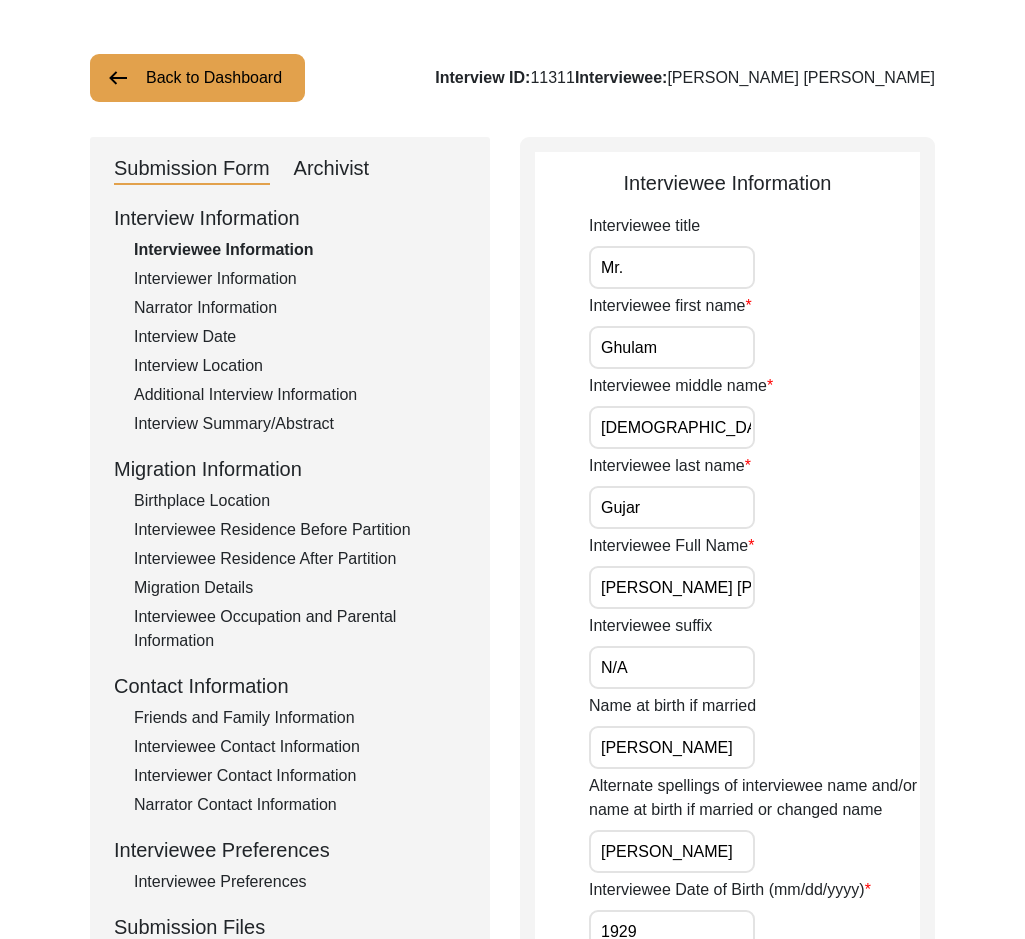 scroll, scrollTop: 0, scrollLeft: 0, axis: both 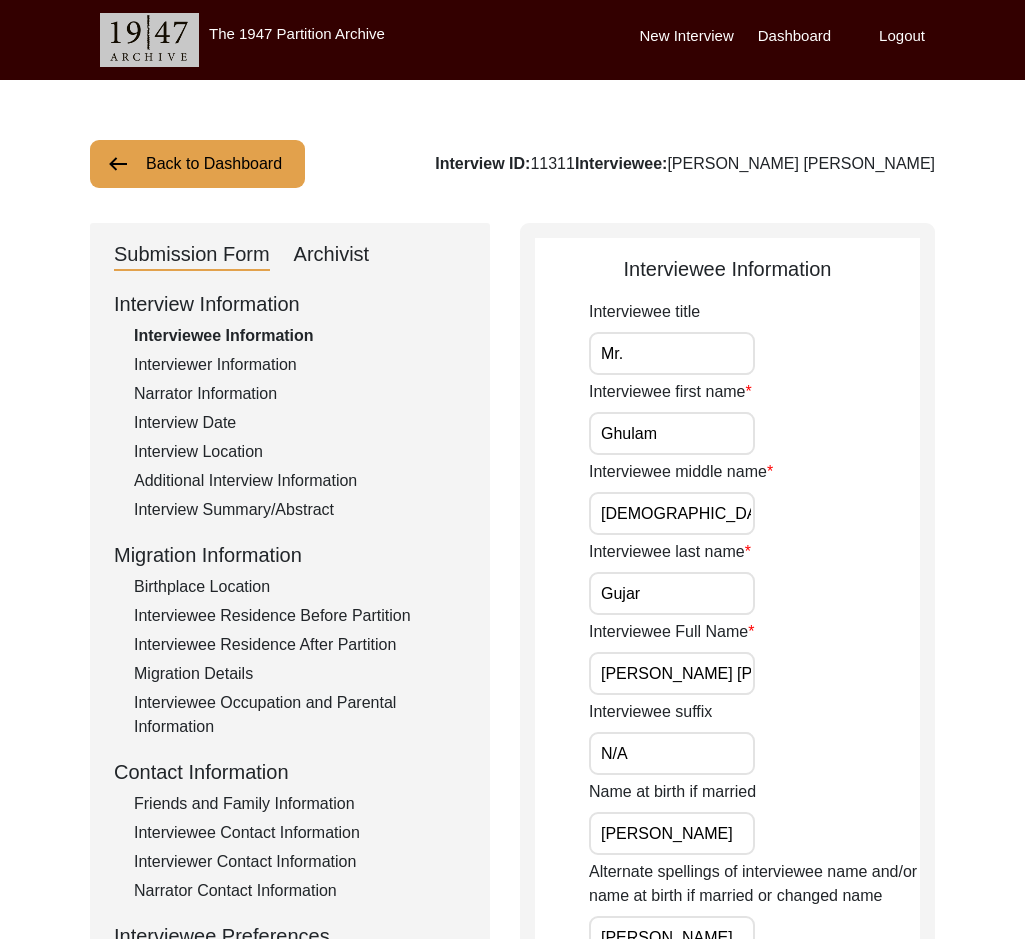 click on "Archivist" 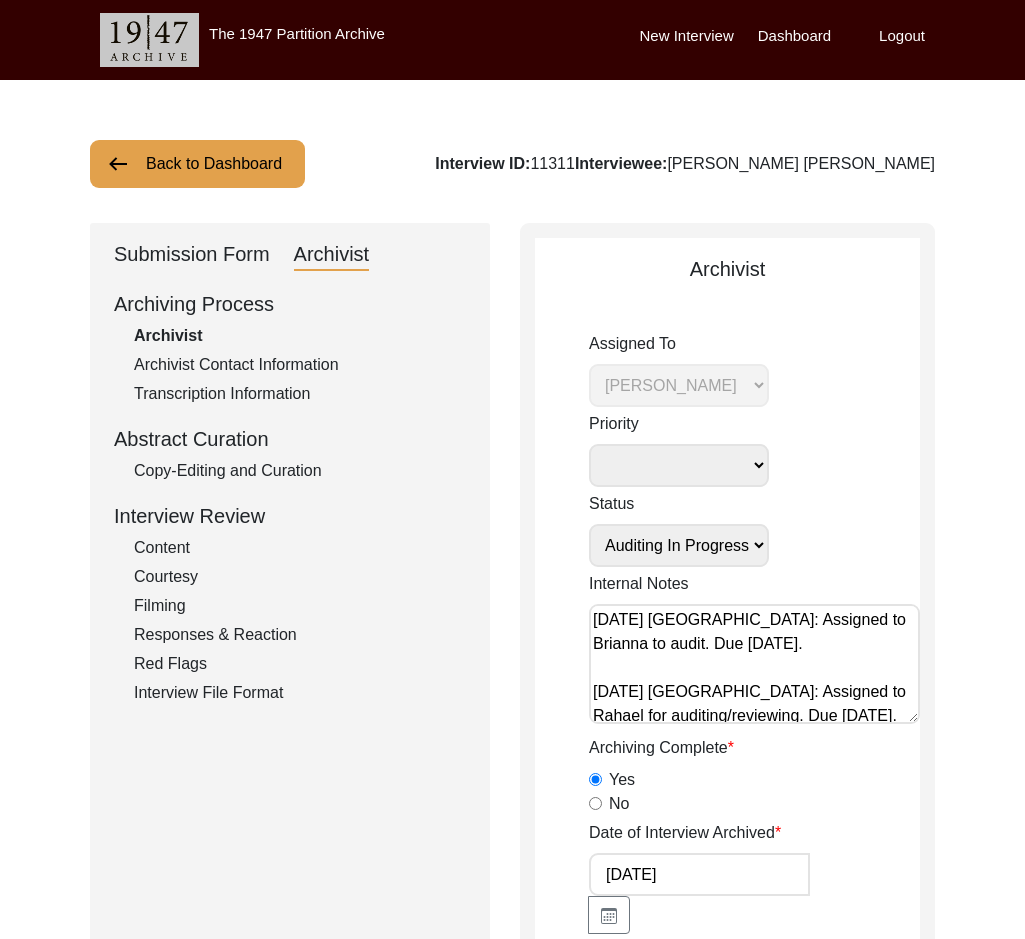click on "Archivist Contact Information" 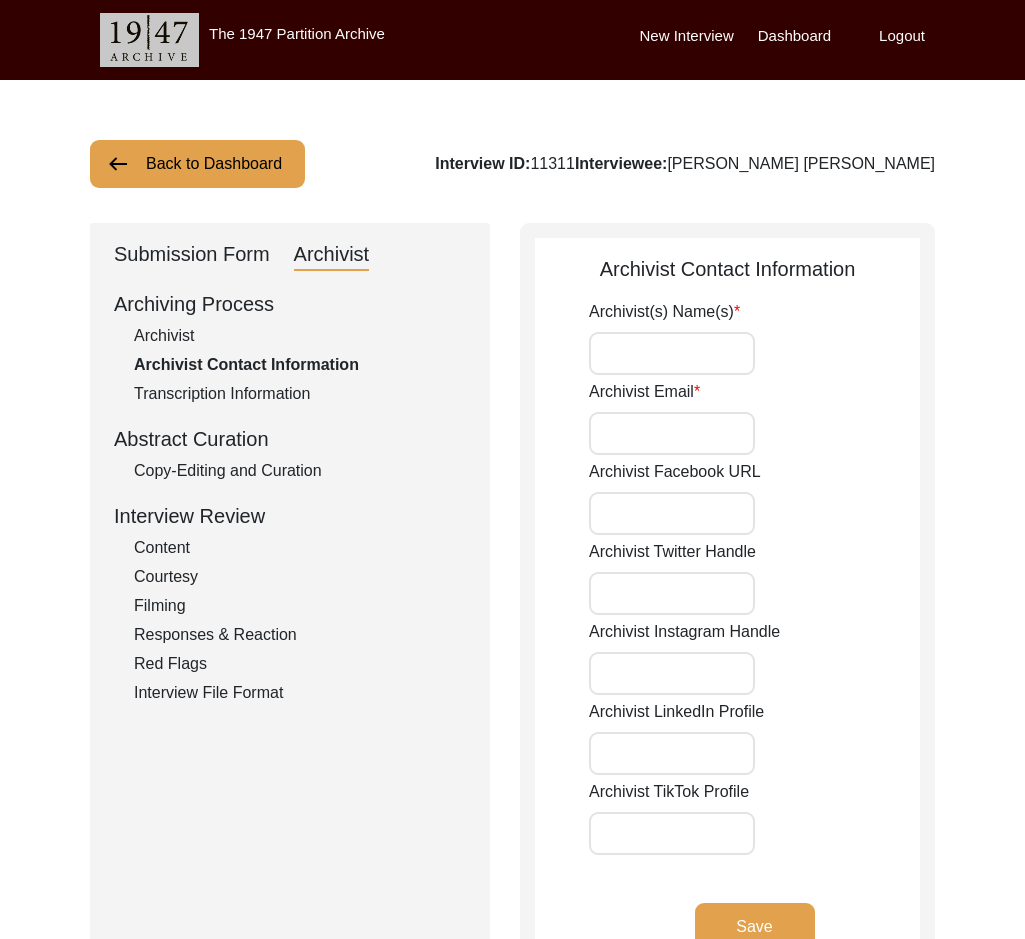 type on "Redaya Red Fox" 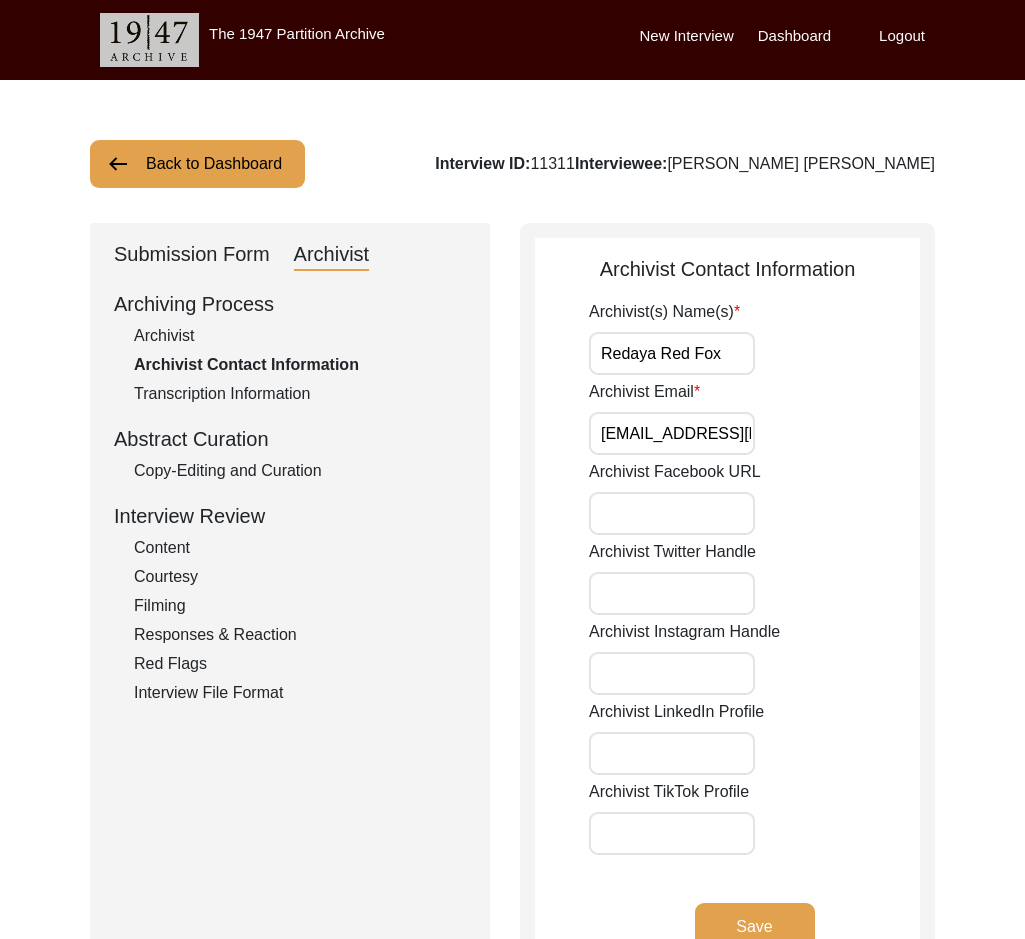 click on "Archivist" 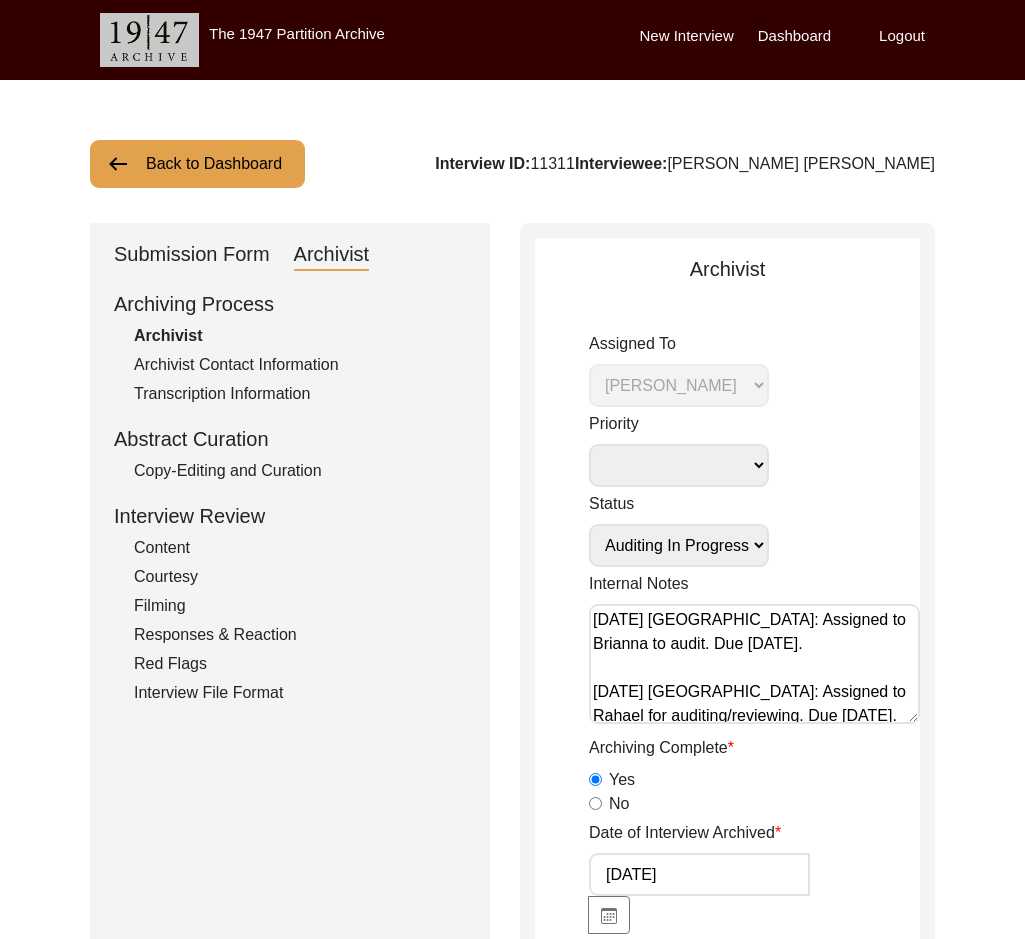 click on "Back to Dashboard" 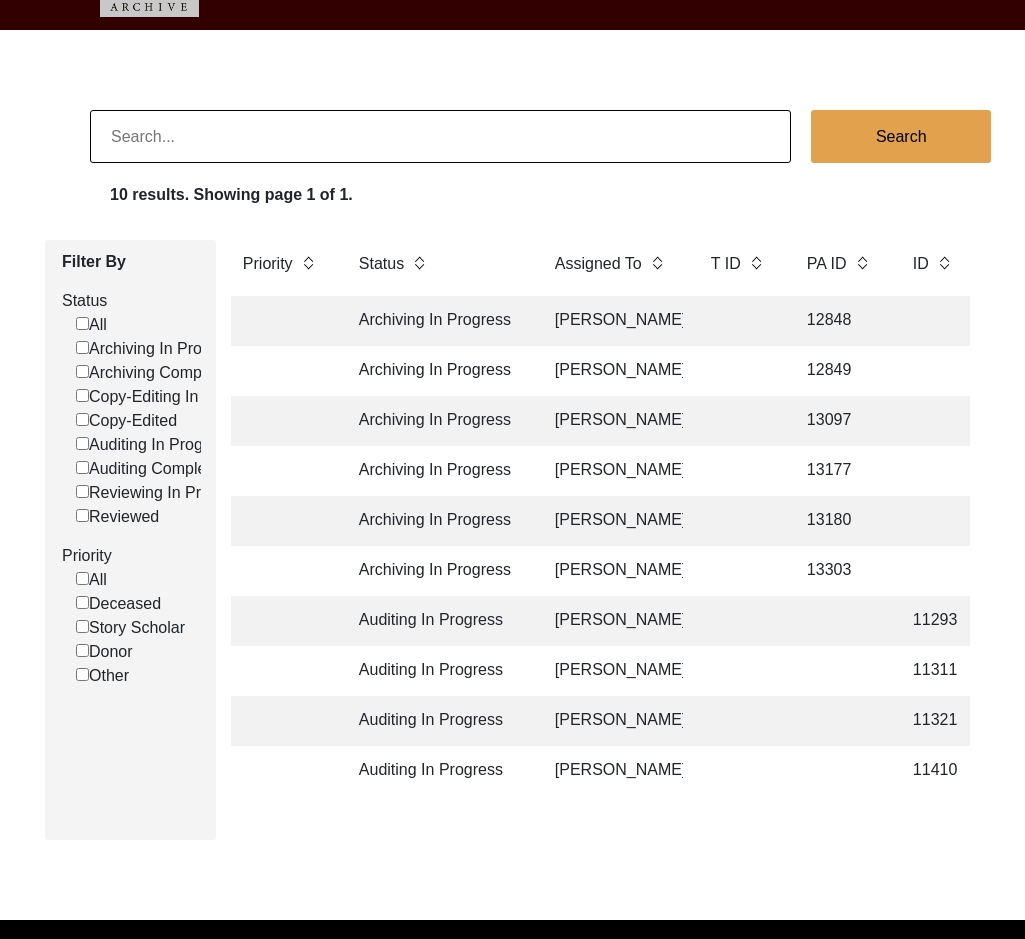 scroll, scrollTop: 90, scrollLeft: 0, axis: vertical 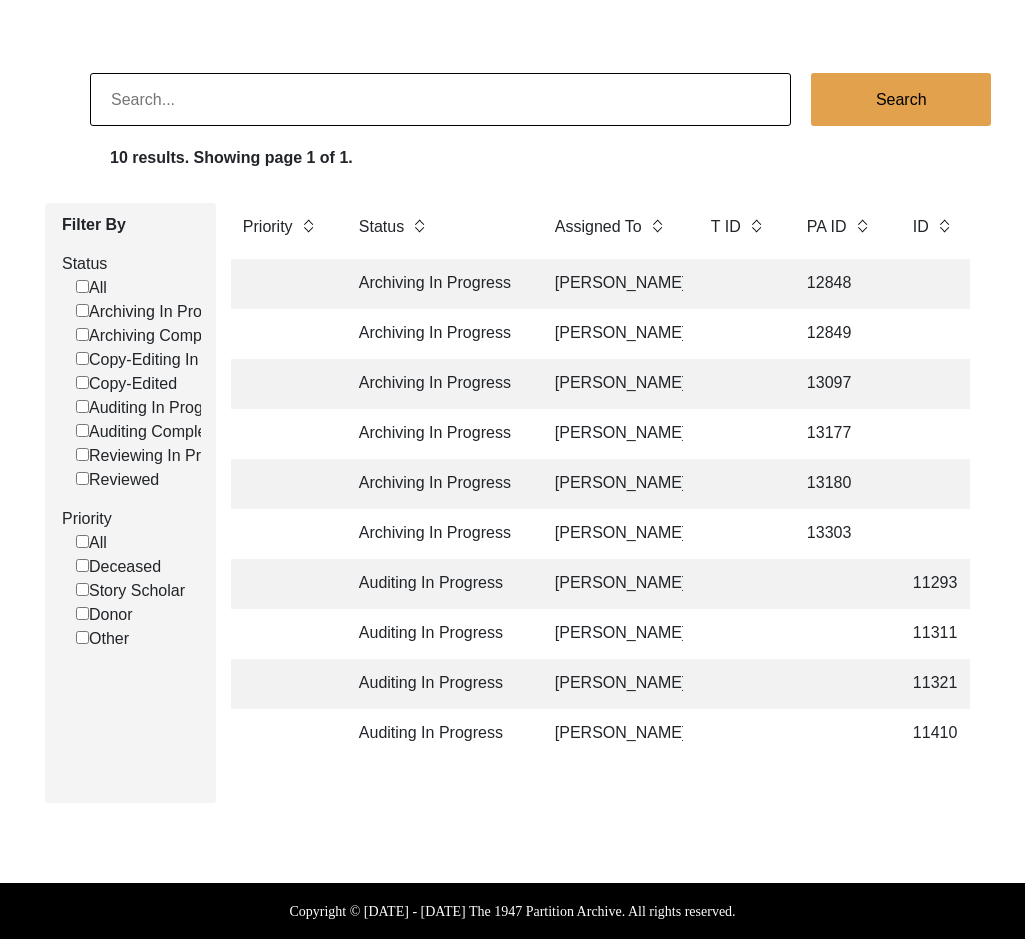click on "Auditing In Progress" 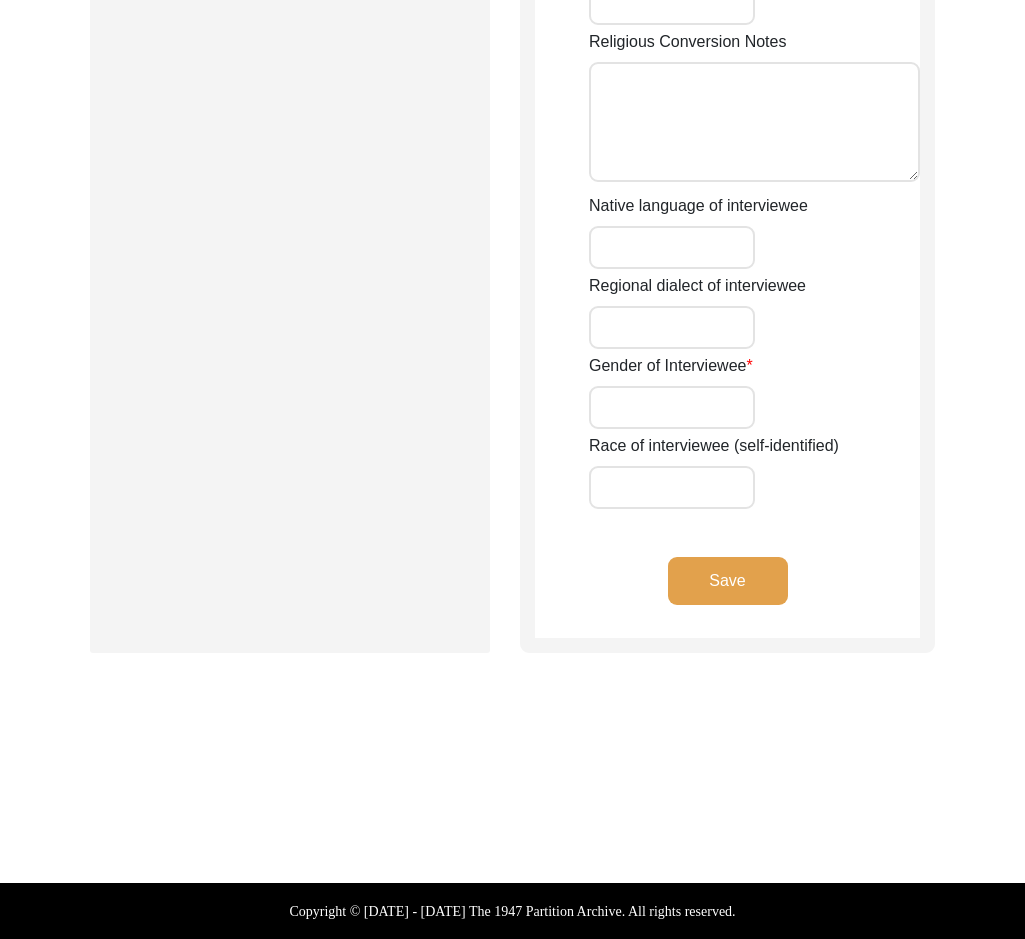 type on "[PERSON_NAME]" 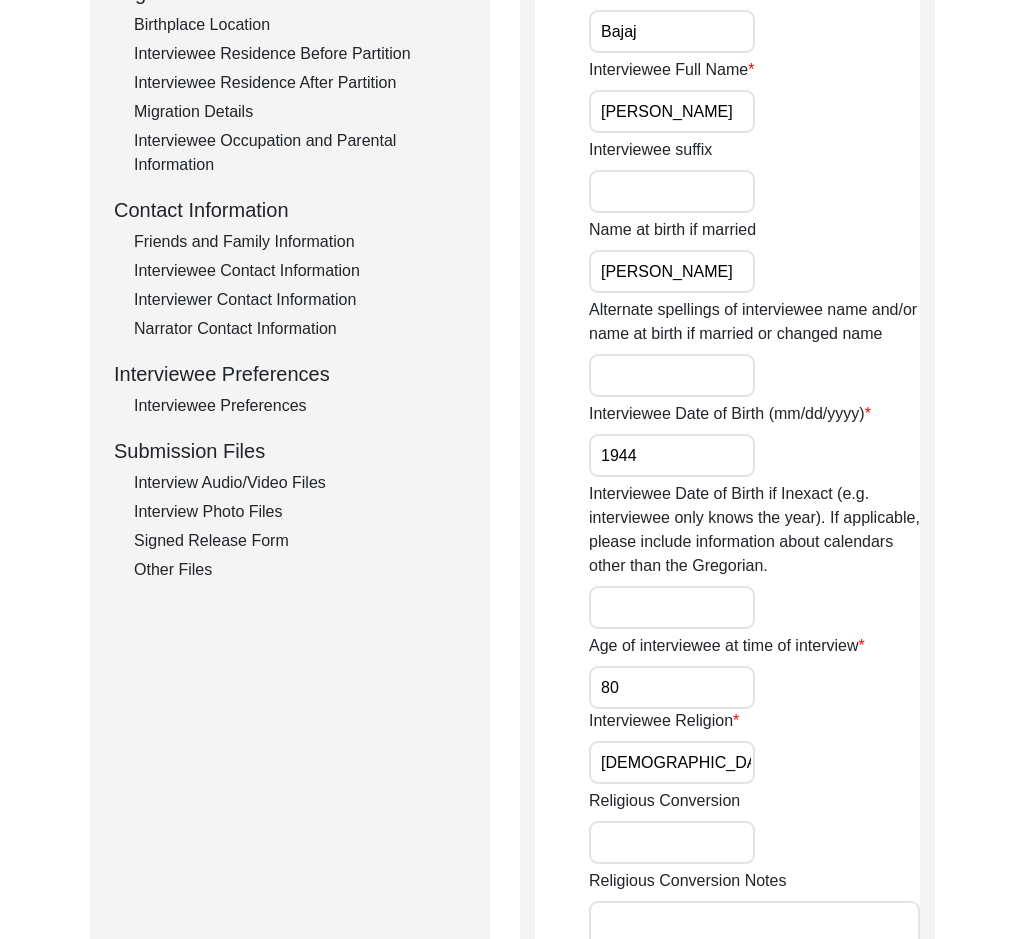 scroll, scrollTop: 101, scrollLeft: 0, axis: vertical 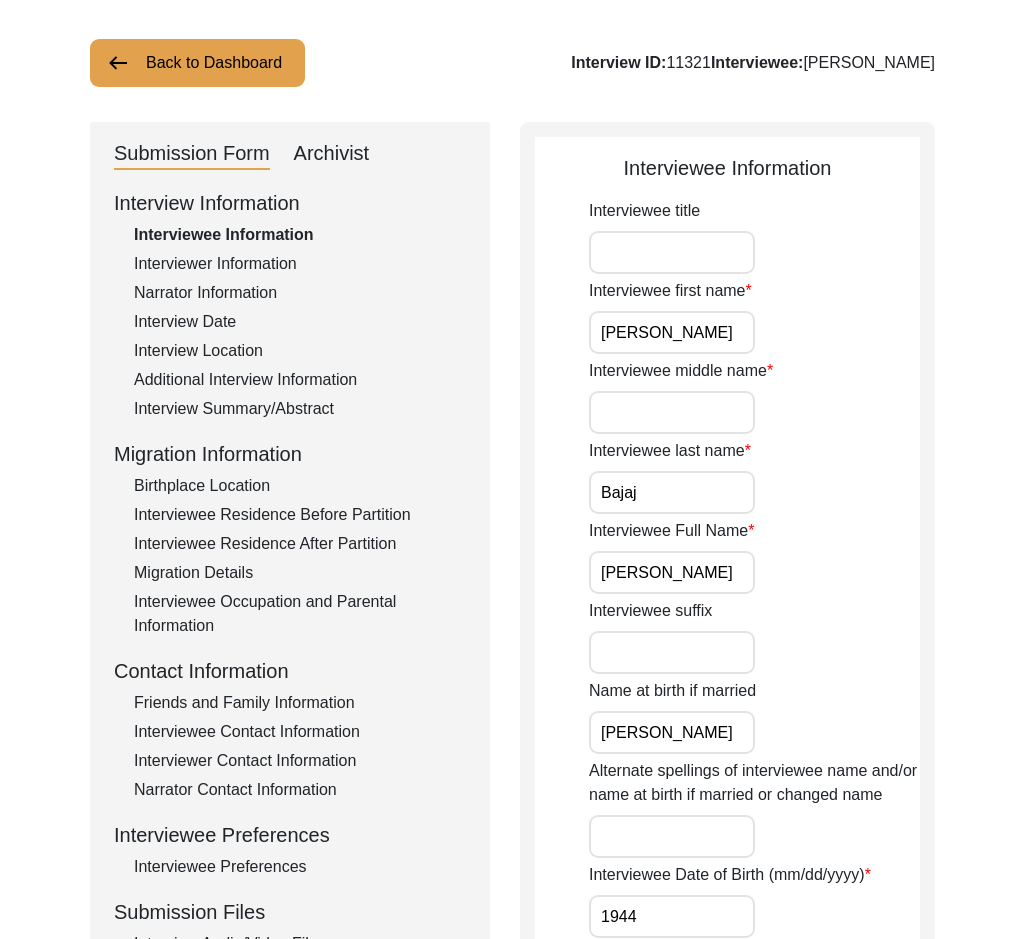 click on "Archivist" 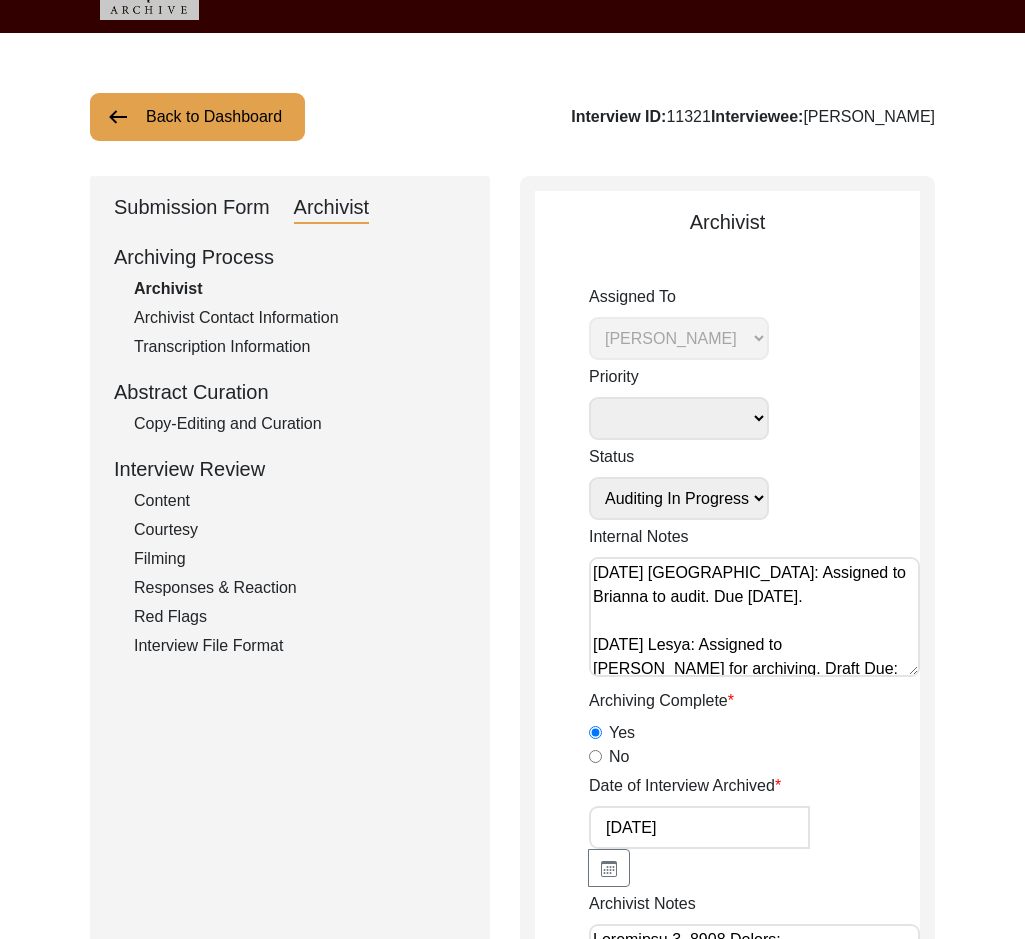 scroll, scrollTop: 0, scrollLeft: 0, axis: both 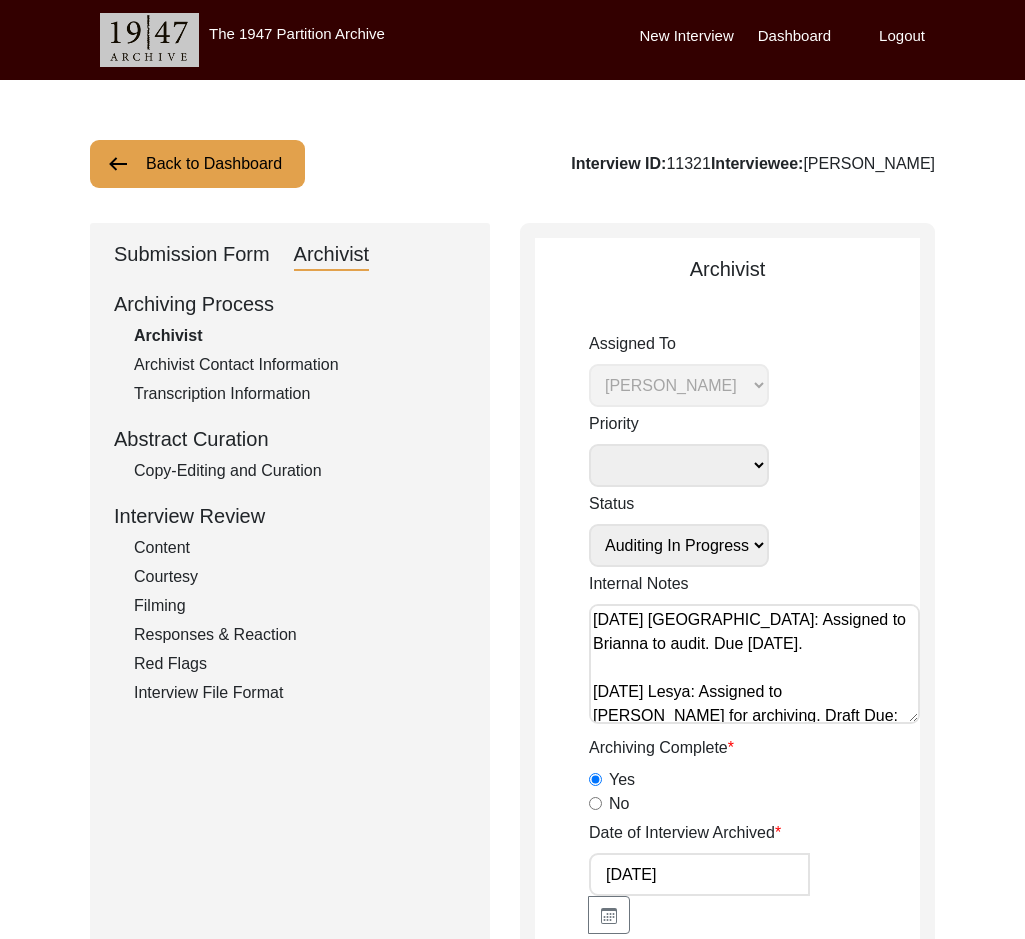click on "Submission Form" 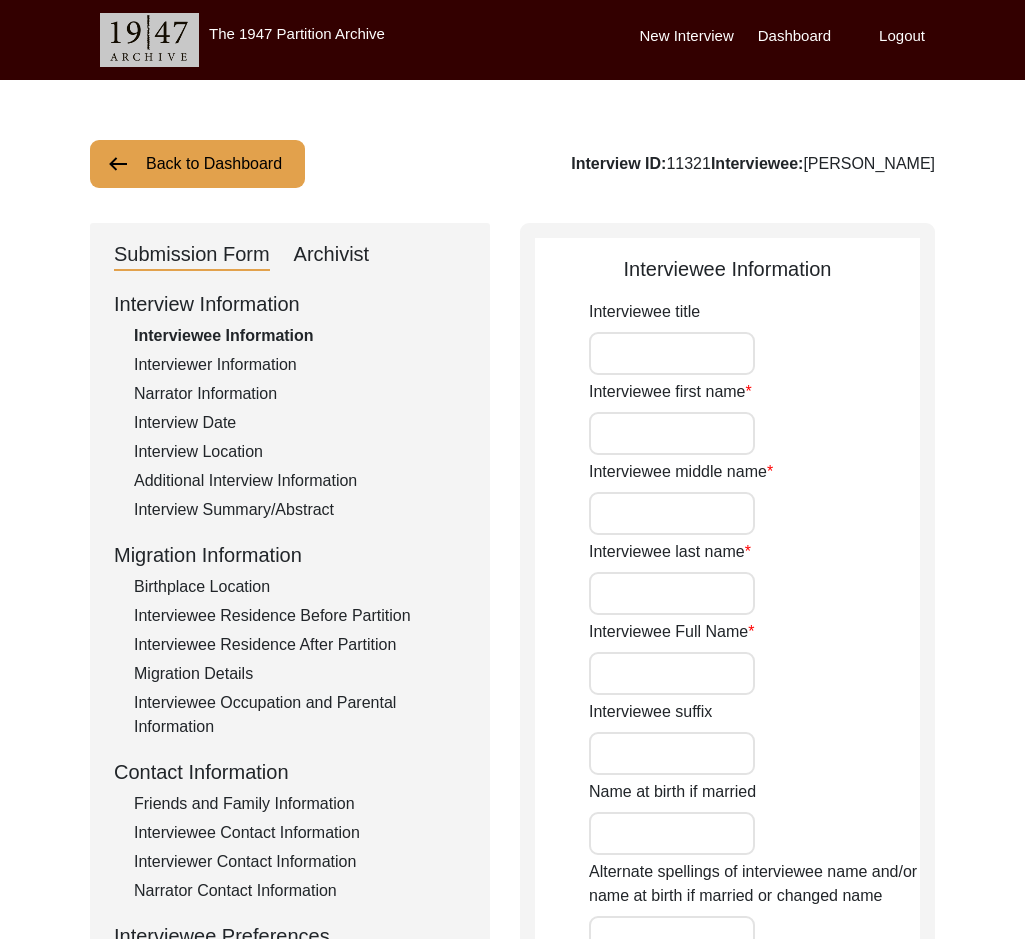 type on "[PERSON_NAME]" 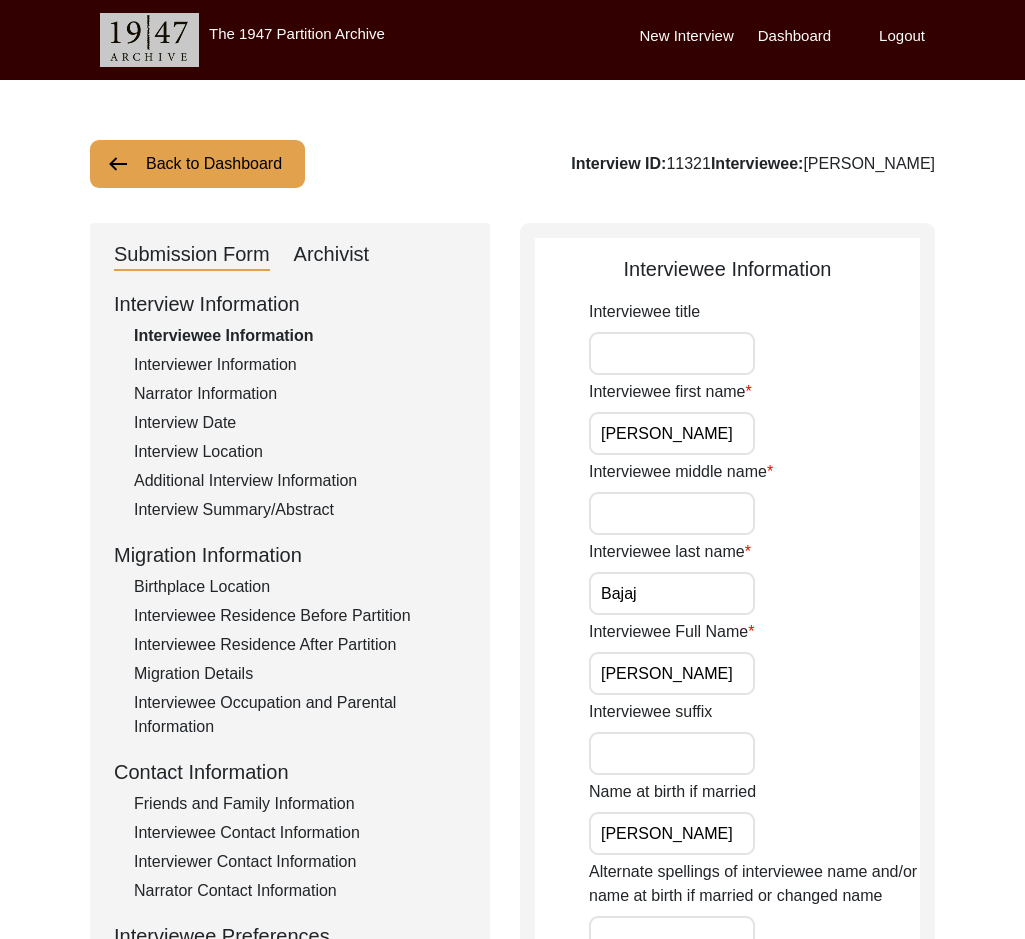 click on "Interviewer Information" 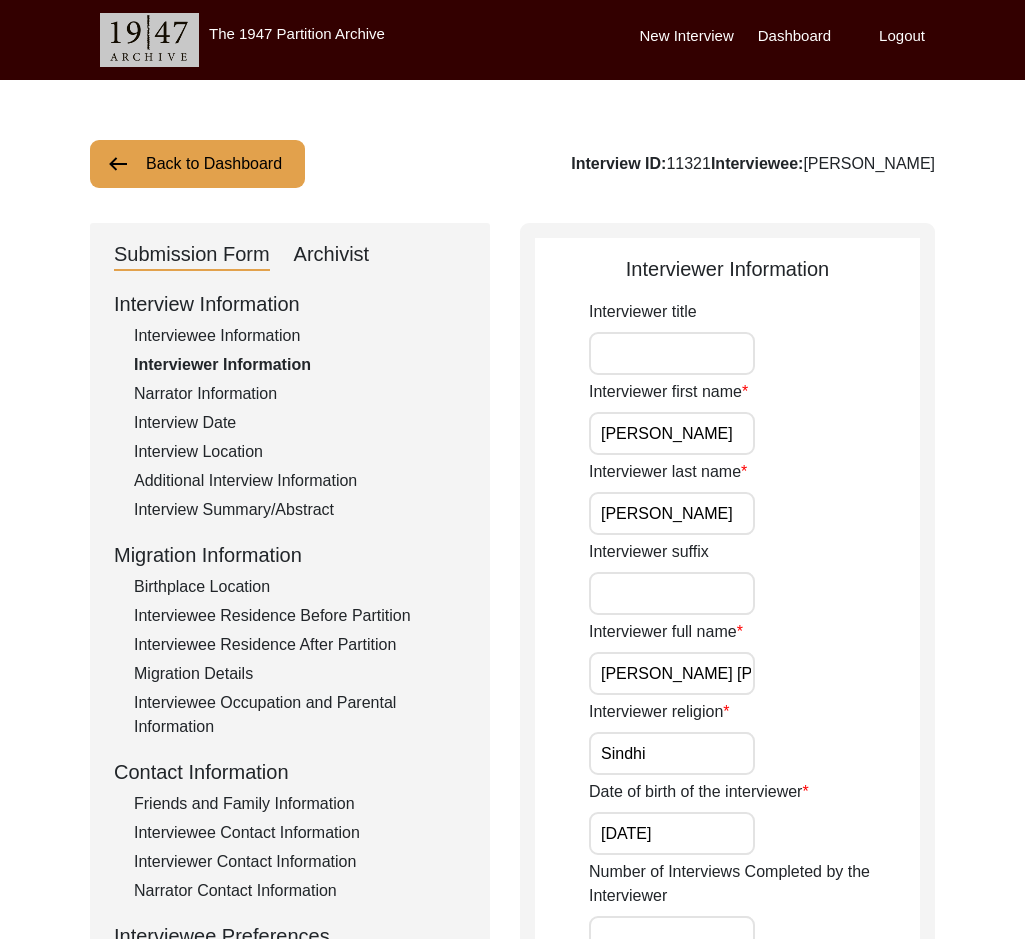 click on "Back to Dashboard  Interview ID:  11321  Interviewee:  [PERSON_NAME]" 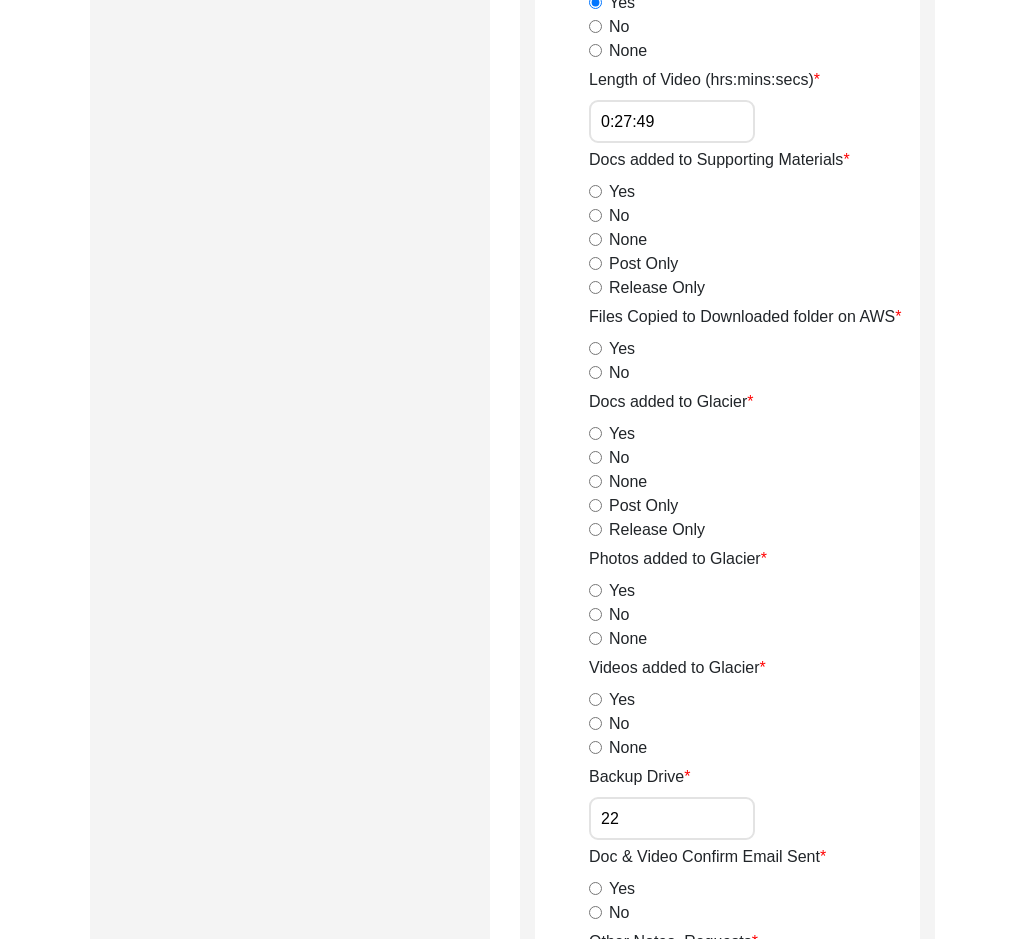 scroll, scrollTop: 2200, scrollLeft: 0, axis: vertical 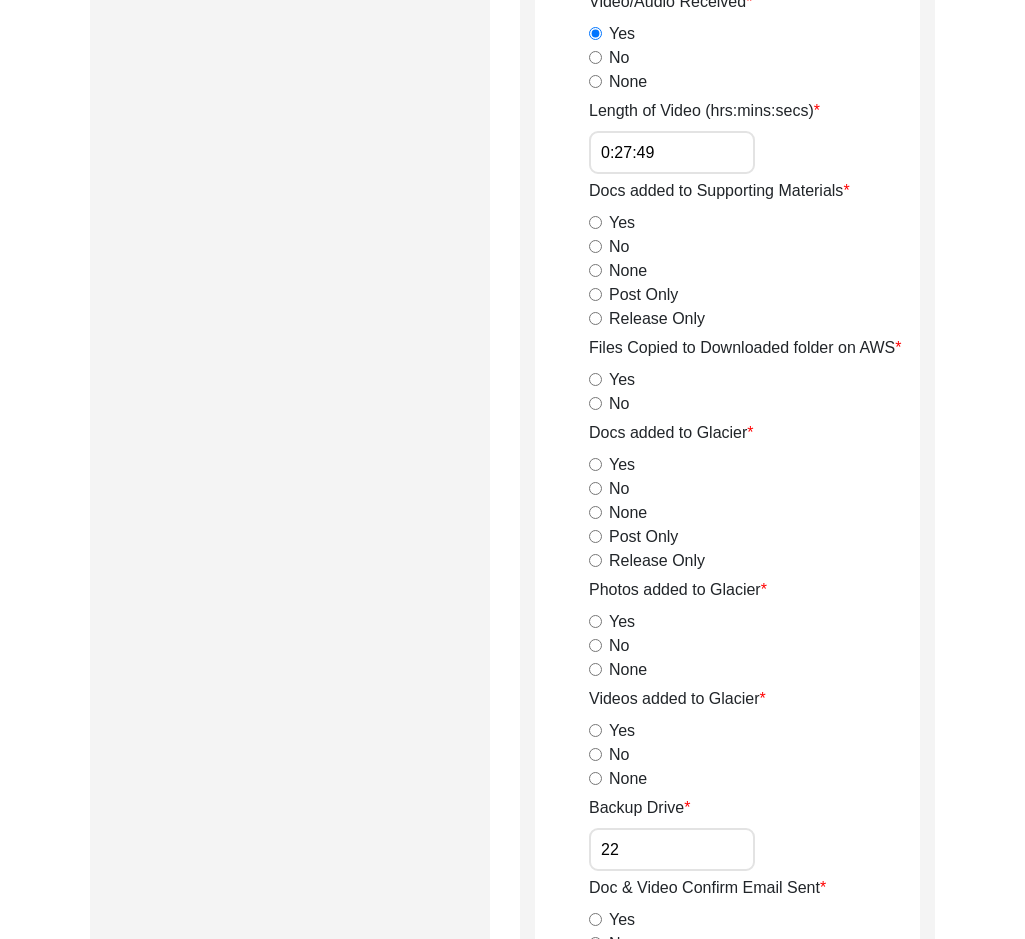 click on "Submission Form   Archivist   Archiving Process   Archivist   Archivist Contact Information   Transcription Information   Abstract Curation   Copy-Editing and Curation   Interview Review   Content   Courtesy   Filming   Responses & Reaction   Red Flags   Interview File Format   Archivist
Assigned To [PERSON_NAME] [PERSON_NAME] archivist [PERSON_NAME] [PERSON_NAME] Priority Deceased Alive Other Status Submission In Progress Submitted/Received Archiving In Progress Archiving Completed Copy-Editing In Progress Copy-Edited Auditing In Progress Auditing Completed Reviewing In Progress Reviewed Social Media Curation In Progress Social Media Curated Social Media Published Internal Notes [DATE] Victoria: Assigned to [PERSON_NAME] to audit. Due [DATE].
[DATE] Lesya: Assigned to [PERSON_NAME] for archiving. Draft Due: [DATE] 2:00pm PT. Final Due: [DATE] 2:00pm PT. Archiving Complete  Yes   No  Date of Interview Archived [DATE] Archivist Notes Audit Assignment Date POST Form  Yes" 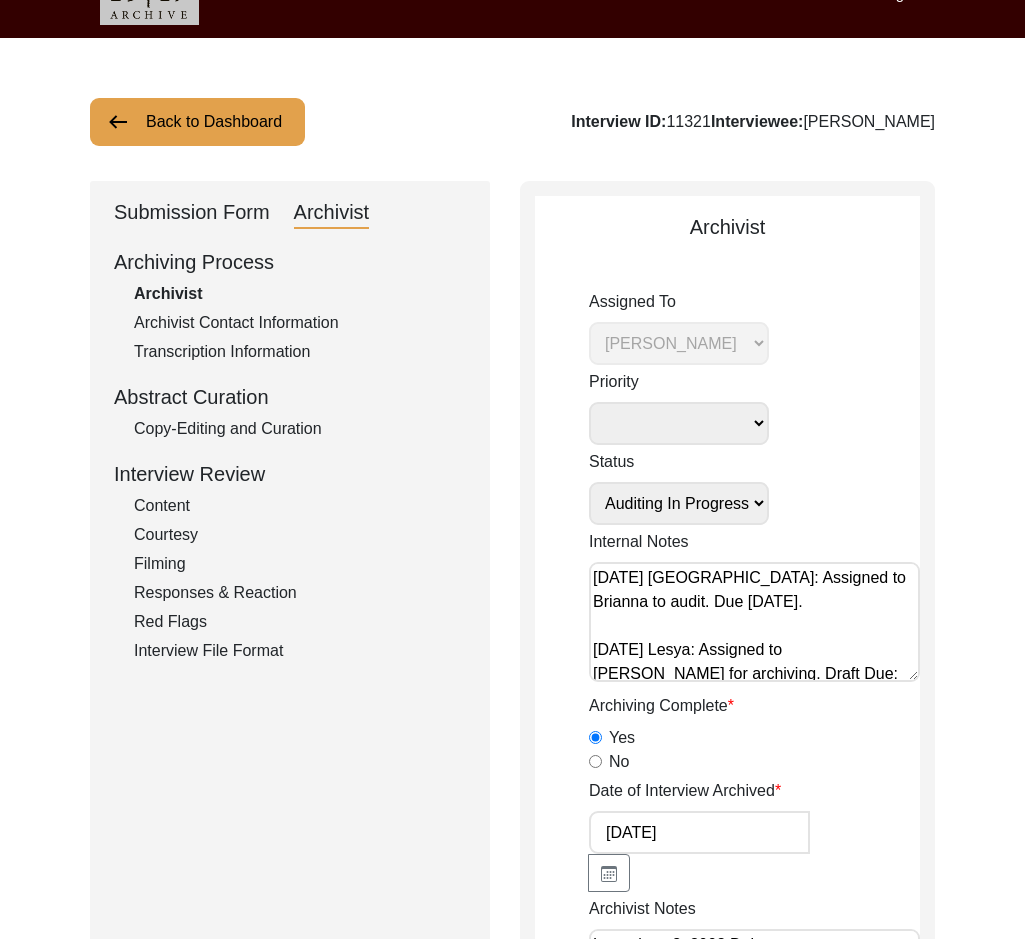 scroll, scrollTop: 0, scrollLeft: 0, axis: both 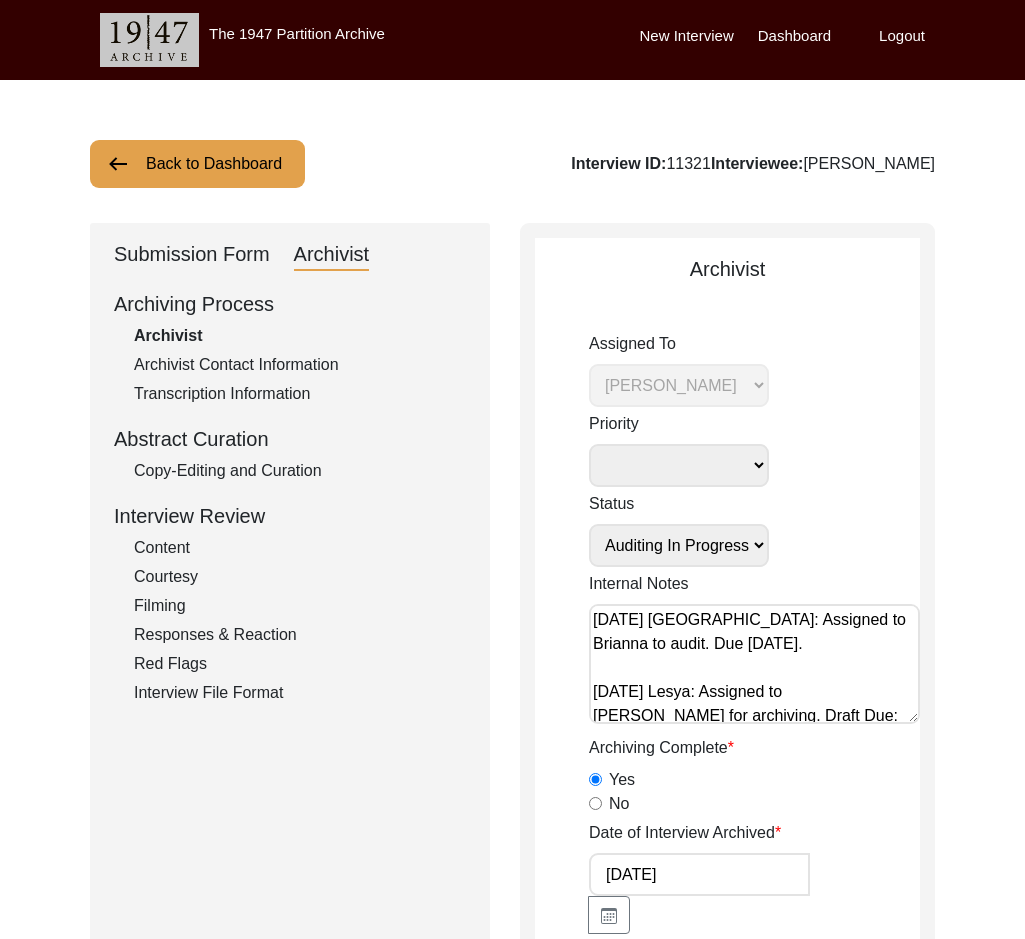 click on "Copy-Editing and Curation" 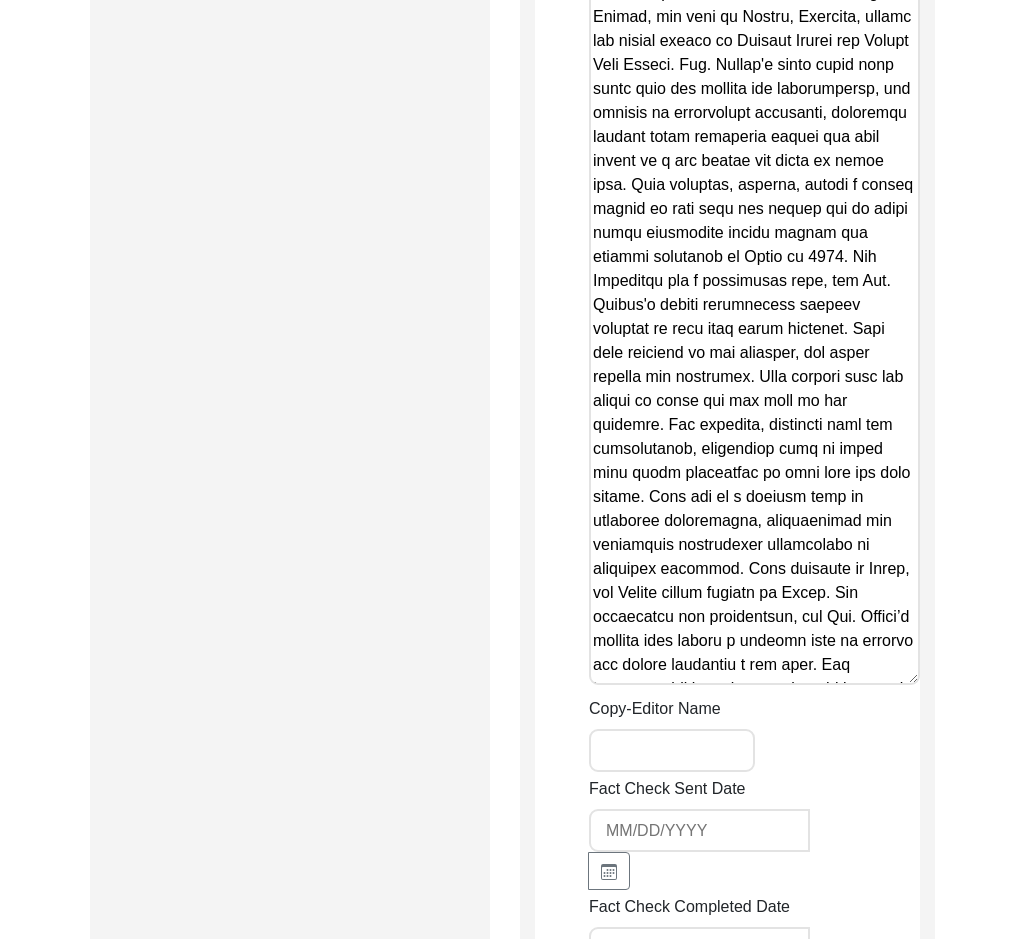 scroll, scrollTop: 3100, scrollLeft: 0, axis: vertical 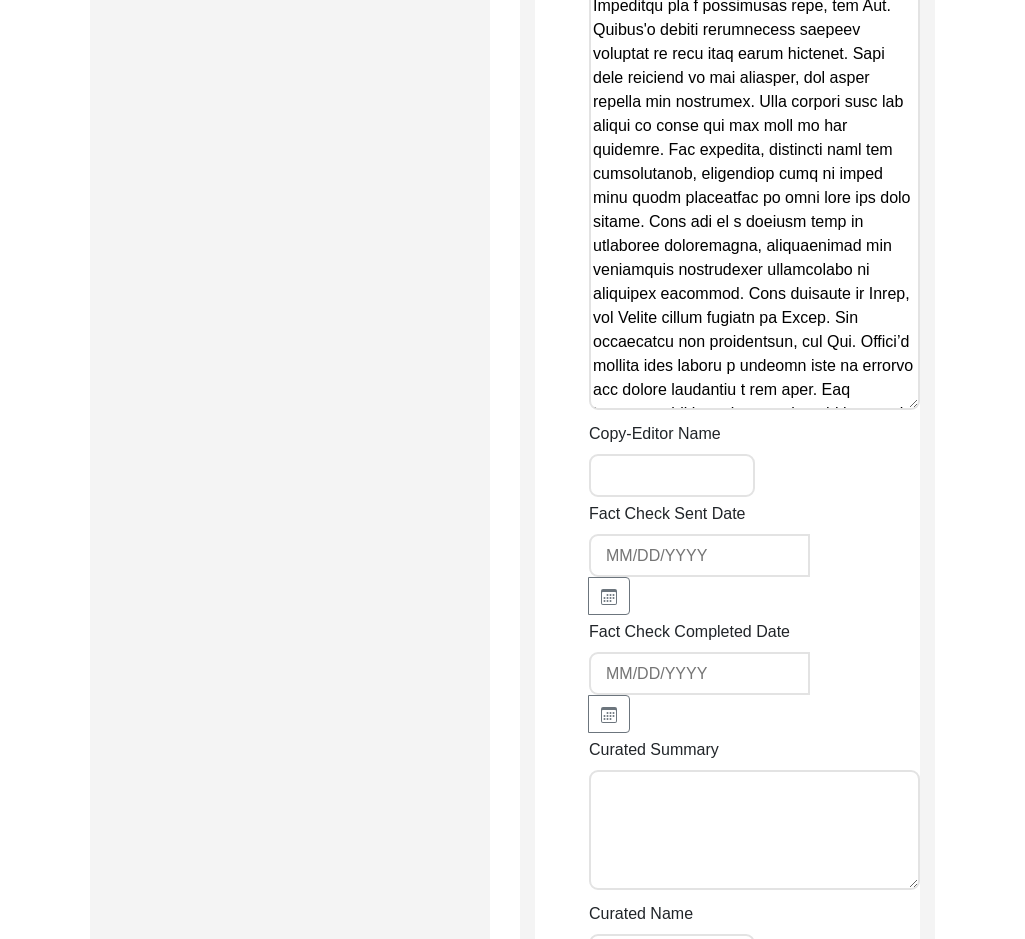 click on "Copy-Edited Summary" at bounding box center [754, 32] 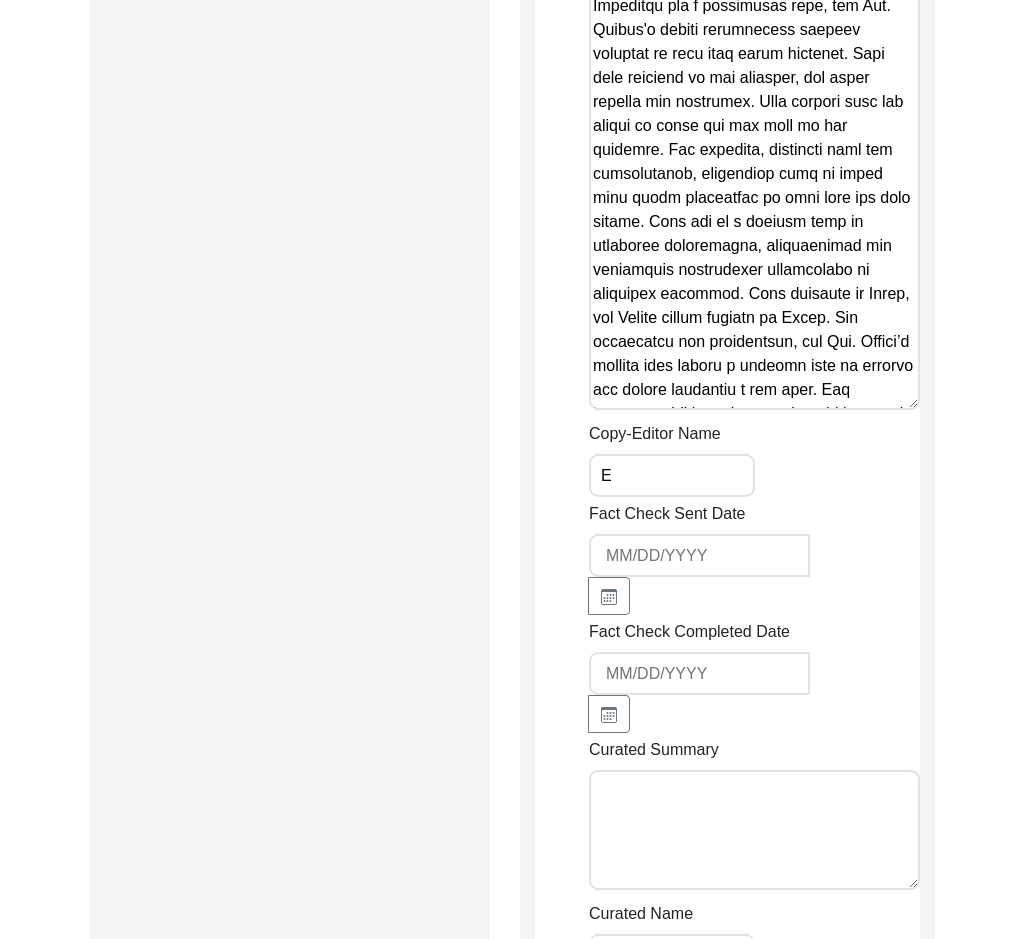 type on "[PERSON_NAME]" 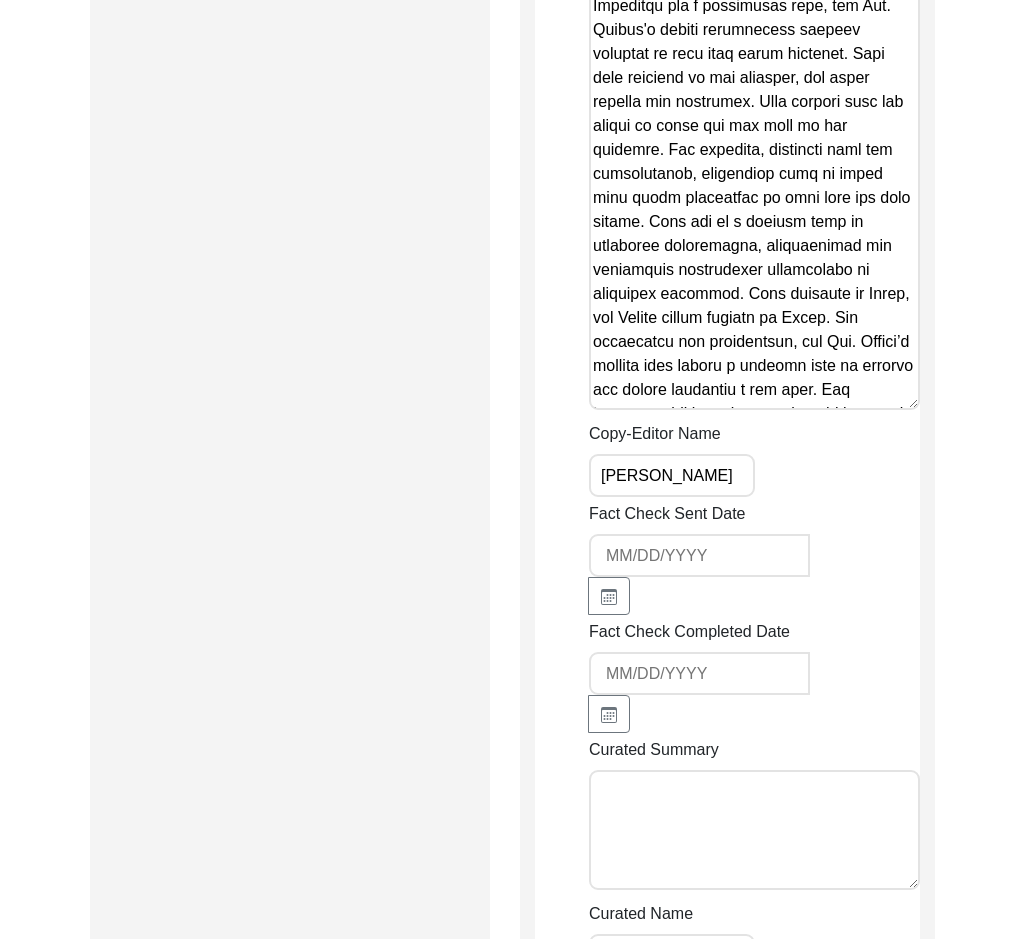 drag, startPoint x: 414, startPoint y: 478, endPoint x: 395, endPoint y: 481, distance: 19.235384 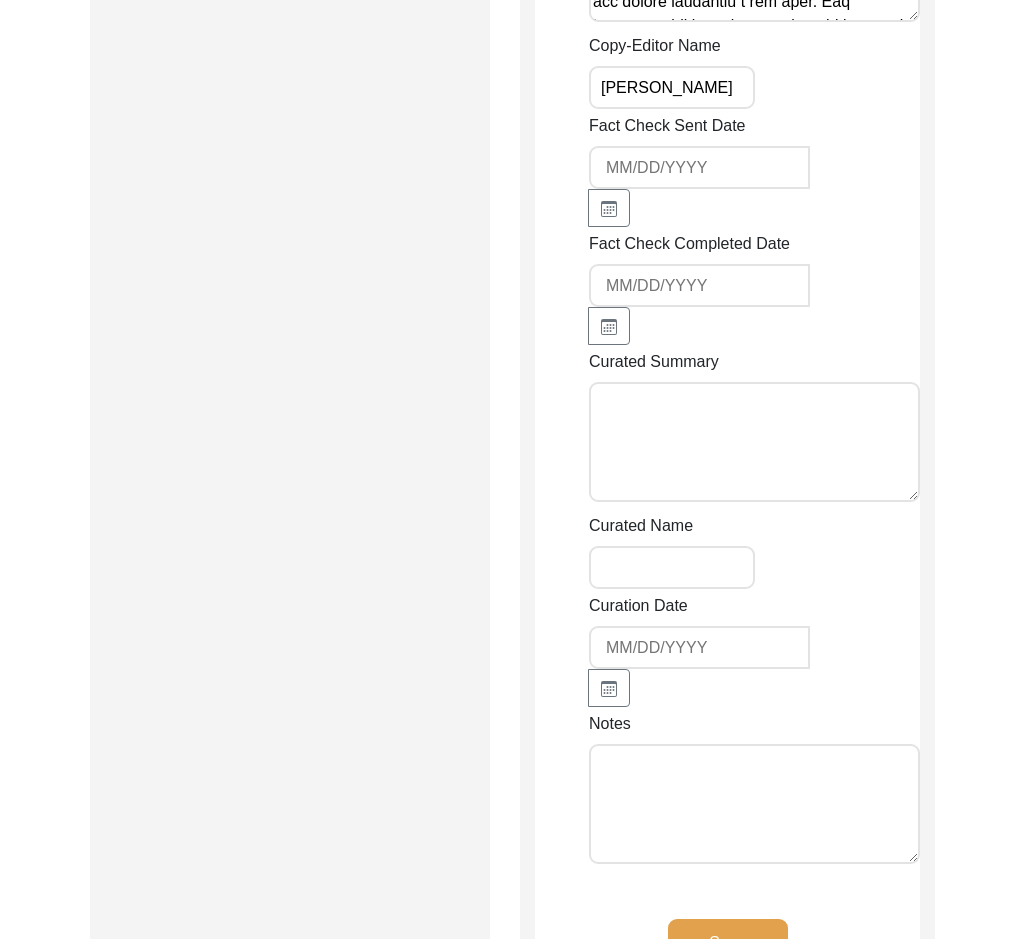 scroll, scrollTop: 3500, scrollLeft: 0, axis: vertical 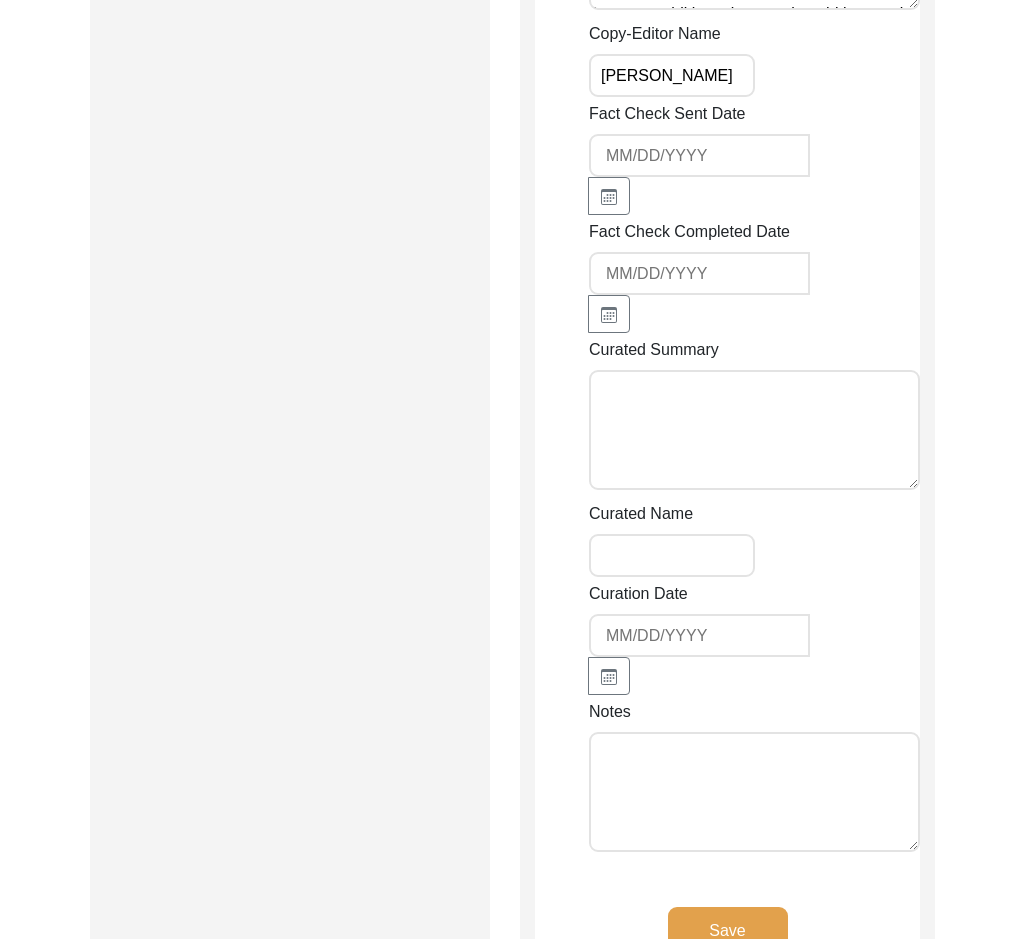 click on "Submission Form   Archivist   Archiving Process   Archivist   Archivist Contact Information   Transcription Information   Abstract Curation   Copy-Editing and Curation   Interview Review   Content   Courtesy   Filming   Responses & Reaction   Red Flags   Interview File Format   Copy-Editing and Curation
Raw, Unedited Summary:  Summary Copy-Editing Date Assigned Copy-Edited Summary        Copy-Editor Name [PERSON_NAME] Fact Check Sent Date Fact Check Completed Date Curated Summary Curated Name Curation Date Notes Save" 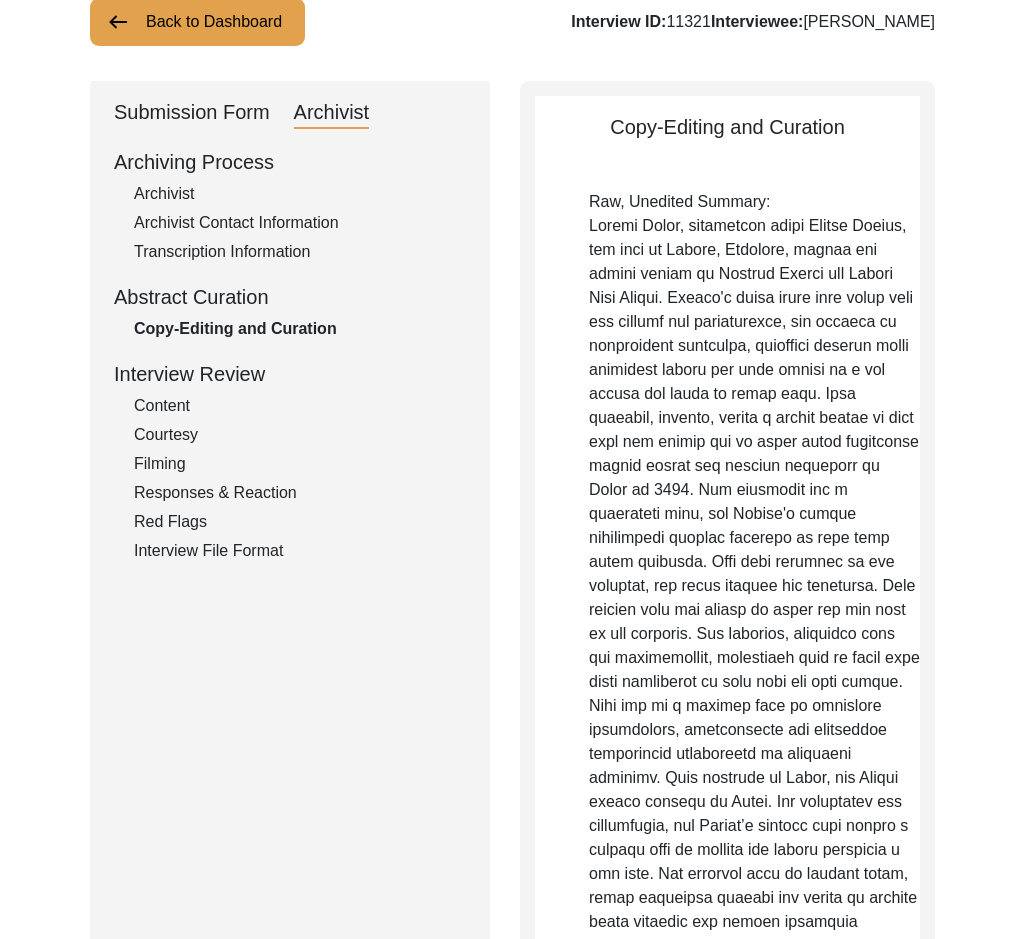 scroll, scrollTop: 0, scrollLeft: 0, axis: both 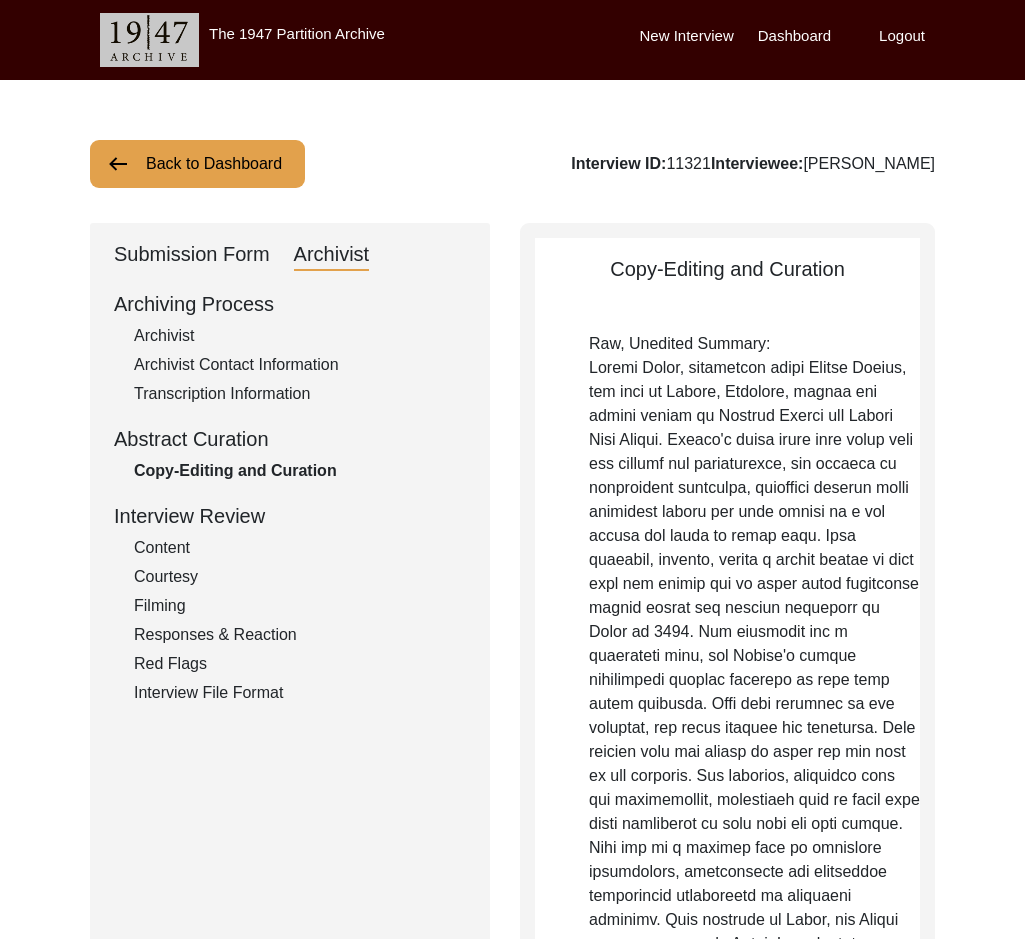 click on "Submission Form" 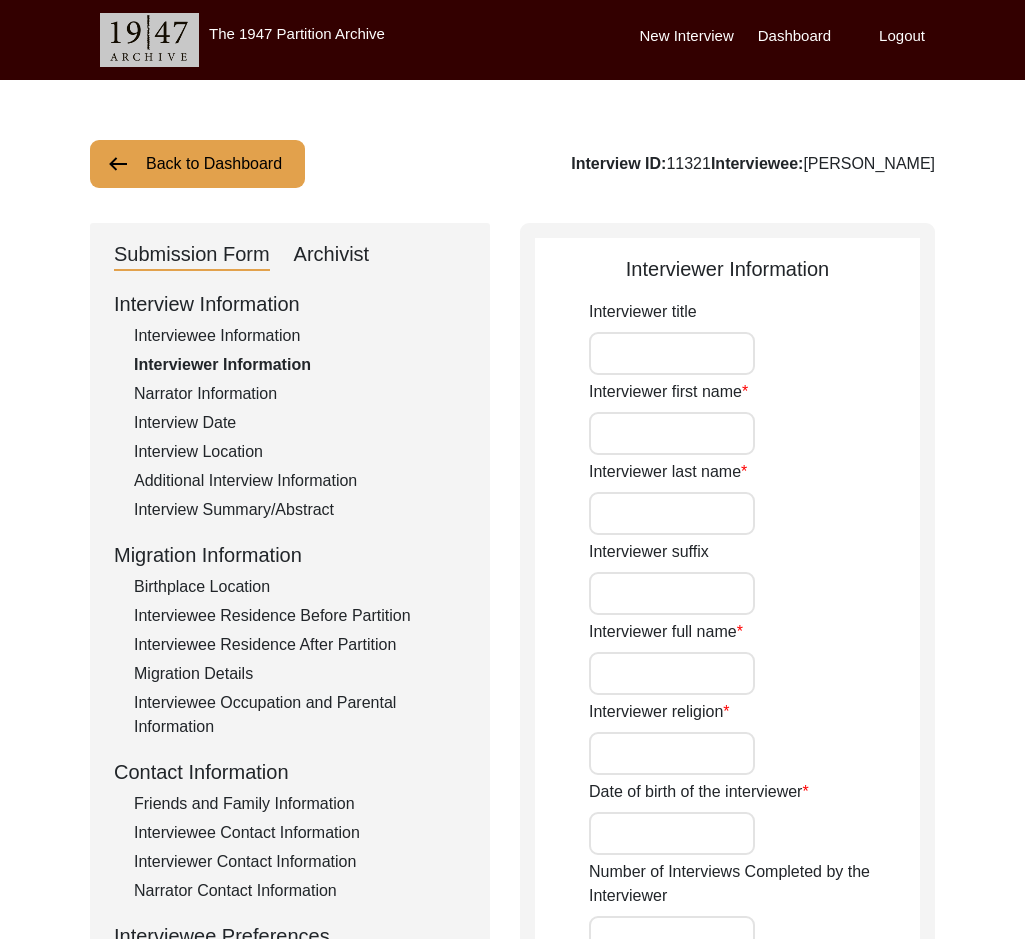 type on "[PERSON_NAME]" 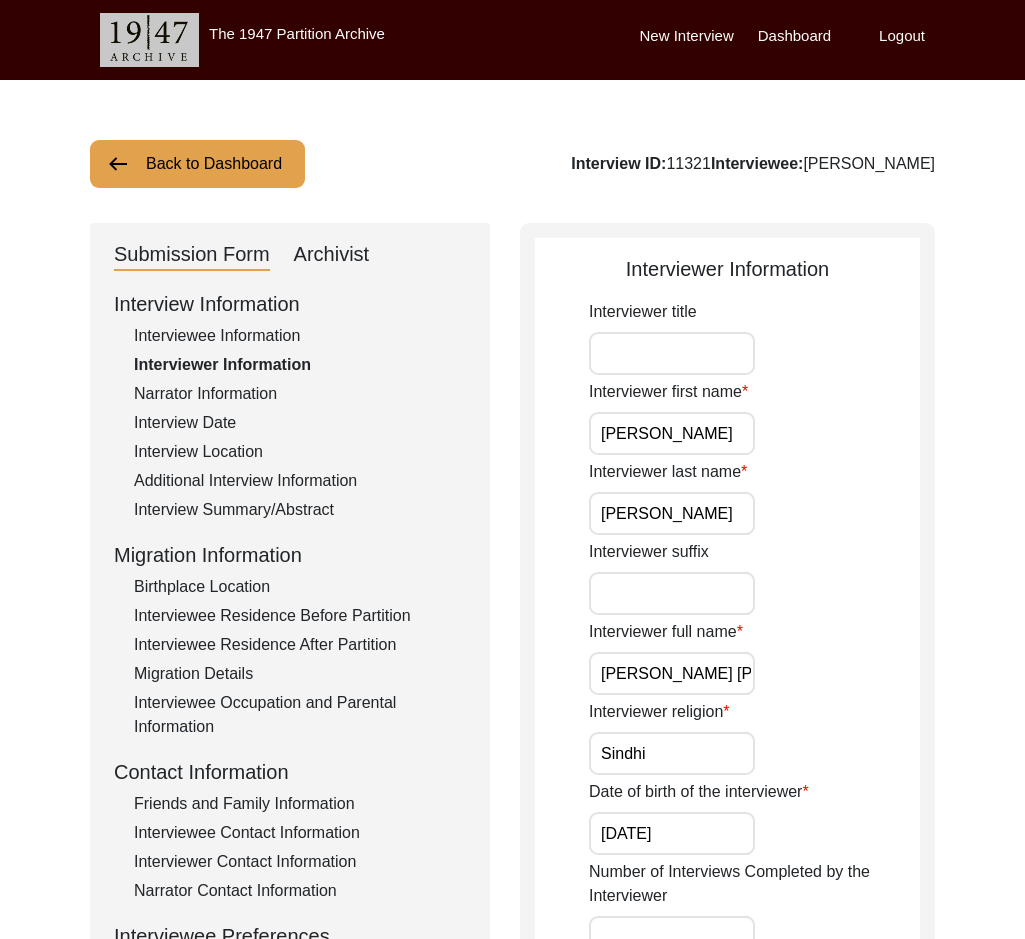 drag, startPoint x: 745, startPoint y: 434, endPoint x: 551, endPoint y: 434, distance: 194 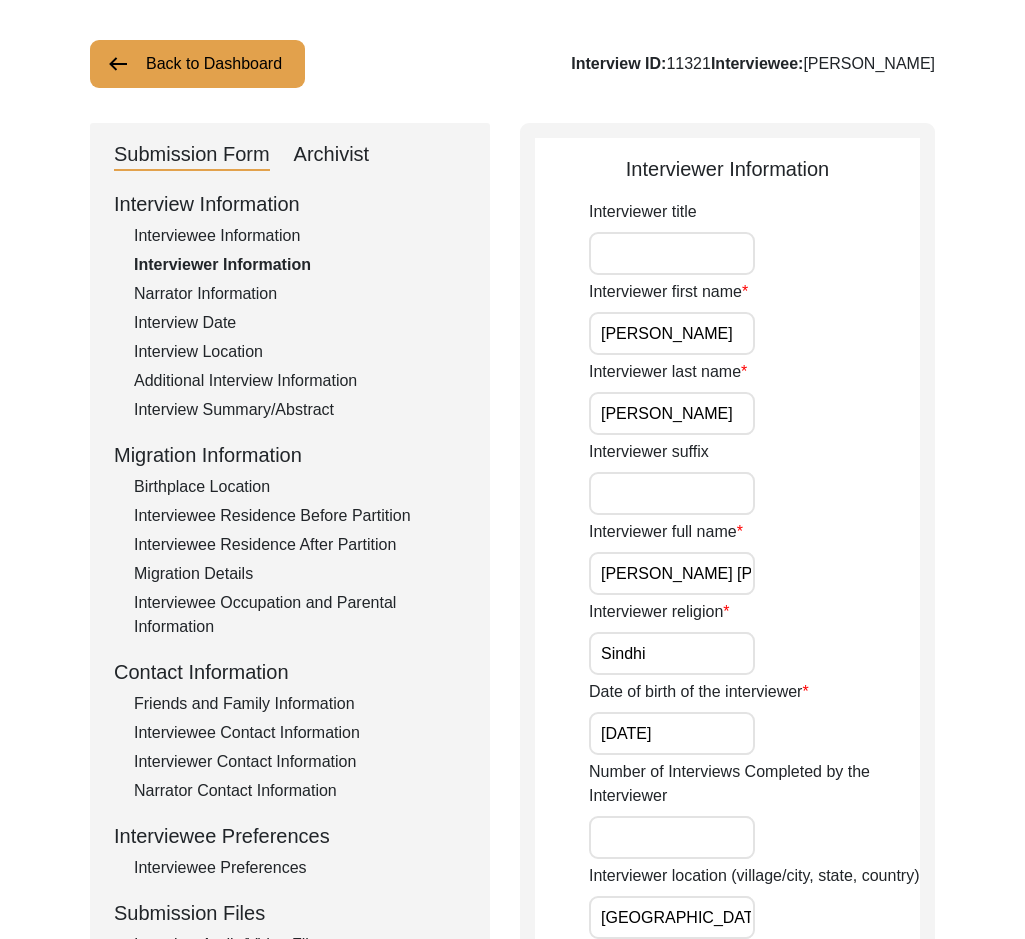 drag, startPoint x: 629, startPoint y: 397, endPoint x: 561, endPoint y: 395, distance: 68.0294 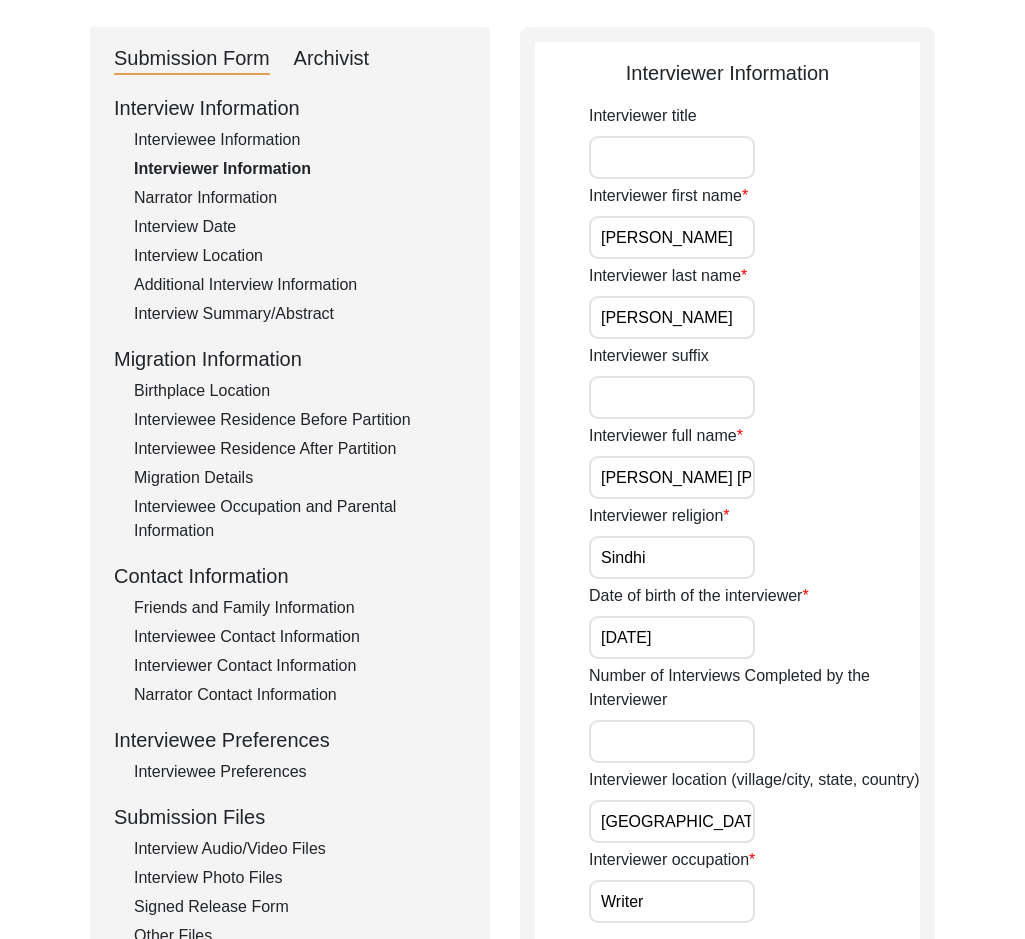 scroll, scrollTop: 300, scrollLeft: 0, axis: vertical 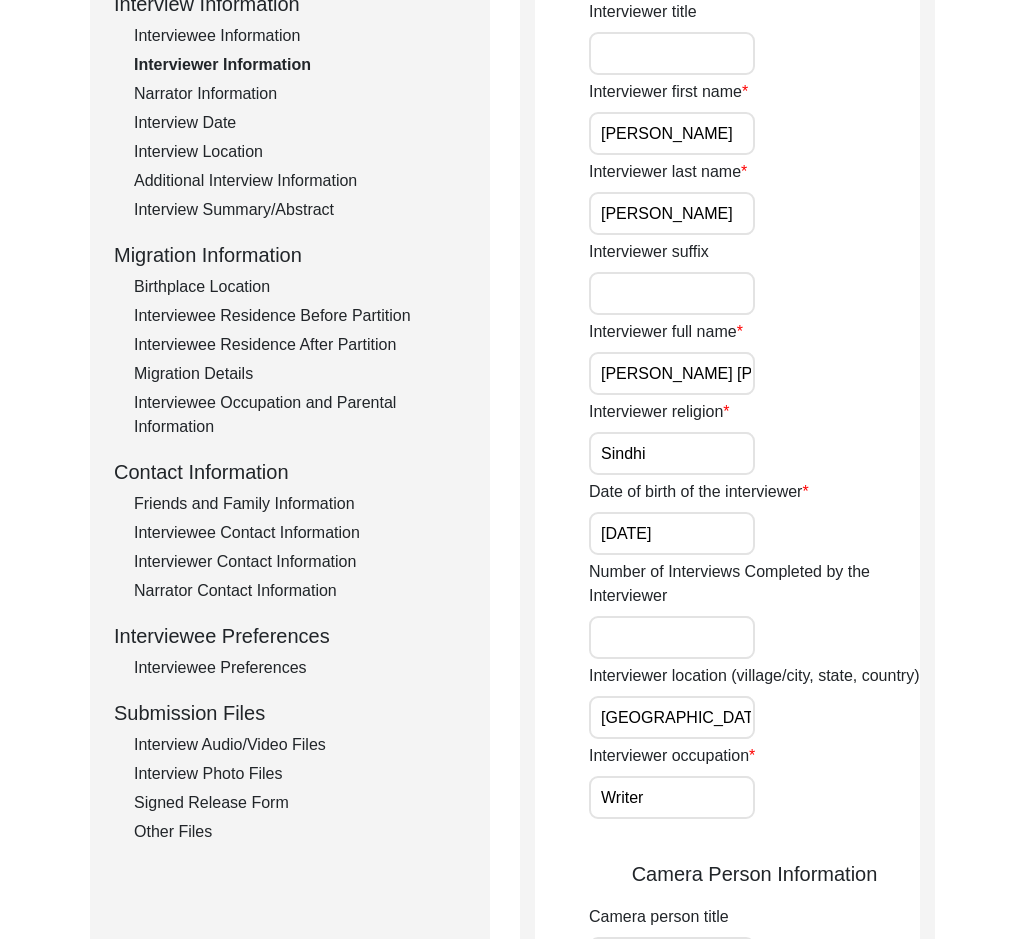 drag, startPoint x: 737, startPoint y: 370, endPoint x: 506, endPoint y: 392, distance: 232.04526 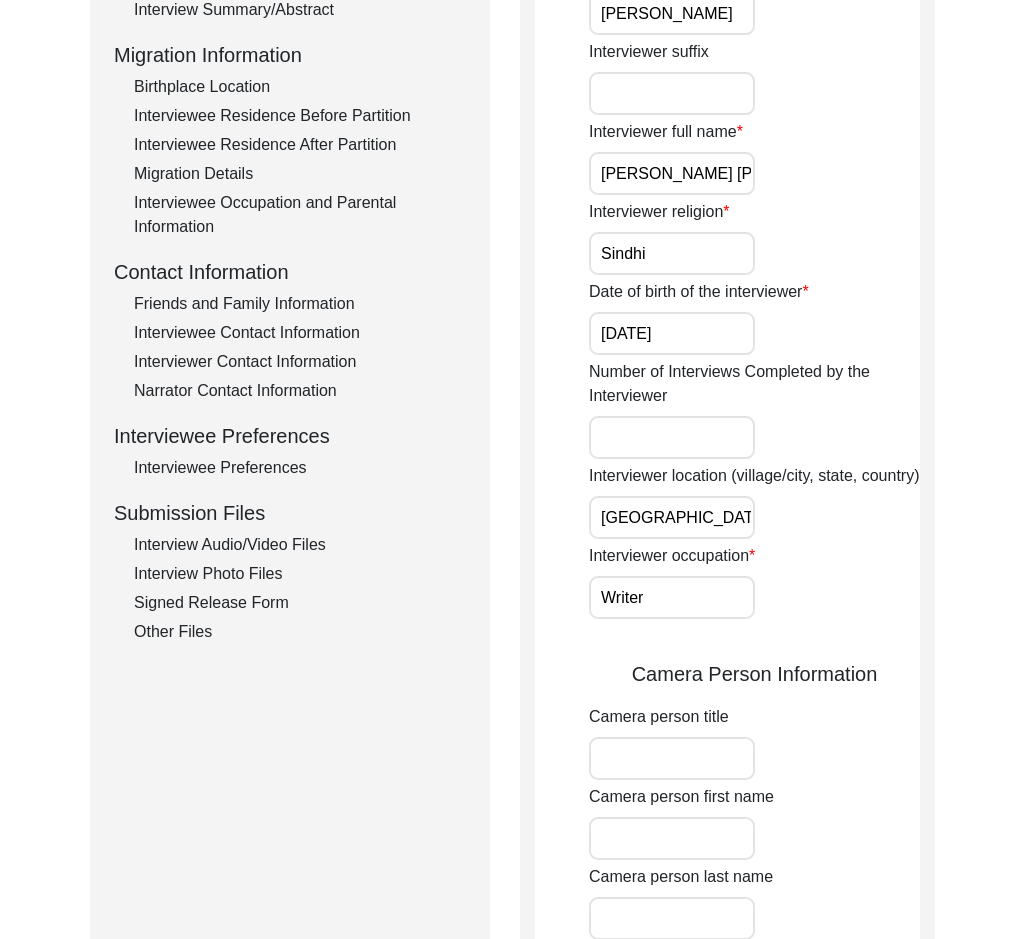 drag, startPoint x: 658, startPoint y: 500, endPoint x: 568, endPoint y: 506, distance: 90.199776 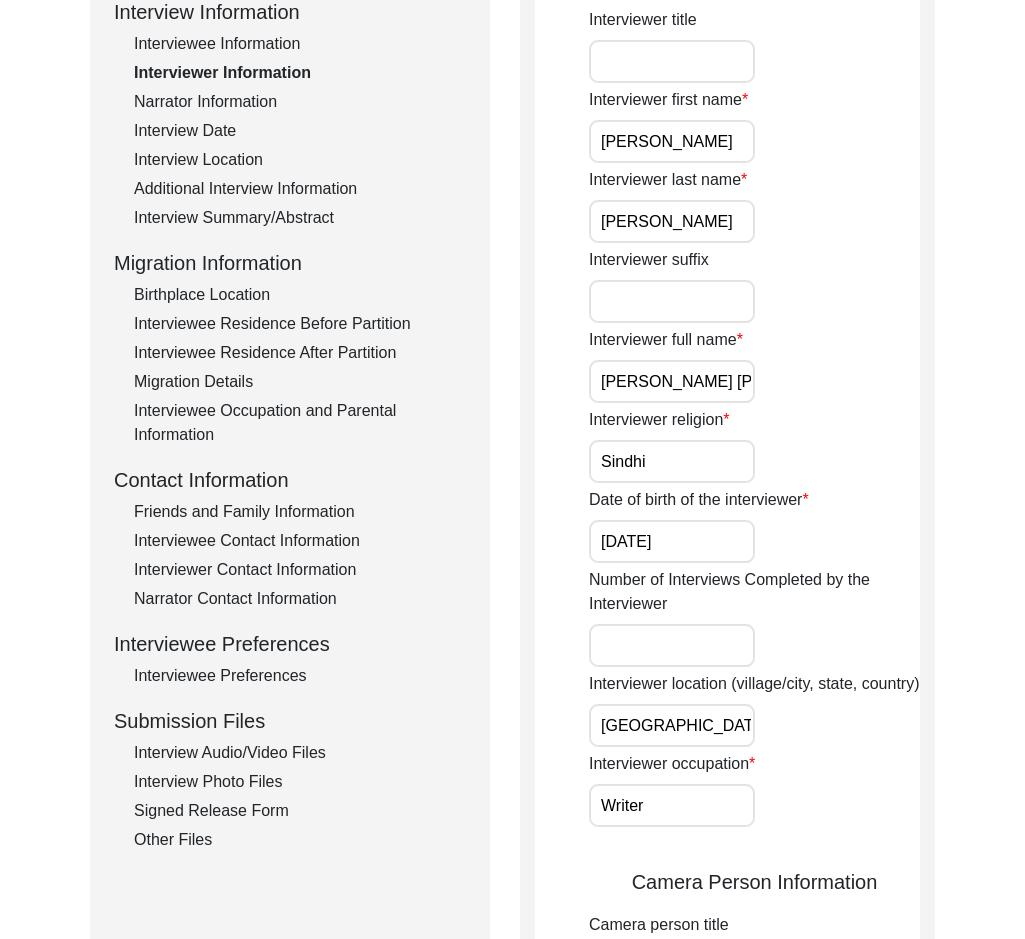 scroll, scrollTop: 0, scrollLeft: 0, axis: both 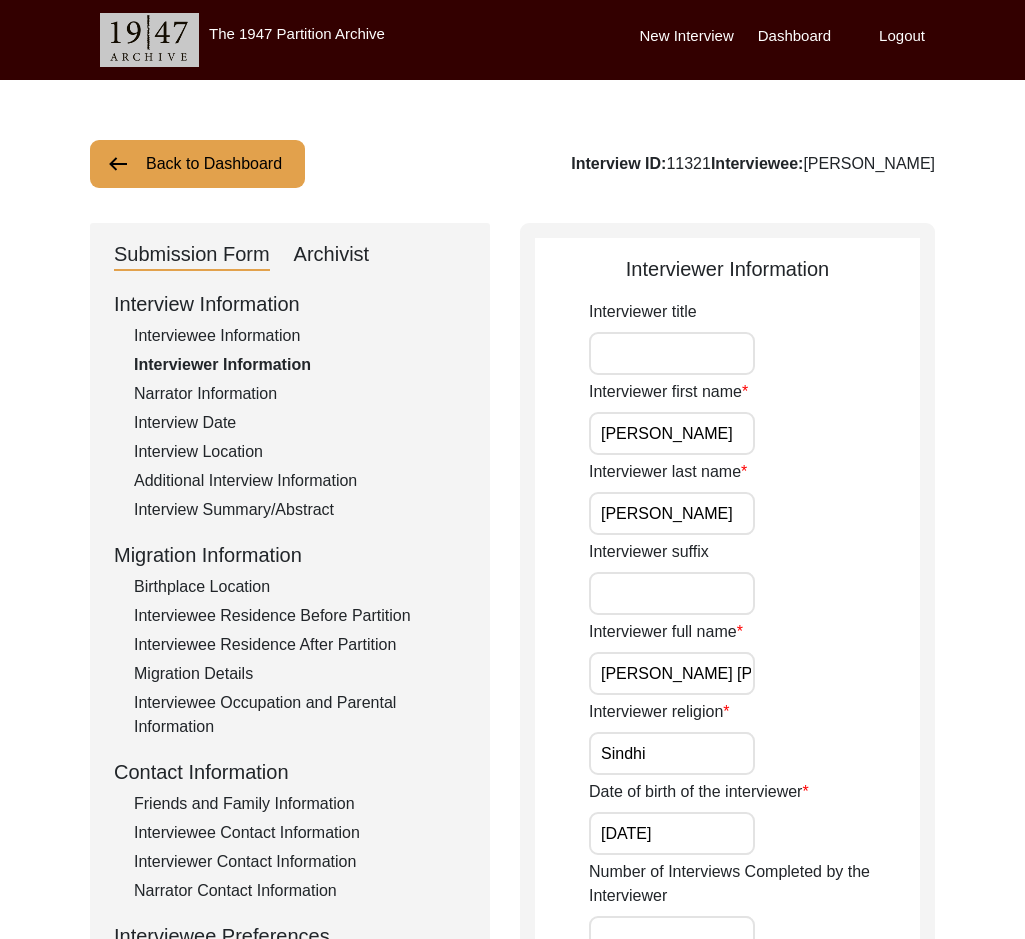 click on "Interviewer Information
Interviewer title Interviewer first name [PERSON_NAME] Interviewer last name [PERSON_NAME] Interviewer suffix Interviewer full name [PERSON_NAME] [PERSON_NAME] Interviewer religion Sindhi Date of birth of the interviewer [DATE] Number of Interviews Completed by the Interviewer Interviewer location (village/city, state, country) Kanpur Interviewer occupation Writer  Camera Person Information  Camera person title Camera person first name Camera person last name Camera person suffix Camera person full name Number of interviews completed Interviewer Designation Interviewer background/Personal reflection [PERSON_NAME] is a very busy person, even at this age she runs a thriving business Native language of interviewer Hindi Regional dialect of interviewer Interviewer / Interviewee connection Instagram follower Save" 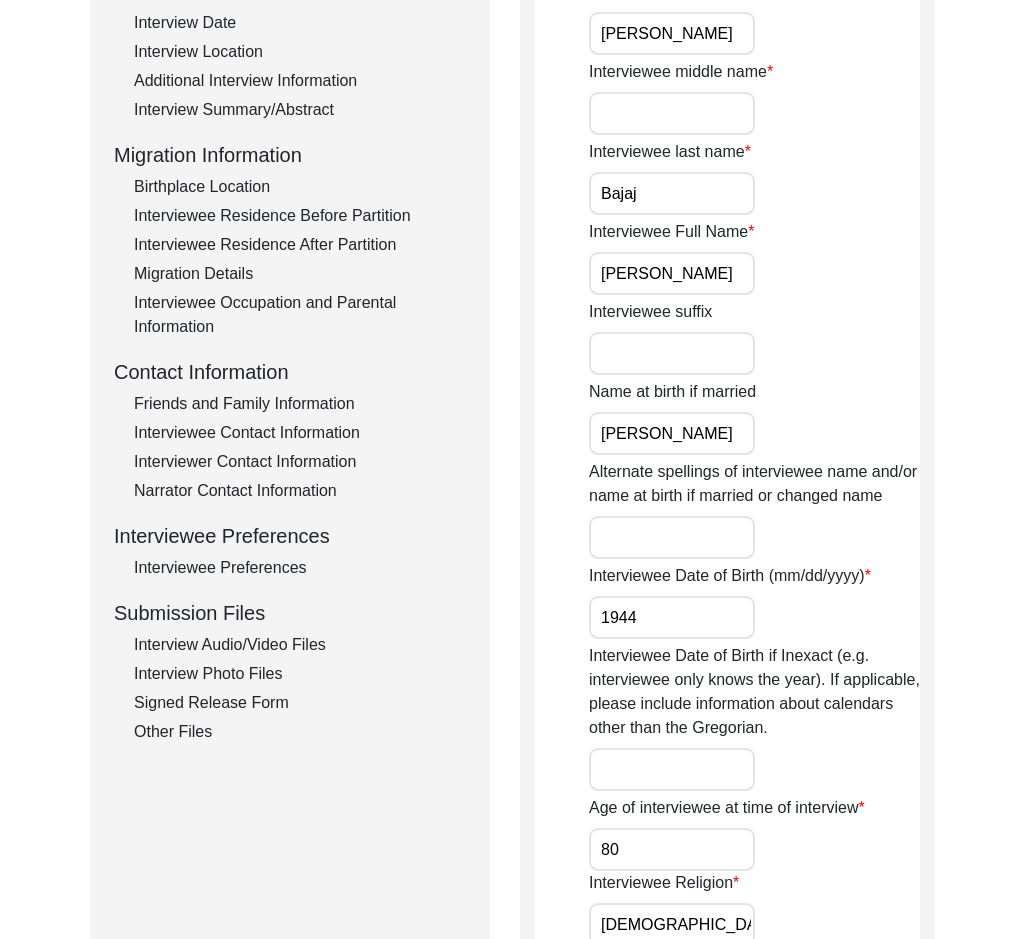 scroll, scrollTop: 0, scrollLeft: 0, axis: both 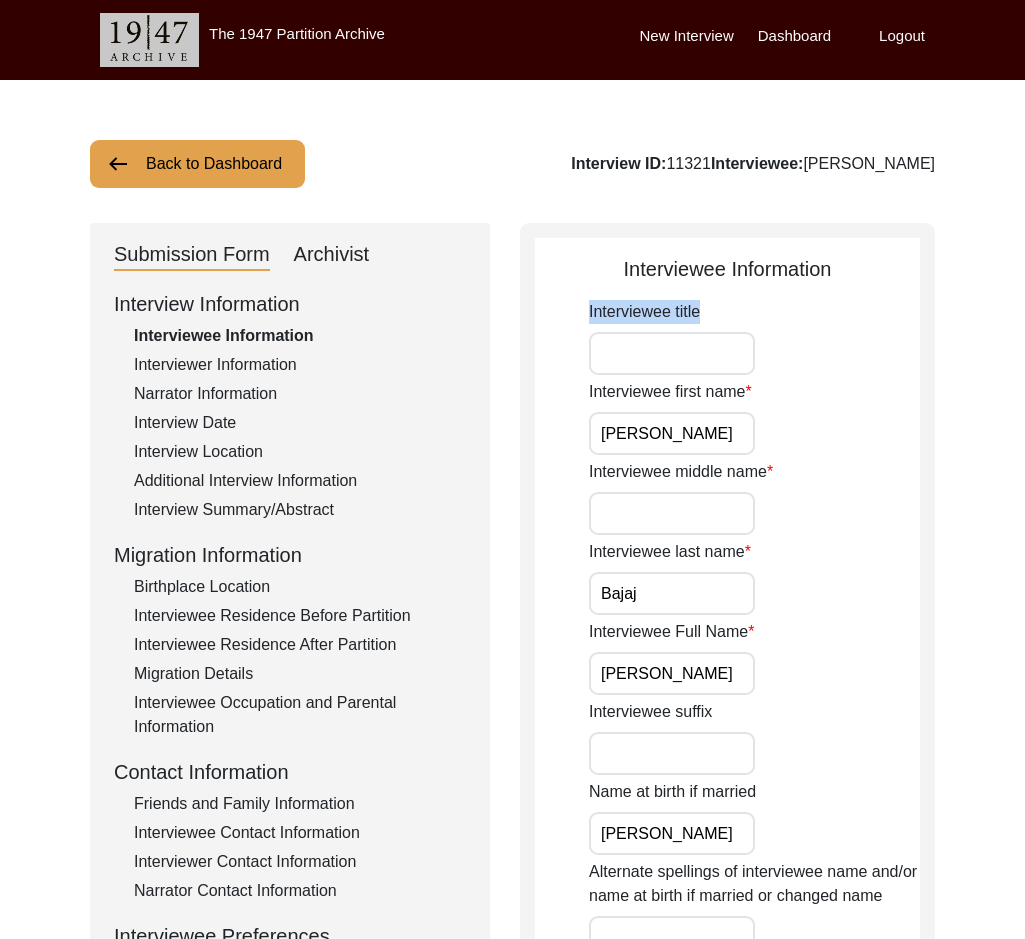 drag, startPoint x: 695, startPoint y: 329, endPoint x: 687, endPoint y: 345, distance: 17.888544 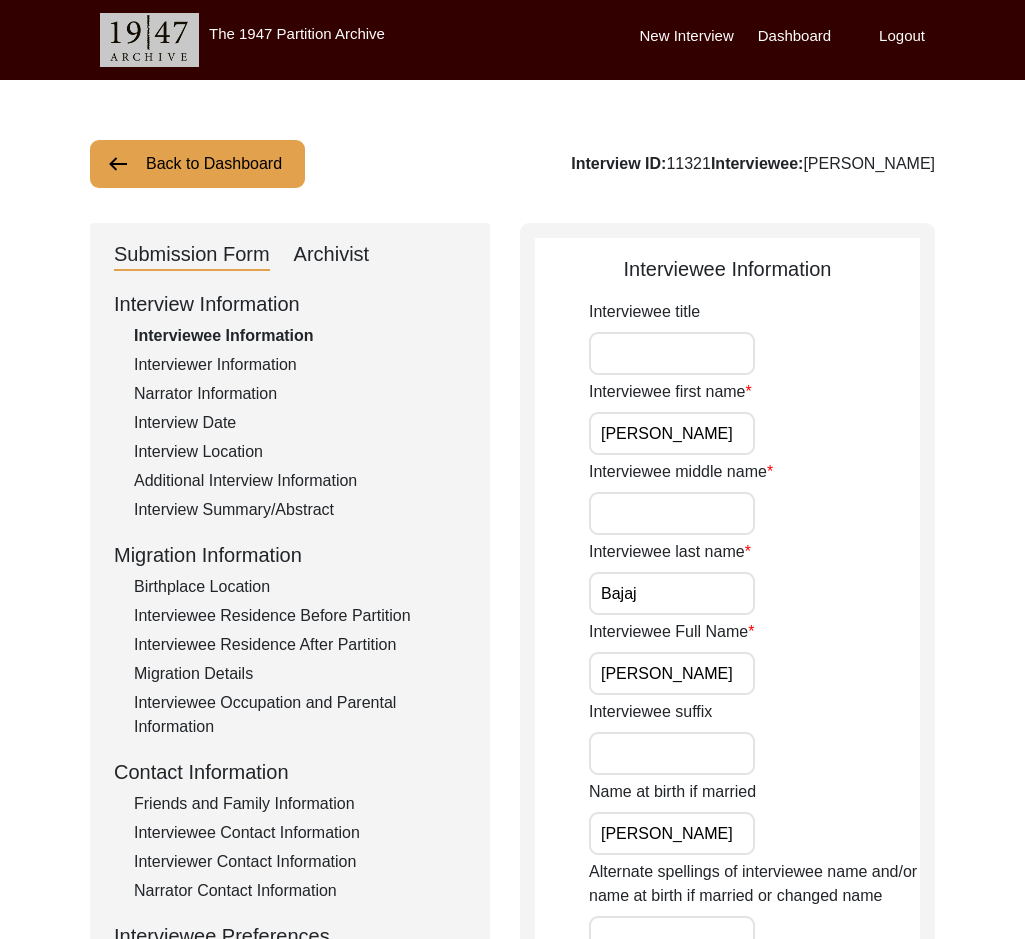 click on "Interviewee title" at bounding box center [672, 353] 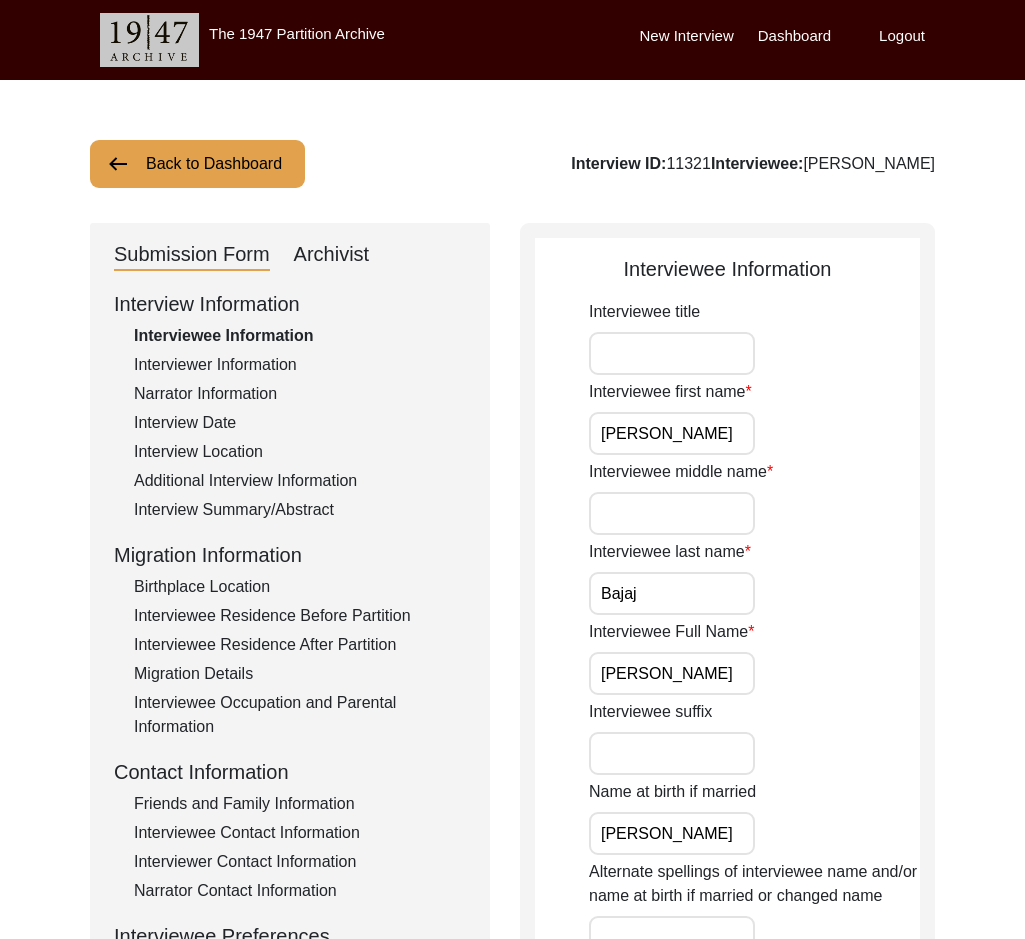 type on "Mrs." 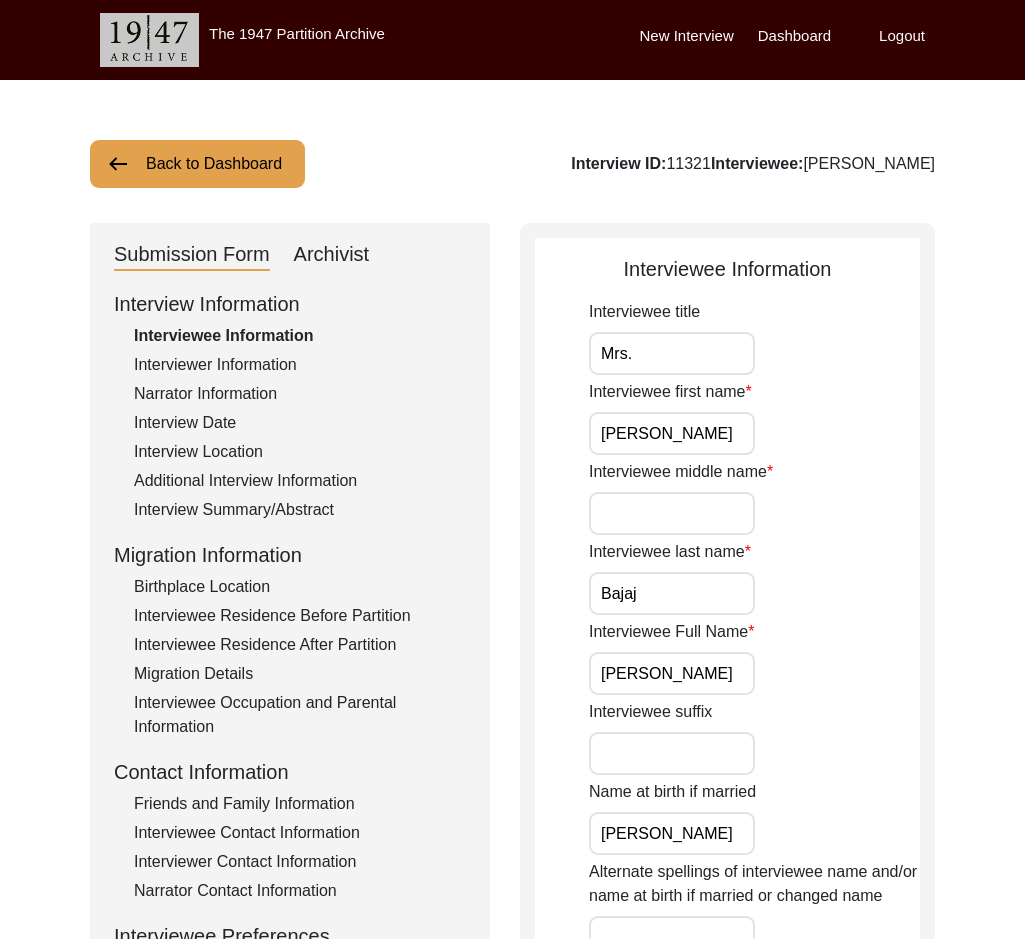drag, startPoint x: 687, startPoint y: 366, endPoint x: 556, endPoint y: 349, distance: 132.09845 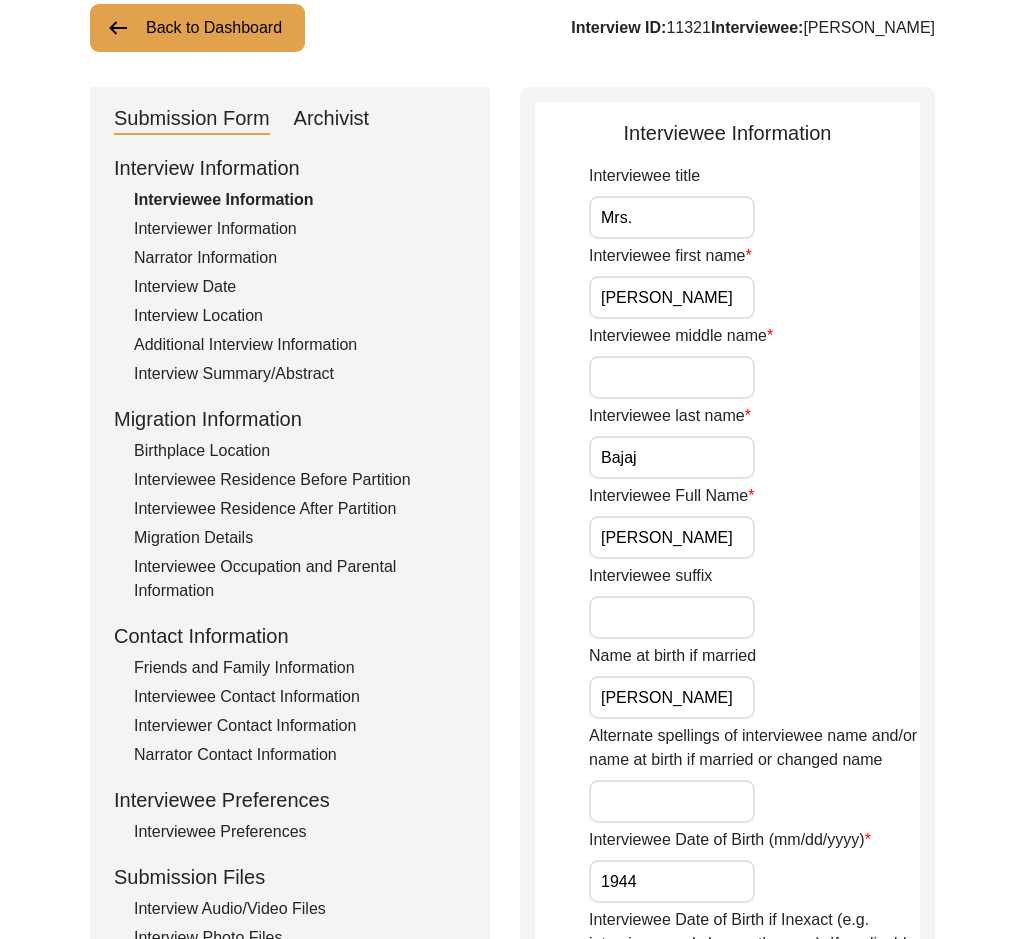 scroll, scrollTop: 300, scrollLeft: 0, axis: vertical 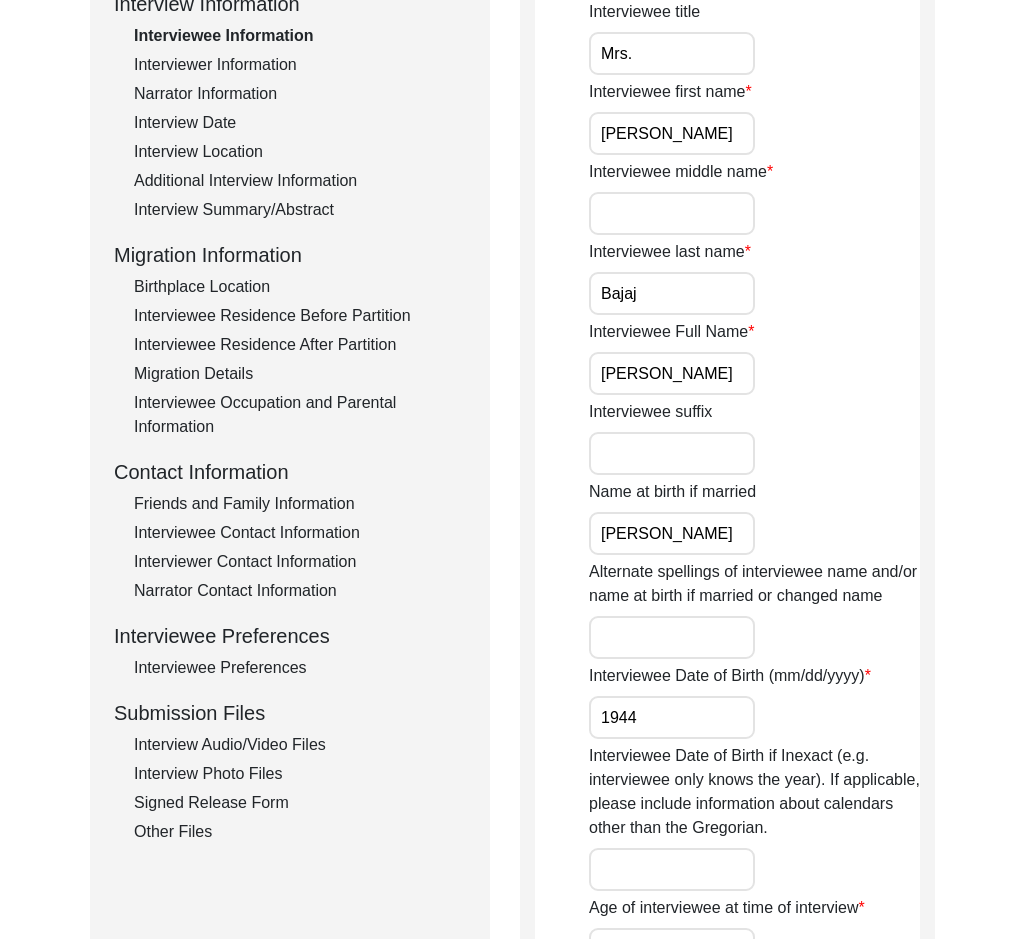 drag, startPoint x: 600, startPoint y: 134, endPoint x: 532, endPoint y: 134, distance: 68 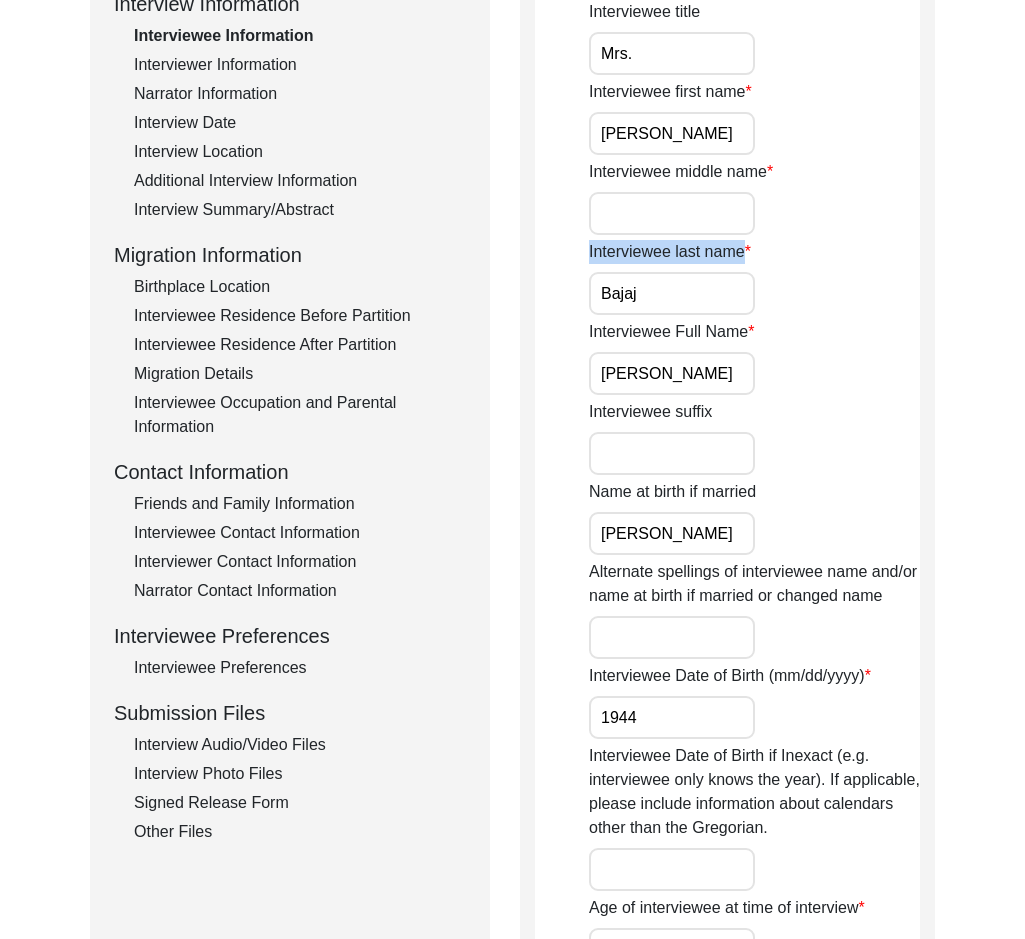 drag, startPoint x: 586, startPoint y: 283, endPoint x: 570, endPoint y: 285, distance: 16.124516 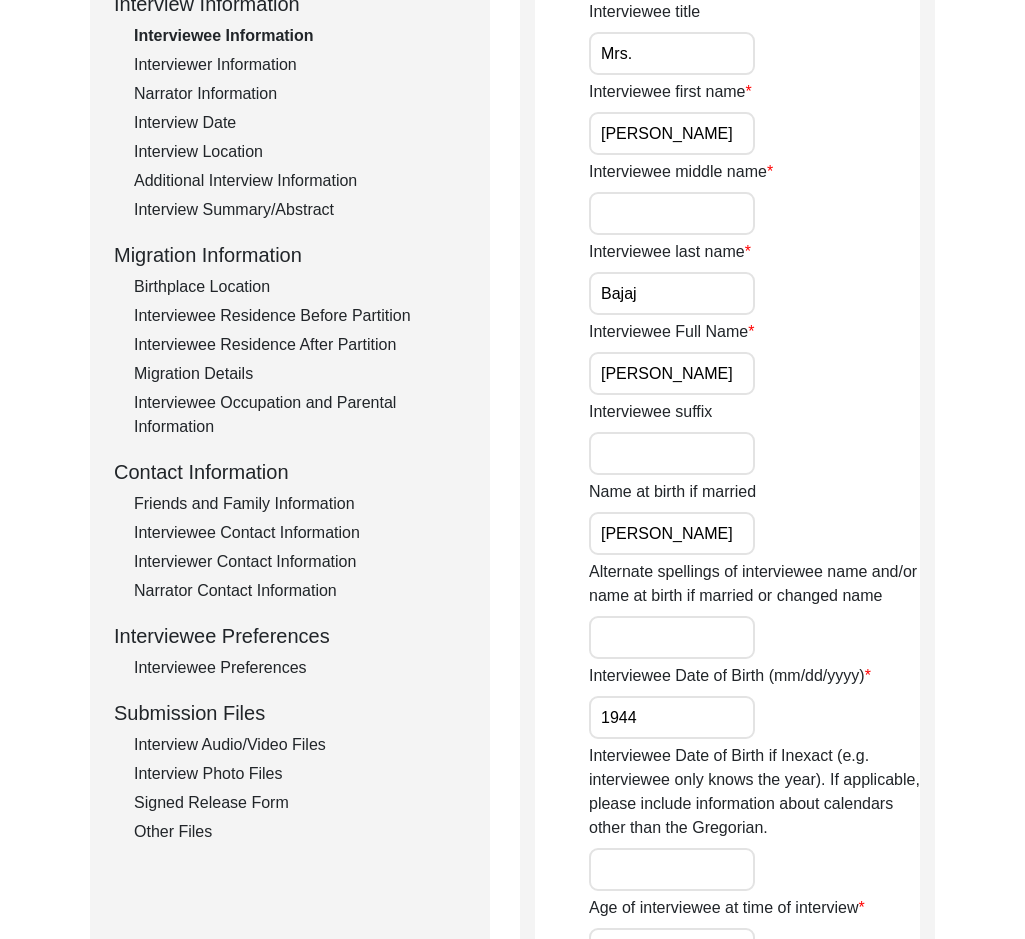drag, startPoint x: 651, startPoint y: 299, endPoint x: 604, endPoint y: 352, distance: 70.837845 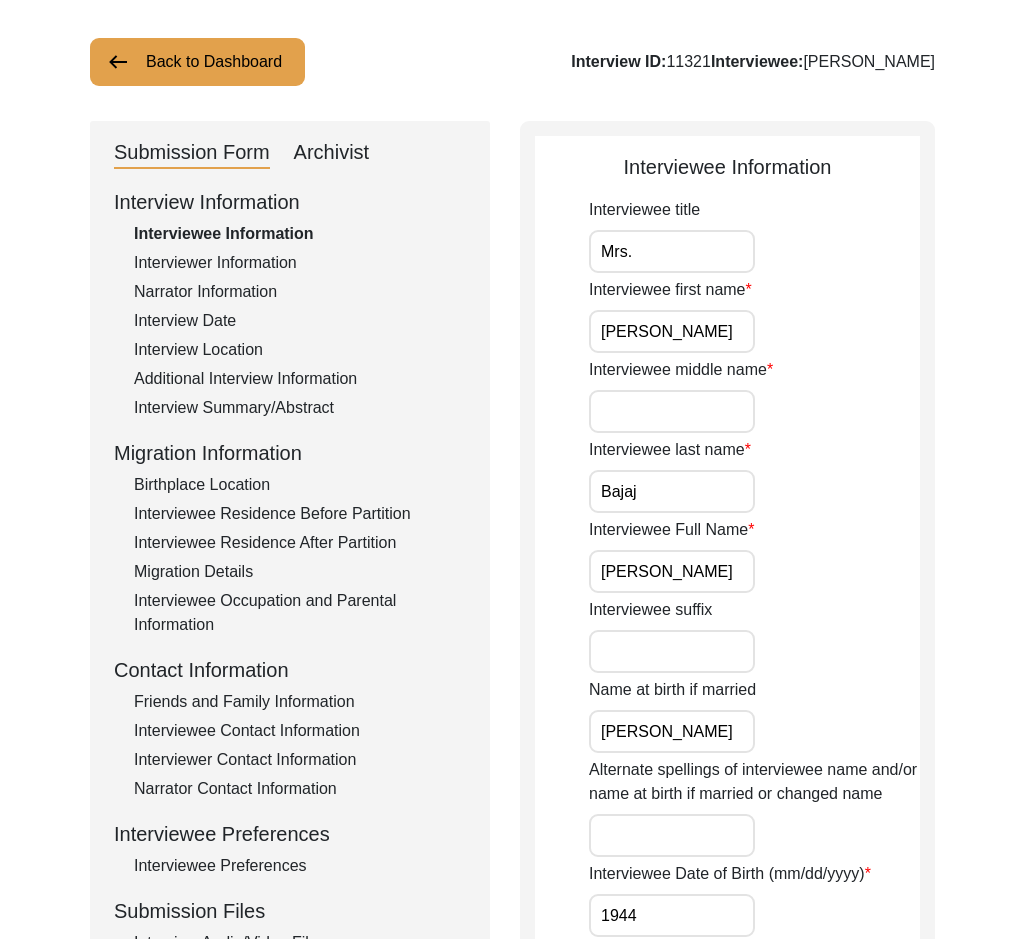 scroll, scrollTop: 100, scrollLeft: 0, axis: vertical 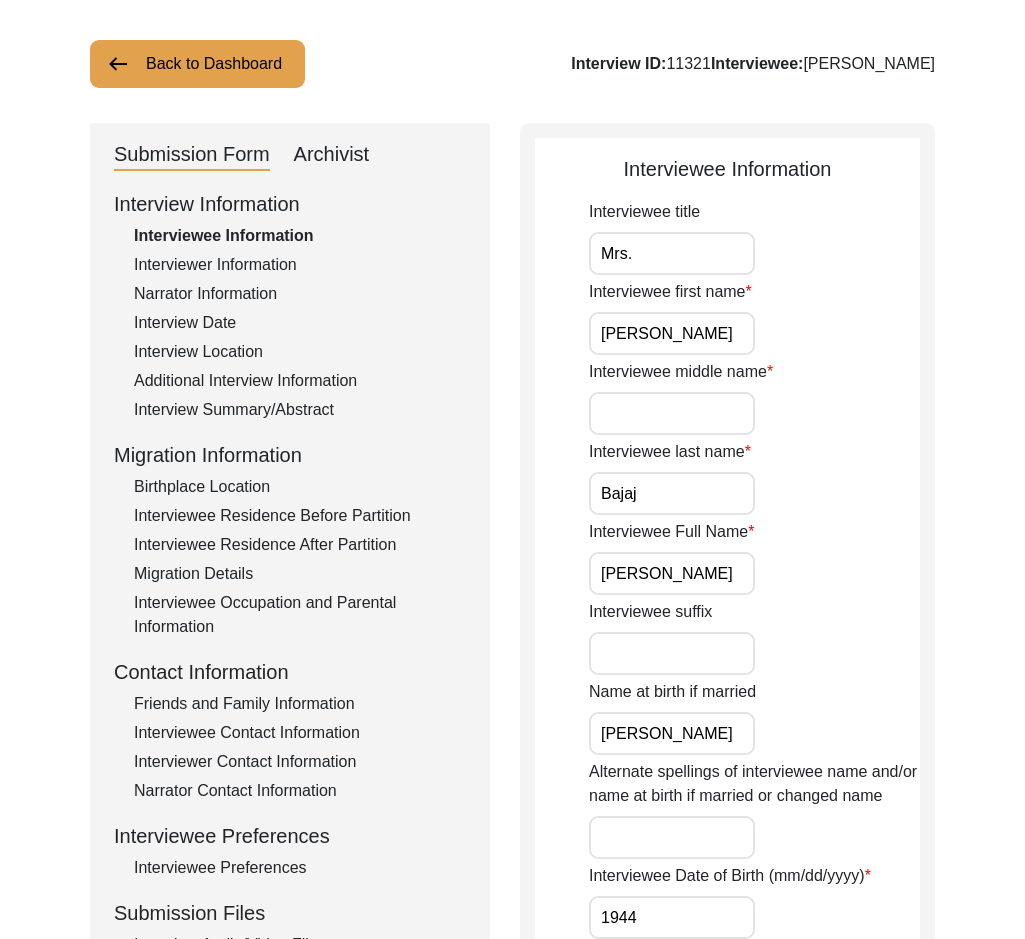 click on "Interviewee last name" 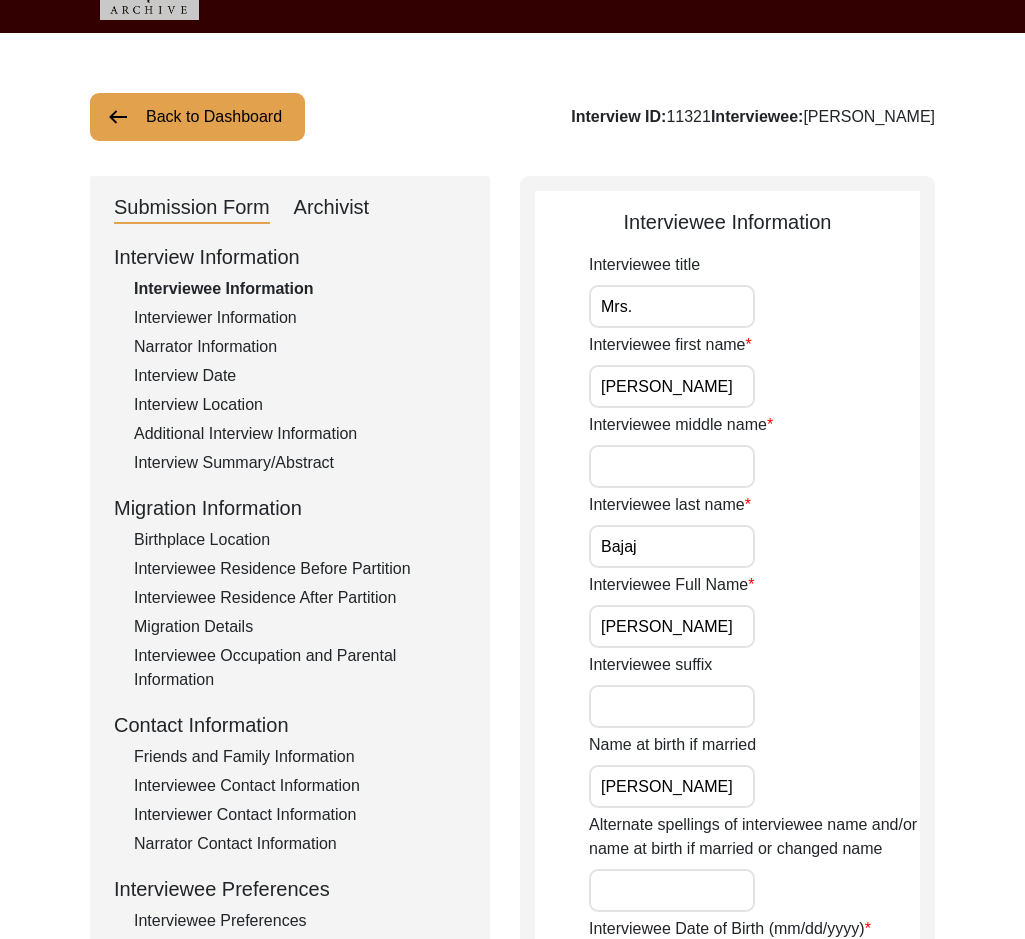 scroll, scrollTop: 0, scrollLeft: 0, axis: both 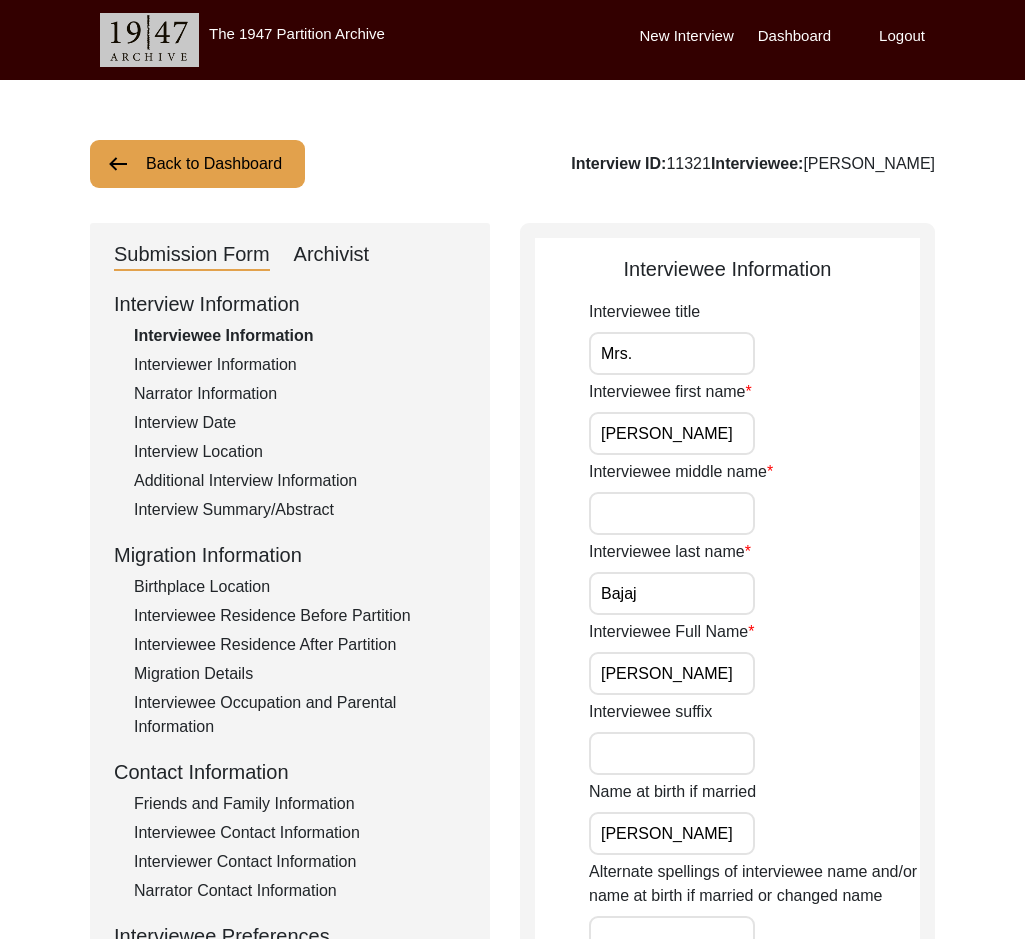 click on "[PERSON_NAME]" at bounding box center (672, 433) 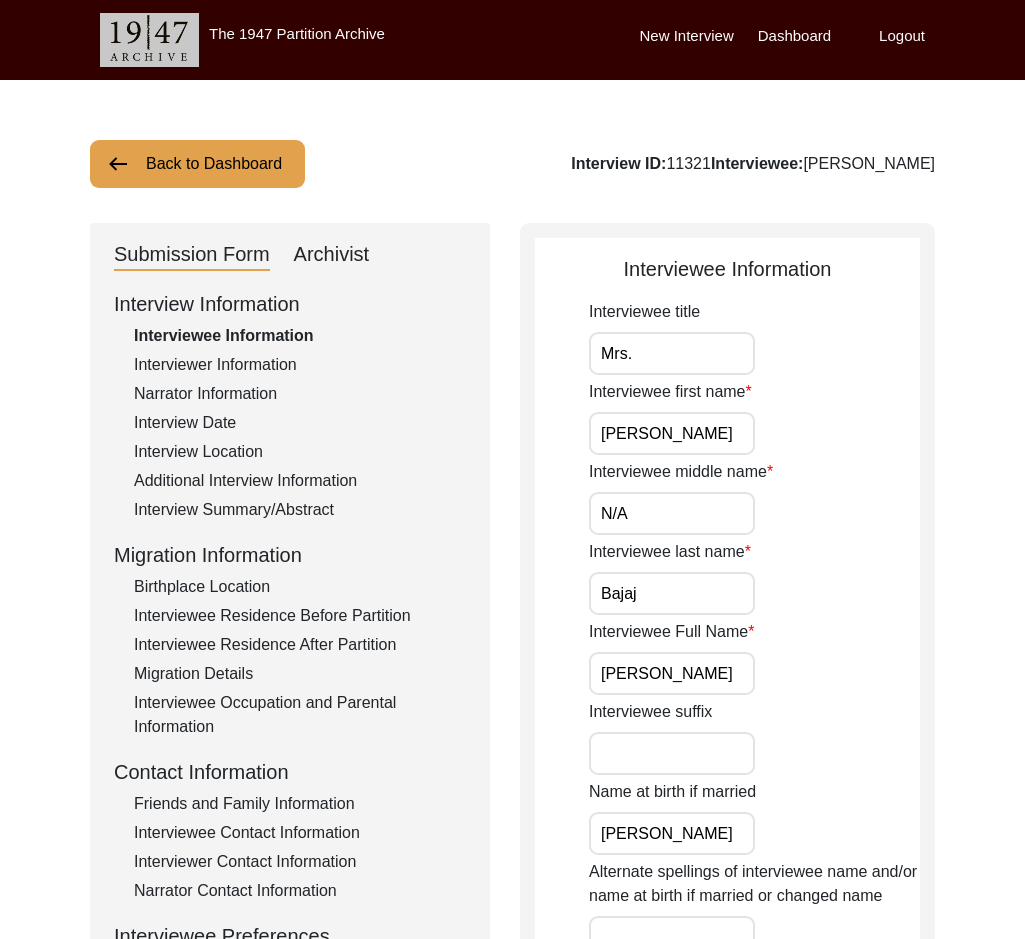 type on "N/A" 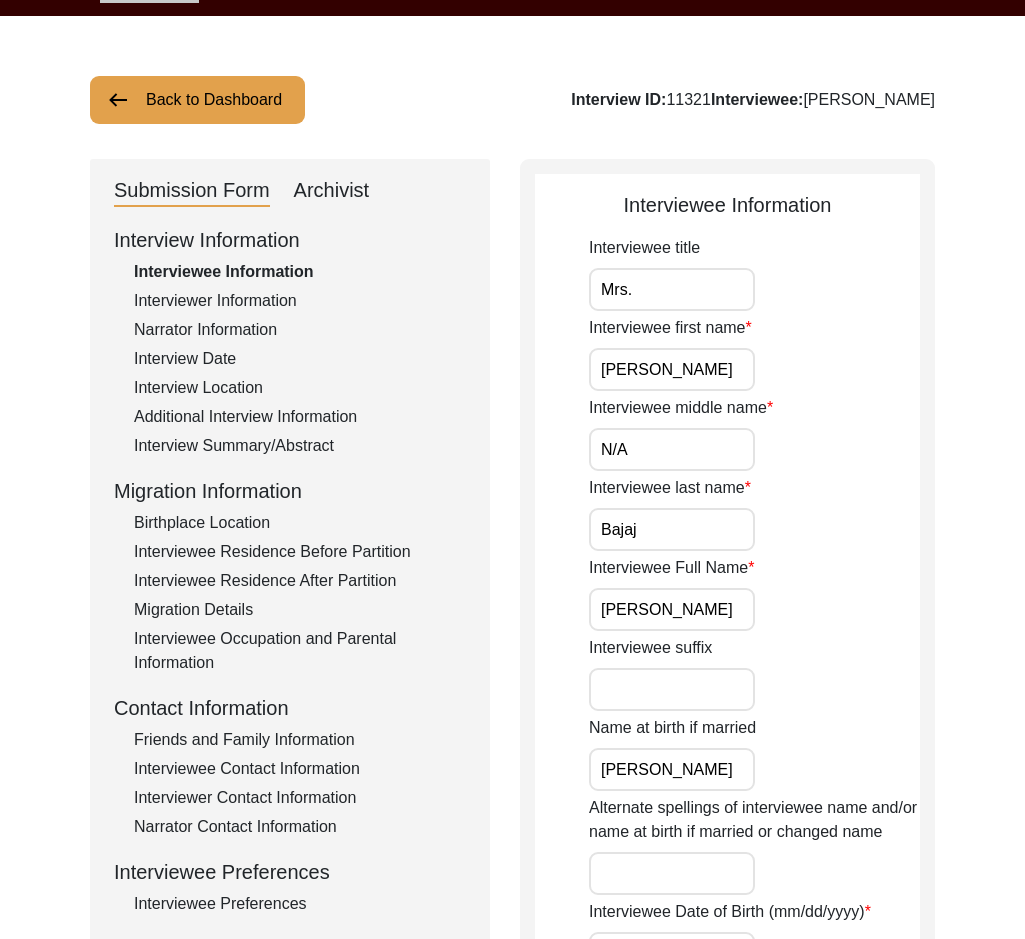 scroll, scrollTop: 100, scrollLeft: 0, axis: vertical 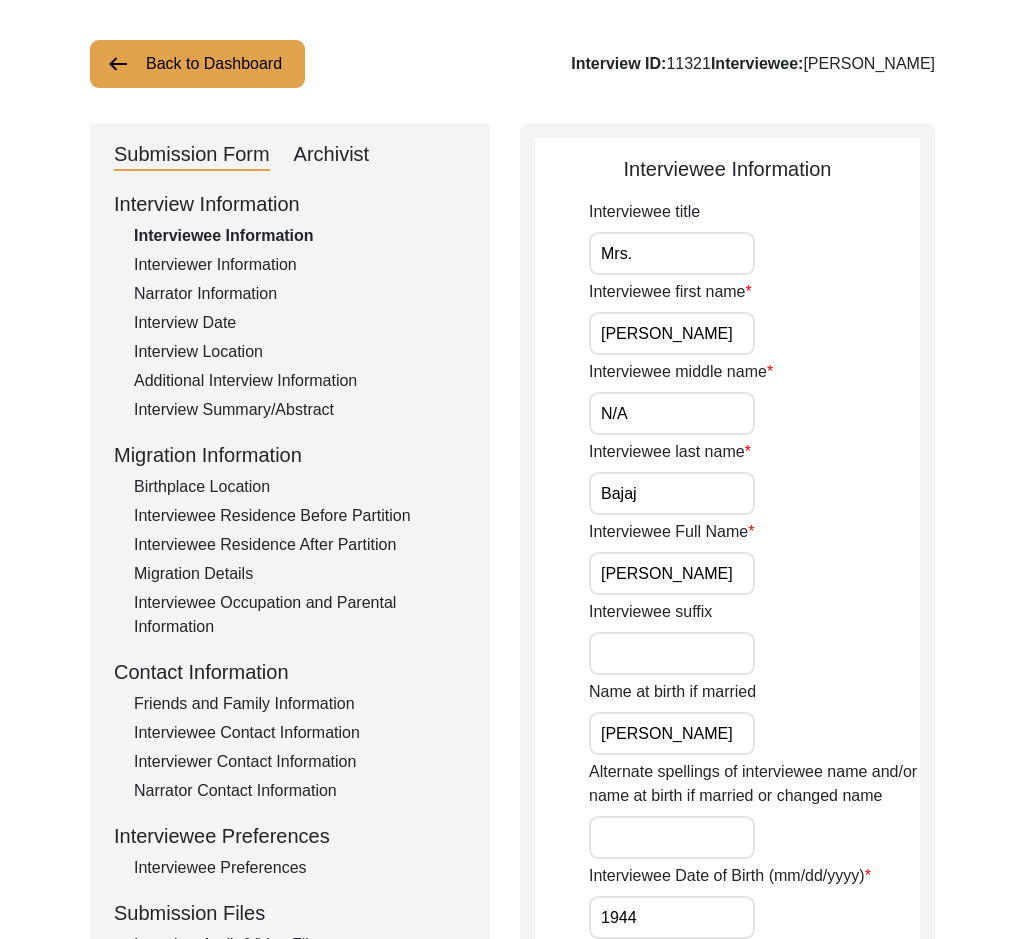 drag, startPoint x: 652, startPoint y: 497, endPoint x: 563, endPoint y: 506, distance: 89.453896 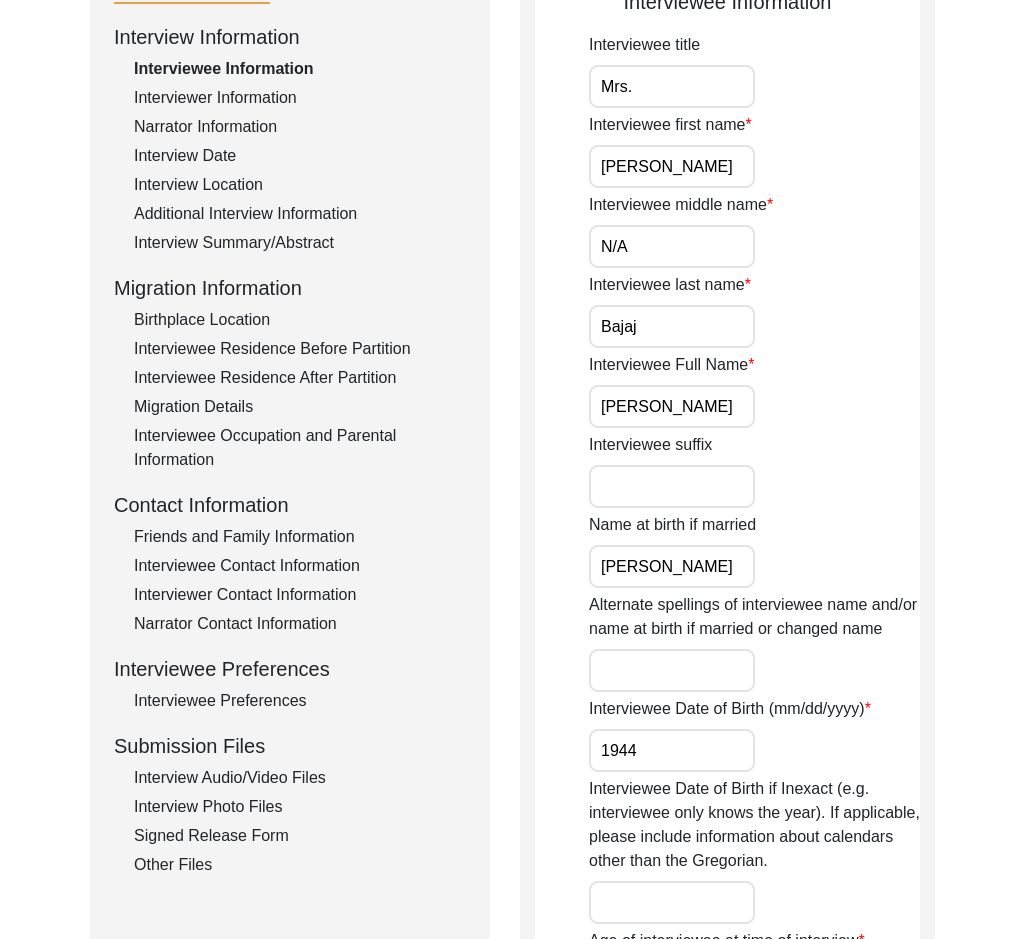 scroll, scrollTop: 300, scrollLeft: 0, axis: vertical 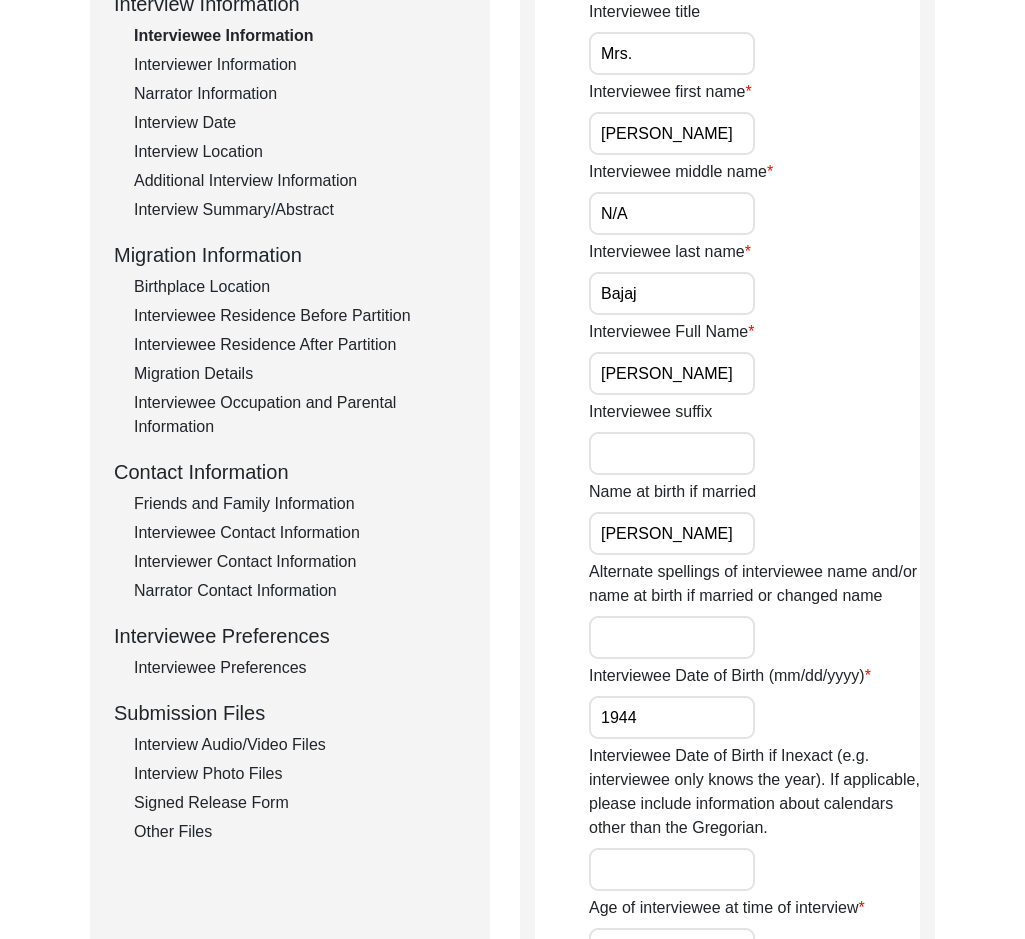 drag, startPoint x: 701, startPoint y: 524, endPoint x: 567, endPoint y: 522, distance: 134.01492 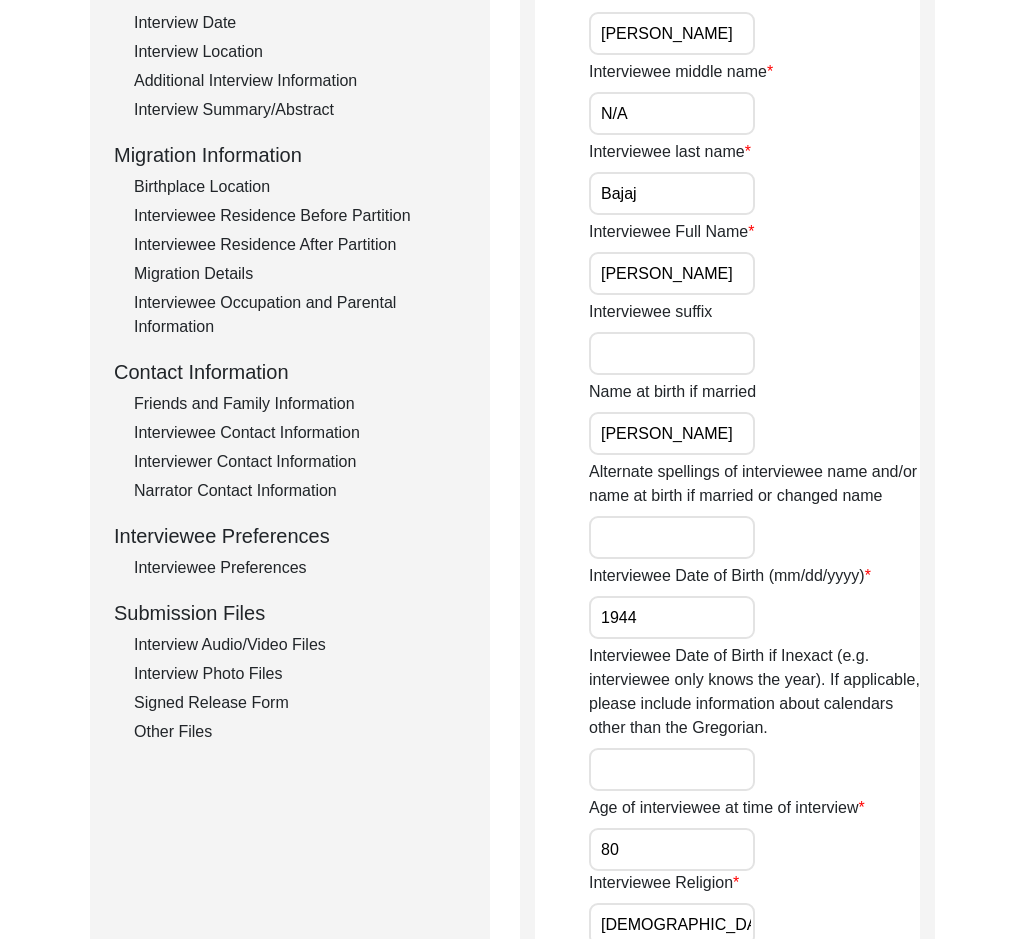 drag, startPoint x: 665, startPoint y: 613, endPoint x: 462, endPoint y: 624, distance: 203.2978 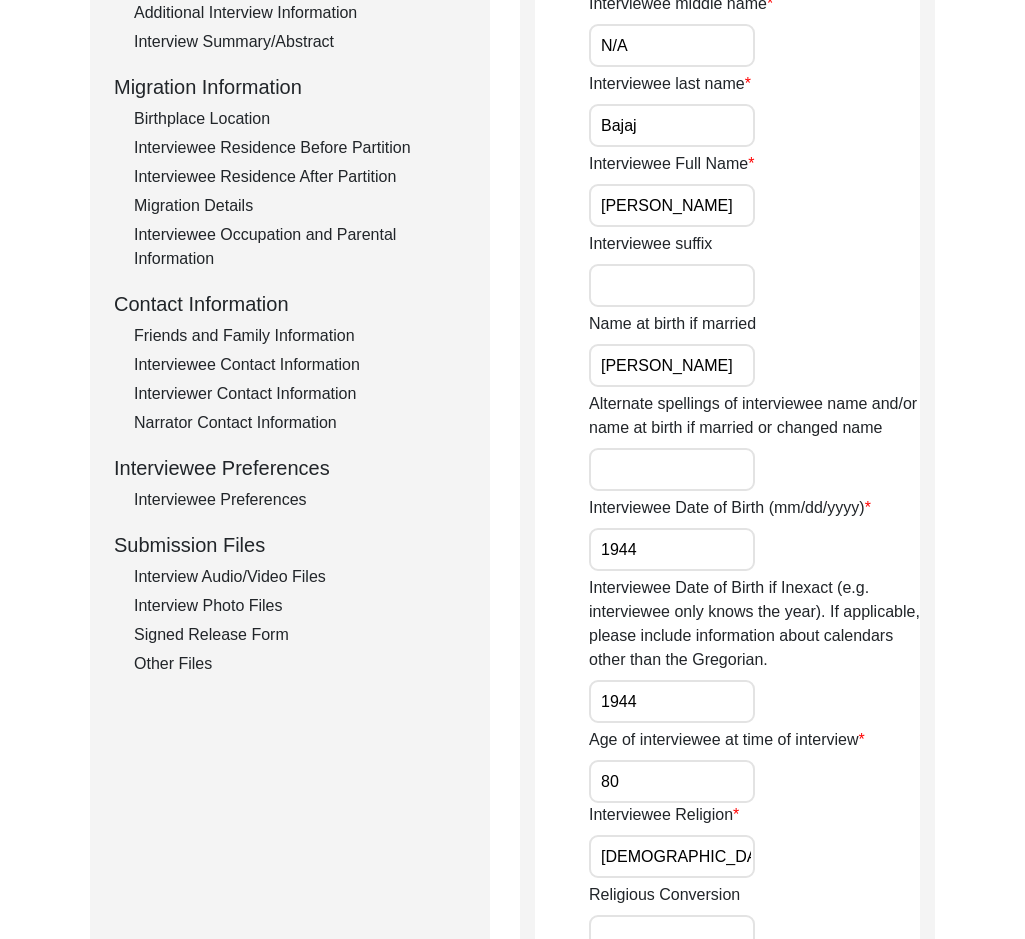 scroll, scrollTop: 500, scrollLeft: 0, axis: vertical 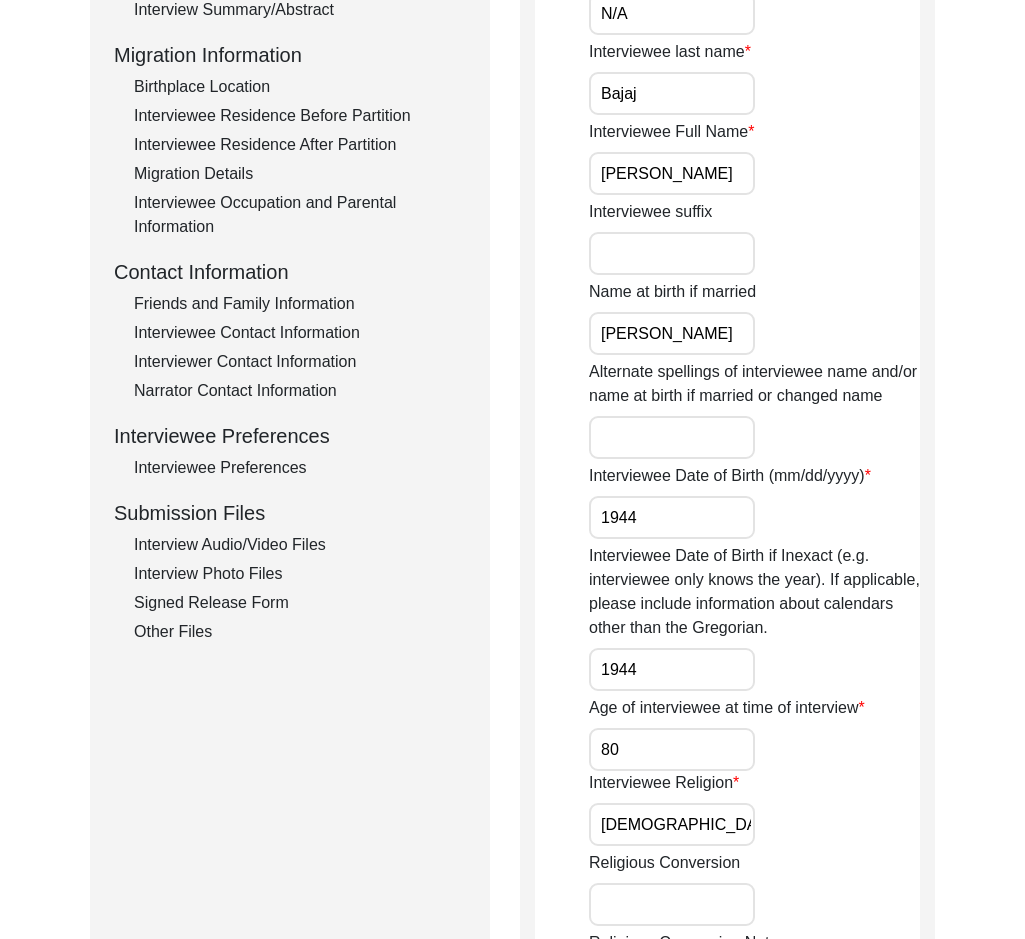 type on "1944" 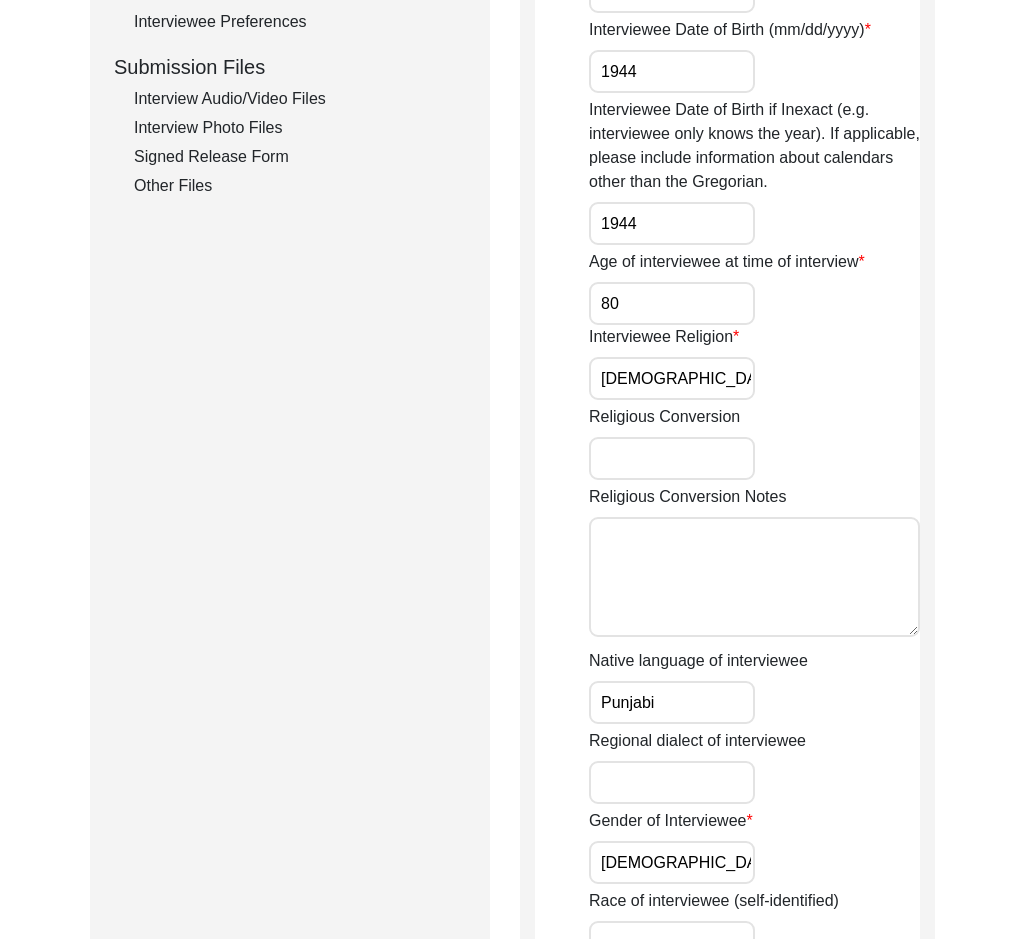 scroll, scrollTop: 1100, scrollLeft: 0, axis: vertical 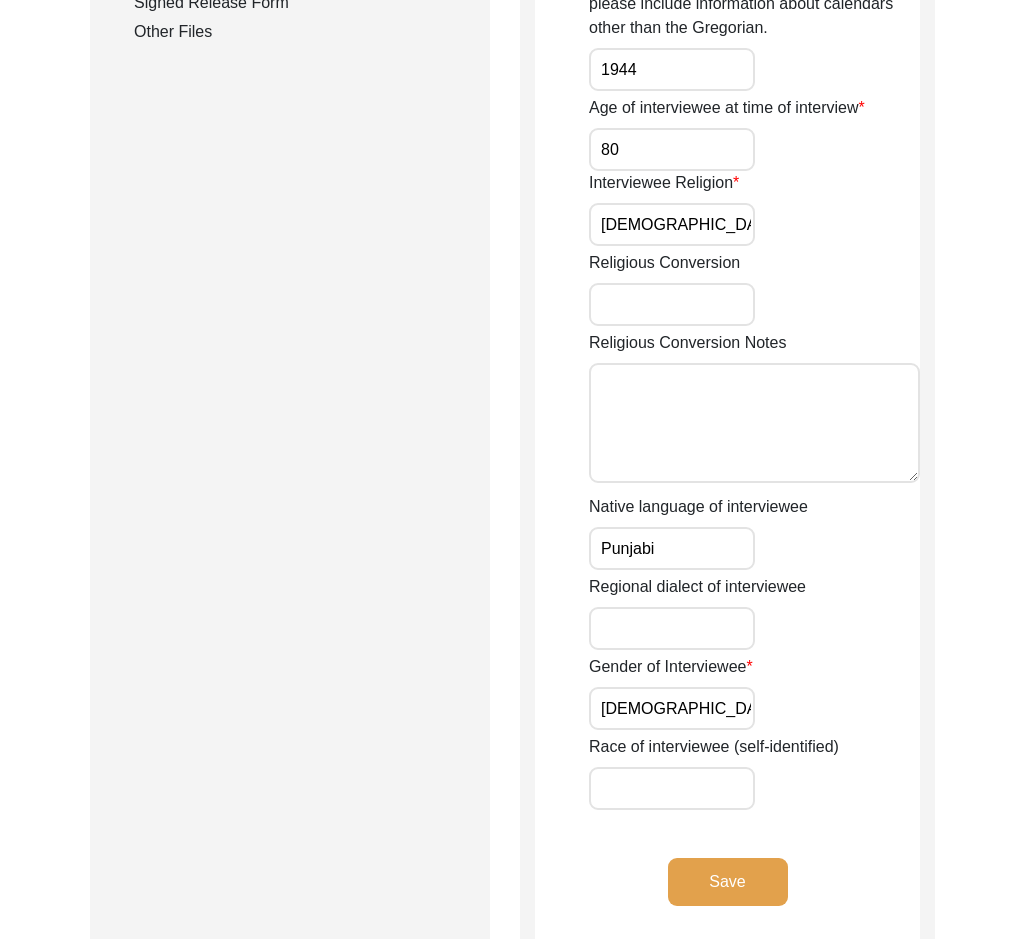 drag, startPoint x: 692, startPoint y: 559, endPoint x: 488, endPoint y: 549, distance: 204.24495 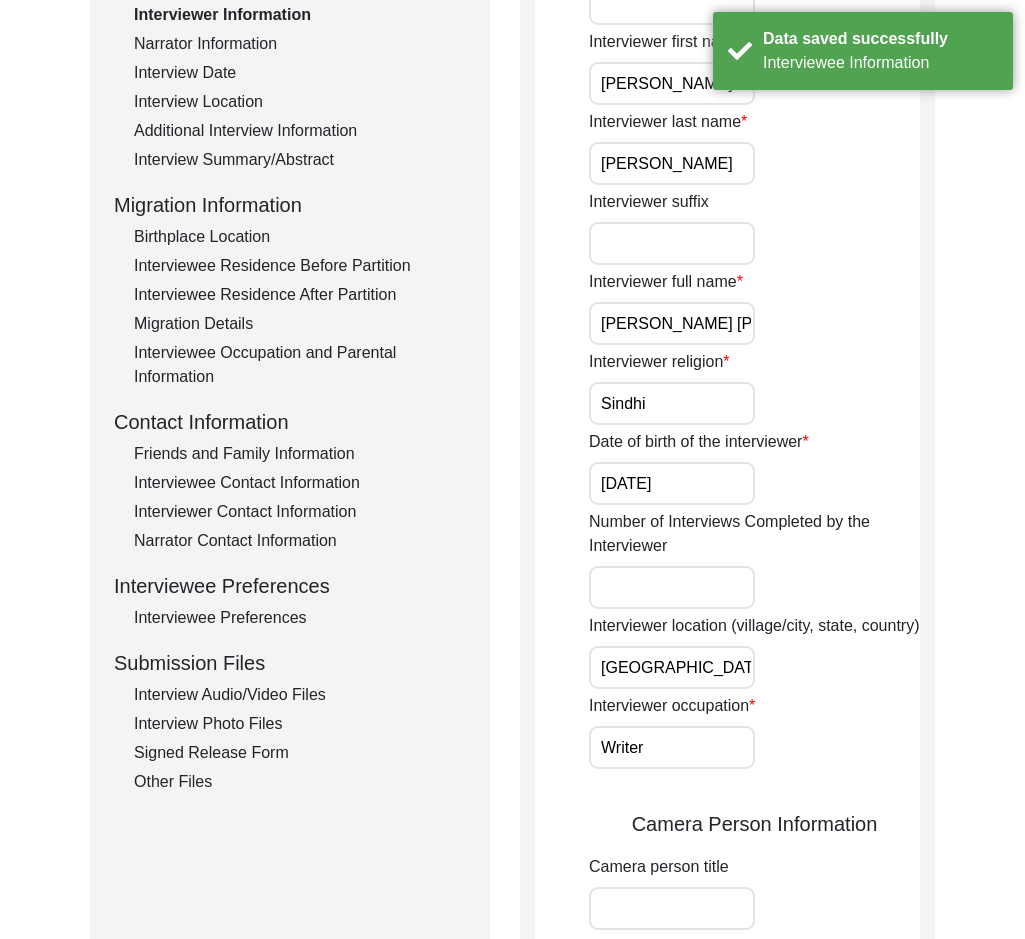 scroll, scrollTop: 0, scrollLeft: 0, axis: both 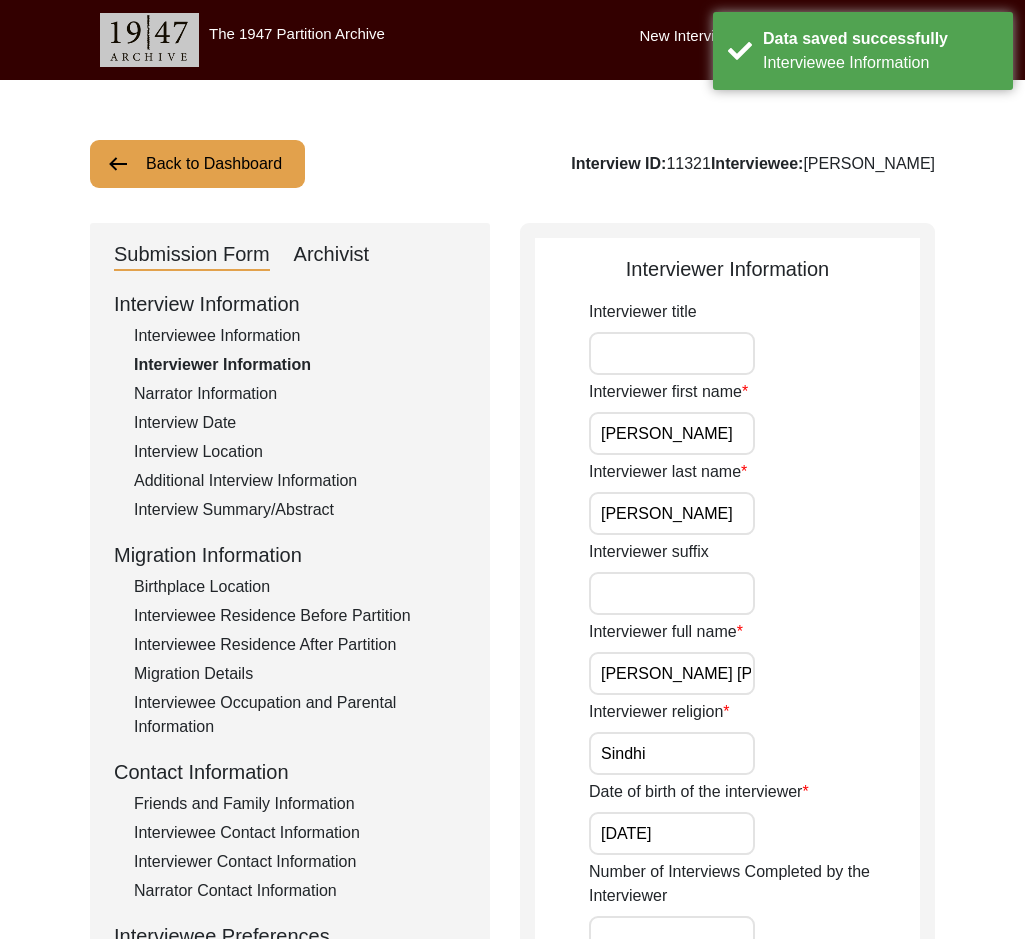 drag, startPoint x: 606, startPoint y: 434, endPoint x: 559, endPoint y: 434, distance: 47 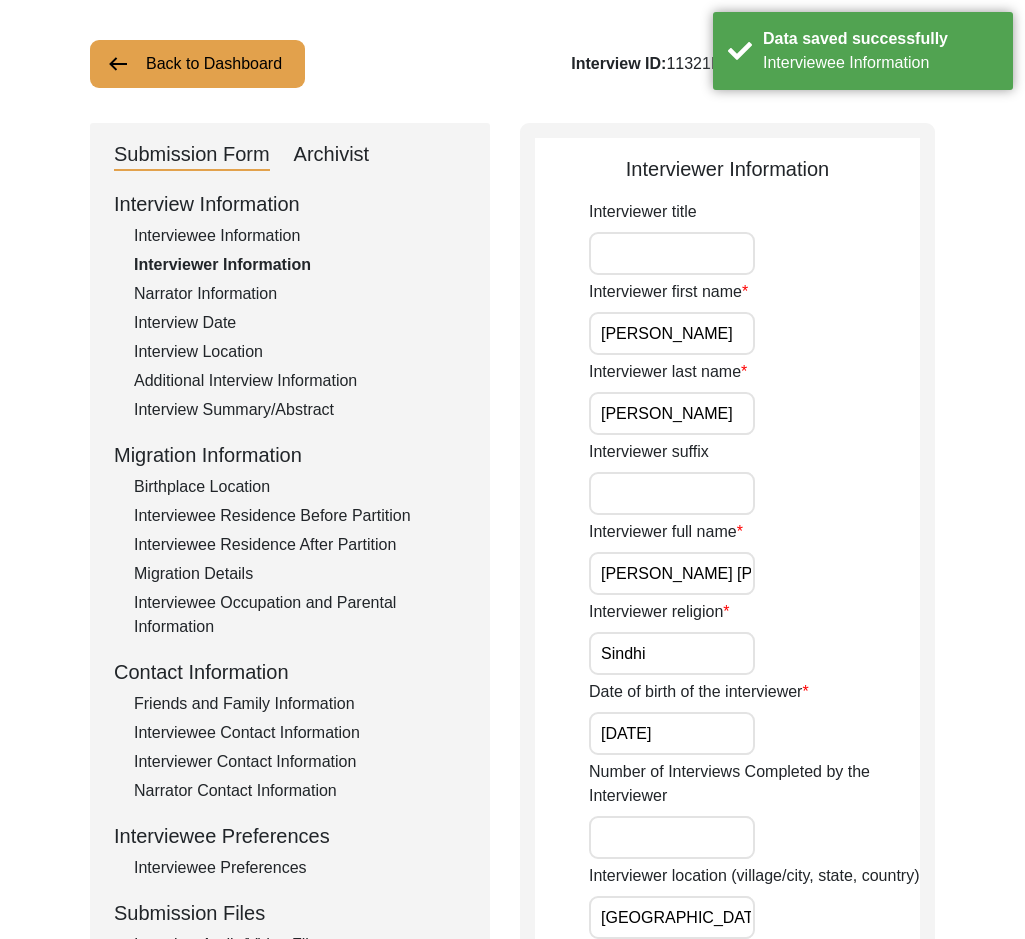 drag, startPoint x: 735, startPoint y: 573, endPoint x: 527, endPoint y: 559, distance: 208.47063 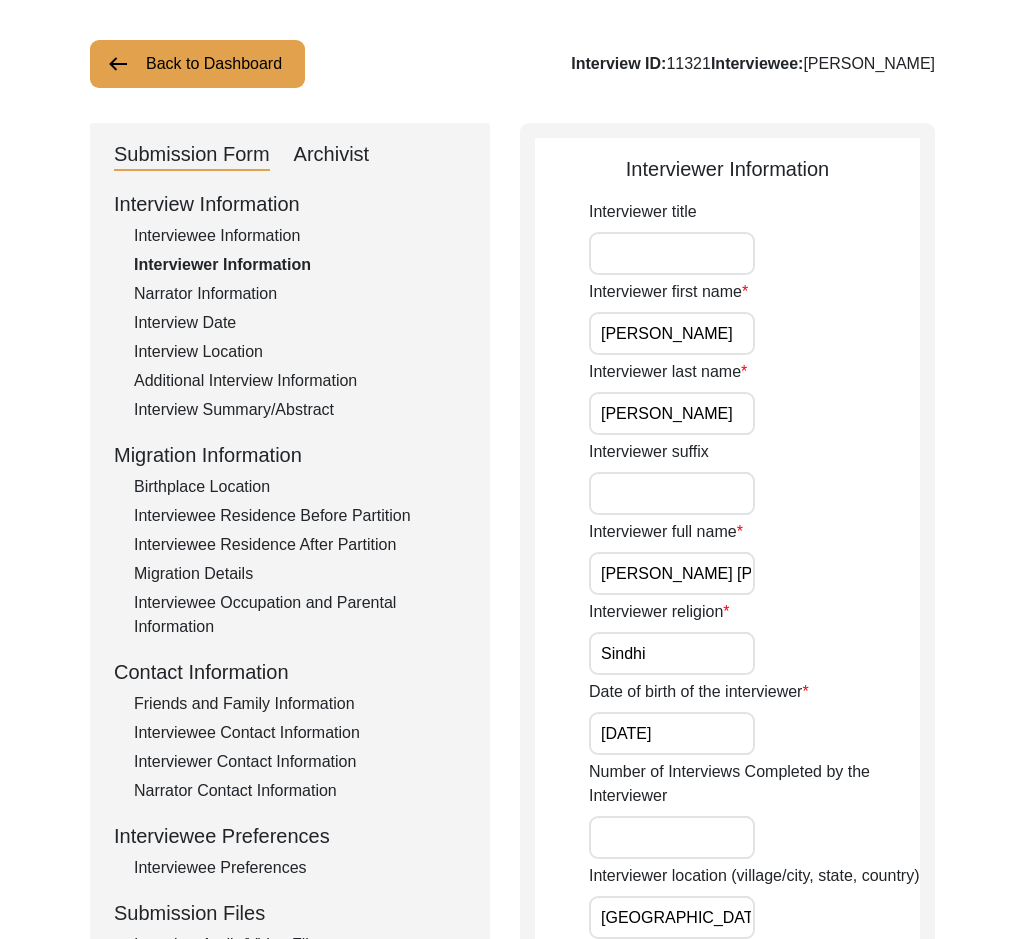 scroll, scrollTop: 200, scrollLeft: 0, axis: vertical 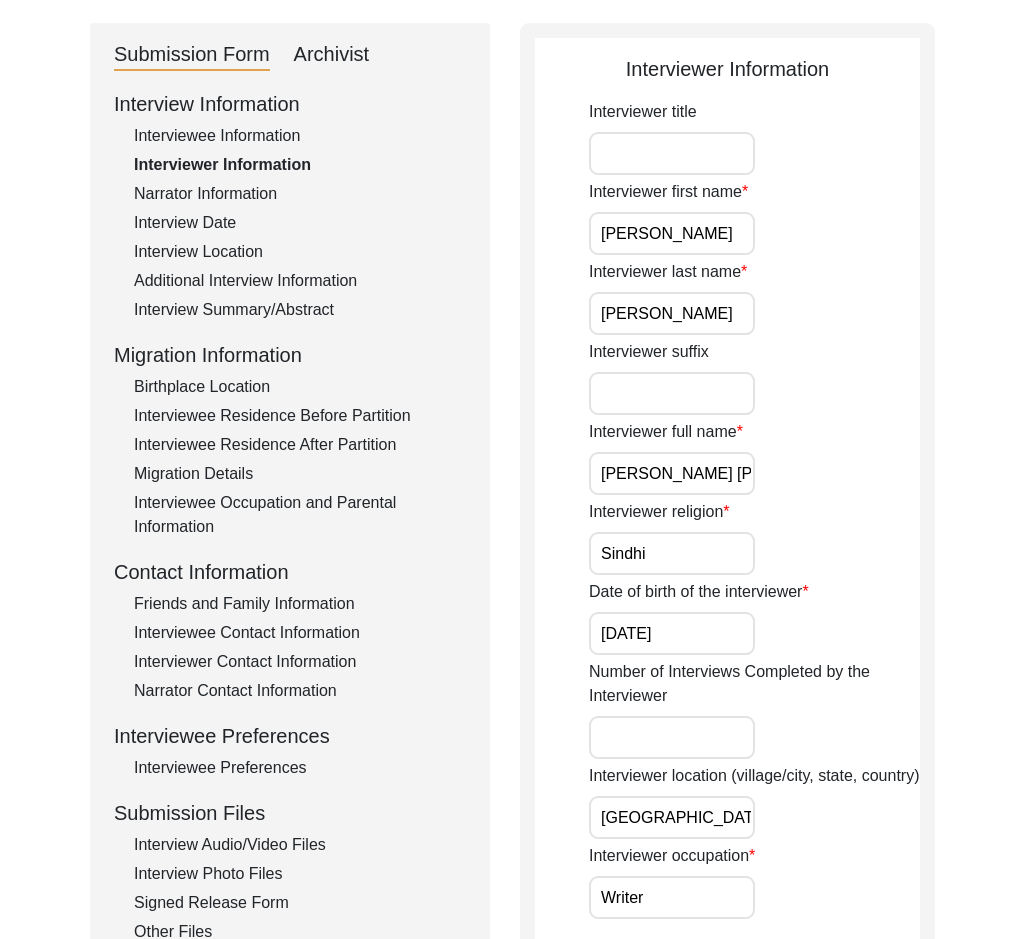drag, startPoint x: 653, startPoint y: 563, endPoint x: 569, endPoint y: 558, distance: 84.14868 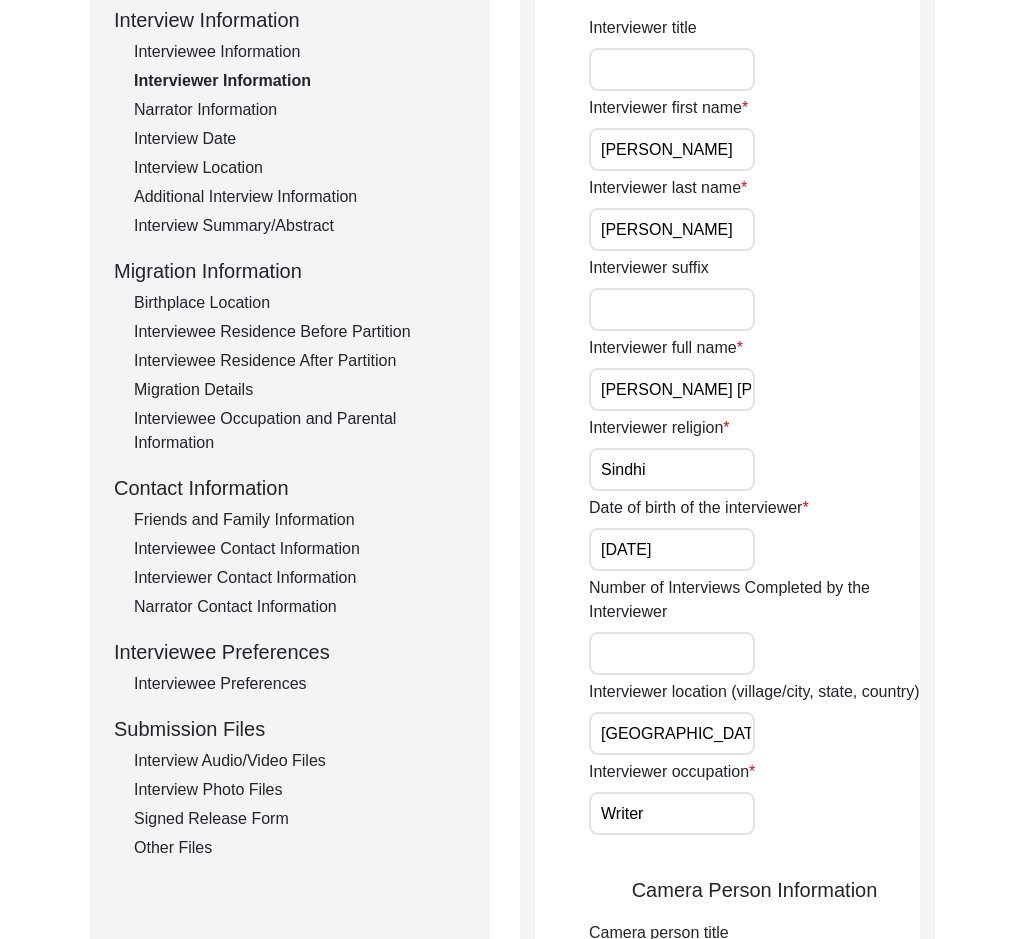 scroll, scrollTop: 400, scrollLeft: 0, axis: vertical 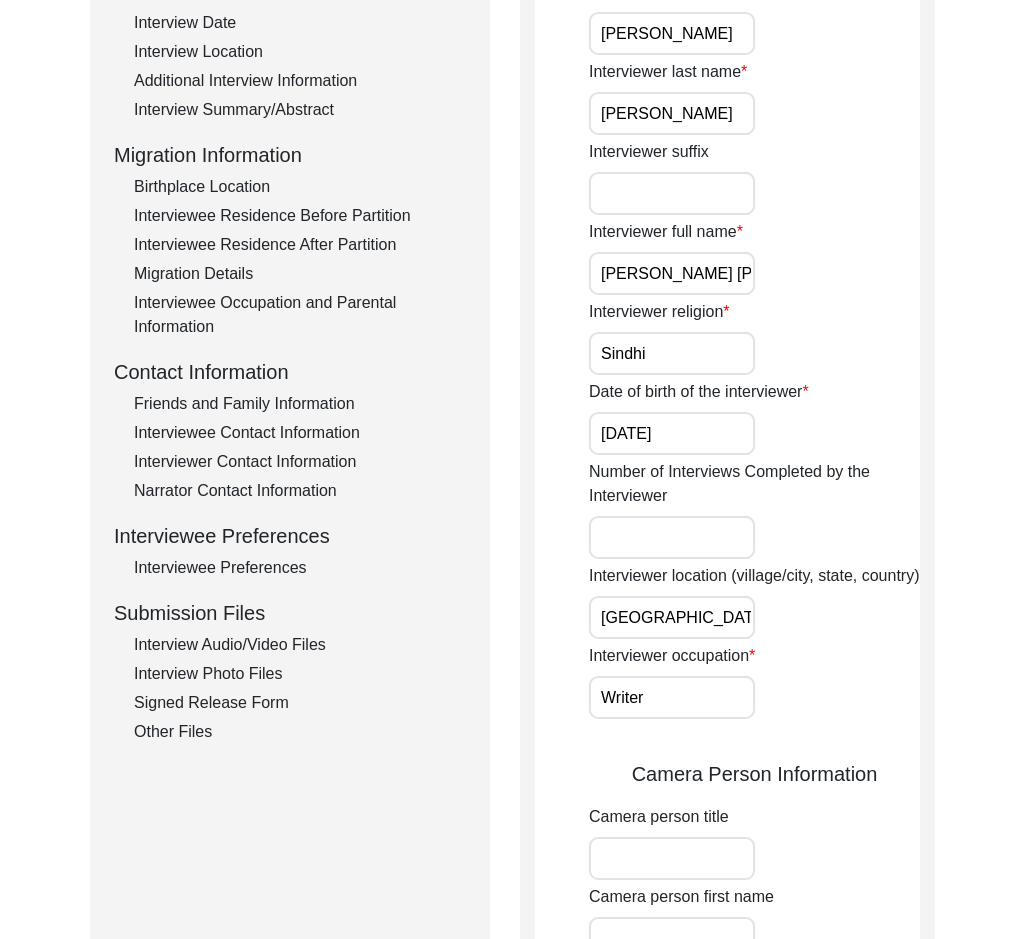 click on "[GEOGRAPHIC_DATA]" at bounding box center [672, 617] 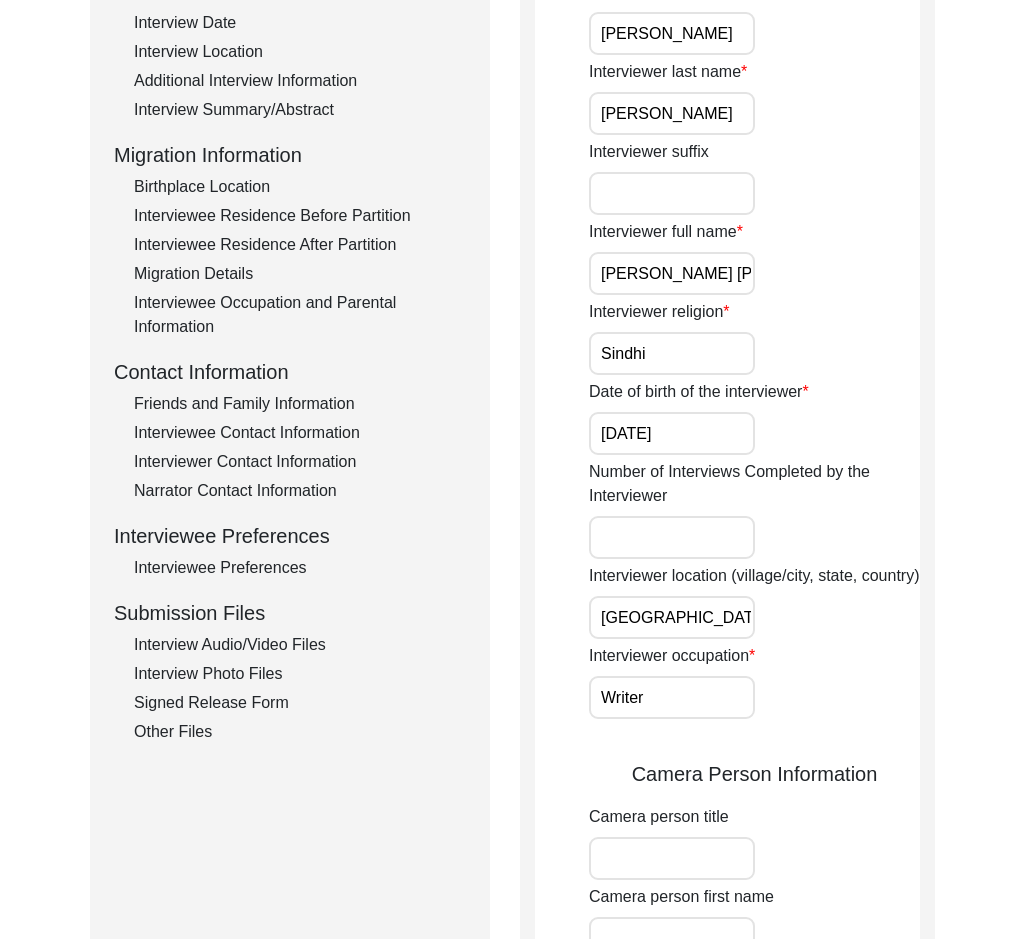 scroll, scrollTop: 0, scrollLeft: 52, axis: horizontal 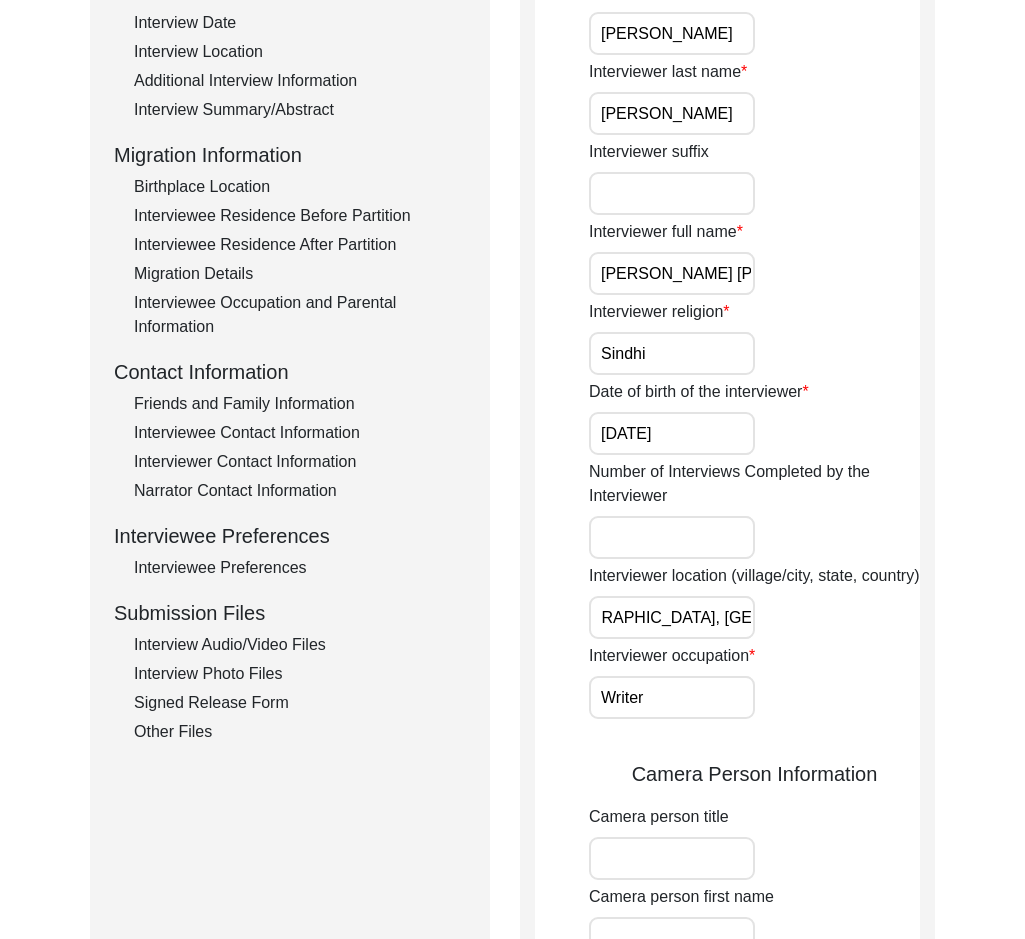 drag, startPoint x: 610, startPoint y: 616, endPoint x: 911, endPoint y: 617, distance: 301.00165 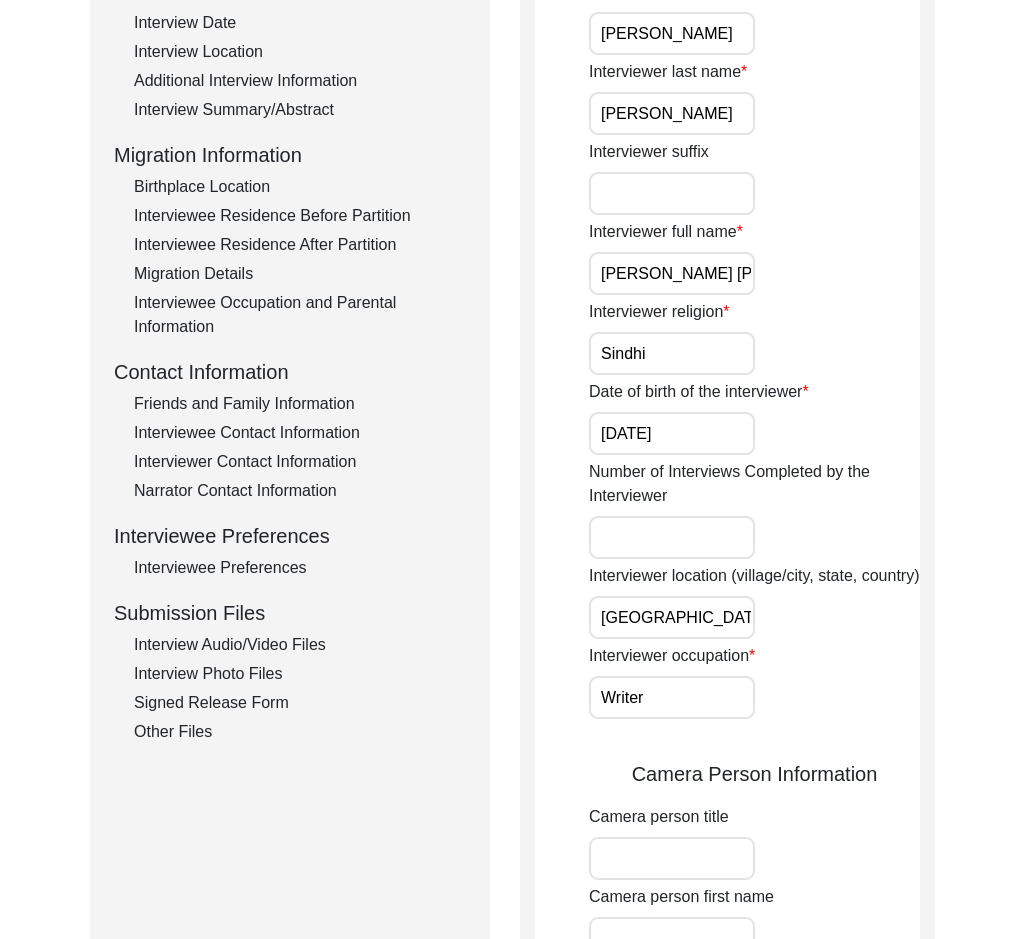 drag, startPoint x: 711, startPoint y: 704, endPoint x: 688, endPoint y: 700, distance: 23.345236 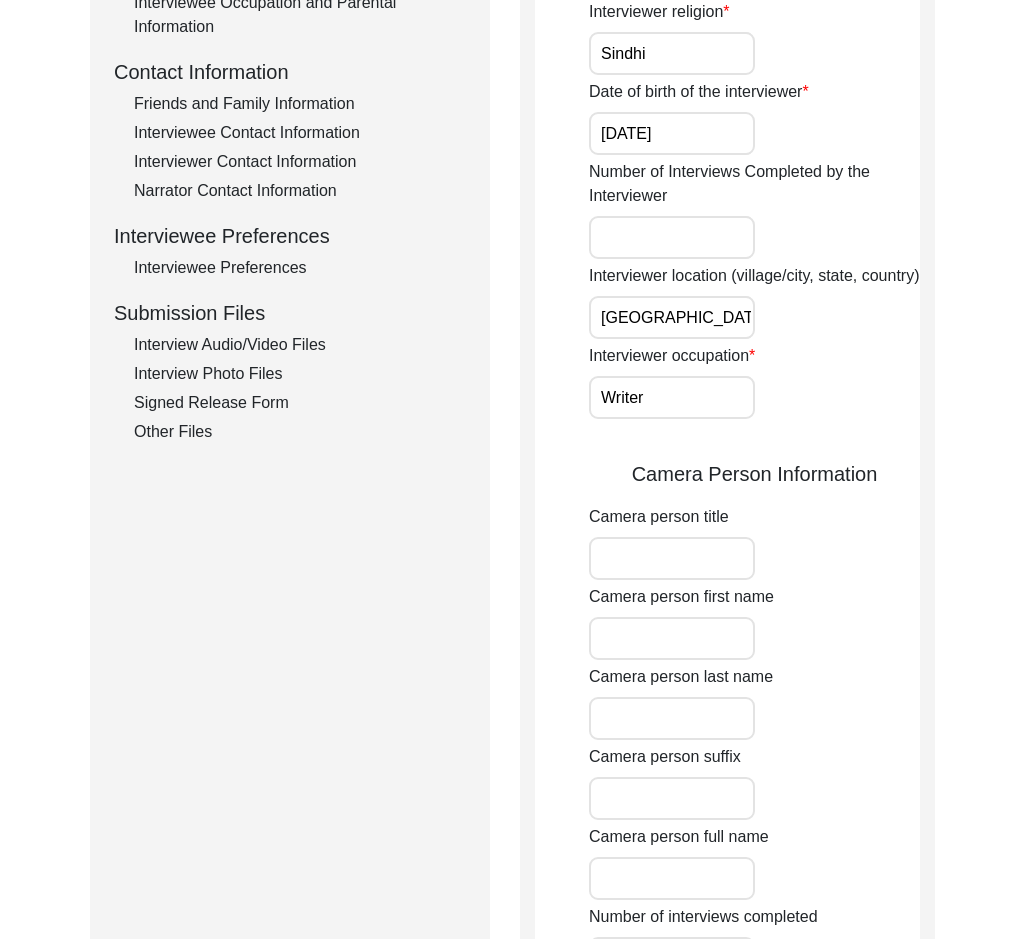click on "Submission Form   Archivist   Interview Information   Interviewee Information   Interviewer Information   Narrator Information   Interview Date   Interview Location   Additional Interview Information   Interview Summary/Abstract   Migration Information   Birthplace Location   Interviewee Residence Before Partition   Interviewee Residence After Partition   Migration Details   Interviewee Occupation and Parental Information   Contact Information   Friends and Family Information   Interviewee Contact Information   Interviewer Contact Information   Narrator Contact Information   Interviewee Preferences   Interviewee Preferences   Submission Files   Interview Audio/Video Files   Interview Photo Files   Signed Release Form   Other Files   Interviewer Information
Interviewer title Interviewer first name [PERSON_NAME] Interviewer last name [PERSON_NAME] Interviewer suffix Interviewer full name [PERSON_NAME] [PERSON_NAME] Interviewer religion Sindhi Date of birth of the interviewer [DATE] [GEOGRAPHIC_DATA], [GEOGRAPHIC_DATA], [GEOGRAPHIC_DATA] Writer Hindi Save" 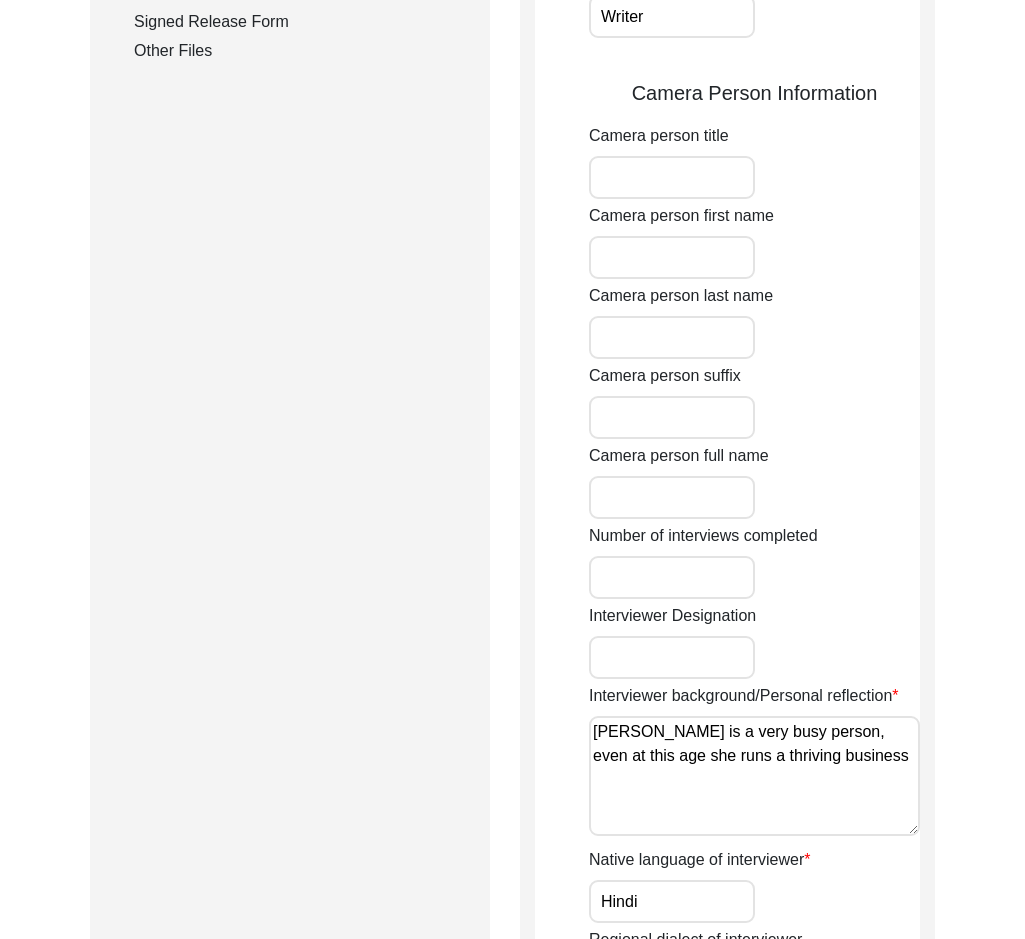 scroll, scrollTop: 1400, scrollLeft: 0, axis: vertical 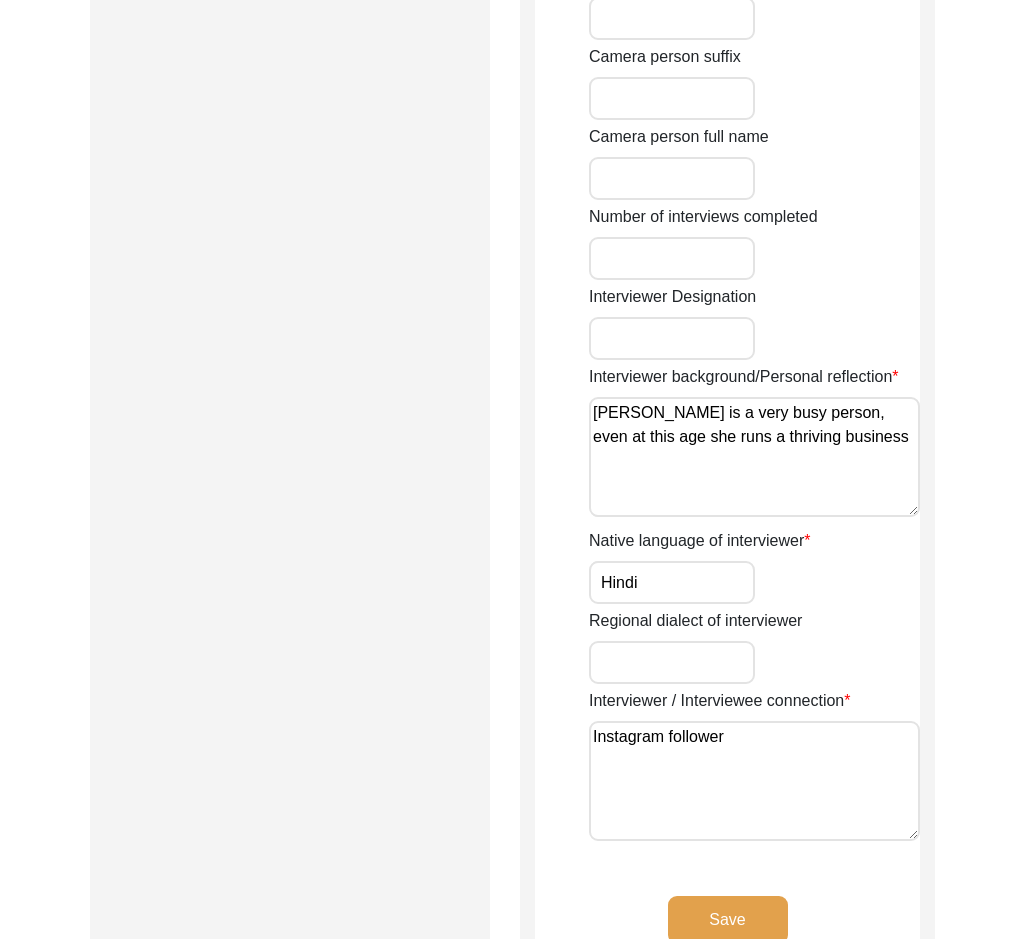 drag, startPoint x: 745, startPoint y: 725, endPoint x: 573, endPoint y: 734, distance: 172.2353 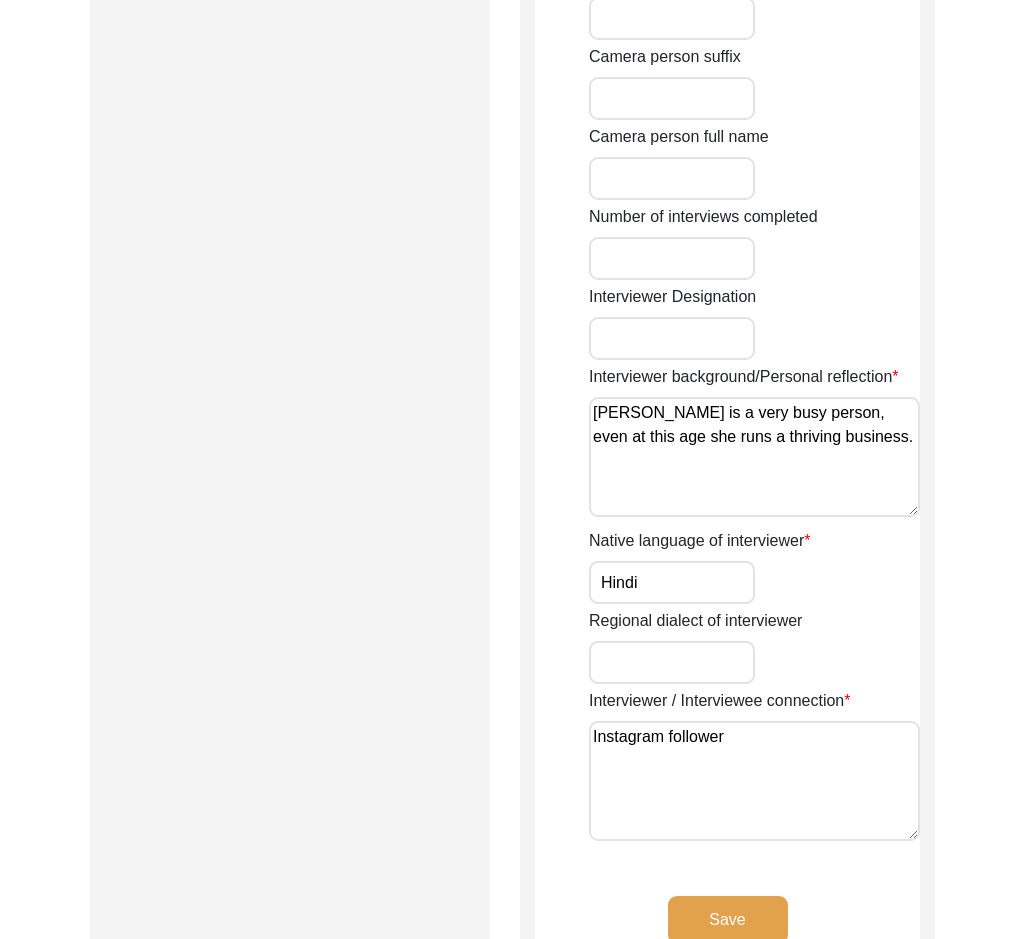 type on "[PERSON_NAME] is a very busy person, even at this age she runs a thriving business." 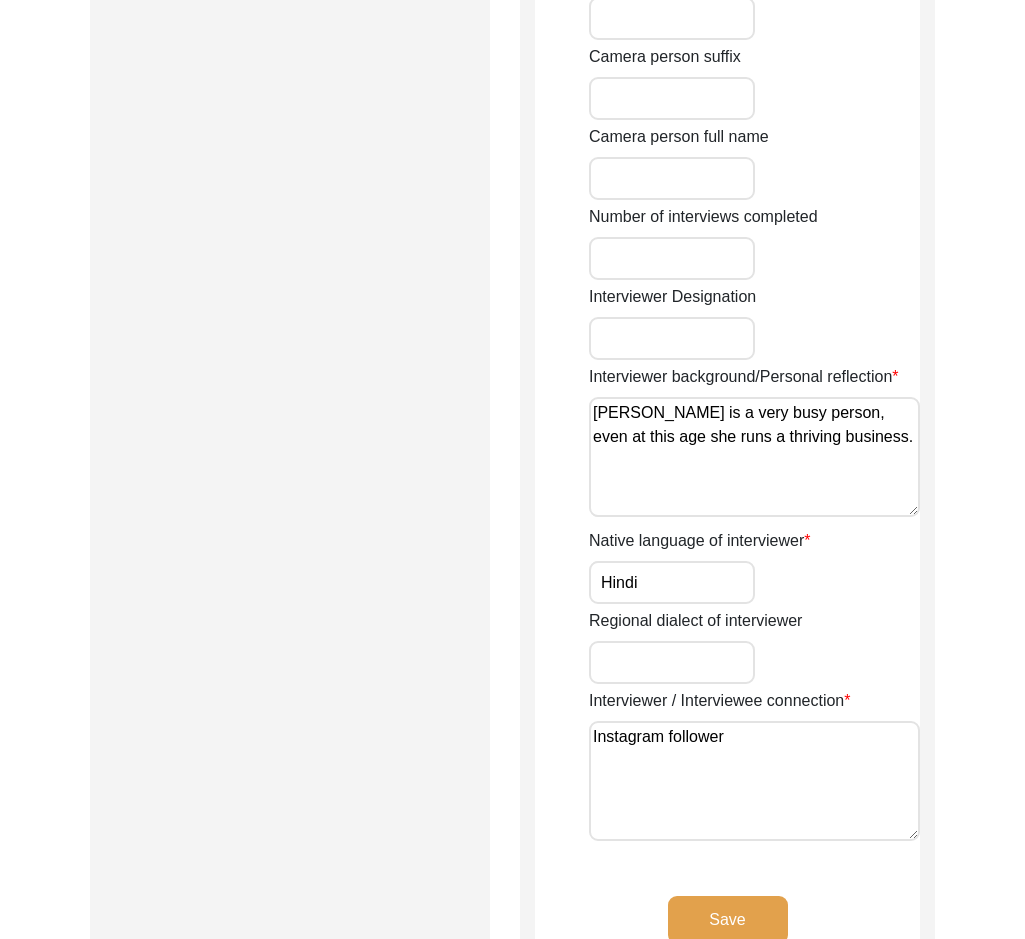 click on "Submission Form   Archivist   Interview Information   Interviewee Information   Interviewer Information   Narrator Information   Interview Date   Interview Location   Additional Interview Information   Interview Summary/Abstract   Migration Information   Birthplace Location   Interviewee Residence Before Partition   Interviewee Residence After Partition   Migration Details   Interviewee Occupation and Parental Information   Contact Information   Friends and Family Information   Interviewee Contact Information   Interviewer Contact Information   Narrator Contact Information   Interviewee Preferences   Interviewee Preferences   Submission Files   Interview Audio/Video Files   Interview Photo Files   Signed Release Form   Other Files" 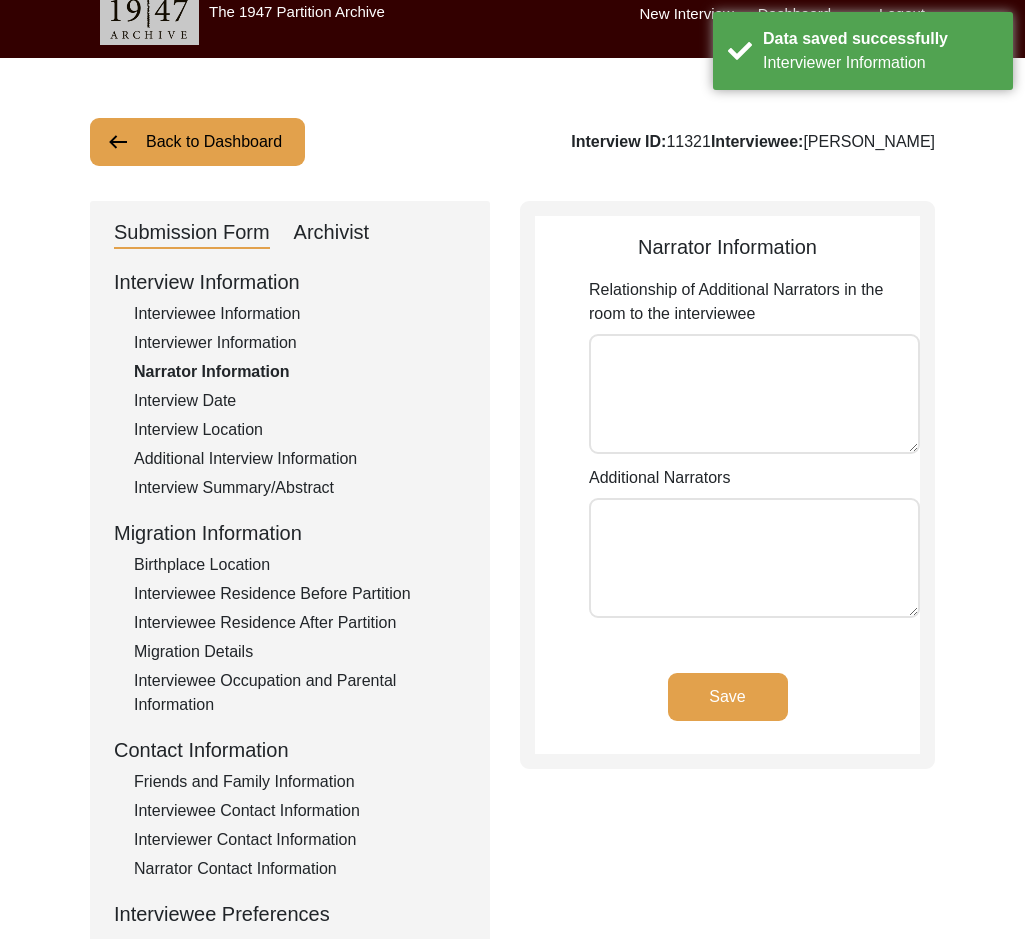 scroll, scrollTop: 0, scrollLeft: 0, axis: both 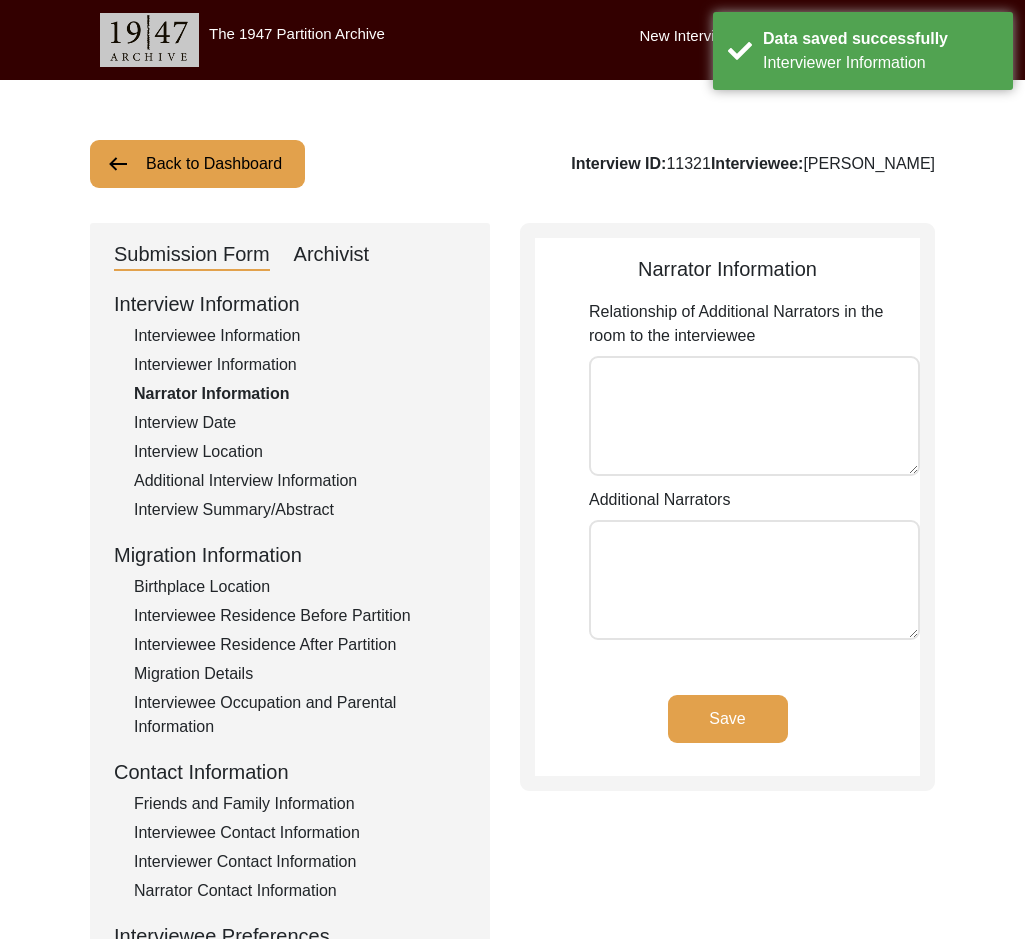 click on "Interview Date" 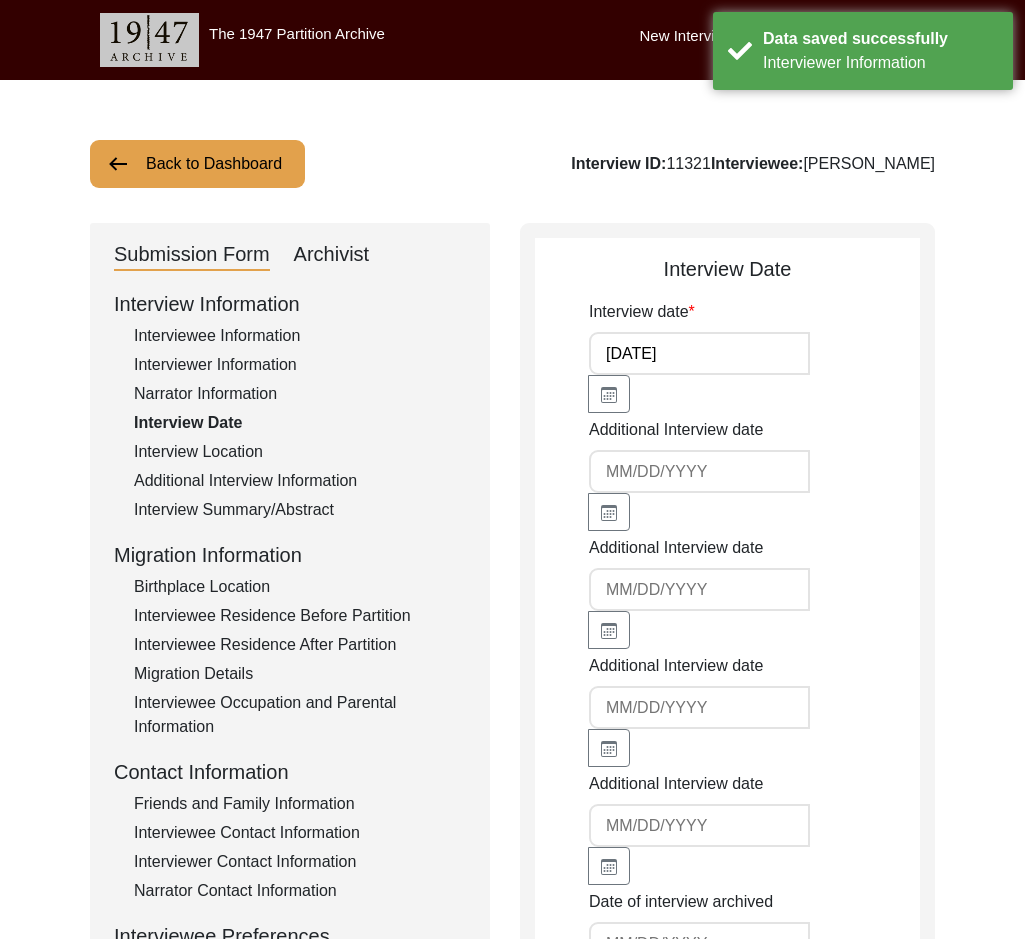 drag, startPoint x: 711, startPoint y: 355, endPoint x: 546, endPoint y: 330, distance: 166.8832 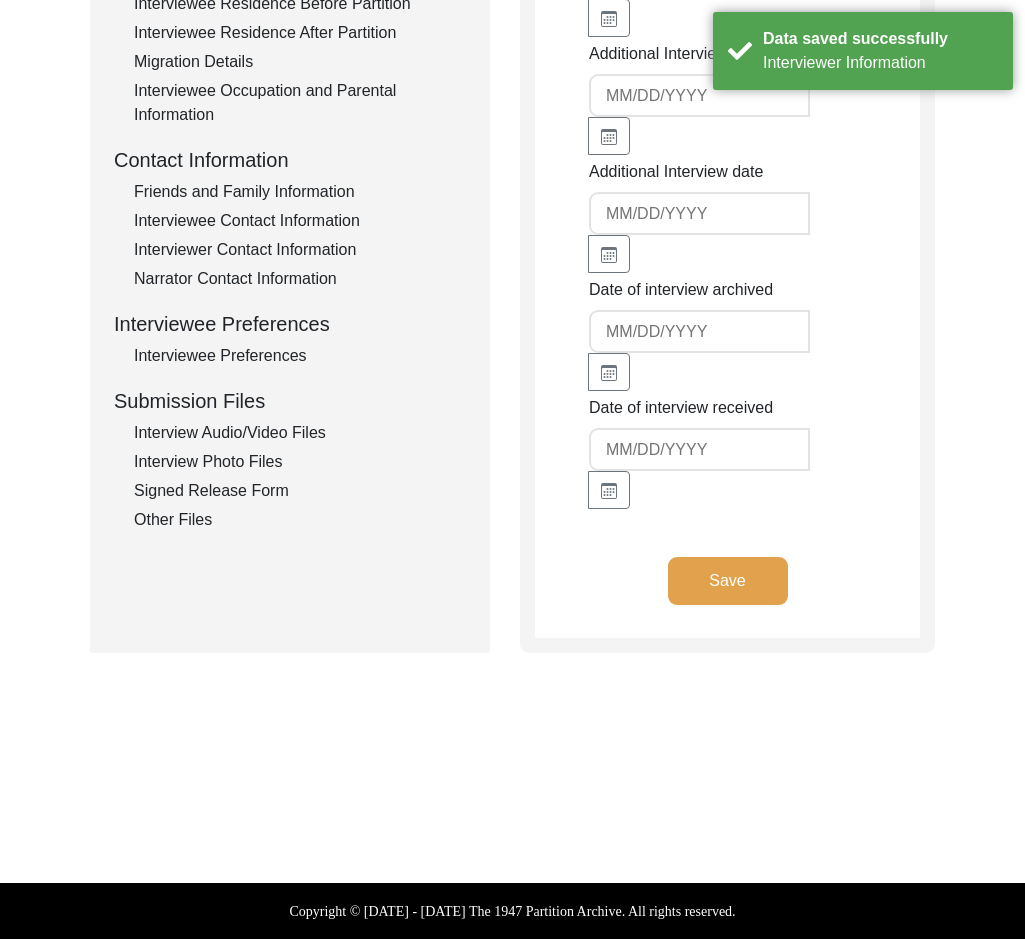 click on "Save" 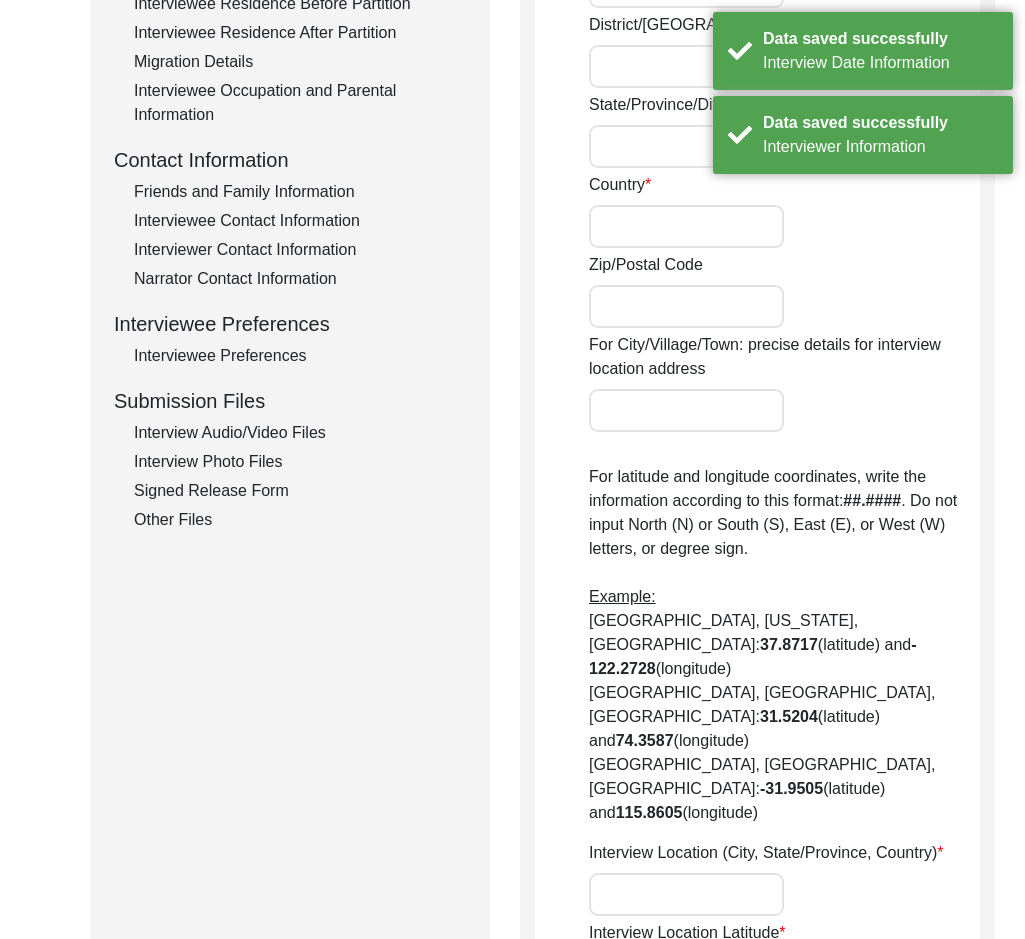 radio on "true" 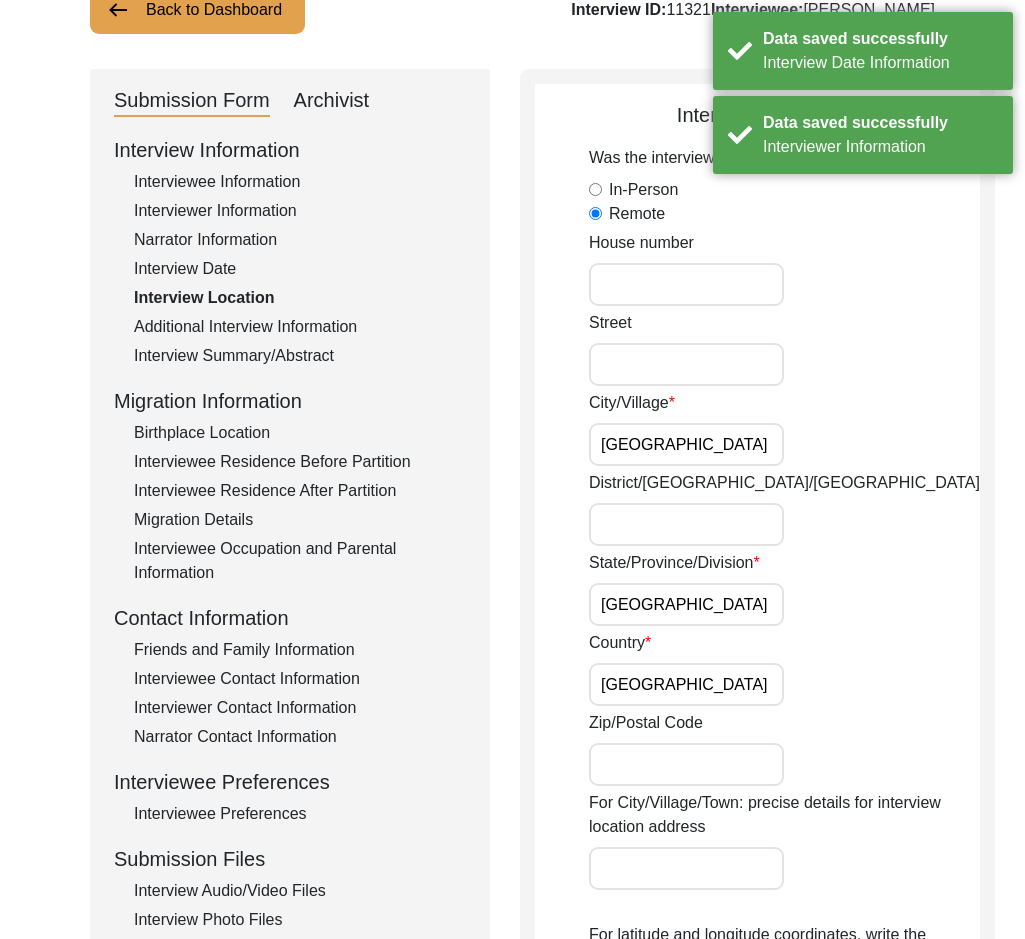 scroll, scrollTop: 0, scrollLeft: 0, axis: both 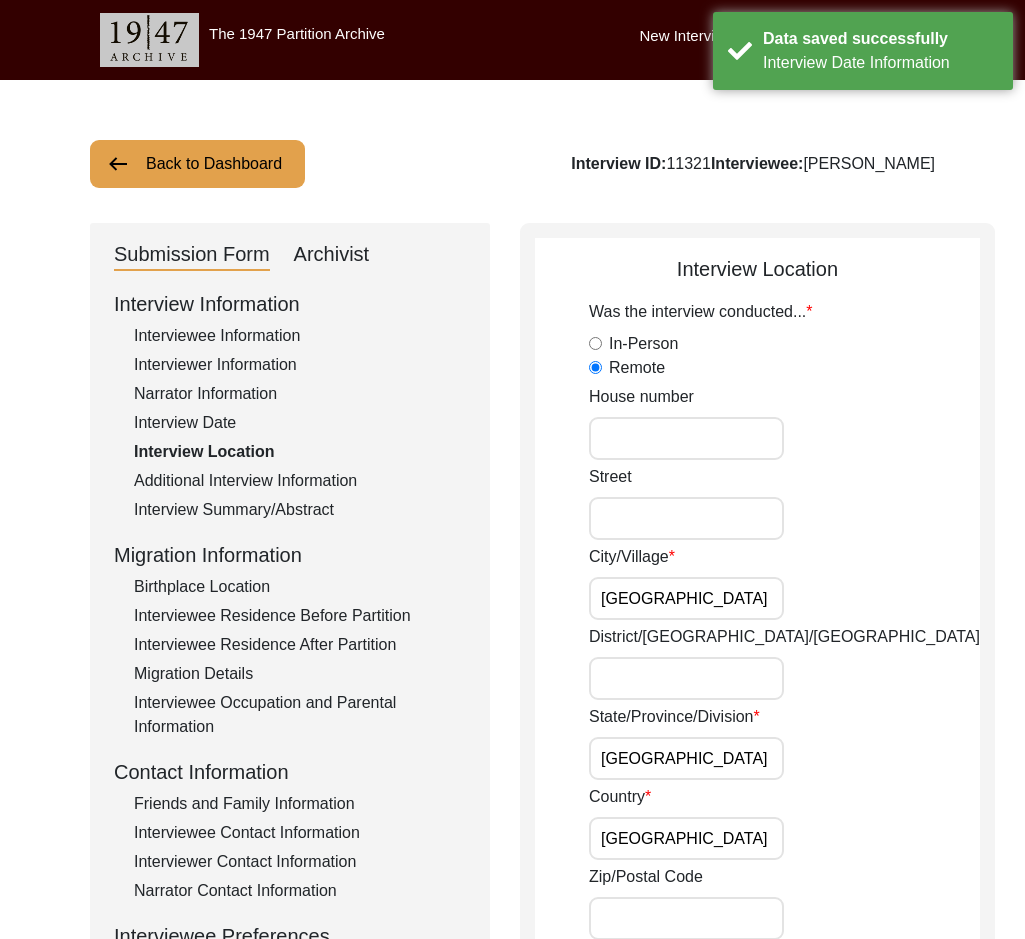 drag, startPoint x: 679, startPoint y: 593, endPoint x: 502, endPoint y: 582, distance: 177.34148 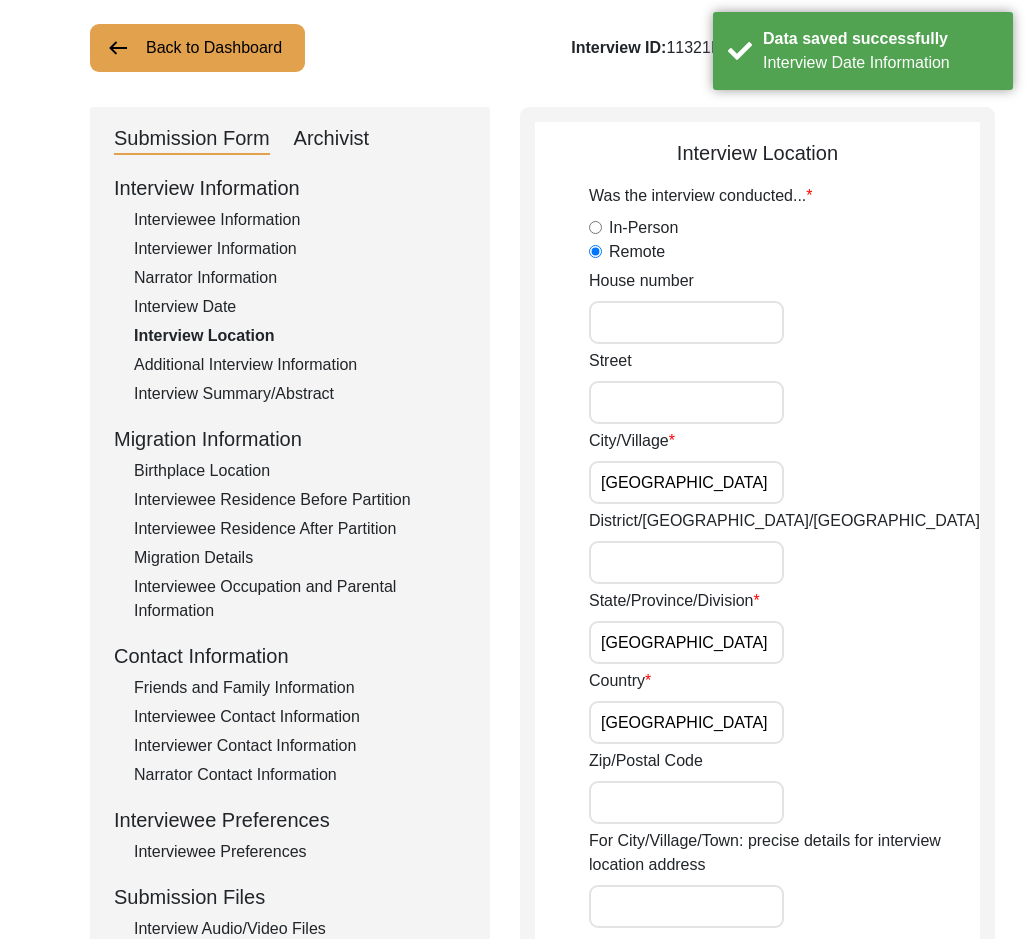 scroll, scrollTop: 300, scrollLeft: 0, axis: vertical 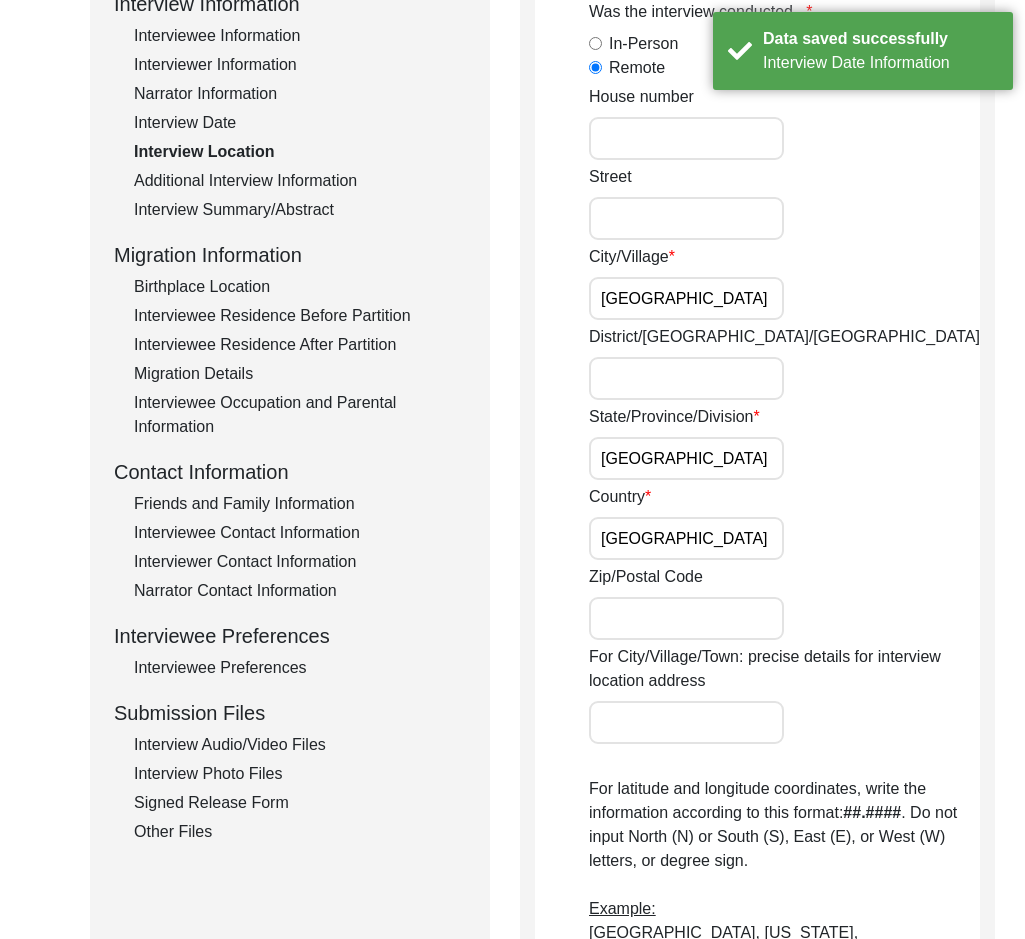 drag, startPoint x: 656, startPoint y: 454, endPoint x: 572, endPoint y: 456, distance: 84.0238 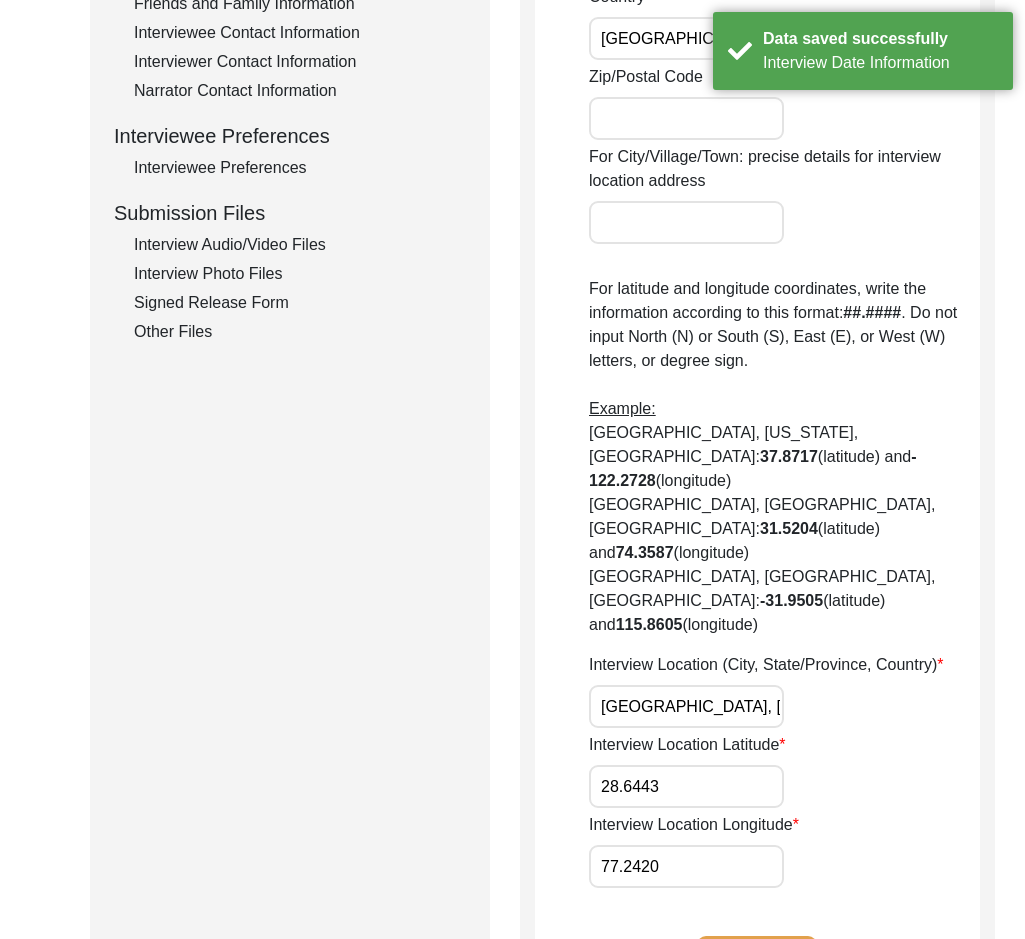drag, startPoint x: 687, startPoint y: 657, endPoint x: 368, endPoint y: 636, distance: 319.69046 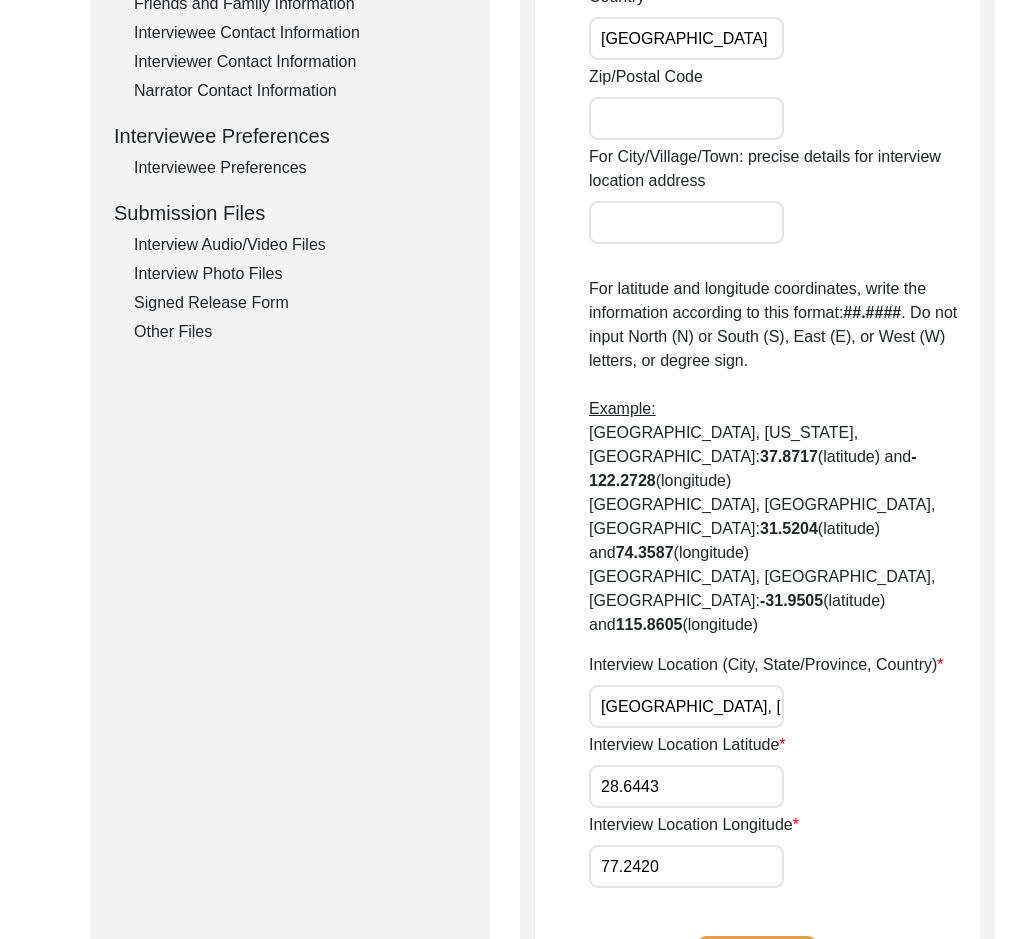 drag, startPoint x: 503, startPoint y: 778, endPoint x: 560, endPoint y: 803, distance: 62.241467 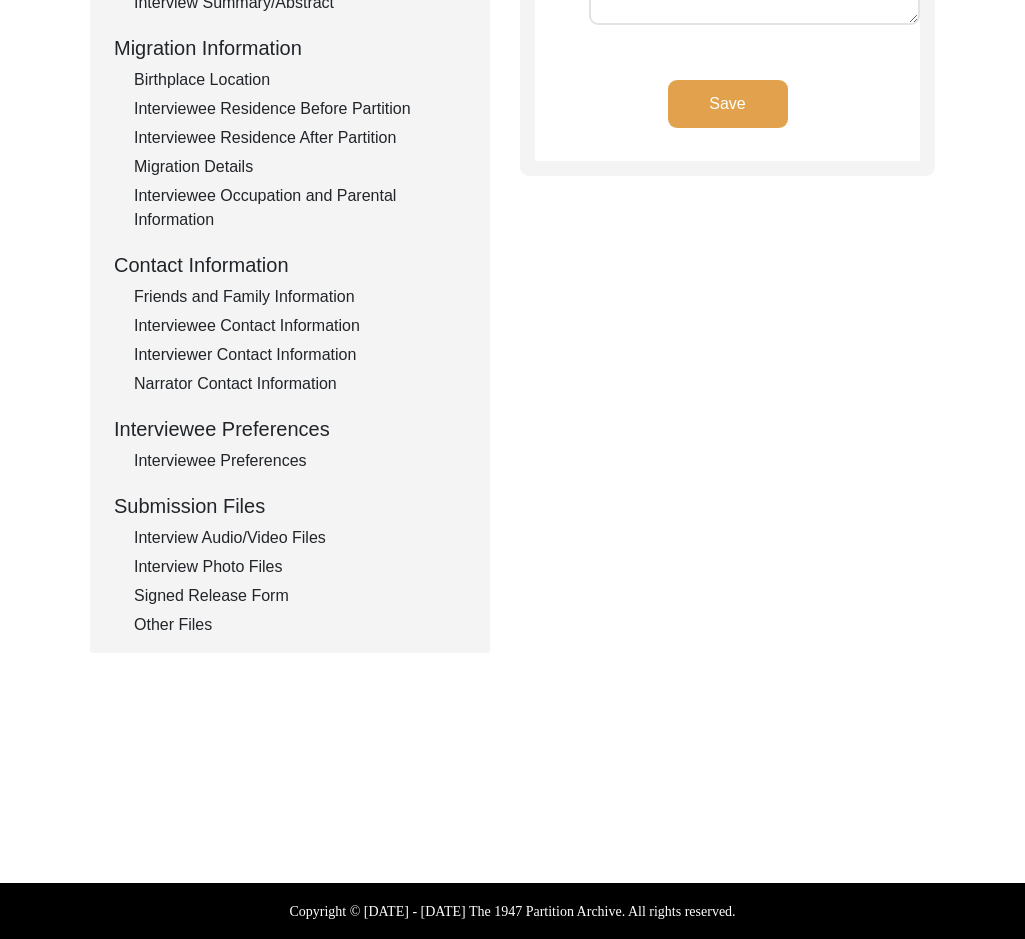 type on "Hindi" 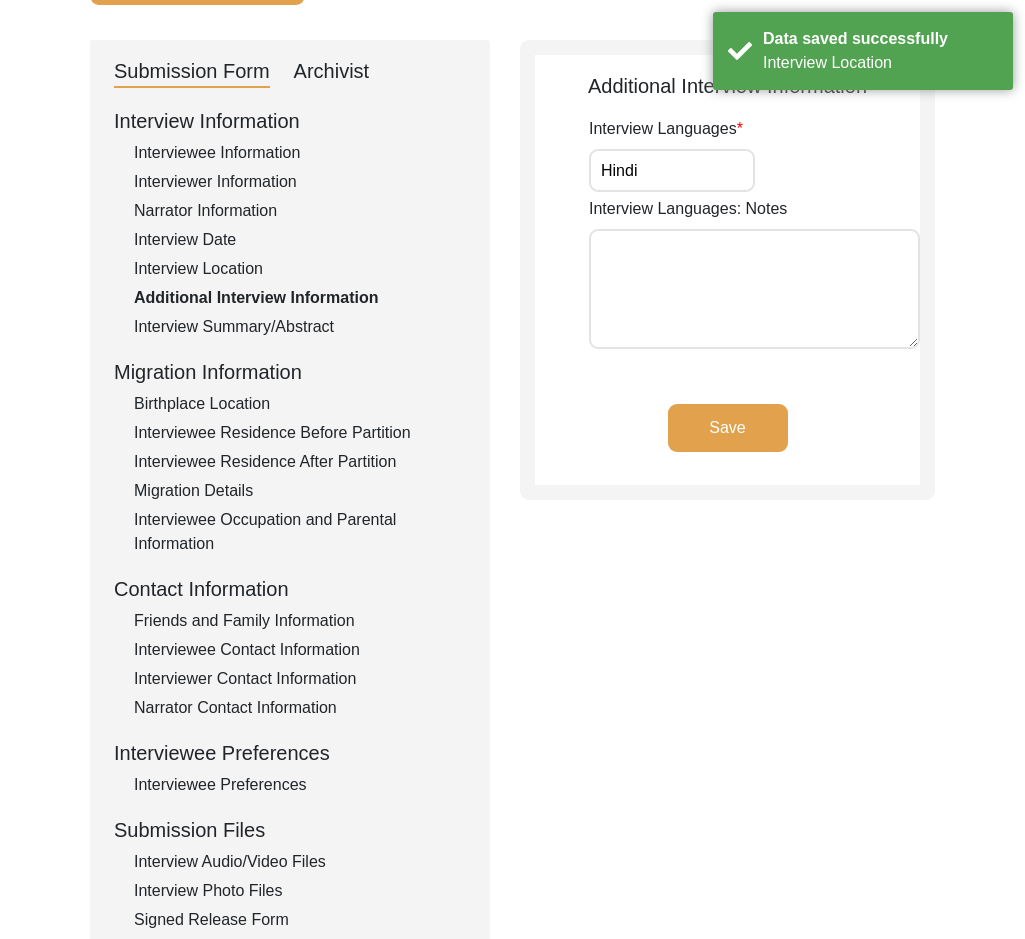 scroll, scrollTop: 0, scrollLeft: 0, axis: both 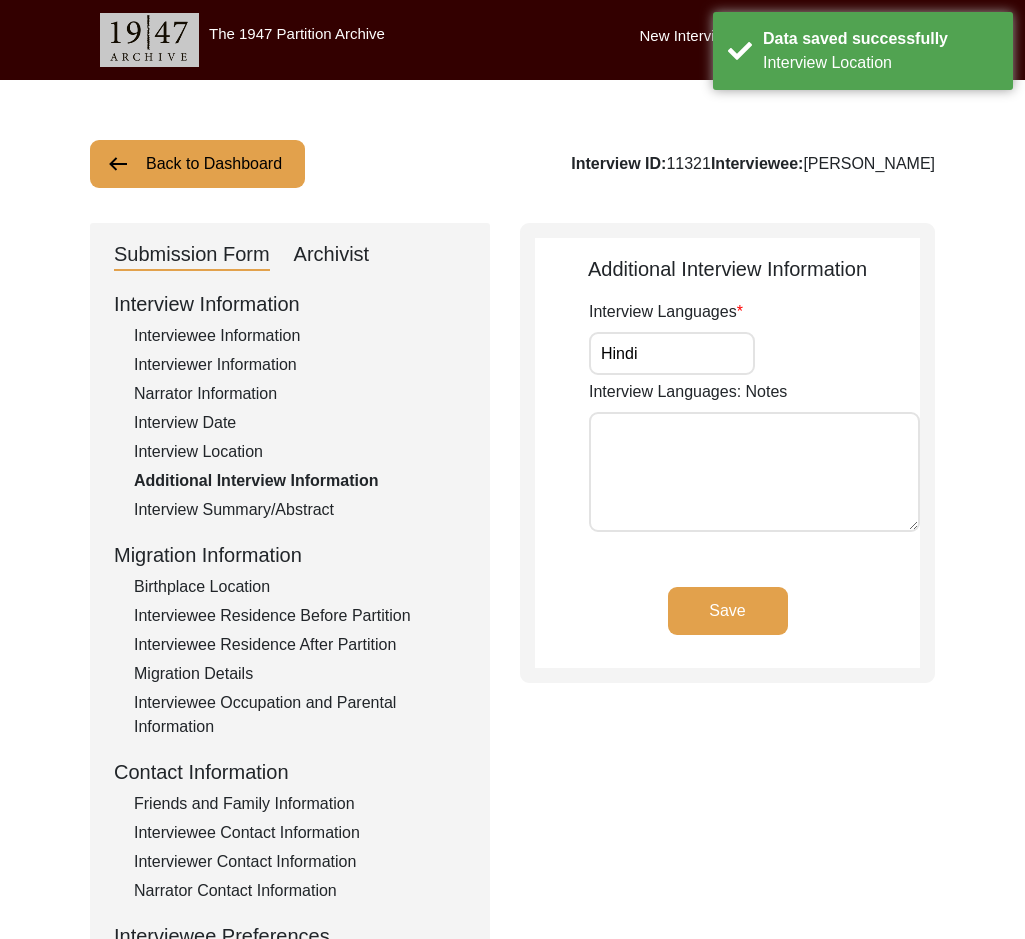 drag, startPoint x: 653, startPoint y: 354, endPoint x: 529, endPoint y: 346, distance: 124.2578 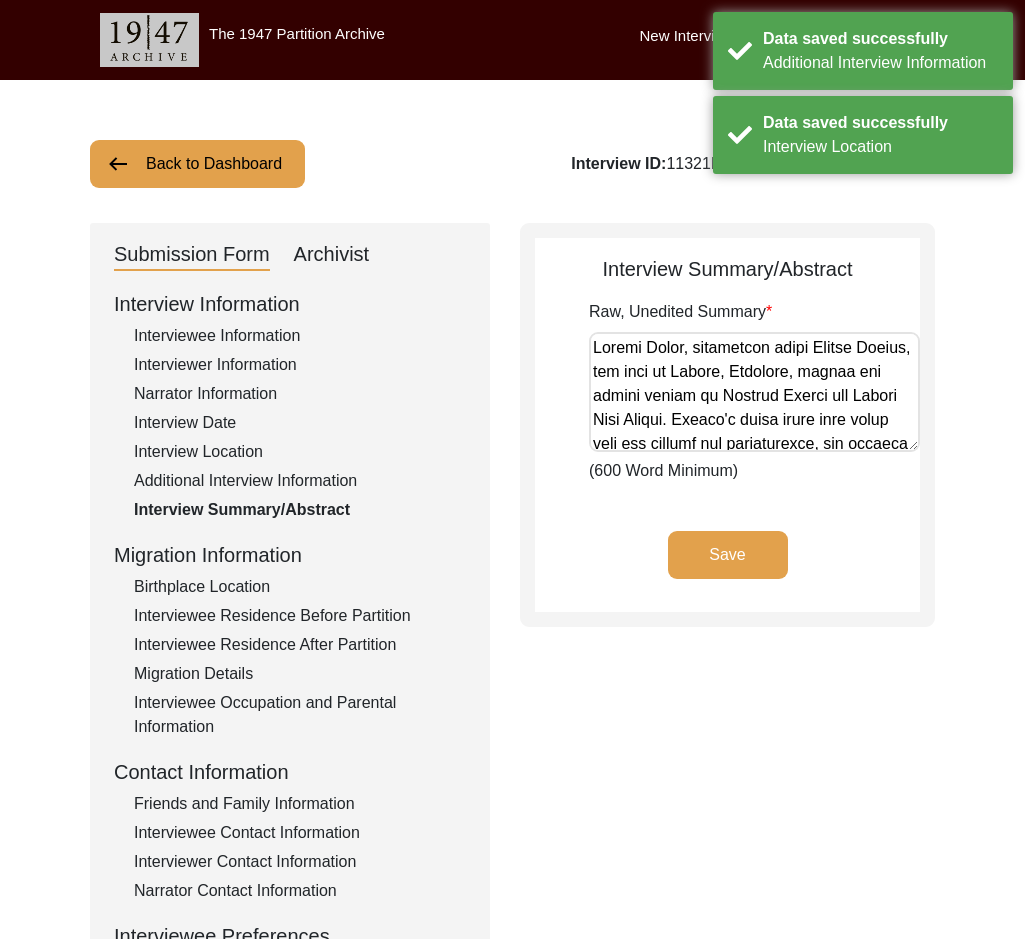 click on "Birthplace Location" 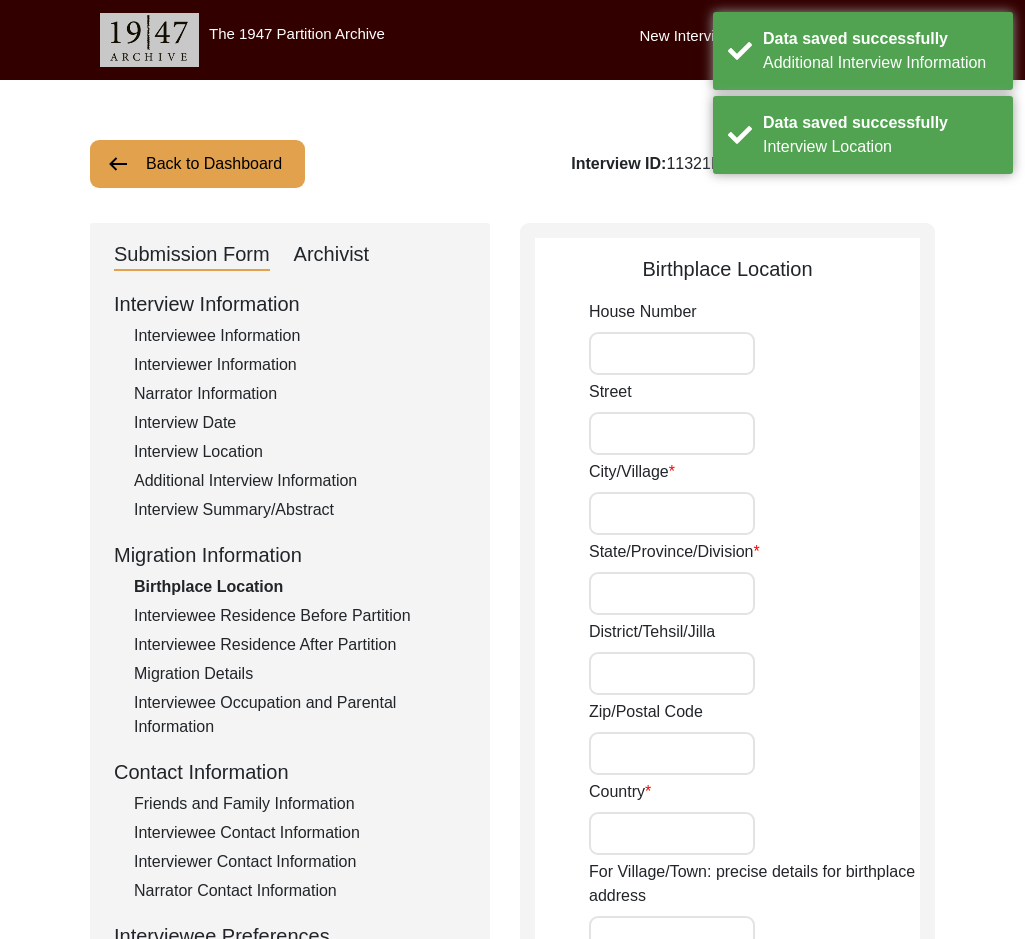 type on "Multan" 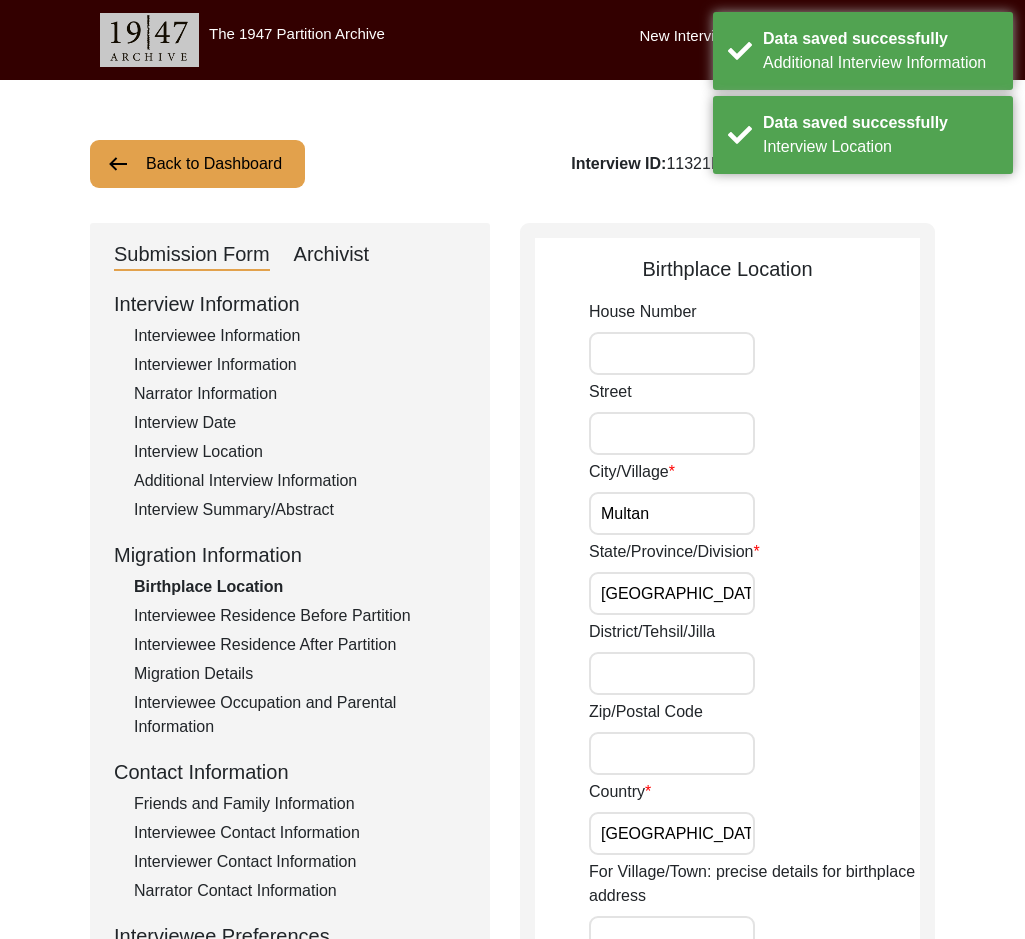drag, startPoint x: 686, startPoint y: 522, endPoint x: 560, endPoint y: 517, distance: 126.09917 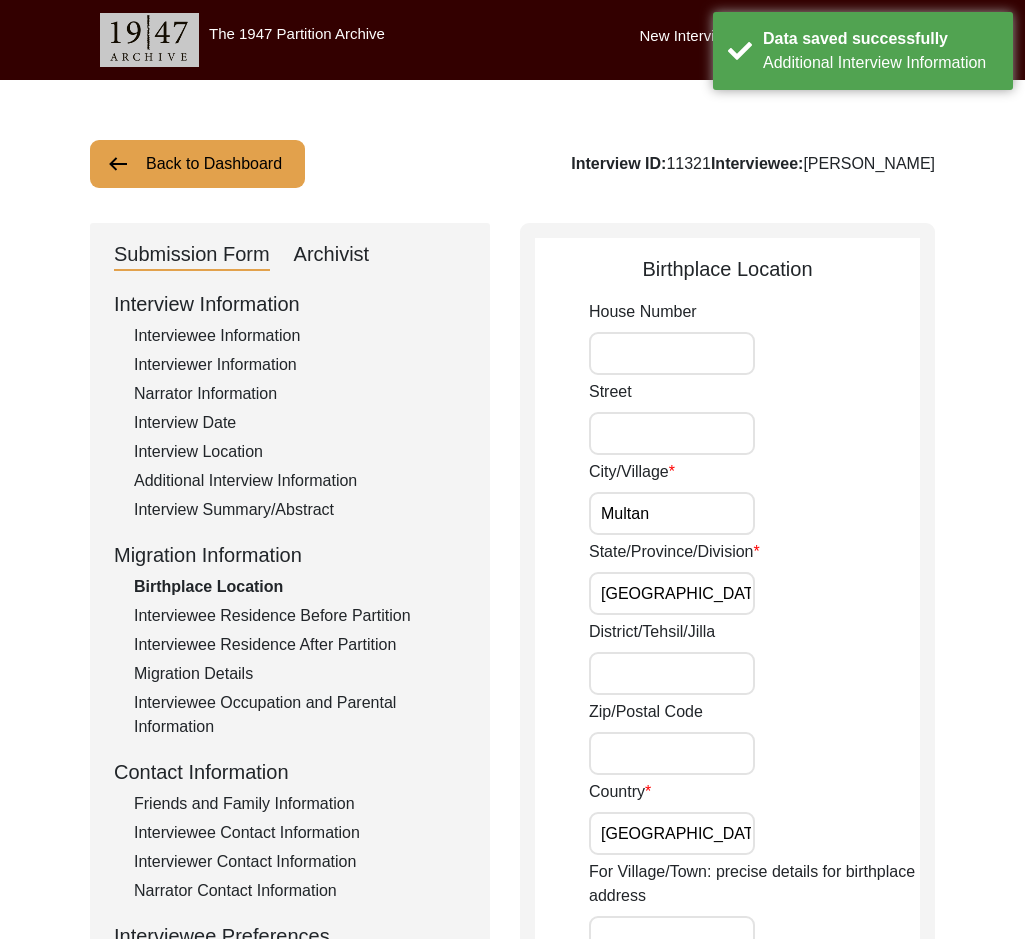 drag, startPoint x: 660, startPoint y: 594, endPoint x: 503, endPoint y: 585, distance: 157.25775 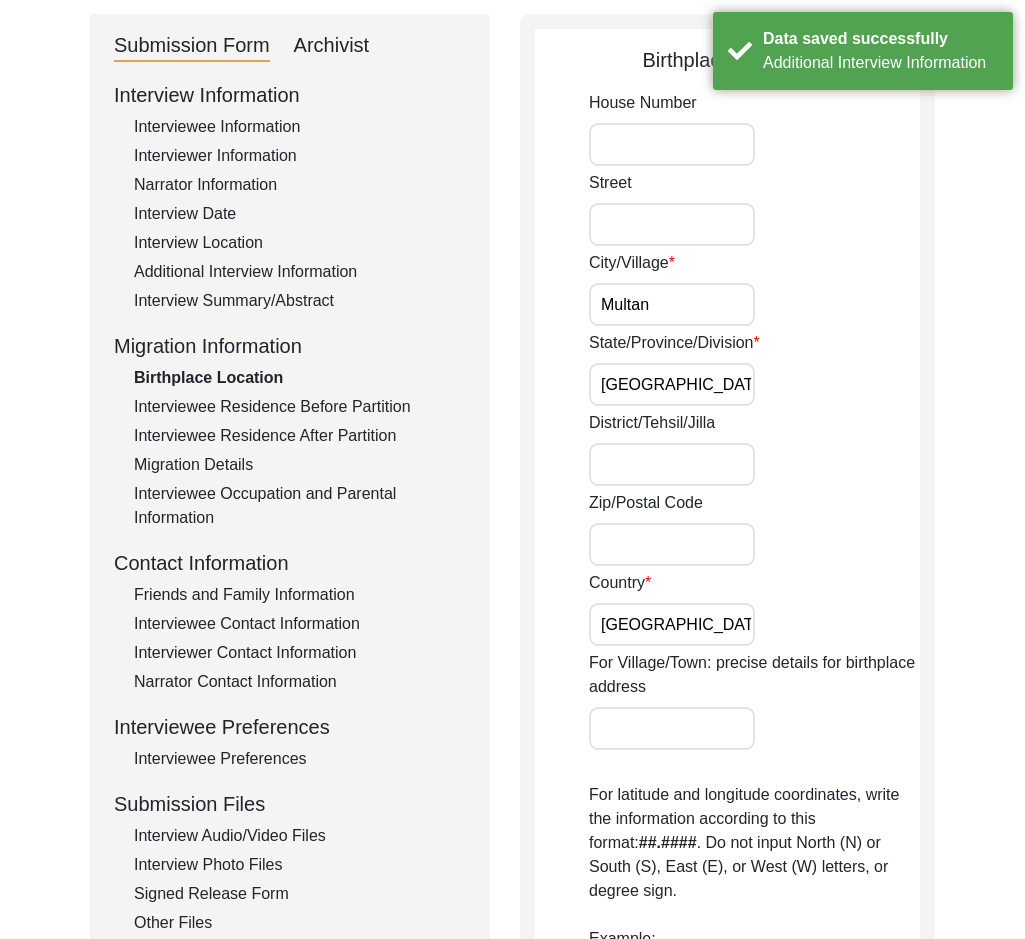 scroll, scrollTop: 300, scrollLeft: 0, axis: vertical 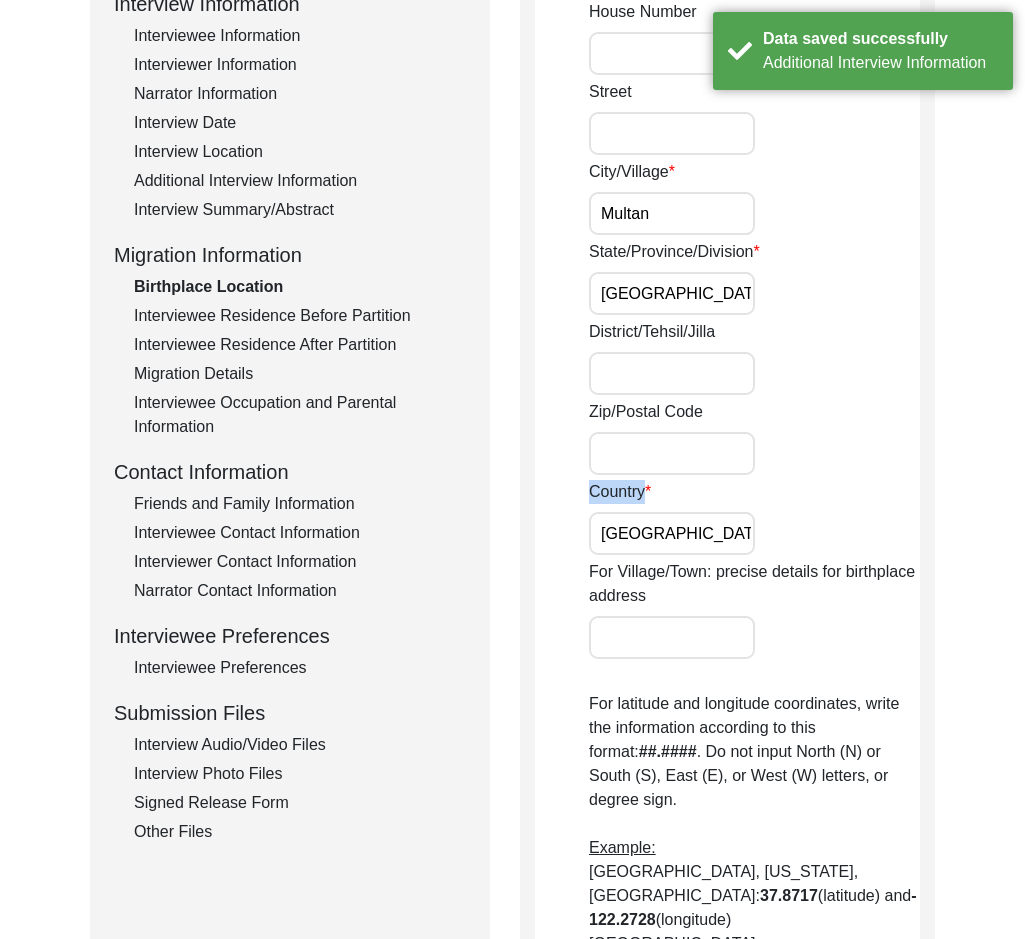 click on "Country [GEOGRAPHIC_DATA]" 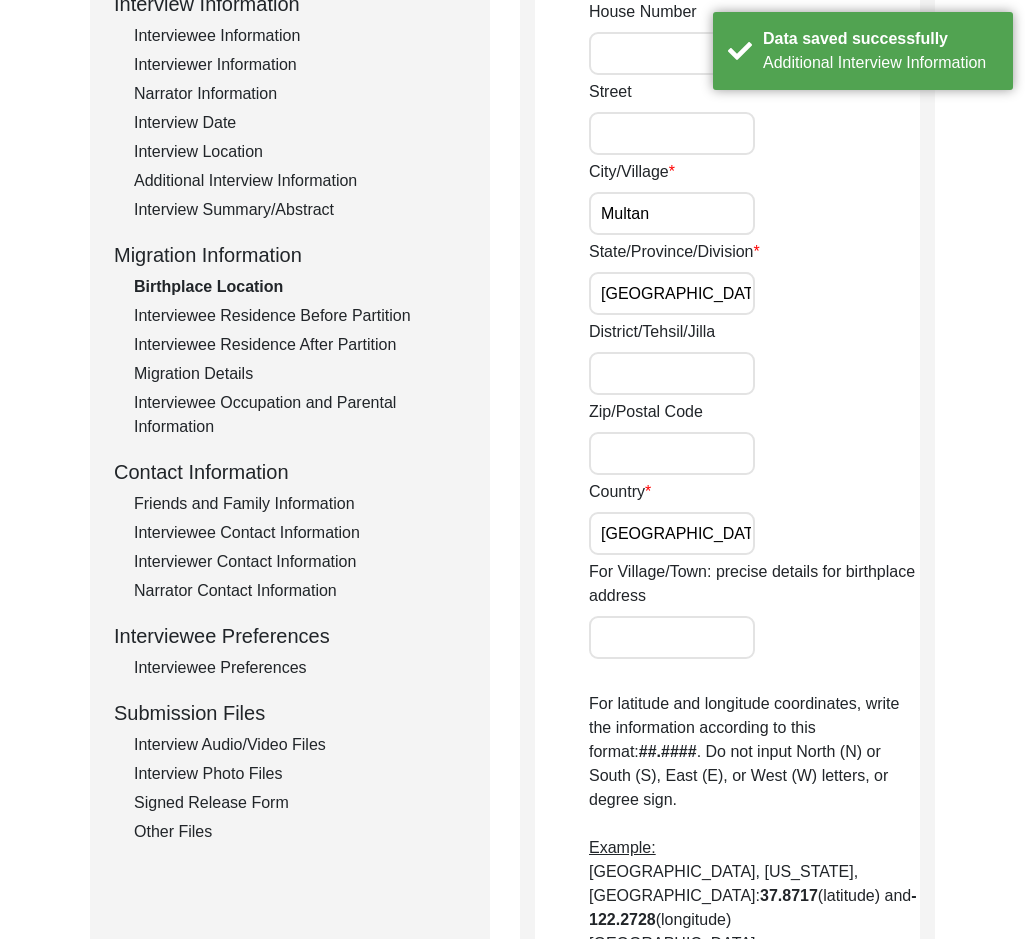 click on "[GEOGRAPHIC_DATA]" at bounding box center (672, 533) 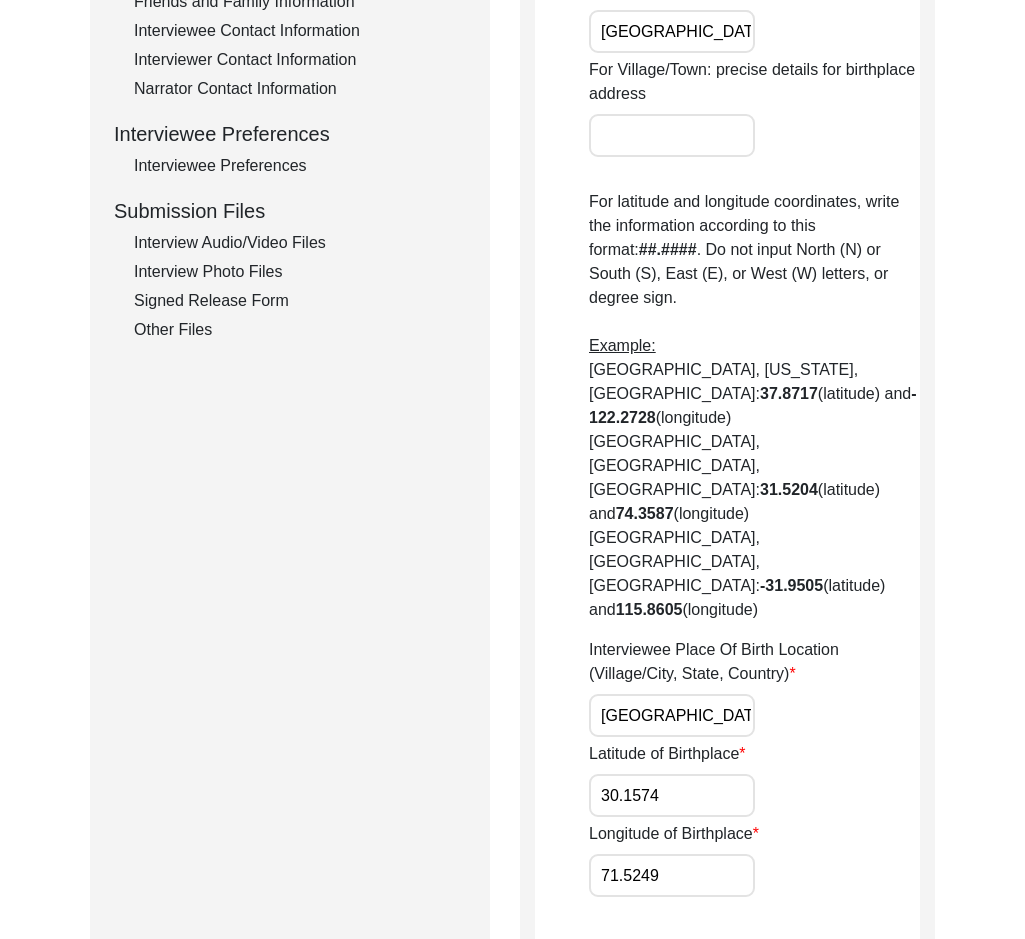 scroll, scrollTop: 900, scrollLeft: 0, axis: vertical 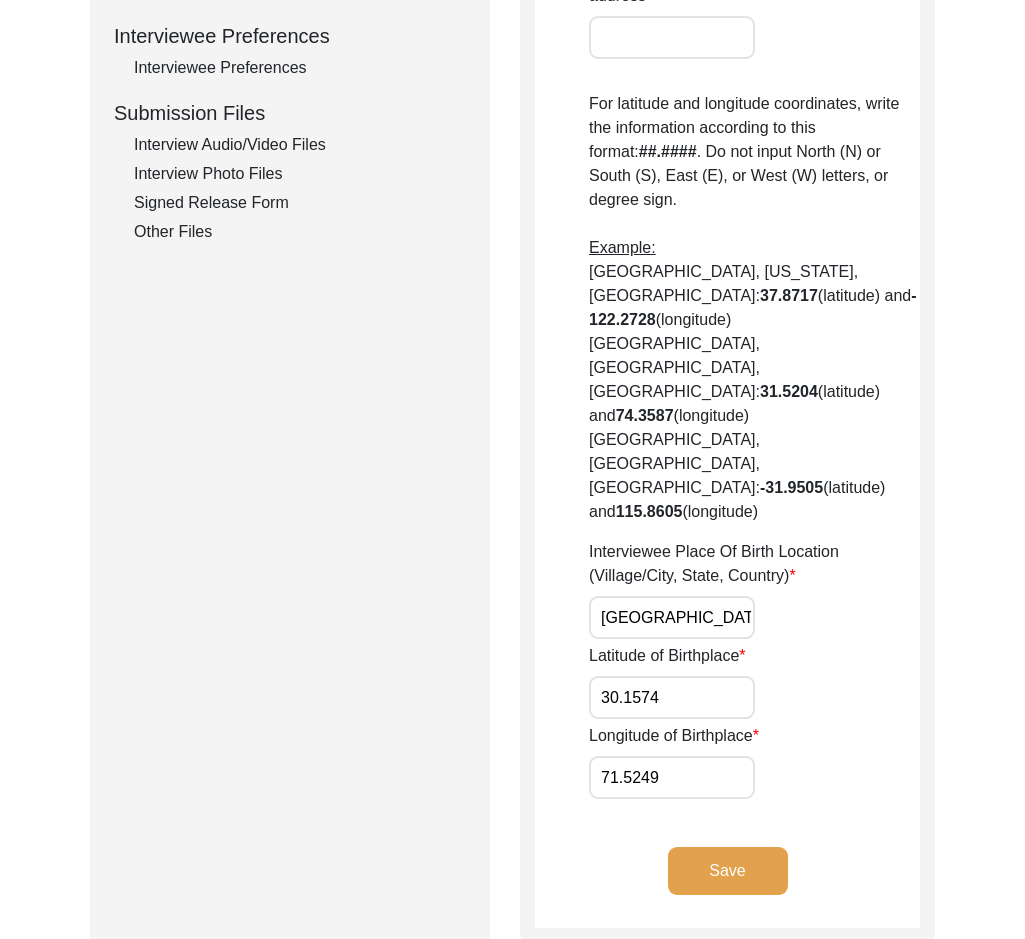 click on "Save" 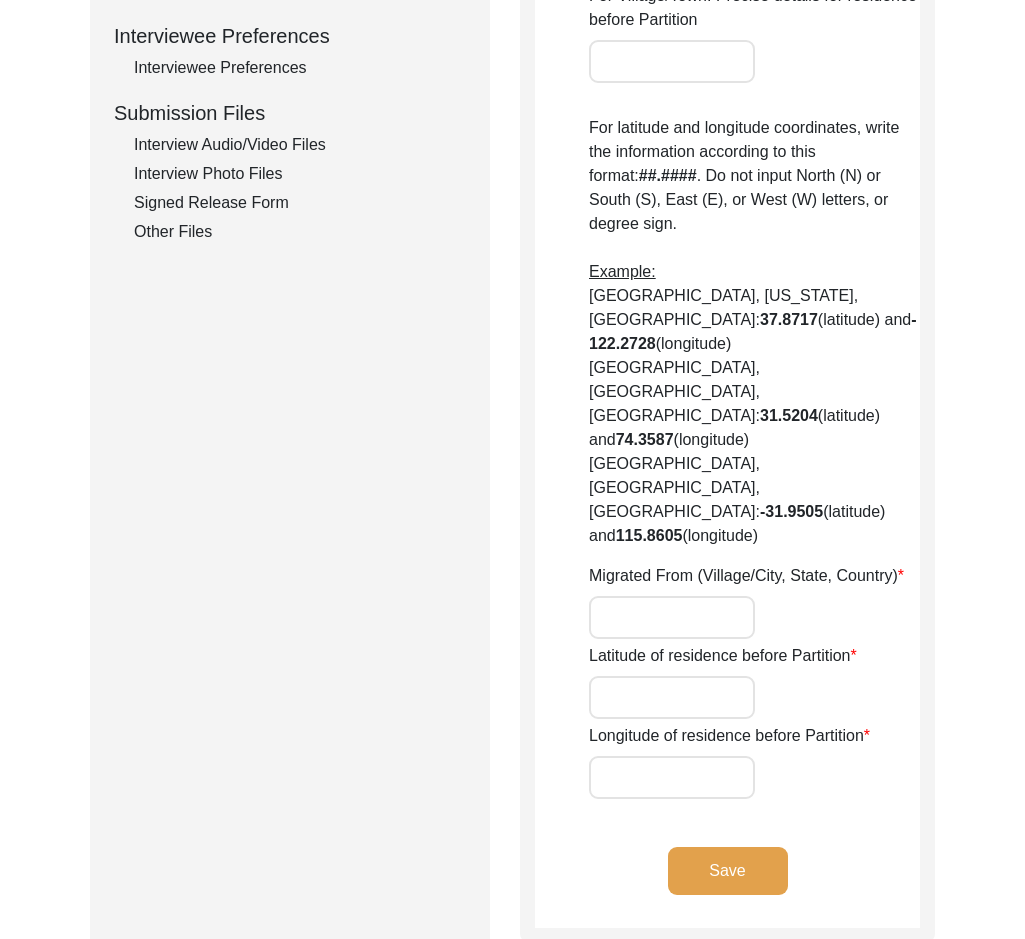 type on "Multan" 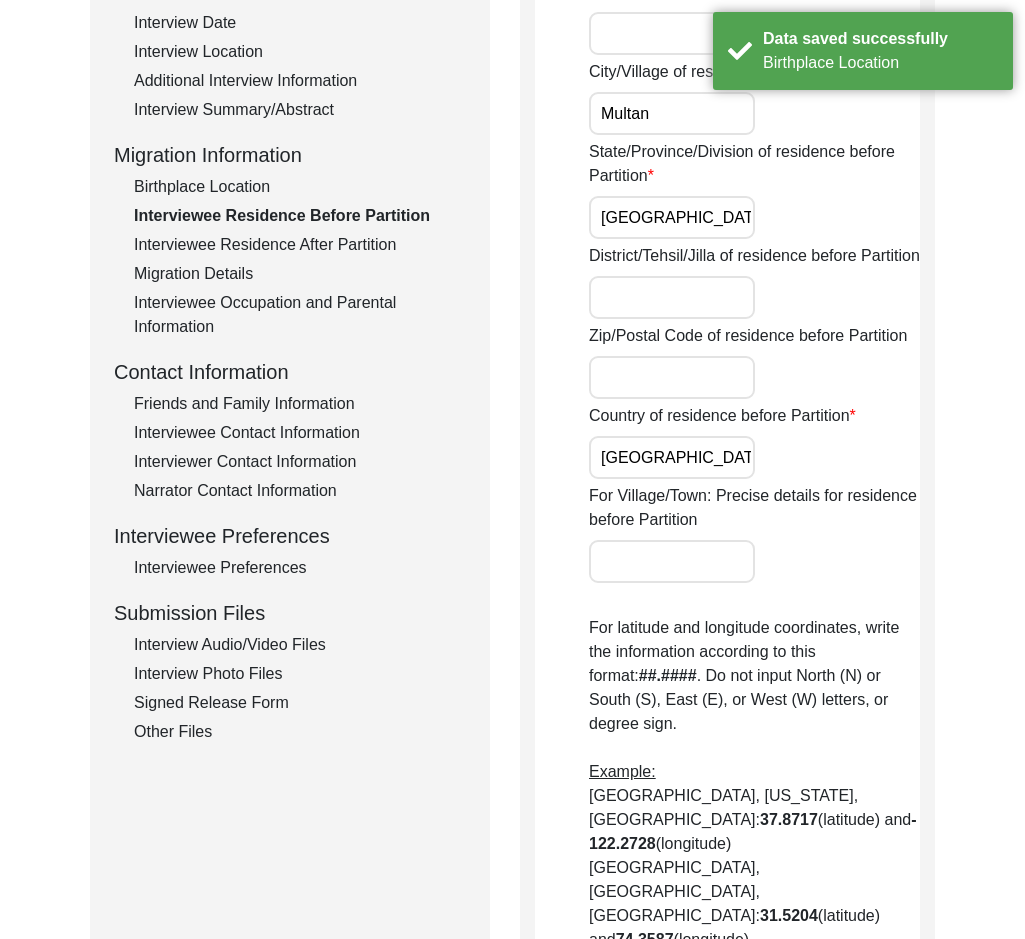 scroll, scrollTop: 0, scrollLeft: 0, axis: both 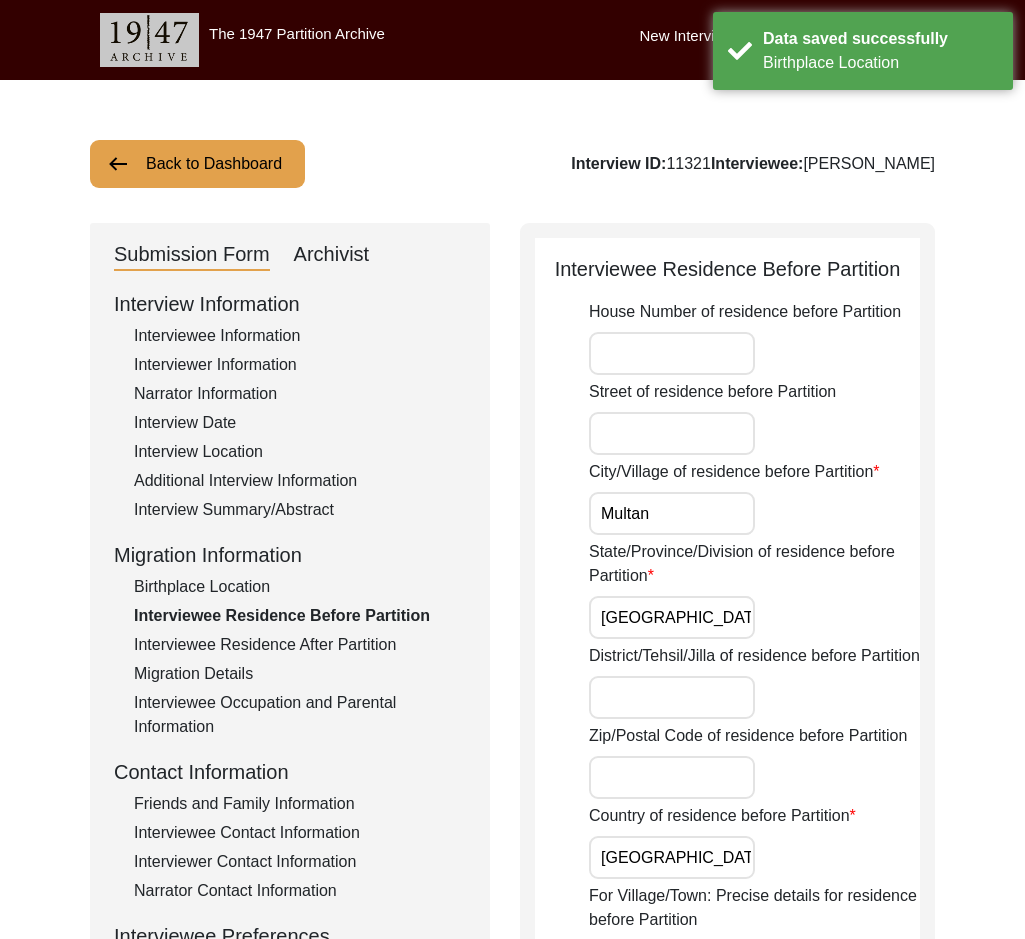 drag, startPoint x: 675, startPoint y: 507, endPoint x: 598, endPoint y: 517, distance: 77.64664 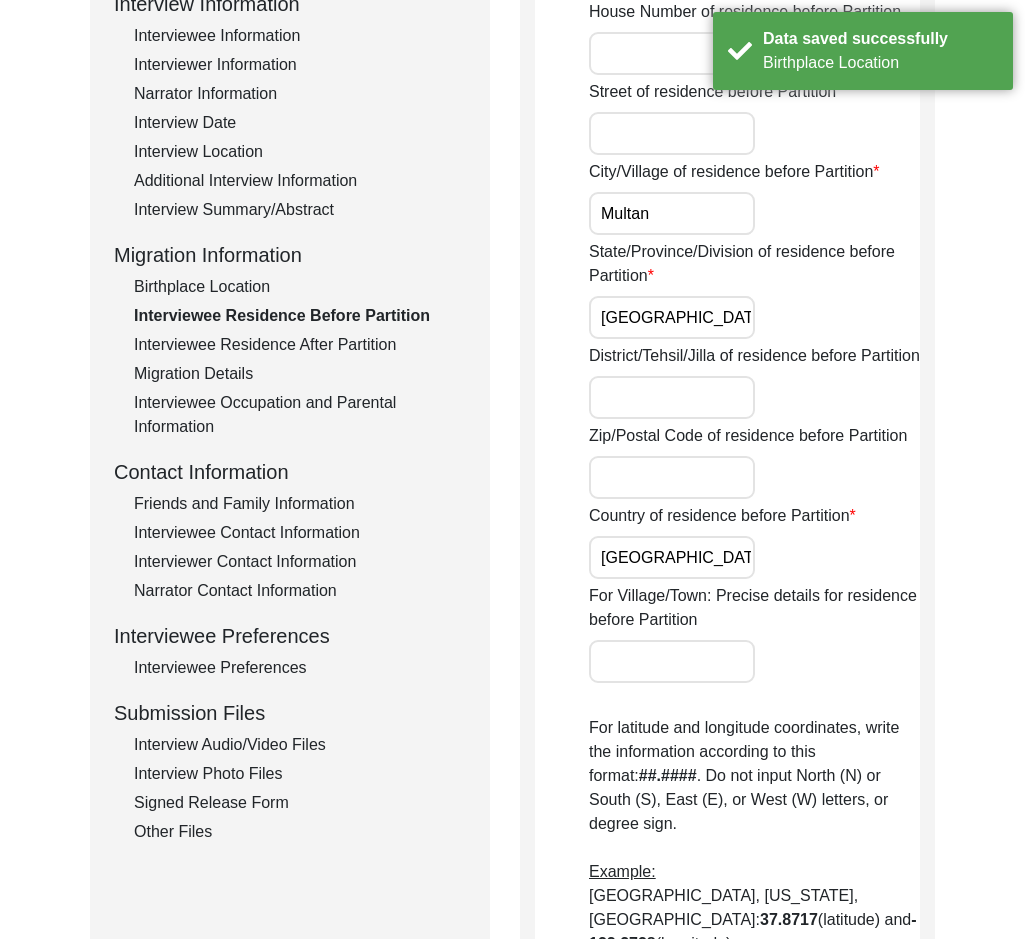 click on "[GEOGRAPHIC_DATA]" at bounding box center (672, 557) 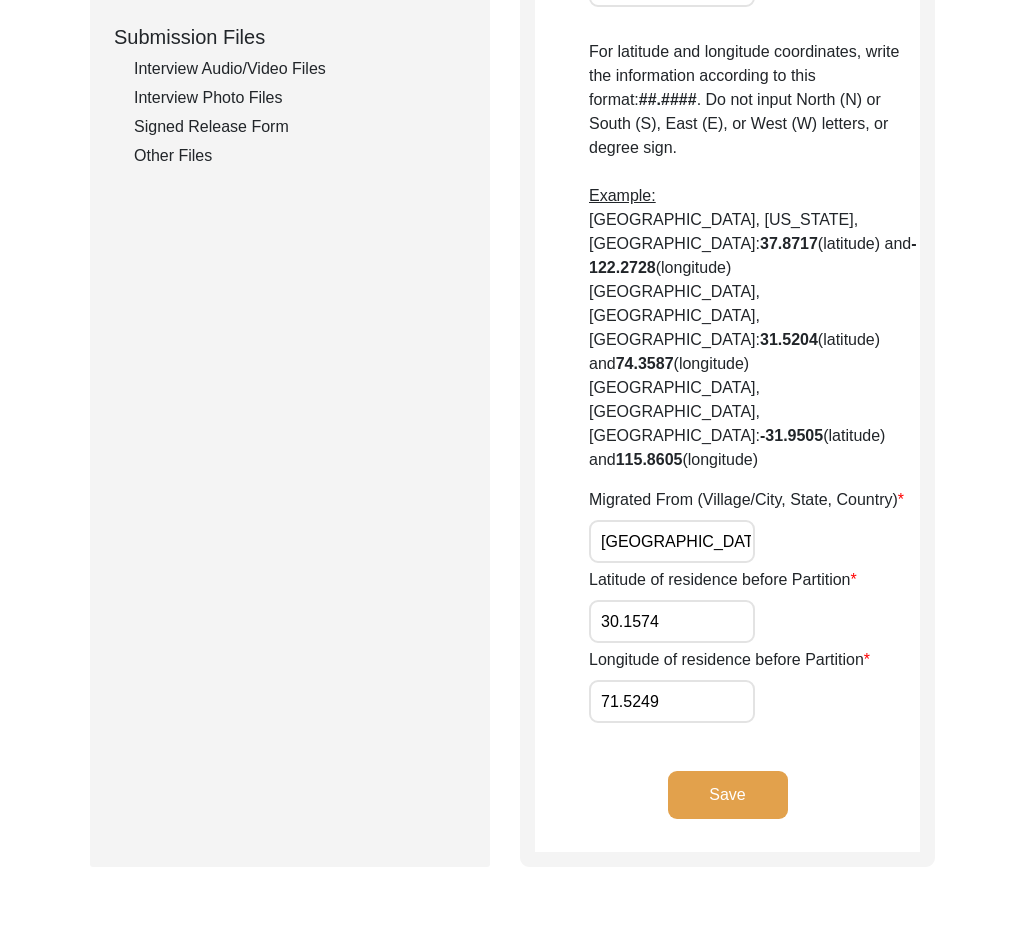 scroll, scrollTop: 300, scrollLeft: 0, axis: vertical 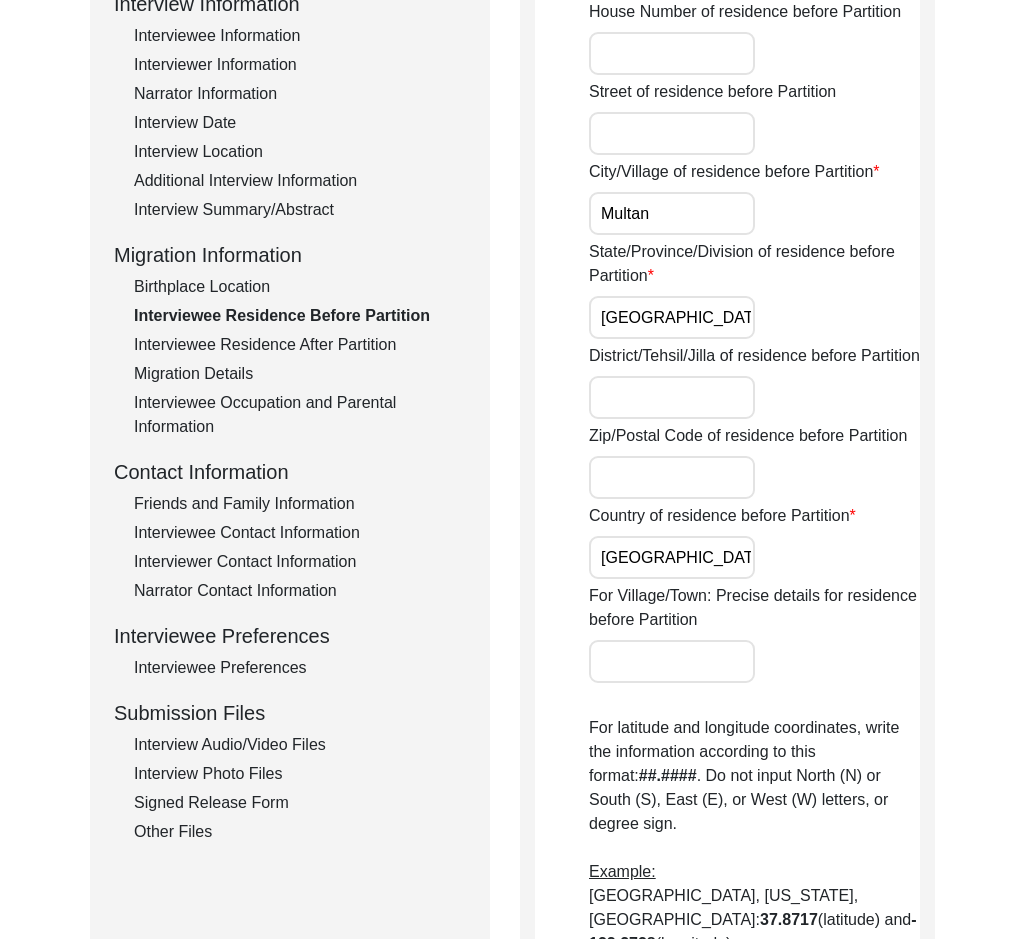 click on "[GEOGRAPHIC_DATA]" at bounding box center (672, 557) 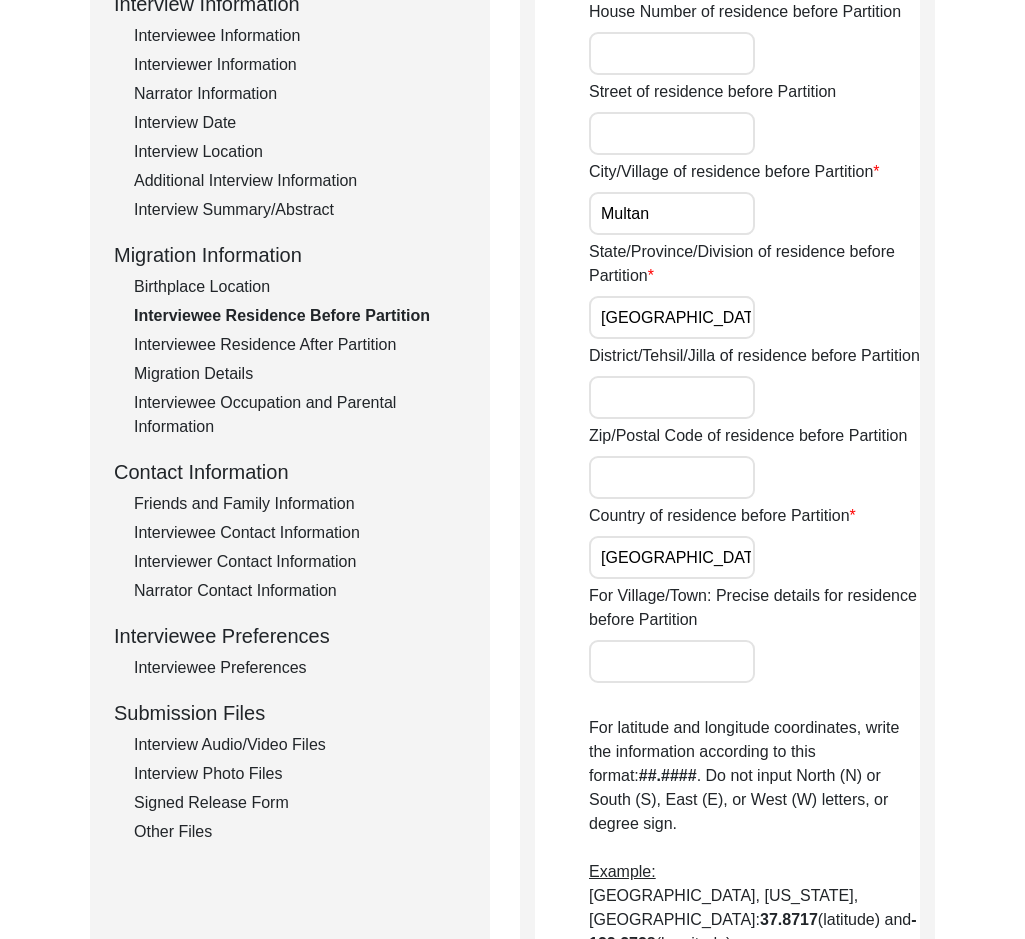 click on "Country of residence before Partition [DEMOGRAPHIC_DATA]" 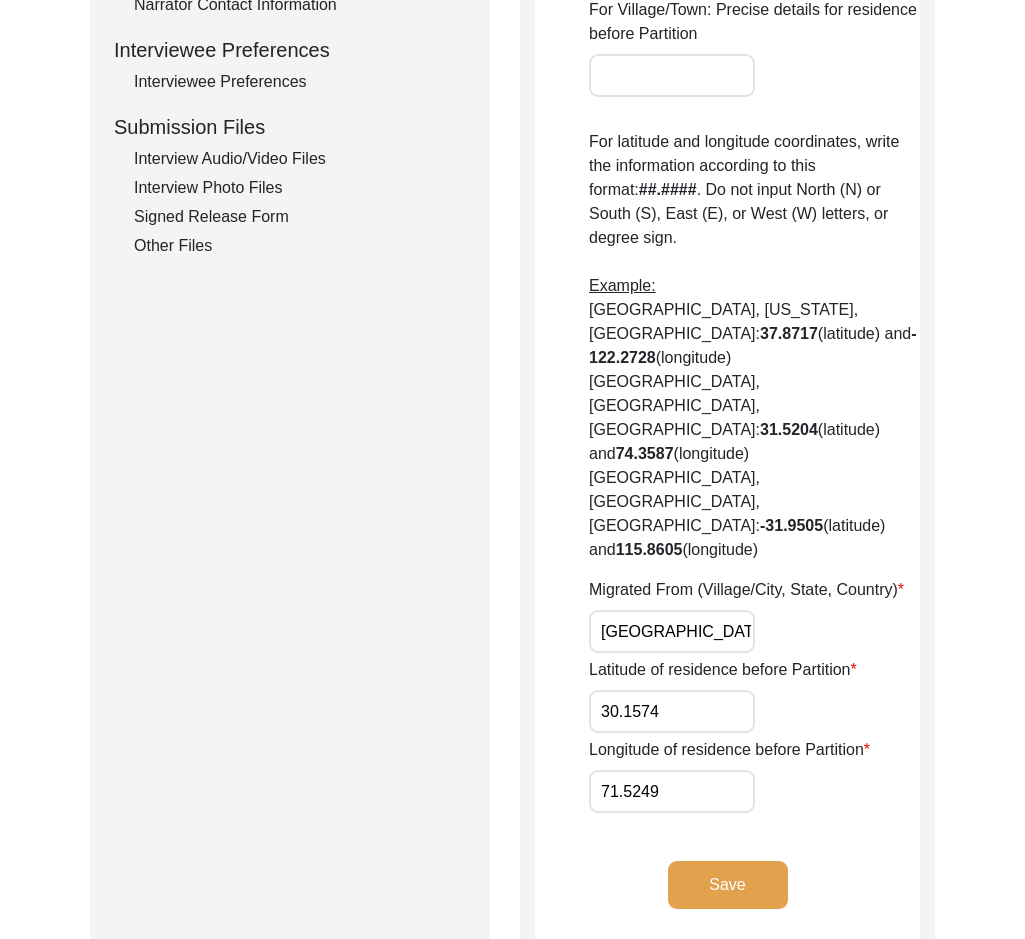 scroll, scrollTop: 1046, scrollLeft: 0, axis: vertical 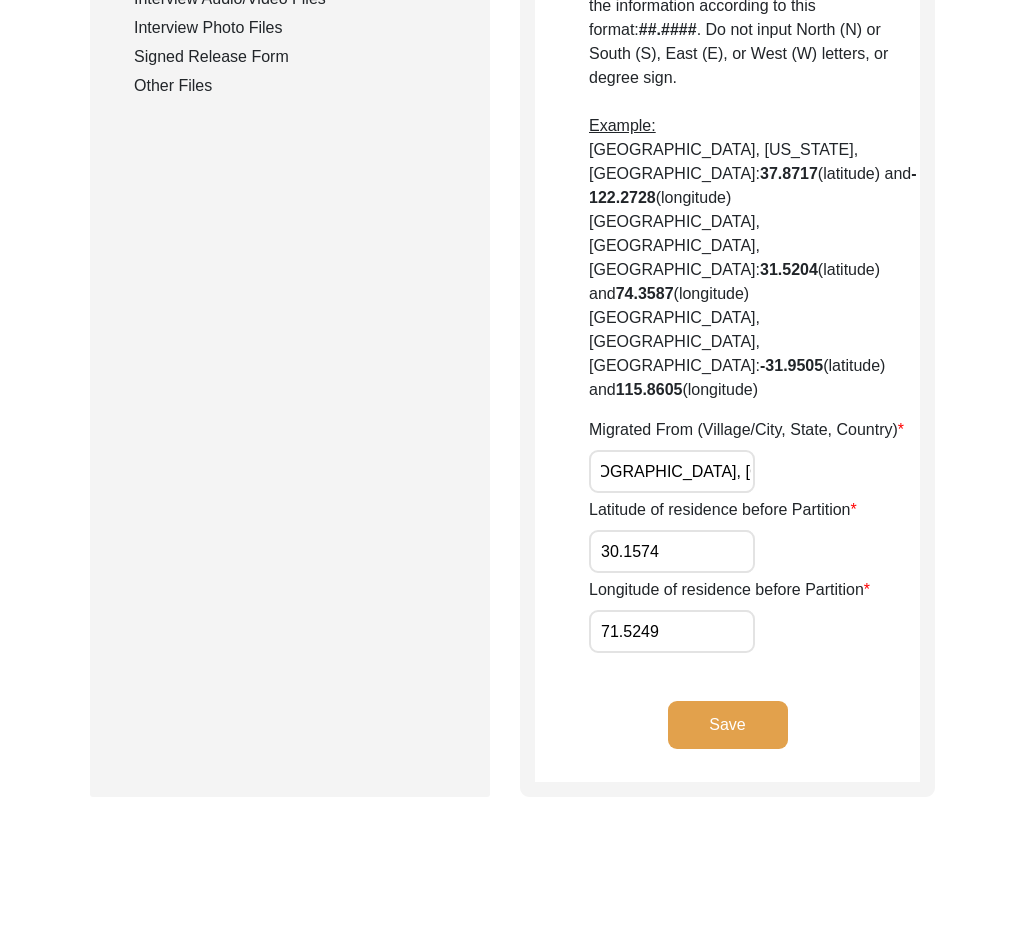 drag, startPoint x: 612, startPoint y: 331, endPoint x: 852, endPoint y: 340, distance: 240.16869 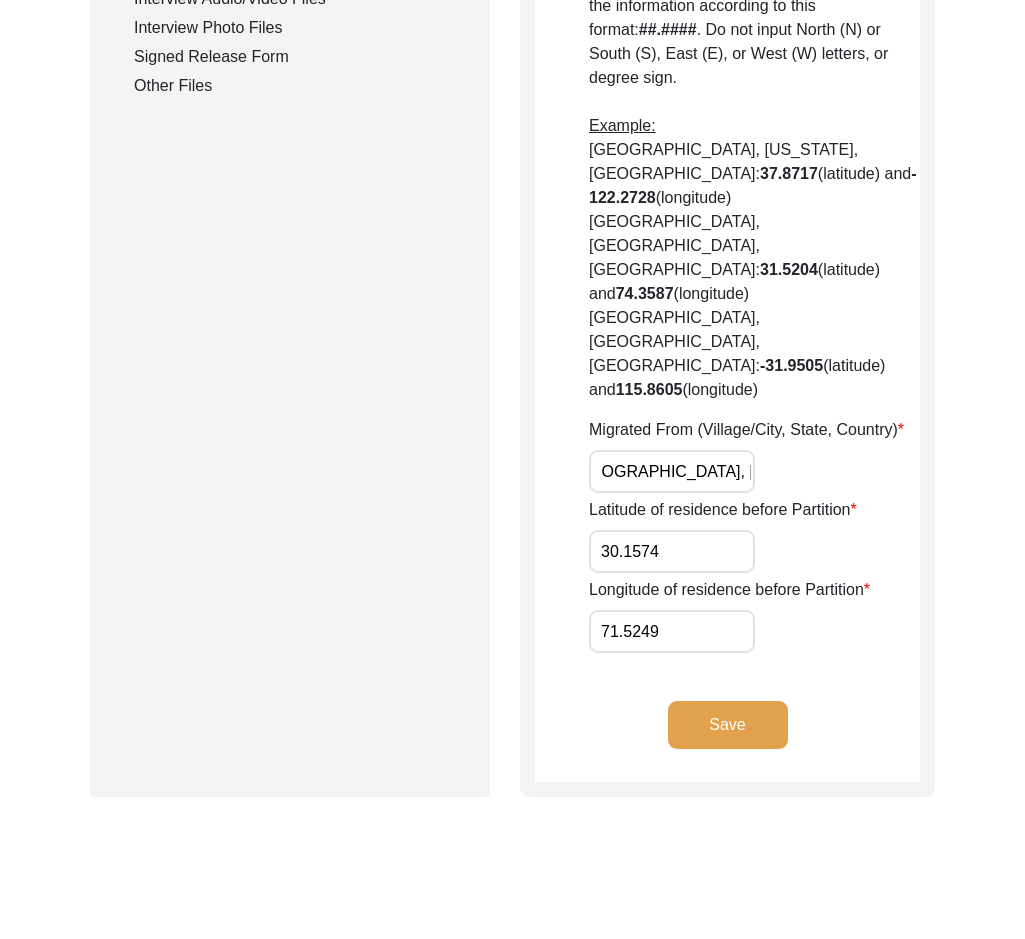 type on "[GEOGRAPHIC_DATA], [GEOGRAPHIC_DATA], [GEOGRAPHIC_DATA]" 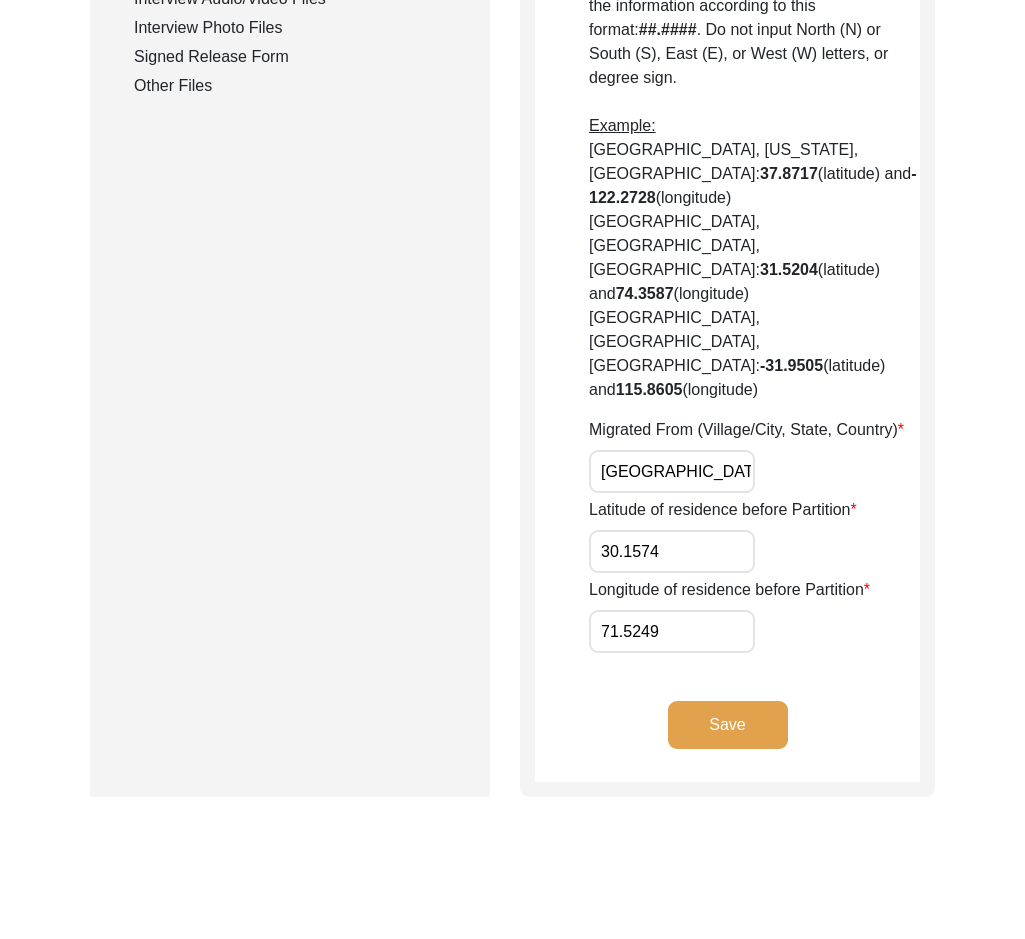 click on "House Number of residence before Partition Street of residence before Partition City/Village of residence before Partition Multan State/Province/Division of residence before Partition [GEOGRAPHIC_DATA]/Tehsil/Jilla of residence before Partition Zip/Postal Code of residence before Partition Country of residence before Partition [DEMOGRAPHIC_DATA] For Village/Town: Precise details for residence before Partition  For latitude and longitude coordinates, write the information according to this format:  ##.#### . Do not input North (N) or South (S), East (E), or West (W) letters, or degree sign.  Example:  [GEOGRAPHIC_DATA], [US_STATE], [GEOGRAPHIC_DATA]:  37.8717  (latitude) and  -122.2728  (longitude)   [GEOGRAPHIC_DATA], [GEOGRAPHIC_DATA], [GEOGRAPHIC_DATA]:  31.5204  (latitude) and  74.3587  (longitude)   [GEOGRAPHIC_DATA], [GEOGRAPHIC_DATA], [GEOGRAPHIC_DATA]:  -31.9505  (latitude) and  115.8605  (longitude)  Migrated From (Village/City, State, Country) [GEOGRAPHIC_DATA], [GEOGRAPHIC_DATA], [DEMOGRAPHIC_DATA] Latitude of residence before Partition 30.1574 Longitude of residence before Partition 71.5249" 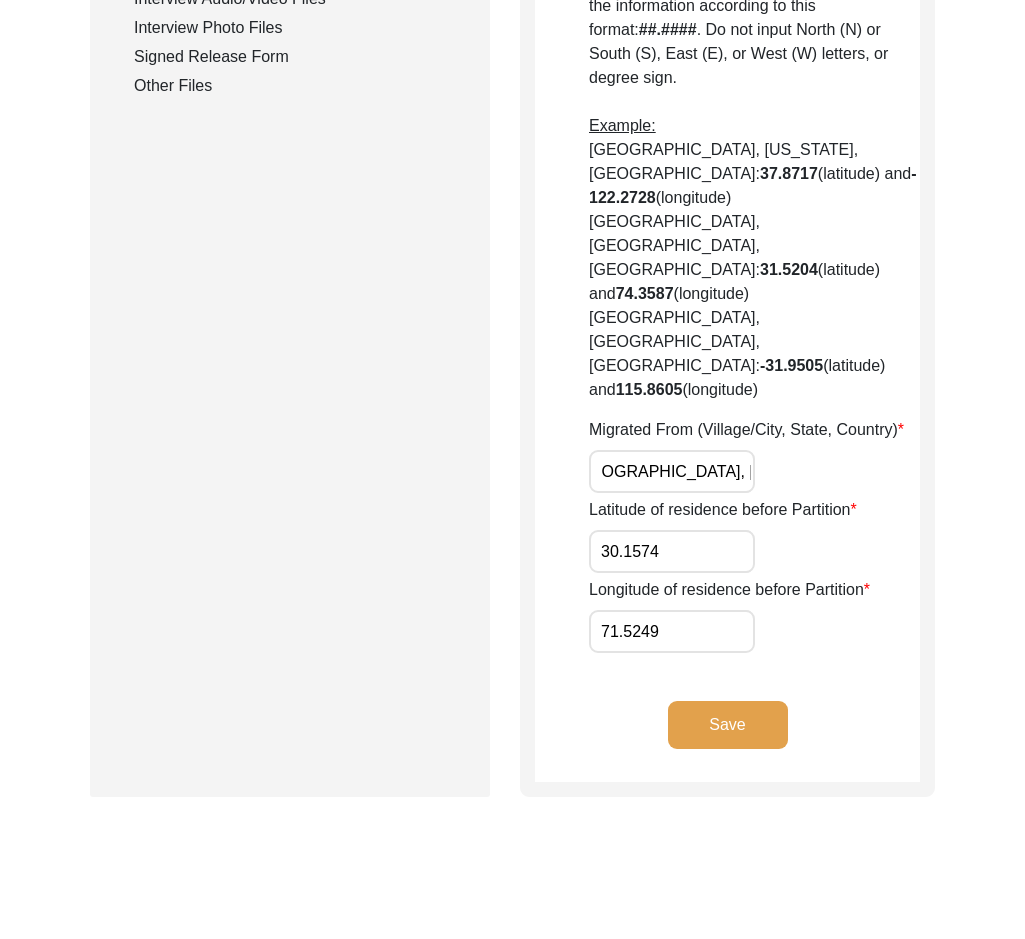 drag, startPoint x: 725, startPoint y: 316, endPoint x: 808, endPoint y: 324, distance: 83.38465 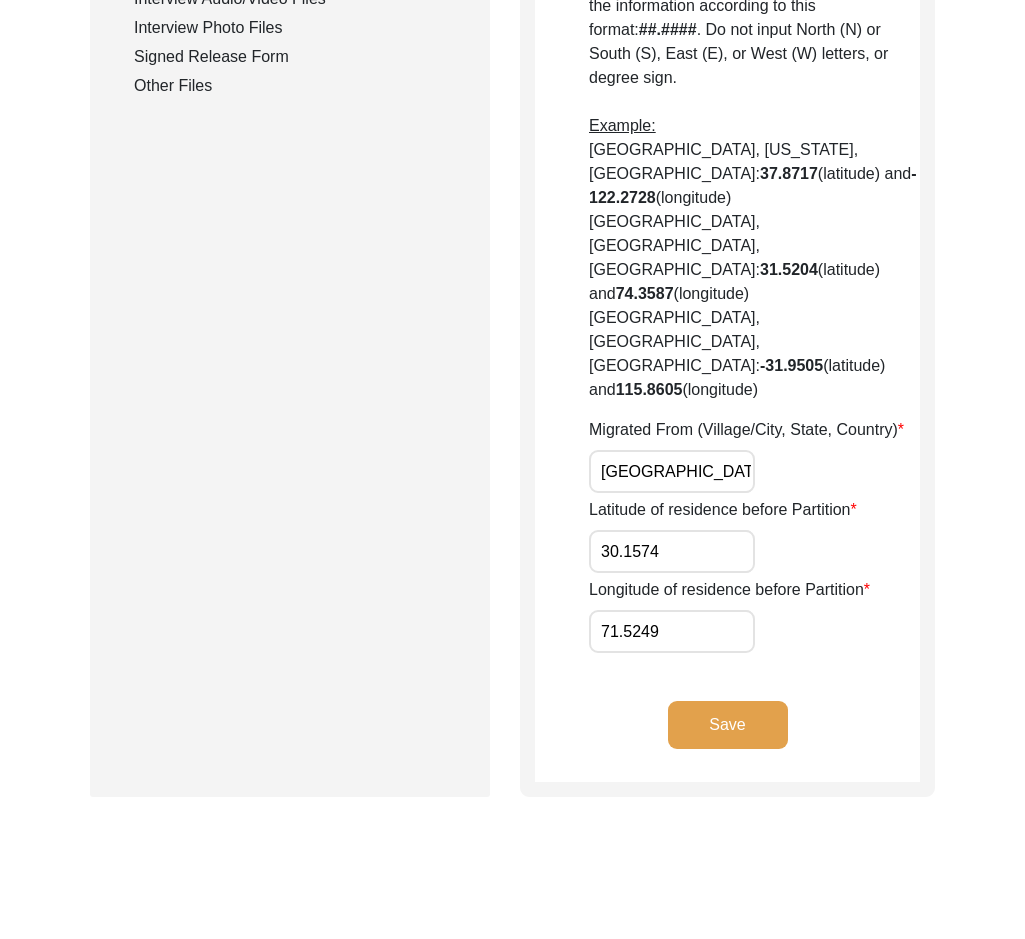 click on "Save" 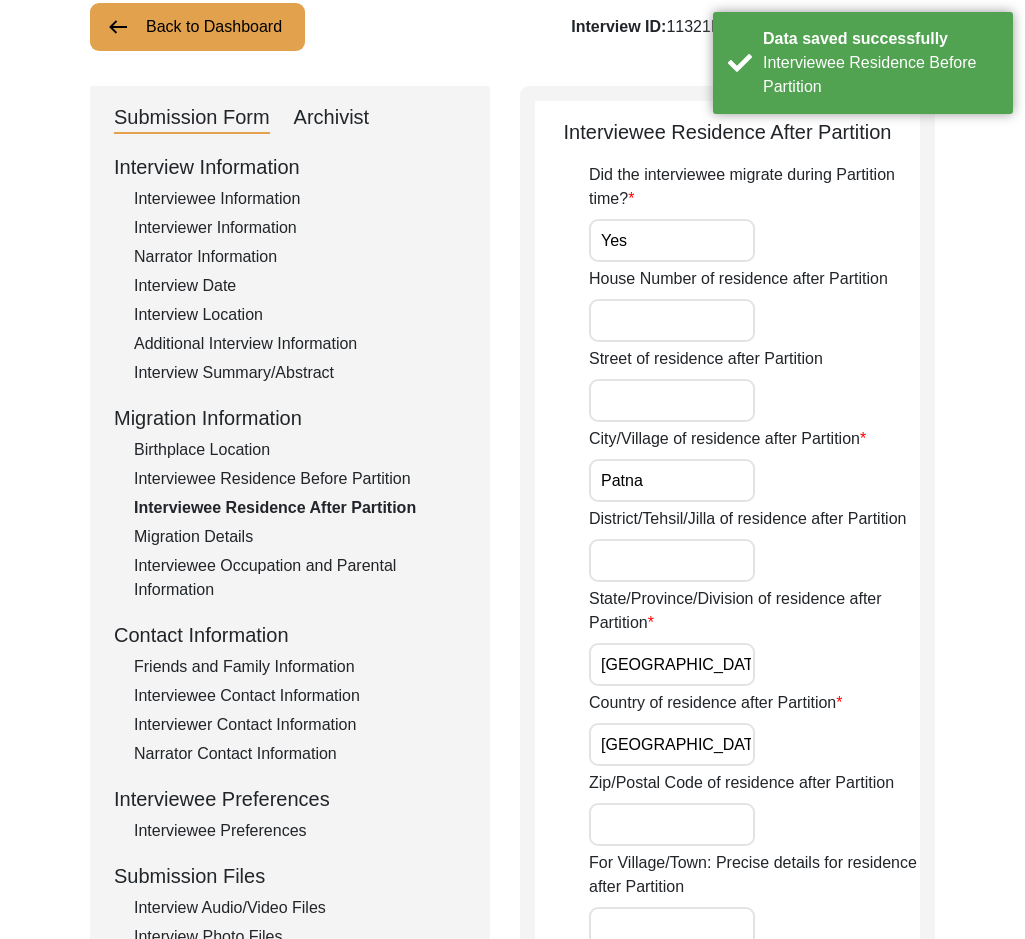 scroll, scrollTop: 0, scrollLeft: 0, axis: both 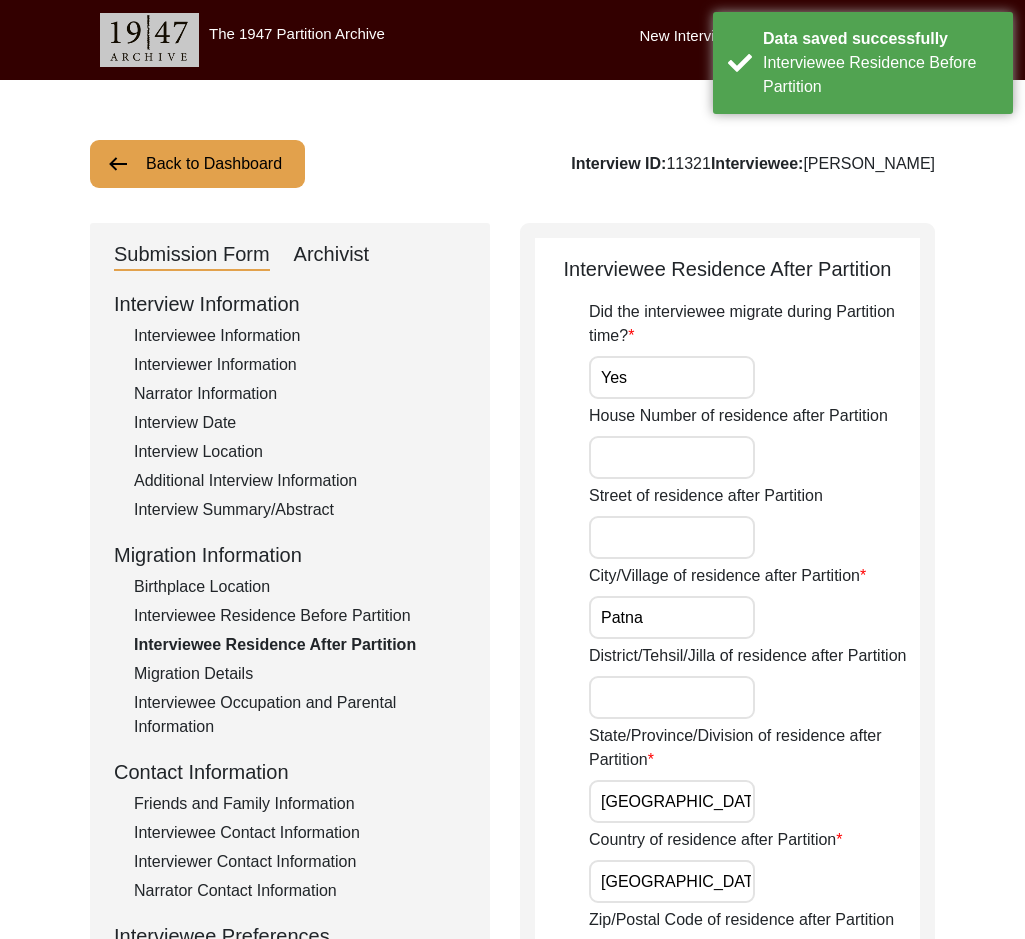 drag, startPoint x: 644, startPoint y: 384, endPoint x: 497, endPoint y: 387, distance: 147.03061 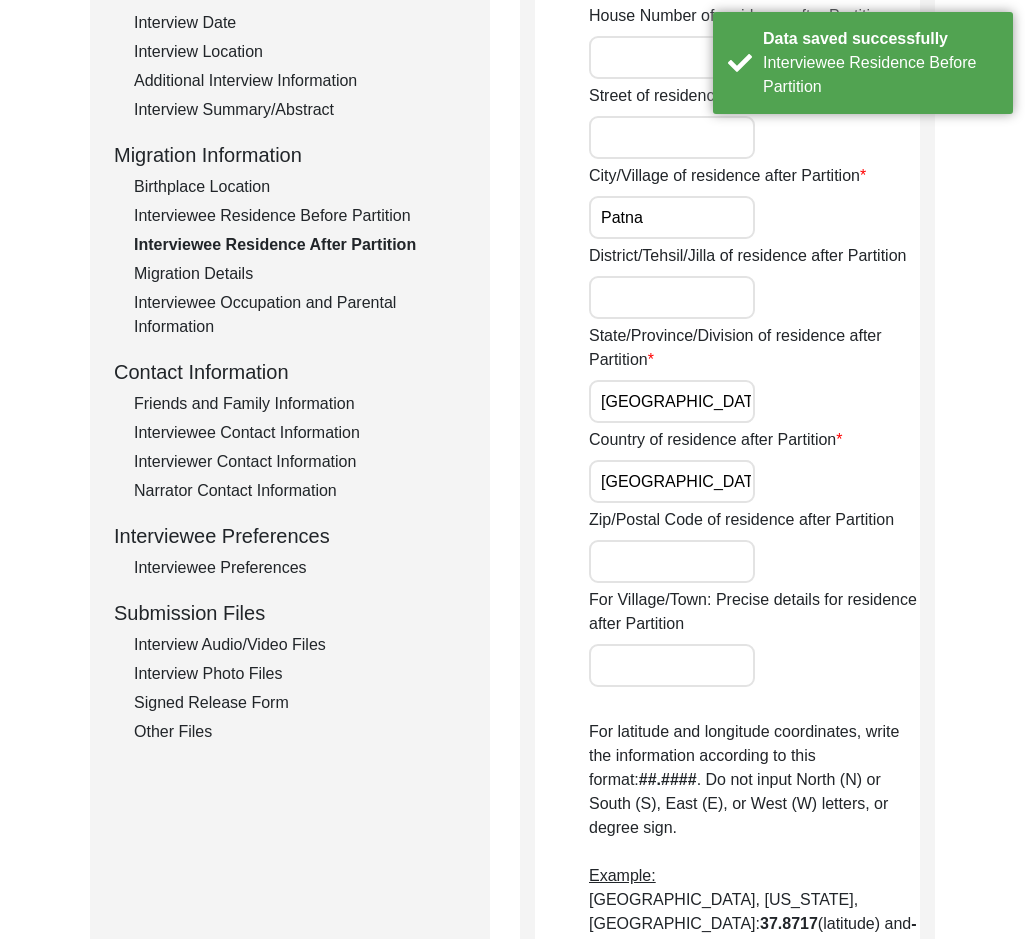 drag, startPoint x: 662, startPoint y: 390, endPoint x: 610, endPoint y: 431, distance: 66.21933 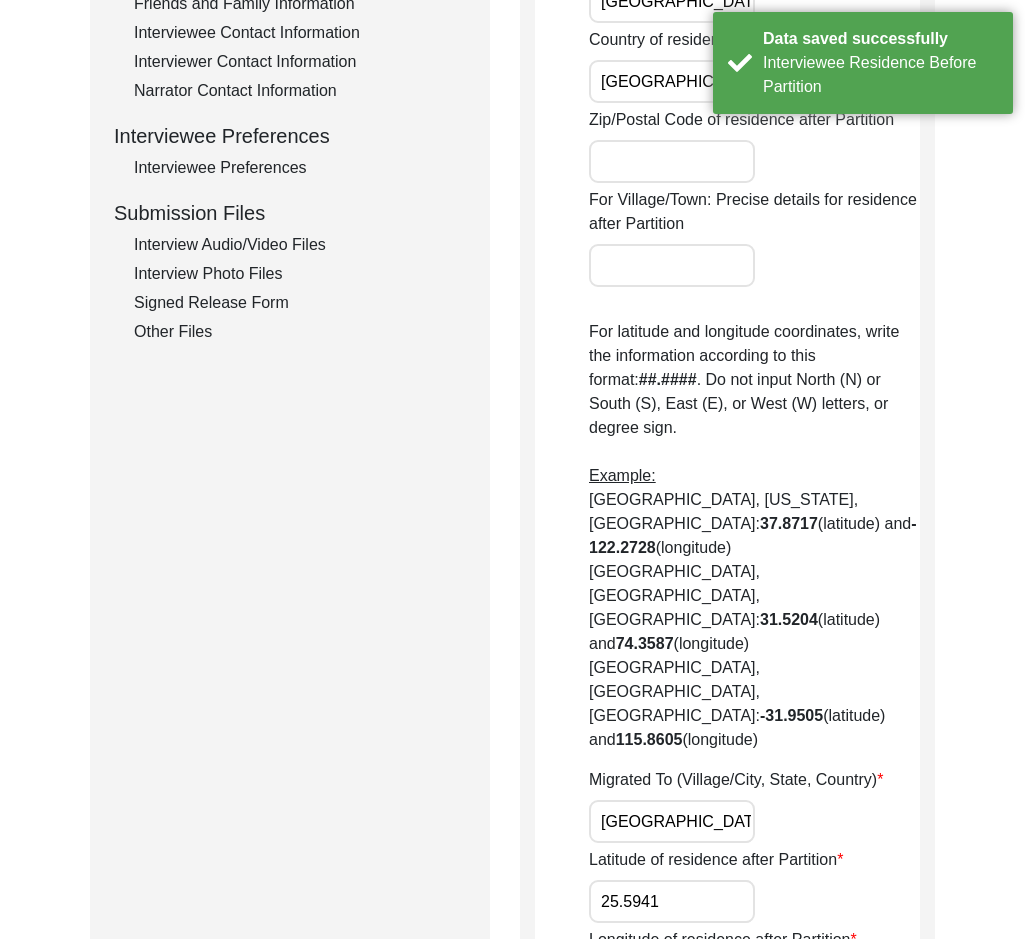 drag, startPoint x: 604, startPoint y: 680, endPoint x: 811, endPoint y: 701, distance: 208.06248 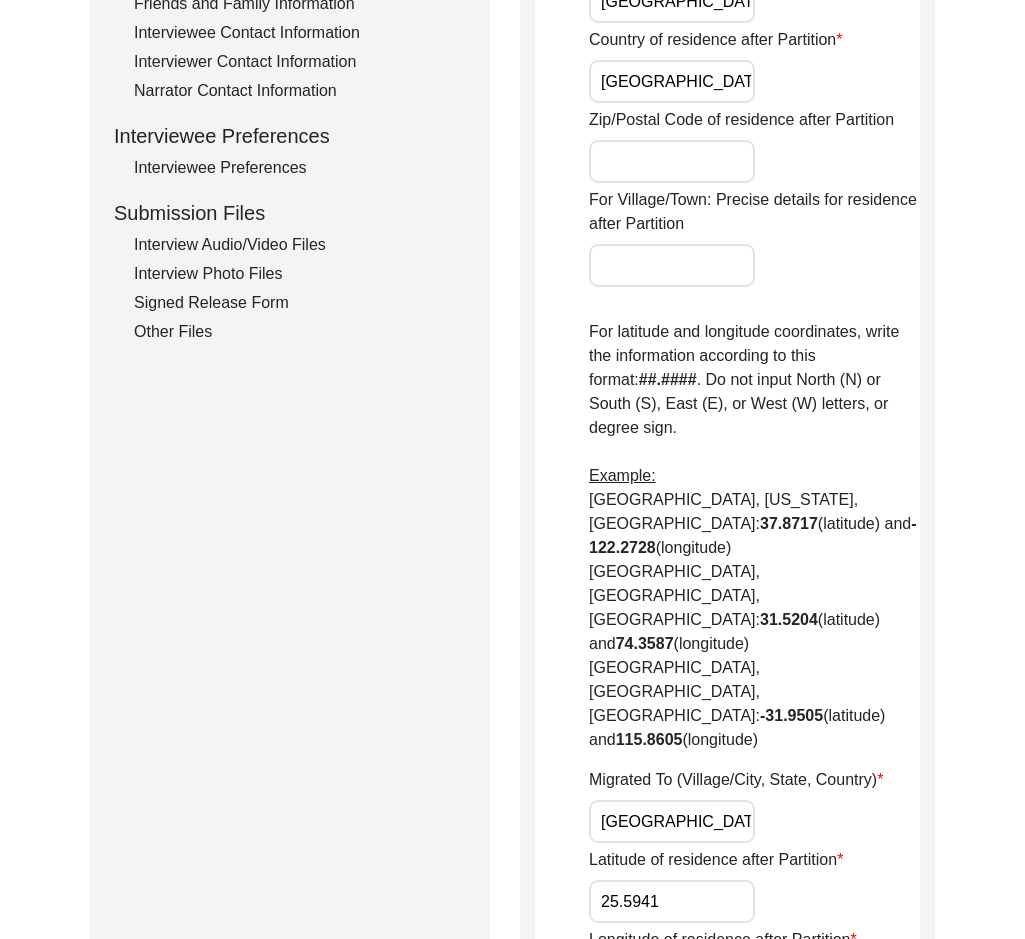 click on "Save" 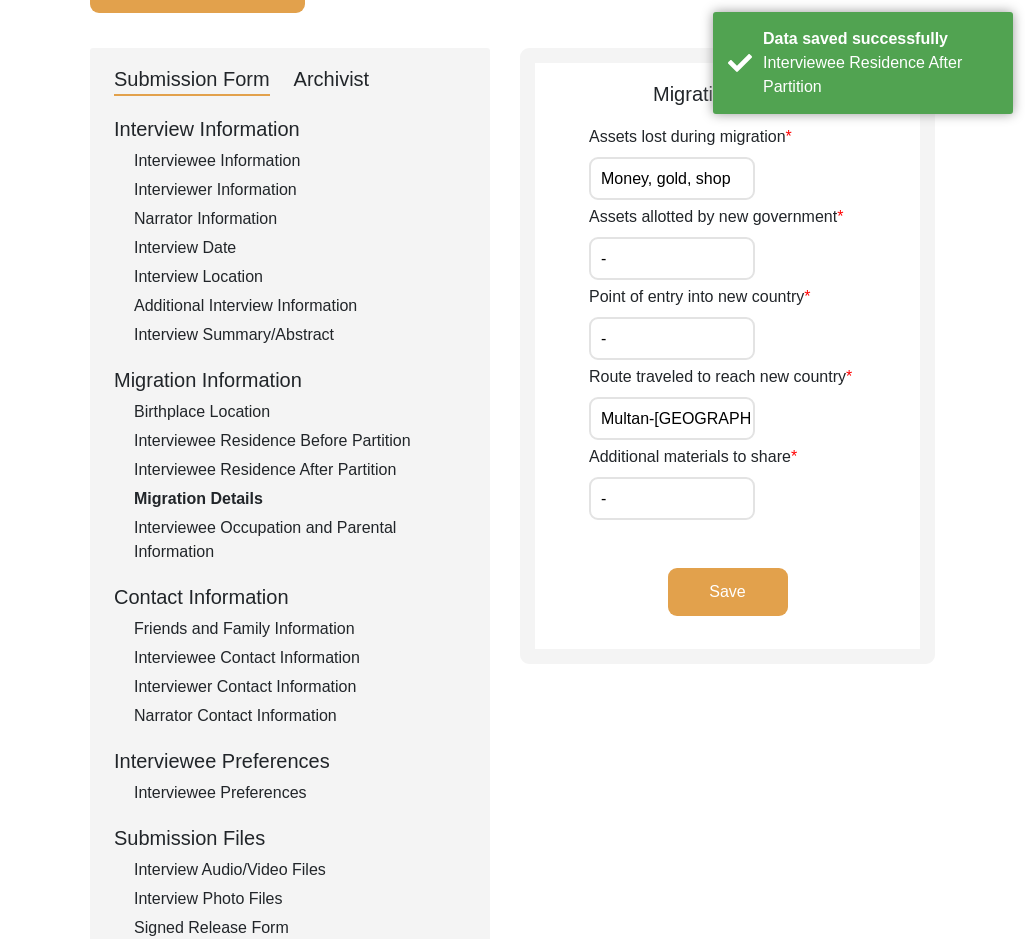 scroll, scrollTop: 0, scrollLeft: 0, axis: both 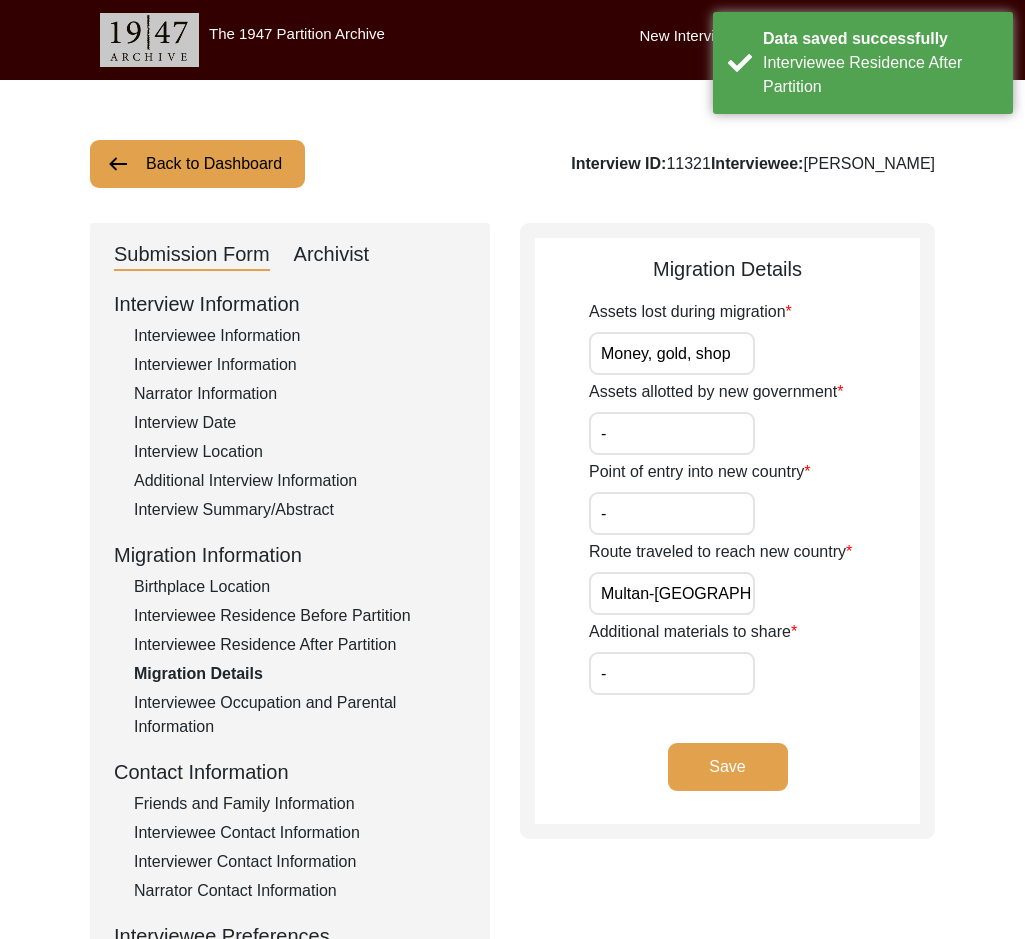 drag, startPoint x: 726, startPoint y: 344, endPoint x: 438, endPoint y: 369, distance: 289.08304 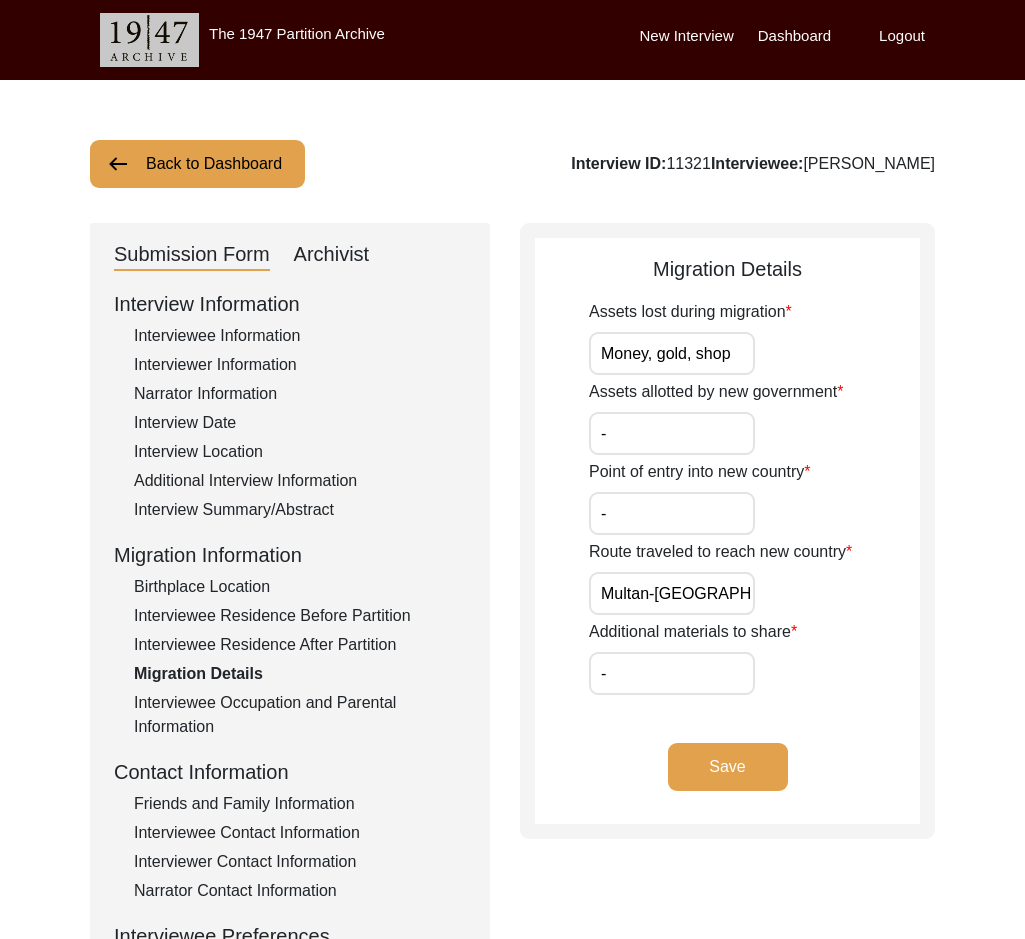 click on "Multan-[GEOGRAPHIC_DATA]" at bounding box center [672, 593] 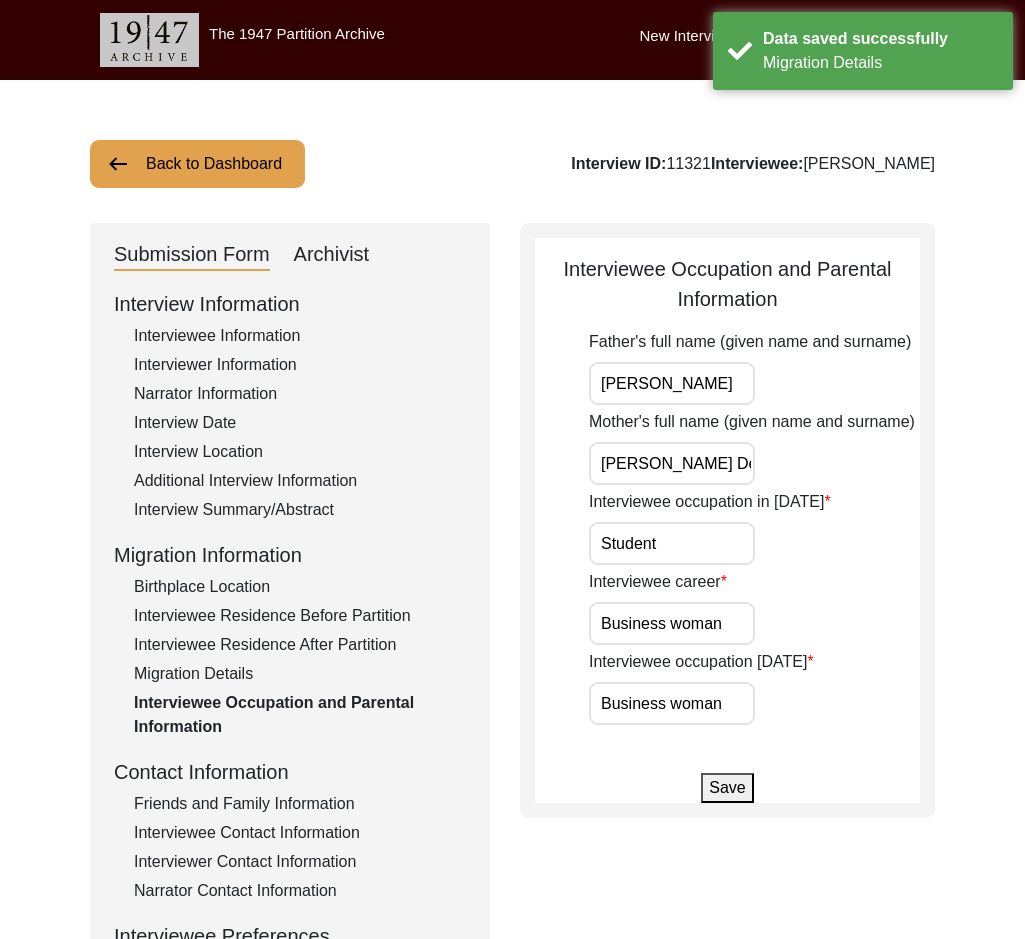 drag, startPoint x: 691, startPoint y: 402, endPoint x: 711, endPoint y: 395, distance: 21.189621 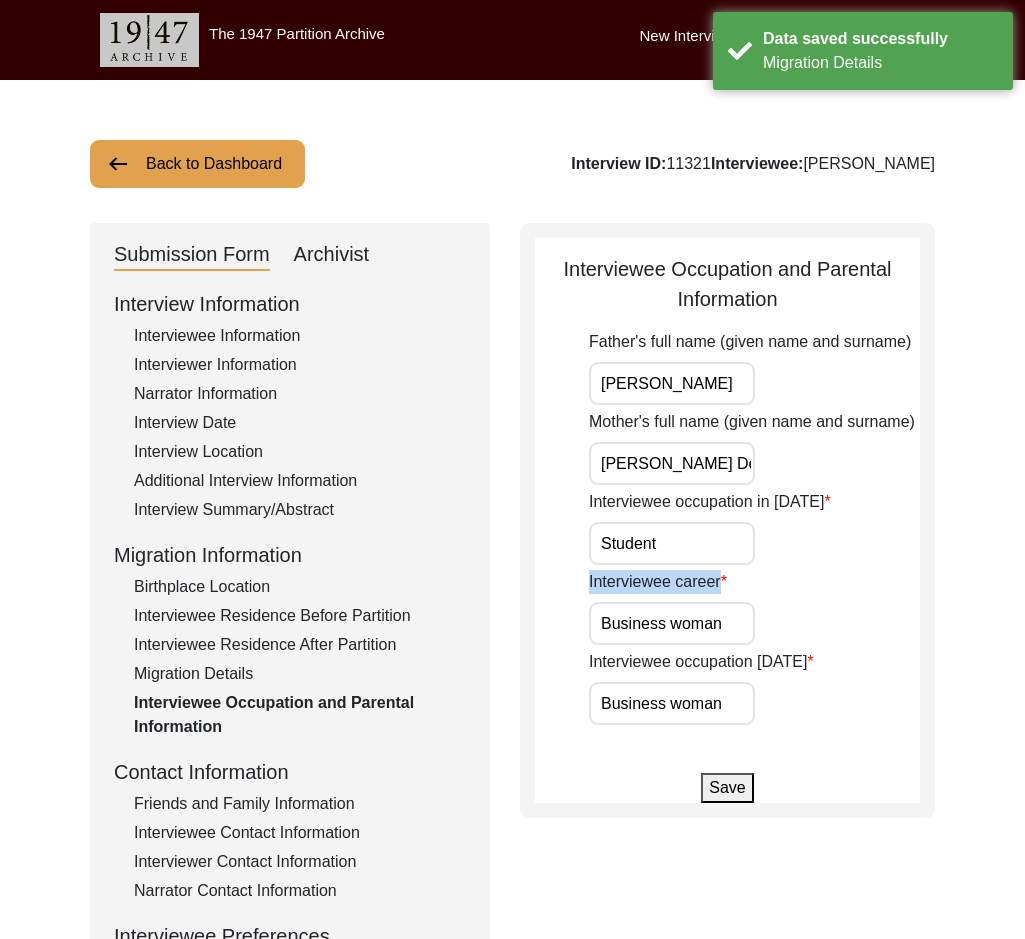 drag, startPoint x: 748, startPoint y: 619, endPoint x: 492, endPoint y: 613, distance: 256.0703 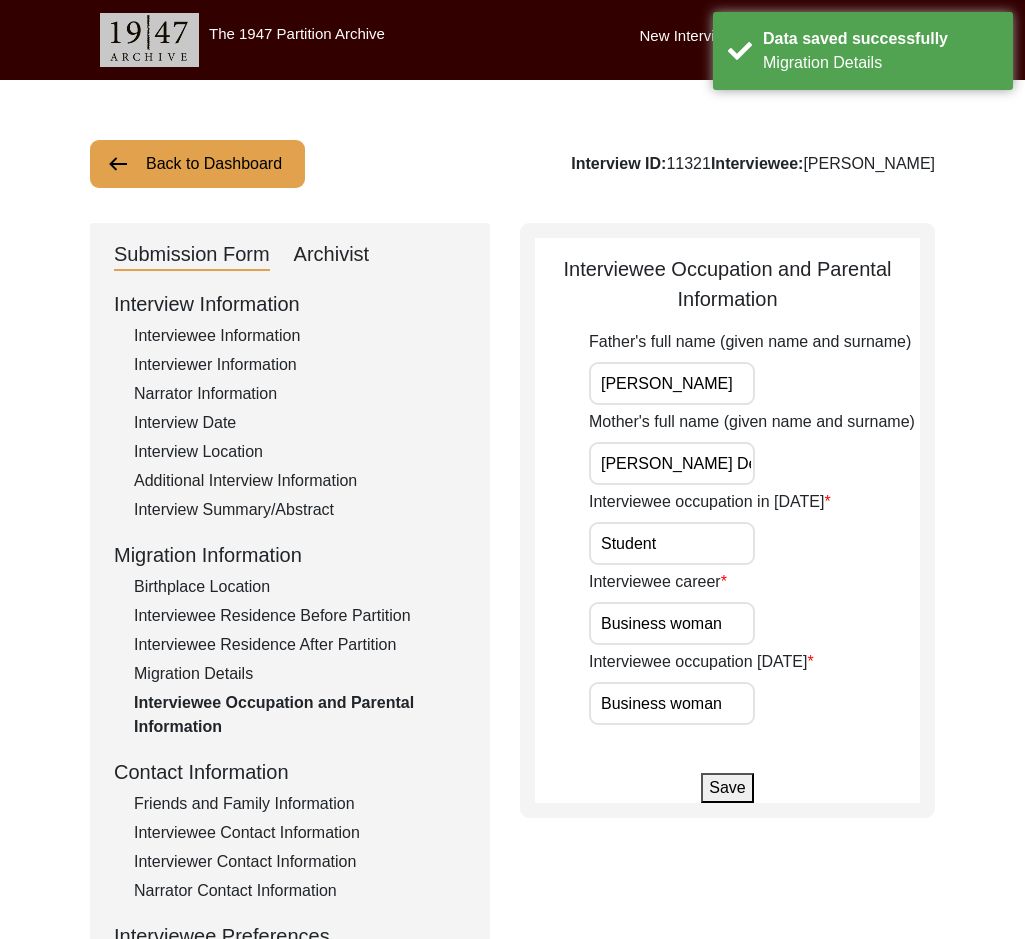click on "Business woman" at bounding box center (672, 703) 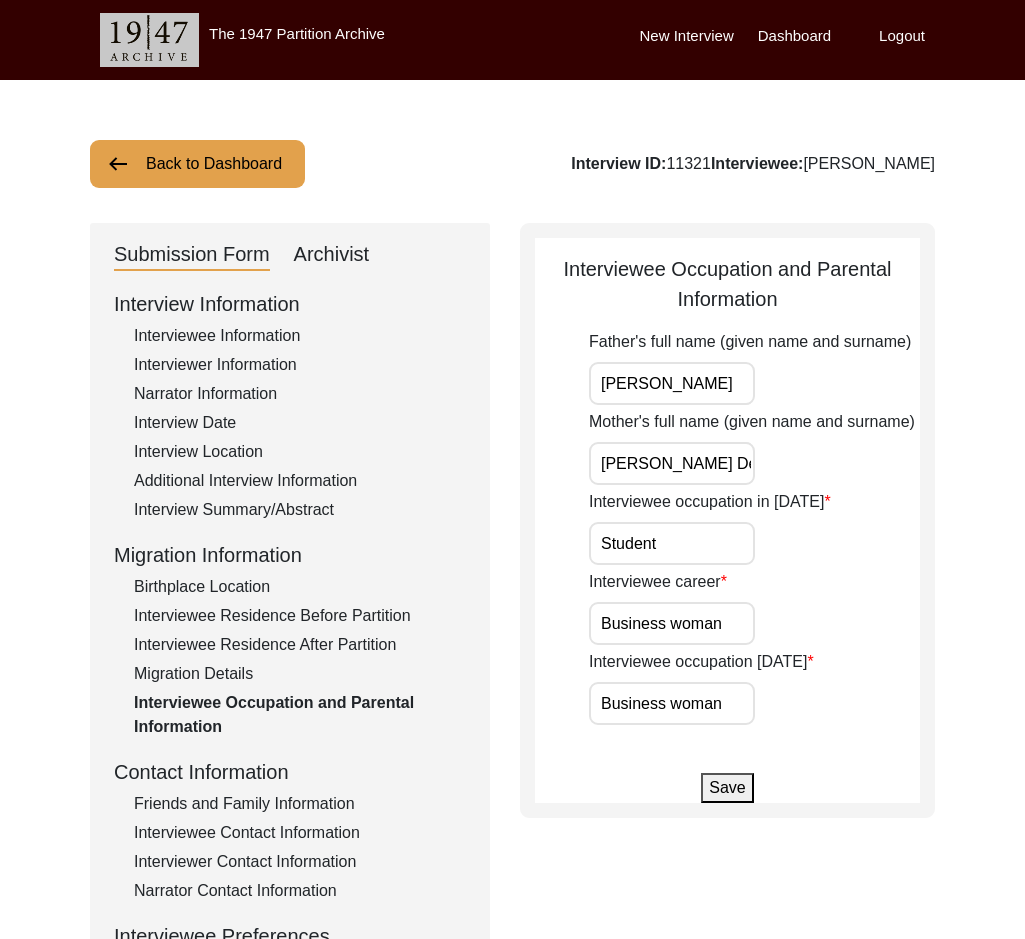 drag, startPoint x: 749, startPoint y: 696, endPoint x: 604, endPoint y: 701, distance: 145.08618 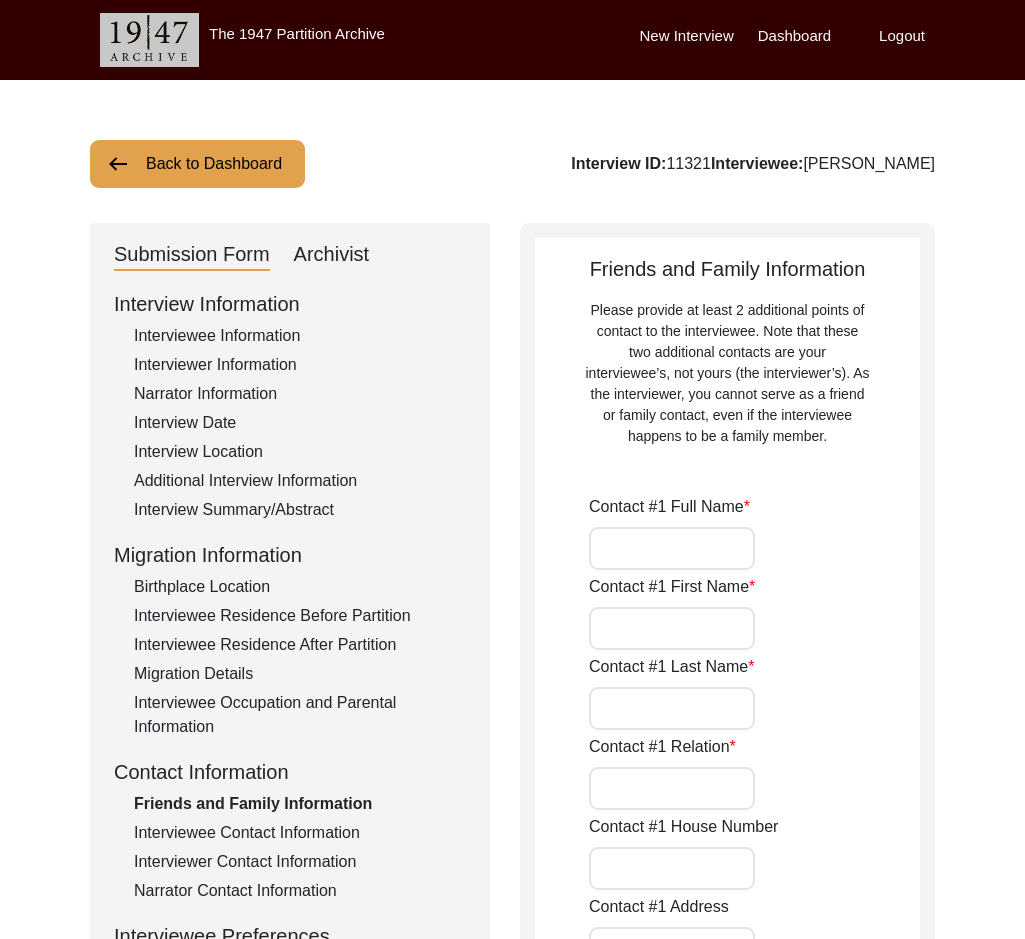 type 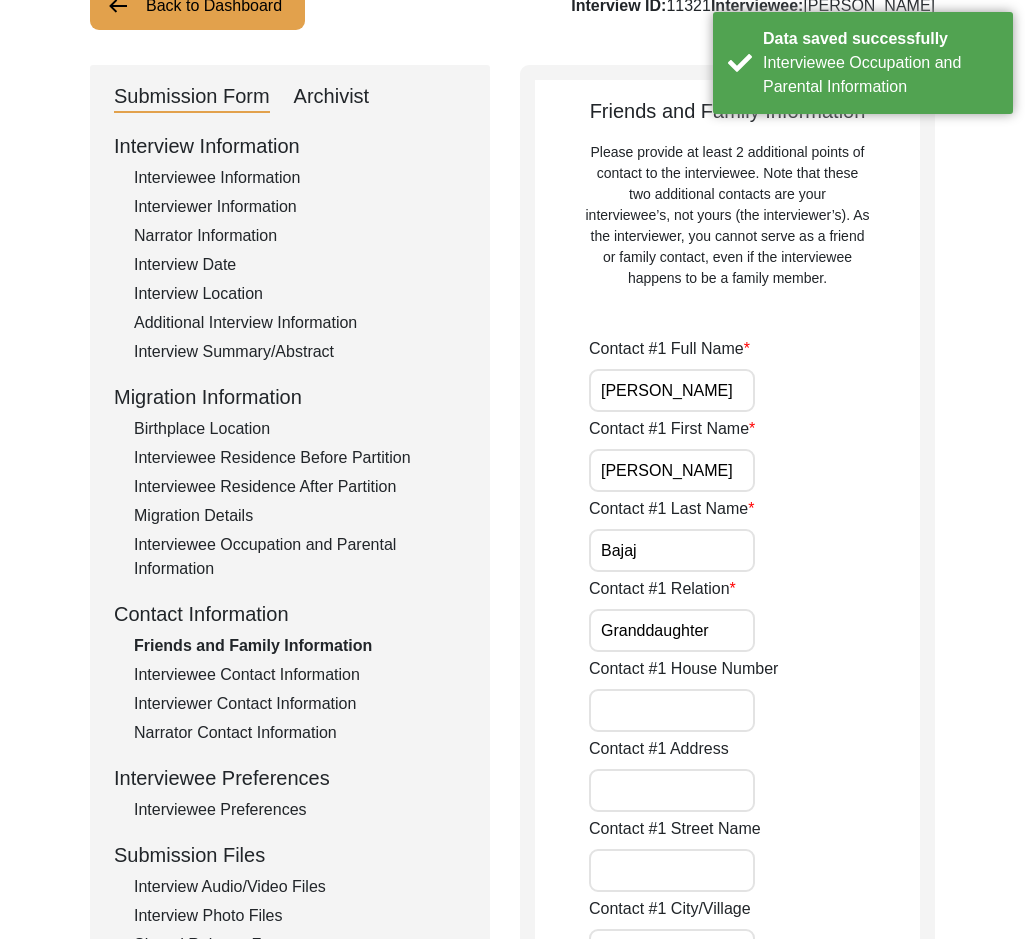 scroll, scrollTop: 300, scrollLeft: 0, axis: vertical 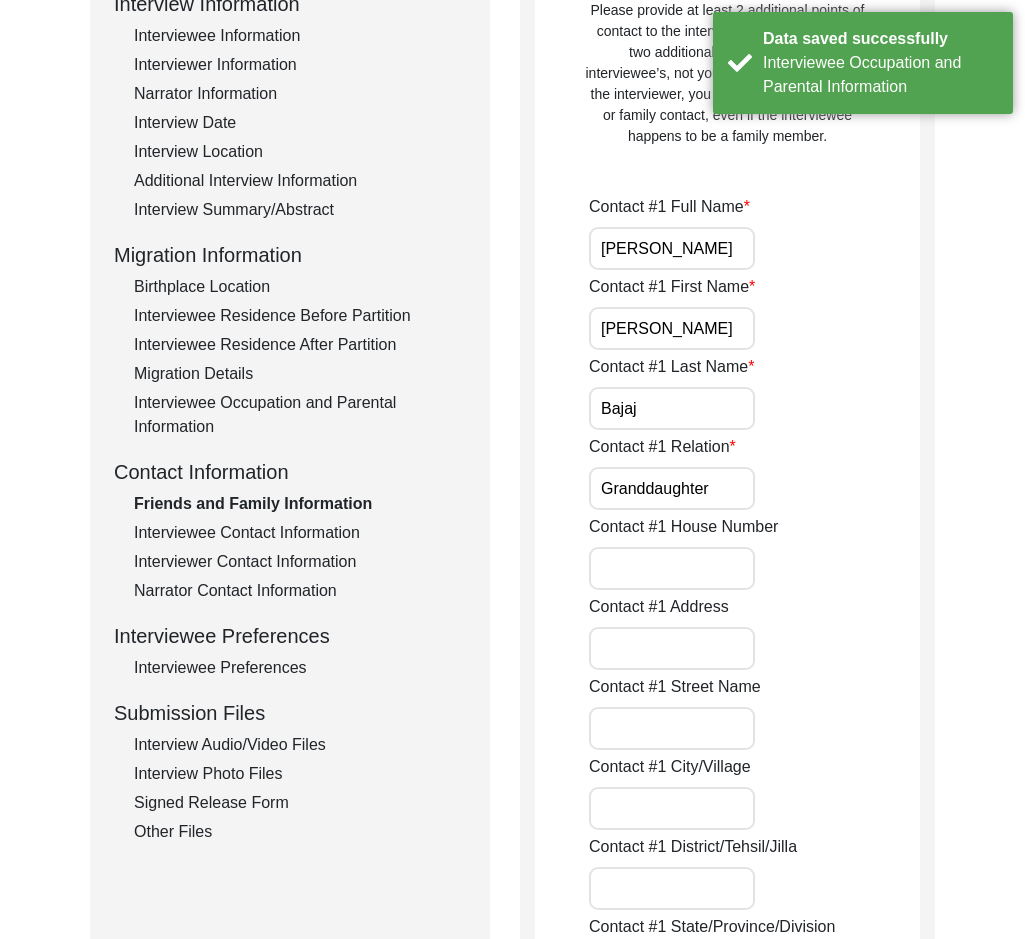 drag, startPoint x: 691, startPoint y: 238, endPoint x: 526, endPoint y: 238, distance: 165 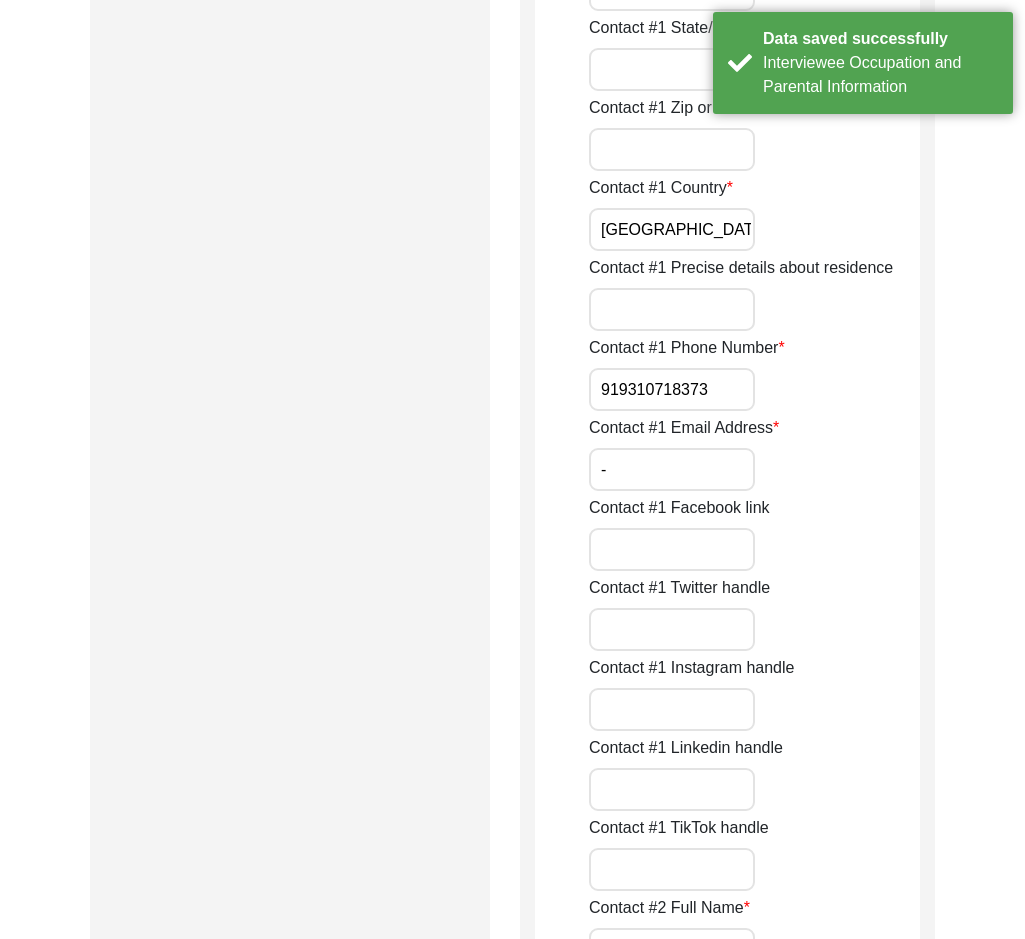 scroll, scrollTop: 1200, scrollLeft: 0, axis: vertical 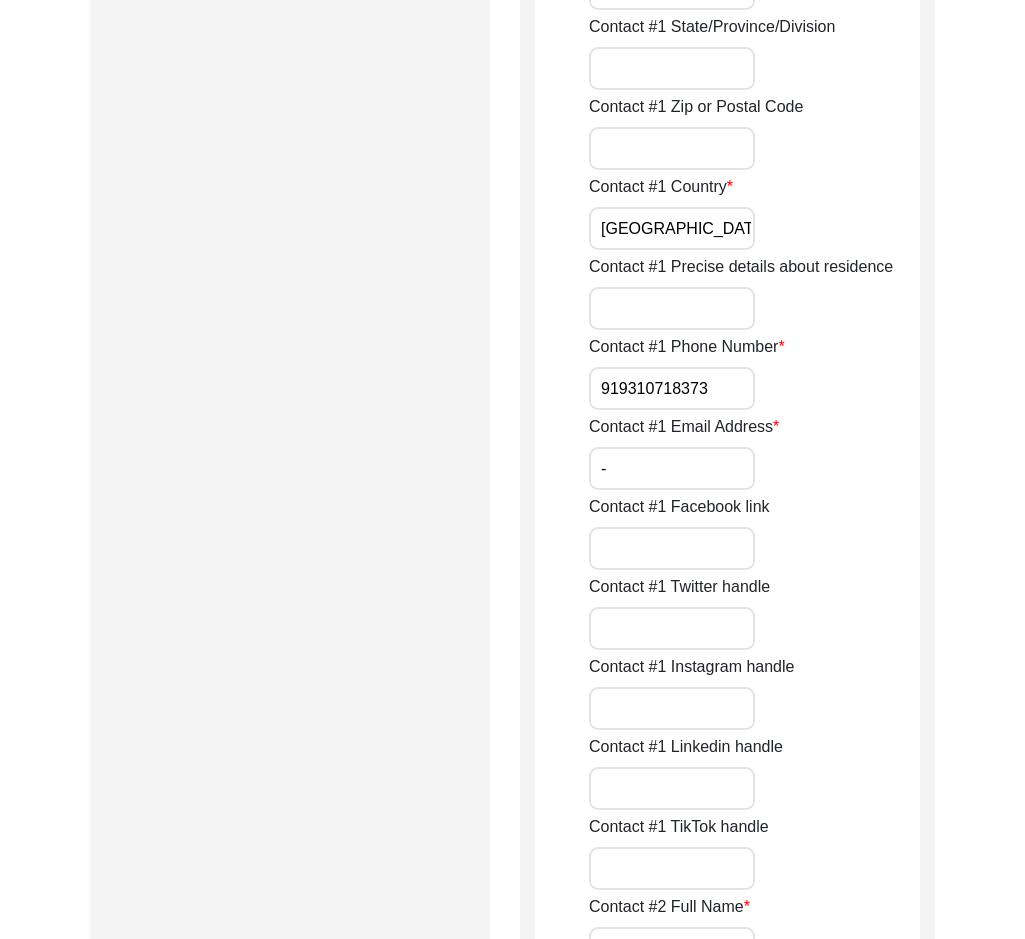 drag, startPoint x: 582, startPoint y: 227, endPoint x: 552, endPoint y: 227, distance: 30 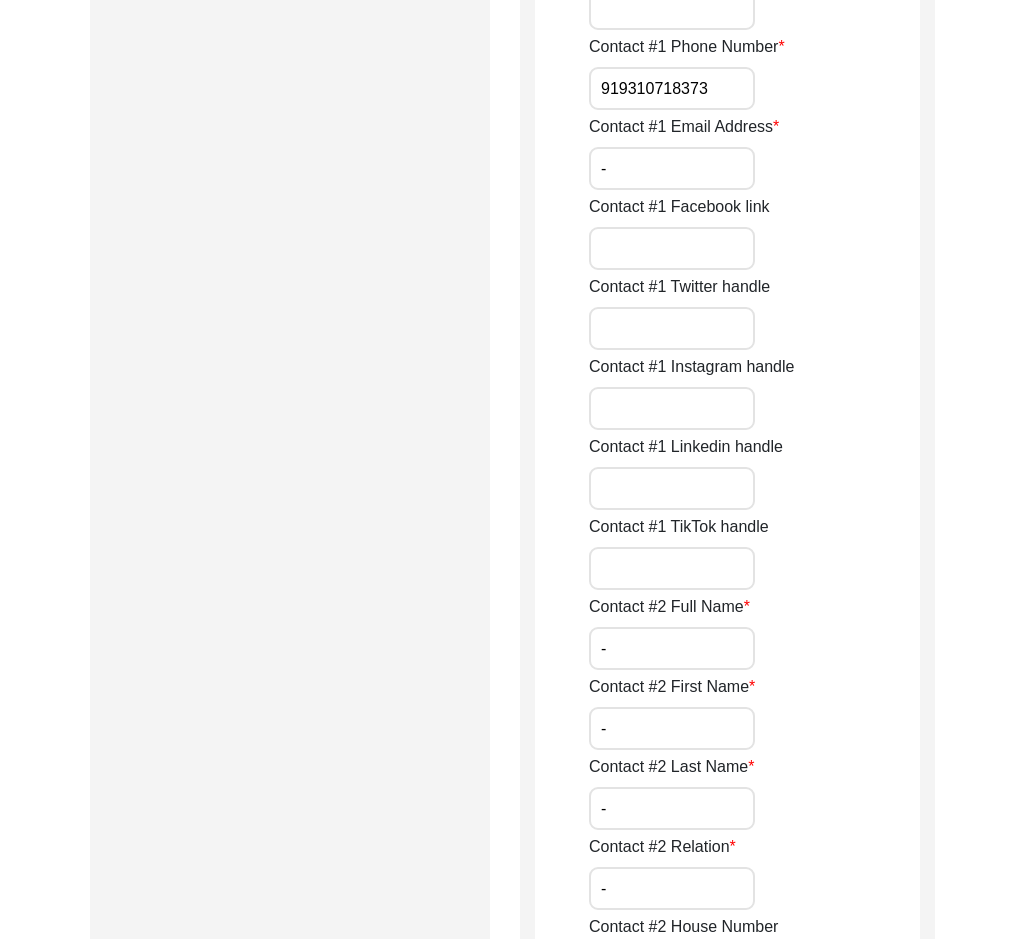 scroll, scrollTop: 1700, scrollLeft: 0, axis: vertical 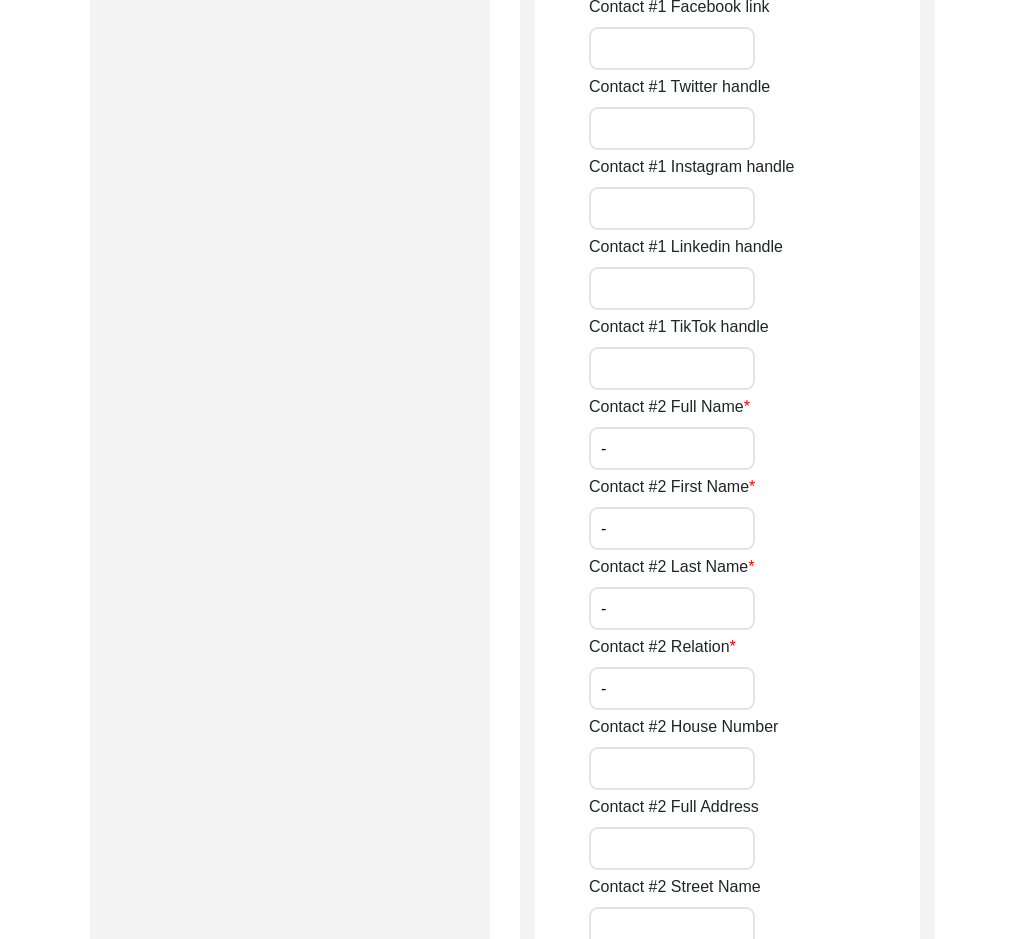 drag, startPoint x: 634, startPoint y: 455, endPoint x: 546, endPoint y: 444, distance: 88.68484 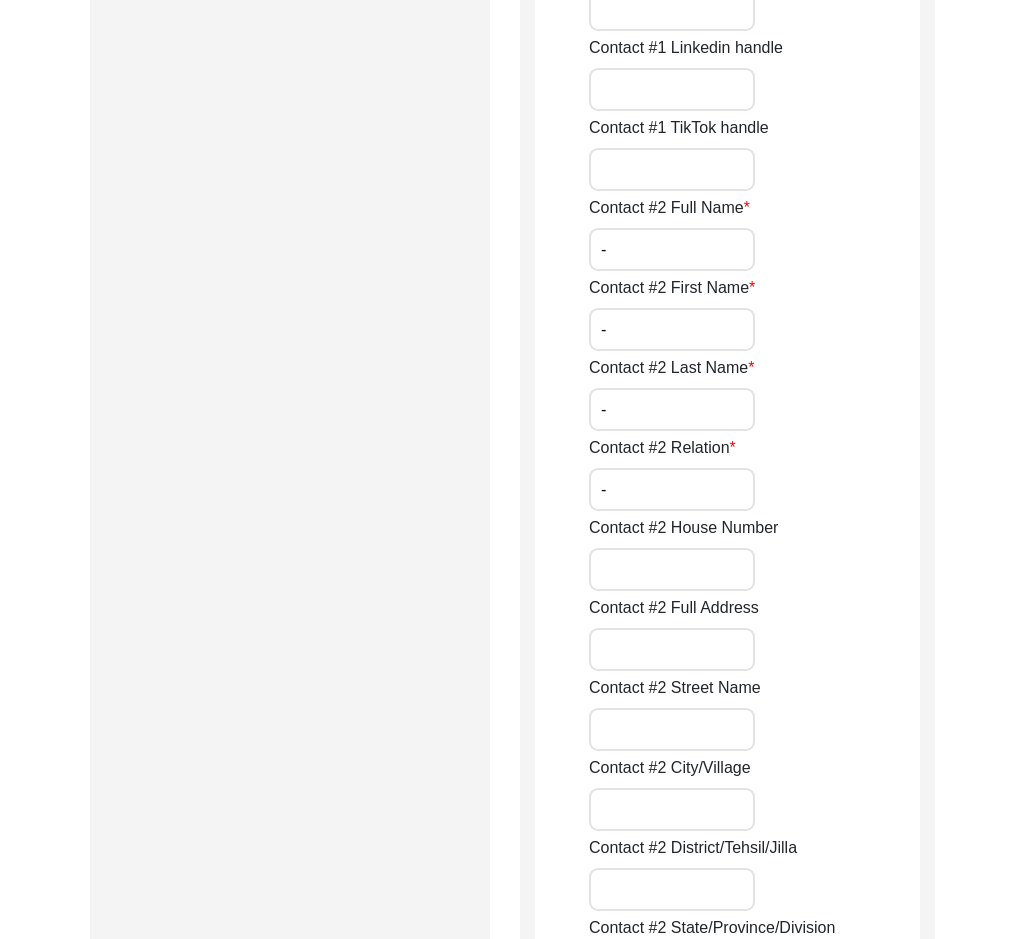 scroll, scrollTop: 1900, scrollLeft: 0, axis: vertical 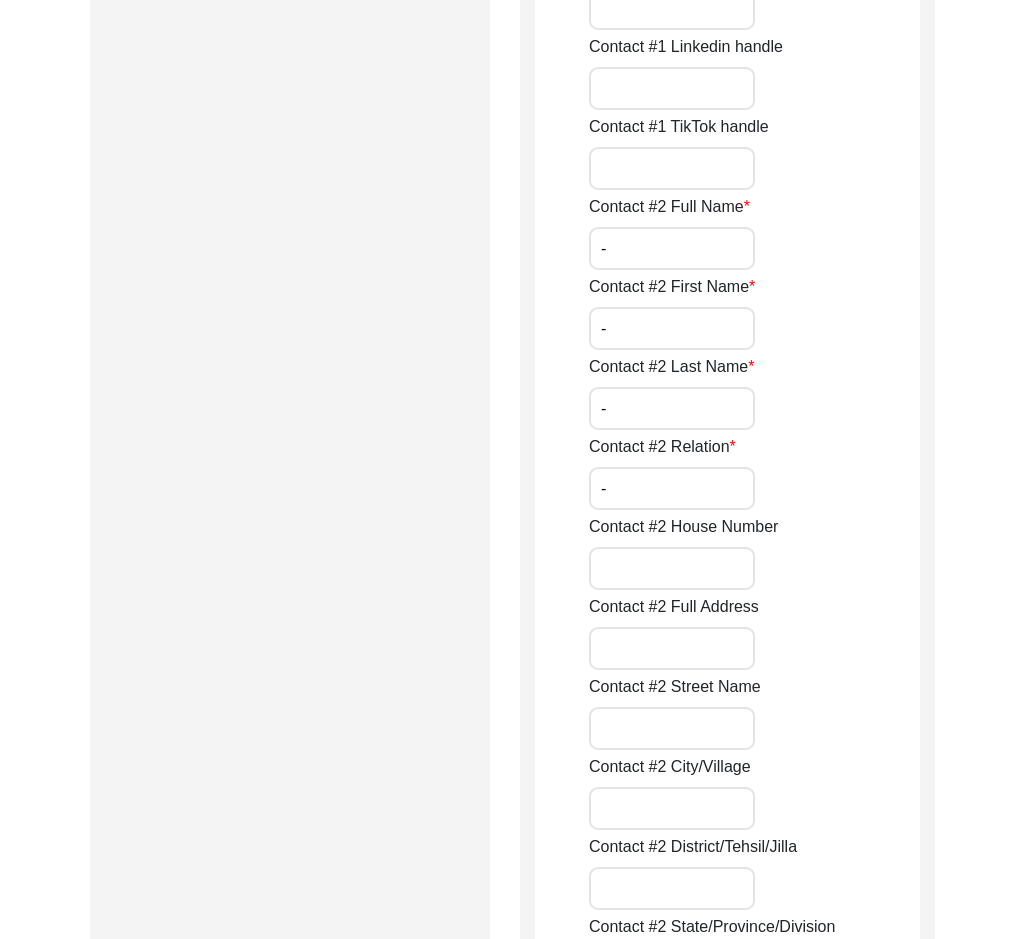 drag, startPoint x: 622, startPoint y: 419, endPoint x: 587, endPoint y: 421, distance: 35.057095 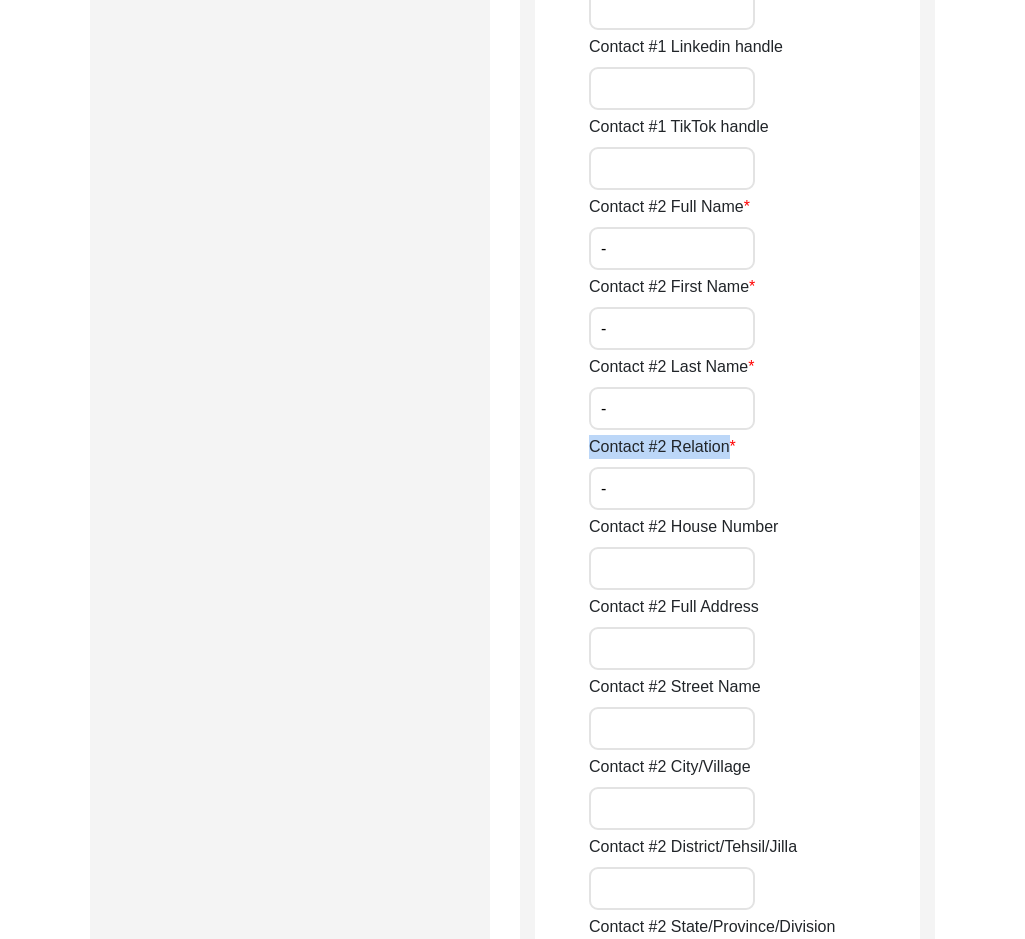 click on "Contact #2 Relation -" 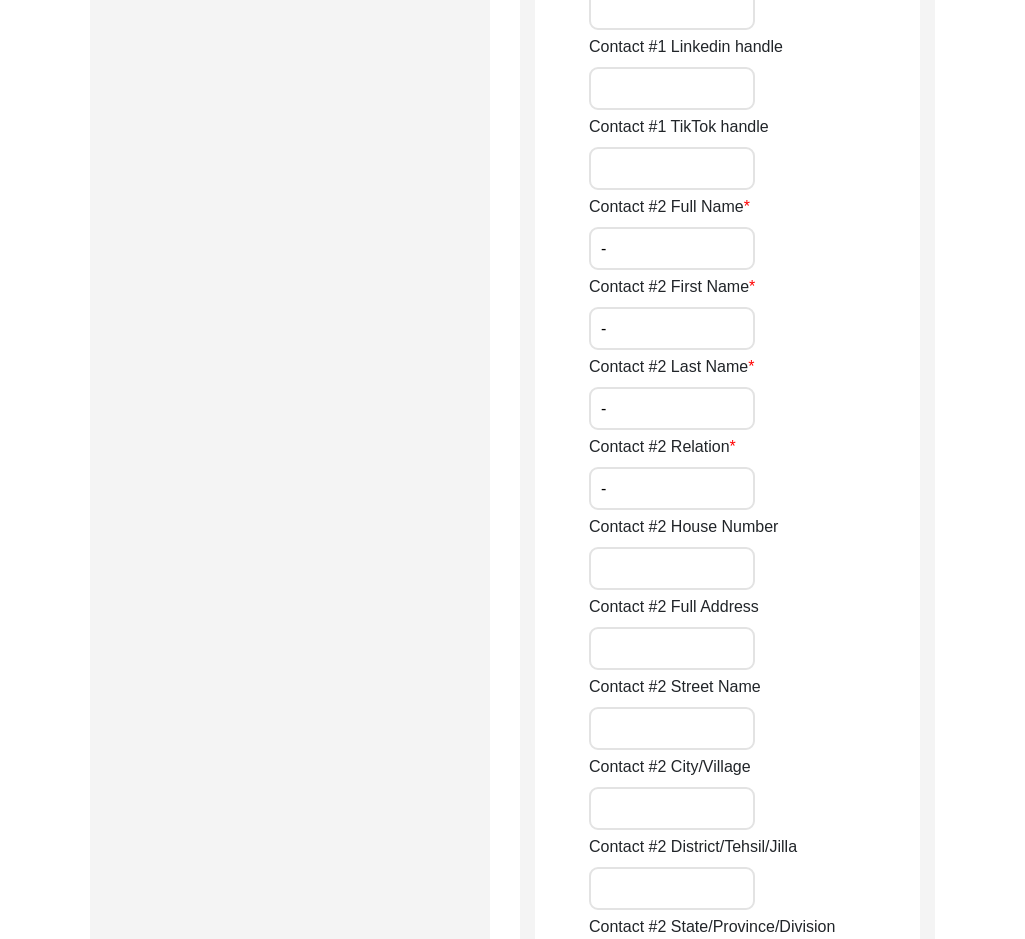 drag, startPoint x: 620, startPoint y: 486, endPoint x: 523, endPoint y: 477, distance: 97.41663 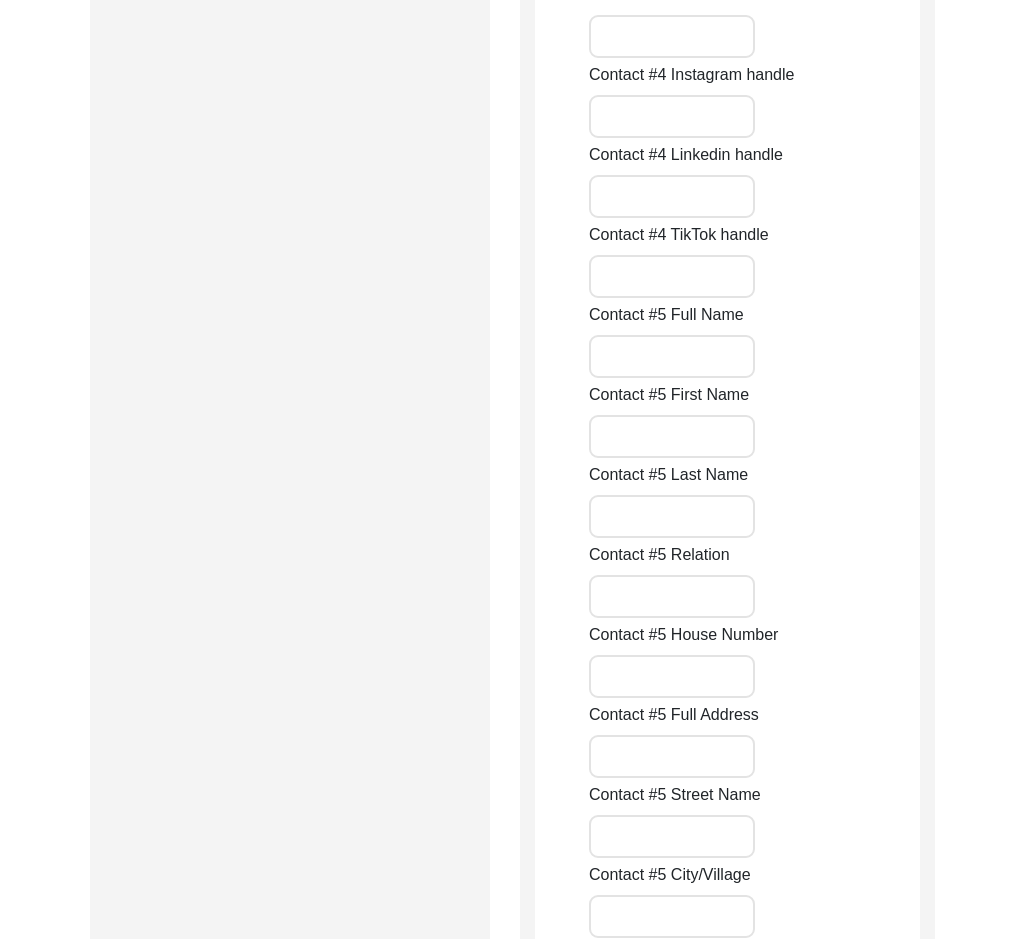scroll, scrollTop: 6600, scrollLeft: 0, axis: vertical 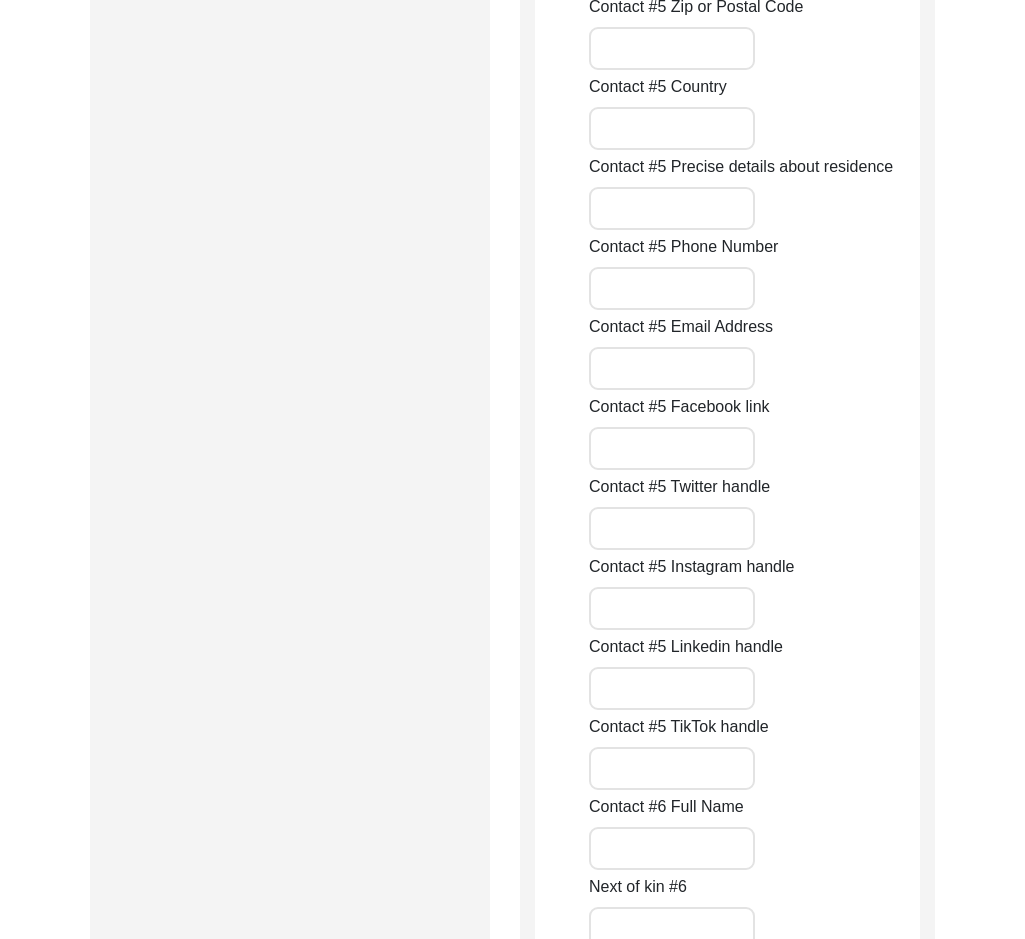 click on "Submission Form   Archivist   Interview Information   Interviewee Information   Interviewer Information   Narrator Information   Interview Date   Interview Location   Additional Interview Information   Interview Summary/Abstract   Migration Information   Birthplace Location   Interviewee Residence Before Partition   Interviewee Residence After Partition   Migration Details   Interviewee Occupation and Parental Information   Contact Information   Friends and Family Information   Interviewee Contact Information   Interviewer Contact Information   Narrator Contact Information   Interviewee Preferences   Interviewee Preferences   Submission Files   Interview Audio/Video Files   Interview Photo Files   Signed Release Form   Other Files   Friends and Family Information  Contact #1 Full Name [PERSON_NAME] Contact #1 First Name [PERSON_NAME] Contact #1 Last Name Bajaj Contact #1 Relation Granddaughter Contact #1 House Number Contact #1 Address Contact [GEOGRAPHIC_DATA] Name Contact #1 City/Village Contact #1 District/Tehsil/Jilla - -" 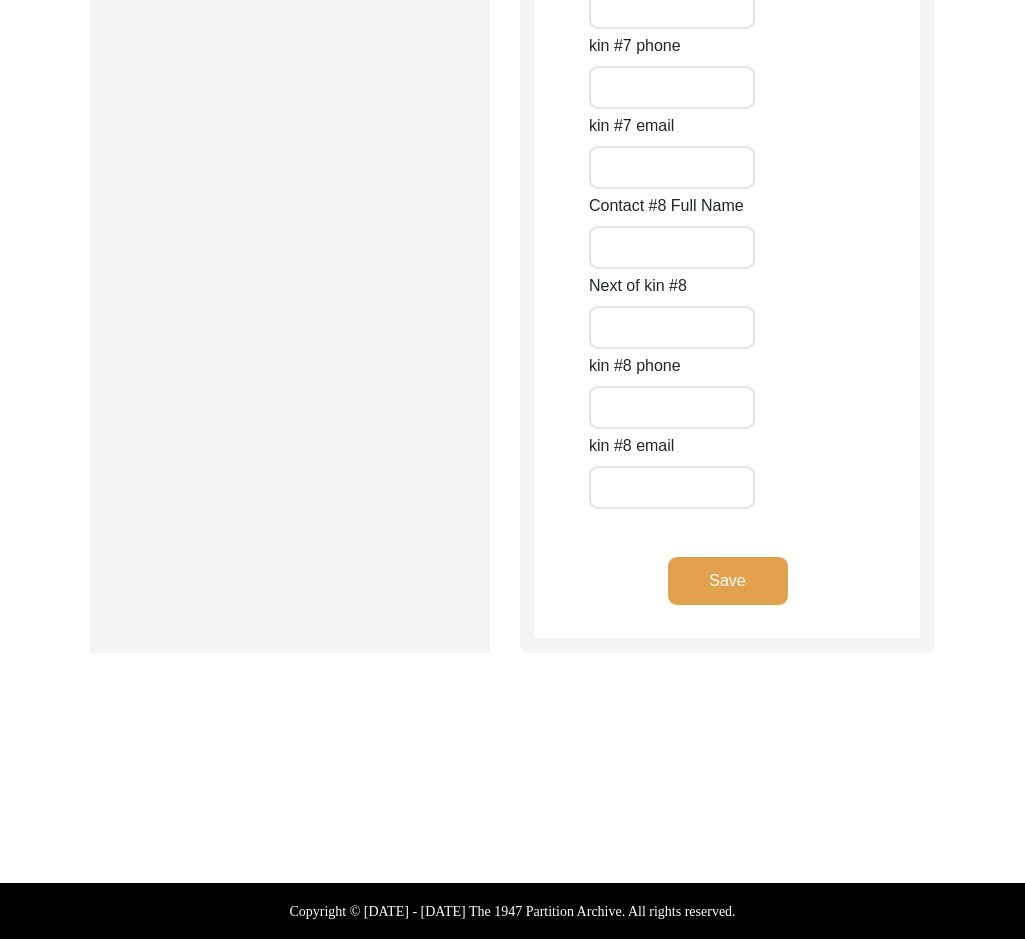 click on "Save" 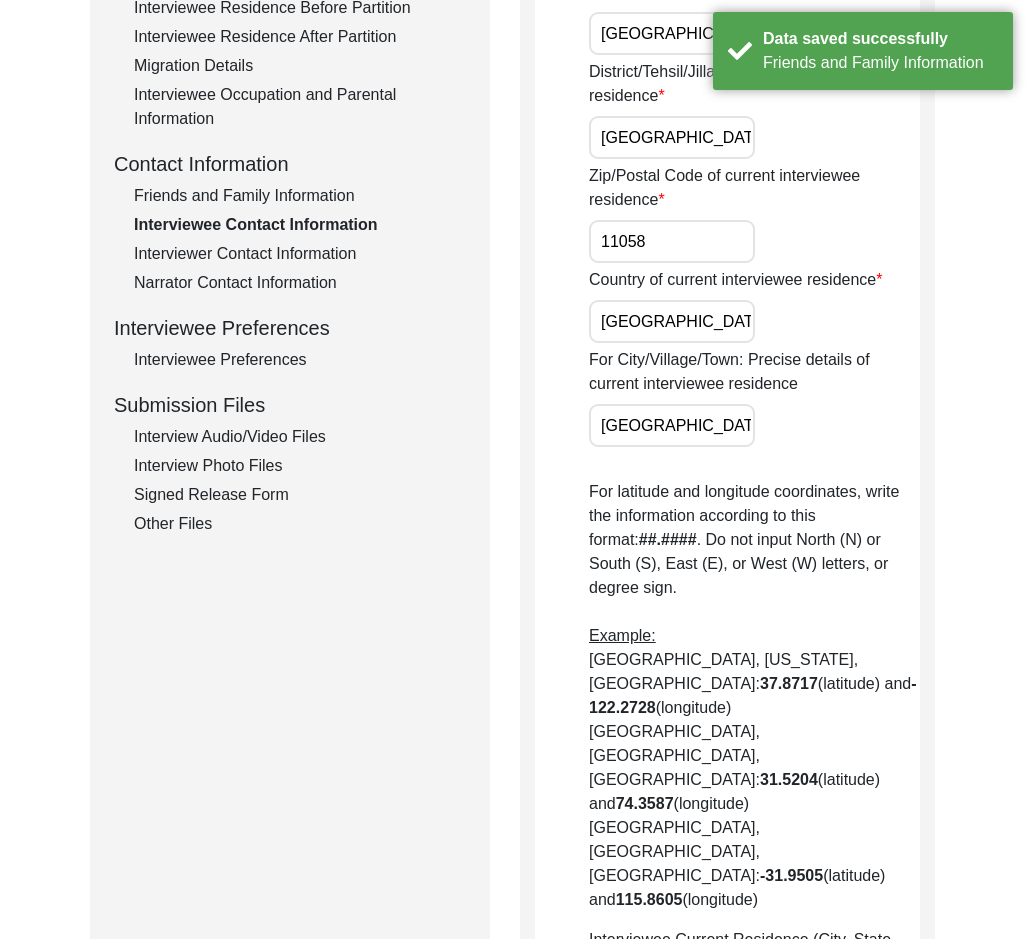 scroll, scrollTop: 166, scrollLeft: 0, axis: vertical 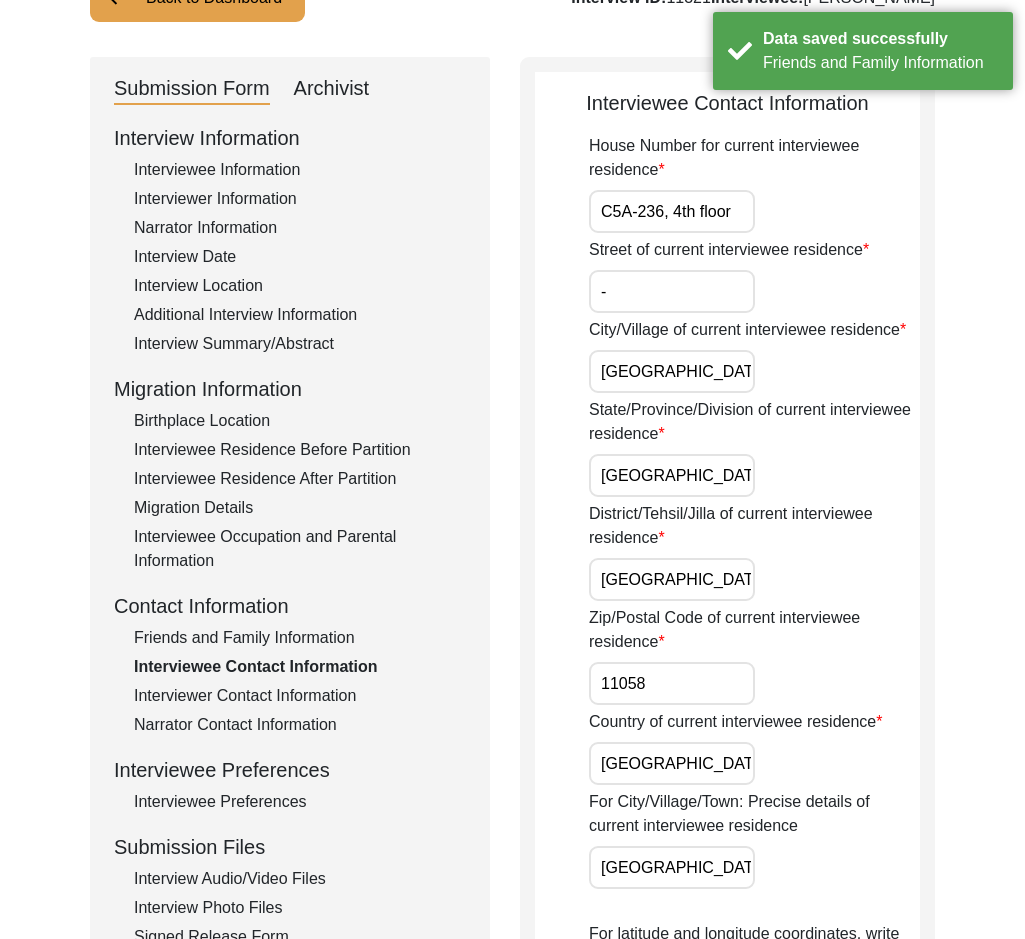 drag, startPoint x: 748, startPoint y: 217, endPoint x: 592, endPoint y: 227, distance: 156.32019 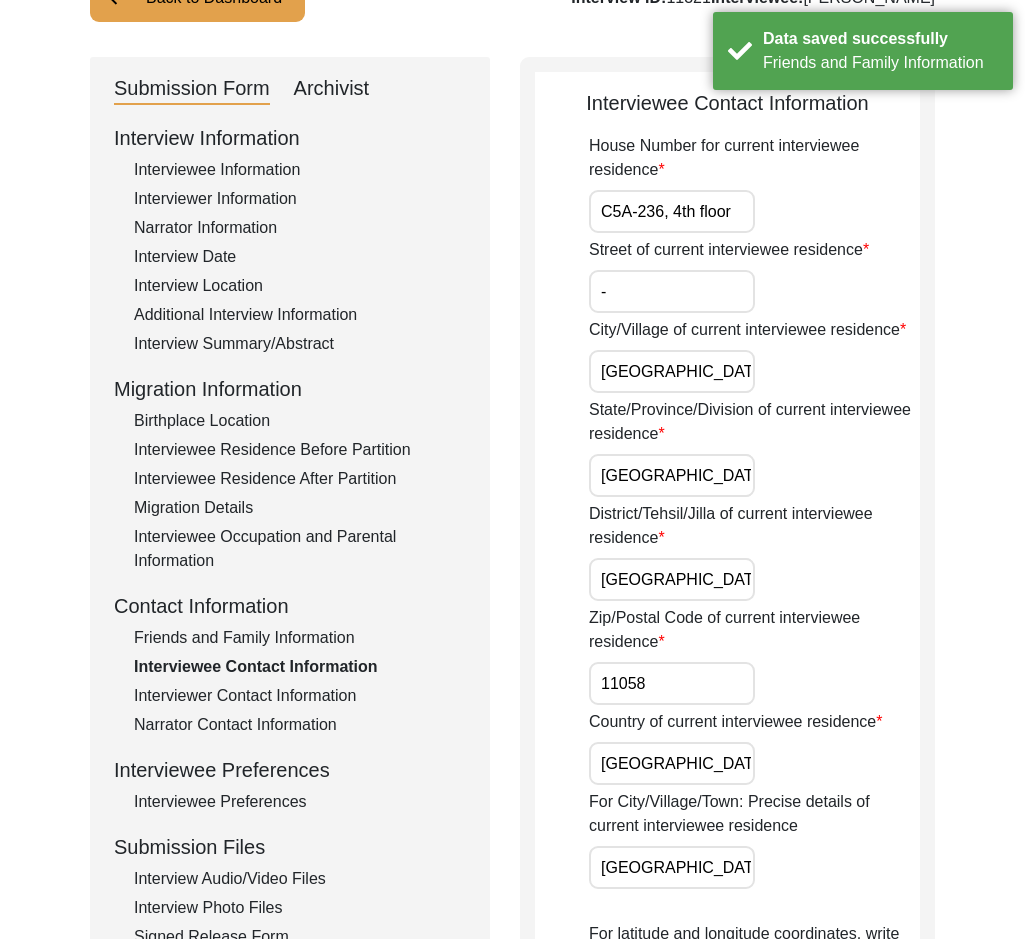 click on "C5A-236, 4th floor" at bounding box center (672, 211) 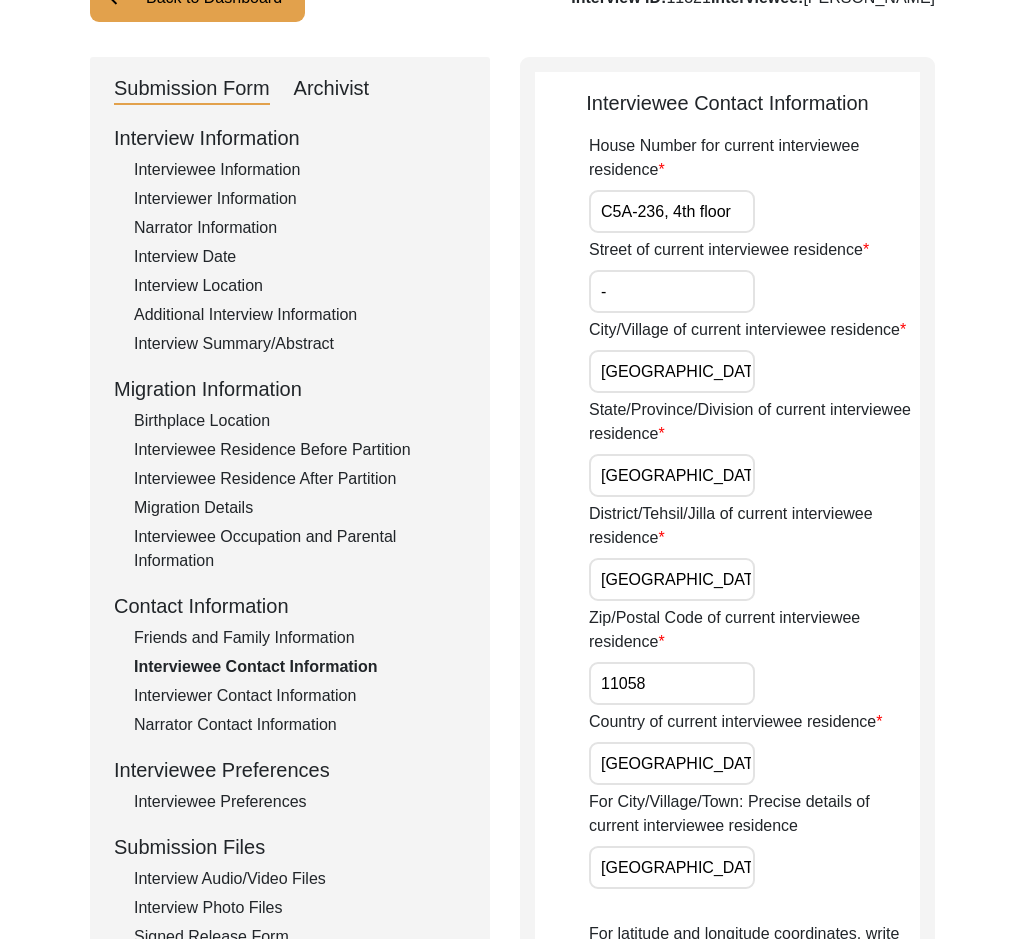 drag, startPoint x: 672, startPoint y: 369, endPoint x: 683, endPoint y: 449, distance: 80.75271 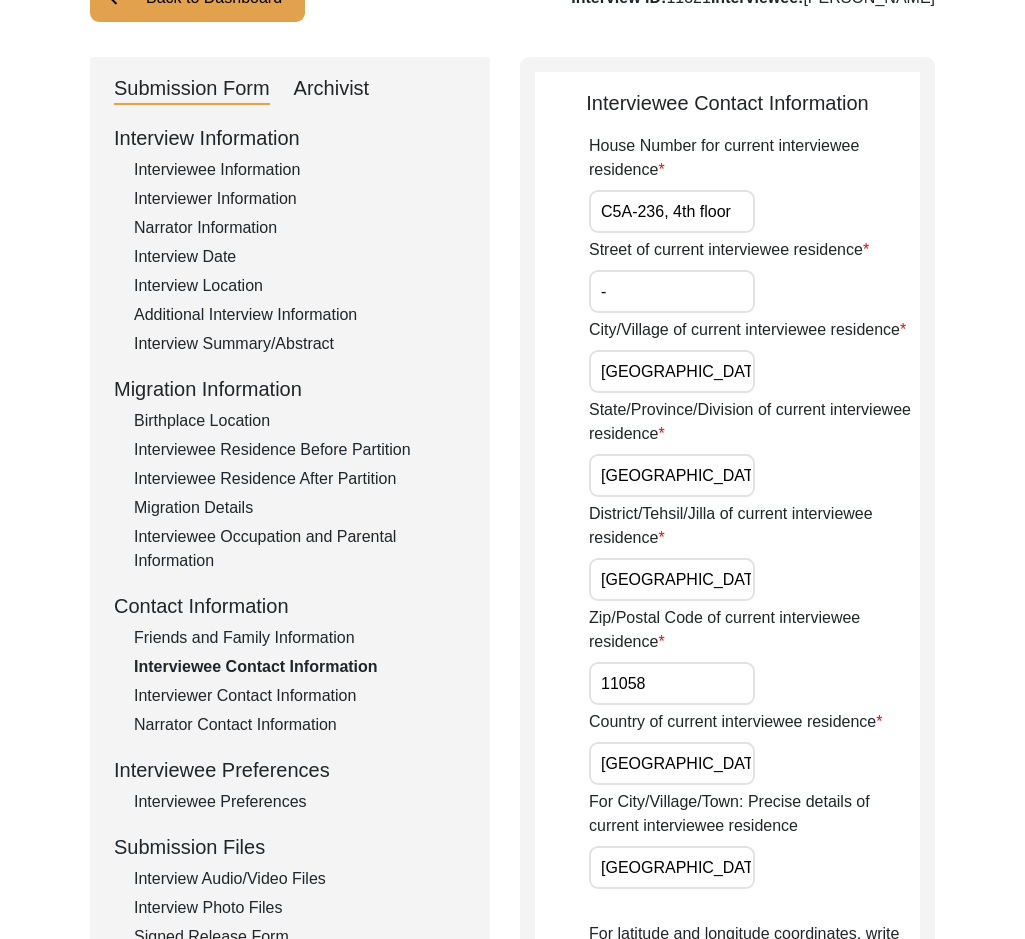click on "[GEOGRAPHIC_DATA]" at bounding box center (672, 371) 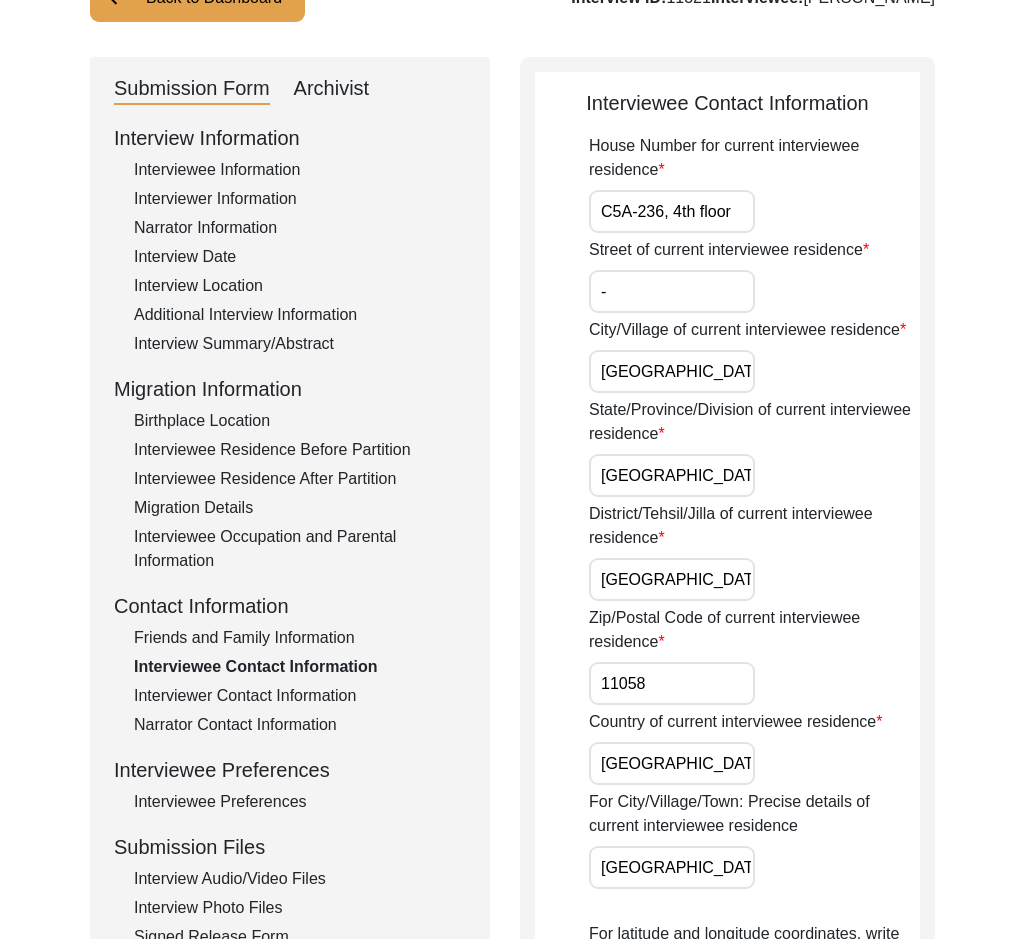 drag 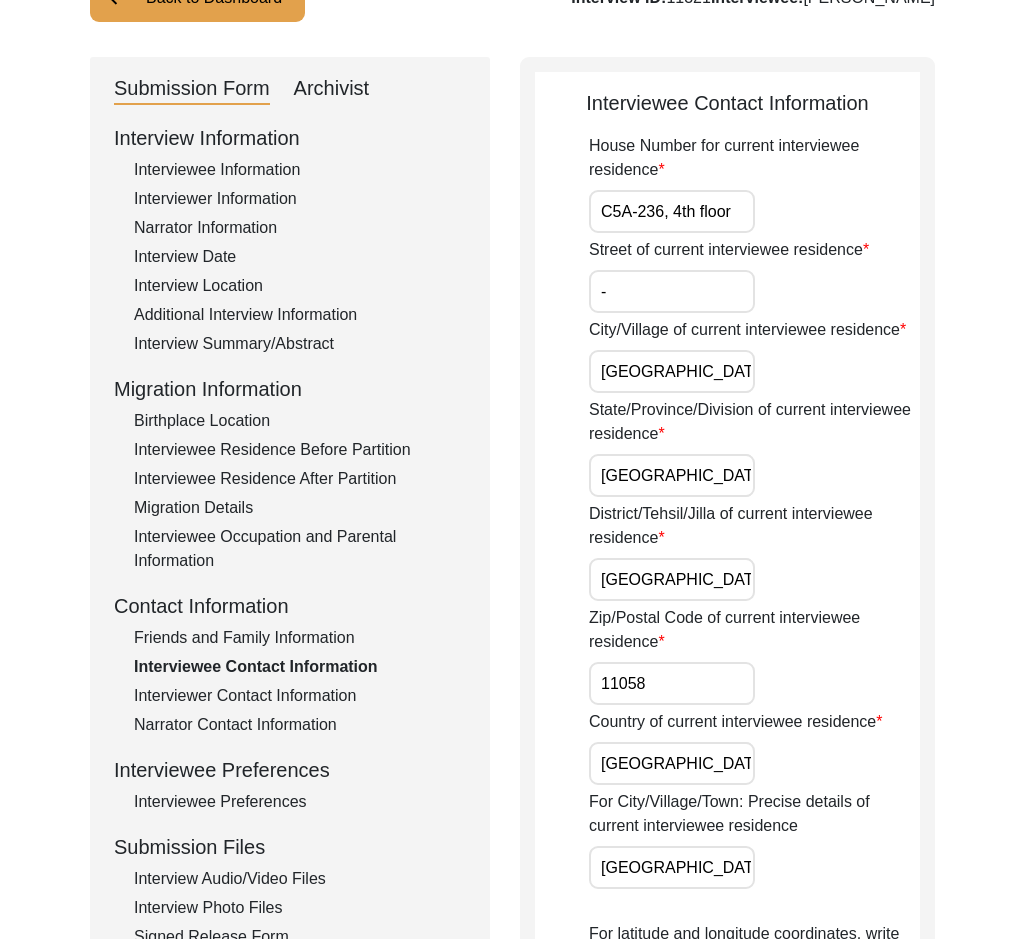 click on "Submission Form   Archivist   Interview Information   Interviewee Information   Interviewer Information   Narrator Information   Interview Date   Interview Location   Additional Interview Information   Interview Summary/Abstract   Migration Information   Birthplace Location   Interviewee Residence Before Partition   Interviewee Residence After Partition   Migration Details   Interviewee Occupation and Parental Information   Contact Information   Friends and Family Information   Interviewee Contact Information   Interviewer Contact Information   Narrator Contact Information   Interviewee Preferences   Interviewee Preferences   Submission Files   Interview Audio/Video Files   Interview Photo Files   Signed Release Form   Other Files   Interviewee Contact Information
House Number for current interviewee residence C5A-[STREET_ADDRESS] of current interviewee residence - City/Village of current interviewee residence [GEOGRAPHIC_DATA]/Province/Division of current interviewee residence [GEOGRAPHIC_DATA] [GEOGRAPHIC_DATA]" 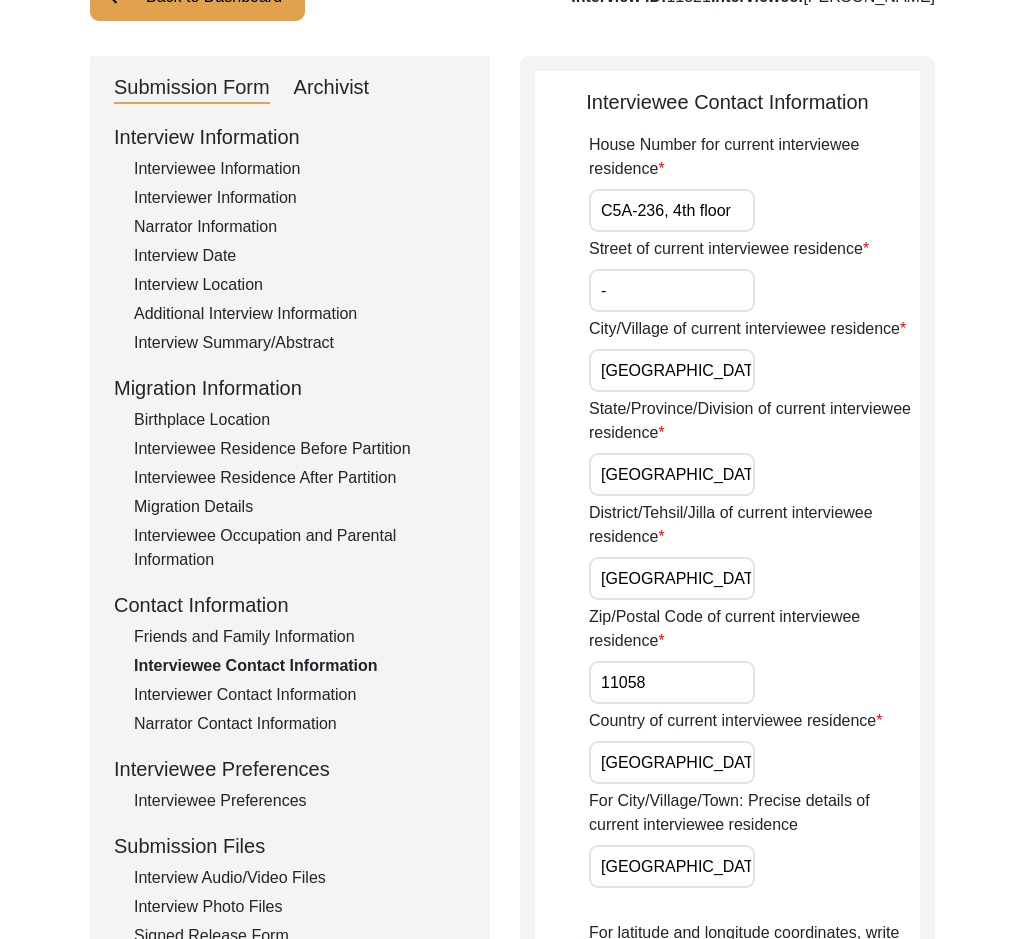 scroll, scrollTop: 366, scrollLeft: 0, axis: vertical 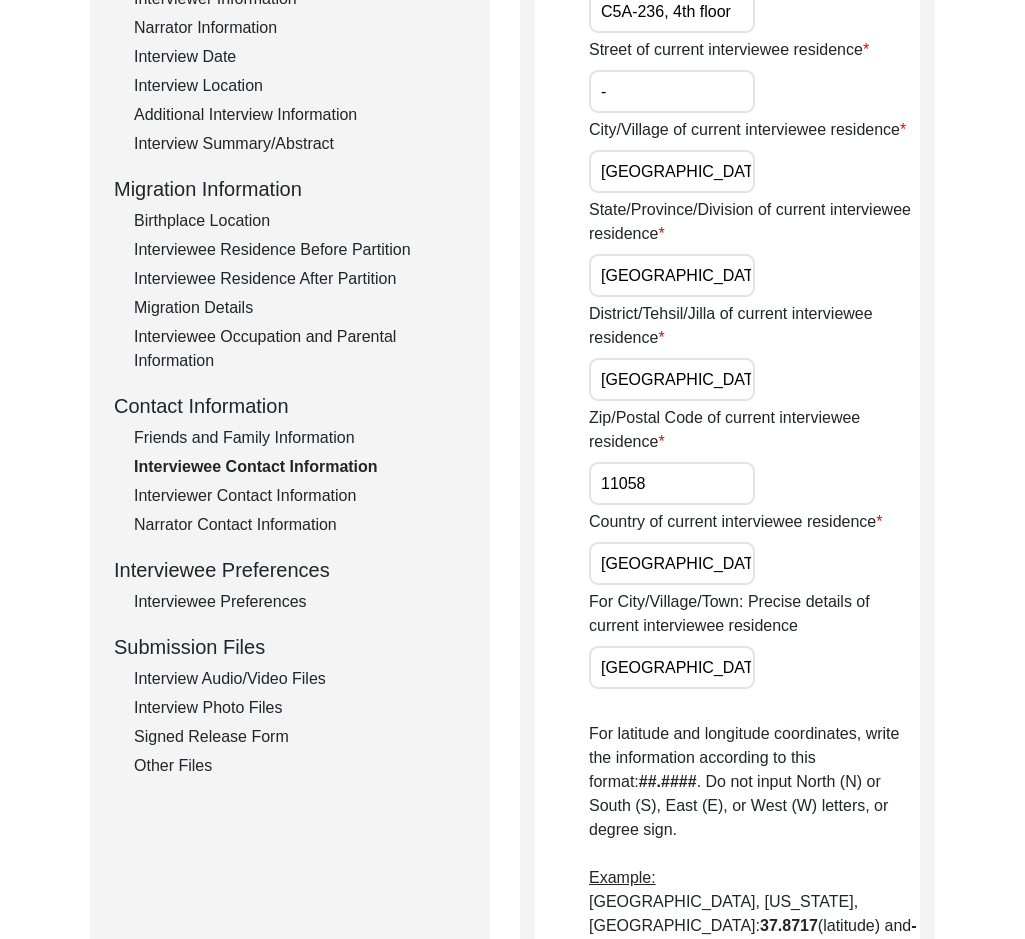 click on "11058" at bounding box center (672, 483) 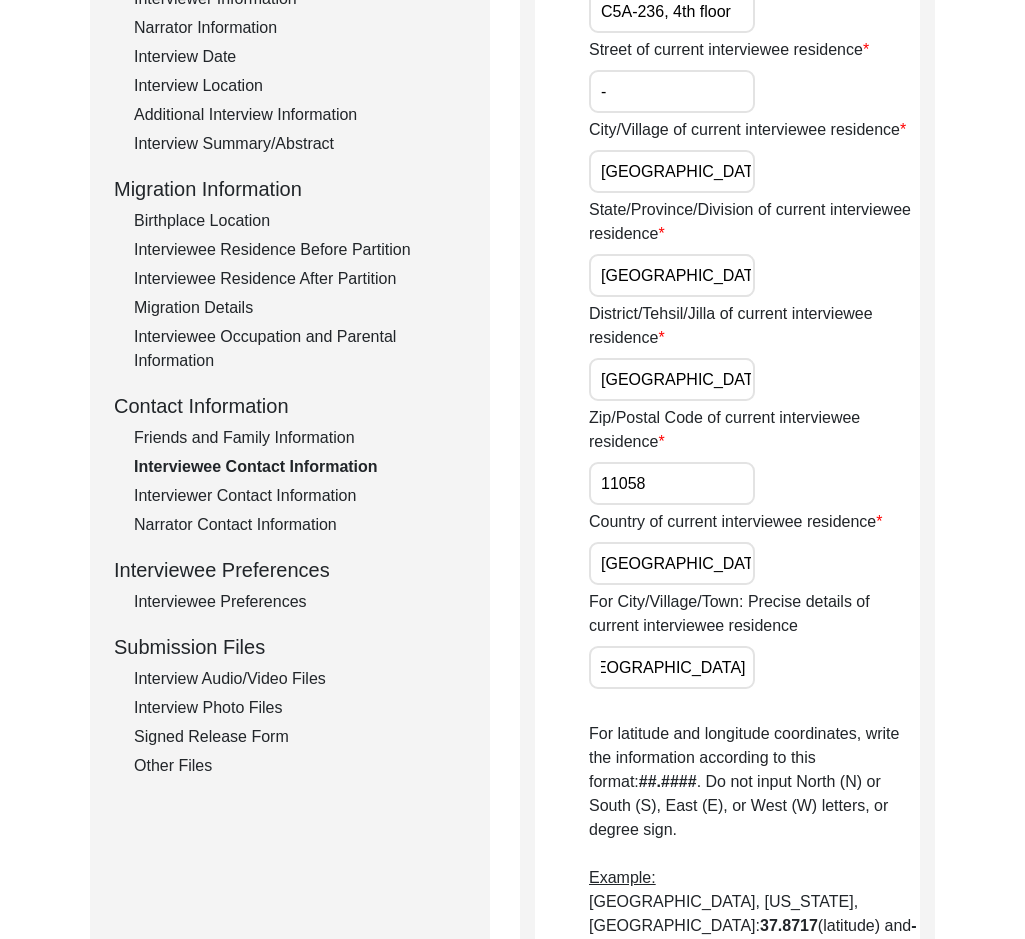 click on "For City/Village/Town: Precise details of current interviewee residence [GEOGRAPHIC_DATA] neighborhood" 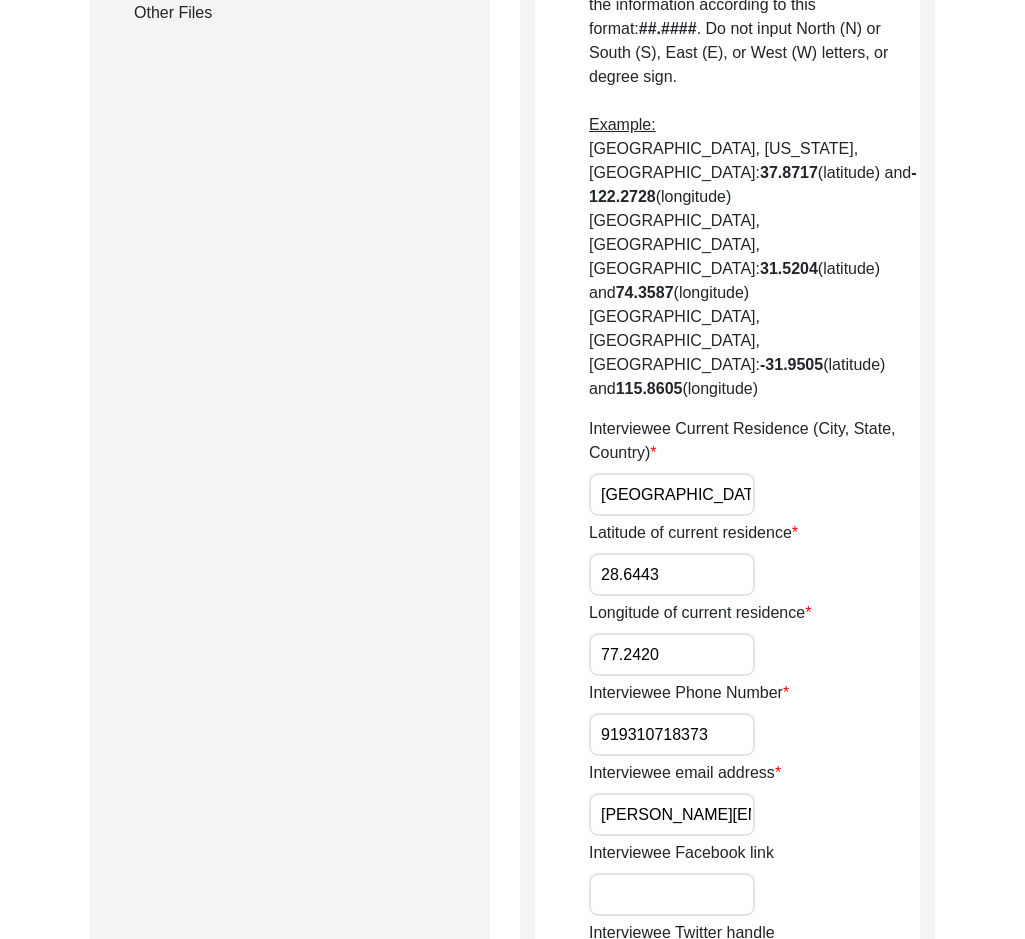 scroll, scrollTop: 1166, scrollLeft: 0, axis: vertical 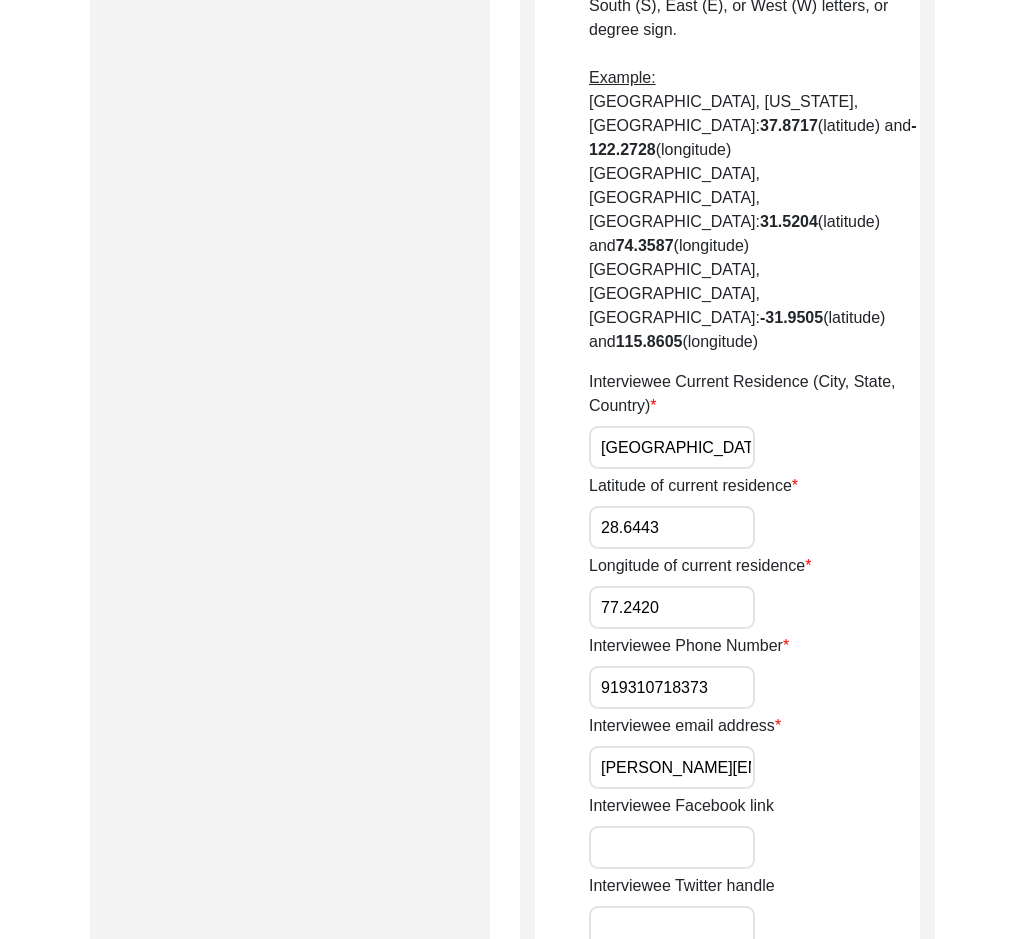 drag, startPoint x: 707, startPoint y: 291, endPoint x: 603, endPoint y: 299, distance: 104.307236 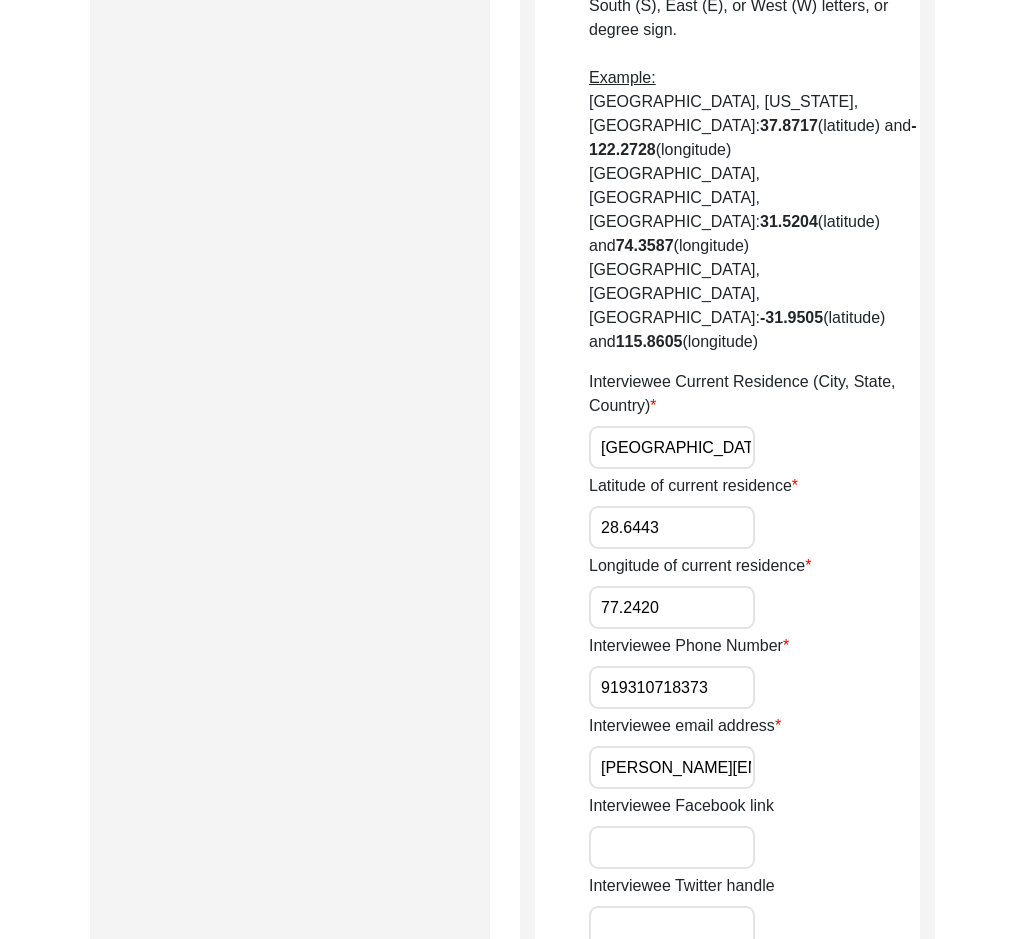 click on "[GEOGRAPHIC_DATA], [GEOGRAPHIC_DATA]" at bounding box center [672, 447] 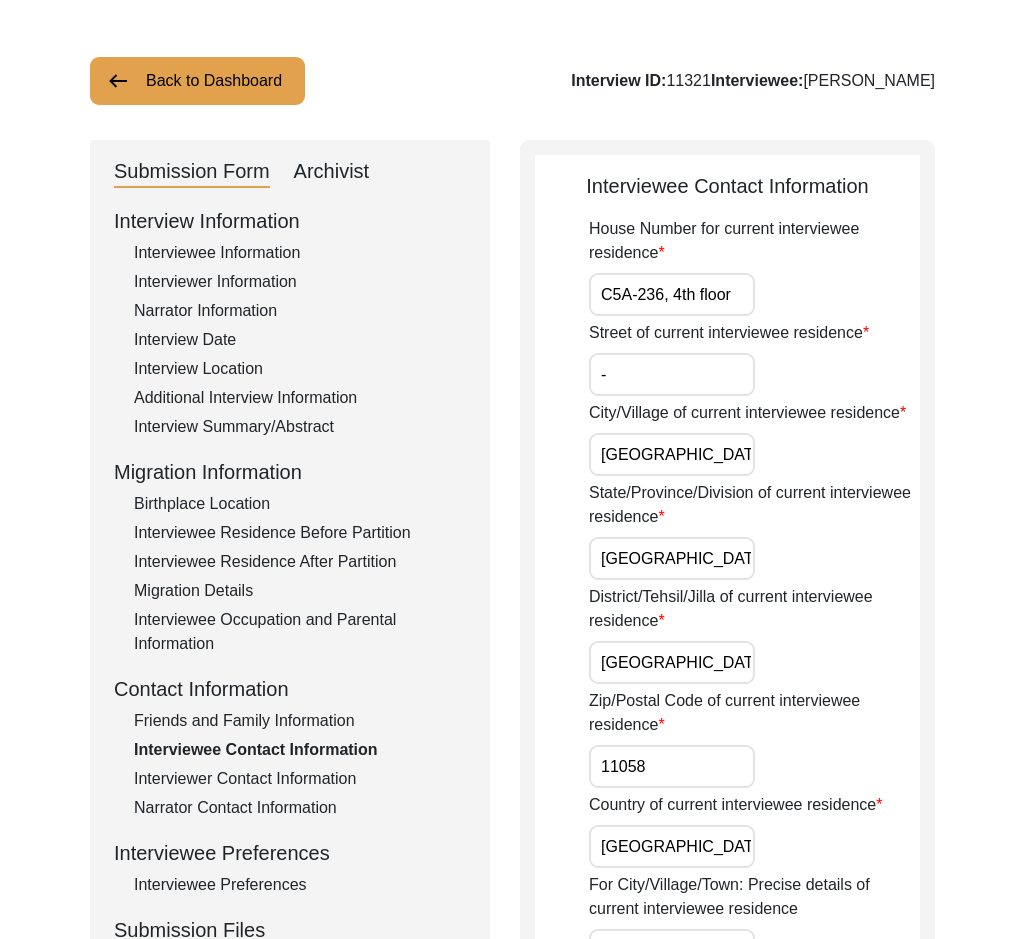 scroll, scrollTop: 0, scrollLeft: 0, axis: both 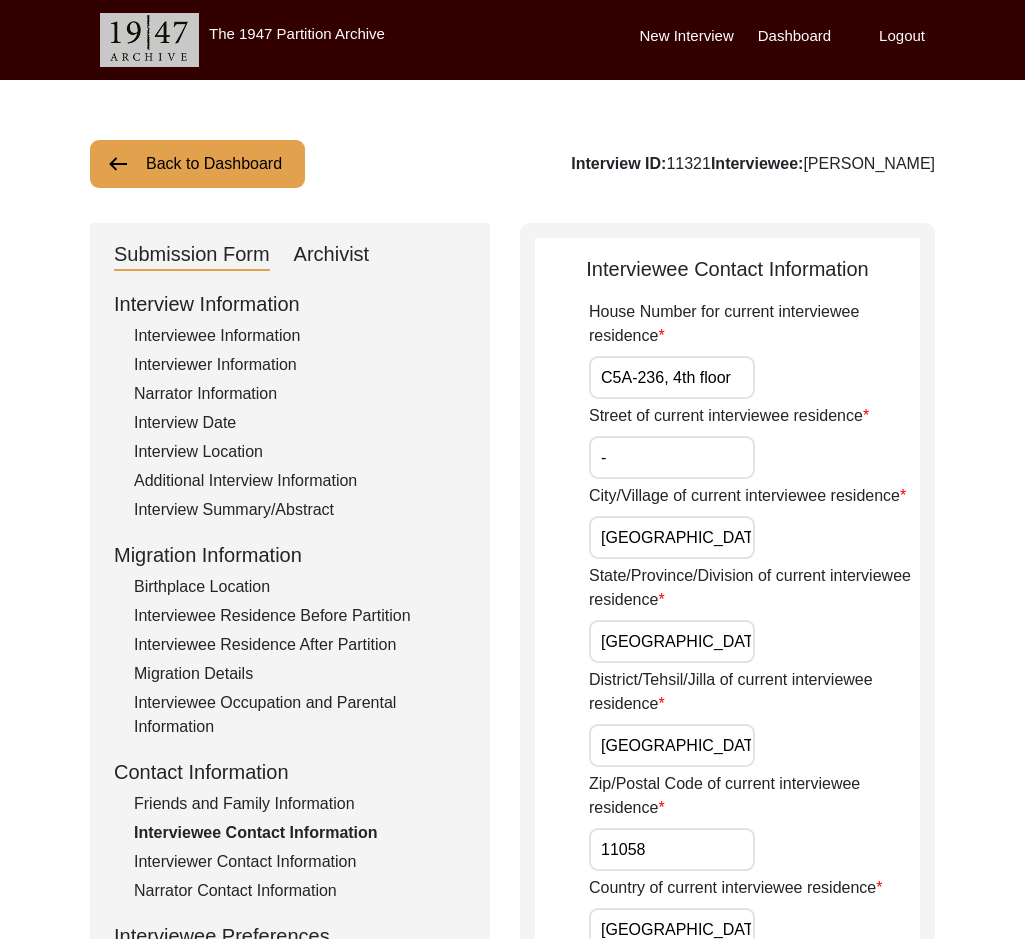 drag, startPoint x: 735, startPoint y: 379, endPoint x: 581, endPoint y: 398, distance: 155.16765 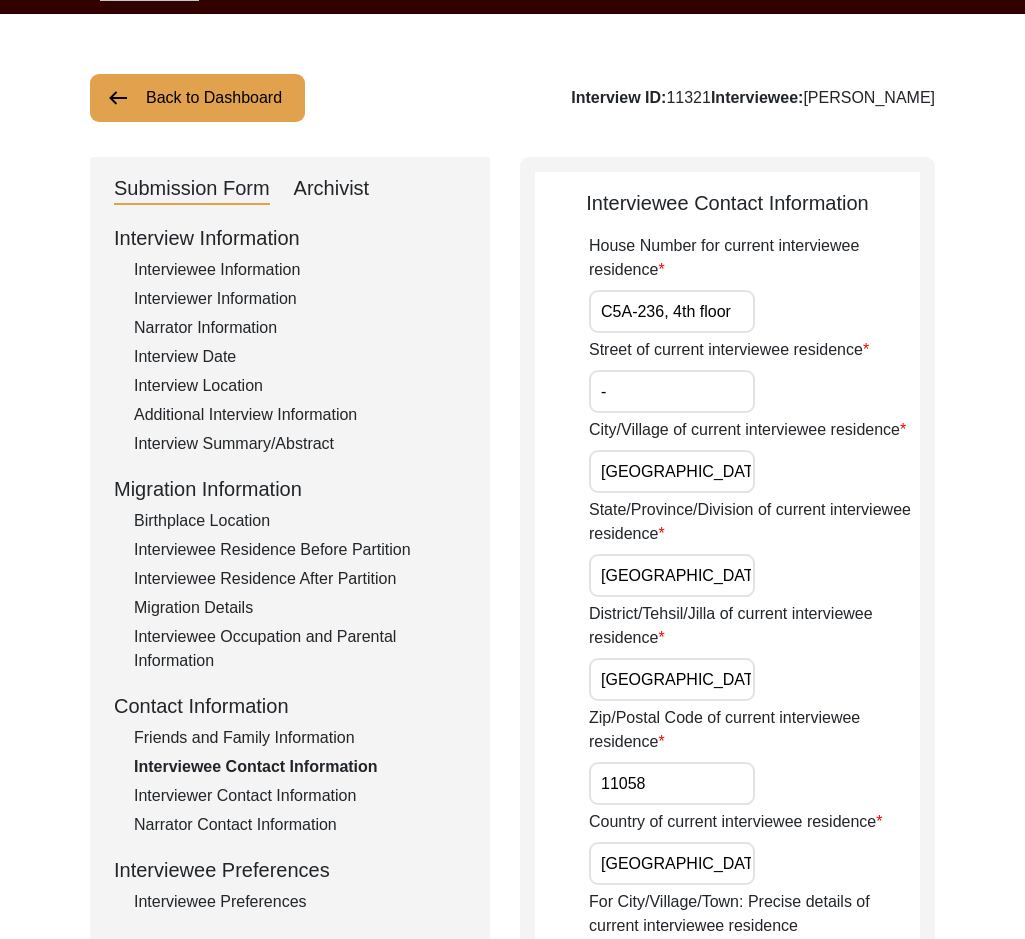 scroll, scrollTop: 100, scrollLeft: 0, axis: vertical 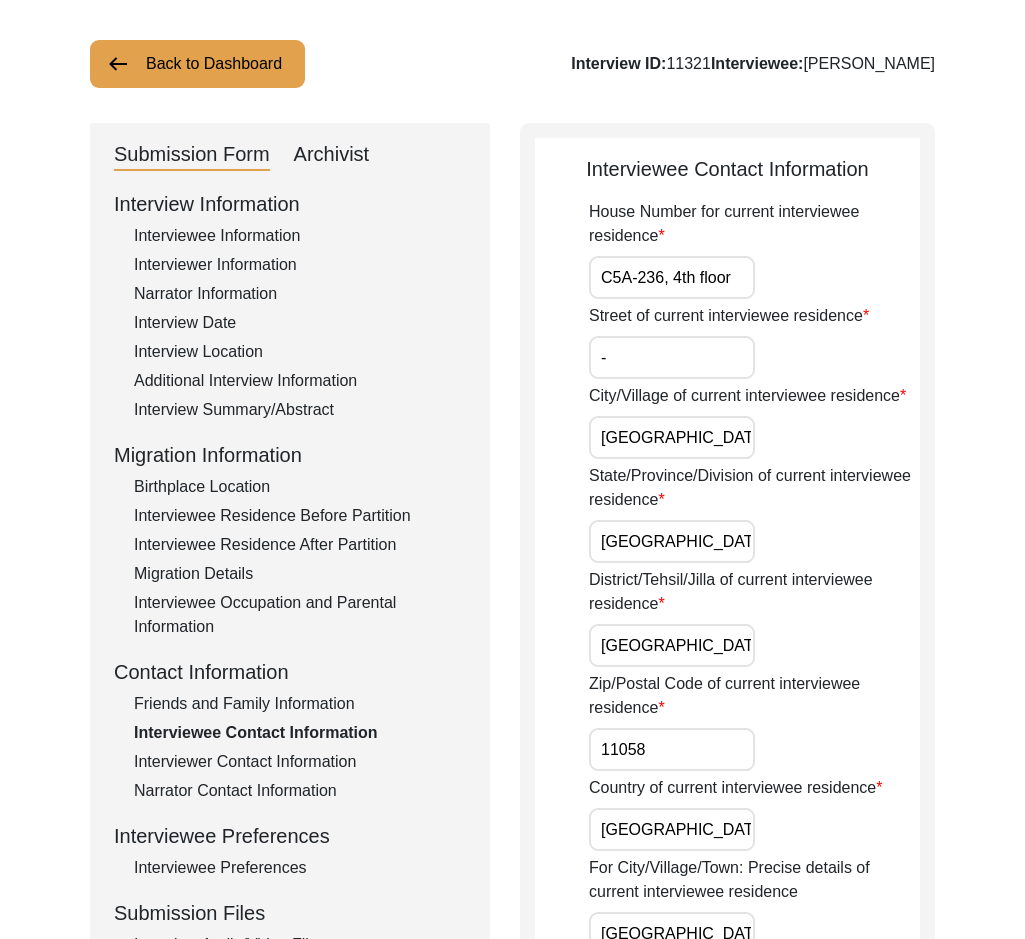 click on "[GEOGRAPHIC_DATA]" at bounding box center [672, 541] 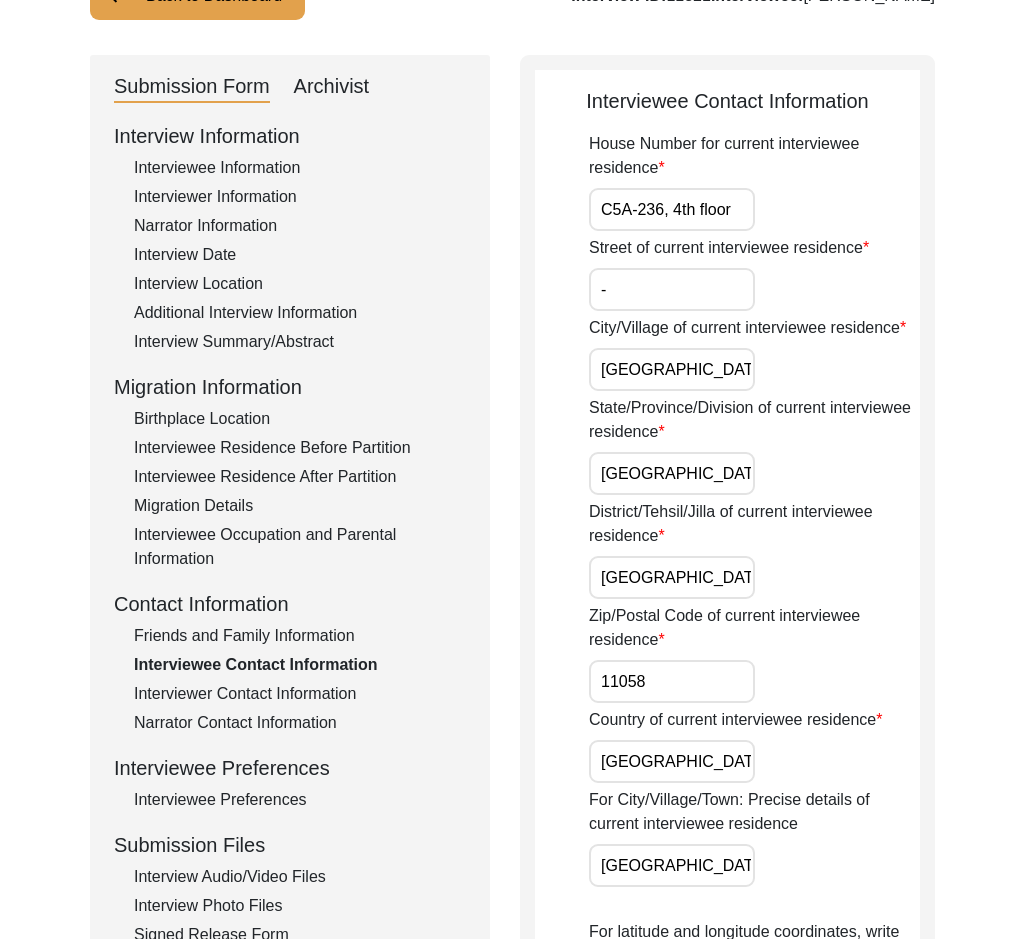 scroll, scrollTop: 200, scrollLeft: 0, axis: vertical 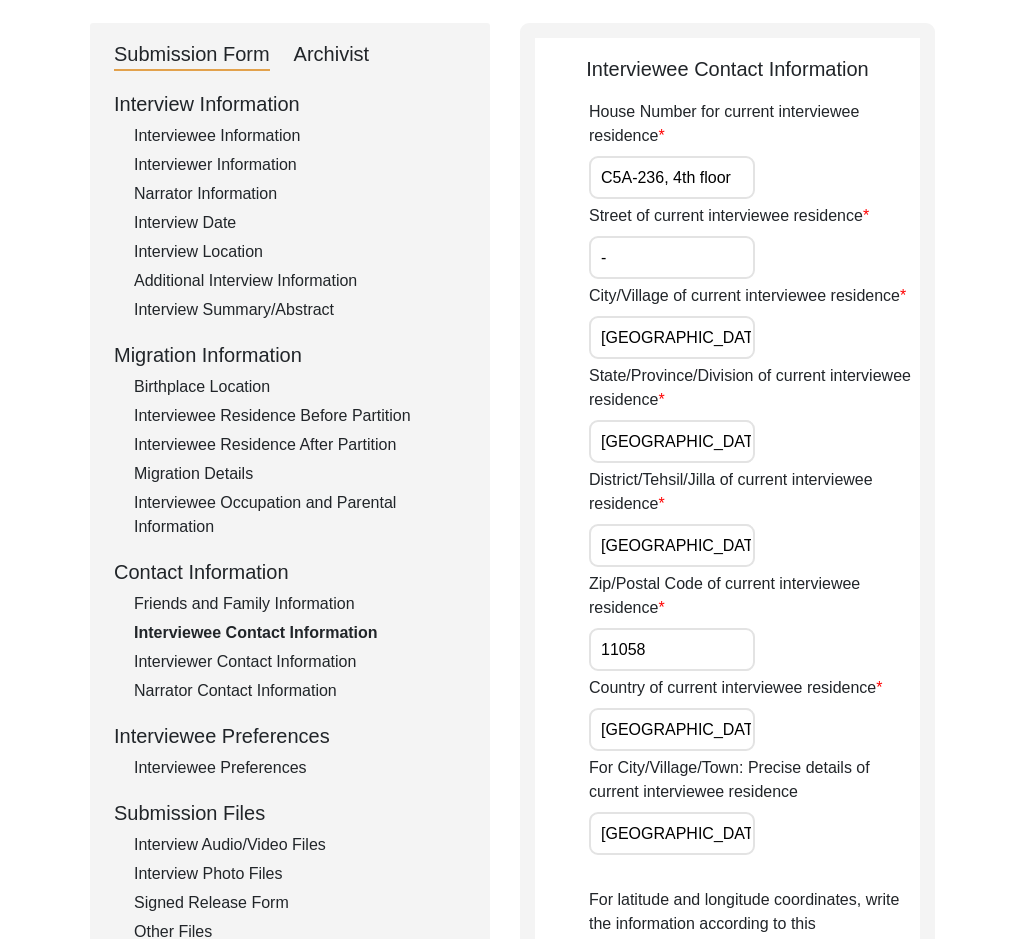 drag, startPoint x: 727, startPoint y: 552, endPoint x: 546, endPoint y: 552, distance: 181 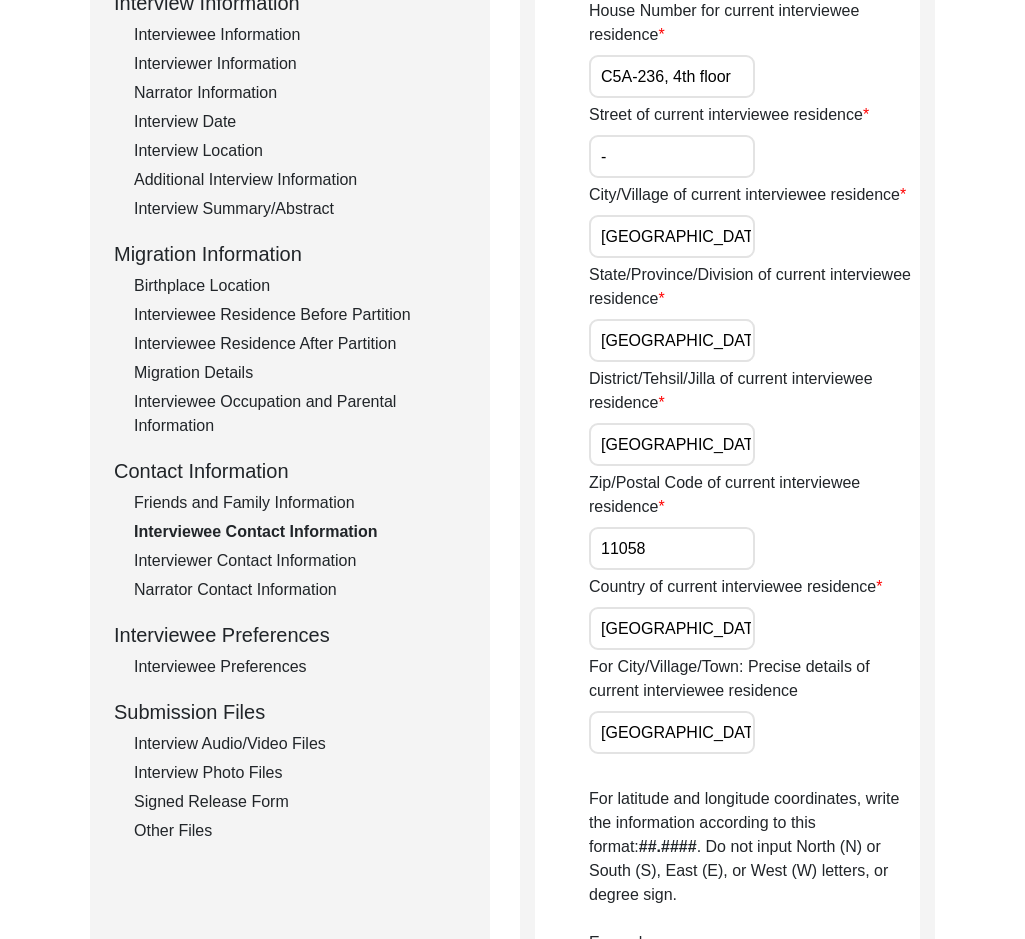 scroll, scrollTop: 900, scrollLeft: 0, axis: vertical 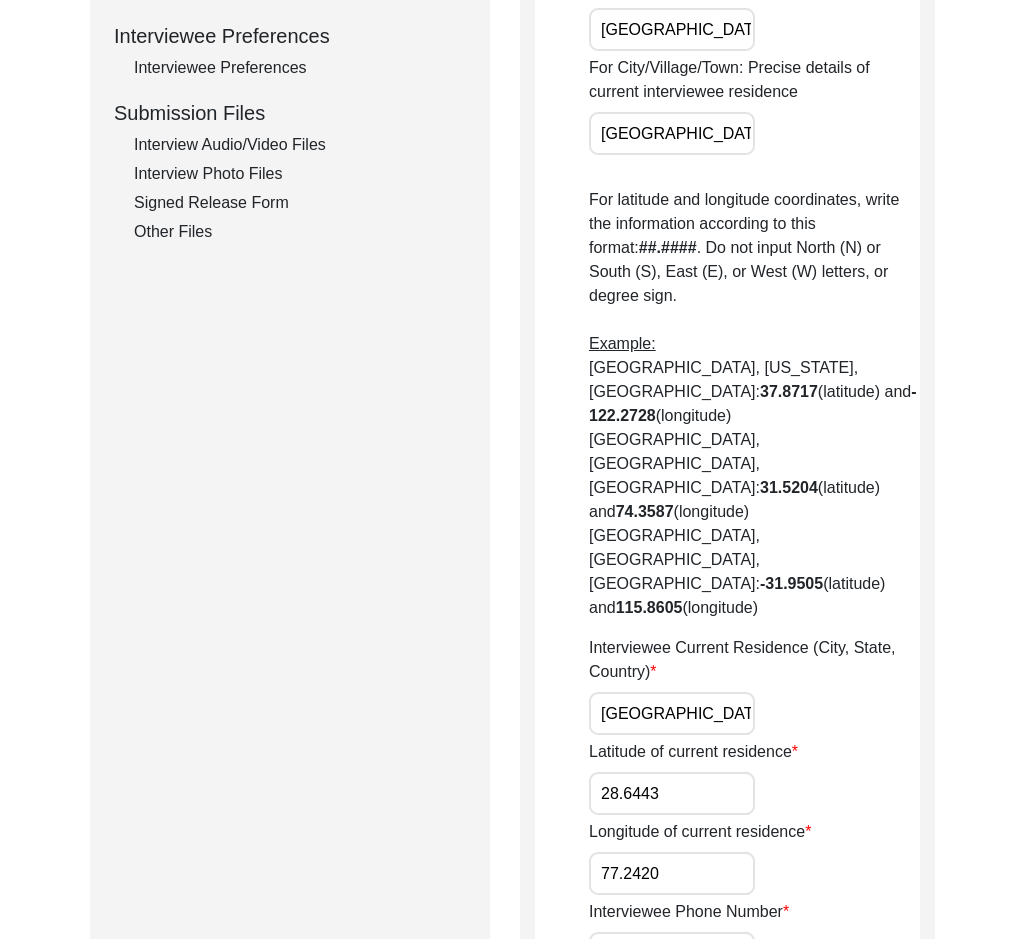 drag, startPoint x: 714, startPoint y: 562, endPoint x: 546, endPoint y: 569, distance: 168.14577 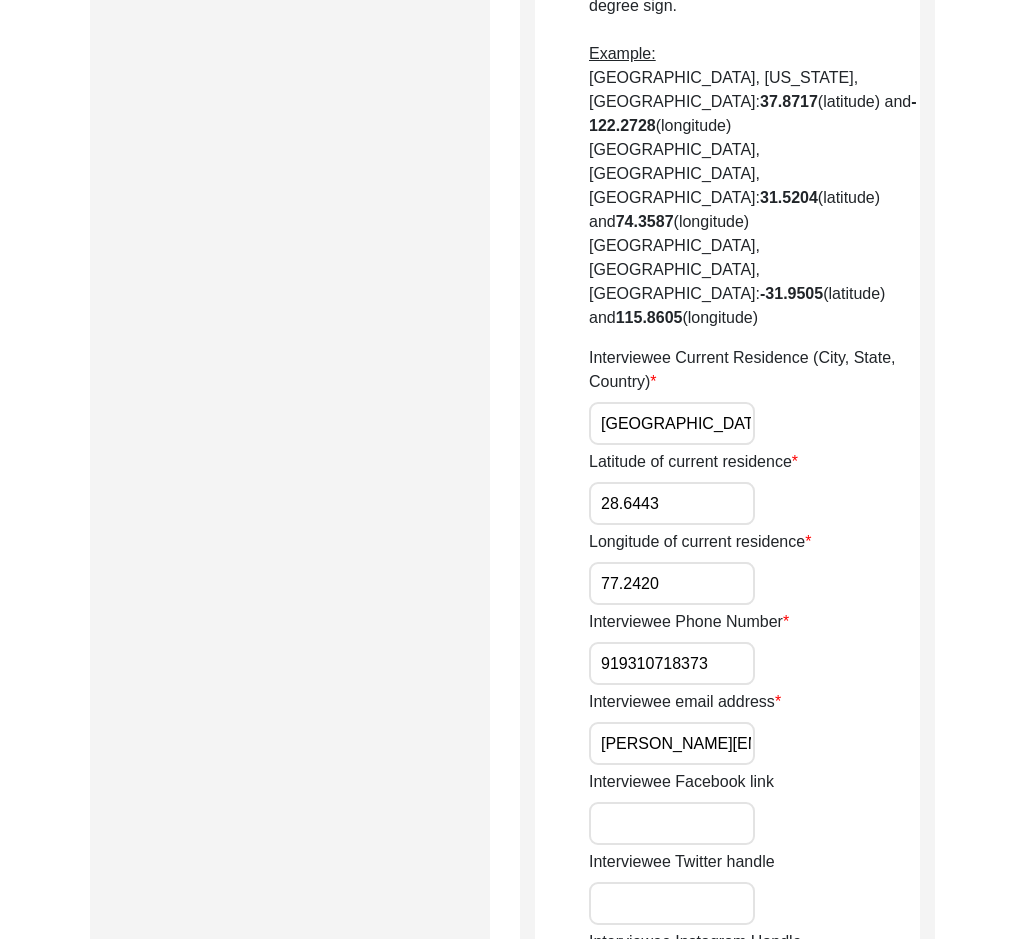 scroll, scrollTop: 1200, scrollLeft: 0, axis: vertical 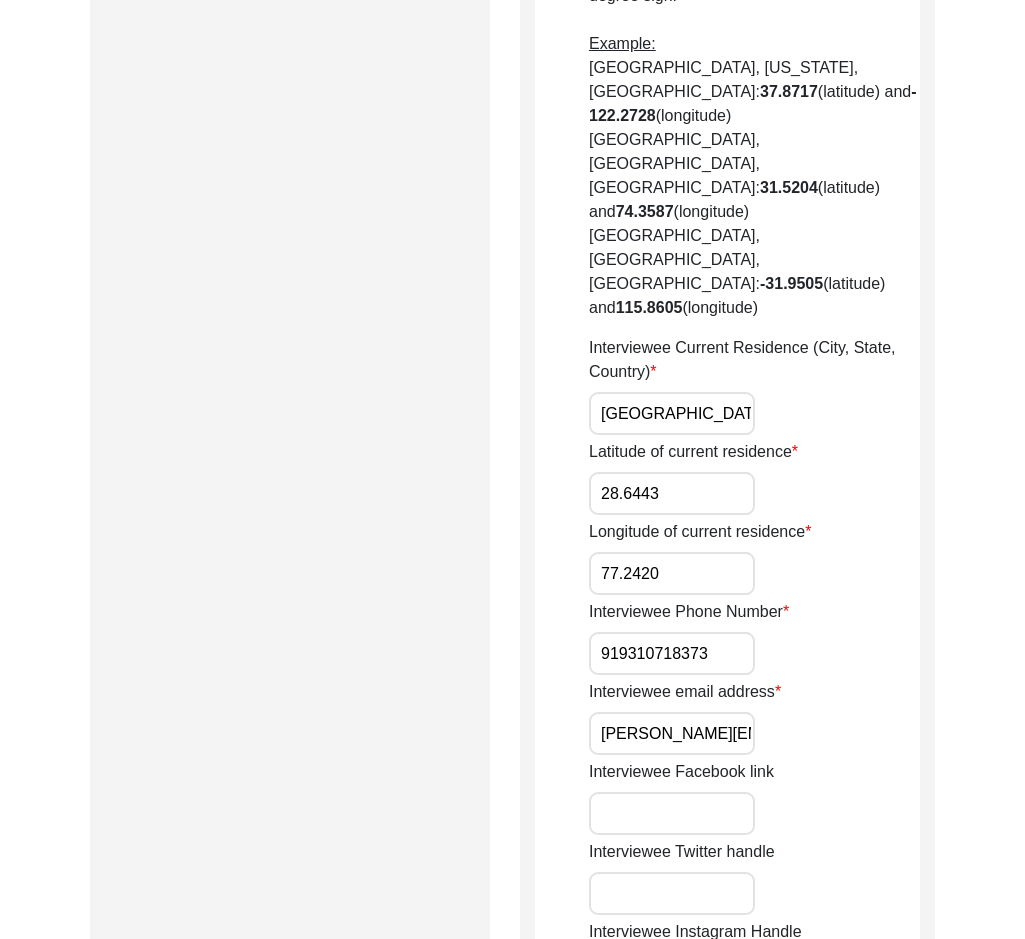 drag, startPoint x: 718, startPoint y: 521, endPoint x: 593, endPoint y: 564, distance: 132.18925 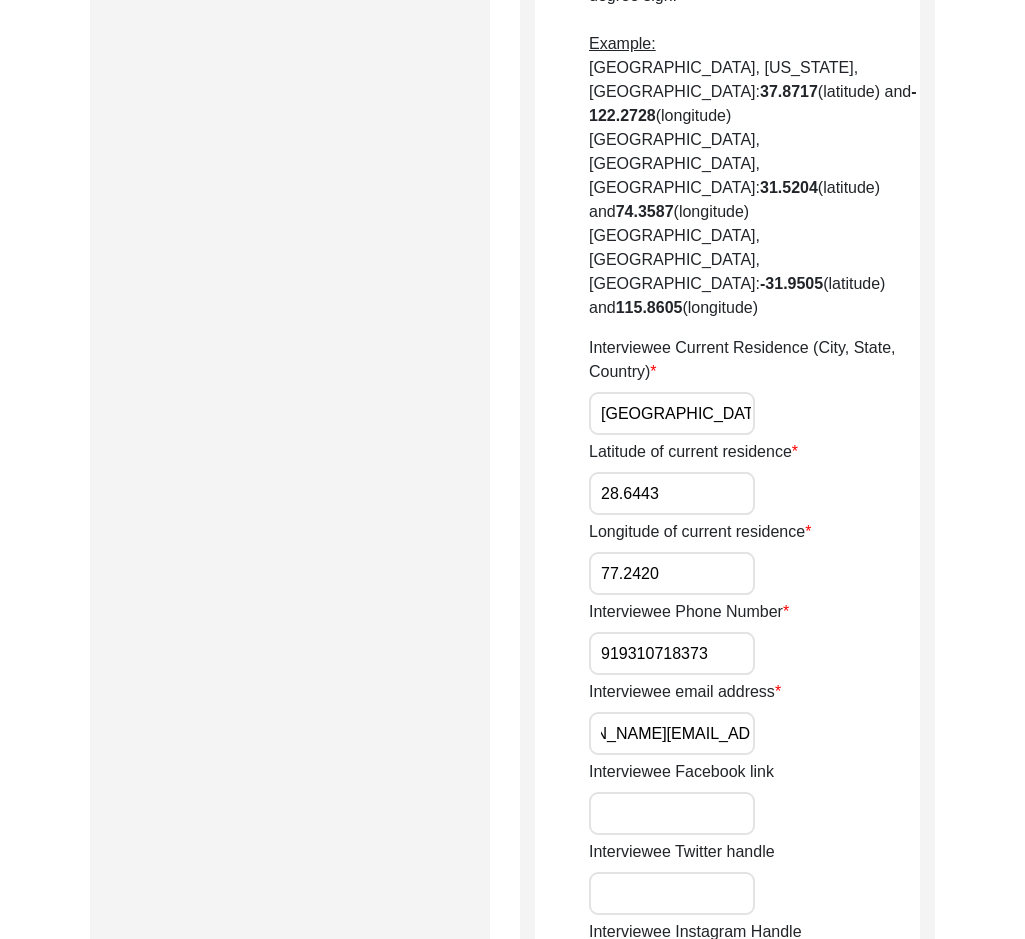 drag, startPoint x: 614, startPoint y: 591, endPoint x: 856, endPoint y: 596, distance: 242.05165 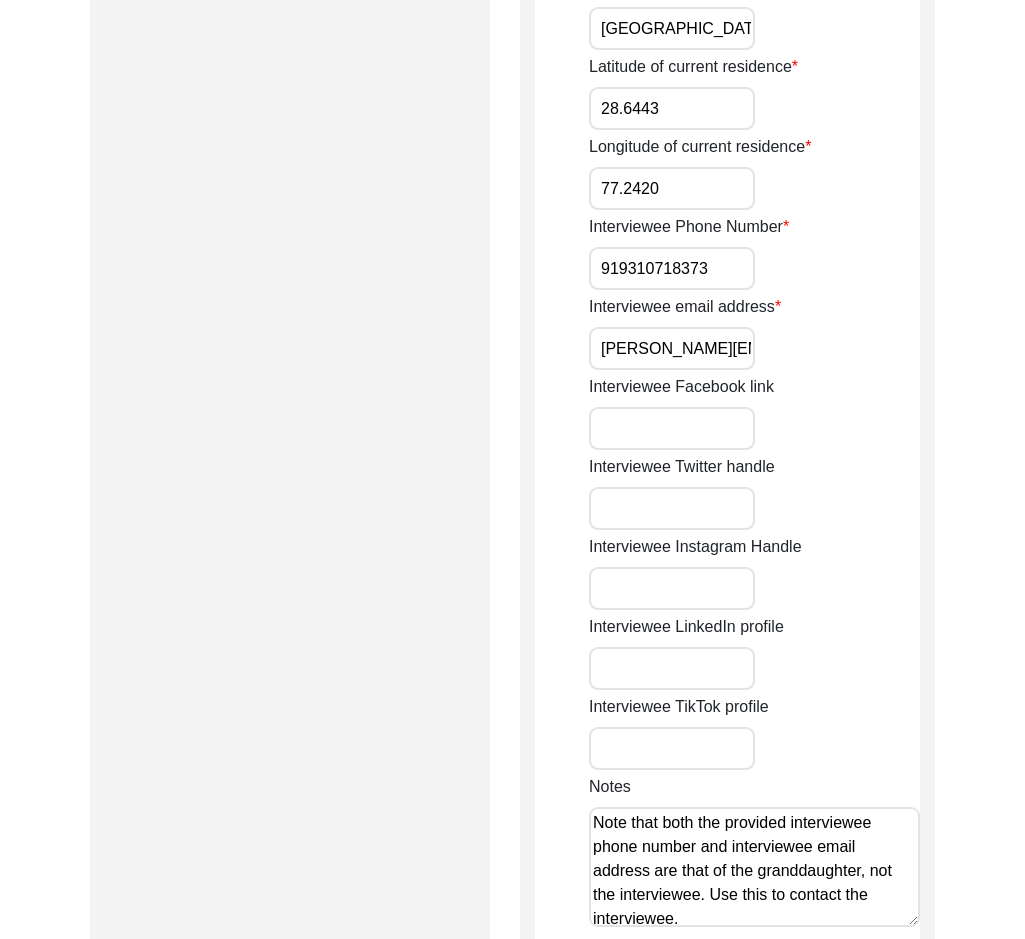 scroll, scrollTop: 1800, scrollLeft: 0, axis: vertical 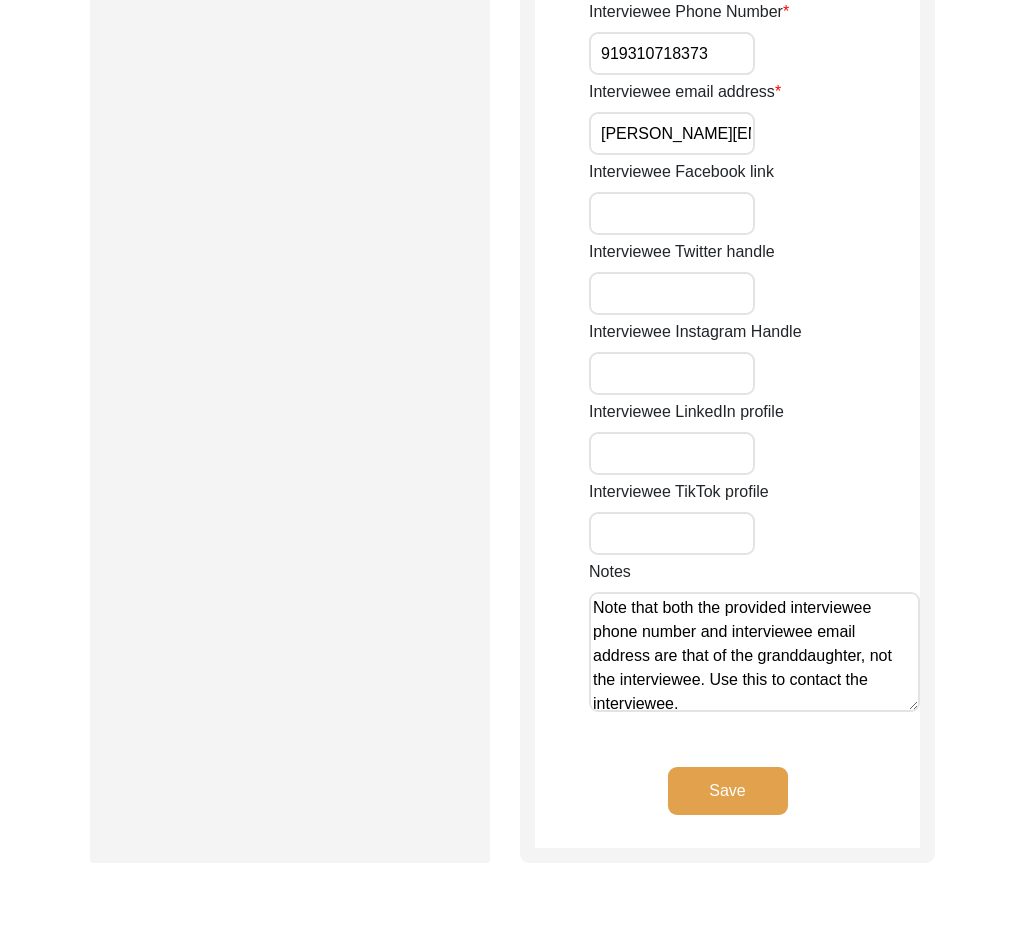 drag, startPoint x: 710, startPoint y: 564, endPoint x: 576, endPoint y: 441, distance: 181.89282 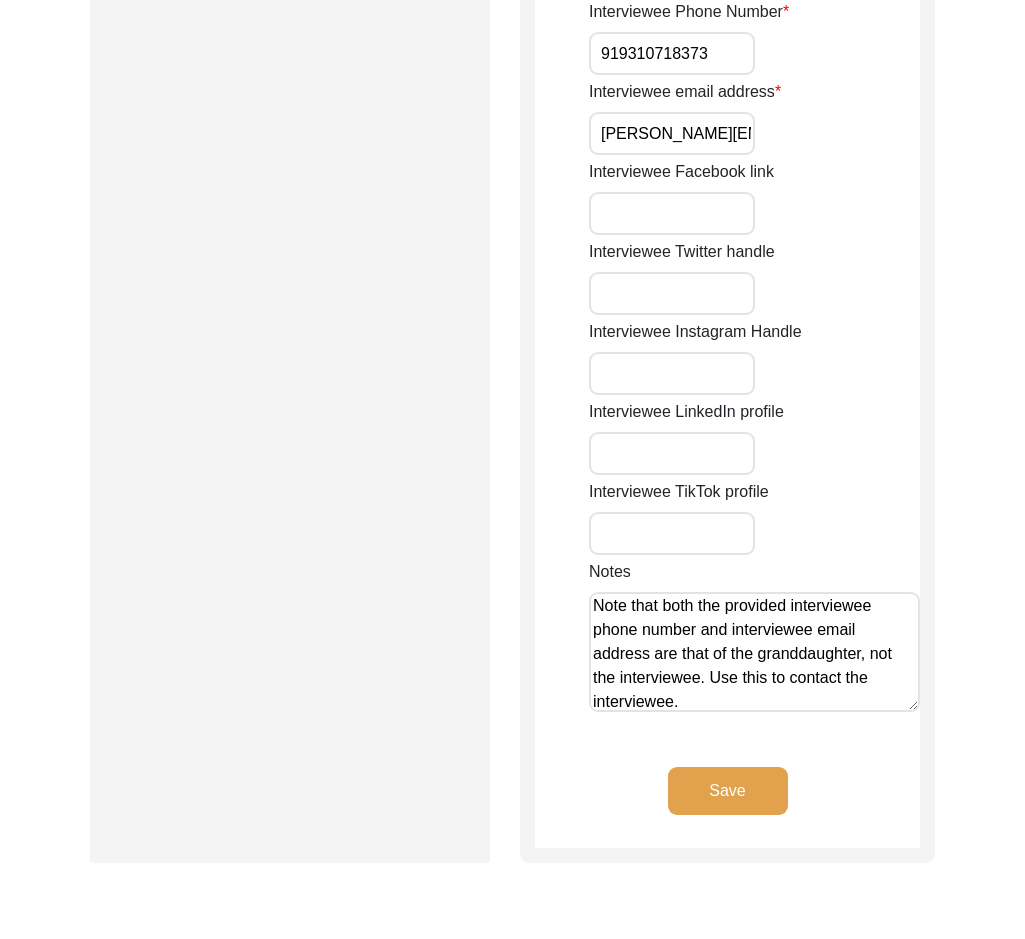 scroll, scrollTop: 0, scrollLeft: 0, axis: both 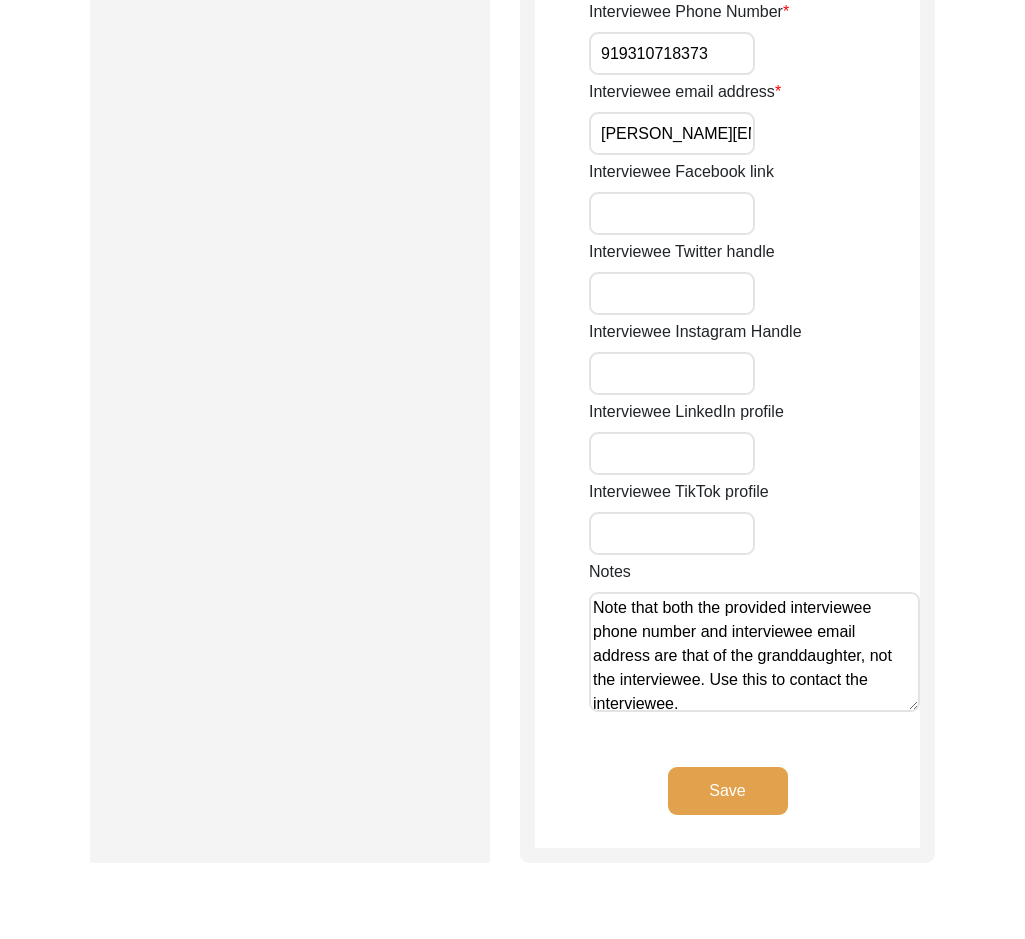 drag, startPoint x: 669, startPoint y: 548, endPoint x: 505, endPoint y: 464, distance: 184.26068 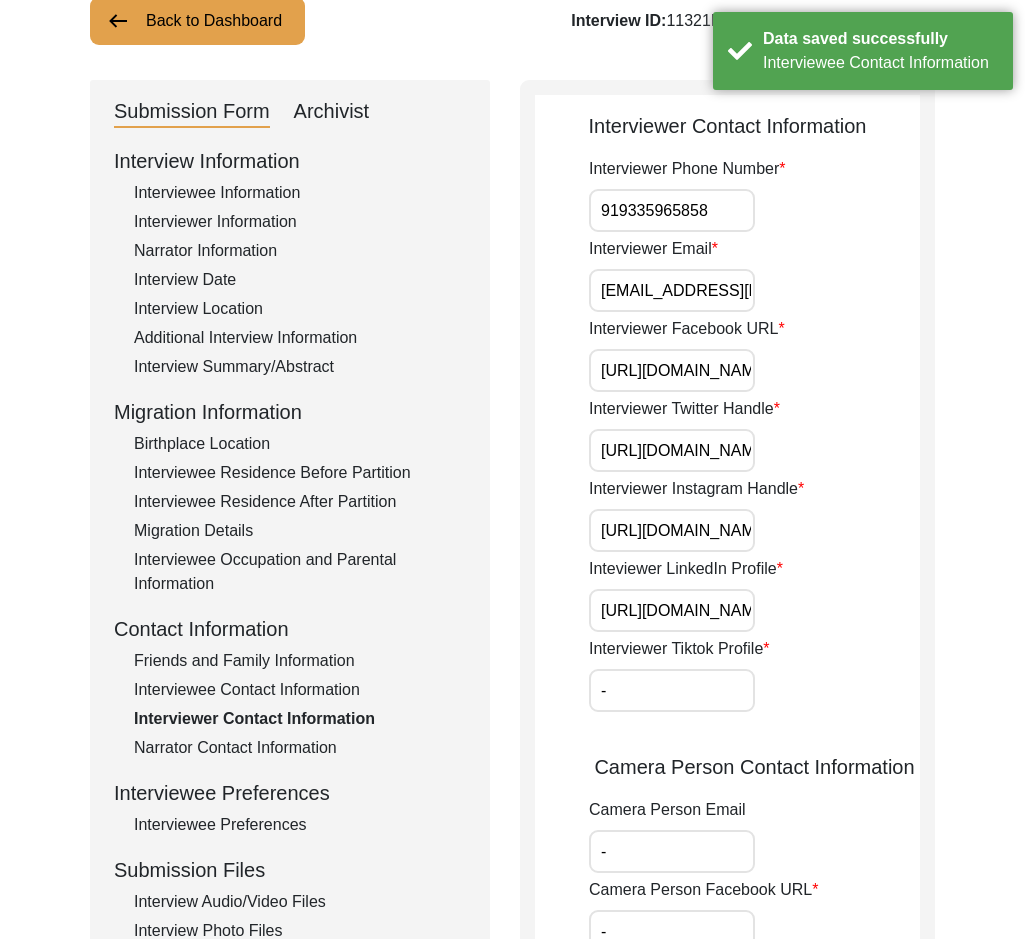 scroll, scrollTop: 0, scrollLeft: 0, axis: both 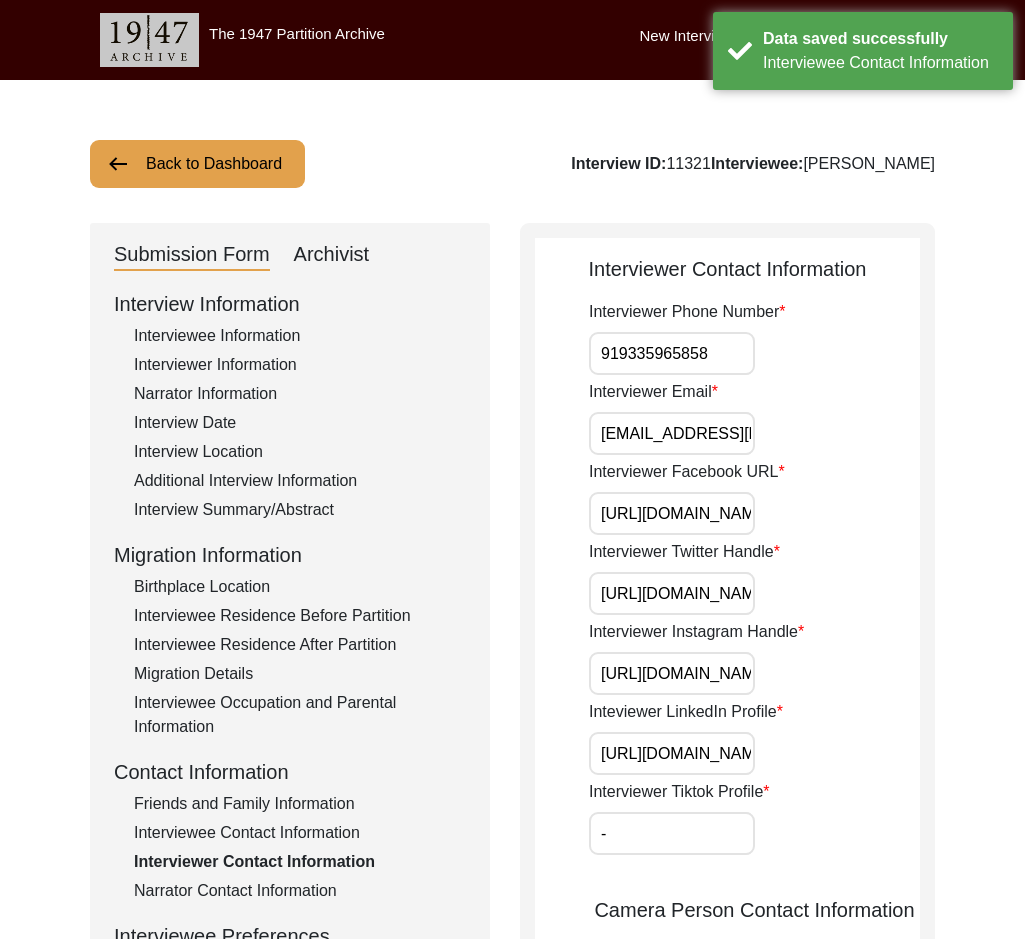 drag, startPoint x: 711, startPoint y: 354, endPoint x: 587, endPoint y: 351, distance: 124.036285 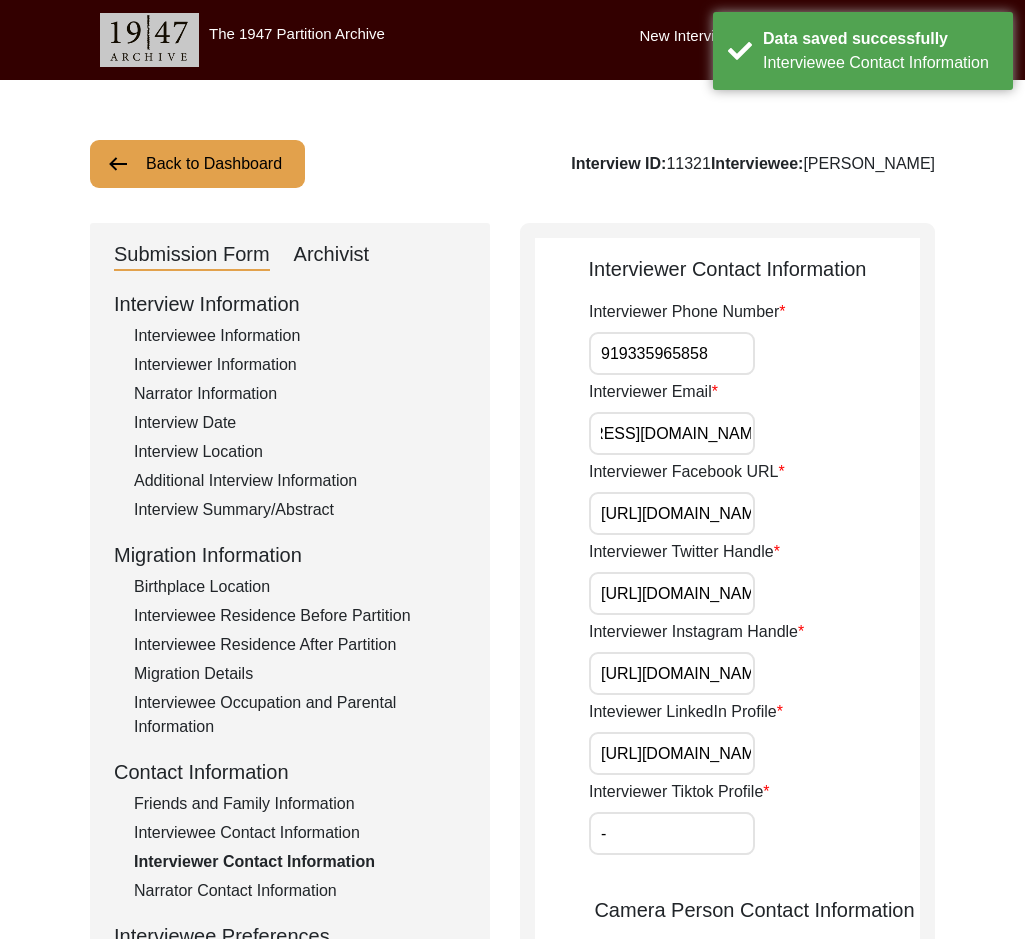 drag, startPoint x: 727, startPoint y: 441, endPoint x: 865, endPoint y: 454, distance: 138.61096 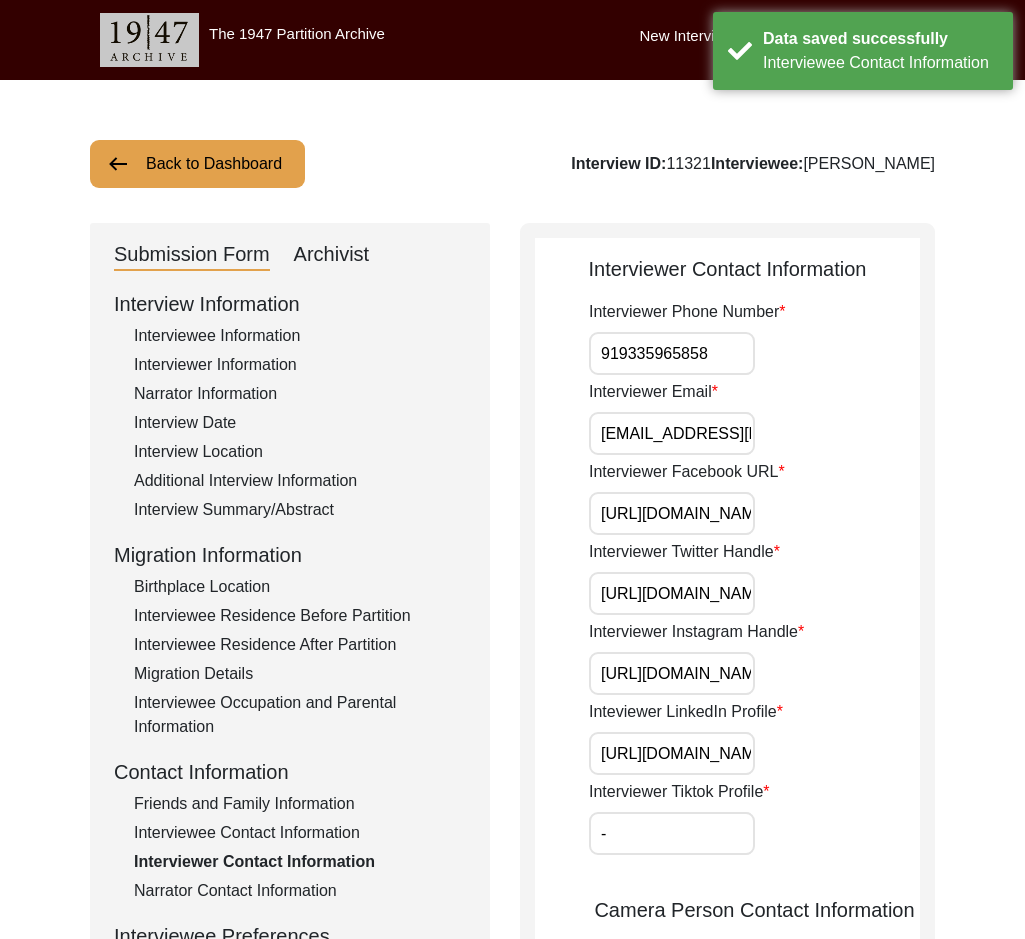 scroll, scrollTop: 0, scrollLeft: 197, axis: horizontal 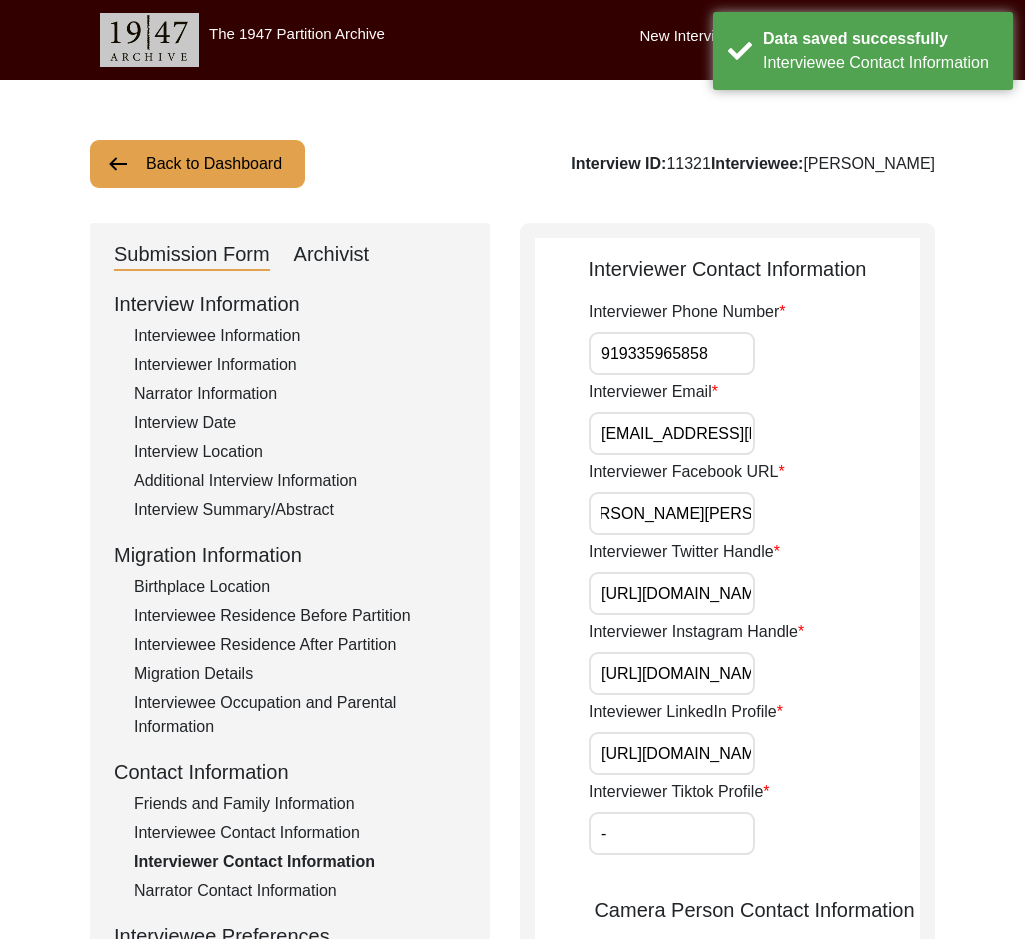 drag, startPoint x: 660, startPoint y: 524, endPoint x: 912, endPoint y: 526, distance: 252.00793 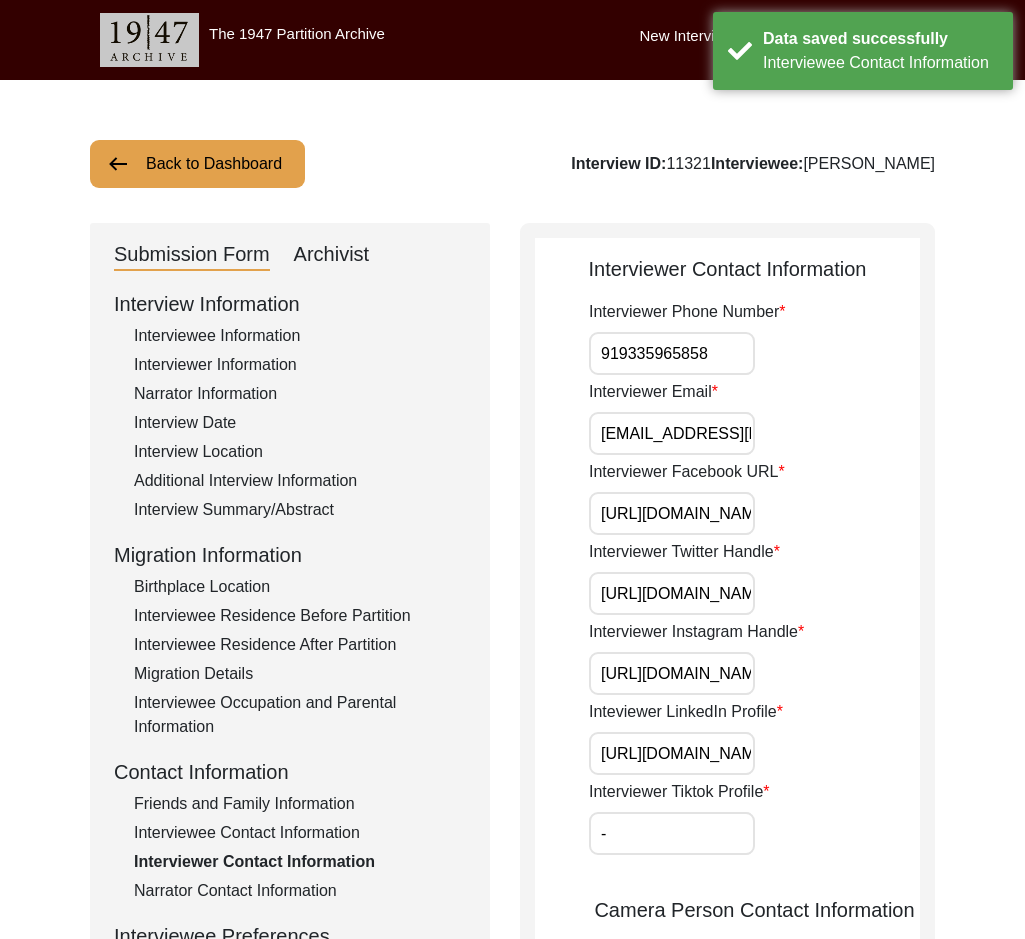 scroll, scrollTop: 0, scrollLeft: 372, axis: horizontal 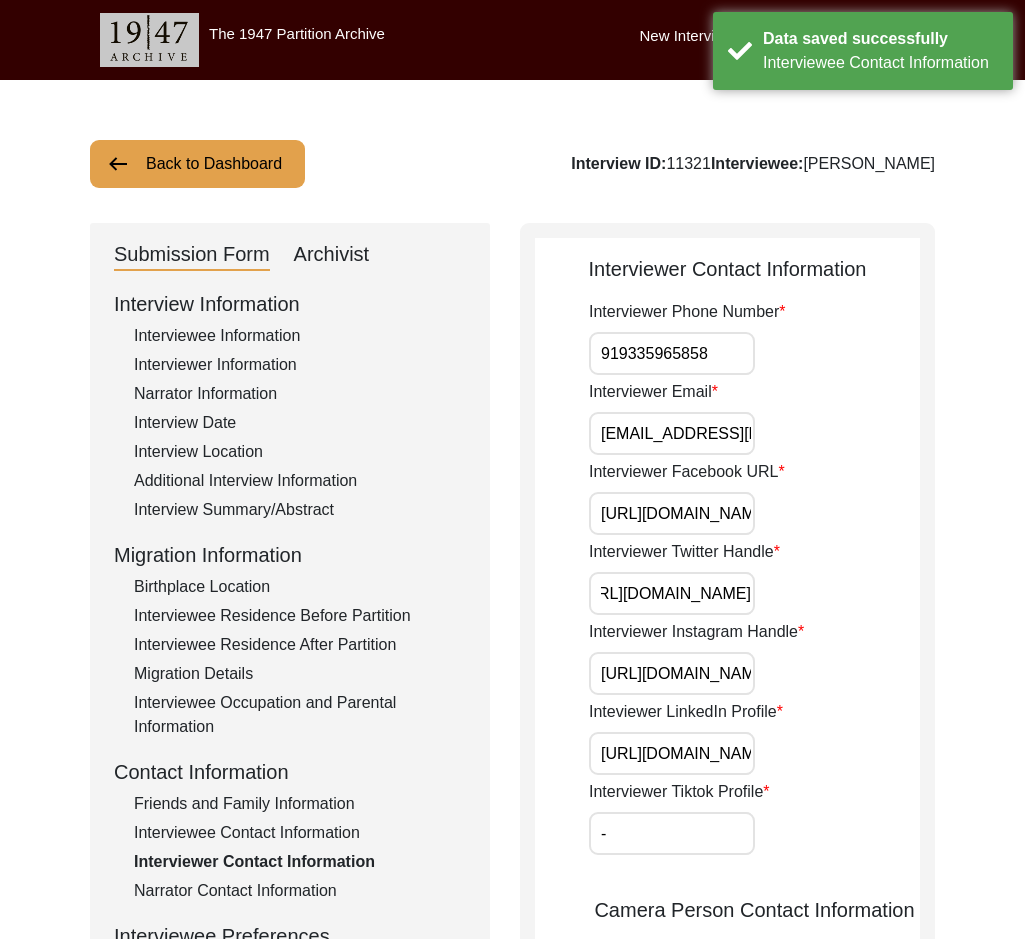 drag, startPoint x: 648, startPoint y: 587, endPoint x: 849, endPoint y: 593, distance: 201.08954 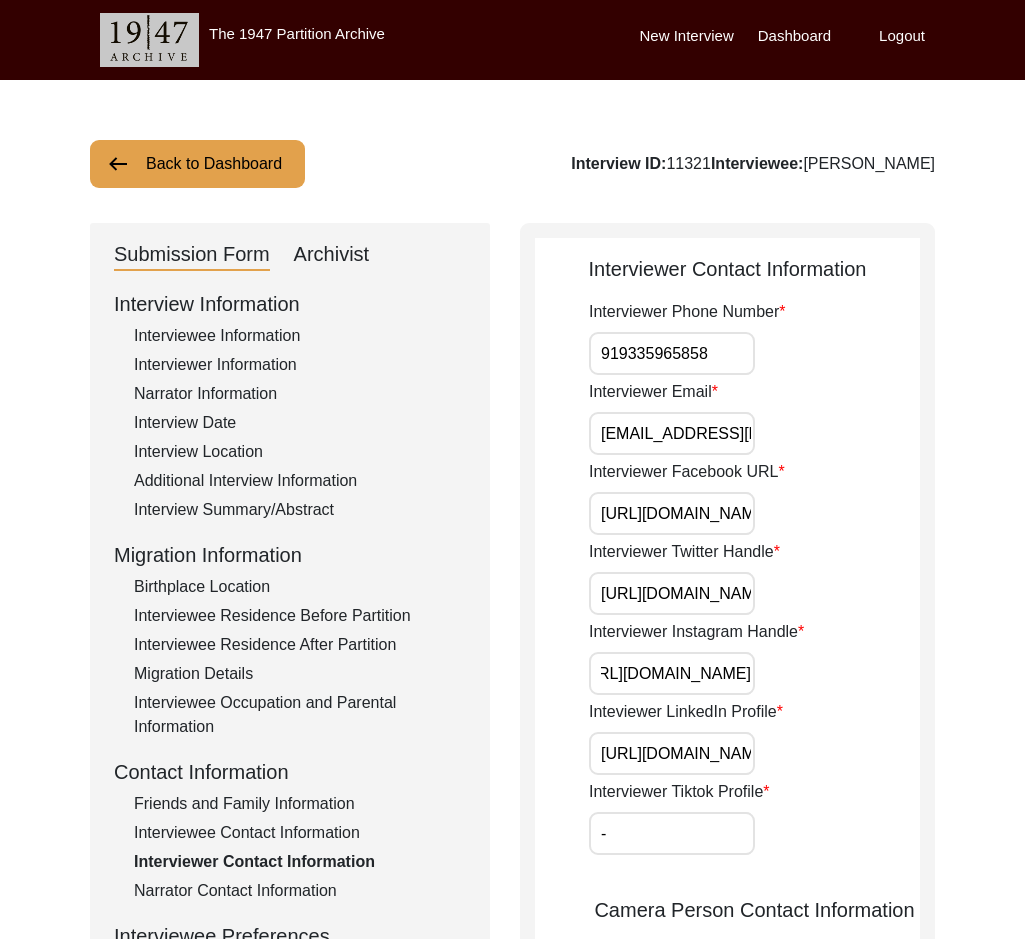 scroll, scrollTop: 0, scrollLeft: 157, axis: horizontal 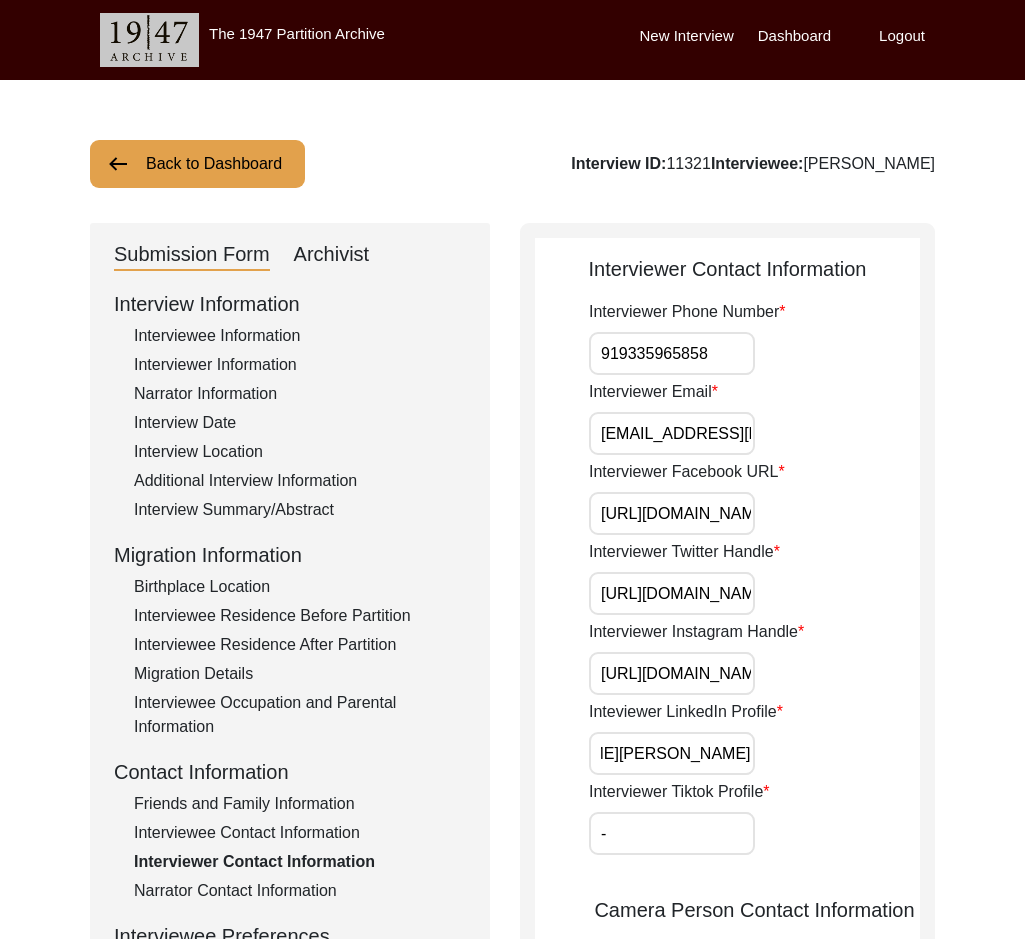 drag, startPoint x: 679, startPoint y: 740, endPoint x: 777, endPoint y: 778, distance: 105.10947 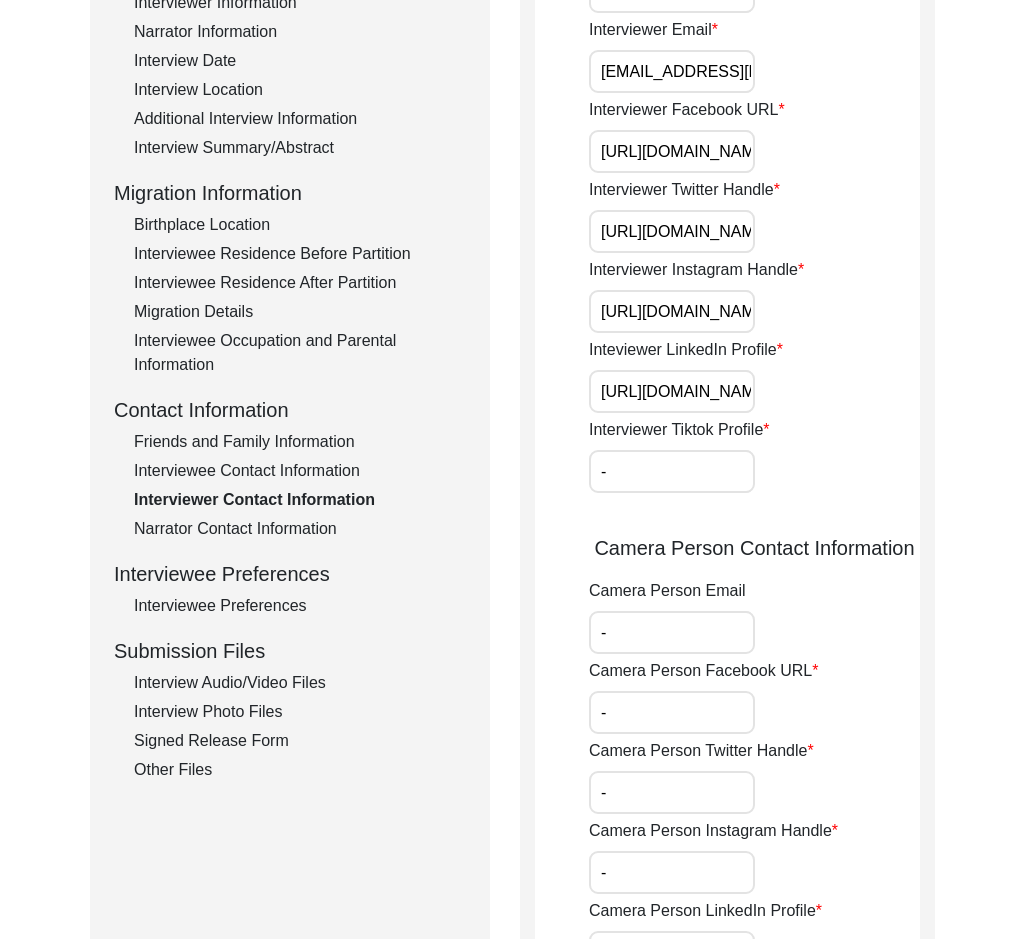 scroll, scrollTop: 700, scrollLeft: 0, axis: vertical 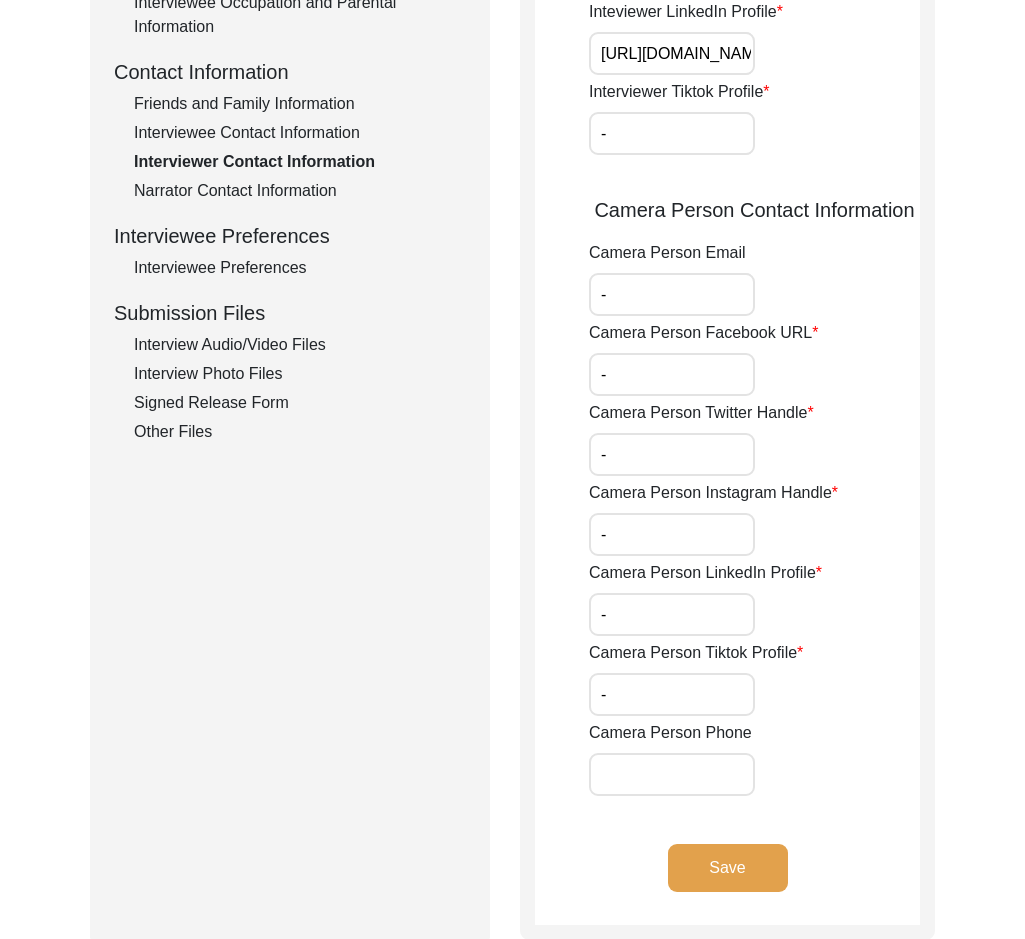 click on "-" at bounding box center (672, 294) 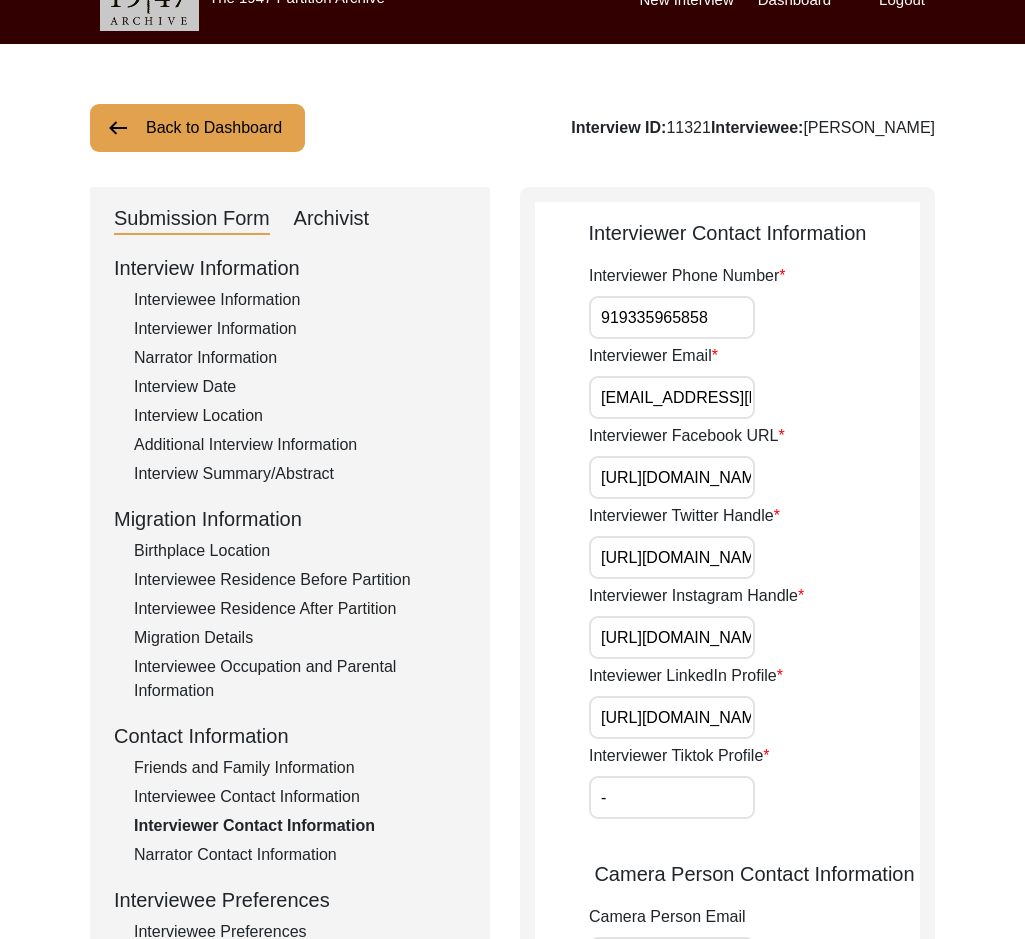 scroll, scrollTop: 0, scrollLeft: 0, axis: both 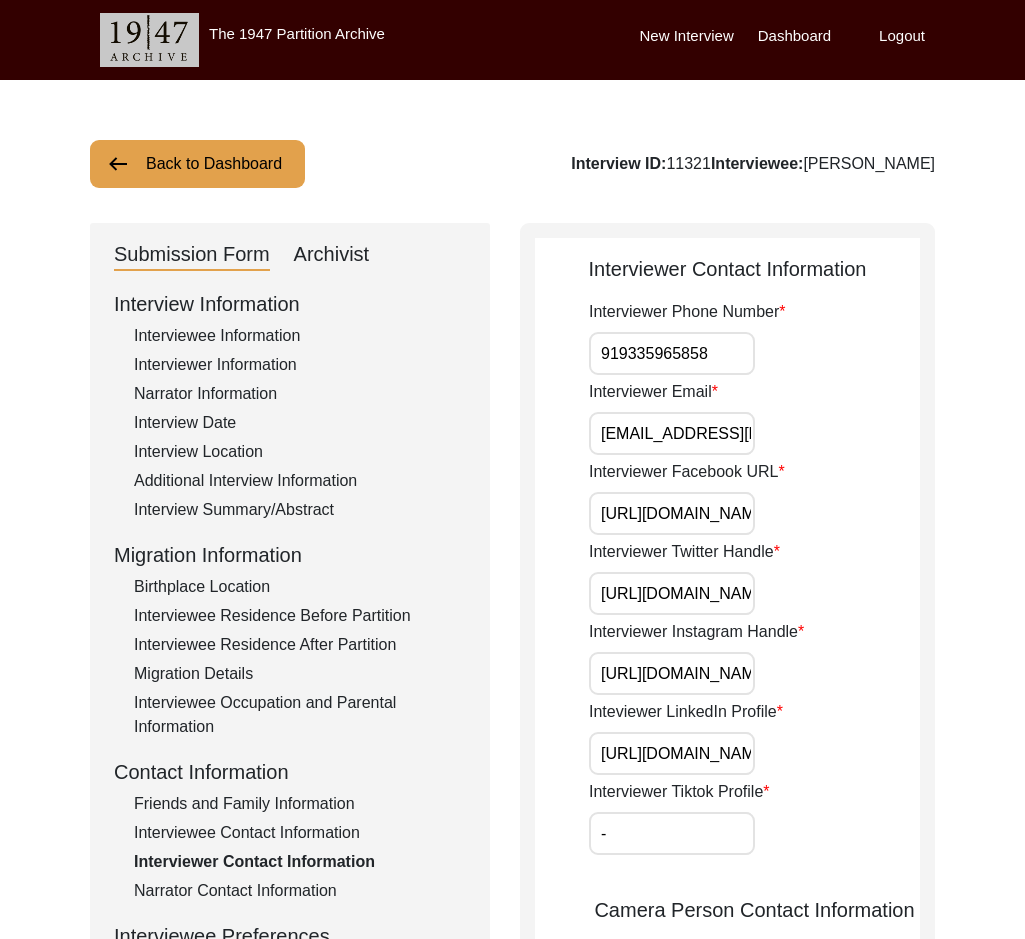 click on "919335965858" at bounding box center (672, 353) 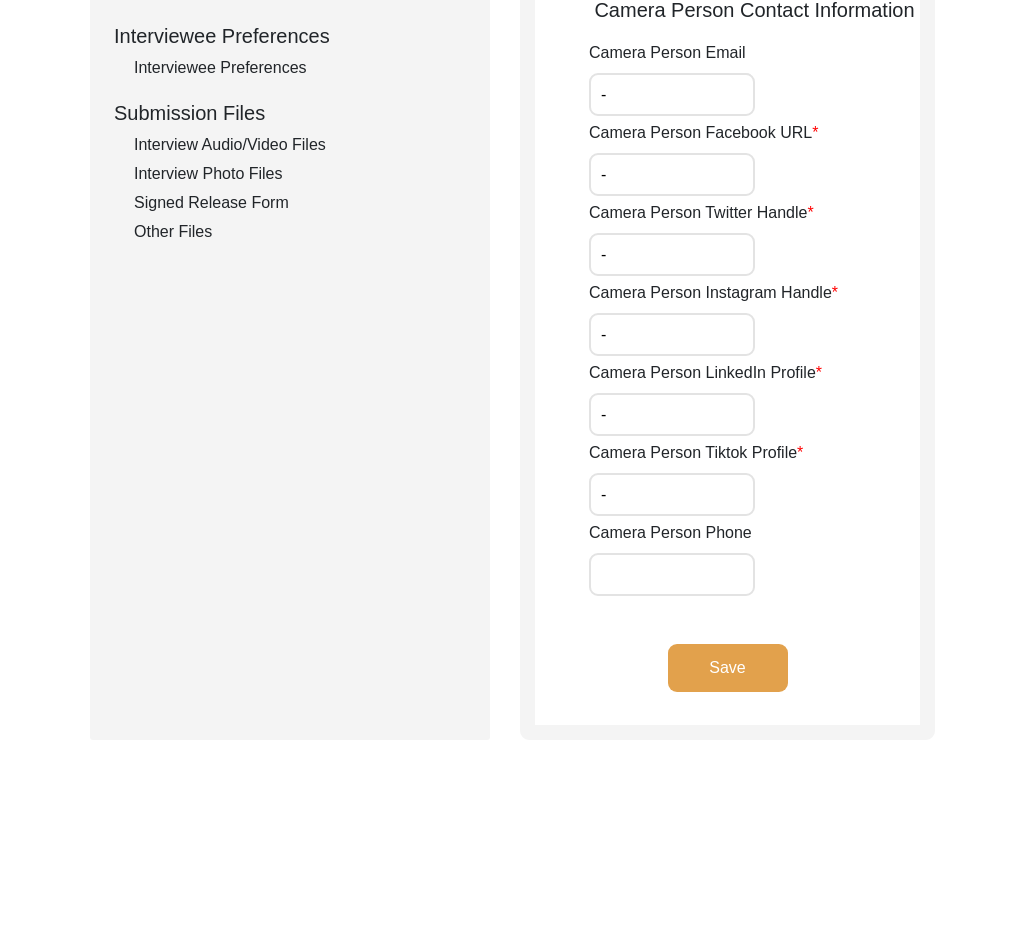 click on "Save" 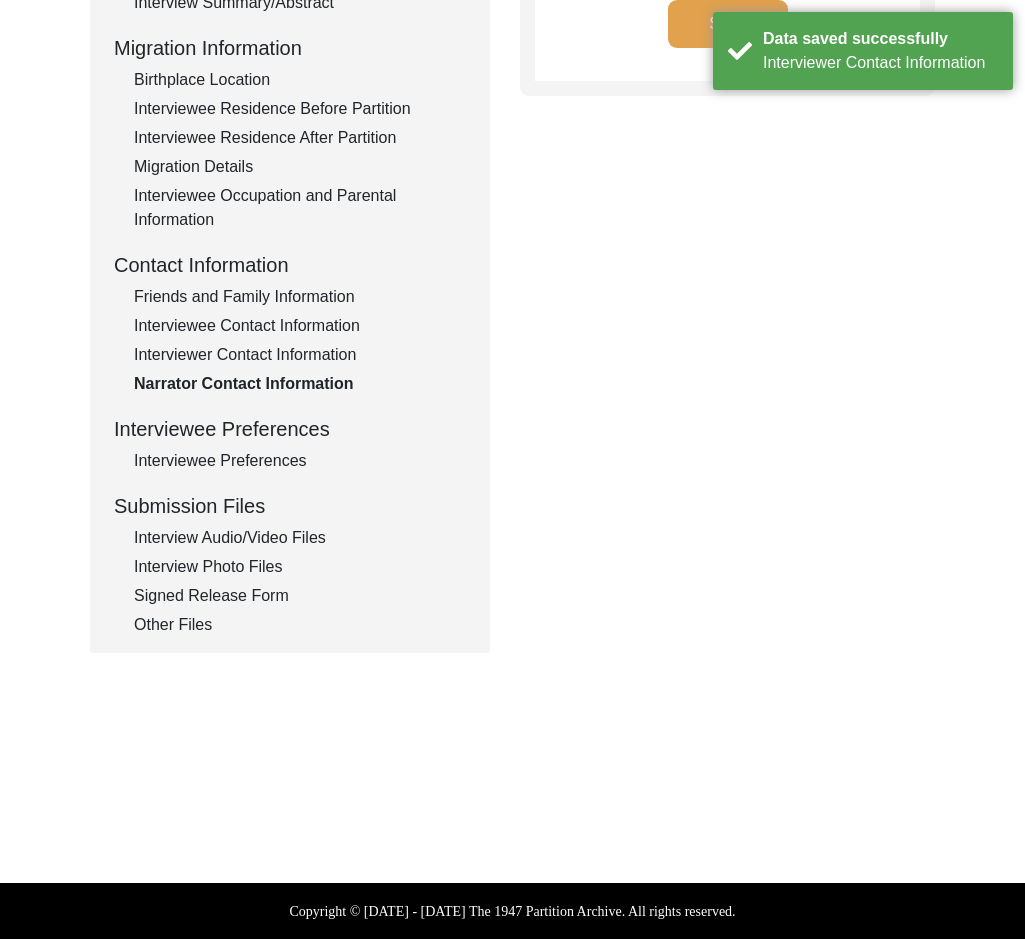 scroll, scrollTop: 0, scrollLeft: 0, axis: both 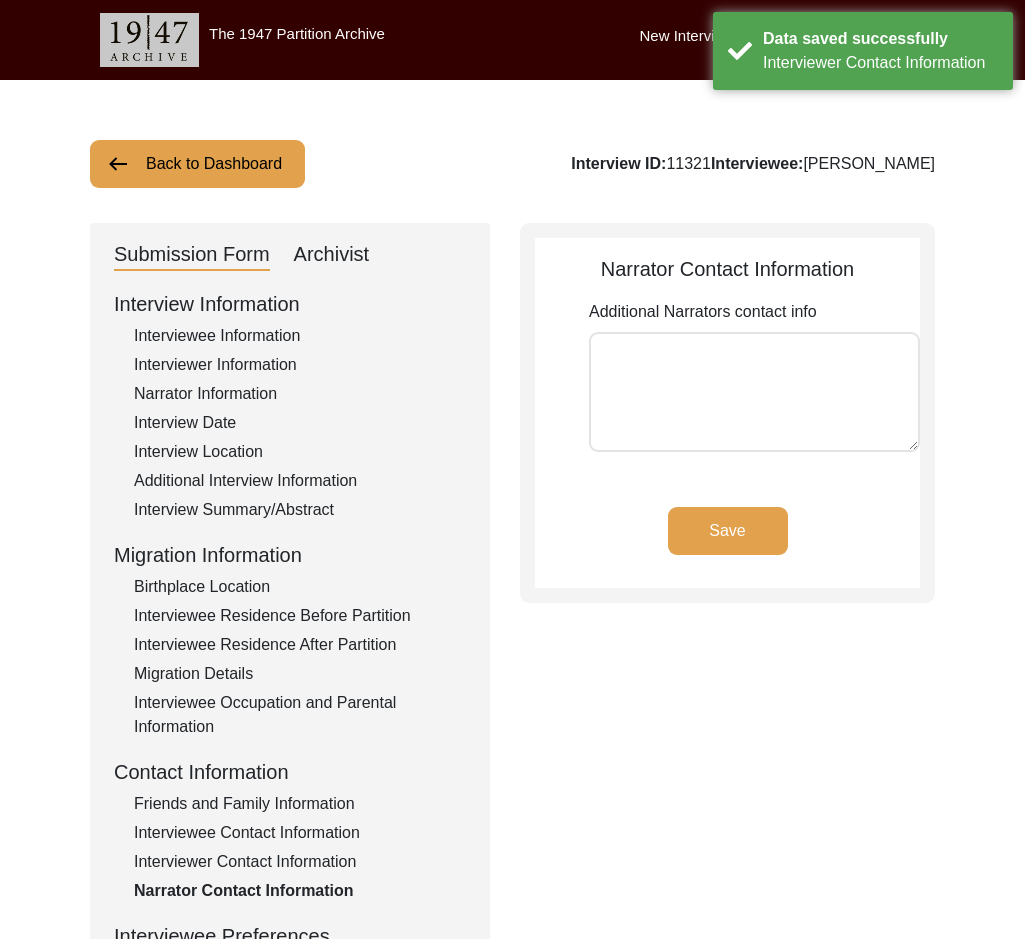 click on "Save" 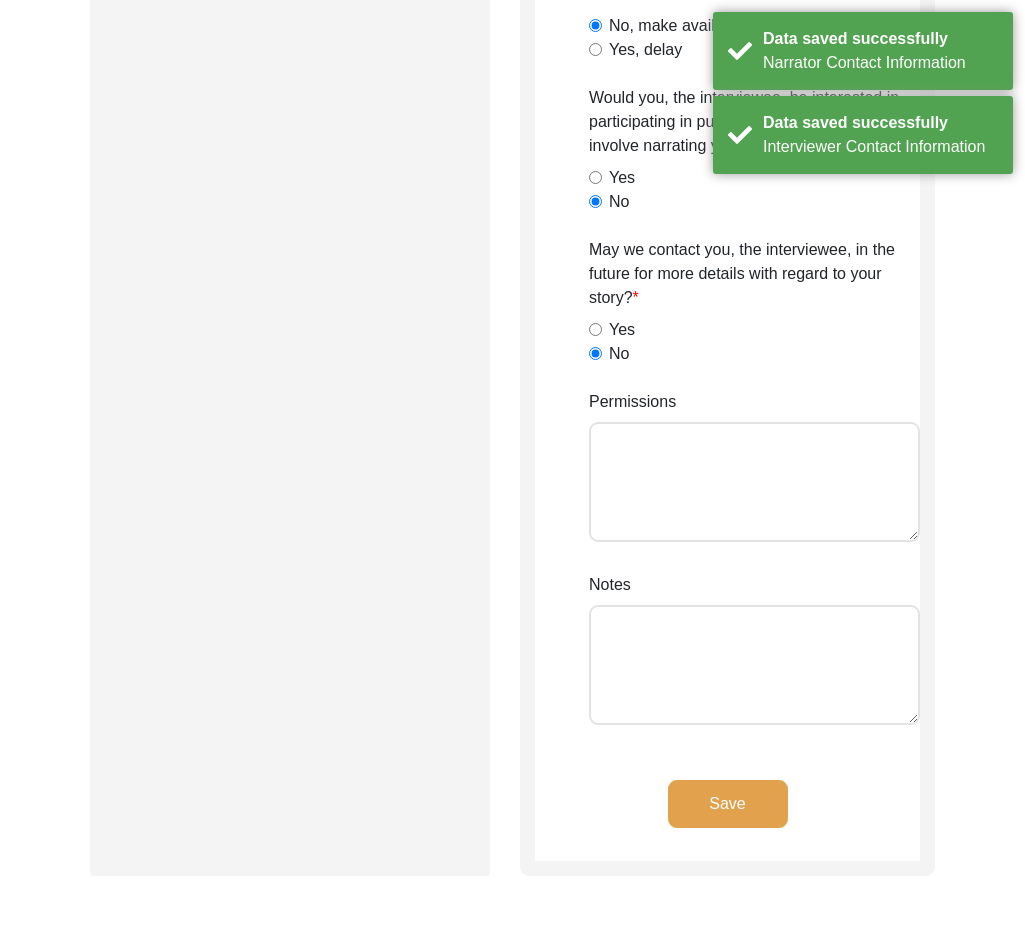 scroll, scrollTop: 1800, scrollLeft: 0, axis: vertical 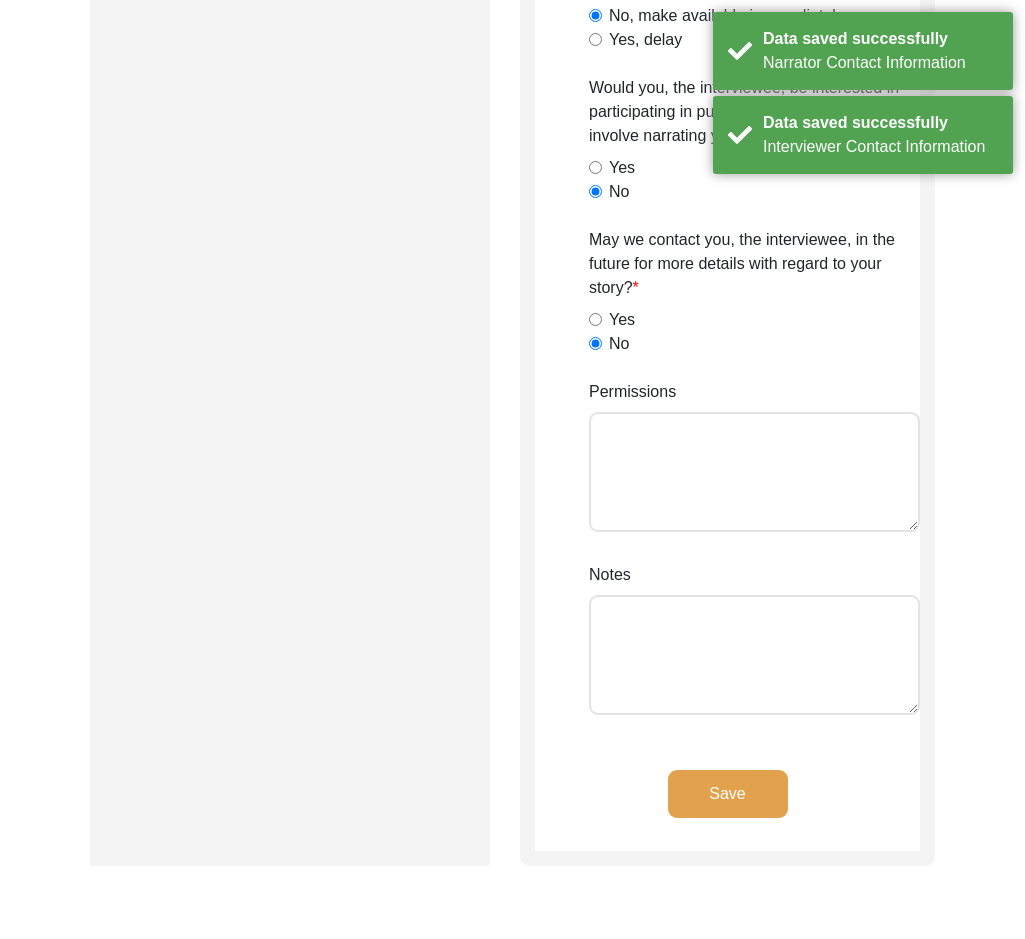 click on "Save" 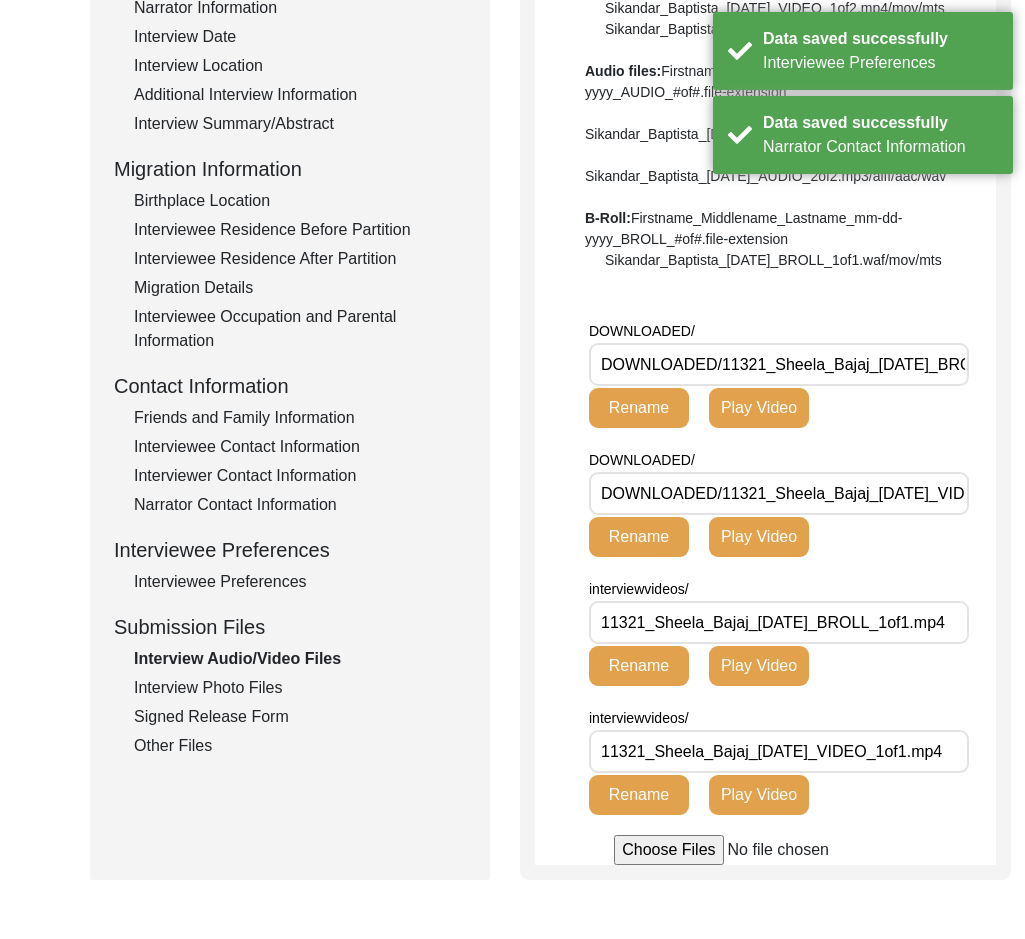 scroll, scrollTop: 376, scrollLeft: 0, axis: vertical 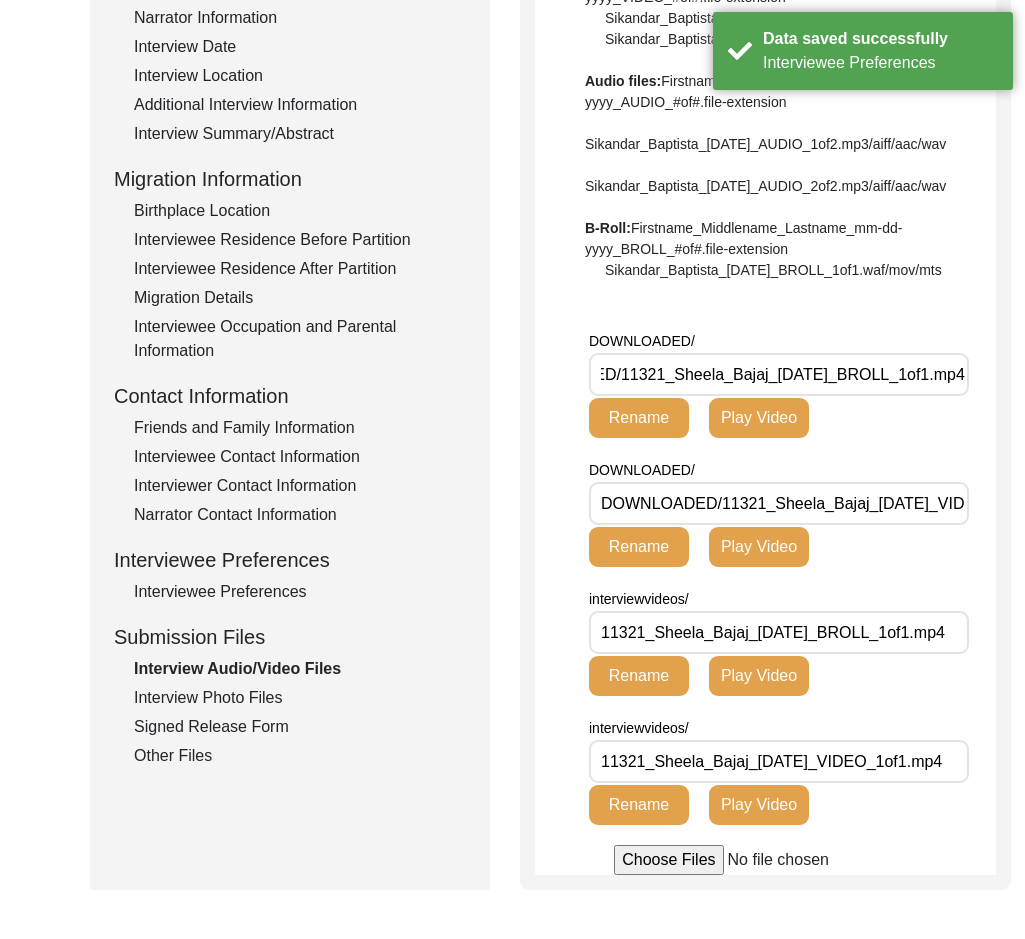 drag, startPoint x: 660, startPoint y: 434, endPoint x: 1039, endPoint y: 431, distance: 379.01187 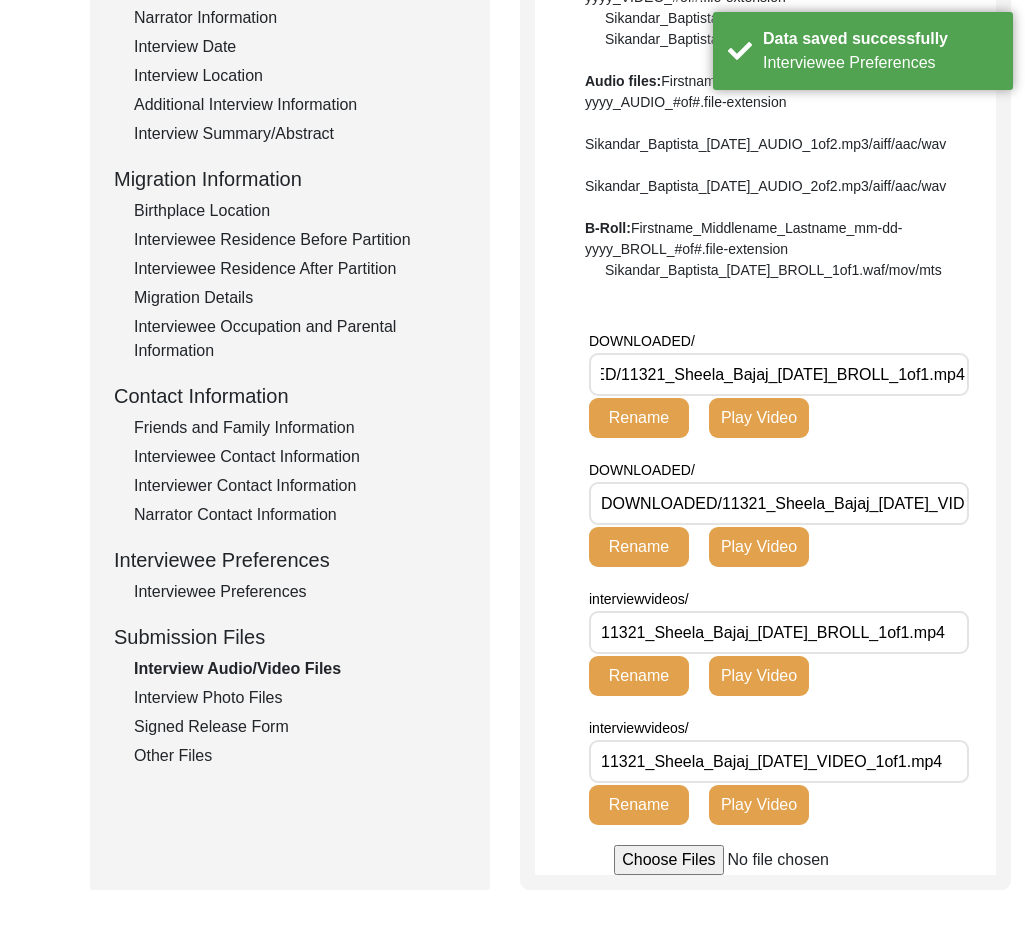 click on "The 1947 Partition Archive New Interview Dashboard Logout  Back to Dashboard  Interview ID:  11321  Interviewee:  [PERSON_NAME]   Submission Form   Archivist   Interview Information   Interviewee Information   Interviewer Information   Narrator Information   Interview Date   Interview Location   Additional Interview Information   Interview Summary/Abstract   Migration Information   Birthplace Location   Interviewee Residence Before Partition   Interviewee Residence After Partition   Migration Details   Interviewee Occupation and Parental Information   Contact Information   Friends and Family Information   Interviewee Contact Information   Interviewer Contact Information   Narrator Contact Information   Interviewee Preferences   Interviewee Preferences   Submission Files   Interview Audio/Video Files   Interview Photo Files   Signed Release Form   Other Files   Interview Audio/Video Files  File Naming Convention: Video files:  Firstname_Middlename_Lastname_mm-dd-yyyy_VIDEO_#of#.file-extension  B-Roll:" at bounding box center [512, 400] 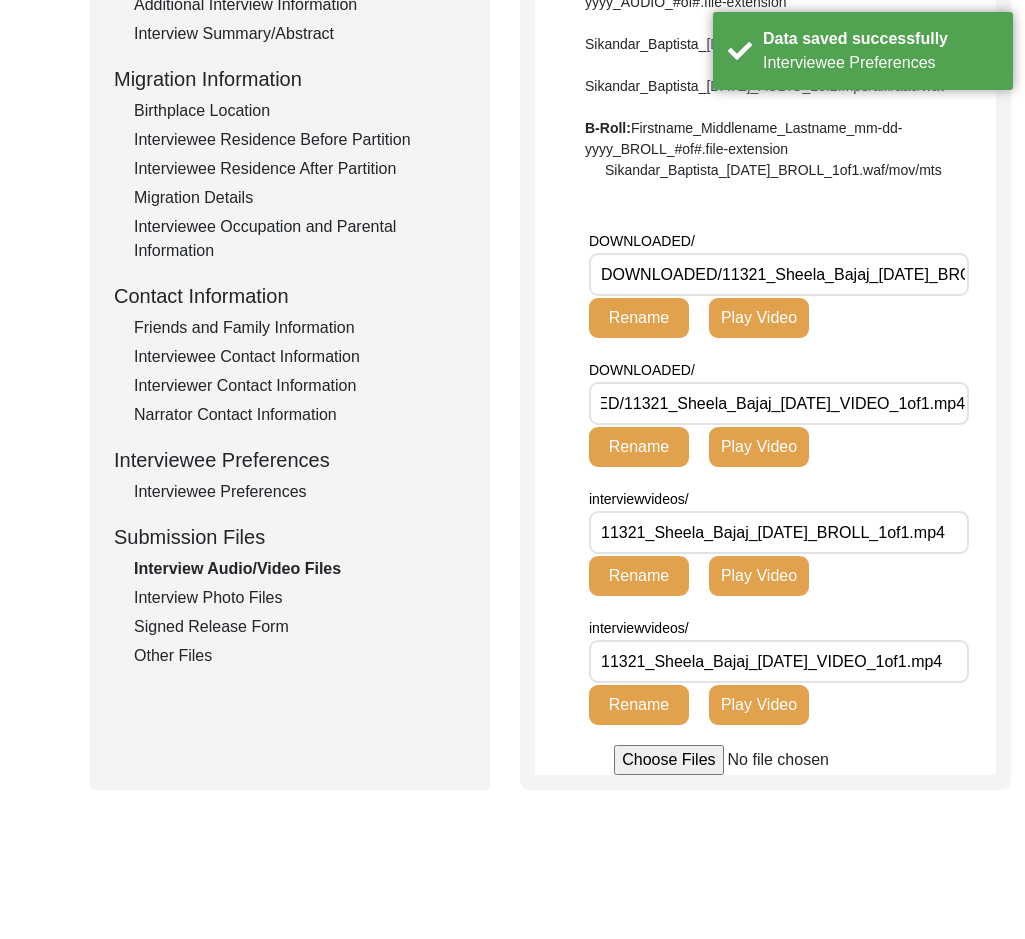drag, startPoint x: 765, startPoint y: 460, endPoint x: 1013, endPoint y: 486, distance: 249.35918 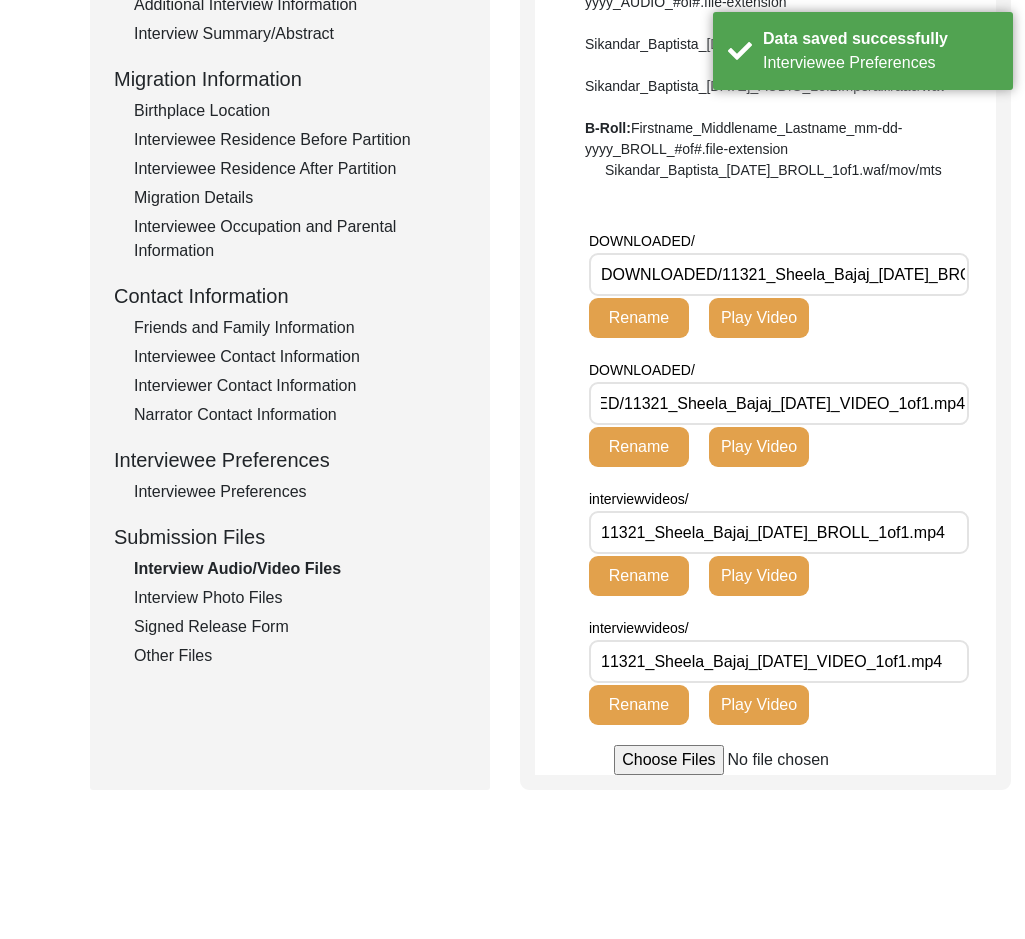 click on "Back to Dashboard  Interview ID:  11321  Interviewee:  [PERSON_NAME]   Submission Form   Archivist   Interview Information   Interviewee Information   Interviewer Information   Narrator Information   Interview Date   Interview Location   Additional Interview Information   Interview Summary/Abstract   Migration Information   Birthplace Location   Interviewee Residence Before Partition   Interviewee Residence After Partition   Migration Details   Interviewee Occupation and Parental Information   Contact Information   Friends and Family Information   Interviewee Contact Information   Interviewer Contact Information   Narrator Contact Information   Interviewee Preferences   Interviewee Preferences   Submission Files   Interview Audio/Video Files   Interview Photo Files   Signed Release Form   Other Files   Interview Audio/Video Files  File Naming Convention: Video files:  Firstname_Middlename_Lastname_mm-dd-yyyy_VIDEO_#of#.file-extension  Sikandar_Baptista_[DATE]_VIDEO_1of2.mp4/mov/mts  Audio files: B-Roll:" 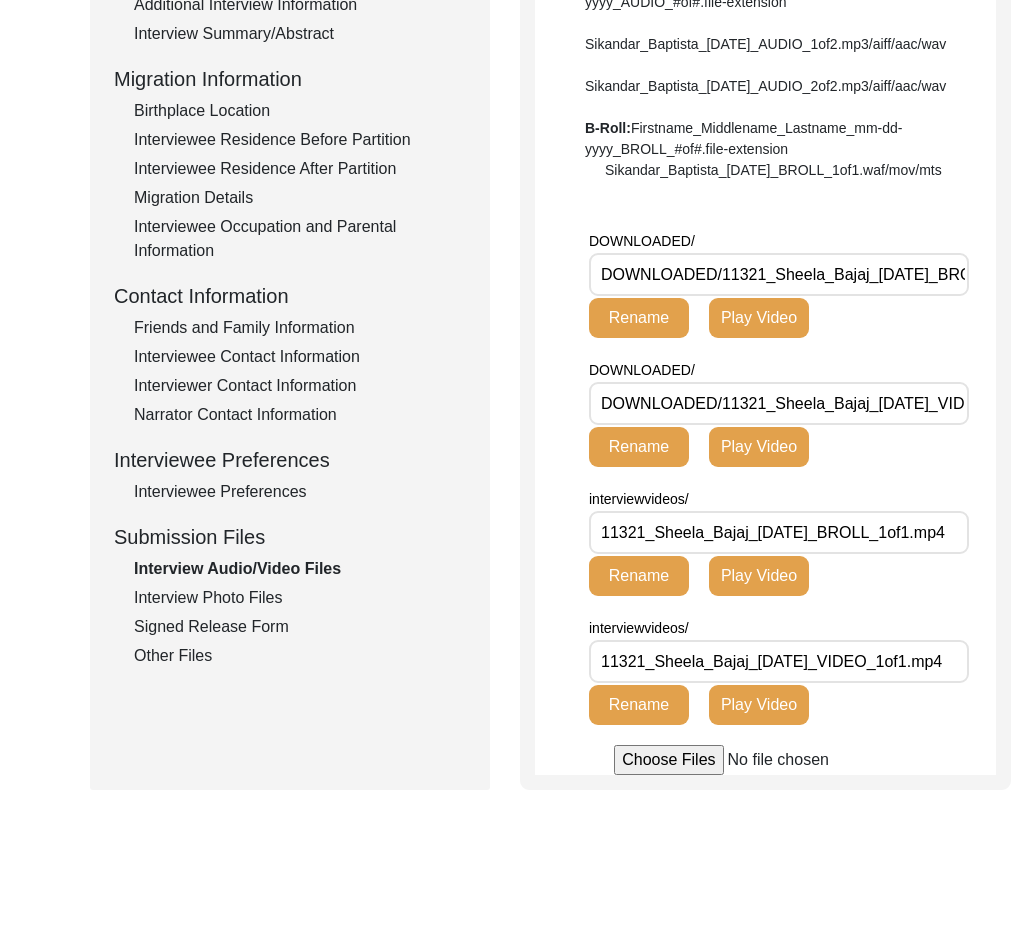 drag, startPoint x: 815, startPoint y: 599, endPoint x: 986, endPoint y: 602, distance: 171.0263 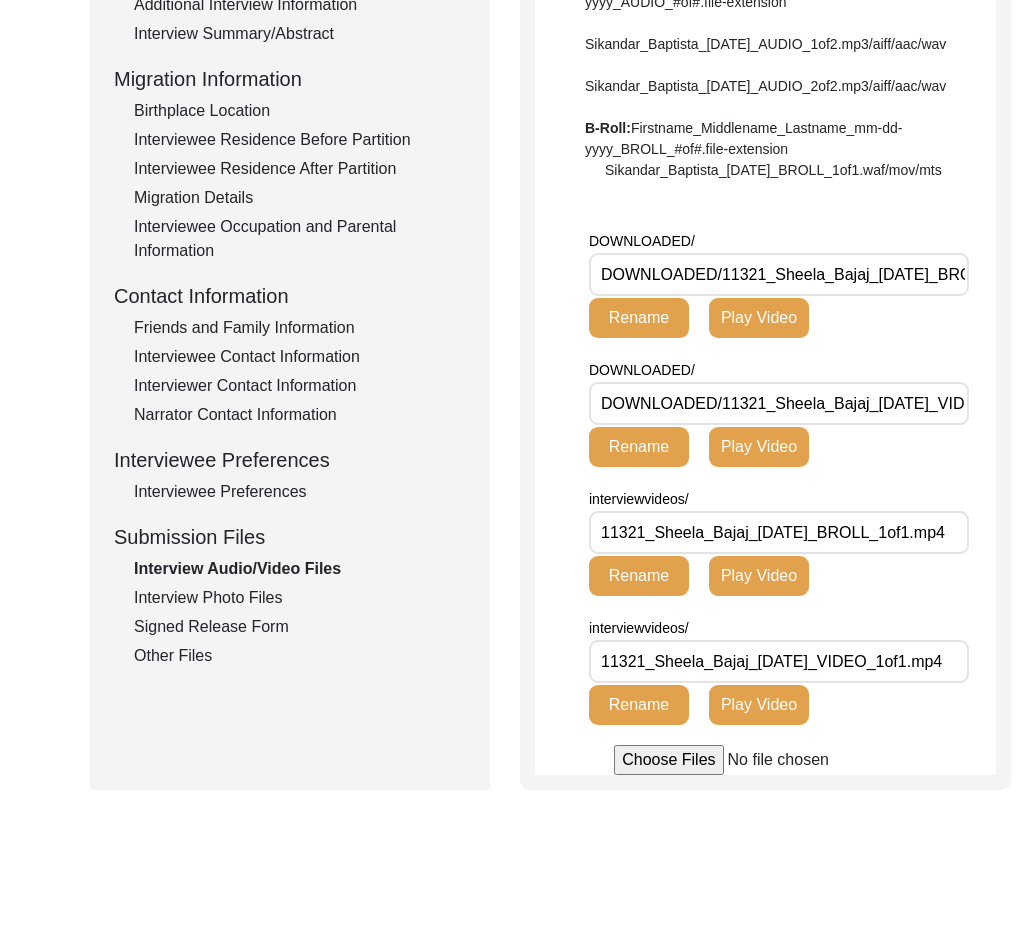 click on "Back to Dashboard  Interview ID:  11321  Interviewee:  [PERSON_NAME]   Submission Form   Archivist   Interview Information   Interviewee Information   Interviewer Information   Narrator Information   Interview Date   Interview Location   Additional Interview Information   Interview Summary/Abstract   Migration Information   Birthplace Location   Interviewee Residence Before Partition   Interviewee Residence After Partition   Migration Details   Interviewee Occupation and Parental Information   Contact Information   Friends and Family Information   Interviewee Contact Information   Interviewer Contact Information   Narrator Contact Information   Interviewee Preferences   Interviewee Preferences   Submission Files   Interview Audio/Video Files   Interview Photo Files   Signed Release Form   Other Files   Interview Audio/Video Files  File Naming Convention: Video files:  Firstname_Middlename_Lastname_mm-dd-yyyy_VIDEO_#of#.file-extension  Sikandar_Baptista_[DATE]_VIDEO_1of2.mp4/mov/mts  Audio files: B-Roll:" 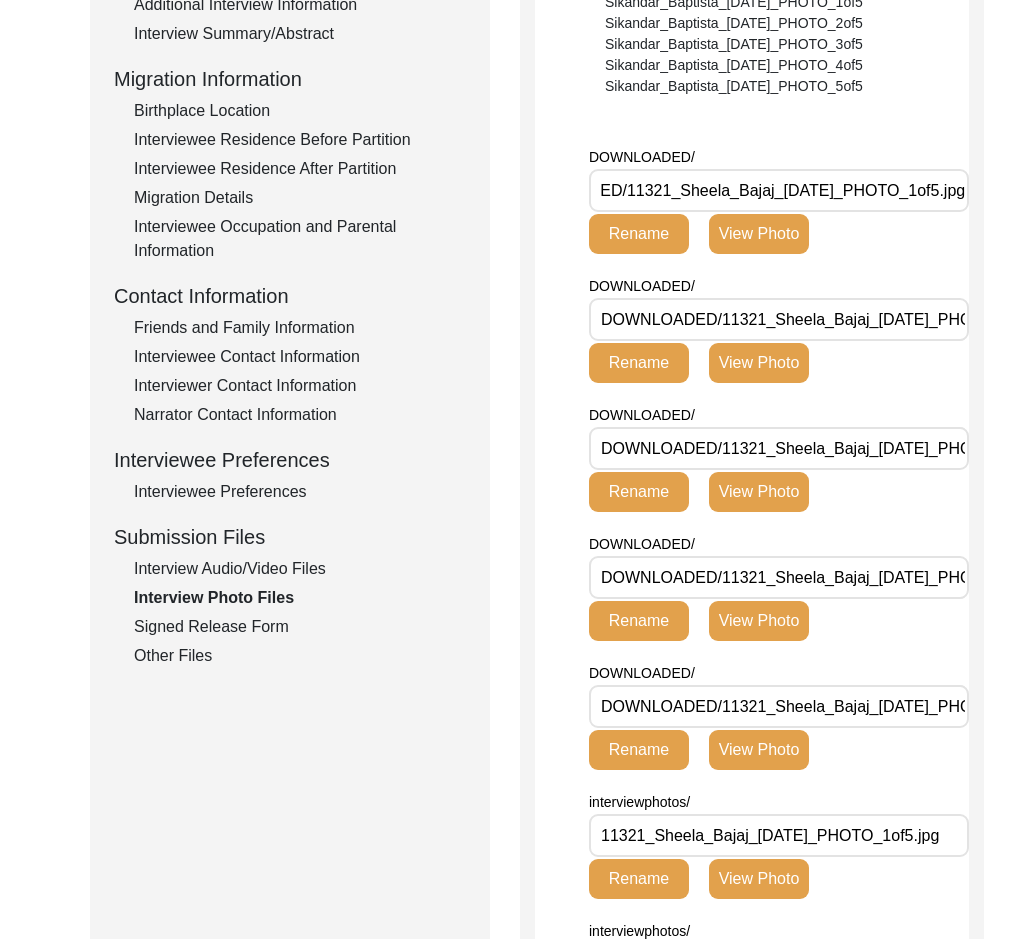 drag, startPoint x: 748, startPoint y: 183, endPoint x: 1018, endPoint y: 184, distance: 270.00186 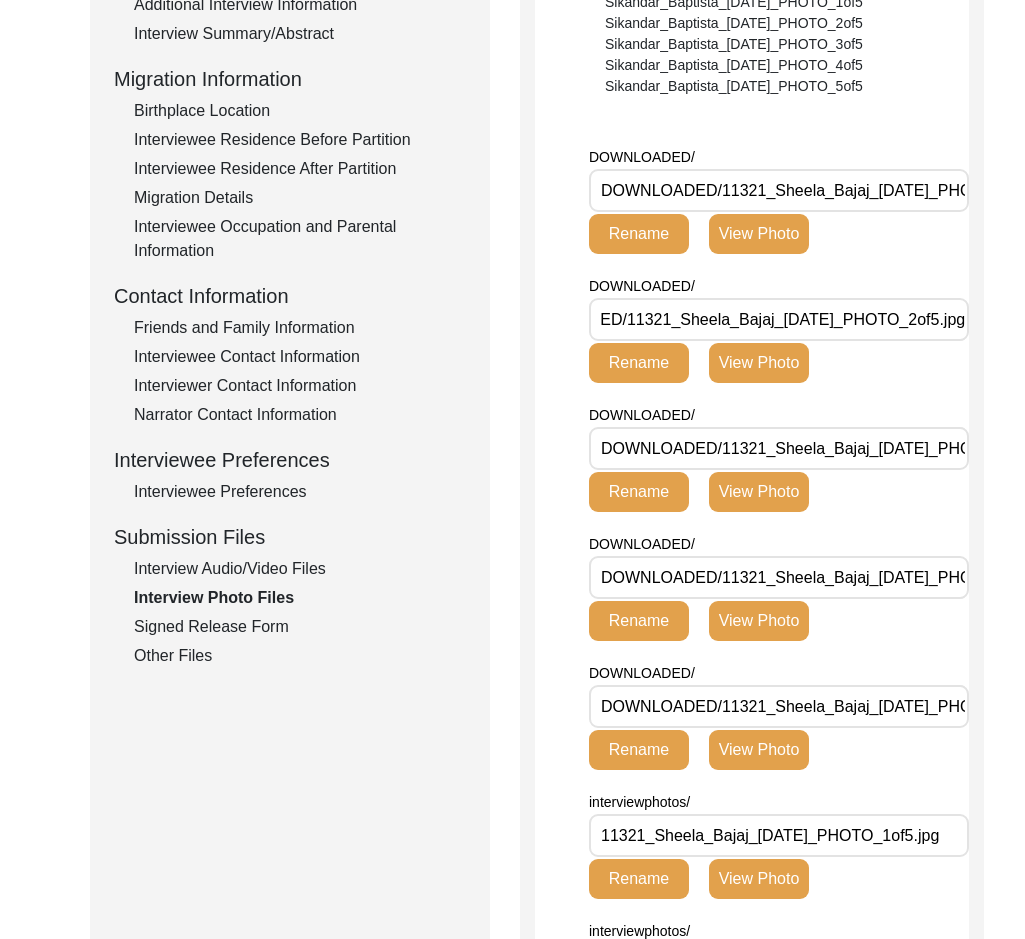 drag, startPoint x: 838, startPoint y: 319, endPoint x: 982, endPoint y: 322, distance: 144.03125 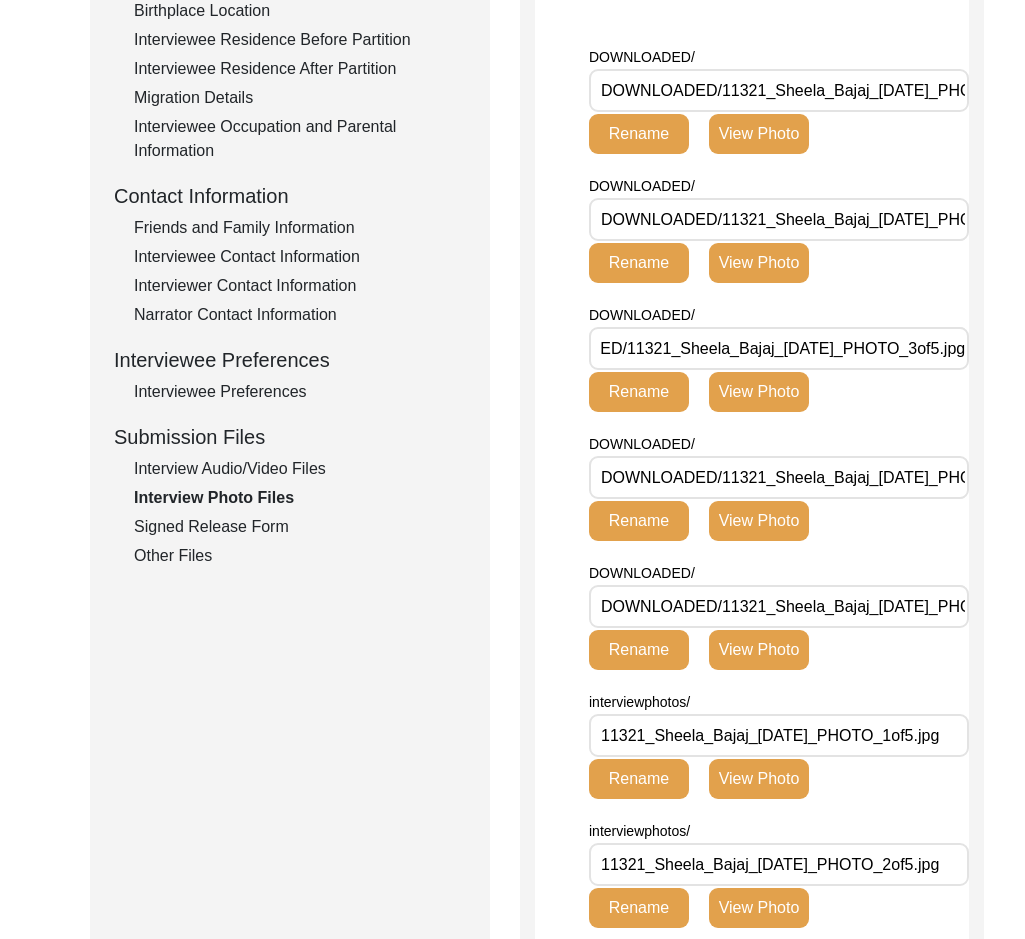 drag, startPoint x: 814, startPoint y: 332, endPoint x: 997, endPoint y: 337, distance: 183.0683 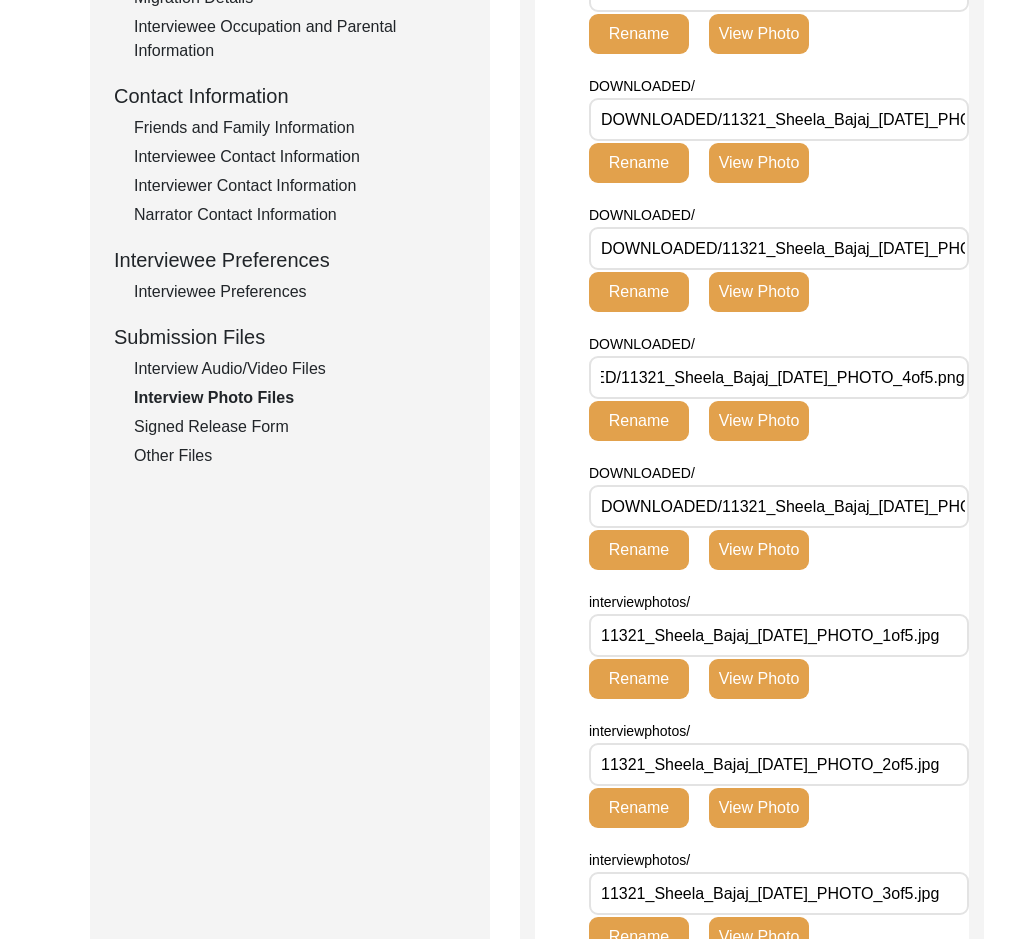 drag, startPoint x: 822, startPoint y: 375, endPoint x: 998, endPoint y: 388, distance: 176.47946 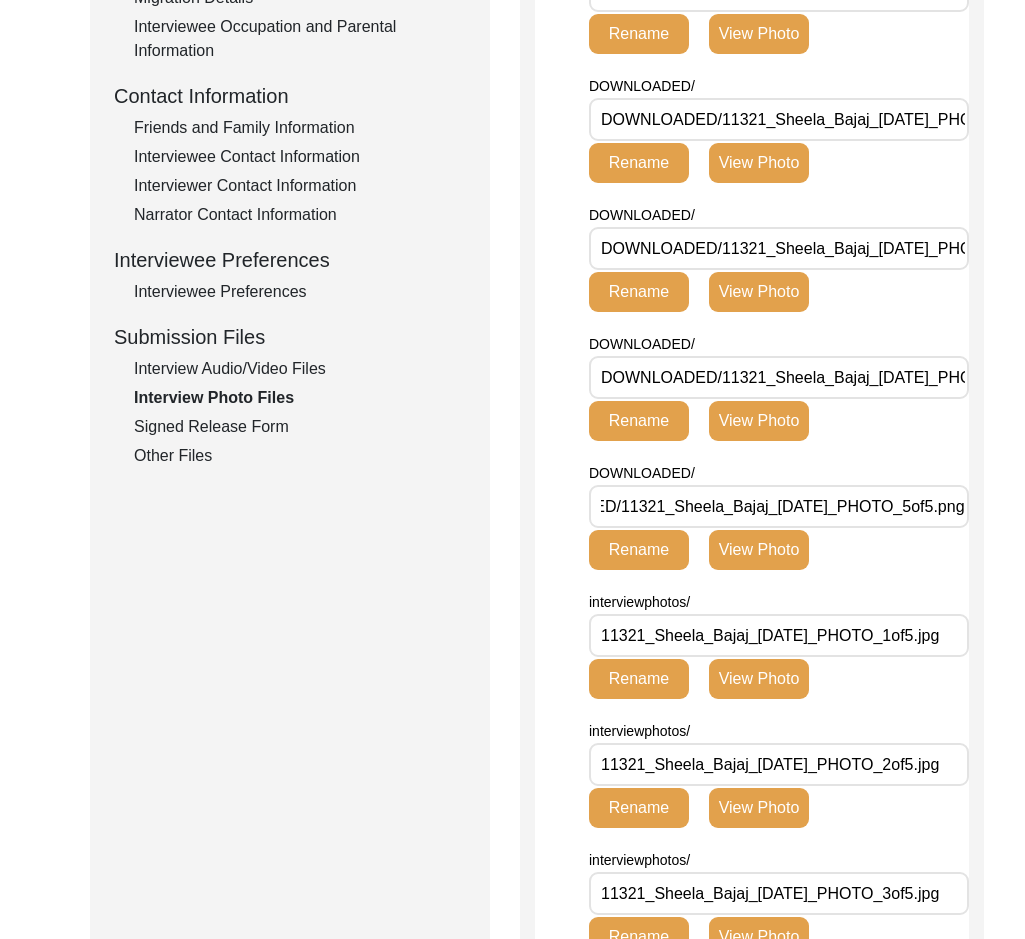 drag, startPoint x: 819, startPoint y: 501, endPoint x: 994, endPoint y: 514, distance: 175.4822 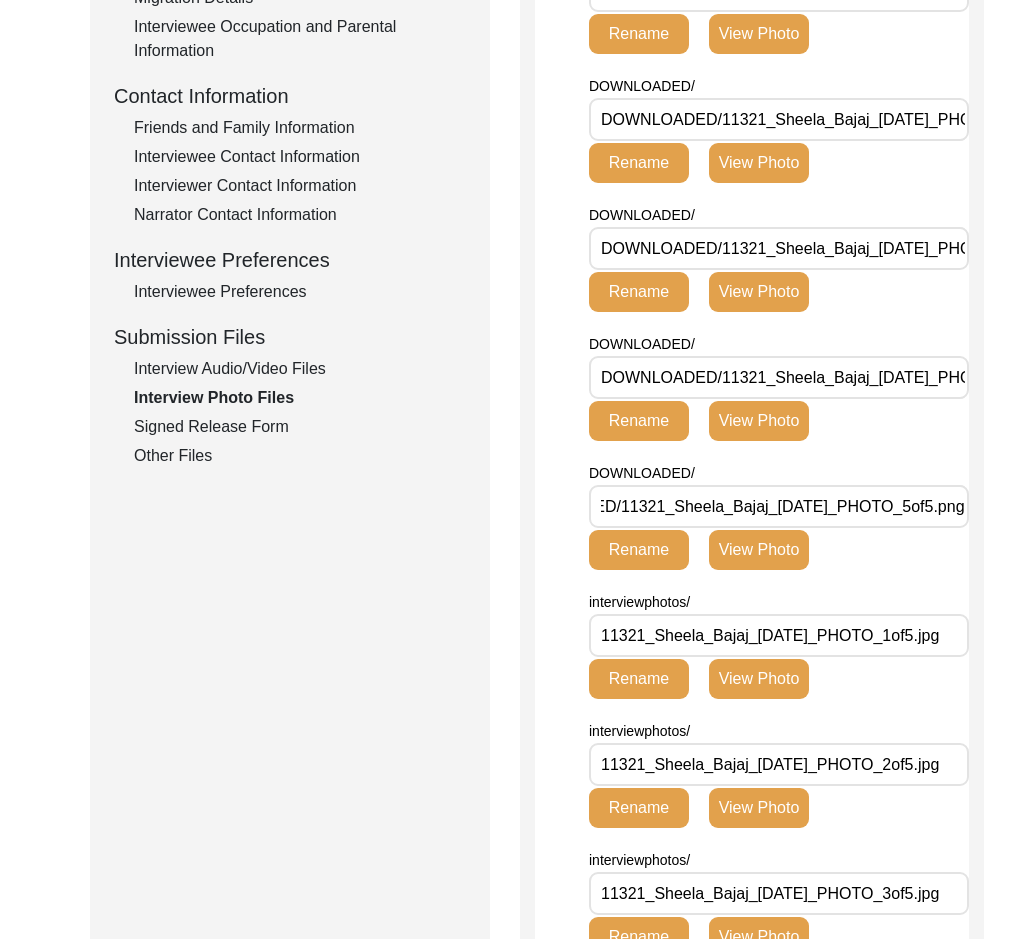click on "Back to Dashboard  Interview ID:  11321  Interviewee:  [PERSON_NAME]   Submission Form   Archivist   Interview Information   Interviewee Information   Interviewer Information   Narrator Information   Interview Date   Interview Location   Additional Interview Information   Interview Summary/Abstract   Migration Information   Birthplace Location   Interviewee Residence Before Partition   Interviewee Residence After Partition   Migration Details   Interviewee Occupation and Parental Information   Contact Information   Friends and Family Information   Interviewee Contact Information   Interviewer Contact Information   Narrator Contact Information   Interviewee Preferences   Interviewee Preferences   Submission Files   Interview Audio/Video Files   Interview Photo Files   Signed Release Form   Other Files   Interview Photo Files  Write a detailed caption for each photo: when was the photo taken? Who or what is represented in the photo?  File Naming Convention: Photos: Sikandar_Baptista_[DATE]_PHOTO_1of5  Save" 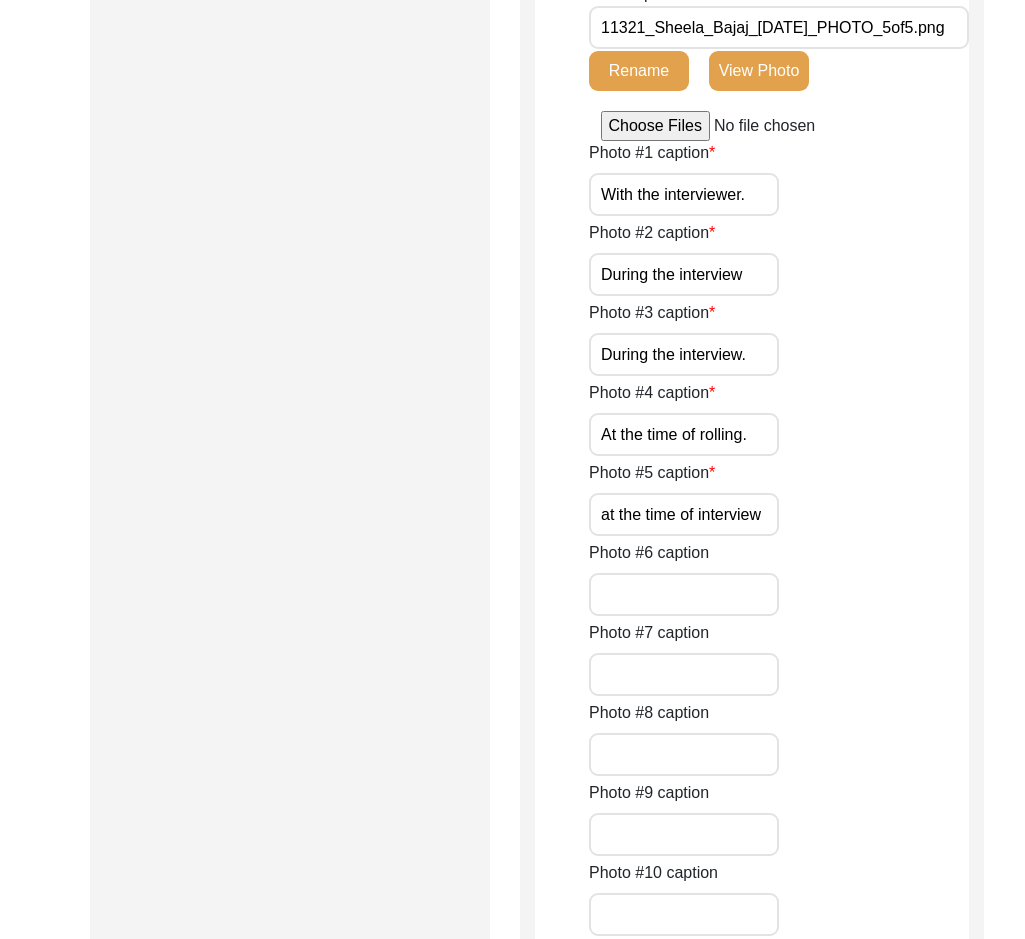 click on "at the time of interview" at bounding box center [684, 514] 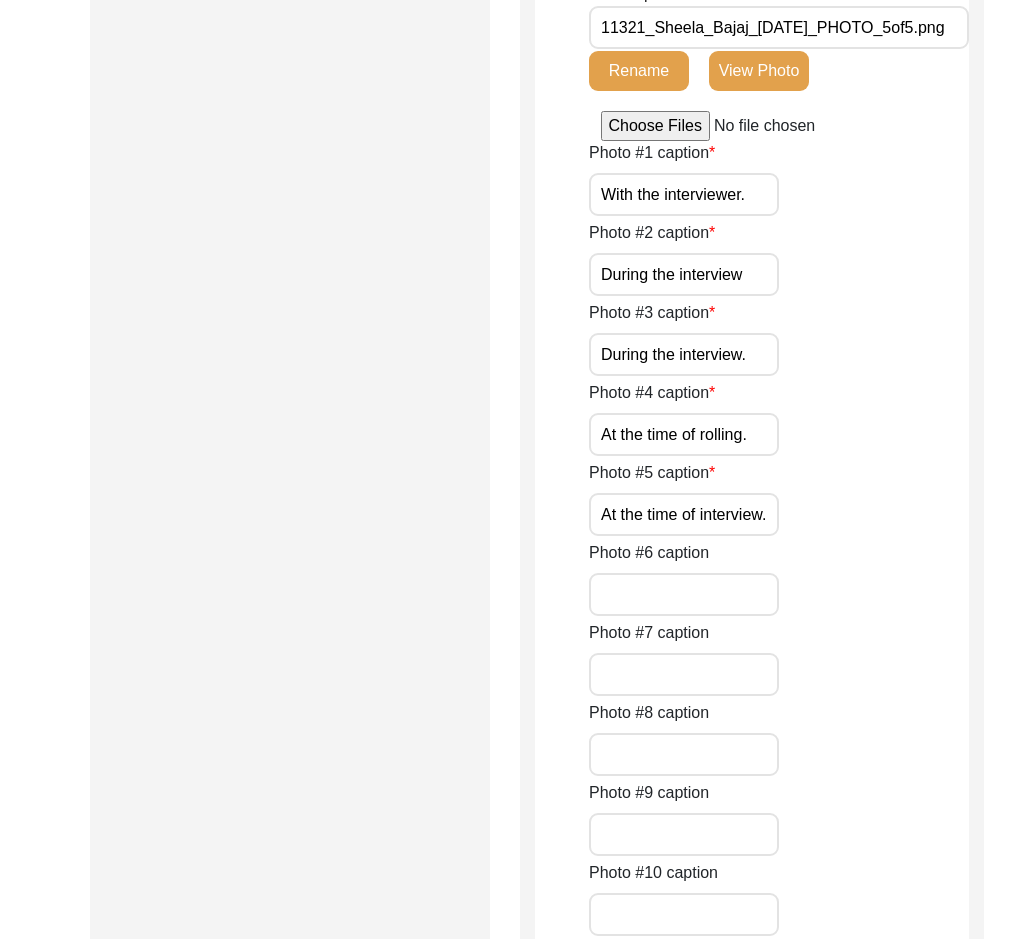 click on "Photo #5 caption At the time of interview." 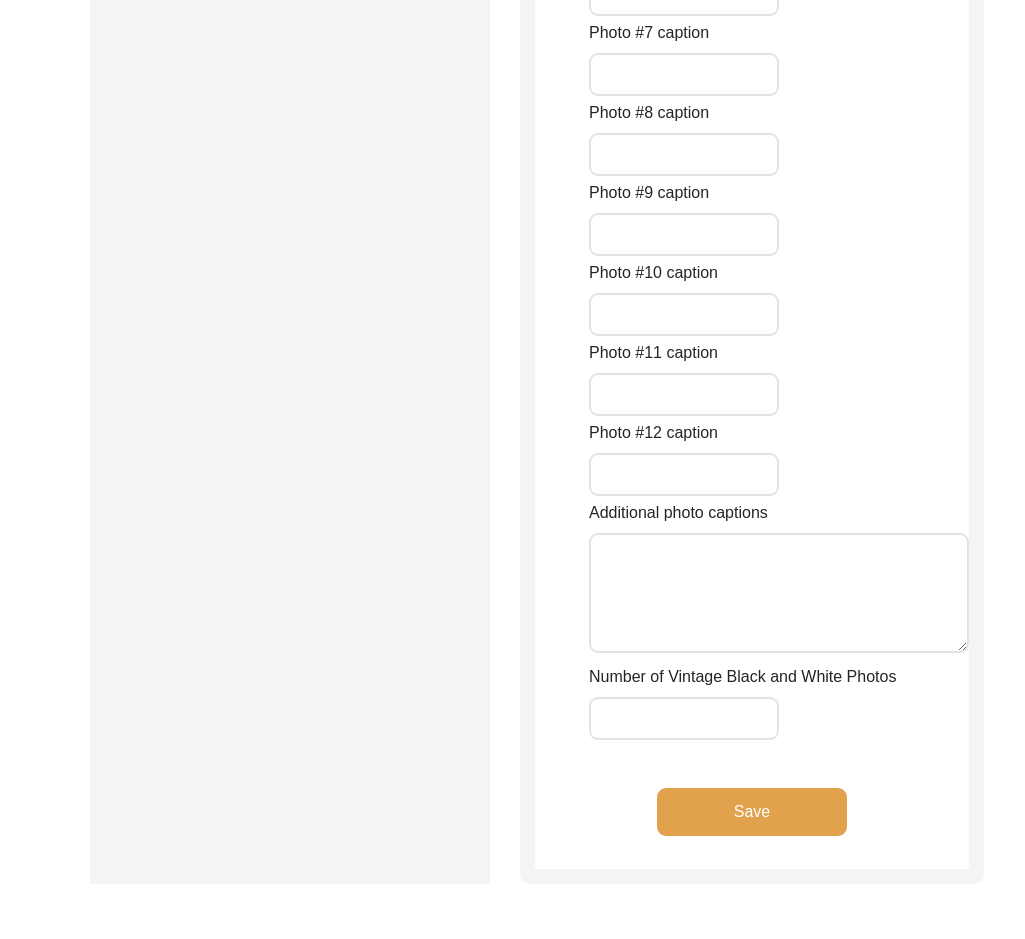 click on "Save" 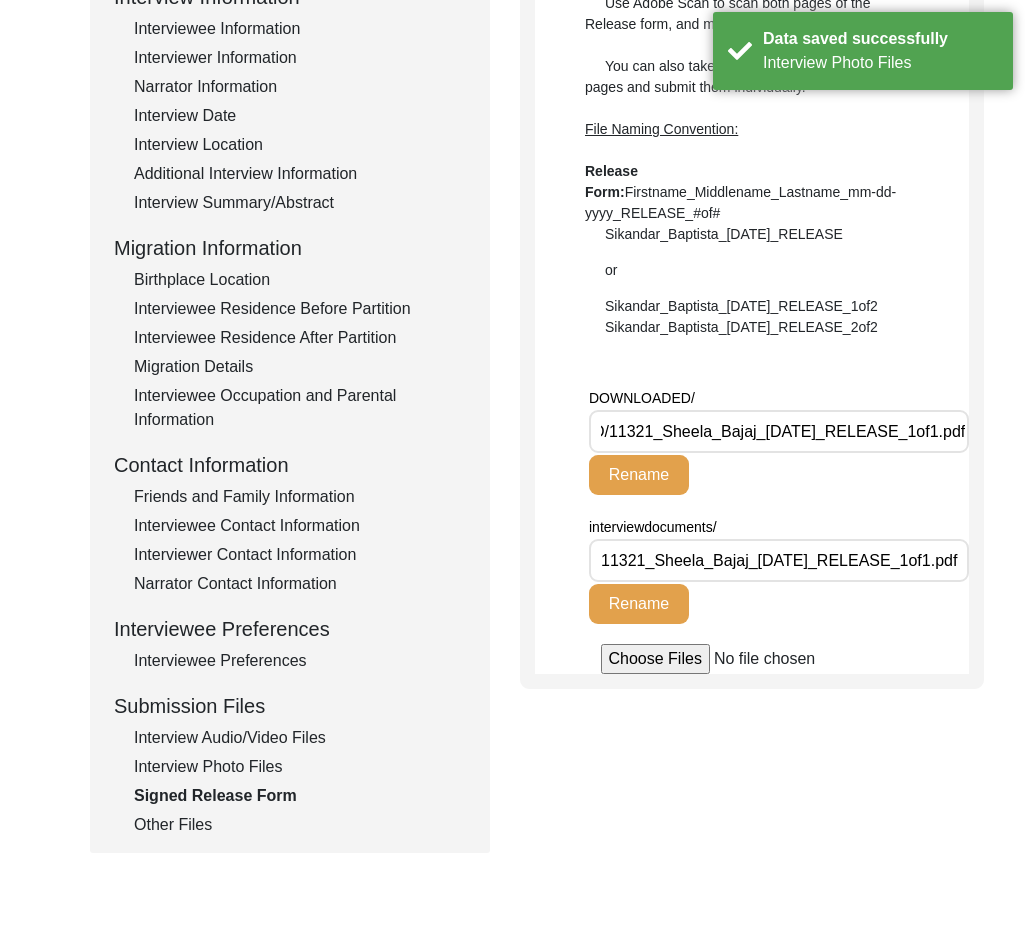 drag, startPoint x: 773, startPoint y: 448, endPoint x: 1038, endPoint y: 461, distance: 265.31866 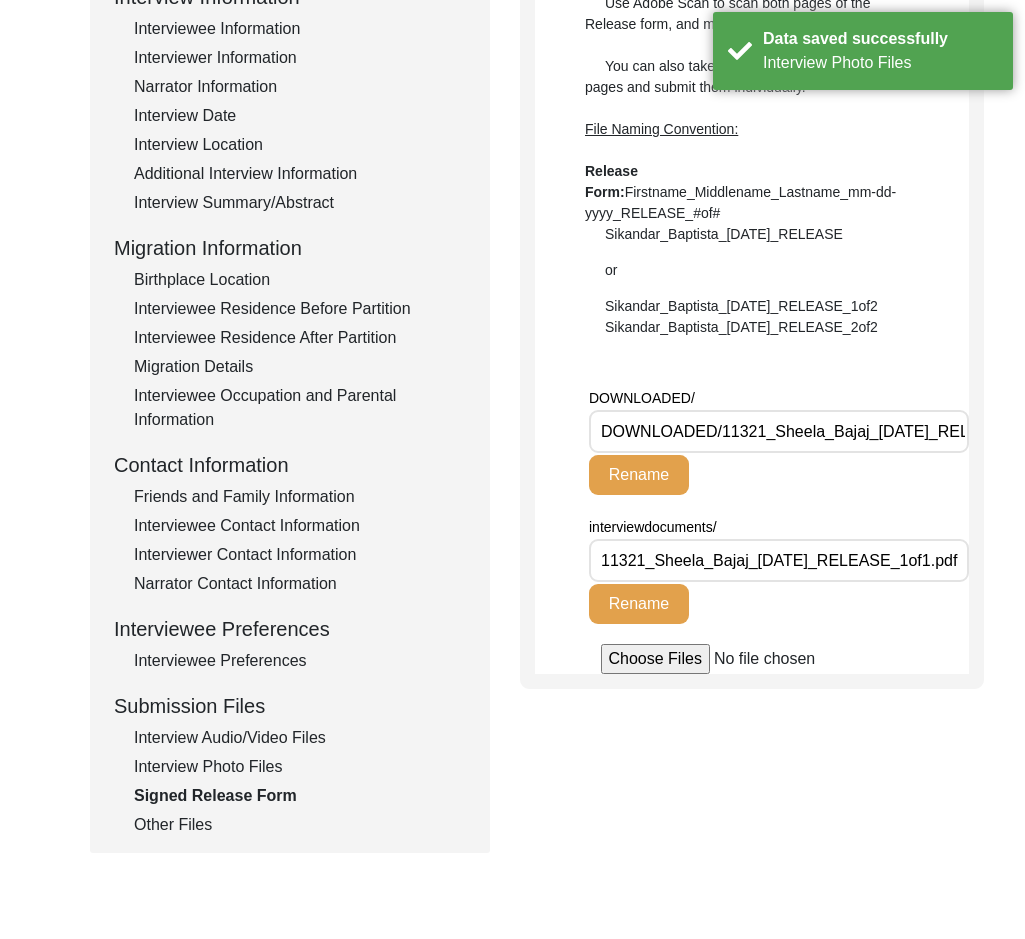 drag, startPoint x: 826, startPoint y: 555, endPoint x: 981, endPoint y: 558, distance: 155.02902 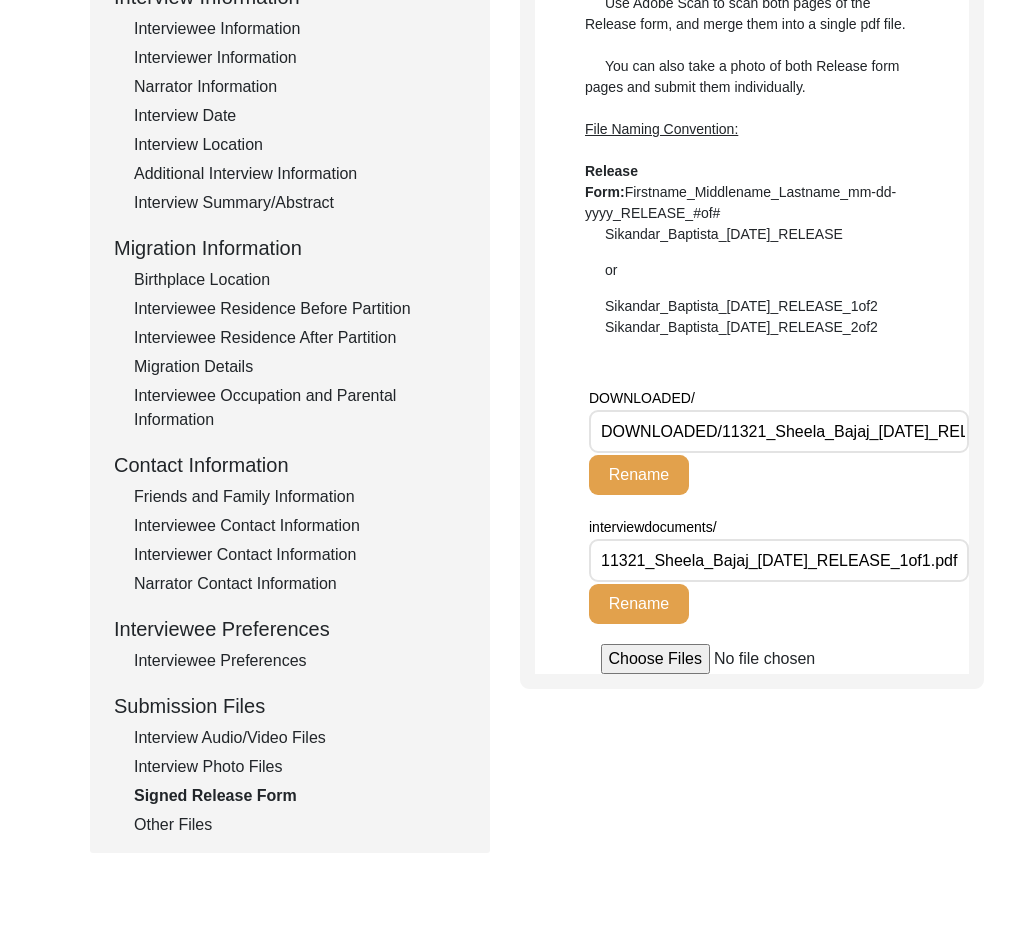 click on "Other Files" 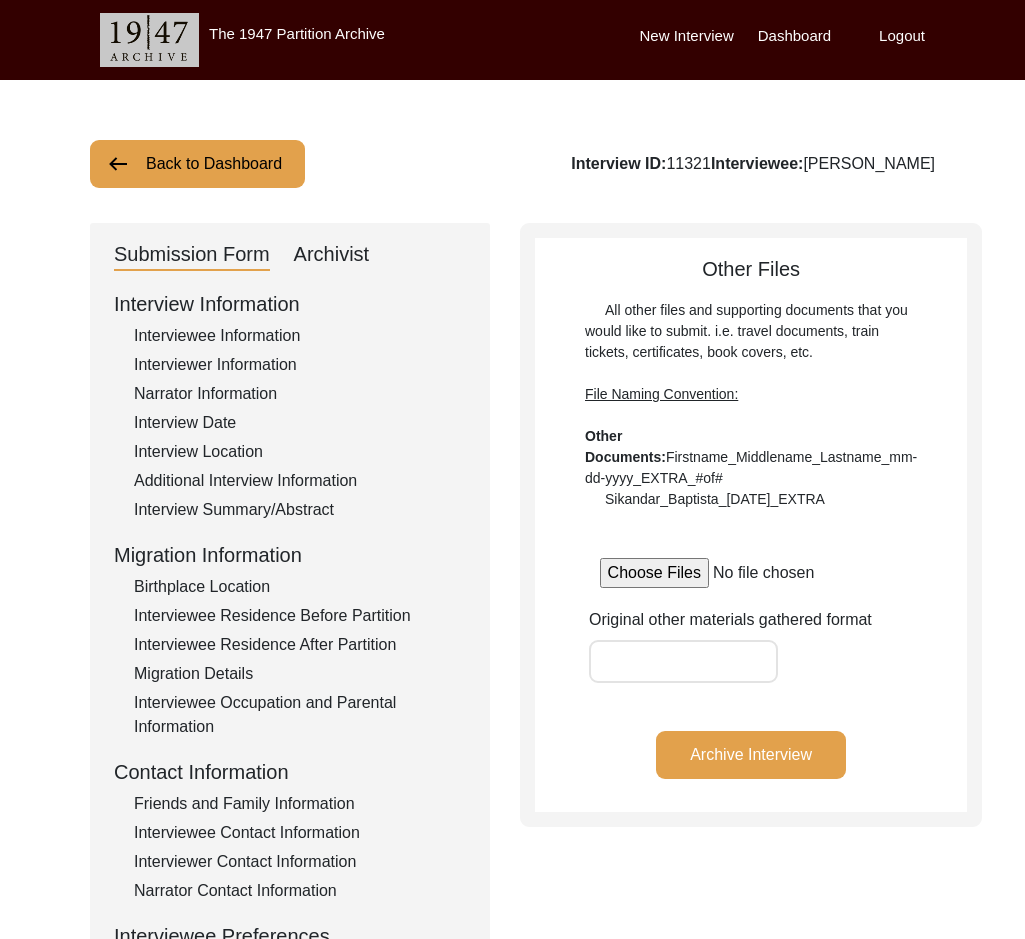 click on "Archivist" 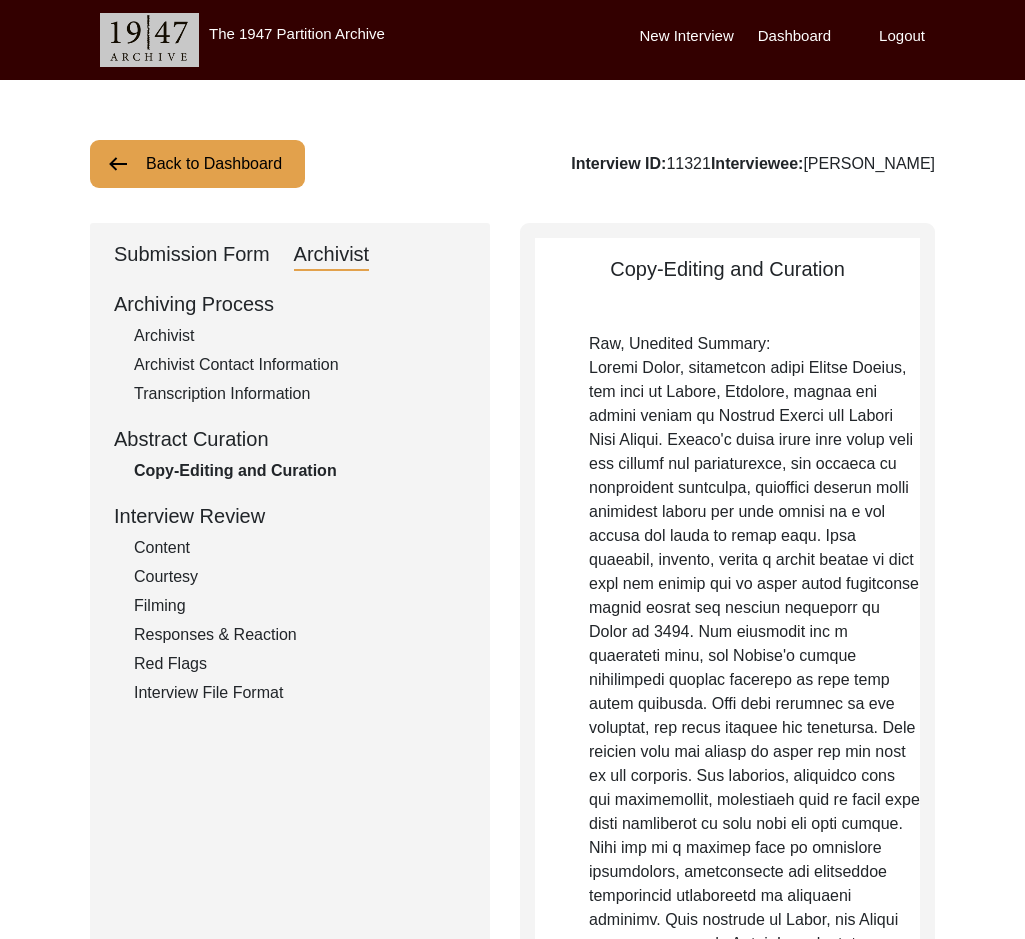 click on "Archivist" 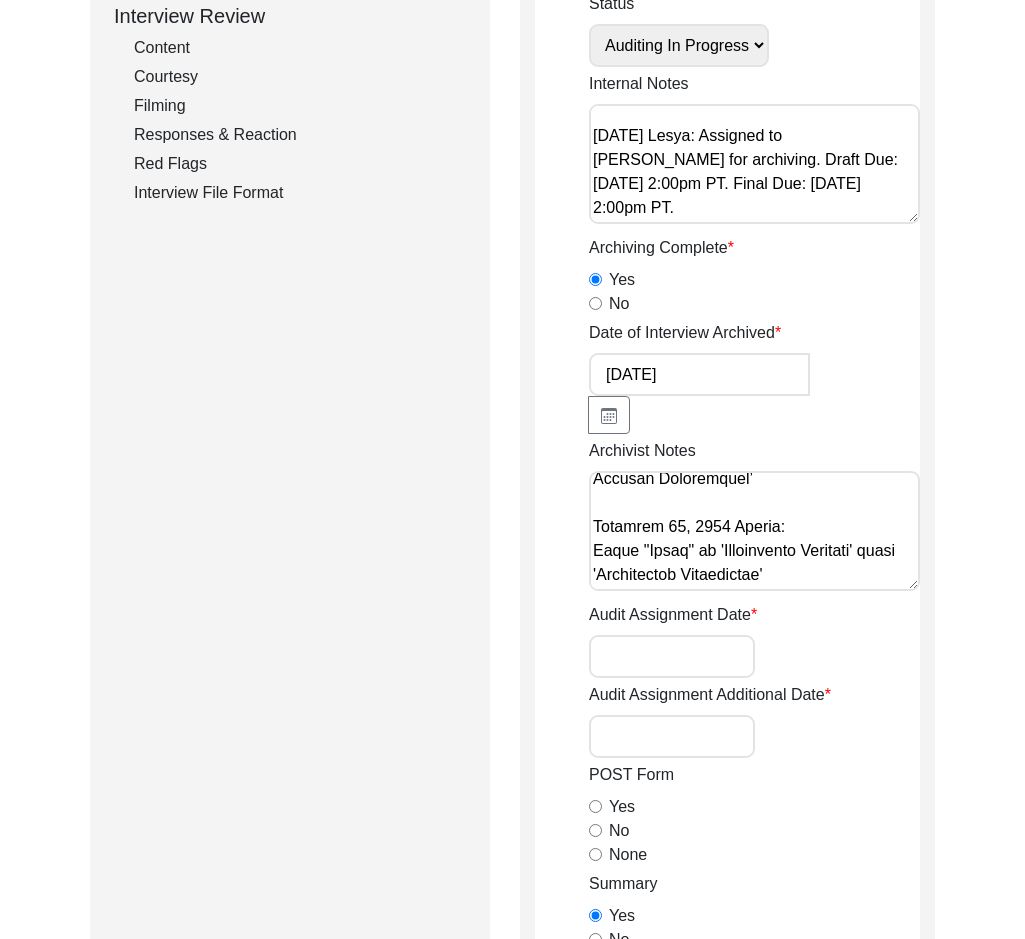 click on "Archivist Notes" at bounding box center (754, 531) 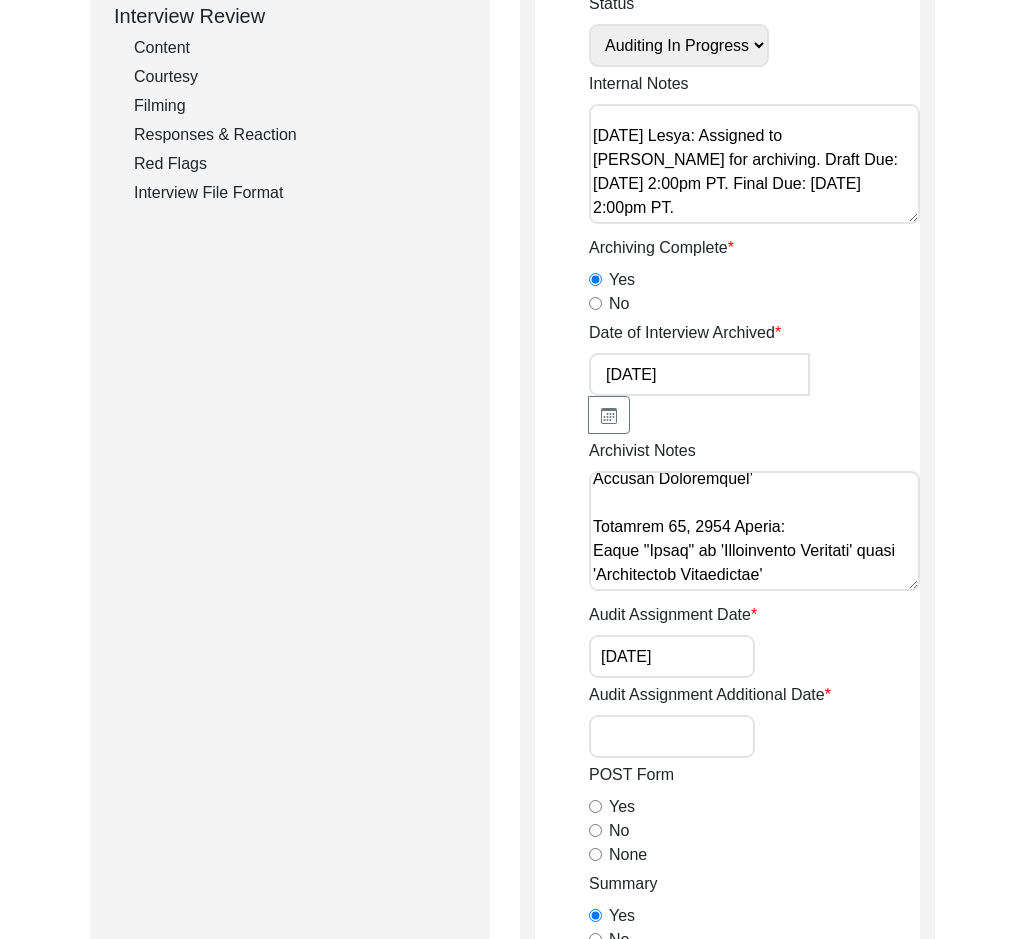 click on "Audit Assignment Additional Date" at bounding box center (672, 736) 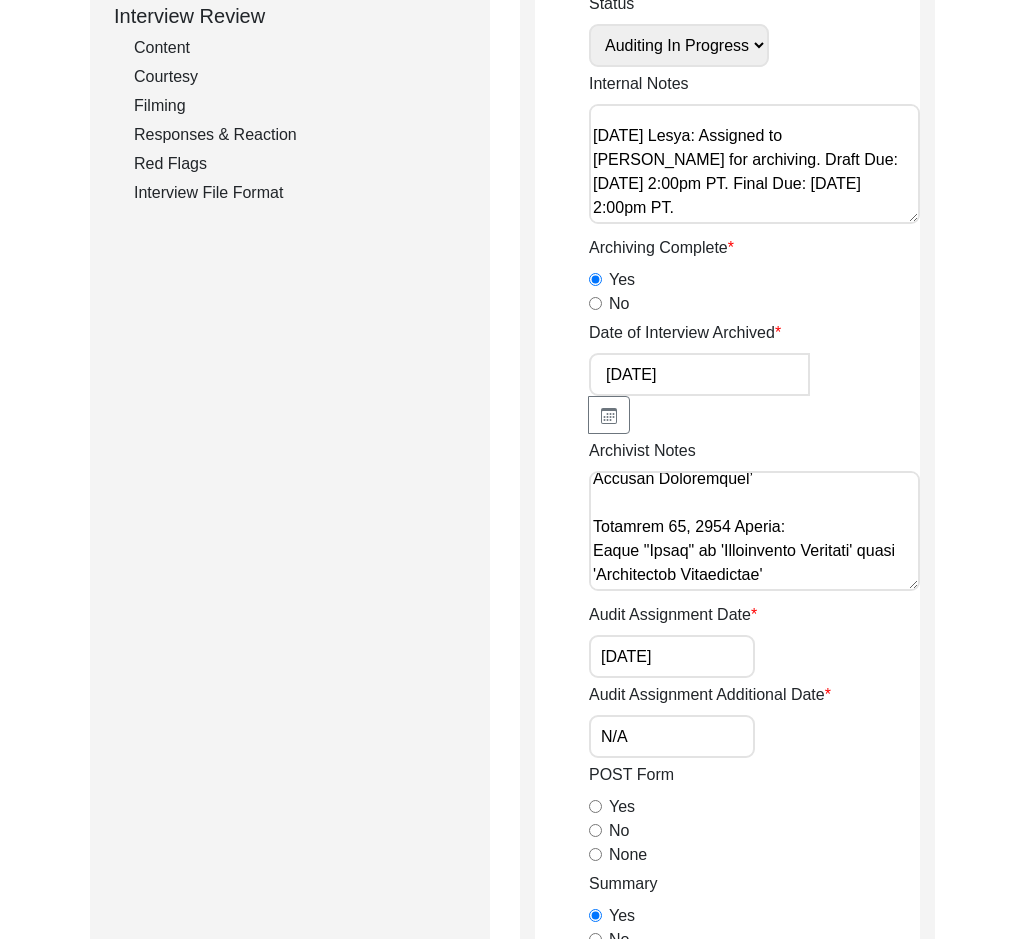 click on "Audit Assignment Additional Date N/A" 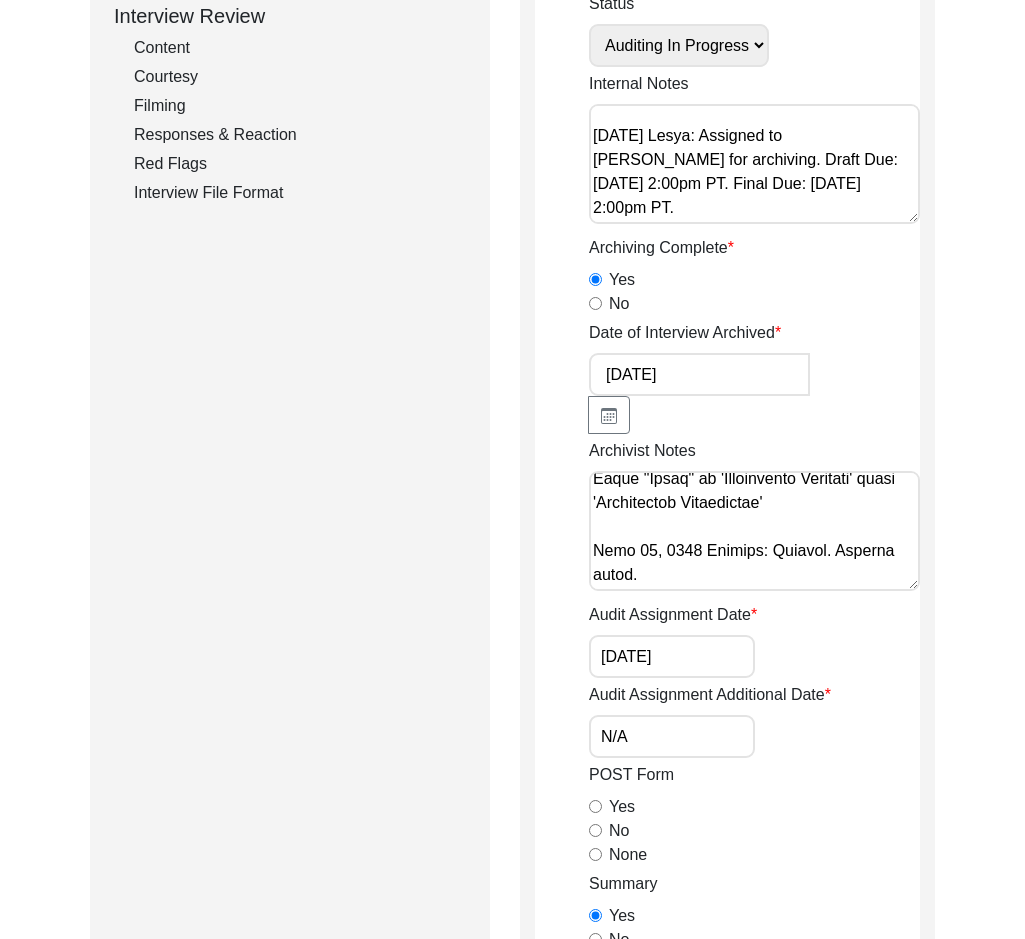 scroll, scrollTop: 700, scrollLeft: 0, axis: vertical 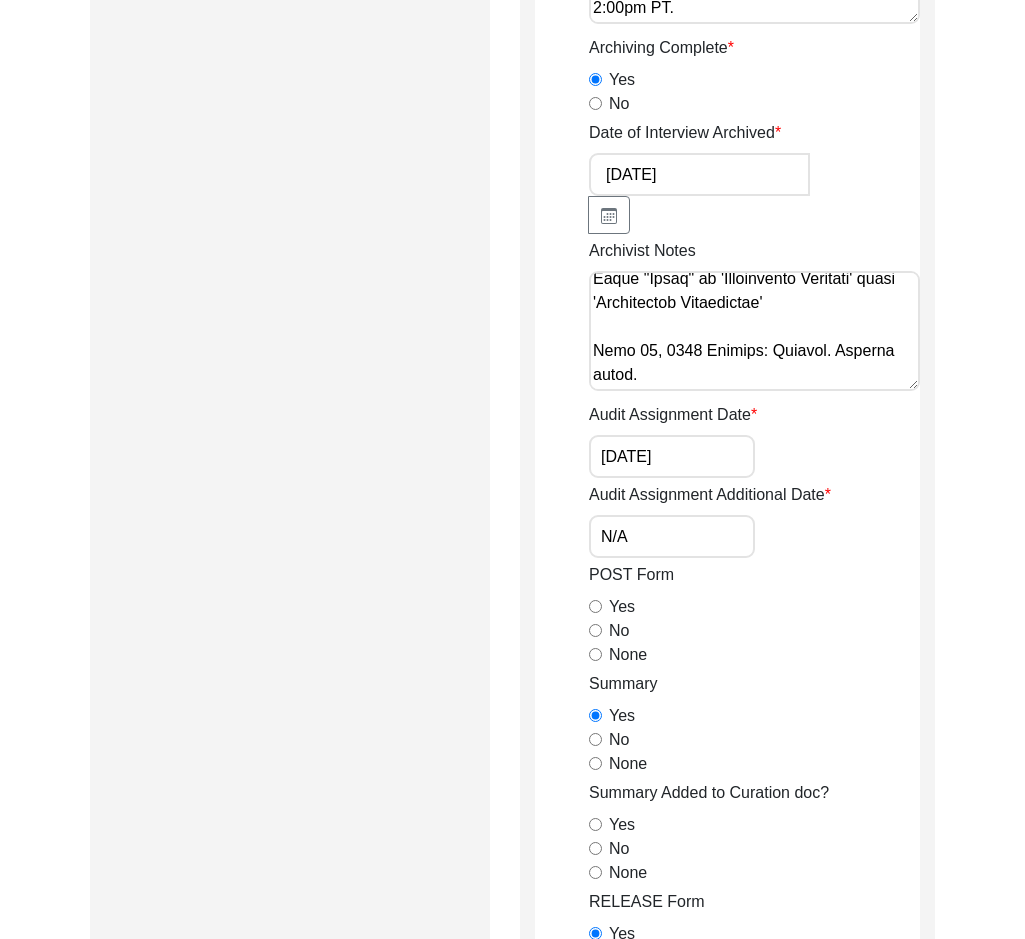click on "Archivist Notes" at bounding box center [754, 331] 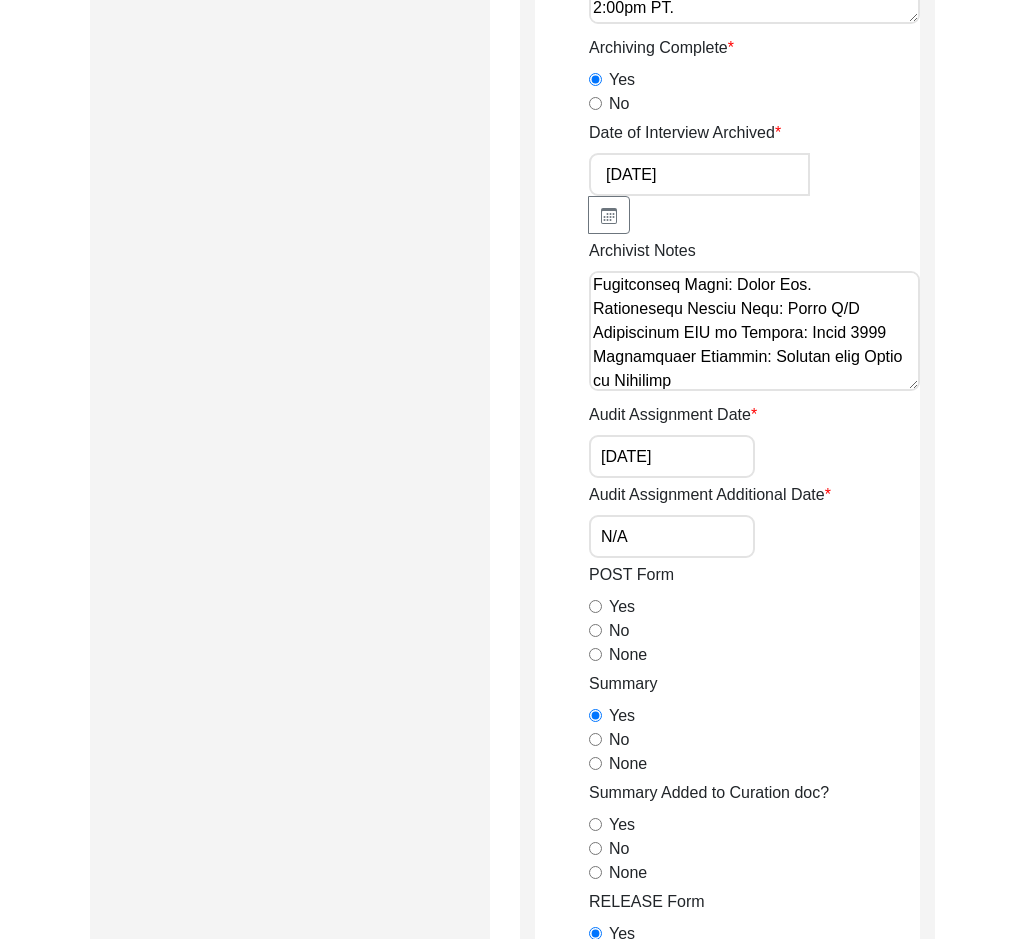 scroll, scrollTop: 5834, scrollLeft: 0, axis: vertical 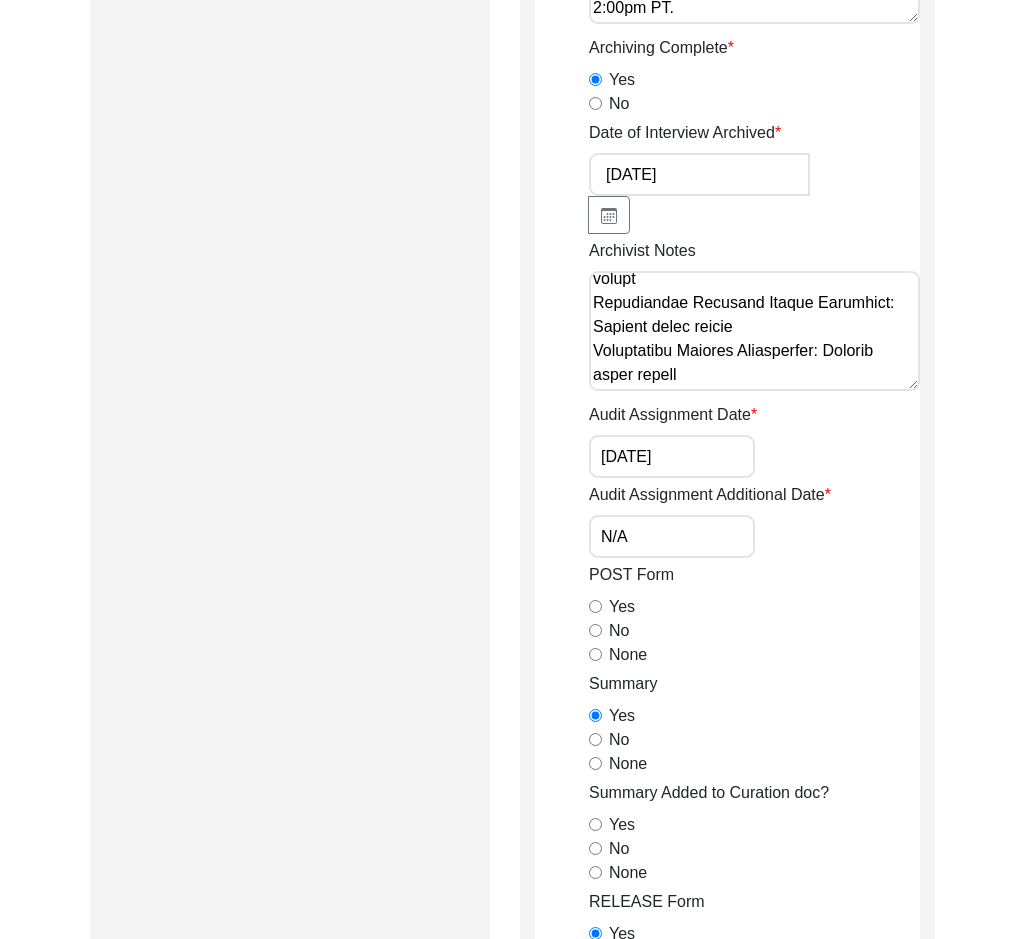 click on "Archivist Notes" at bounding box center (754, 331) 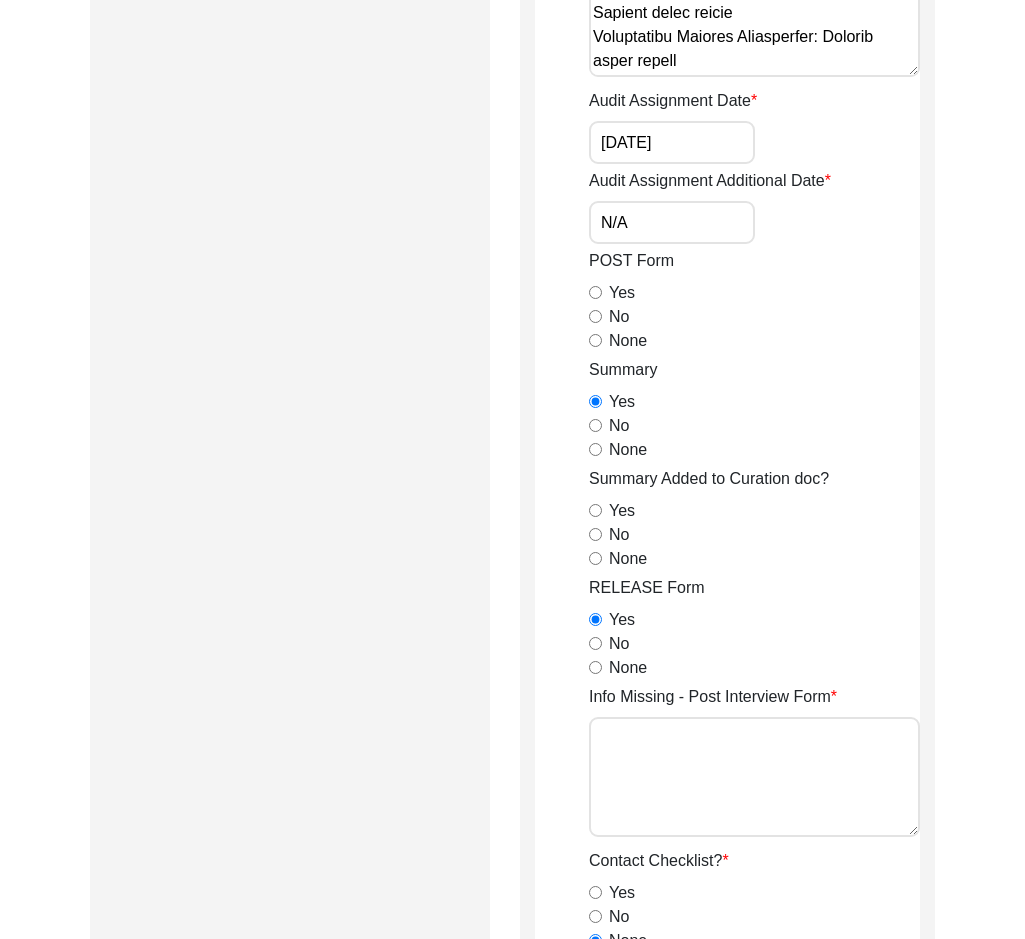 scroll, scrollTop: 1200, scrollLeft: 0, axis: vertical 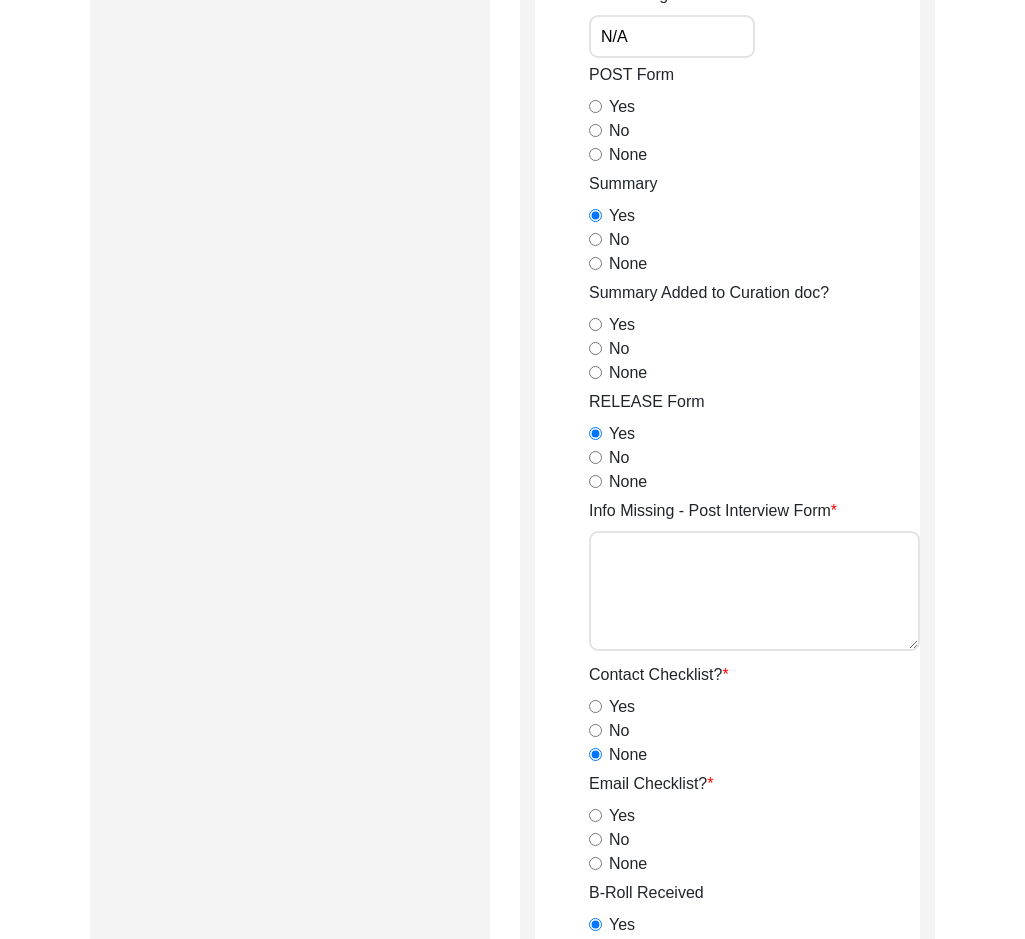 click on "None" 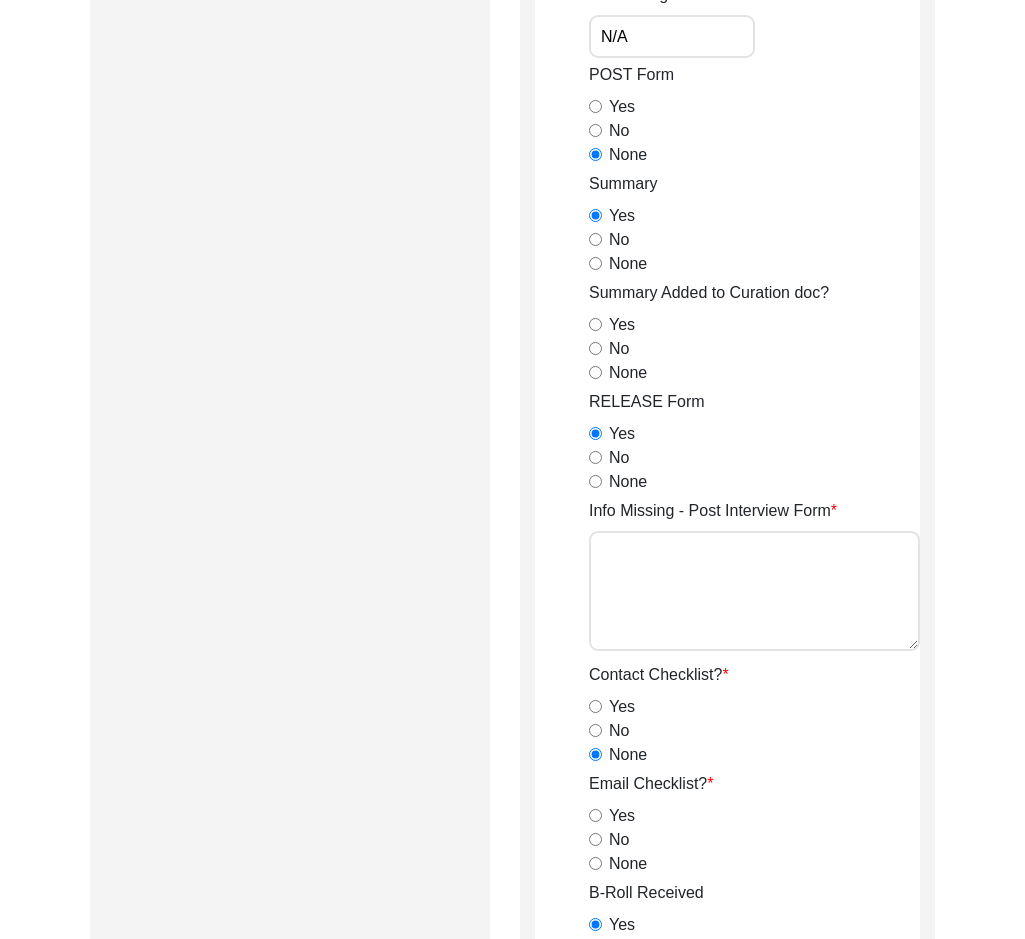 click on "None" at bounding box center [595, 372] 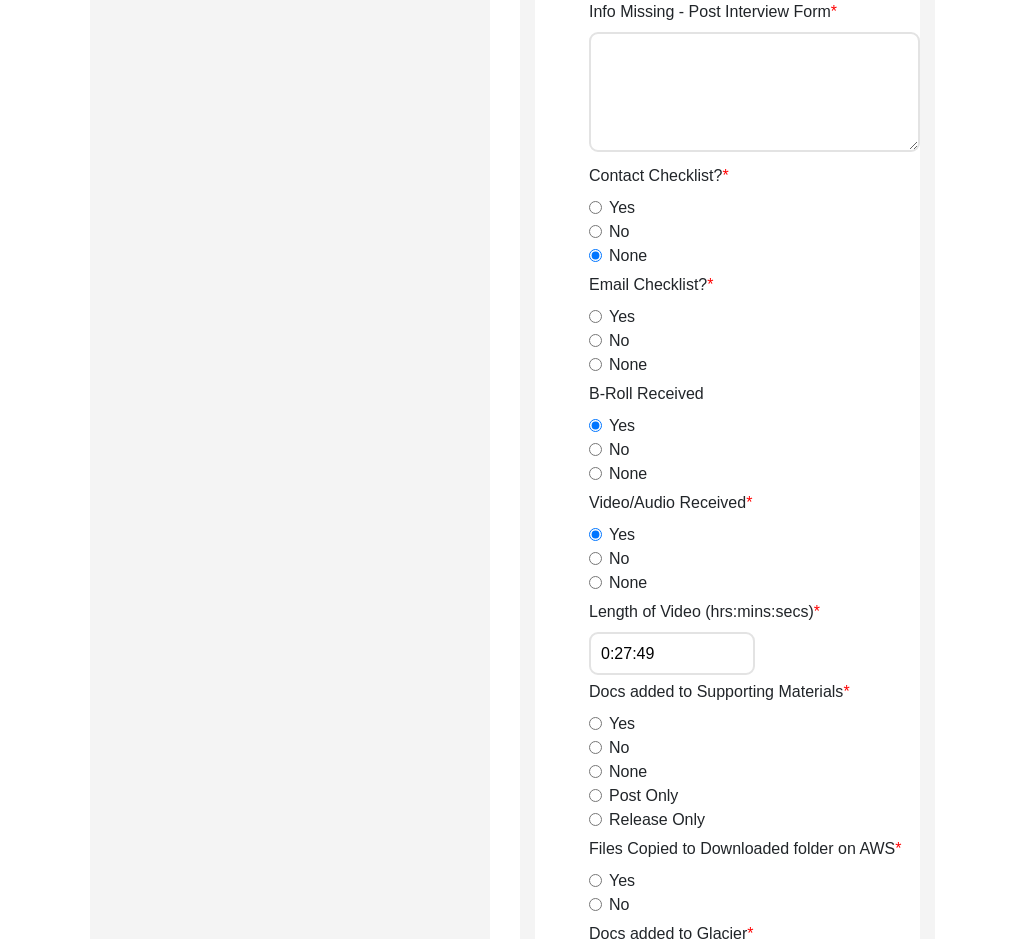 scroll, scrollTop: 1700, scrollLeft: 0, axis: vertical 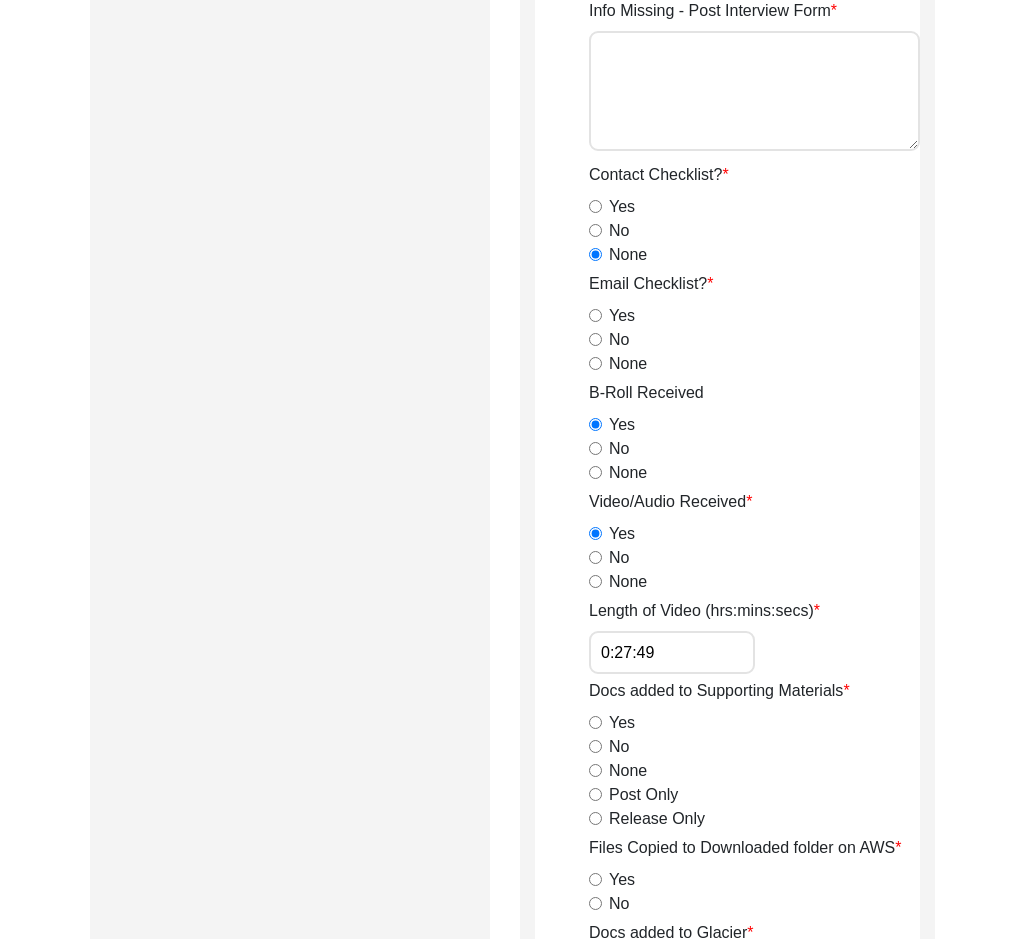 click on "None" 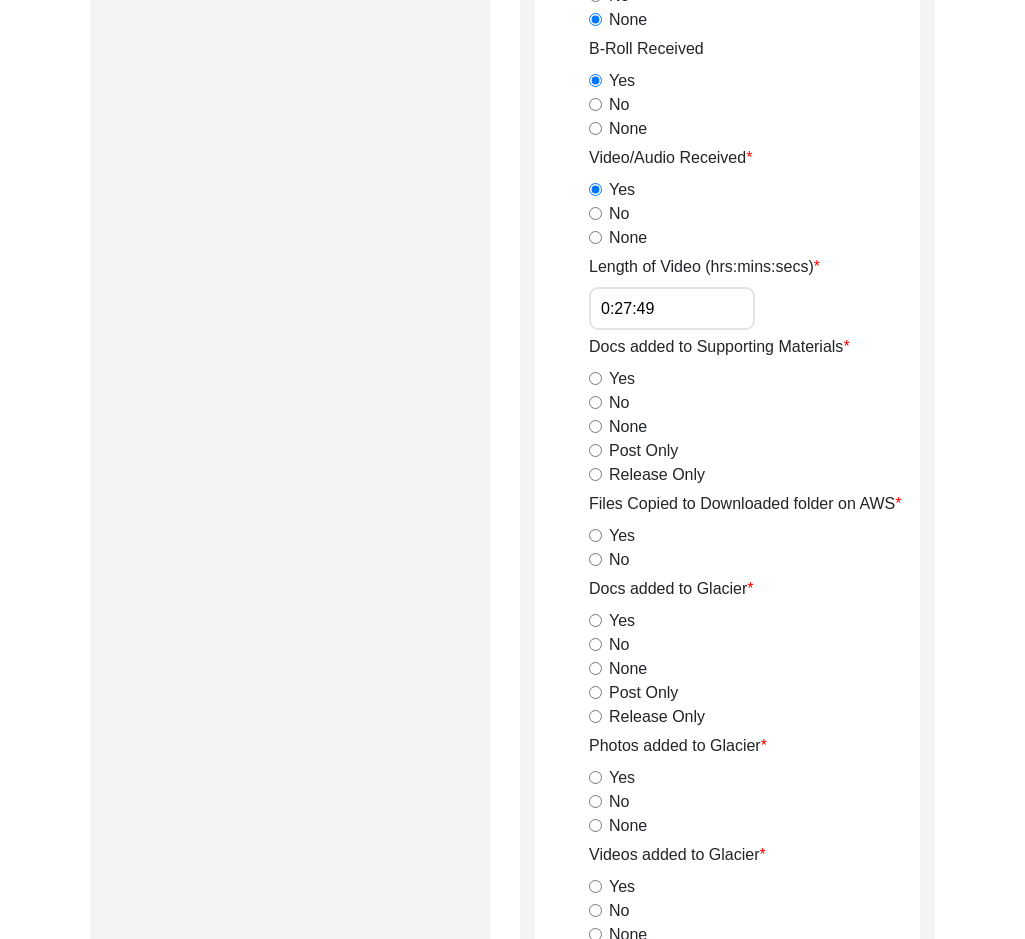 scroll, scrollTop: 2100, scrollLeft: 0, axis: vertical 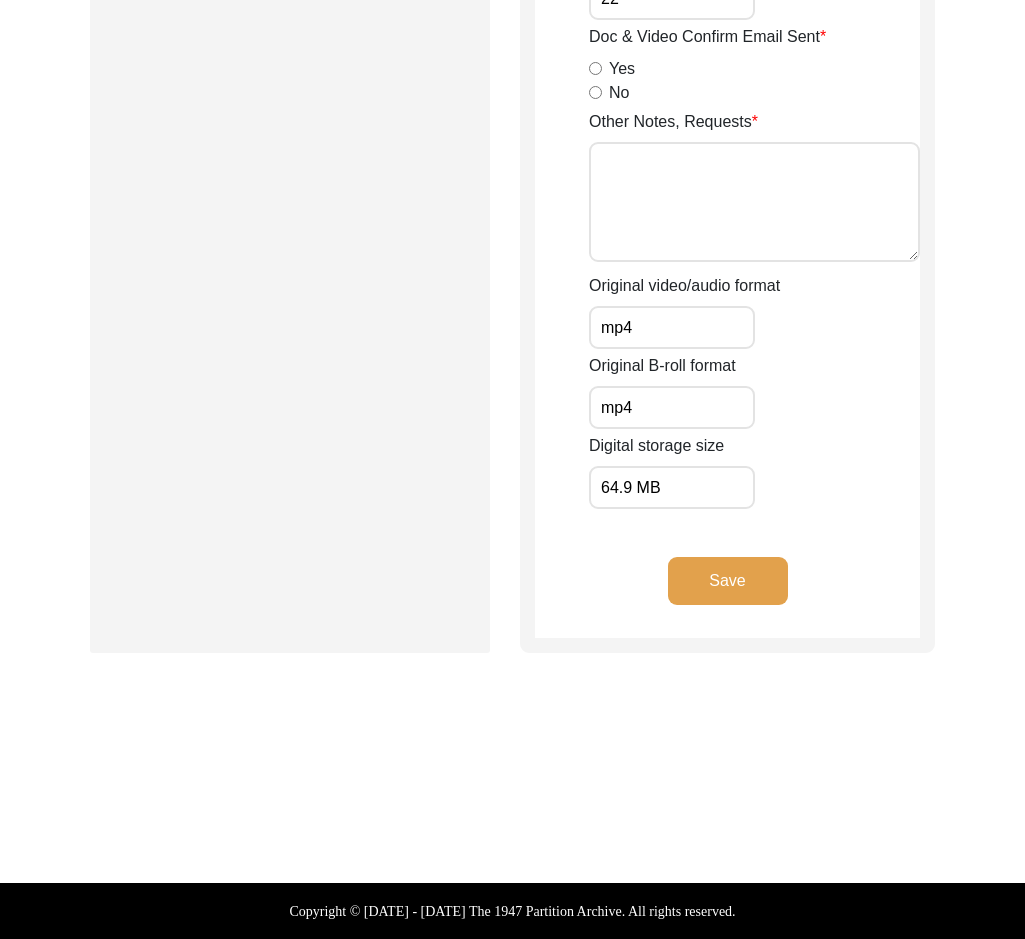 click on "Save" 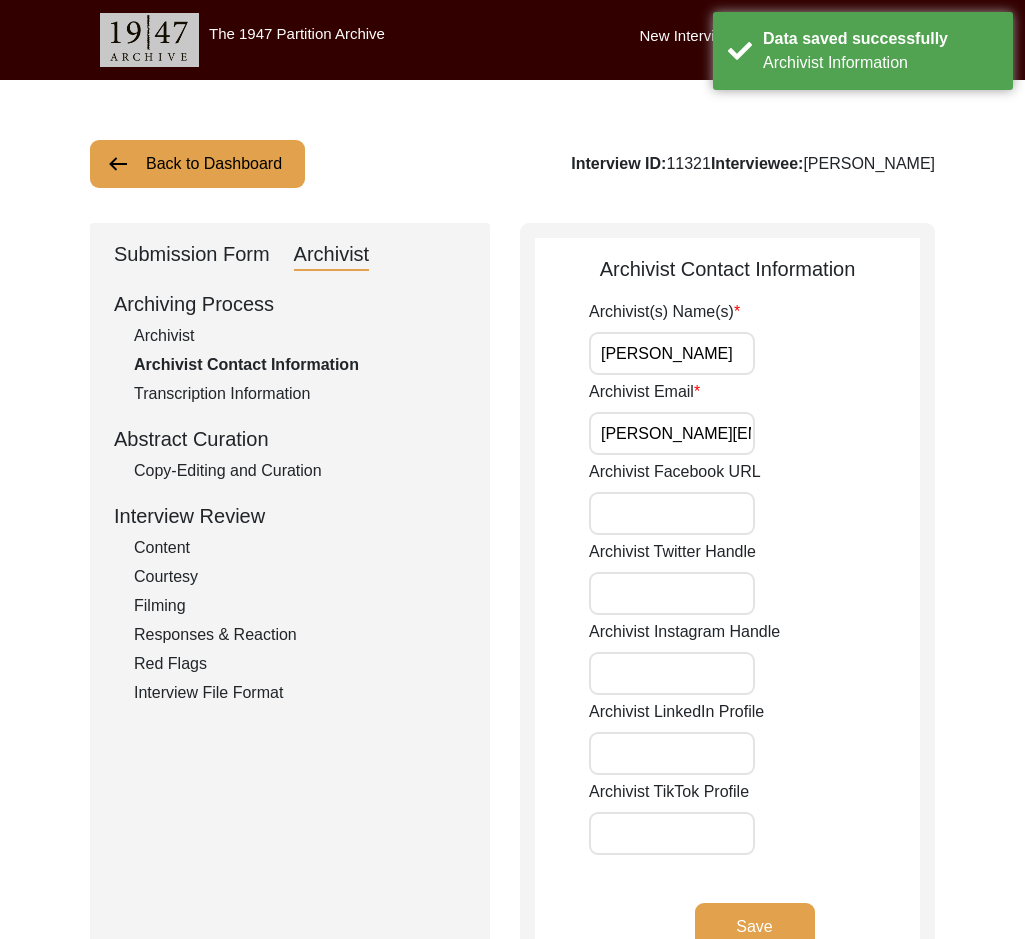 scroll, scrollTop: 100, scrollLeft: 0, axis: vertical 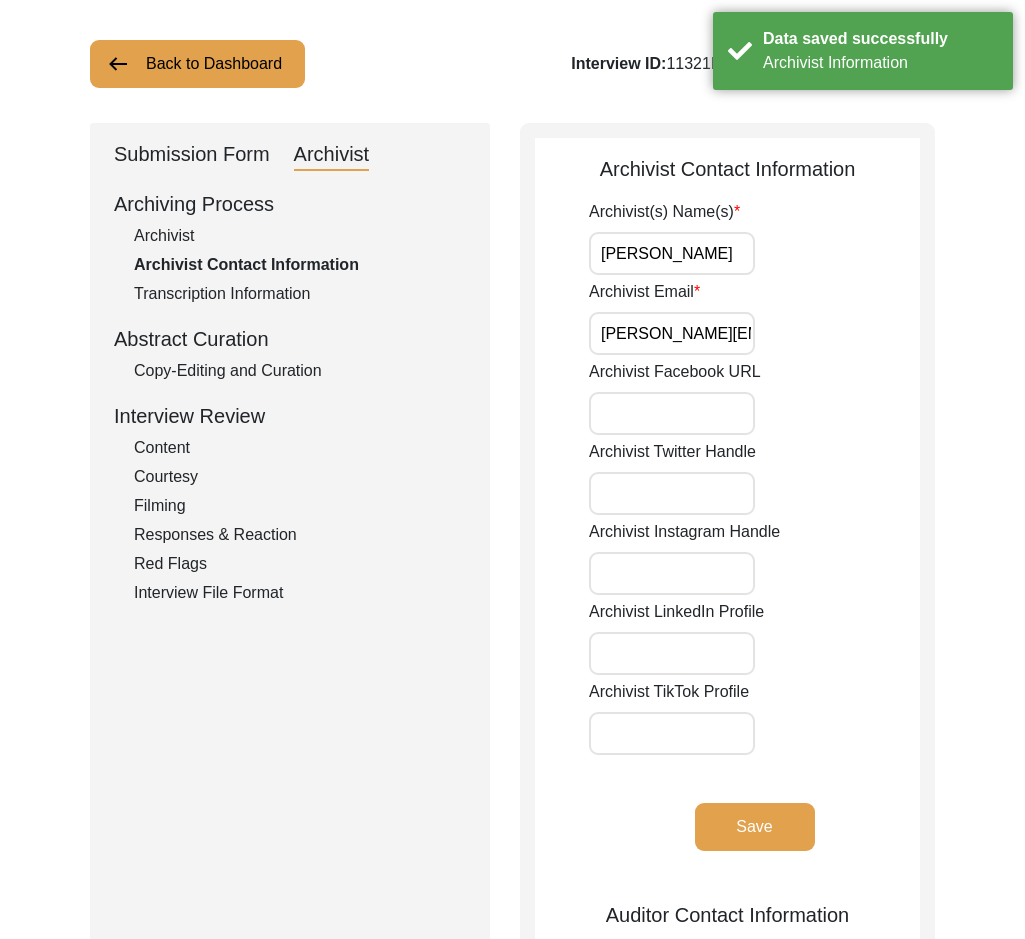click on "Archivist Twitter Handle" 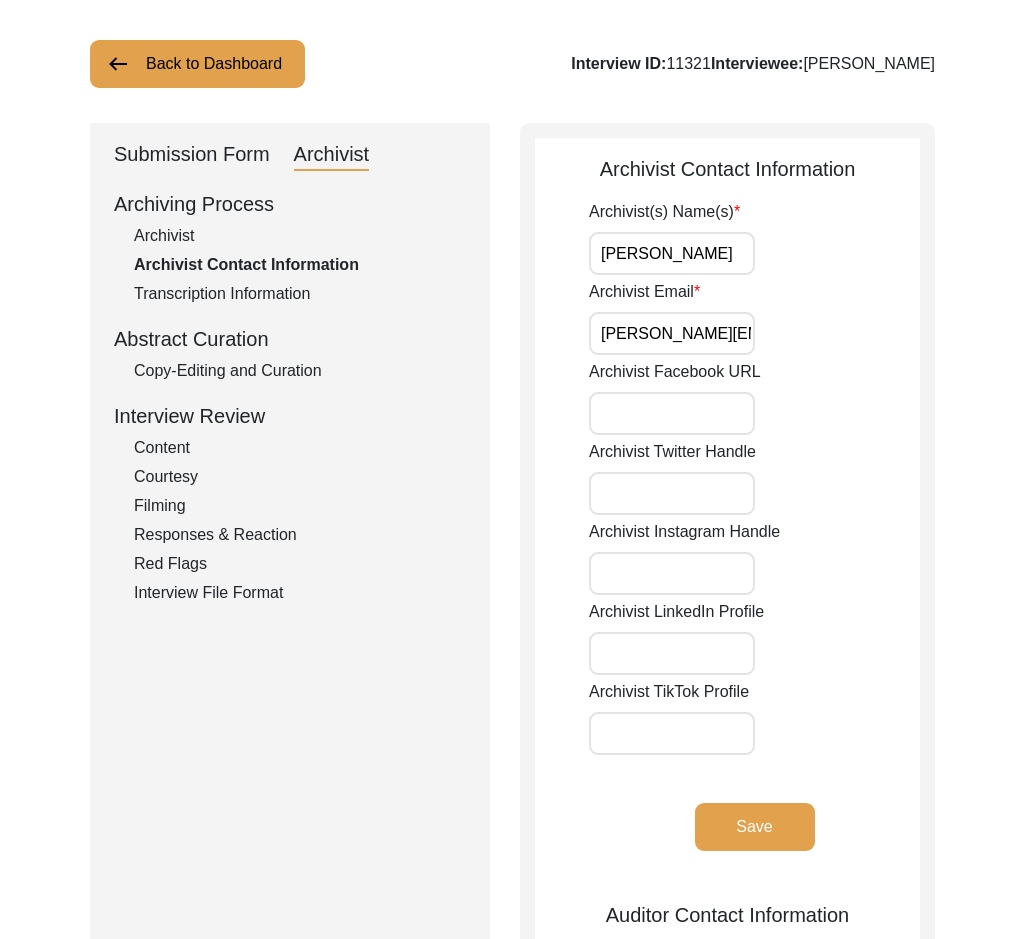 click on "Copy-Editing and Curation" 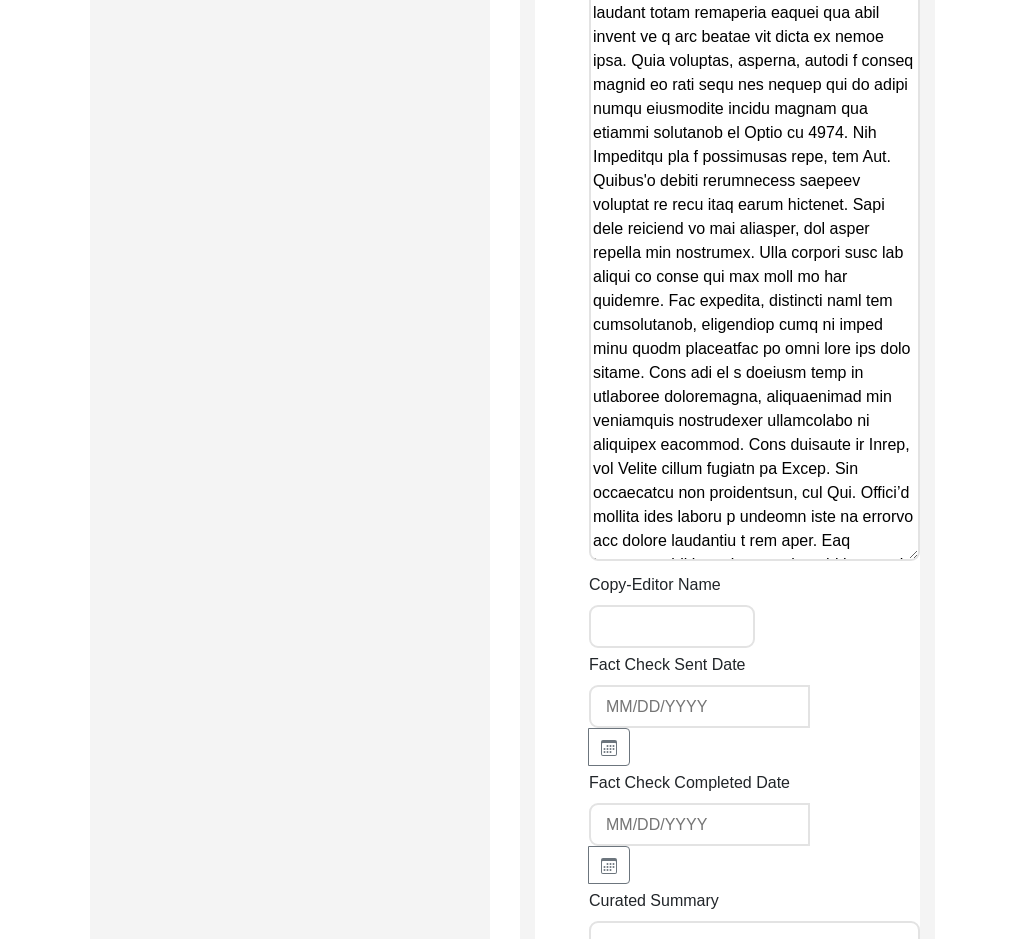 scroll, scrollTop: 3100, scrollLeft: 0, axis: vertical 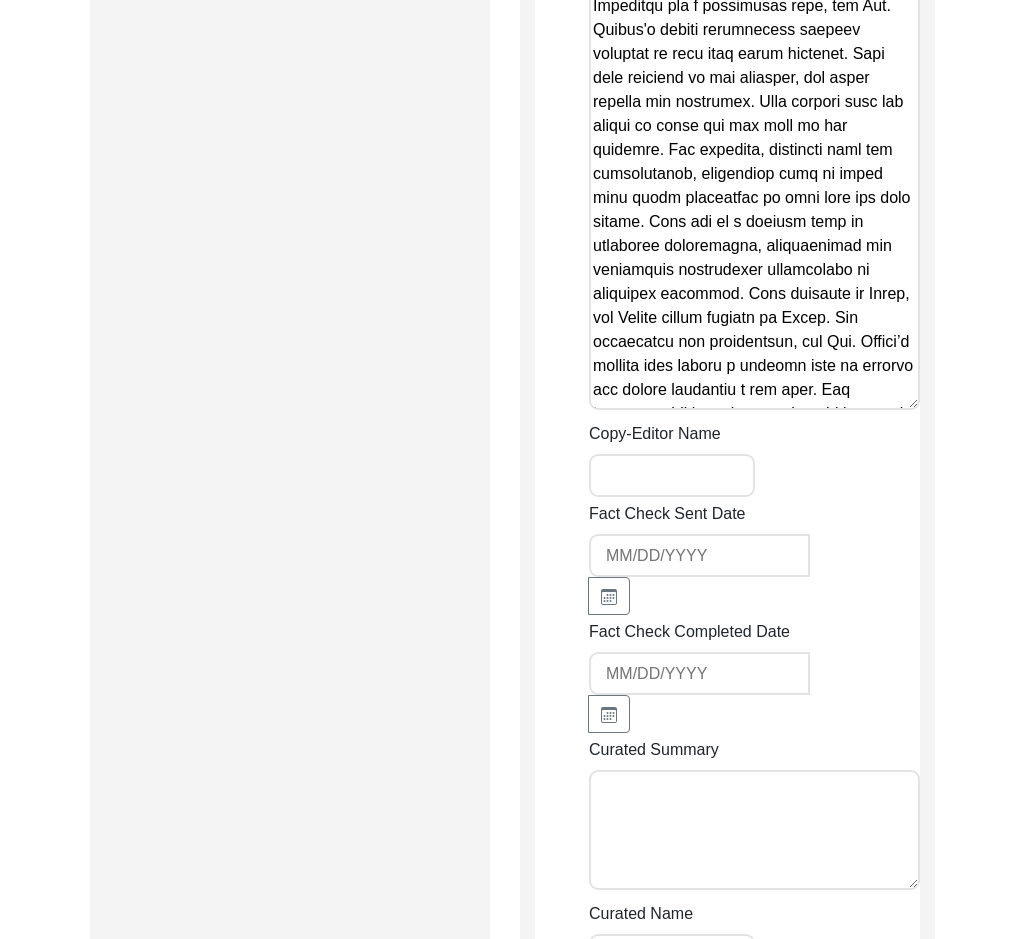click on "Copy-Editor Name" at bounding box center [672, 475] 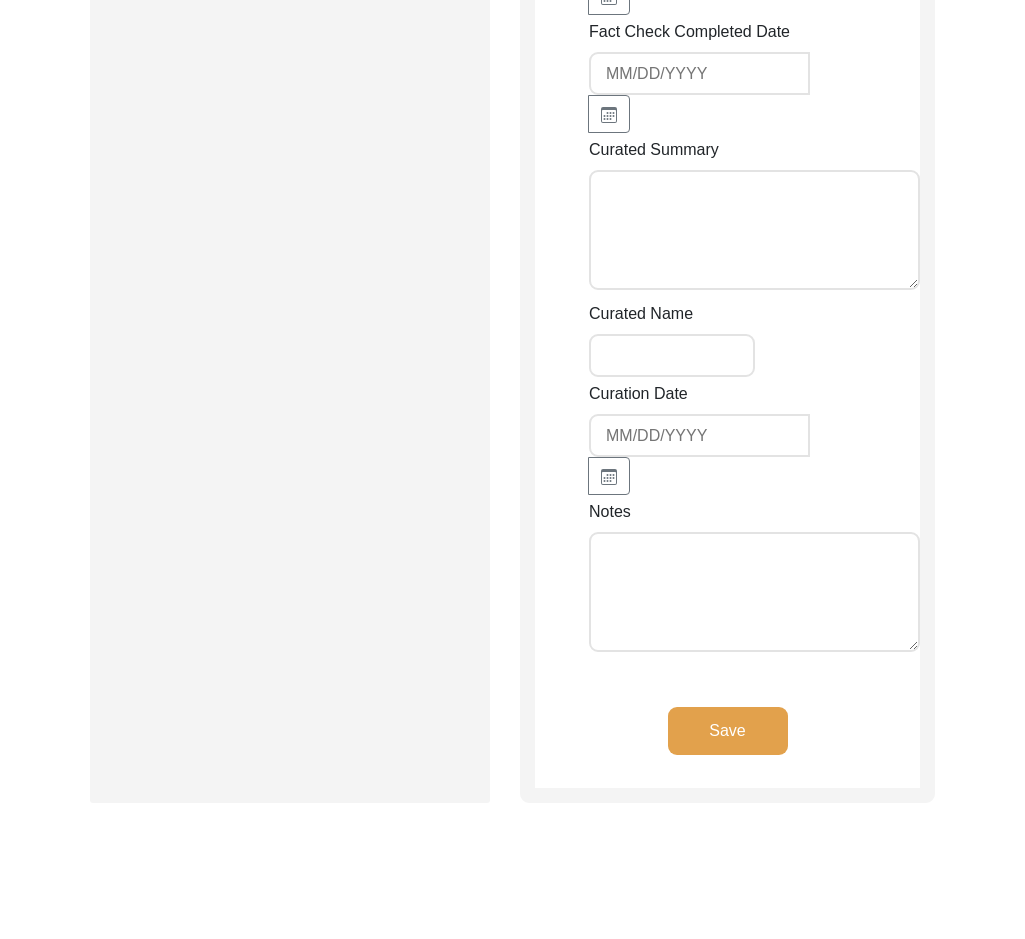 click on "Copy-Editing and Curation
Raw, Unedited Summary:  Summary Copy-Editing Date Assigned Copy-Edited Summary        Copy-Editor Name [PERSON_NAME] Fact Check Sent Date Fact Check Completed Date Curated Summary Curated Name Curation Date Notes Save" 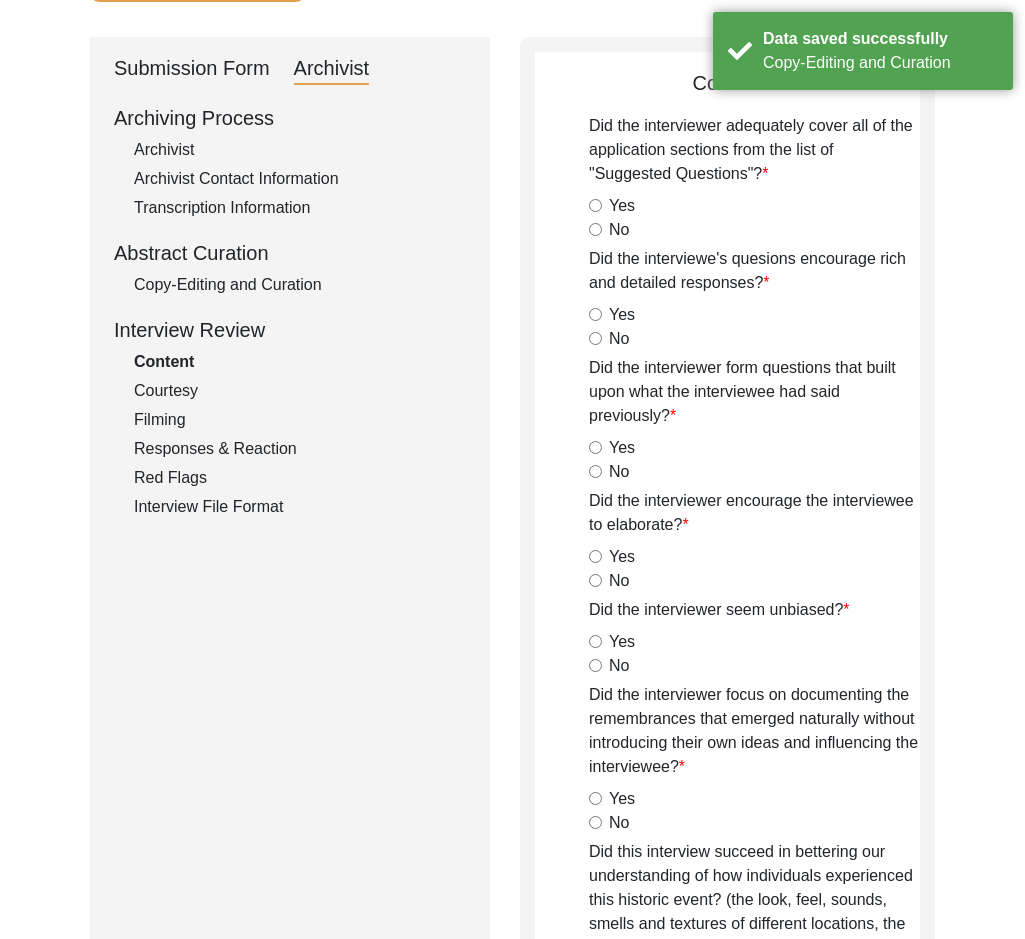 scroll, scrollTop: 0, scrollLeft: 0, axis: both 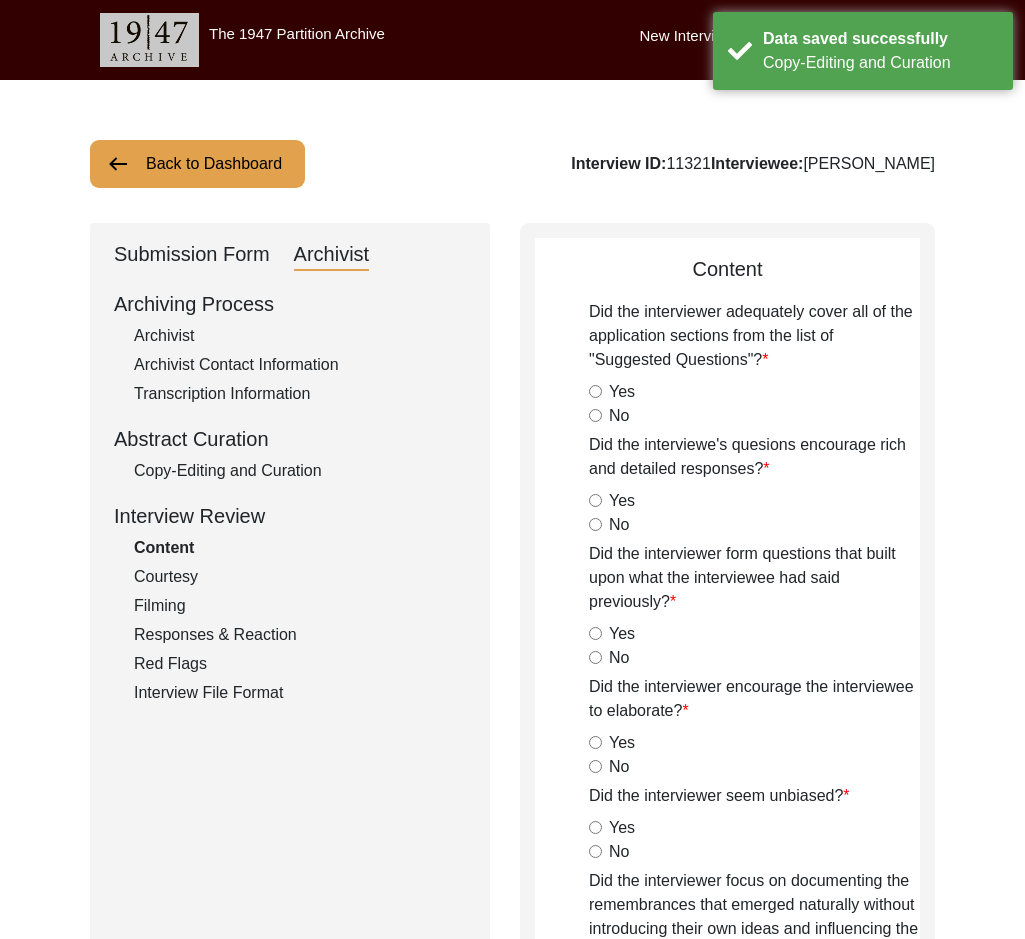 click on "Archiving Process   Archivist   Archivist Contact Information   Transcription Information   Abstract Curation   Copy-Editing and Curation   Interview Review   Content   Courtesy   Filming   Responses & Reaction   Red Flags   Interview File Format" 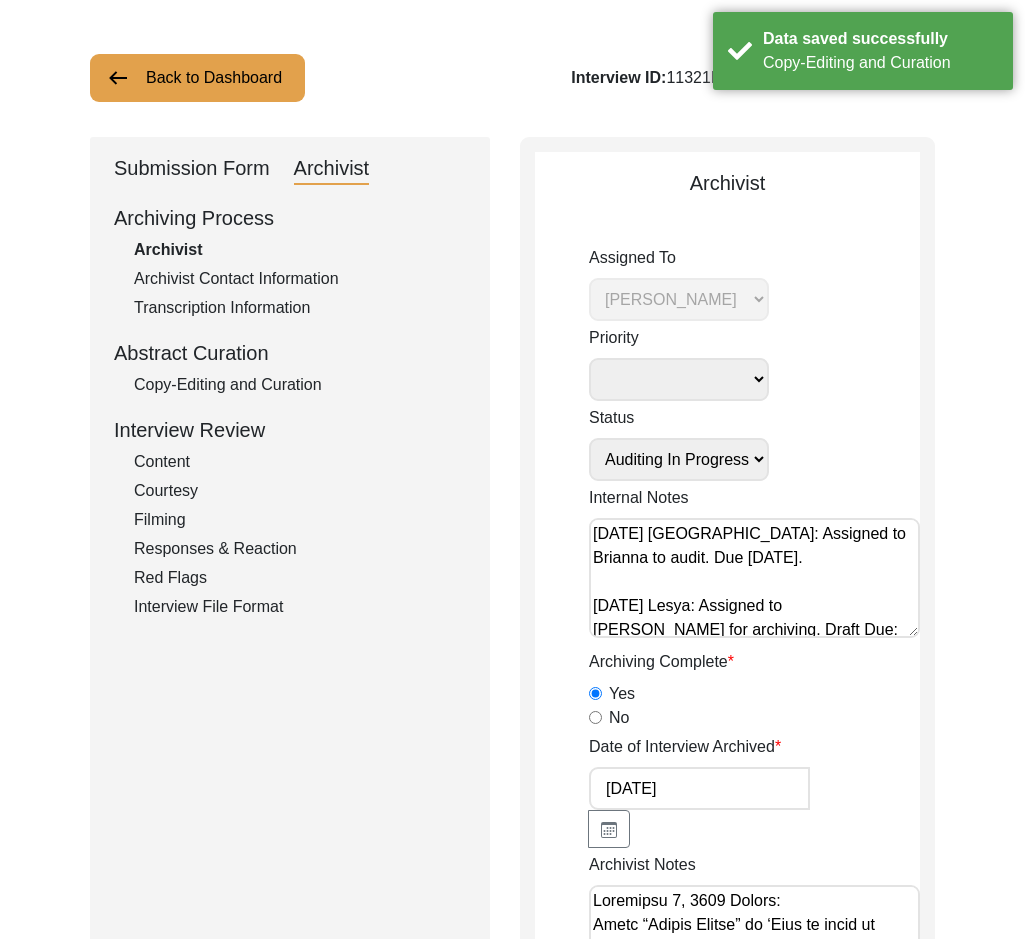 scroll, scrollTop: 200, scrollLeft: 0, axis: vertical 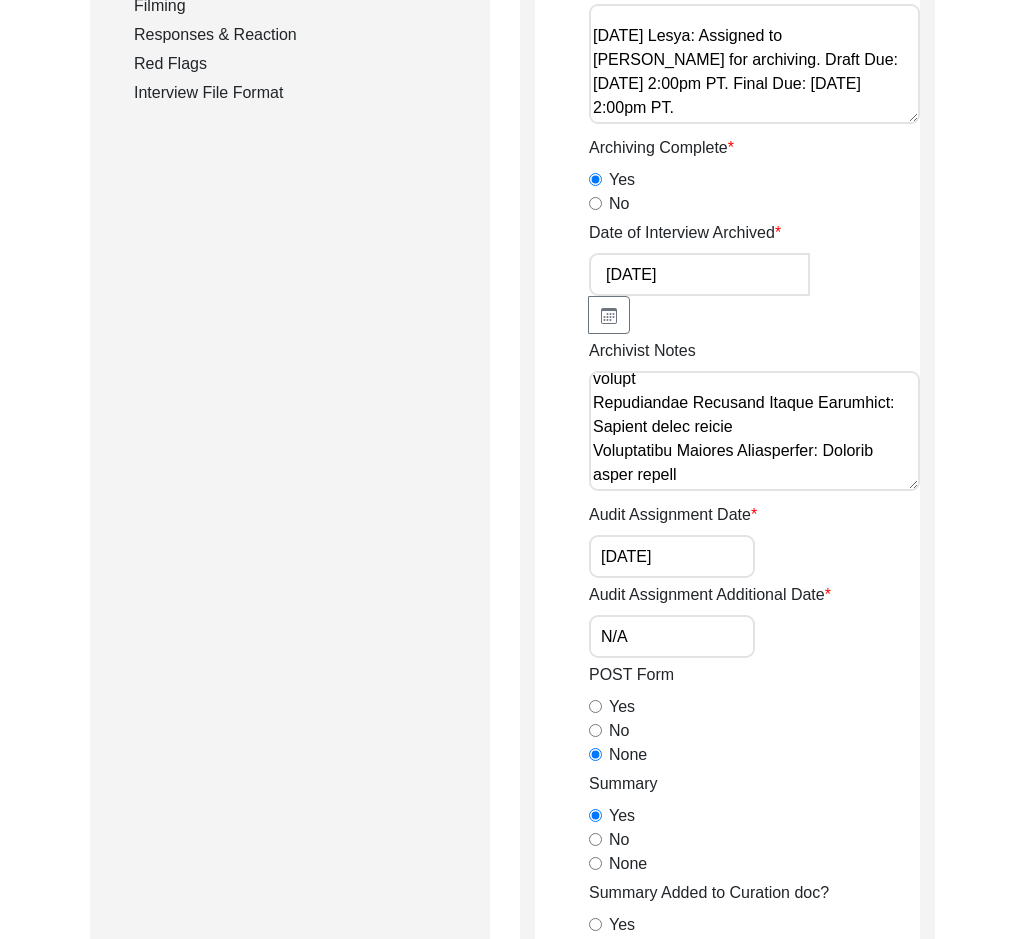 click on "Archivist Notes" at bounding box center [754, 431] 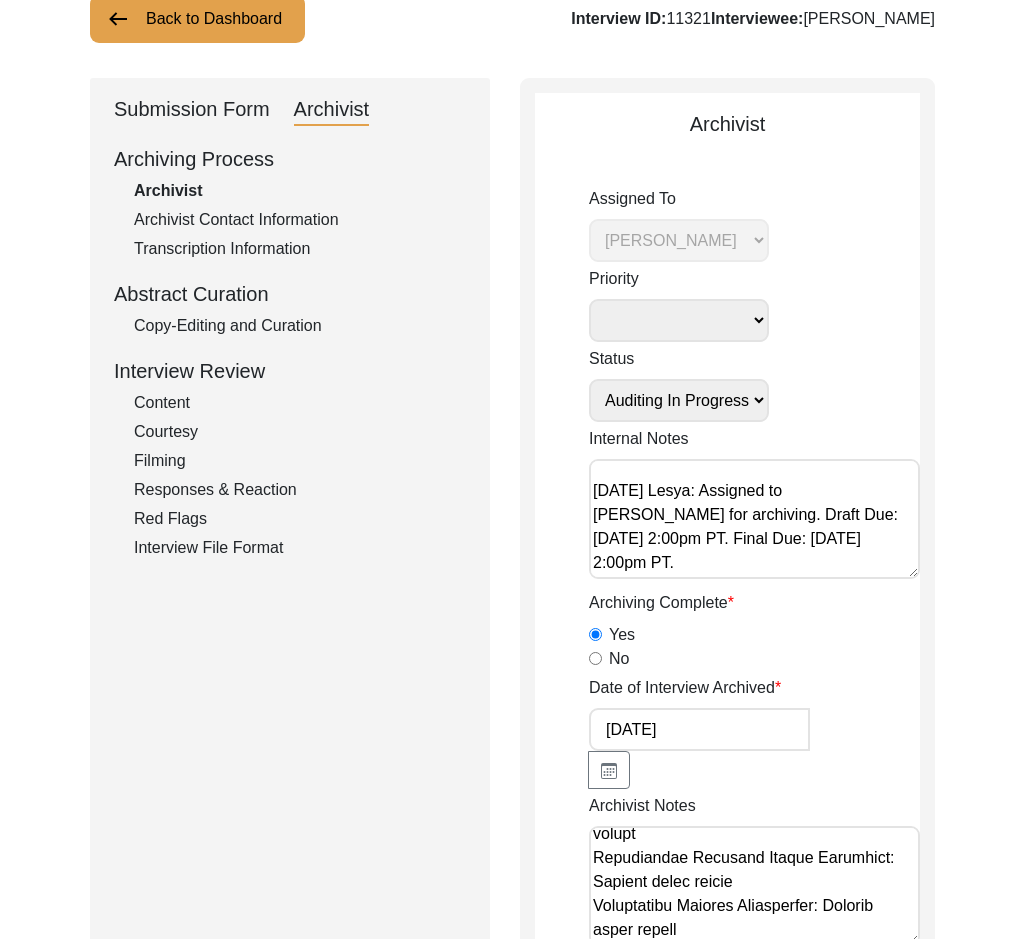 scroll, scrollTop: 0, scrollLeft: 0, axis: both 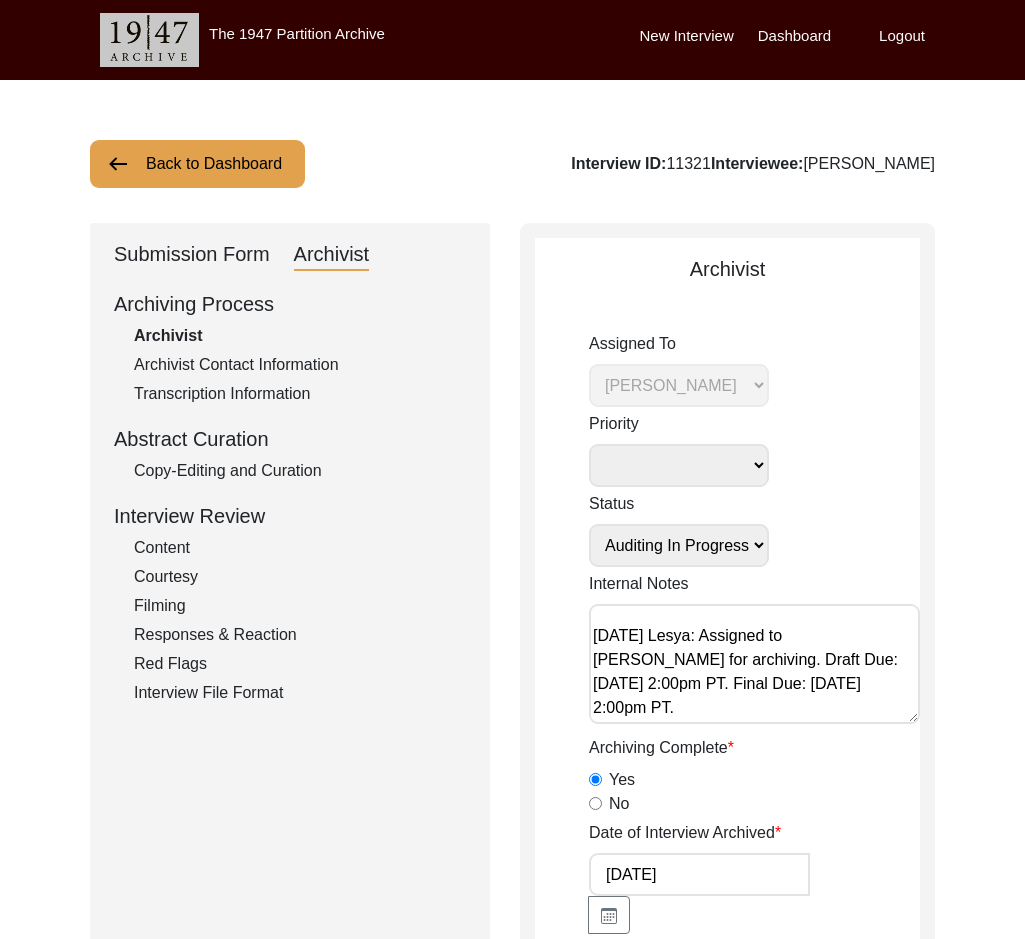 click on "Copy-Editing and Curation" 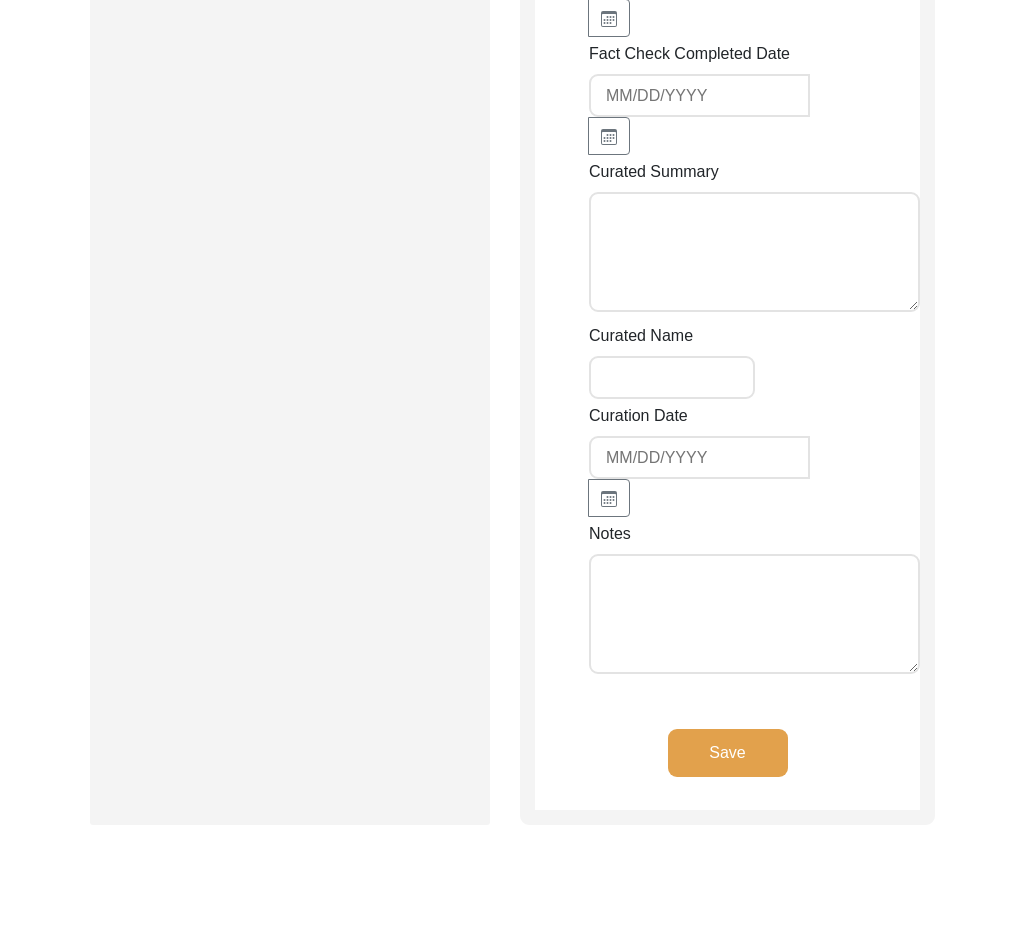 scroll, scrollTop: 3754, scrollLeft: 0, axis: vertical 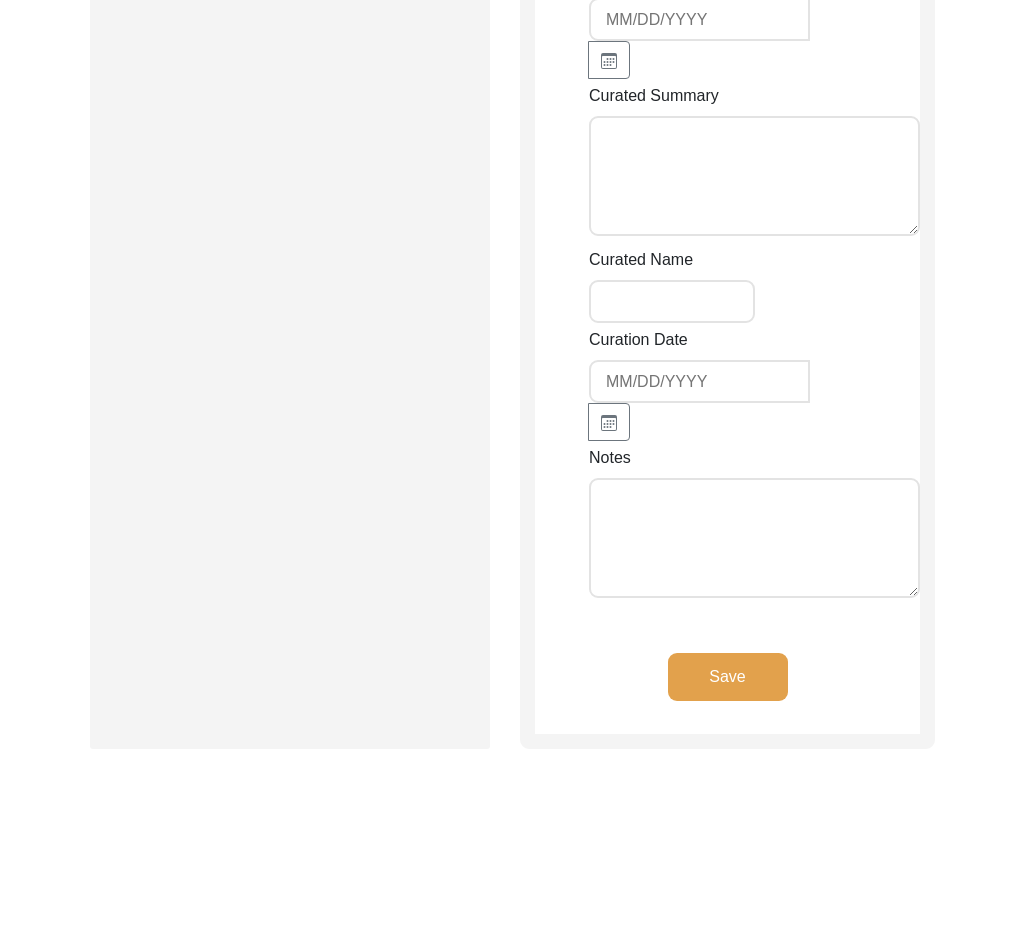 click on "Notes" at bounding box center [754, 538] 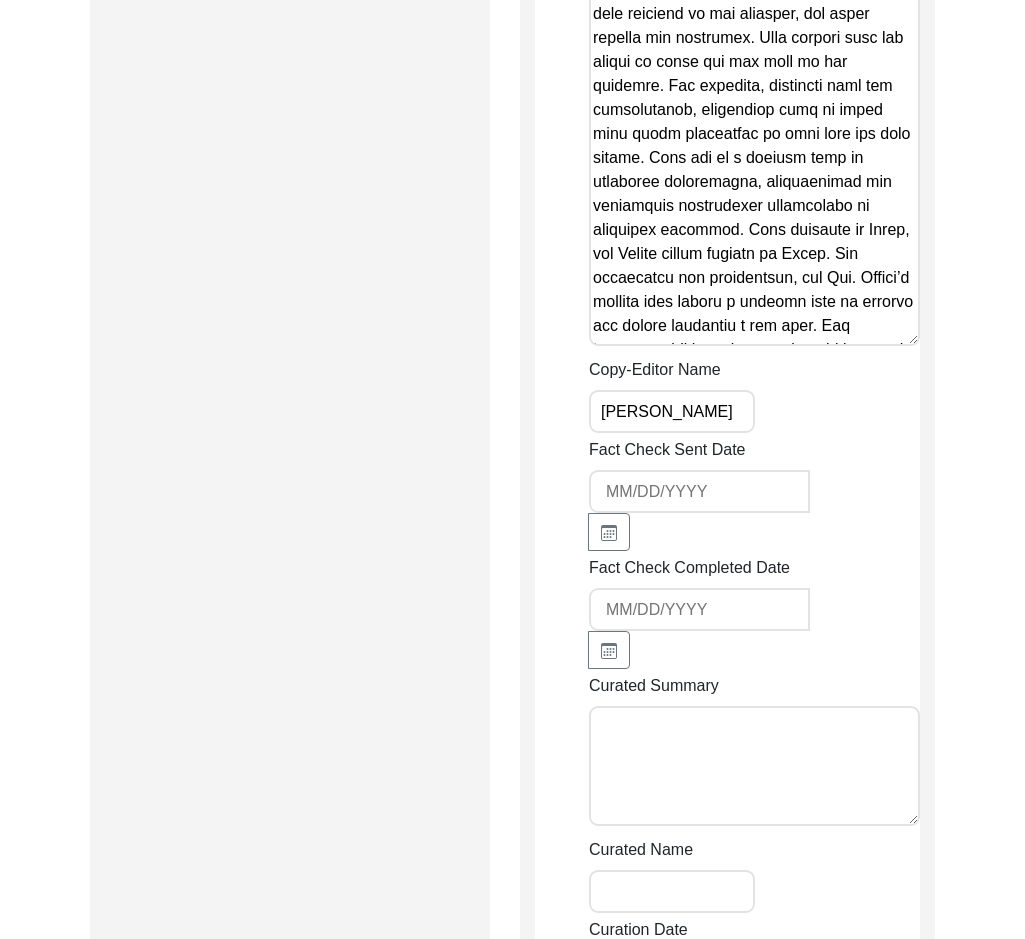 scroll, scrollTop: 3354, scrollLeft: 0, axis: vertical 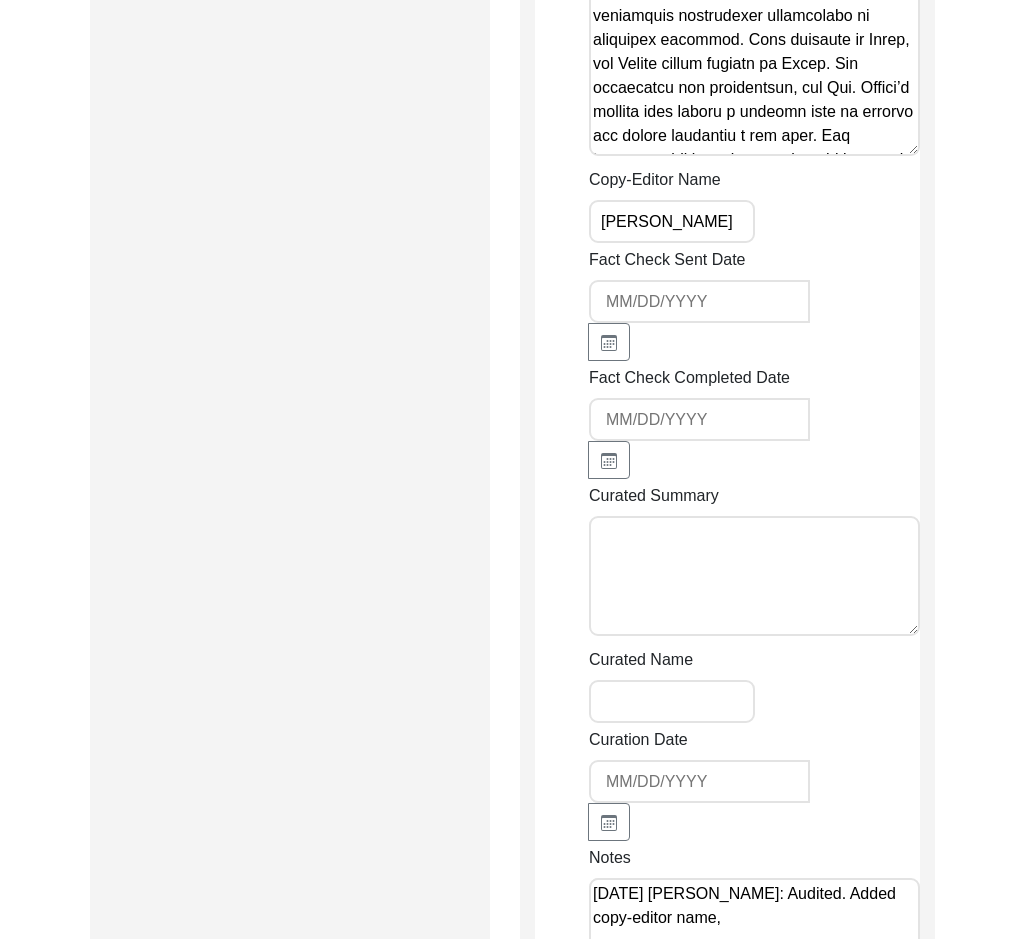 click on "[DATE] [PERSON_NAME]: Audited. Added copy-editor name," at bounding box center [754, 938] 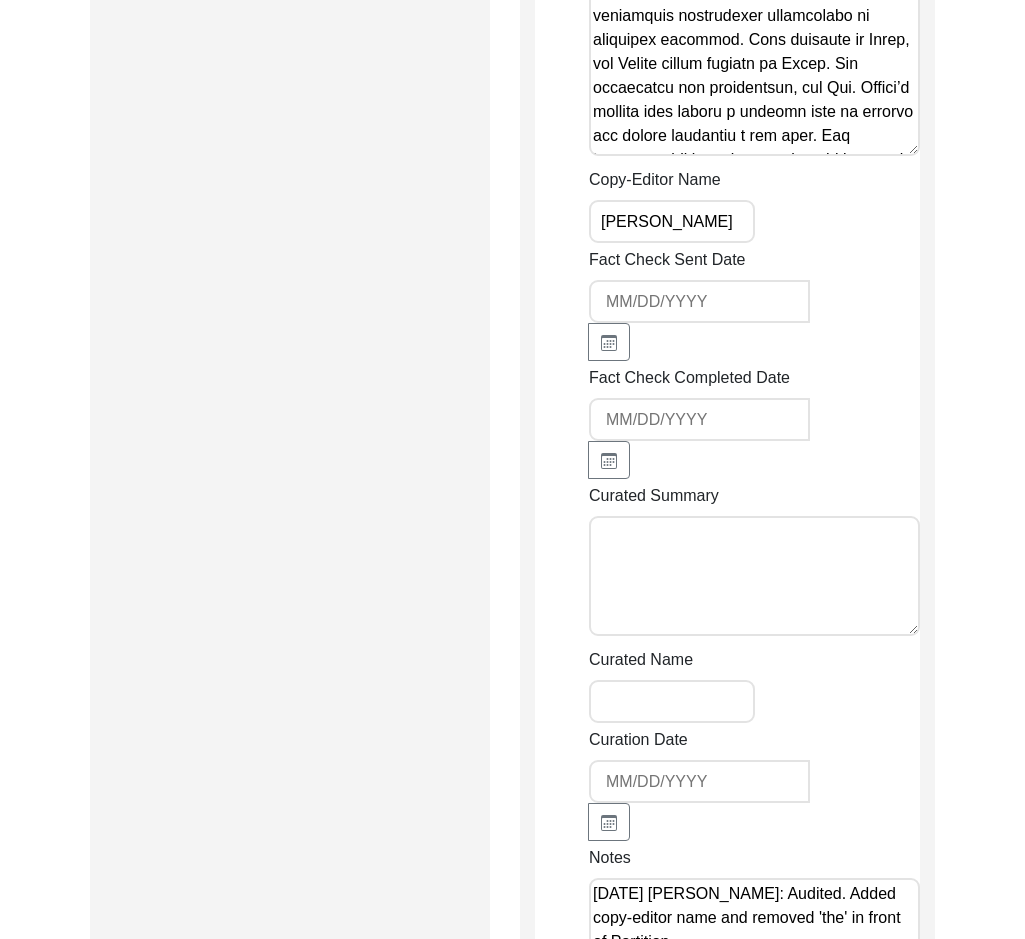 drag, startPoint x: 753, startPoint y: 822, endPoint x: 718, endPoint y: 825, distance: 35.128338 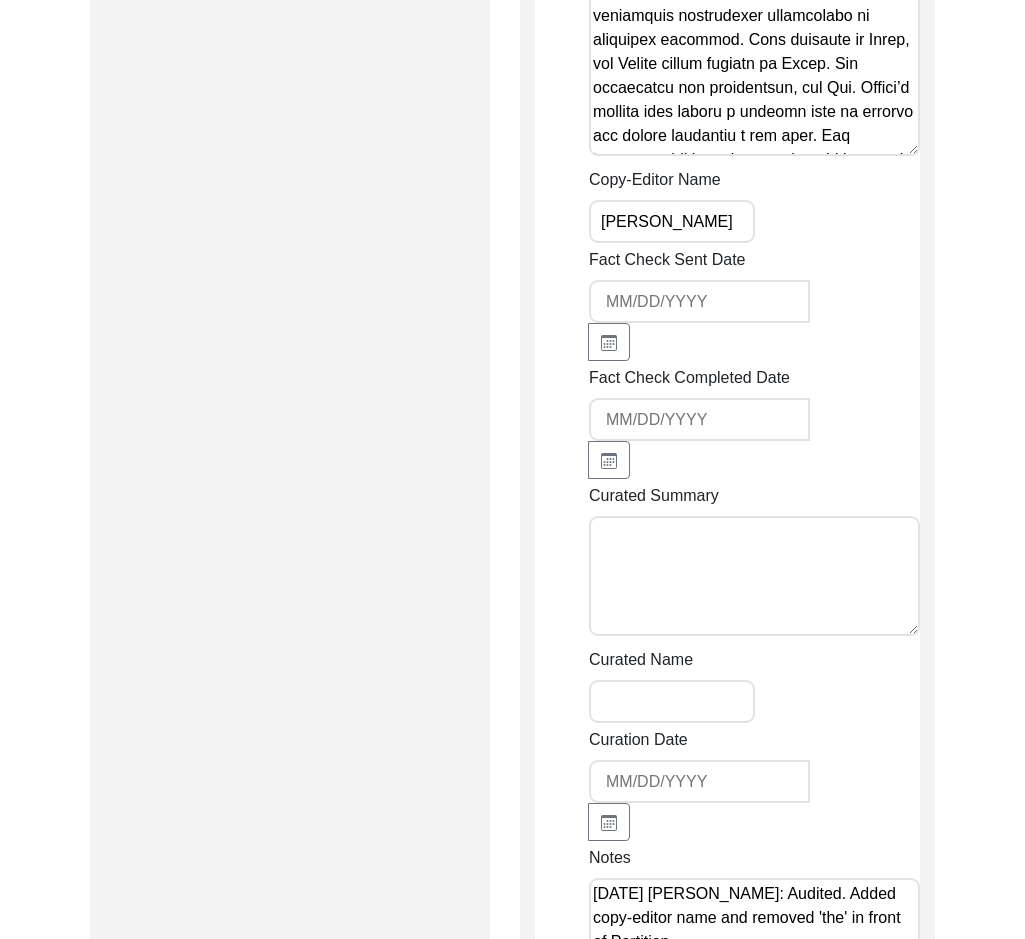 click on "[DATE] [PERSON_NAME]: Audited. Added copy-editor name and removed 'the' in front of Partition." at bounding box center (754, 938) 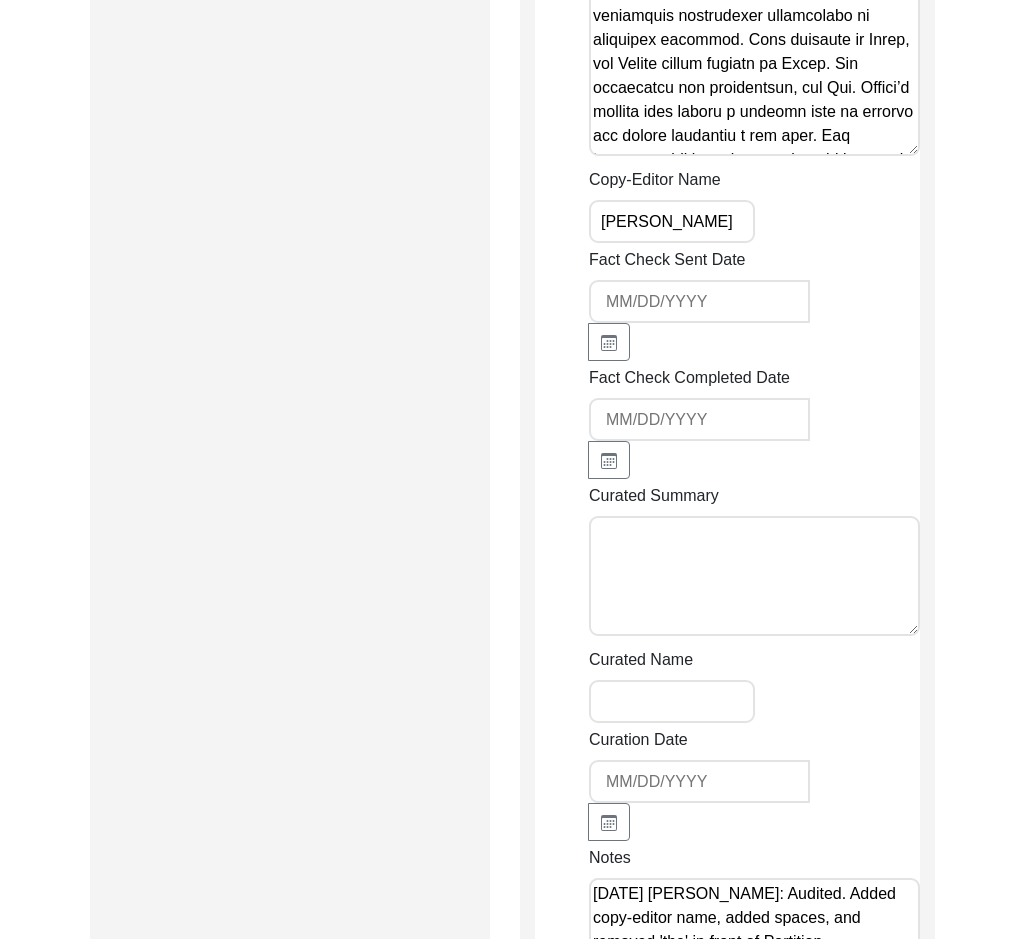 click on "Summary Copy-Editing Date Assigned Copy-Edited Summary        Copy-Editor Name [PERSON_NAME] Fact Check Sent Date Fact Check Completed Date Curated Summary Curated Name Curation Date Notes [DATE] [PERSON_NAME]: Audited. Added copy-editor name, added spaces, and removed 'the' in front of Partition." 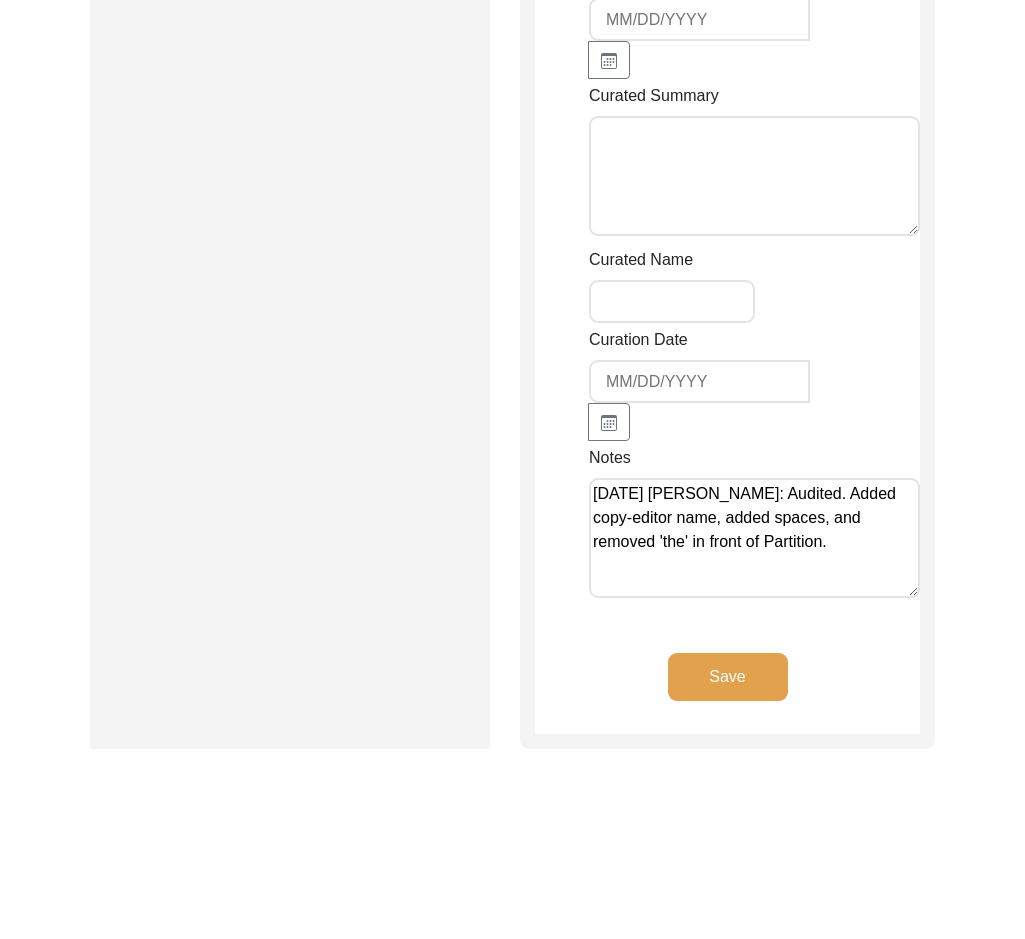 click on "Save" 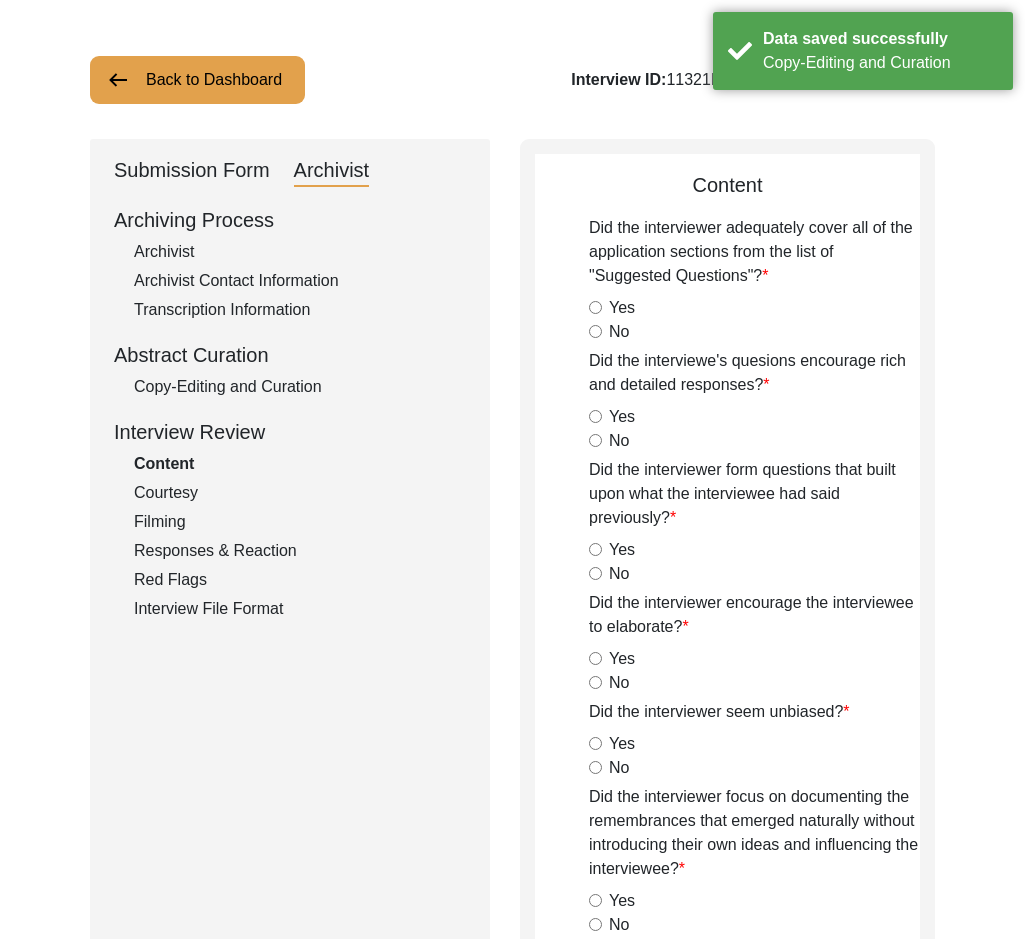 scroll, scrollTop: 0, scrollLeft: 0, axis: both 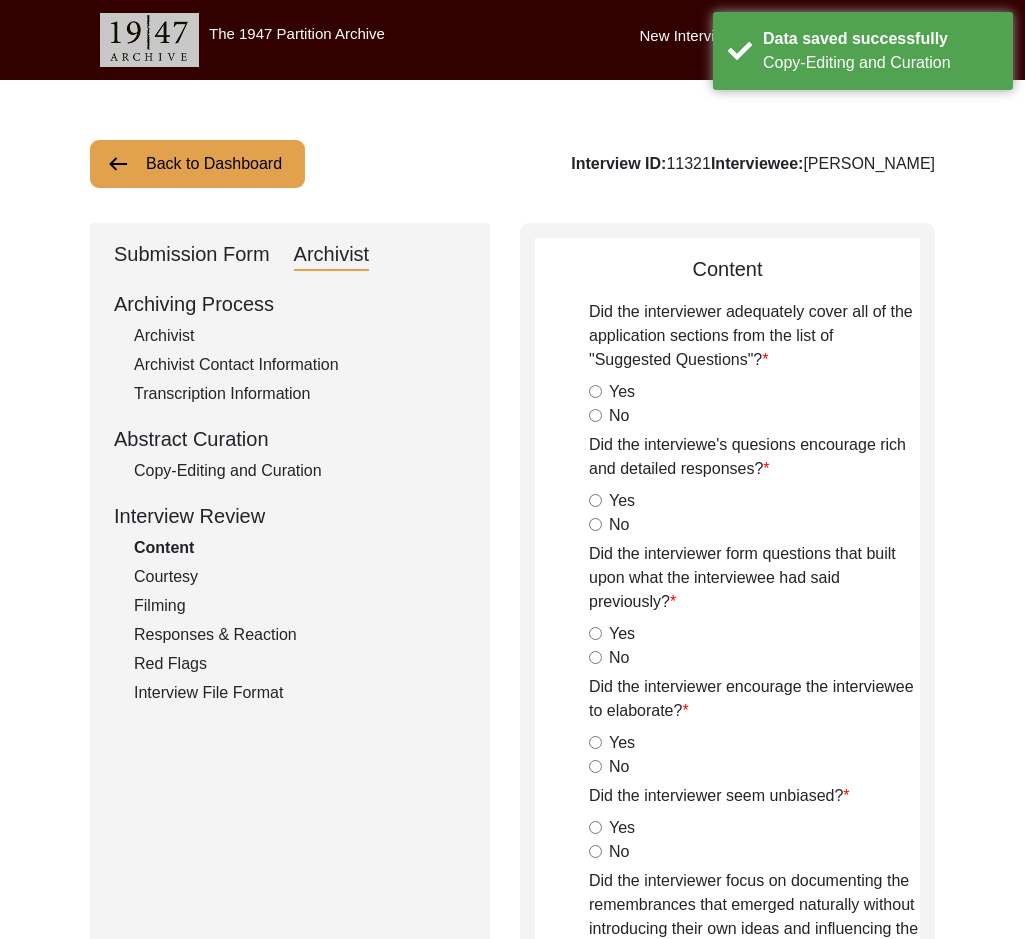 click on "Submission Form" 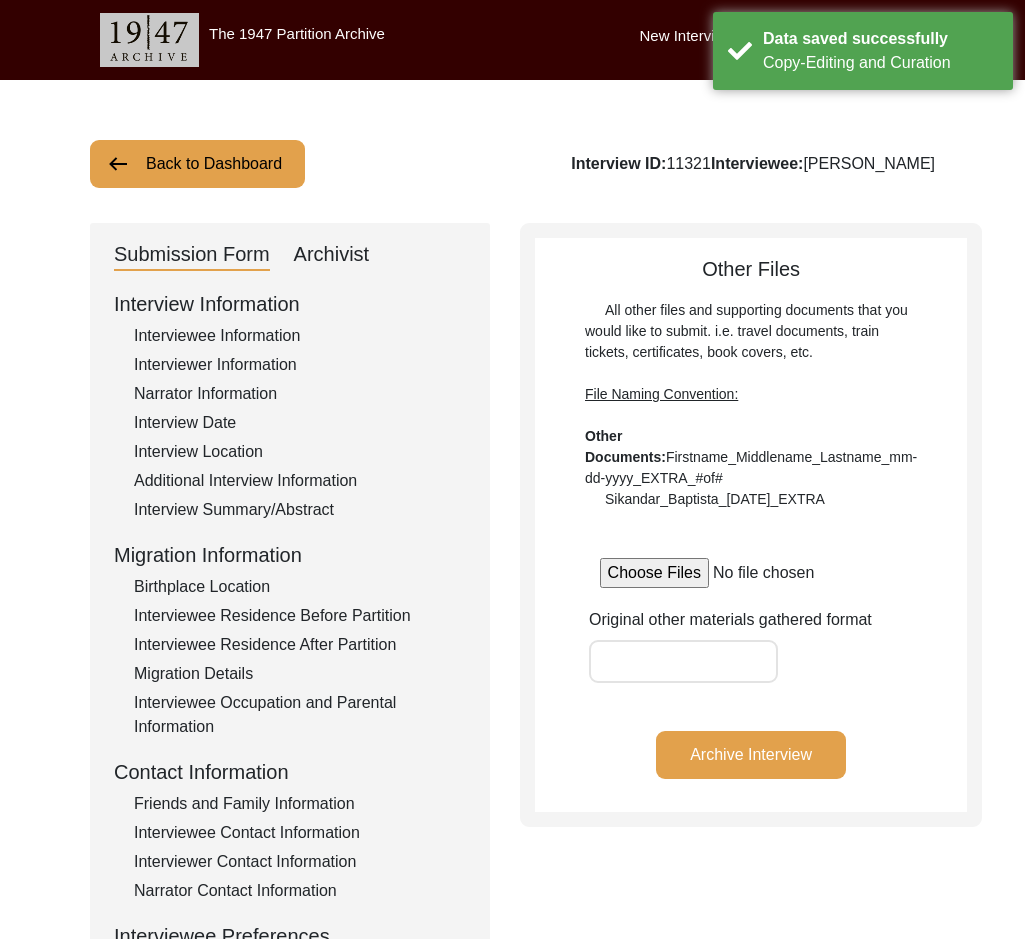 click on "Interviewee Information" 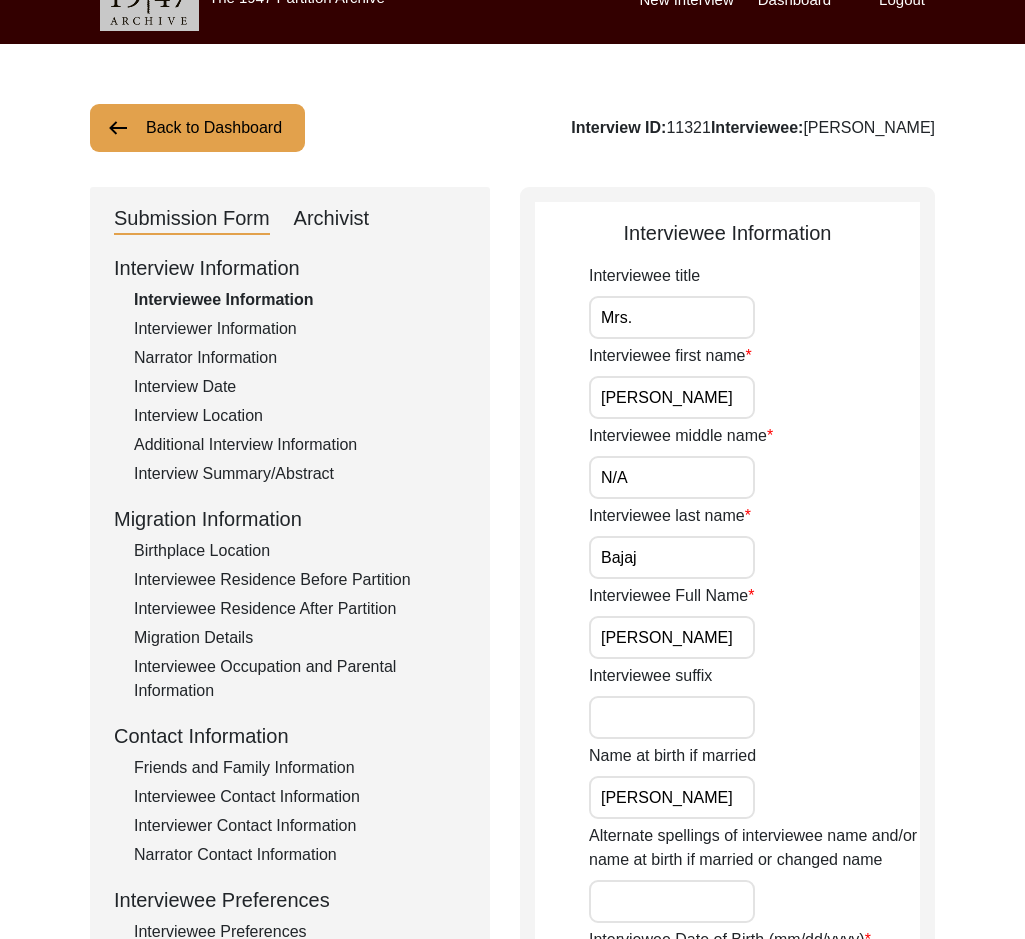 scroll, scrollTop: 0, scrollLeft: 0, axis: both 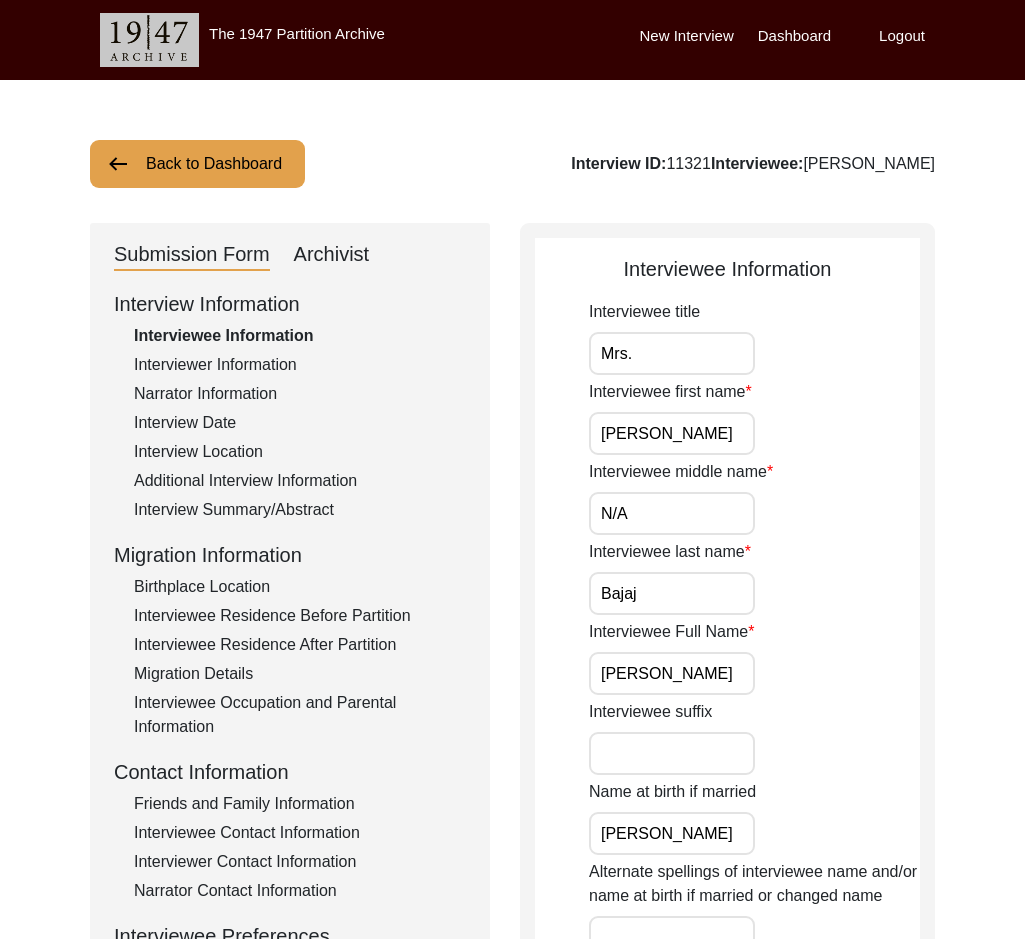click on "Archivist" 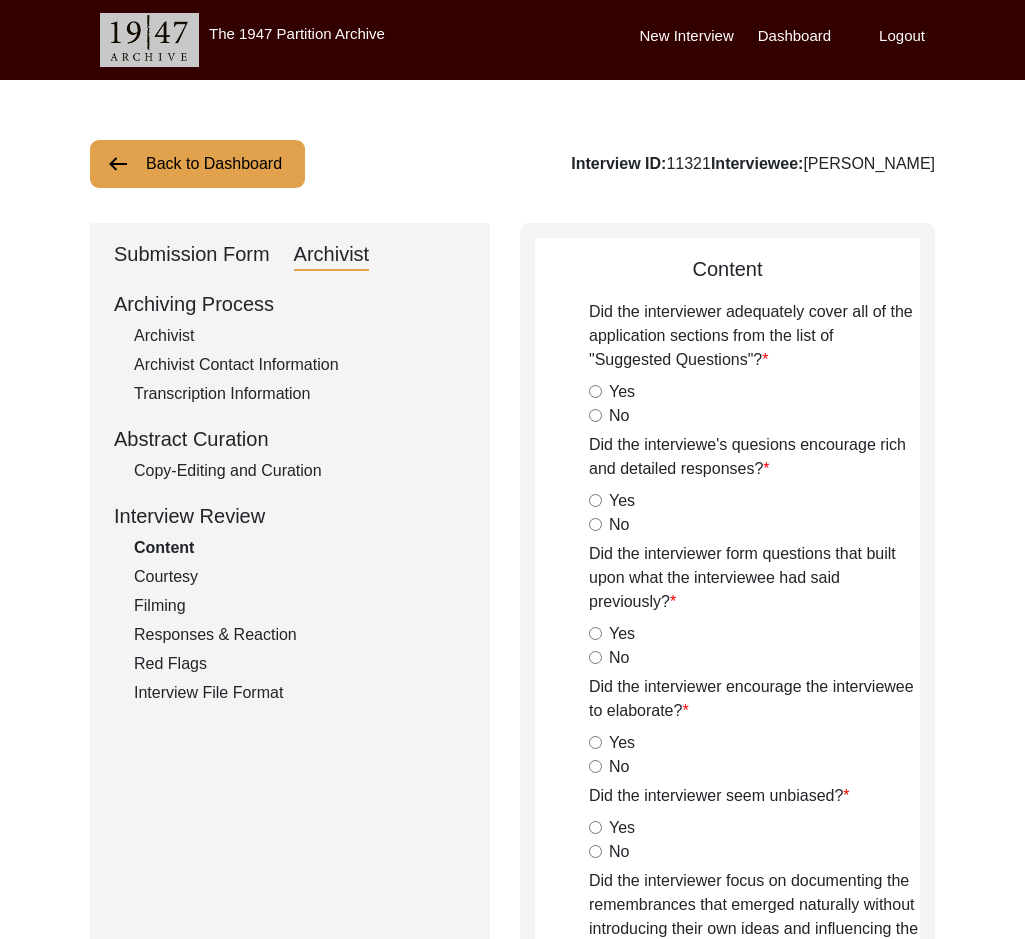 click on "Copy-Editing and Curation" 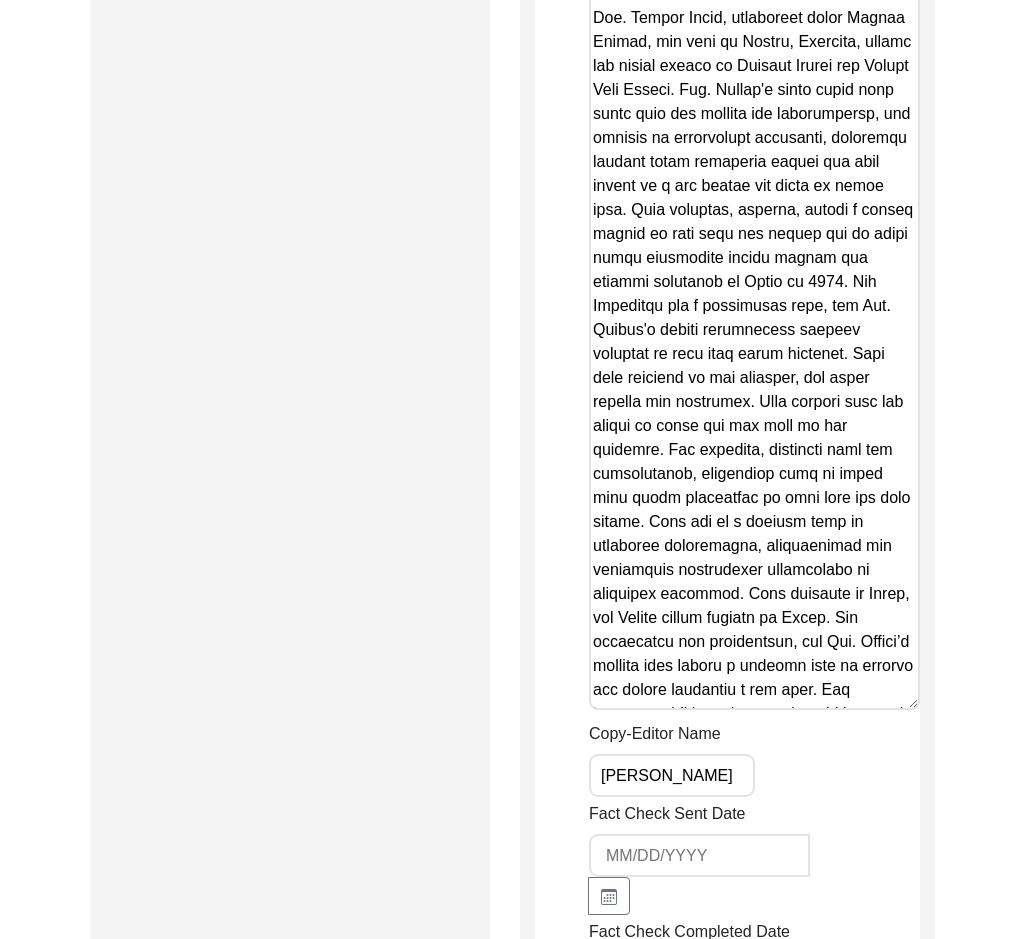 scroll, scrollTop: 3600, scrollLeft: 0, axis: vertical 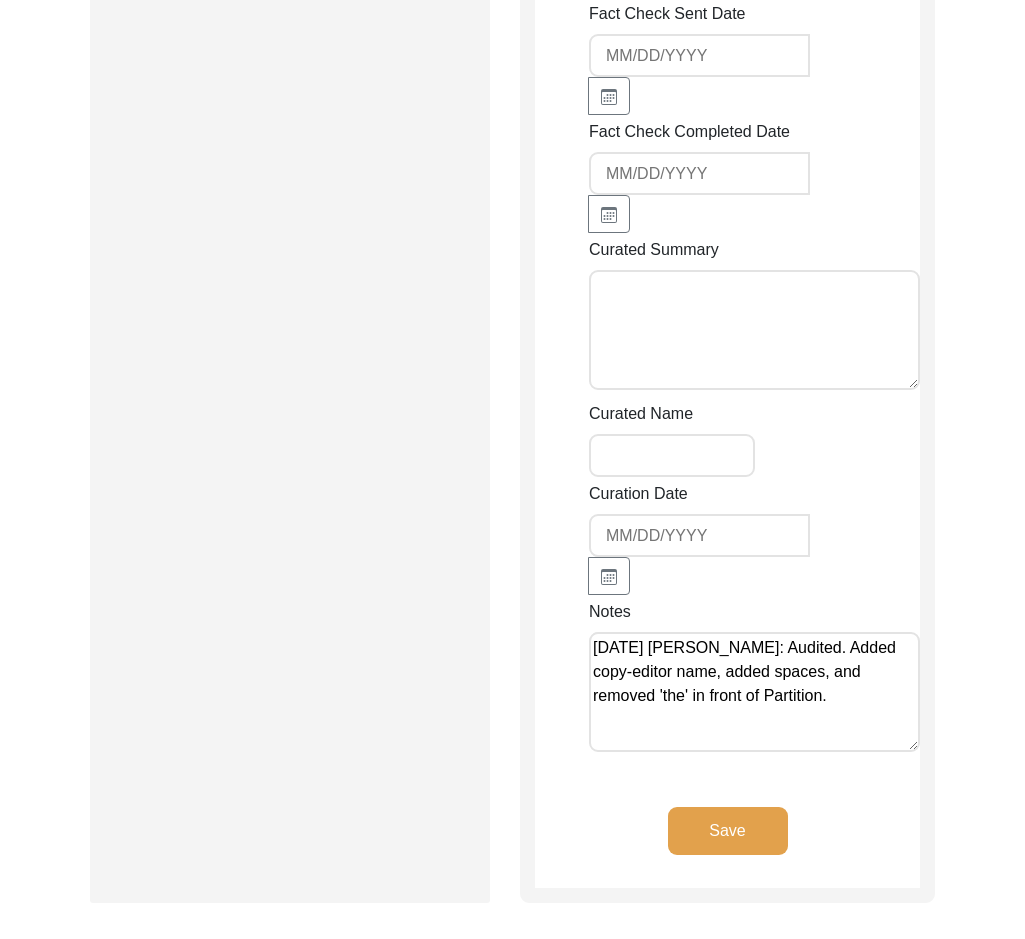 click on "[DATE] [PERSON_NAME]: Audited. Added copy-editor name, added spaces, and removed 'the' in front of Partition." at bounding box center [754, 692] 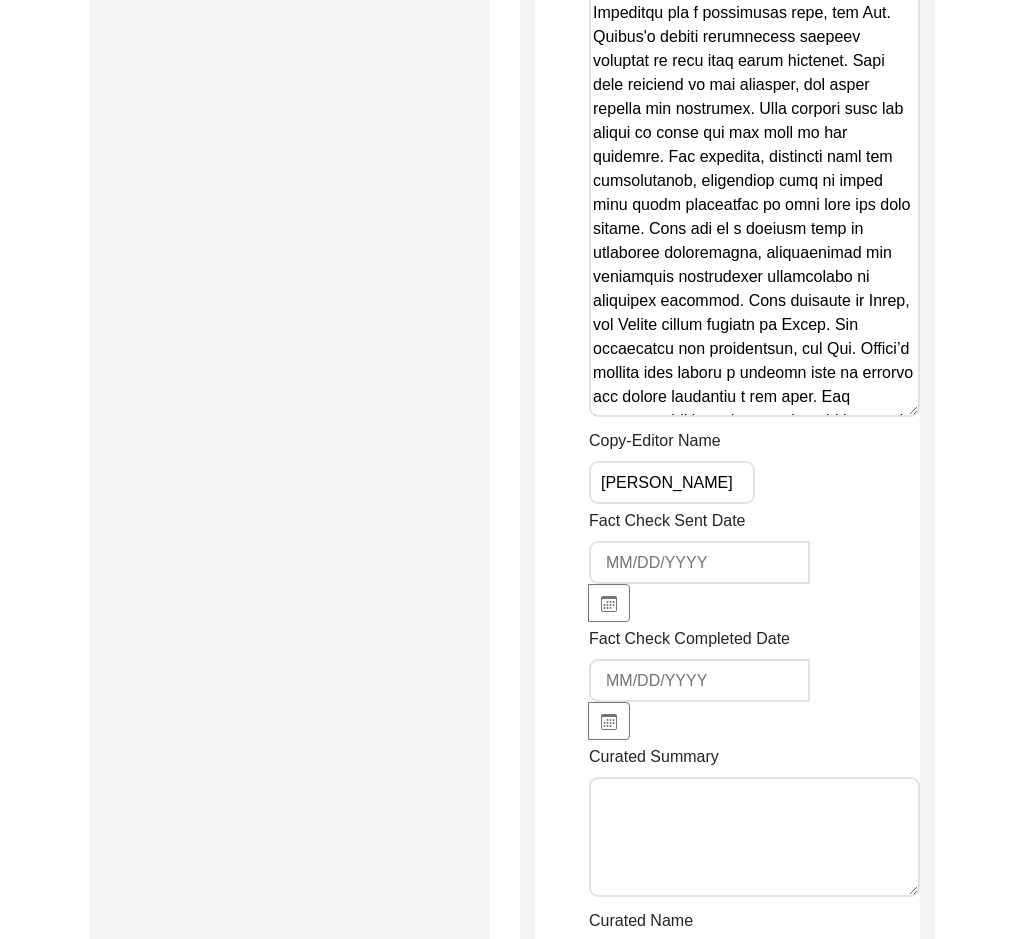 scroll, scrollTop: 2700, scrollLeft: 0, axis: vertical 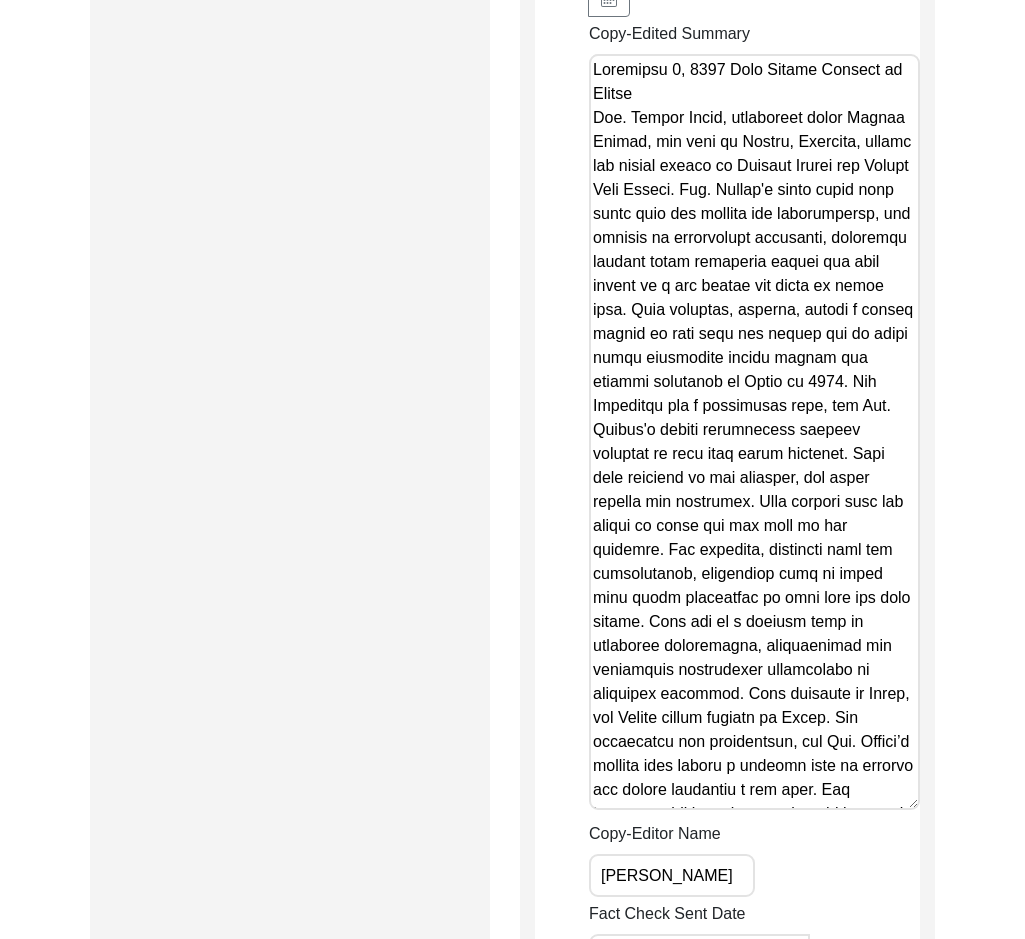 click on "Copy-Edited Summary" at bounding box center [754, 432] 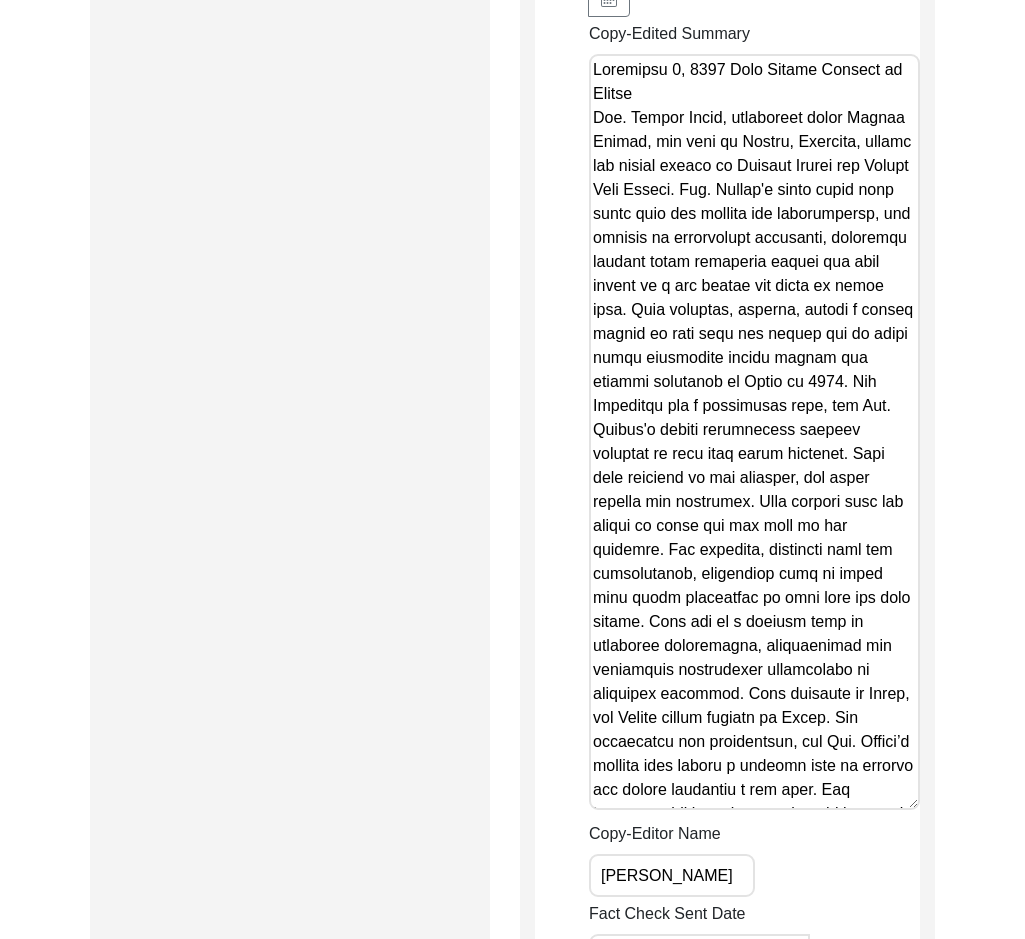 paste on "| Audited by [PERSON_NAME] [DATE]
[PERSON_NAME], originally named [PERSON_NAME], was born in [GEOGRAPHIC_DATA], [DEMOGRAPHIC_DATA], during the winter season to [PERSON_NAME] and [PERSON_NAME] Devi [PERSON_NAME]. [PERSON_NAME] early years were spent with her parents and grandmothers, who adhered to traditional practices, including keeping their financial assets and gold hidden in a box within the walls of their home. The practice, however, became a tragic symbol of loss when the family had to leave these belongings behind in [DATE] during Partition. Partition was a tumultuous time, and [PERSON_NAME] family experienced extreme hardship as they fled their homeland. They were assisted by the military, but their journey was harrowing. They crossed over the bodies of those who had died in the violence. The military, concerned with the overcrowding, instructed them to throw away their belongings to make room for more people. This led to a massive pile of discarded possessions, illustrating the widespread devastation experienced by coun..." 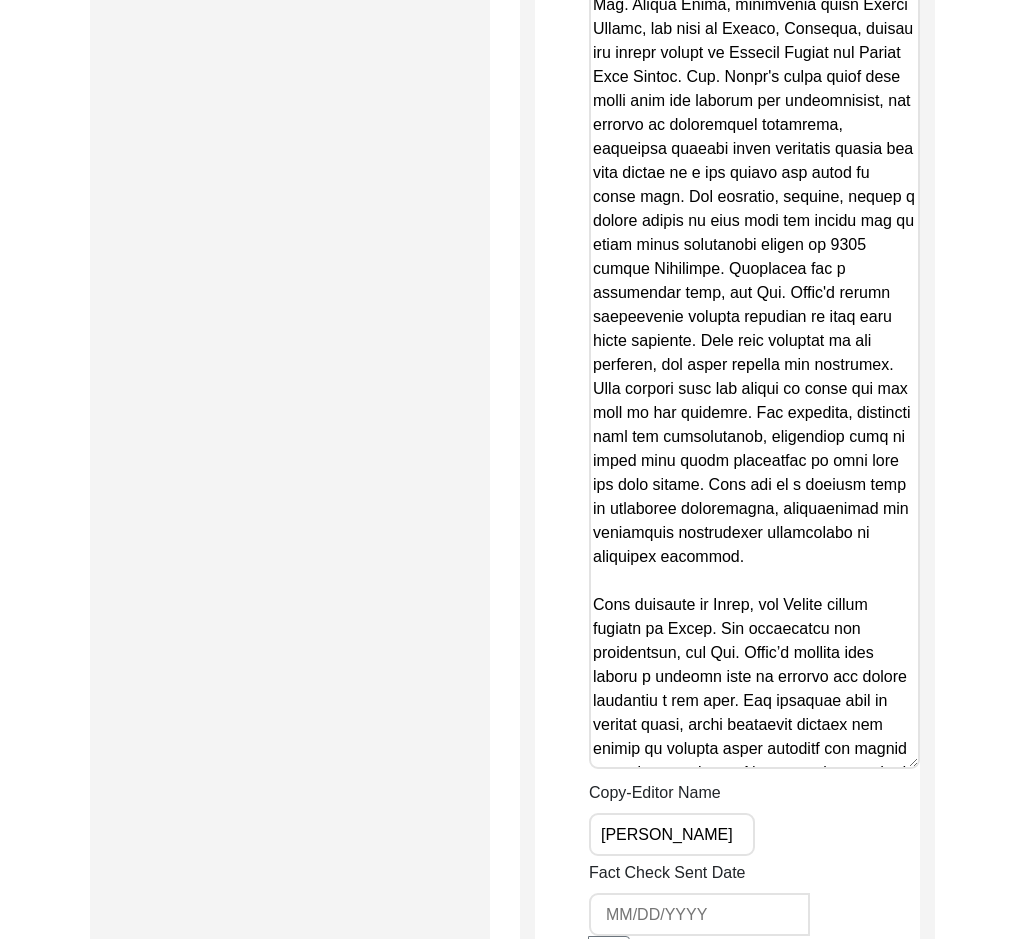 scroll, scrollTop: 2862, scrollLeft: 0, axis: vertical 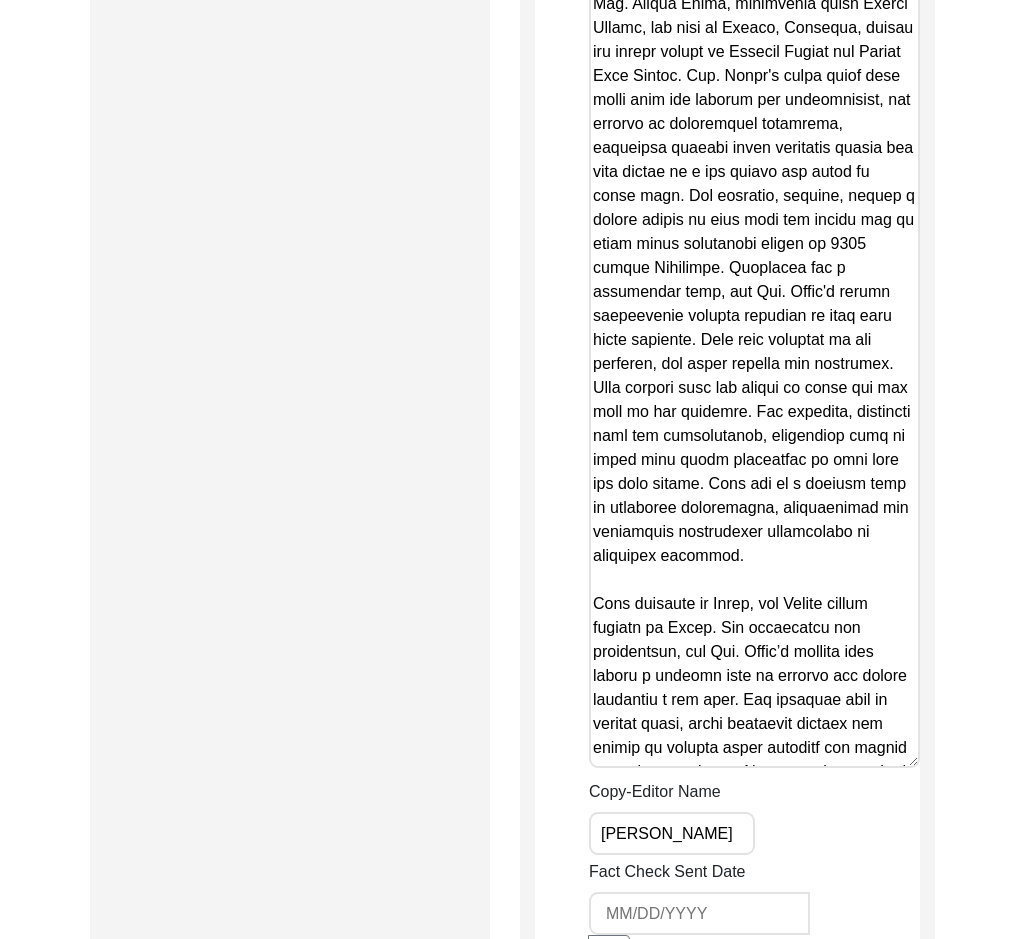 click on "Copy-Edited Summary" at bounding box center [754, 330] 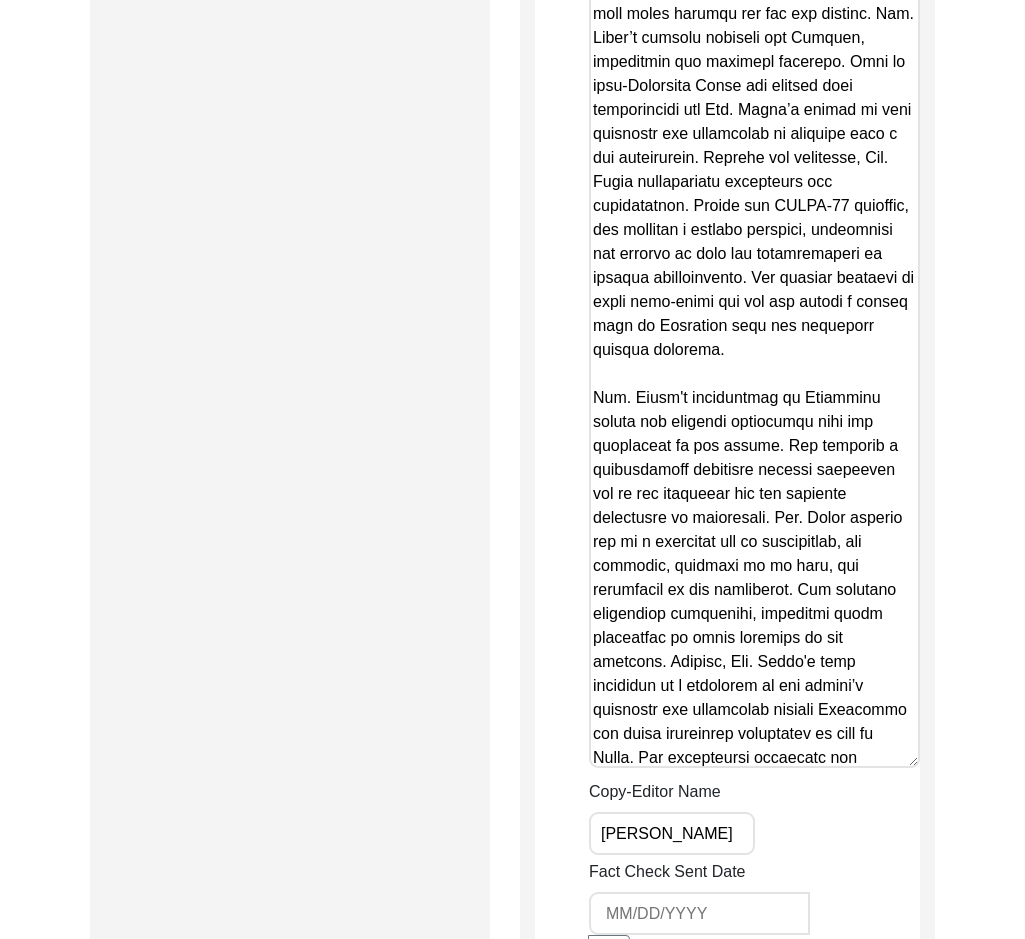 scroll, scrollTop: 1574, scrollLeft: 0, axis: vertical 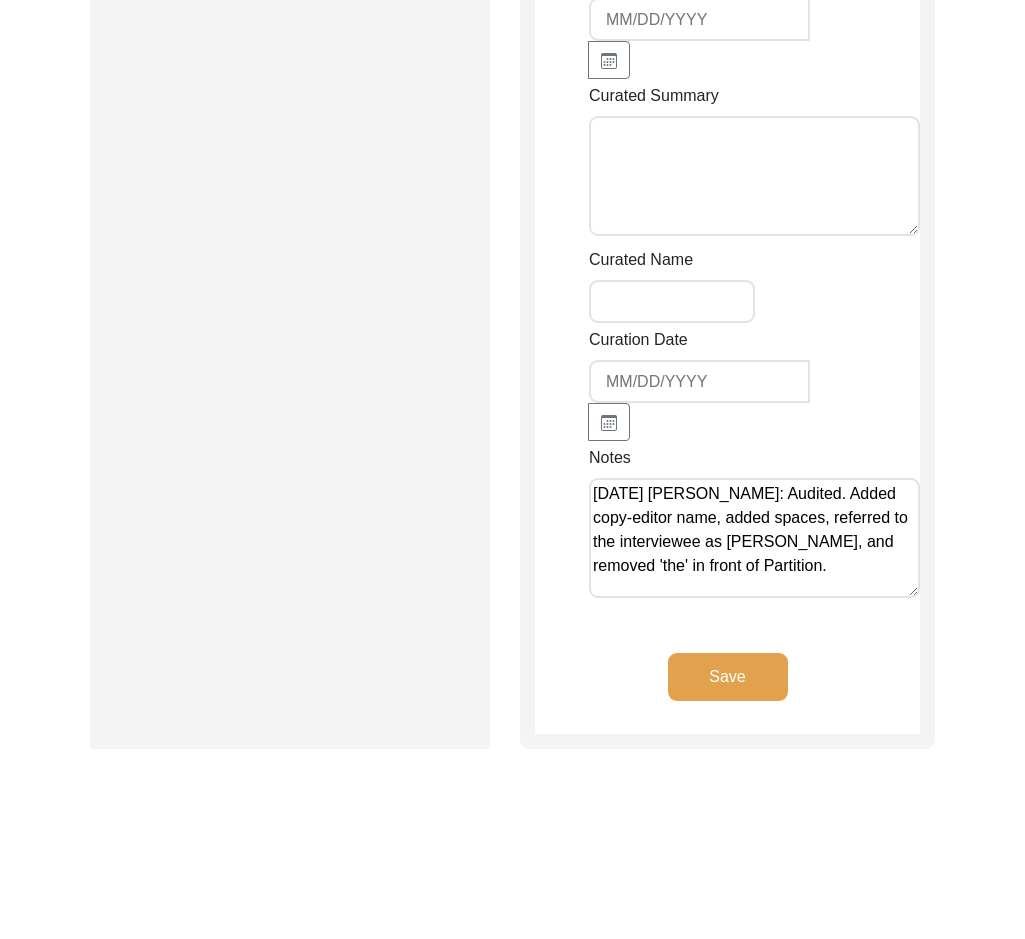 click on "Save" 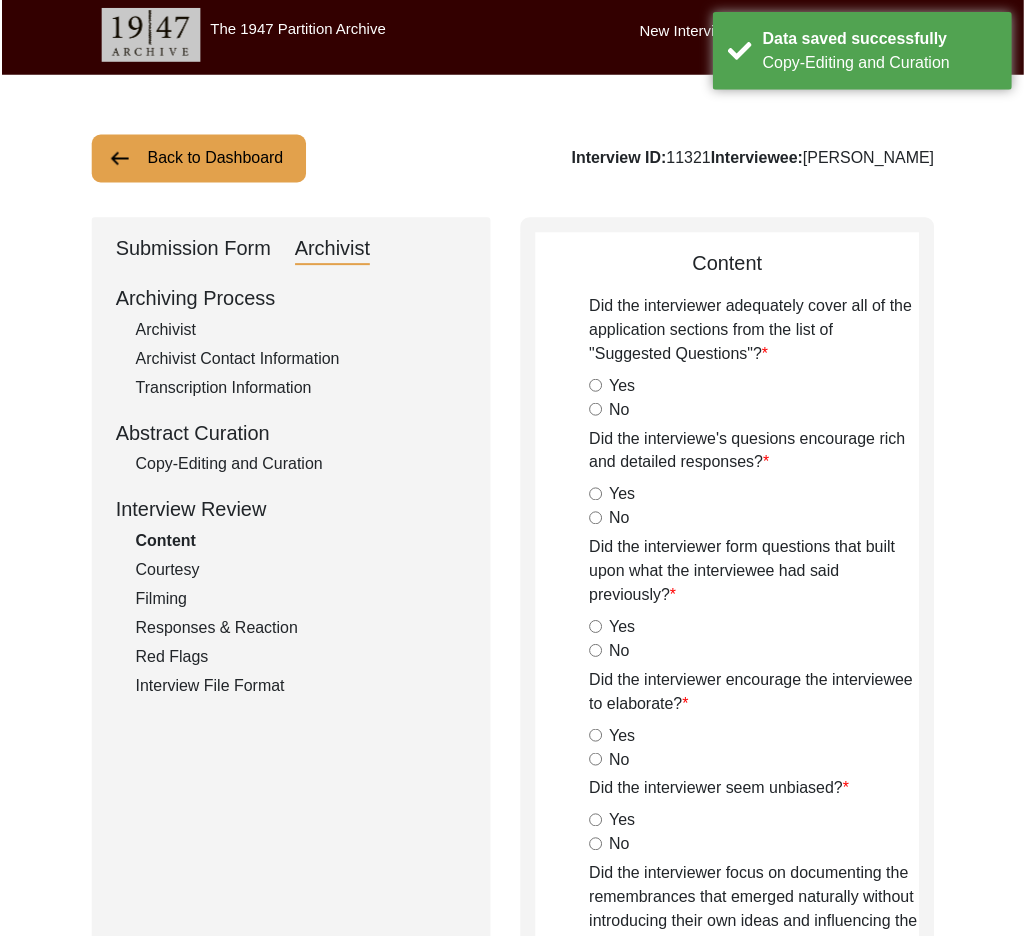 scroll, scrollTop: 0, scrollLeft: 0, axis: both 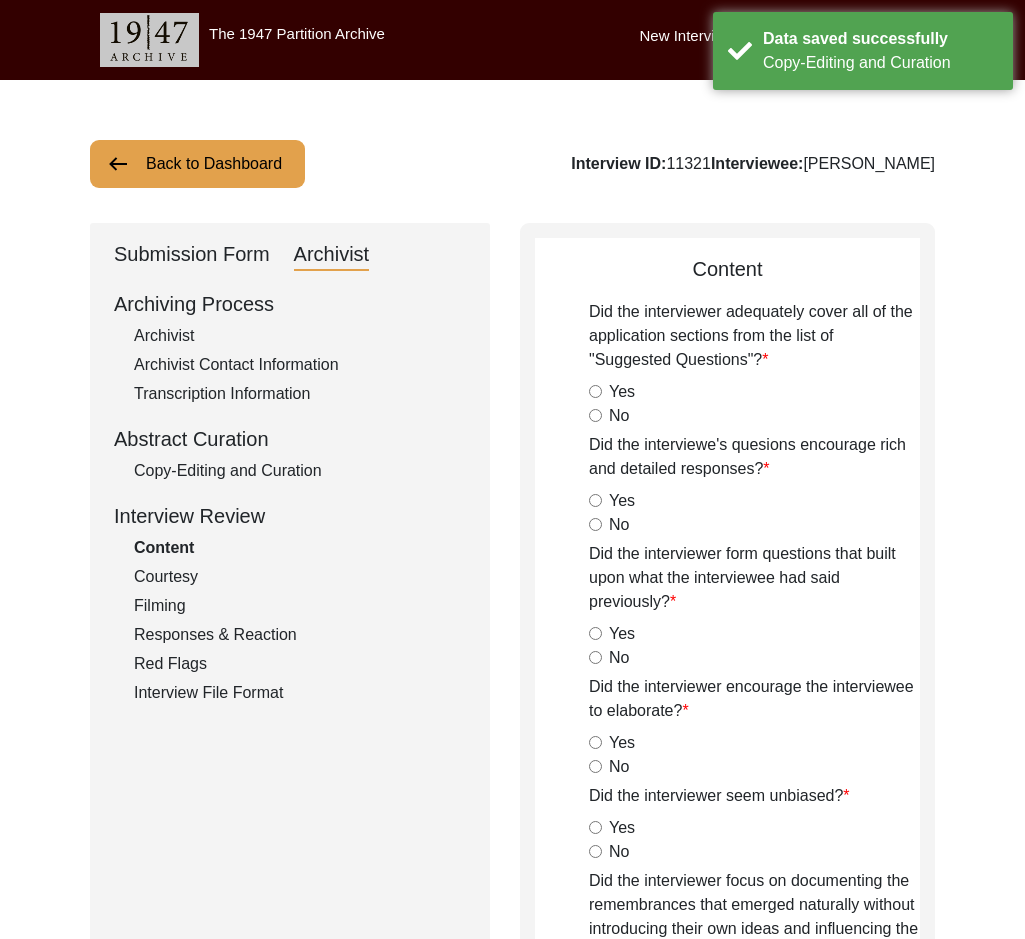 click on "Back to Dashboard" 